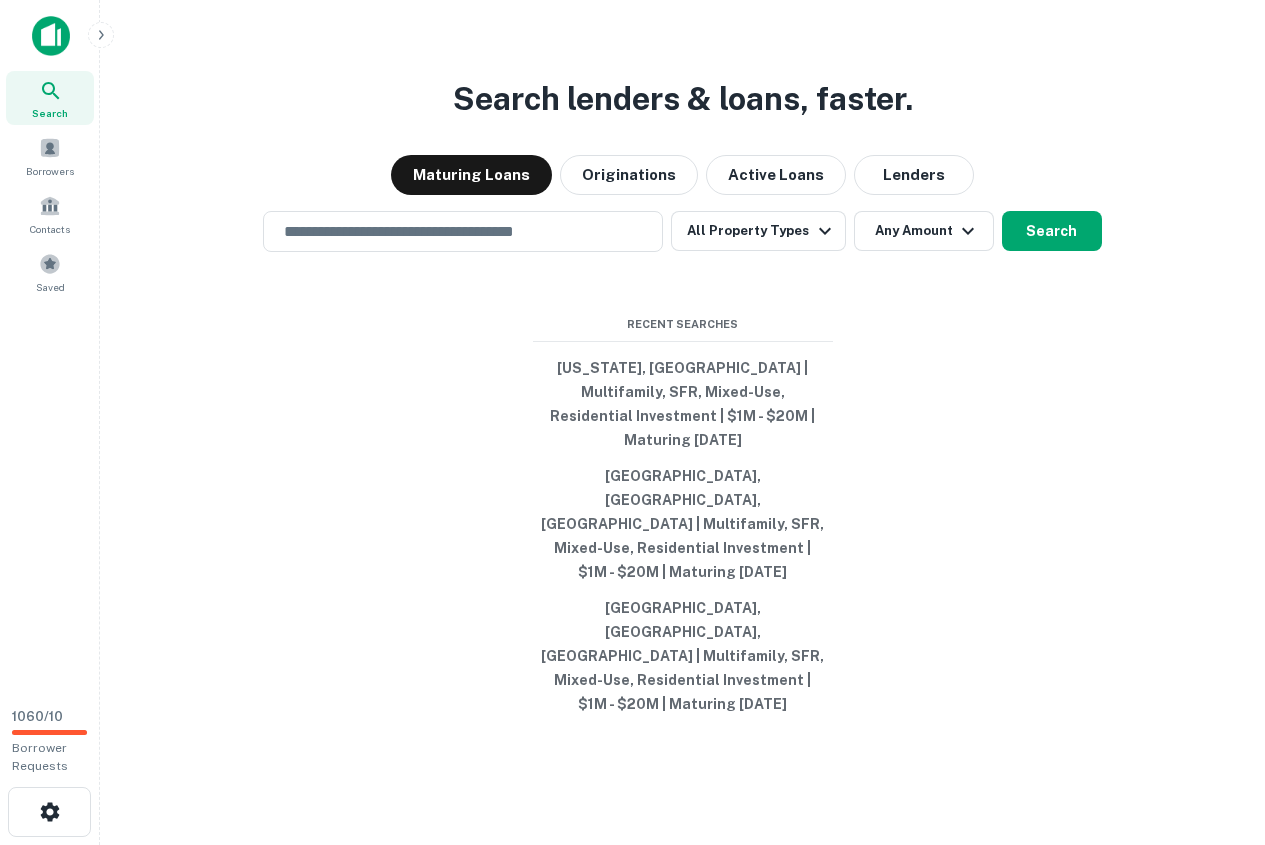 scroll, scrollTop: 0, scrollLeft: 0, axis: both 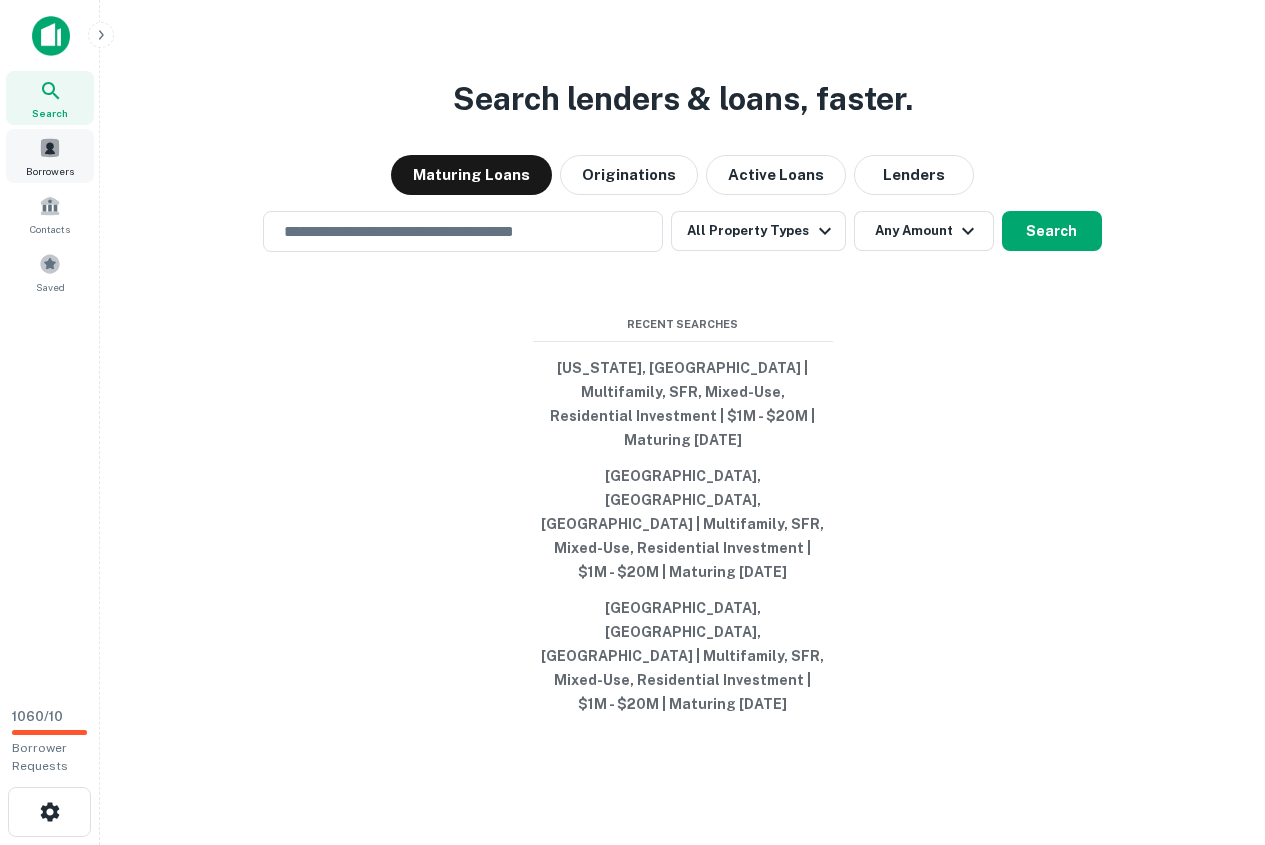 click on "Borrowers" at bounding box center [50, 171] 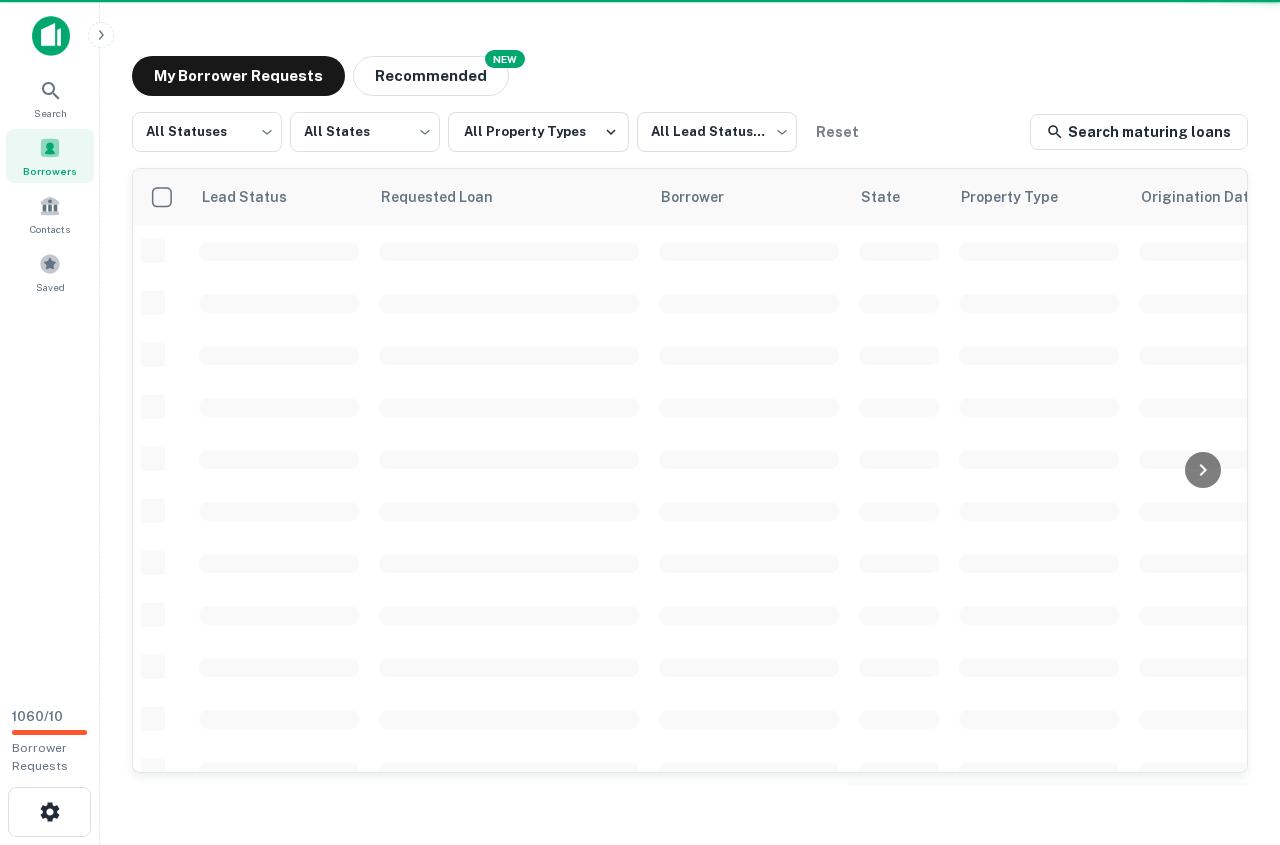 scroll, scrollTop: 0, scrollLeft: 0, axis: both 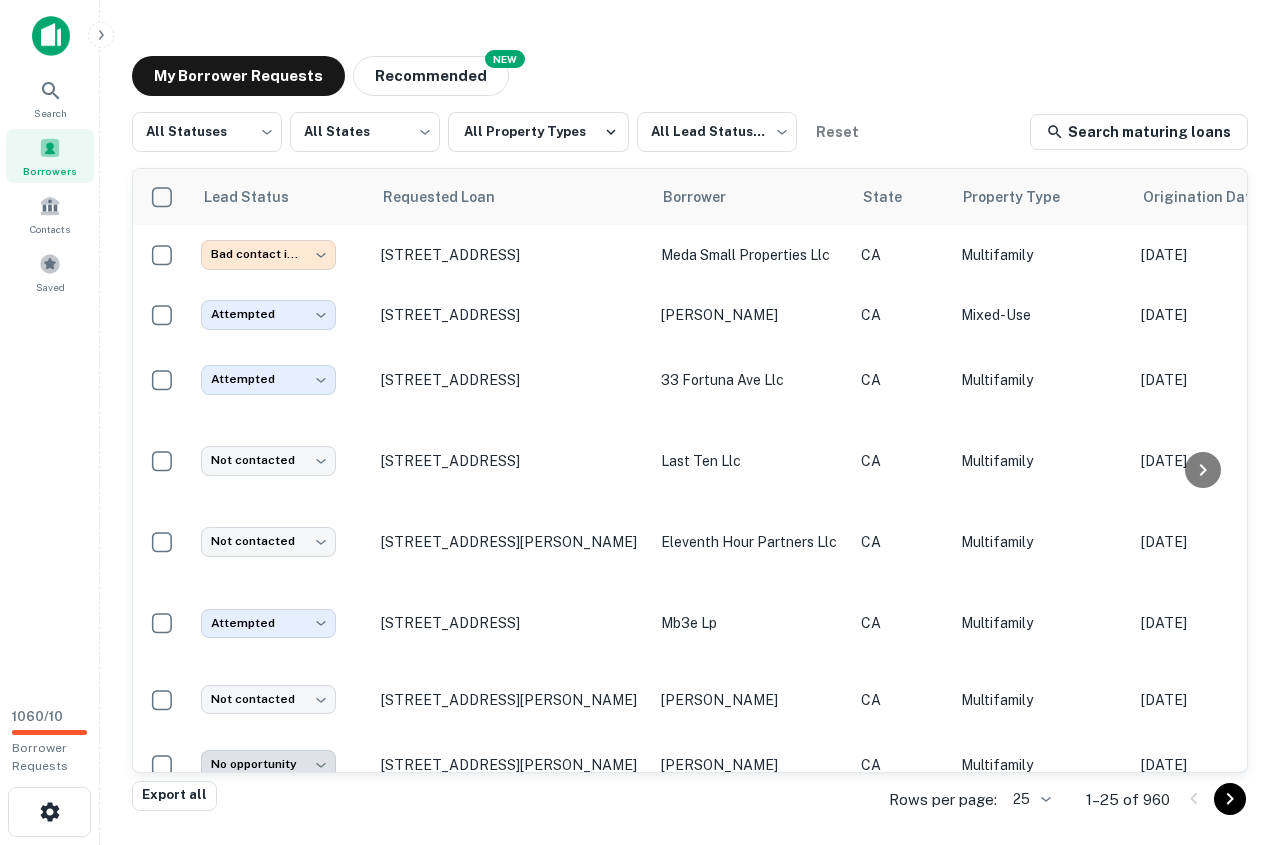 drag, startPoint x: 1242, startPoint y: 790, endPoint x: 1226, endPoint y: 801, distance: 19.416489 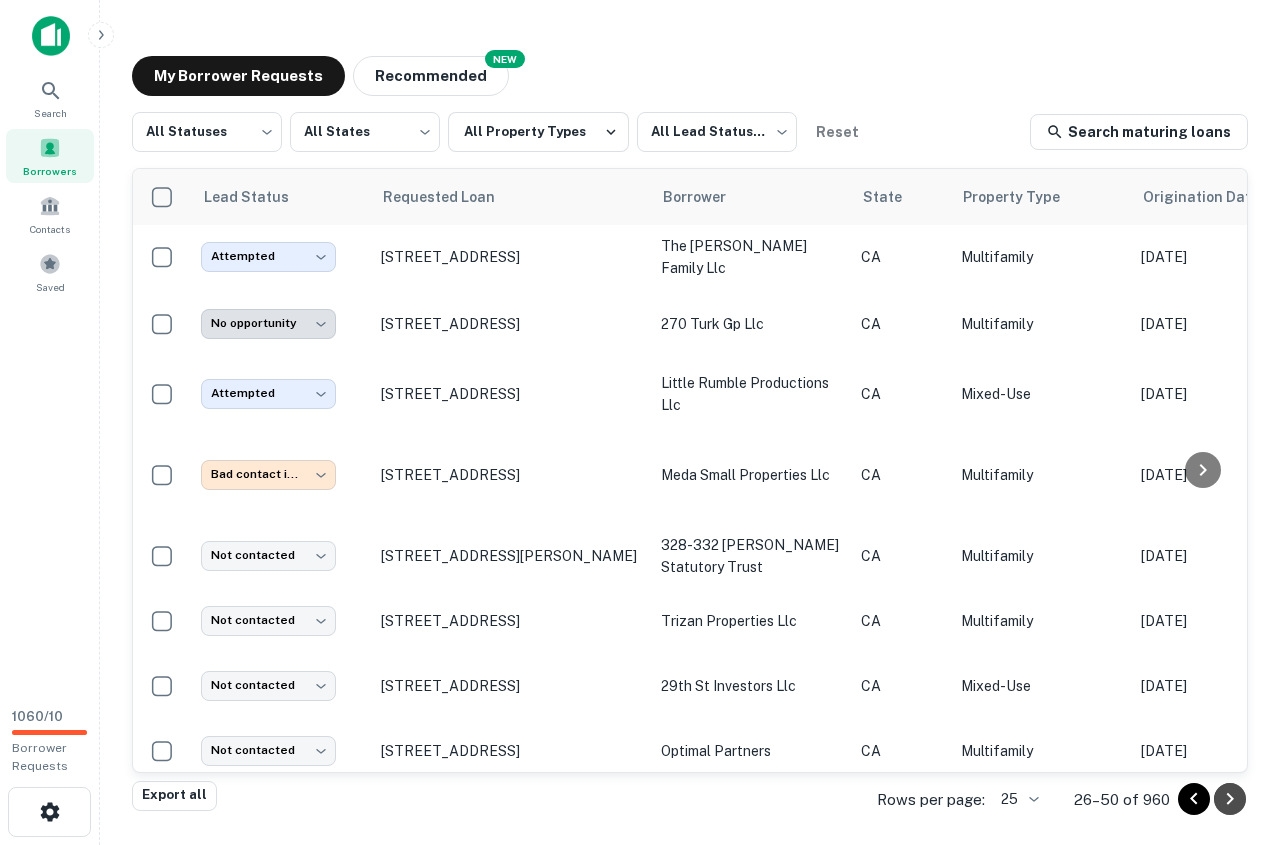 click 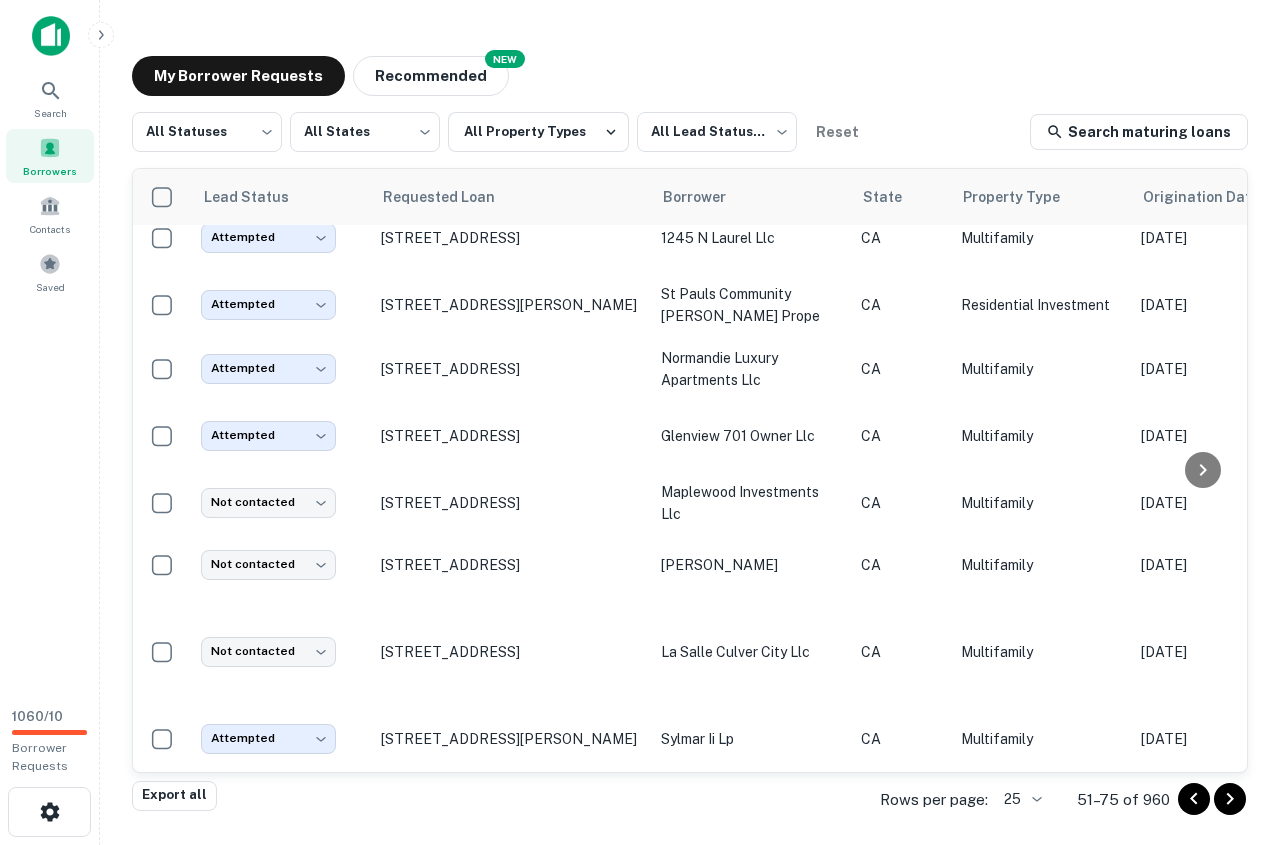 scroll, scrollTop: 346, scrollLeft: 0, axis: vertical 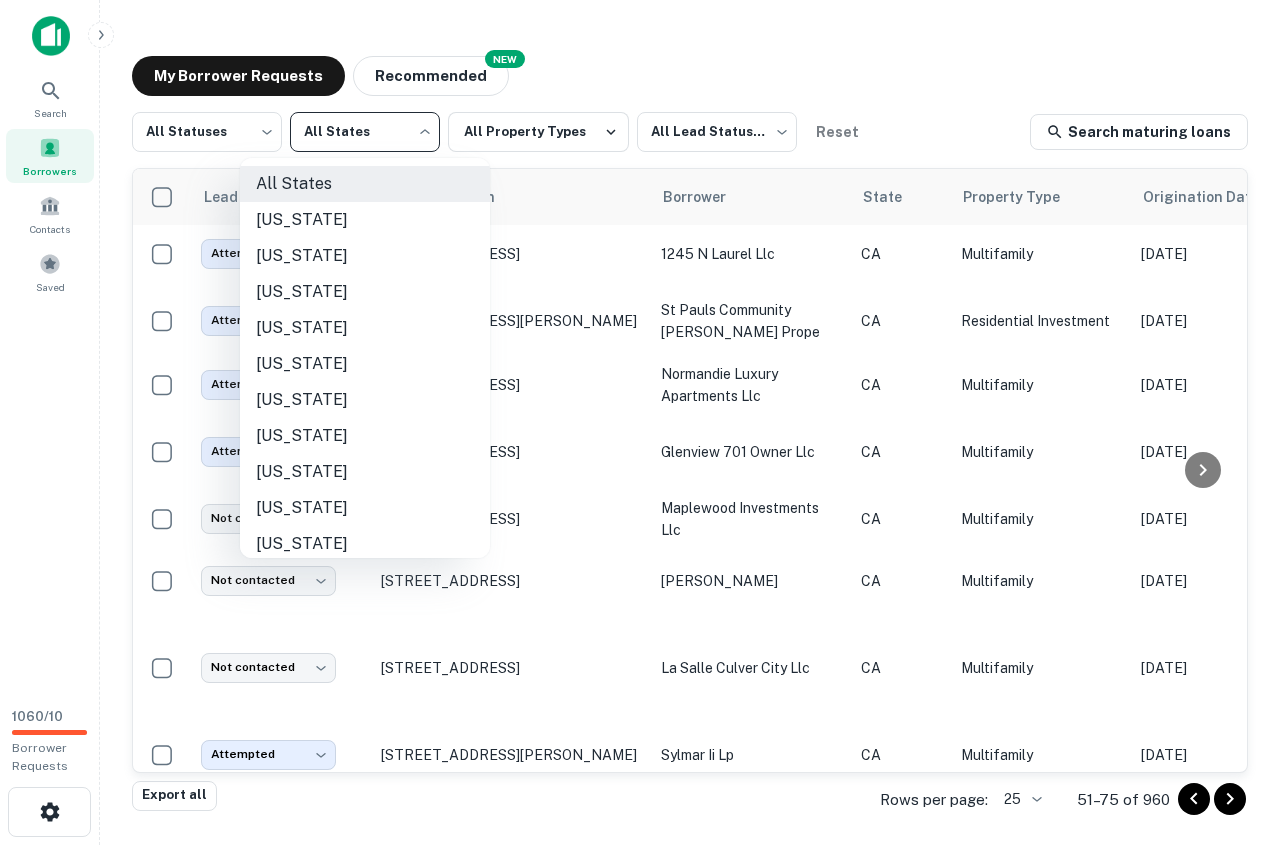 click on "Search         Borrowers         Contacts         Saved     1060  /  10   Borrower Requests My Borrower Requests NEW Recommended All Statuses *** ​ All States *** ​ All Property Types All Lead Statuses *** ​ Reset Search maturing loans Lead Status Requested Loan Borrower State Property Type Origination Date Maturity Date Mortgage Amount Requested Date sorted descending Lender Request Status Not contacted **** ​ 2115 9th Ave Los Angeles, CA90018  gaada angat CA Residential Investment Nov 12, 2020 Nov 12, 2025 $1.2M Jul 02, 2025 Royal Pacific Funding Fulfilled Attempted ********* ​ 2107 E Century Blvd Los Angeles, CA90002  jordan downs 1a lp CA Multifamily Nov 11, 2020 Nov 11, 2025 $6M Jul 02, 2025 Caltrans Fulfilled Not contacted **** ​ 4018 S Gaffey St San Pedro, CA90731  bologna vito CA Multifamily Nov 11, 2020 Nov 11, 2025 $1.2M Jul 02, 2025 The Dibernardo Family Trust Fulfilled Attempted ********* ​ 1624 S Hope St Los Angeles, CA90015  hope for an affordable la lp CA Multifamily C" at bounding box center [640, 422] 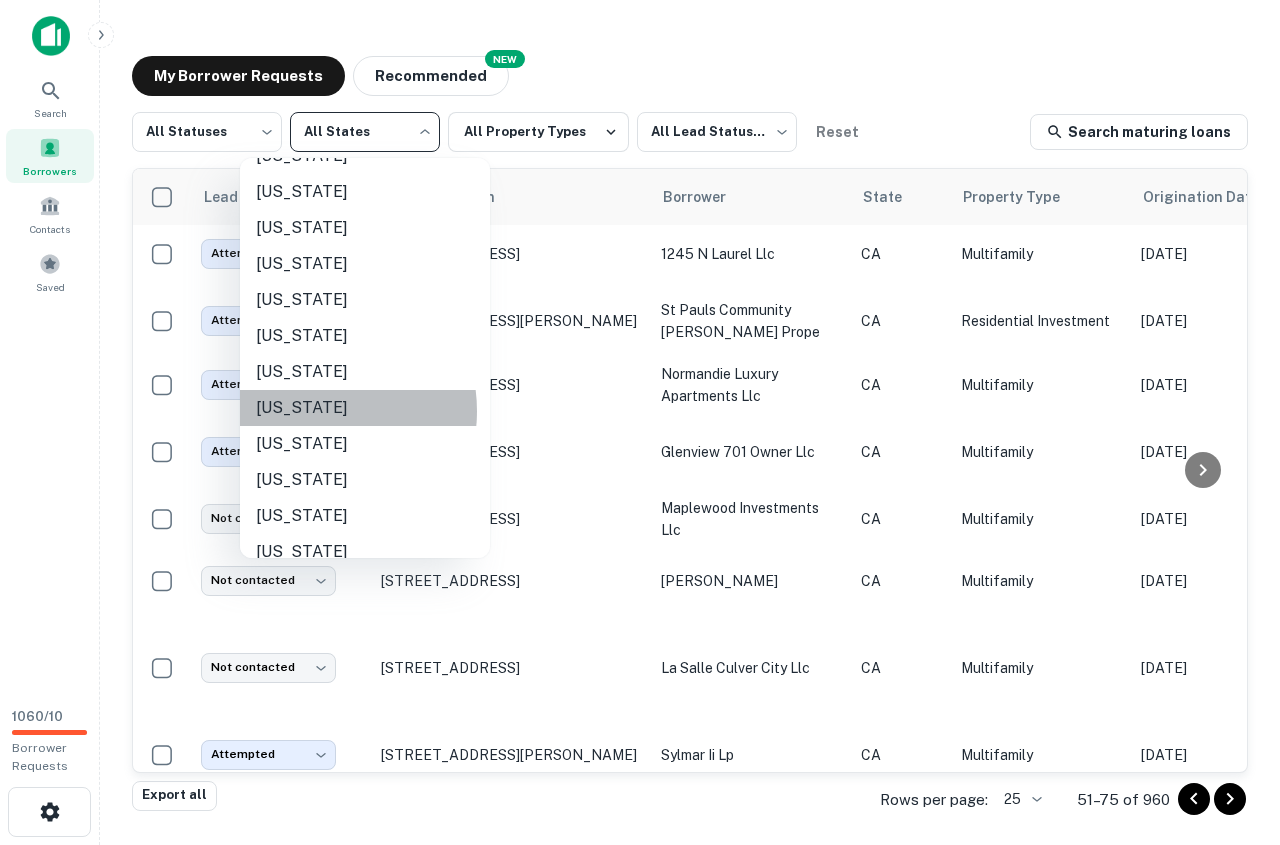 click on "Florida" at bounding box center [365, 408] 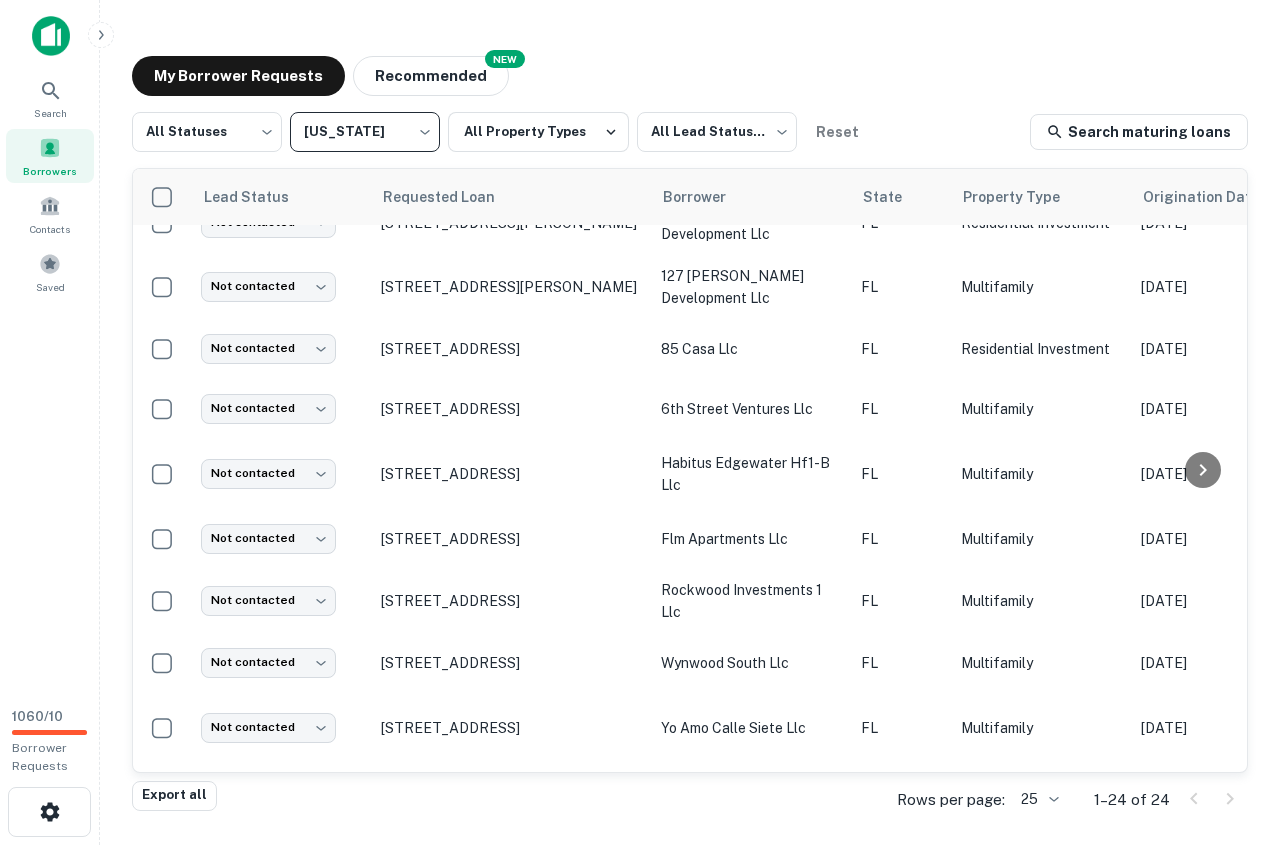 scroll, scrollTop: 0, scrollLeft: 0, axis: both 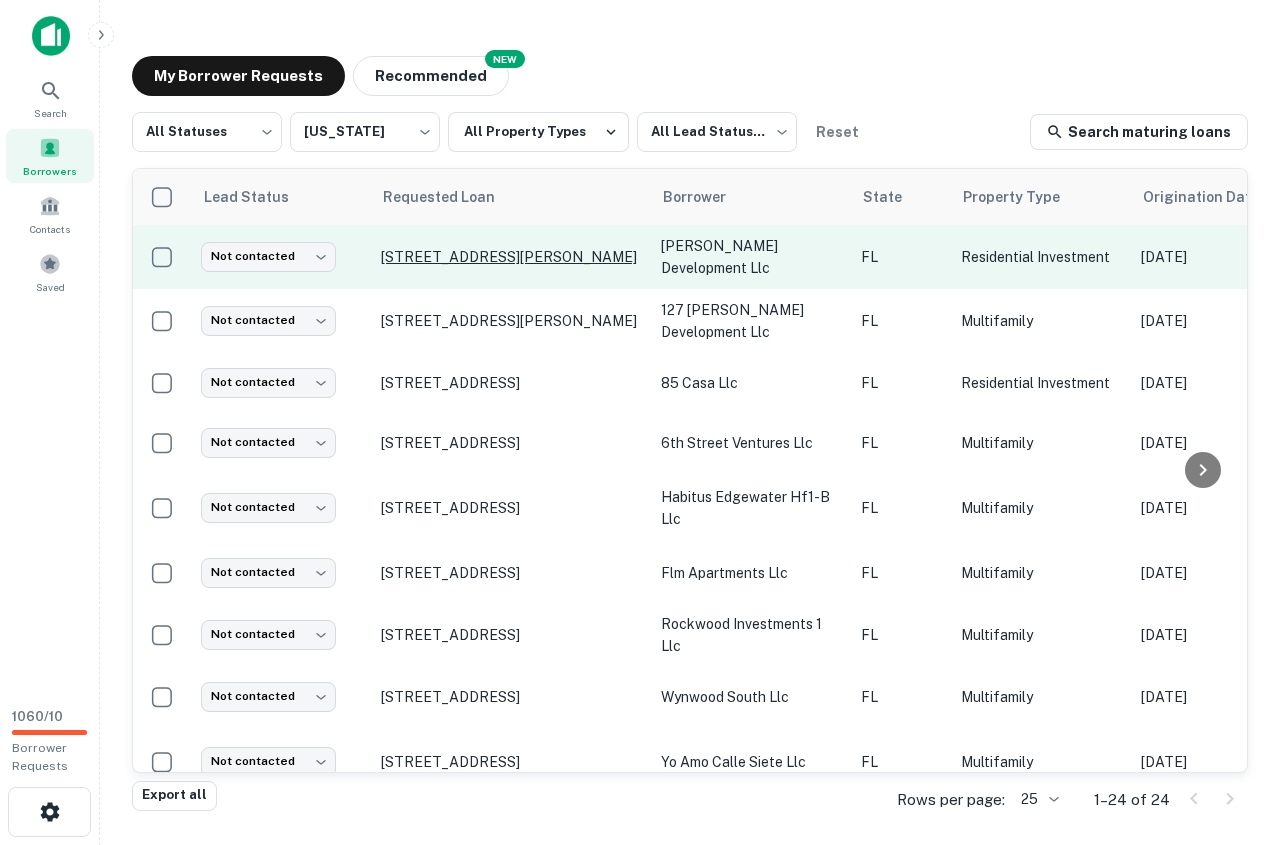 click on "[STREET_ADDRESS][PERSON_NAME]" at bounding box center (511, 257) 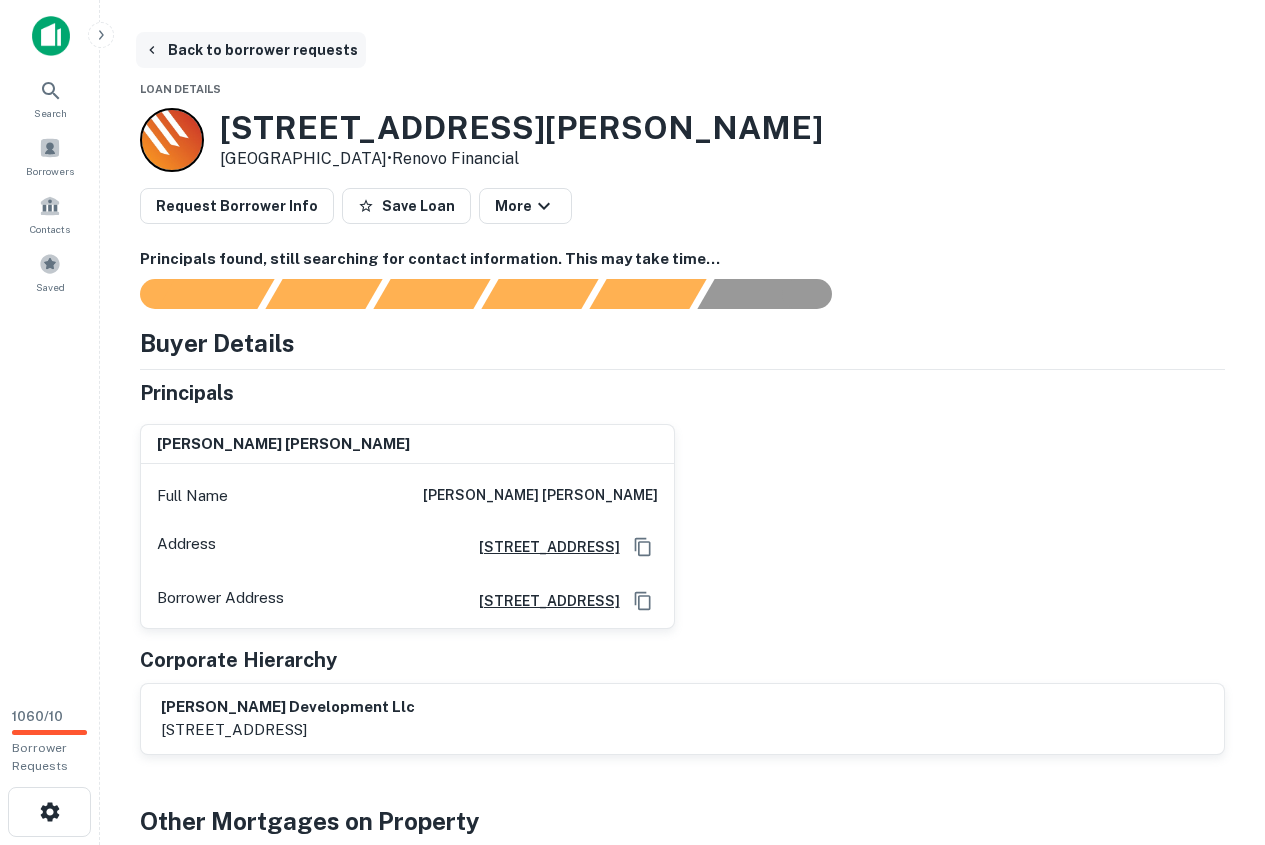 click on "Back to borrower requests" at bounding box center [251, 50] 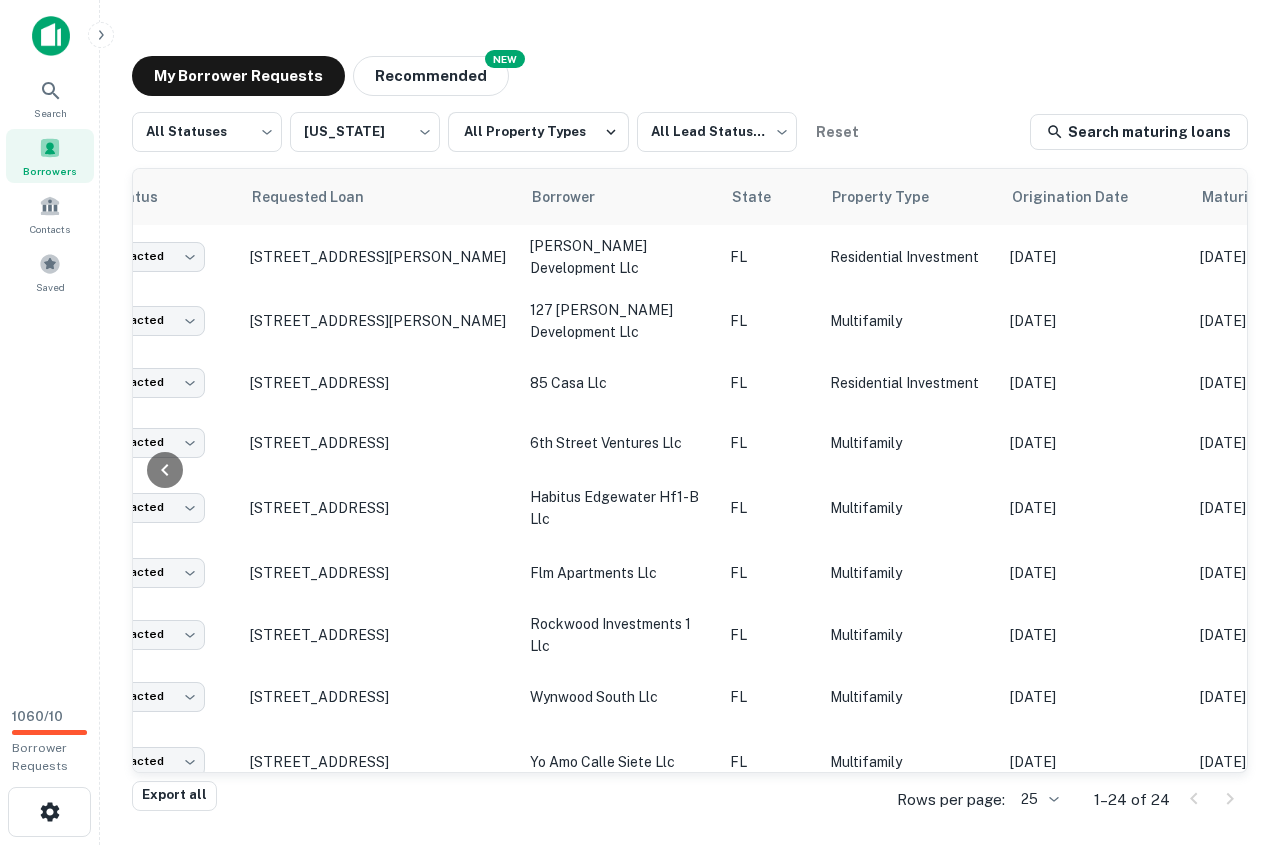 scroll, scrollTop: 0, scrollLeft: 1049, axis: horizontal 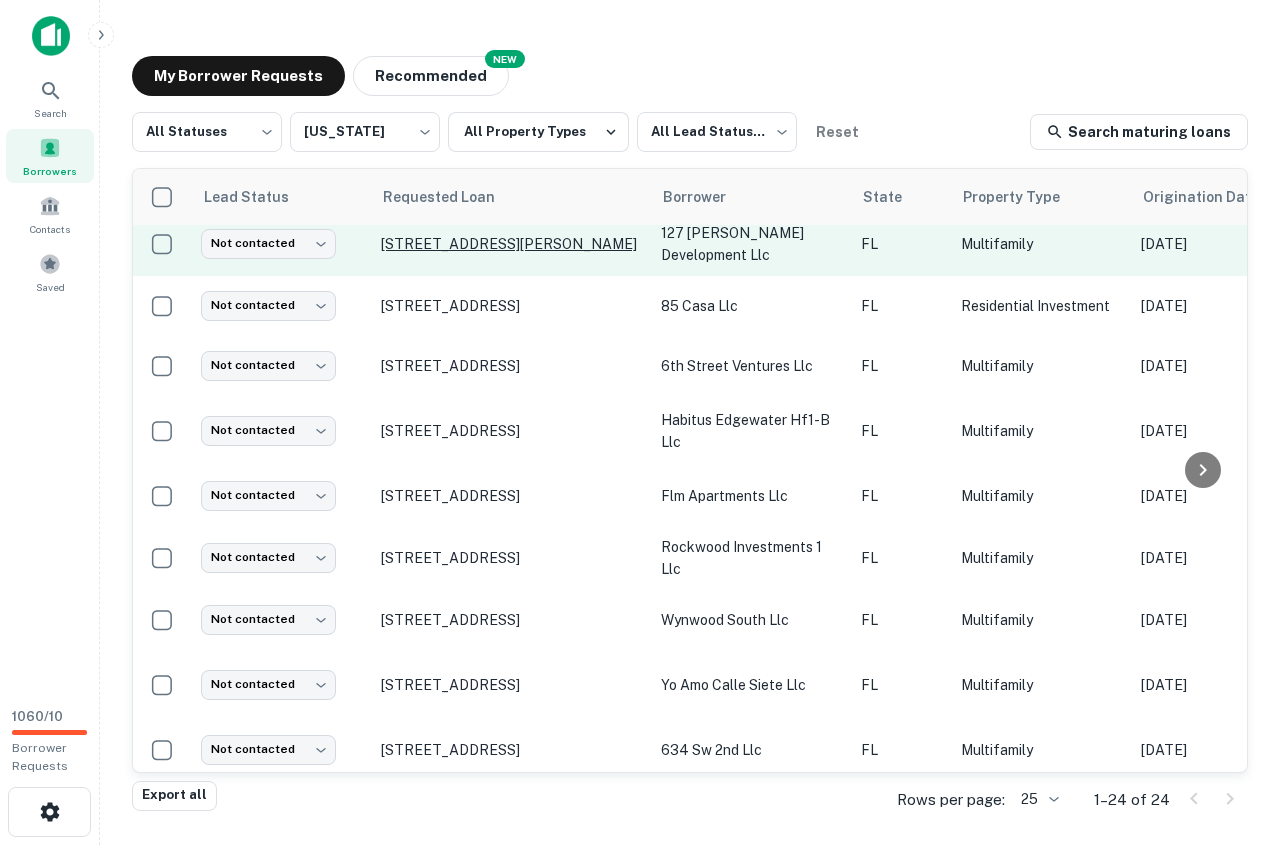 click on "[STREET_ADDRESS][PERSON_NAME]" at bounding box center [511, 244] 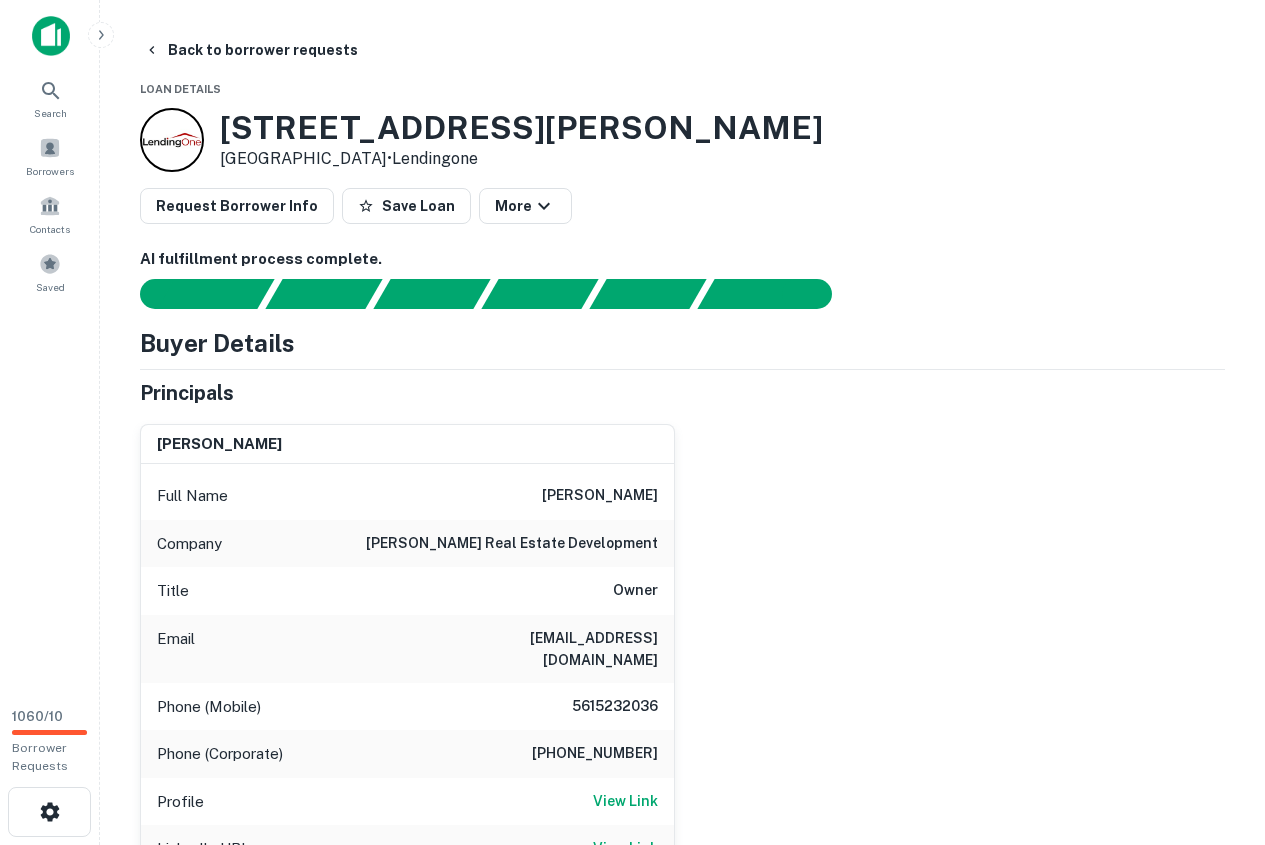click on "5615232036" at bounding box center [615, 707] 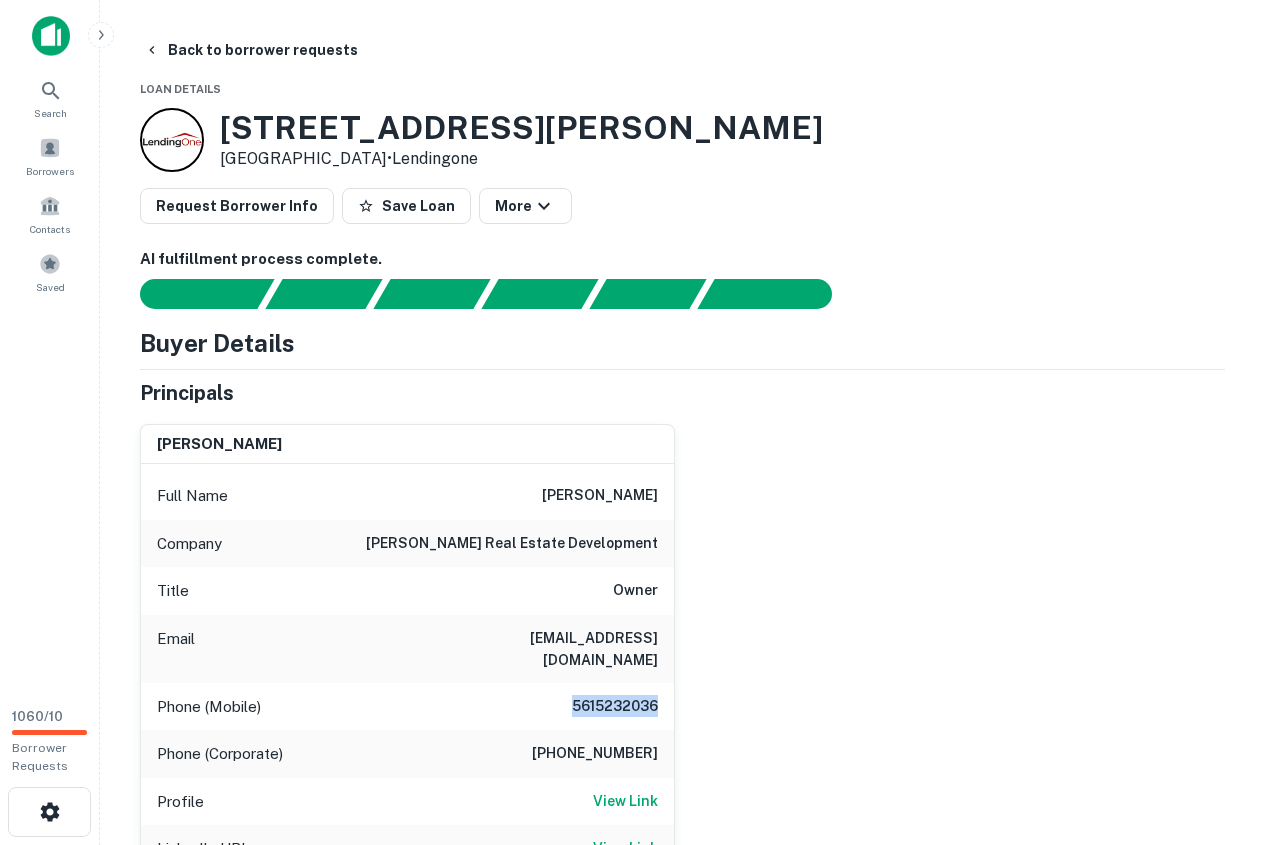 click on "5615232036" at bounding box center [615, 707] 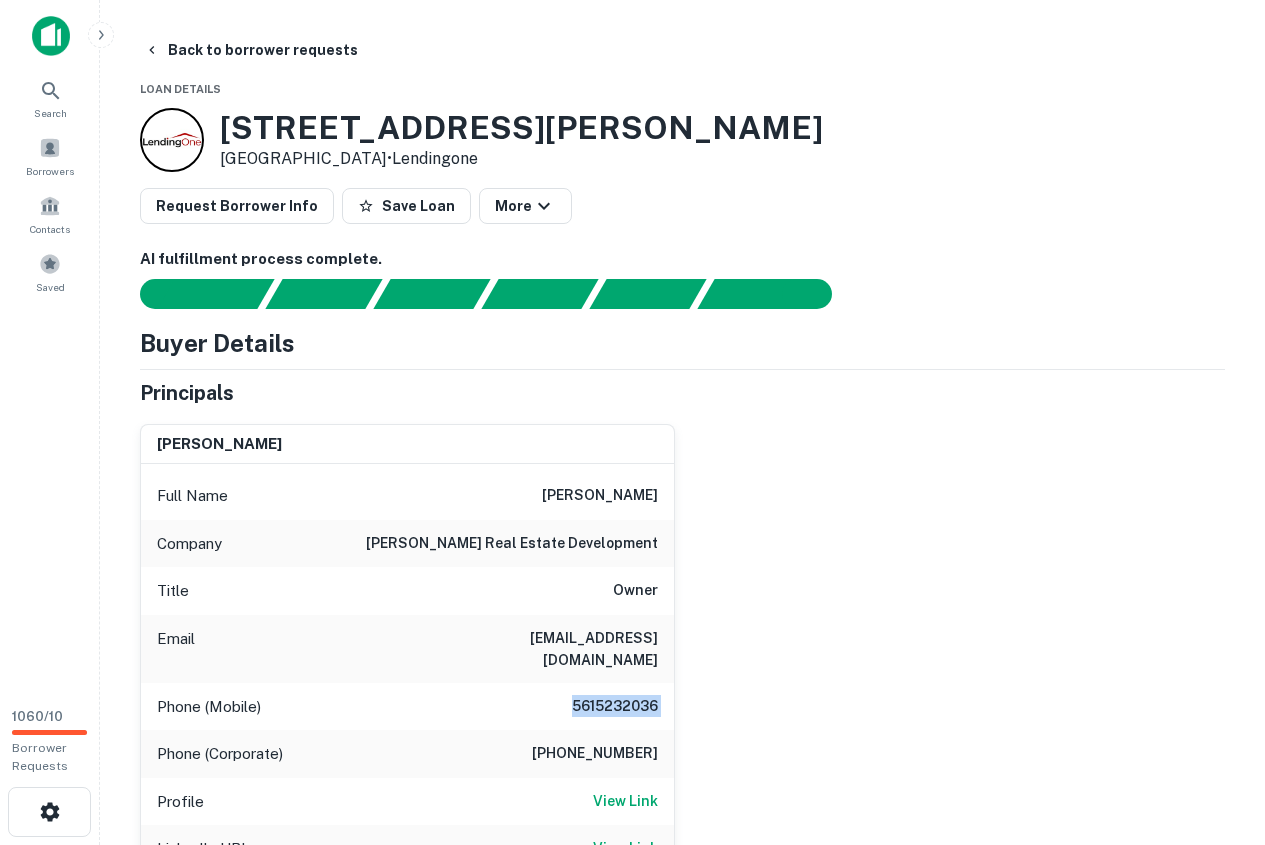 click on "5615232036" at bounding box center [615, 707] 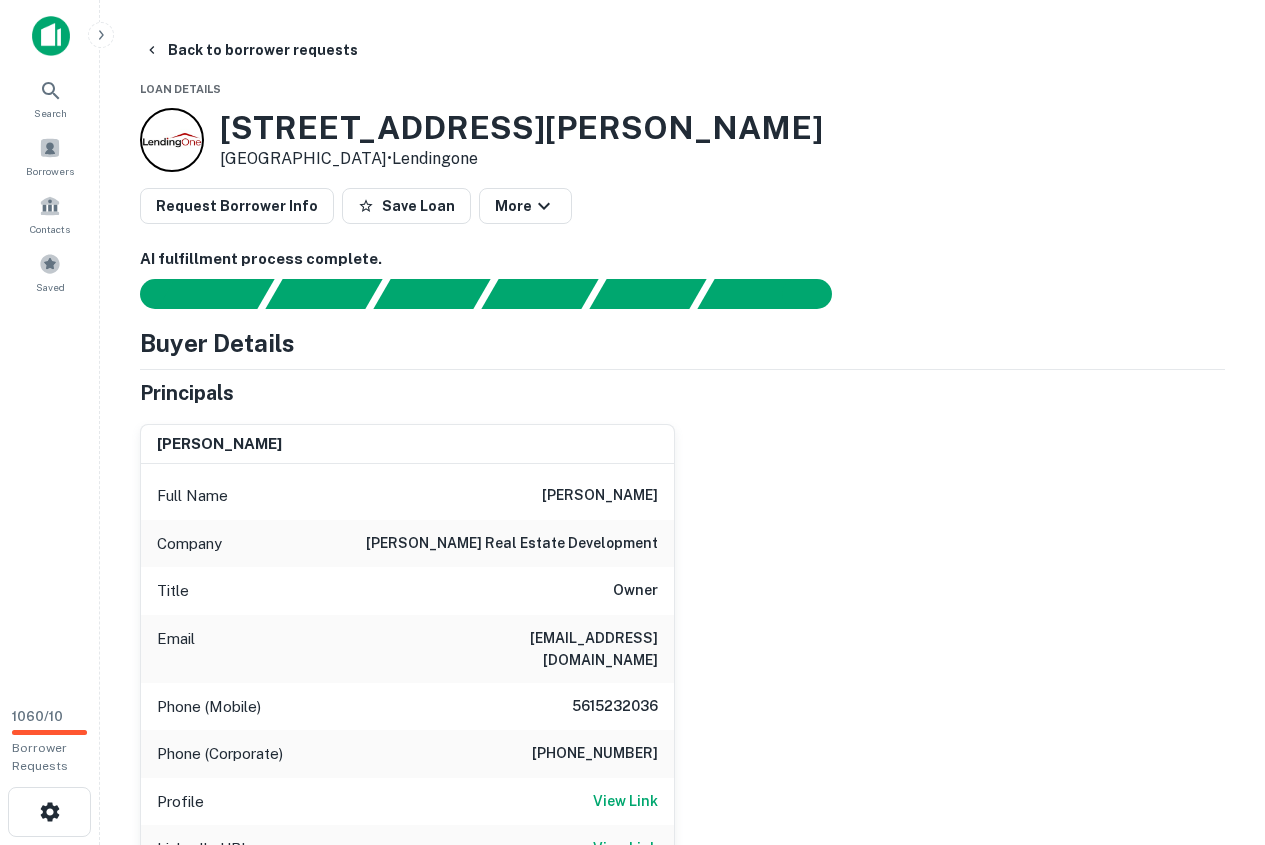 click on "Back to borrower requests Loan Details 127 Murray Rd West Palm Beach, FL33405   •  Lendingone Request Borrower Info Save Loan More AI fulfillment process complete.   Buyer Details Principals sam fisch Full Name sam fisch Company sam fisch real estate development Title Owner Email sfisch@reswpb.com Phone (Mobile) 5615232036 Phone (Corporate) (561) 835-3665 Profile View Link LinkedIn URL View Link Address 300 Butler Street, West Palm Beach, FL33407  Borrower Address 300 butler street, west palm beach, FL, 33407 Corporate Hierarchy 127 murray development llc 300 butler street, west palm beach, fl, 33407 Evidence Name Source Type 127 murray - deed.pdf Mortgage Deed pdf Download Other Mortgages on Property Transaction Date Buyer Name Seller Name Sale Amount Mortgage Amount 06/05/2022 127 murray development llc - $2.8M View Summary Mortgage Details Borrower Name 127 murray development llc Transaction Date   12/3/2024 Loan Purpose   new construction Mortgage Amount   $3.5m Interest Rate   6.54% Interest Rate Type" at bounding box center (682, 2494) 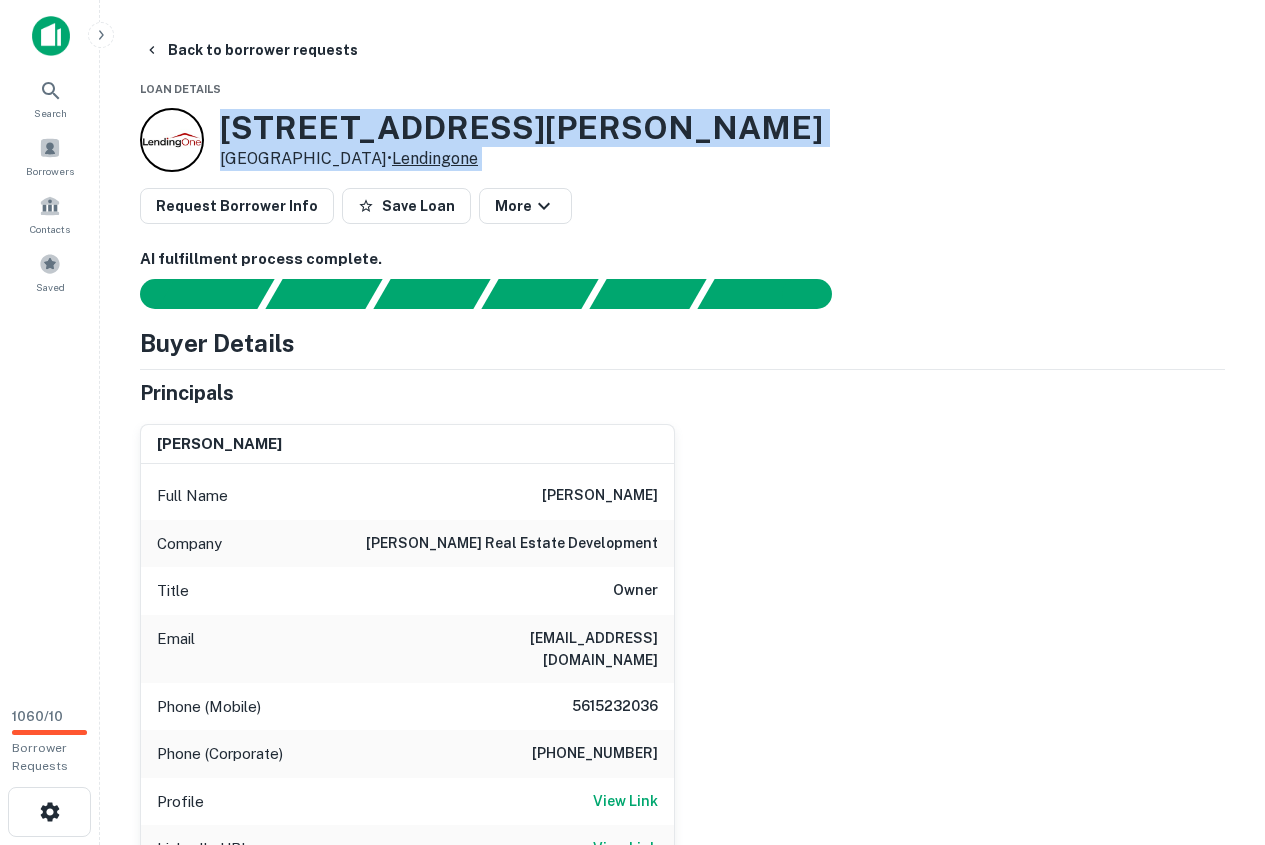 drag, startPoint x: 224, startPoint y: 135, endPoint x: 491, endPoint y: 156, distance: 267.82455 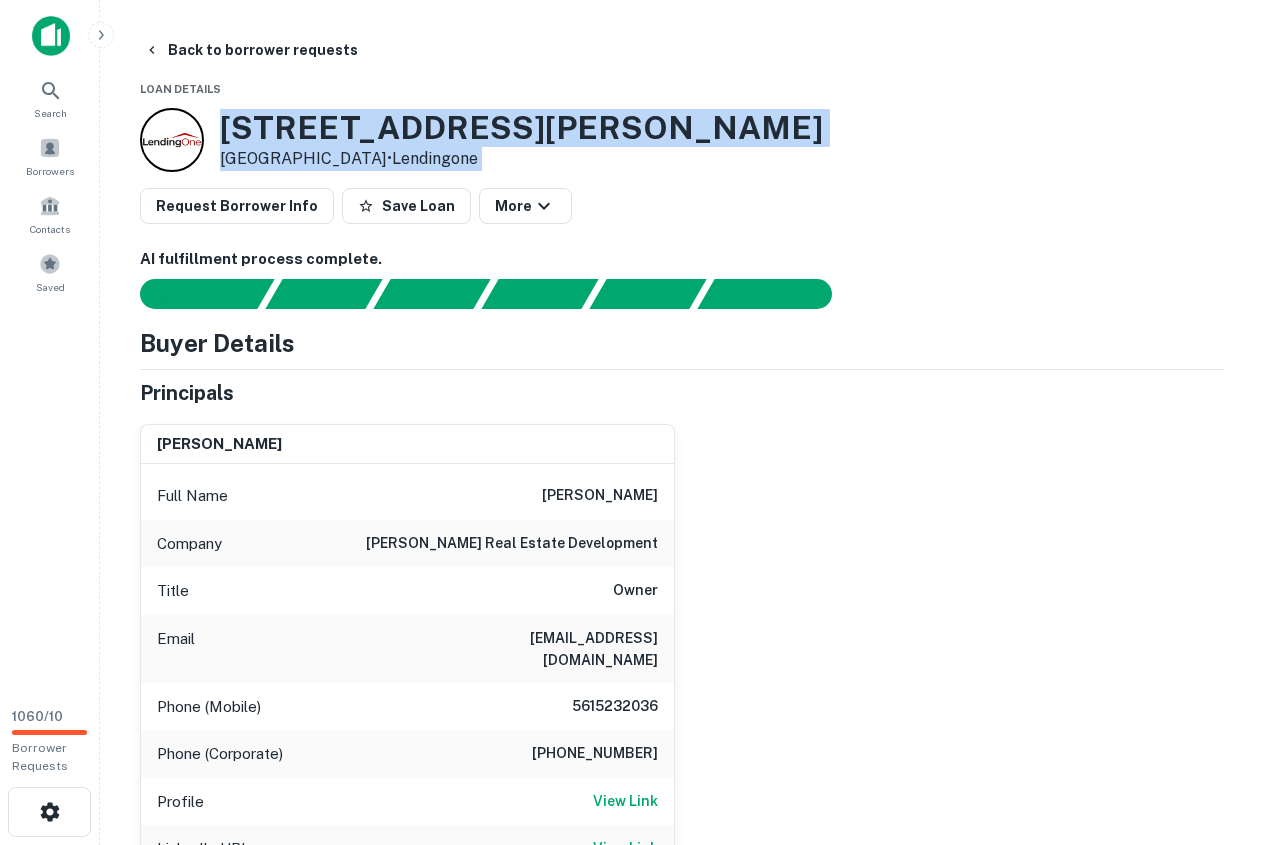 copy on "127 Murray Rd West Palm Beach, FL33405   •  Lendingone Request Borrower Info Save Loan More" 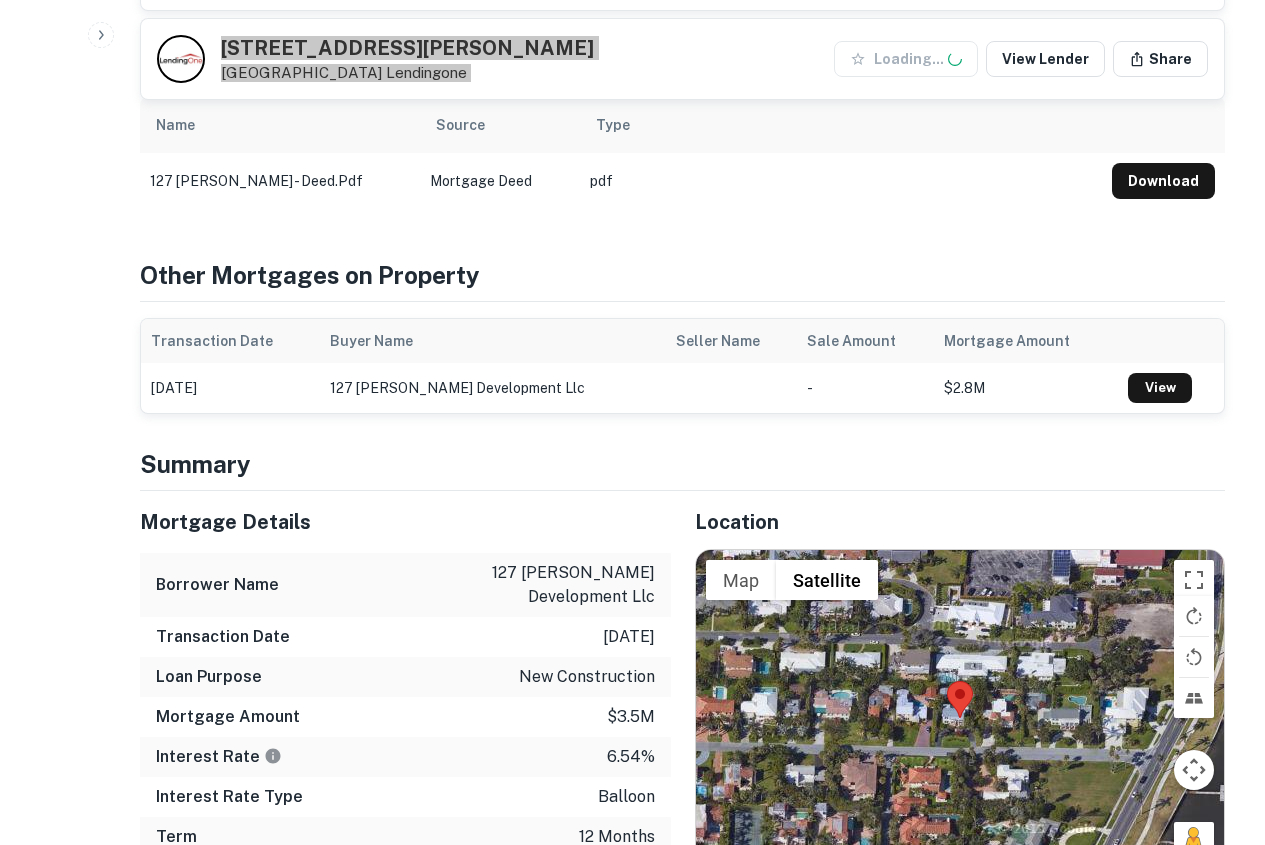 scroll, scrollTop: 1200, scrollLeft: 0, axis: vertical 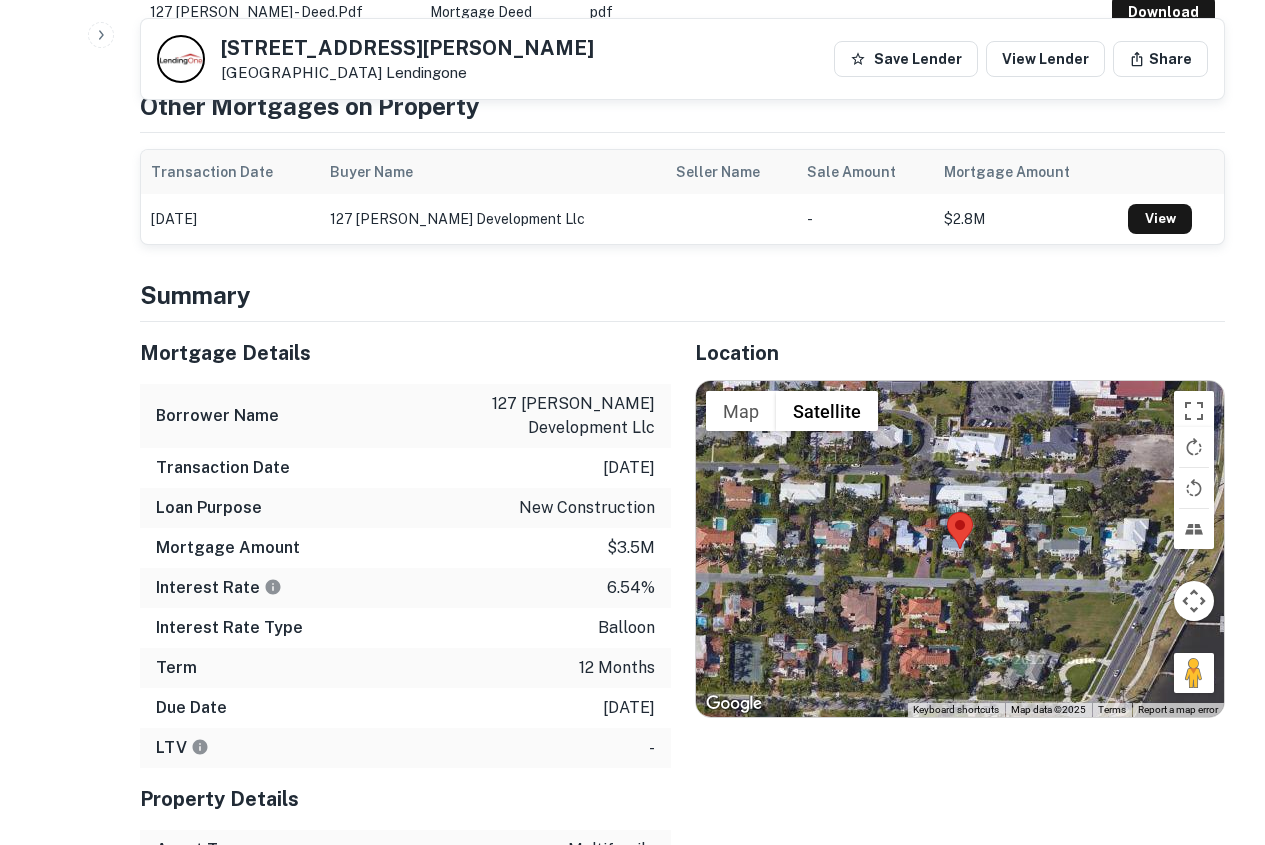 click on "Search         Borrowers         Contacts         Saved     1060  /  10   Borrower Requests Back to borrower requests 127 Murray Rd West Palm Beach, FL33405    Lendingone Save Lender View Lender Share AI fulfillment process complete.   Buyer Details Principals sam fisch Full Name sam fisch Company sam fisch real estate development Title Owner Email sfisch@reswpb.com Phone (Mobile) 5615232036 Phone (Corporate) (561) 835-3665 Profile View Link LinkedIn URL View Link Address 300 Butler Street, West Palm Beach, FL33407  Borrower Address 300 butler street, west palm beach, FL, 33407 Corporate Hierarchy 127 murray development llc 300 butler street, west palm beach, fl, 33407 Evidence Name Source Type 127 murray - deed.pdf Mortgage Deed pdf Download Other Mortgages on Property Transaction Date Buyer Name Seller Name Sale Amount Mortgage Amount 06/05/2022 127 murray development llc - $2.8M View Summary Mortgage Details Borrower Name 127 murray development llc Transaction Date   12/3/2024 Loan Purpose" at bounding box center [632, -778] 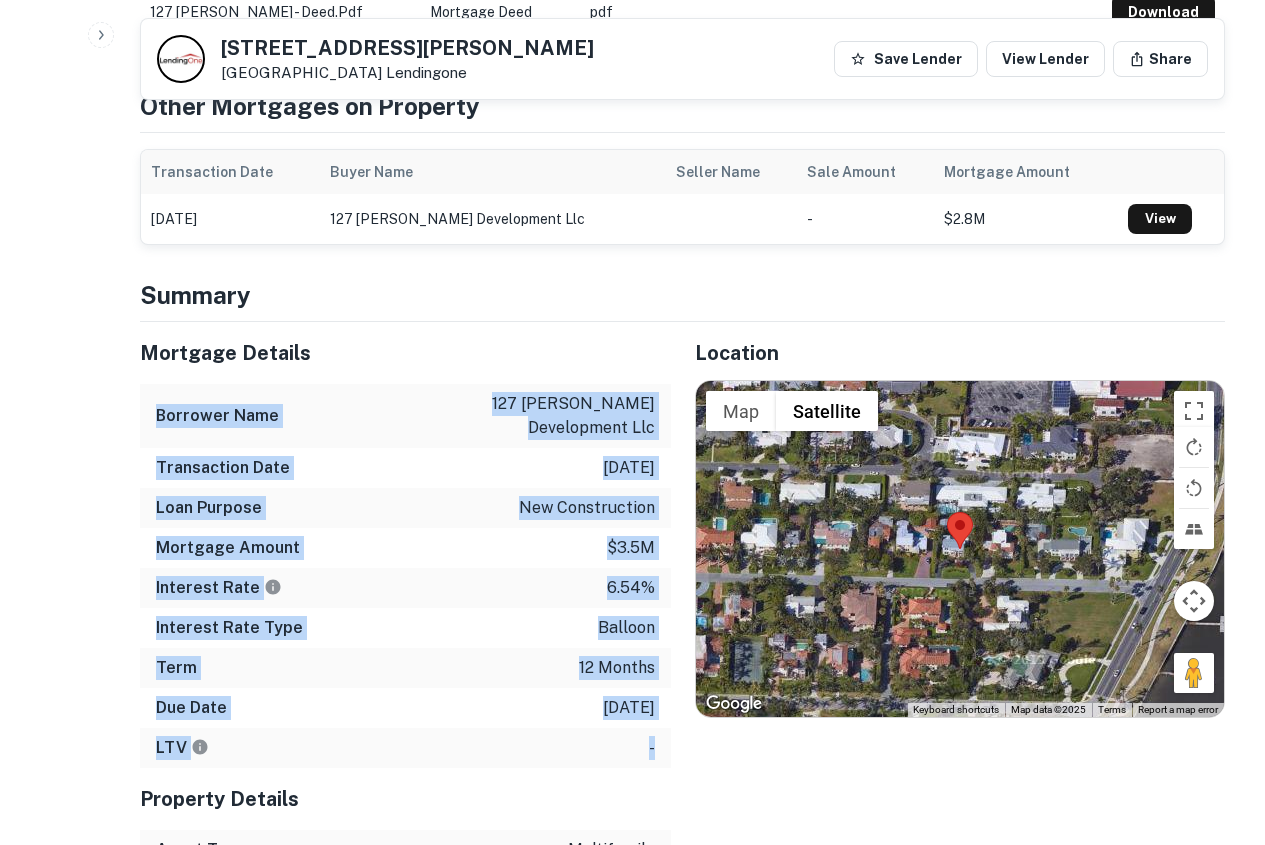 drag, startPoint x: 153, startPoint y: 397, endPoint x: 661, endPoint y: 719, distance: 601.4549 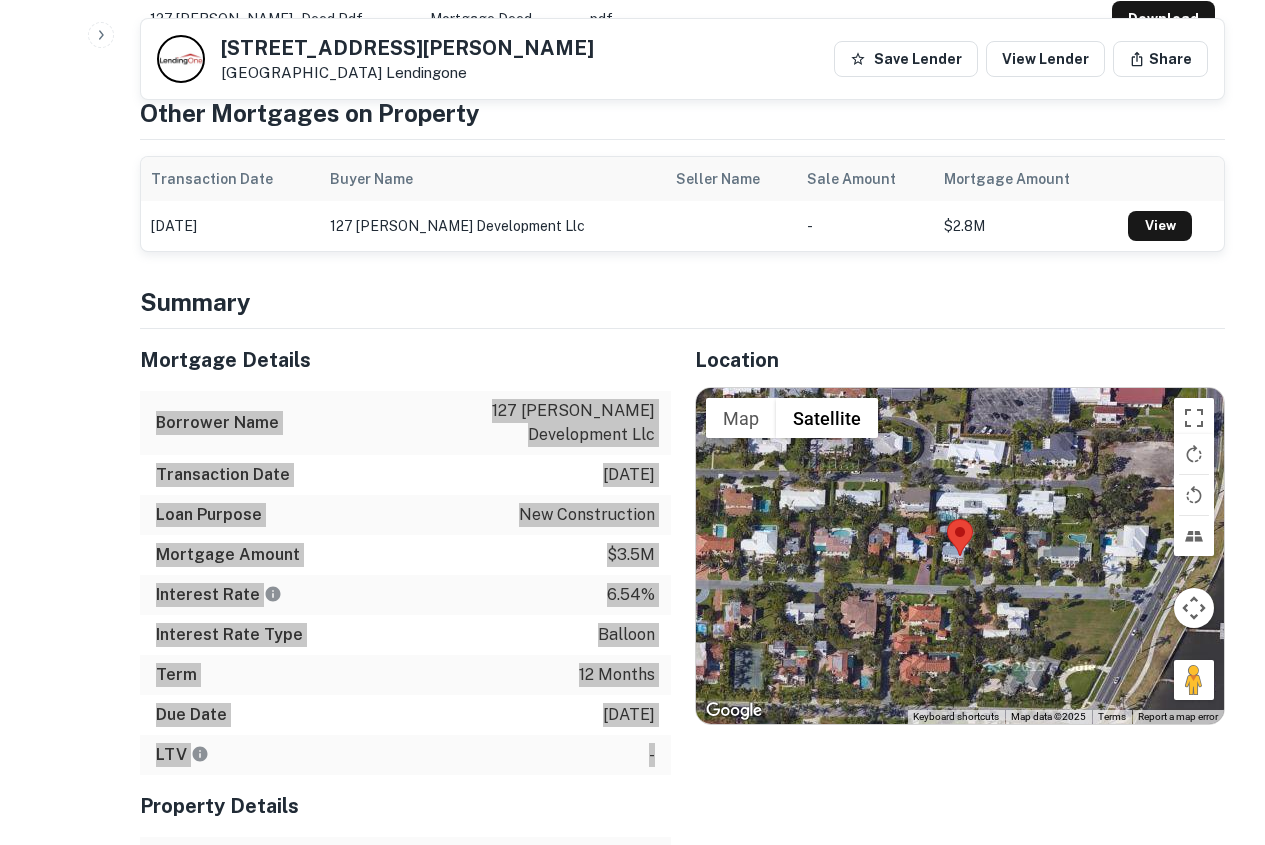 scroll, scrollTop: 1200, scrollLeft: 0, axis: vertical 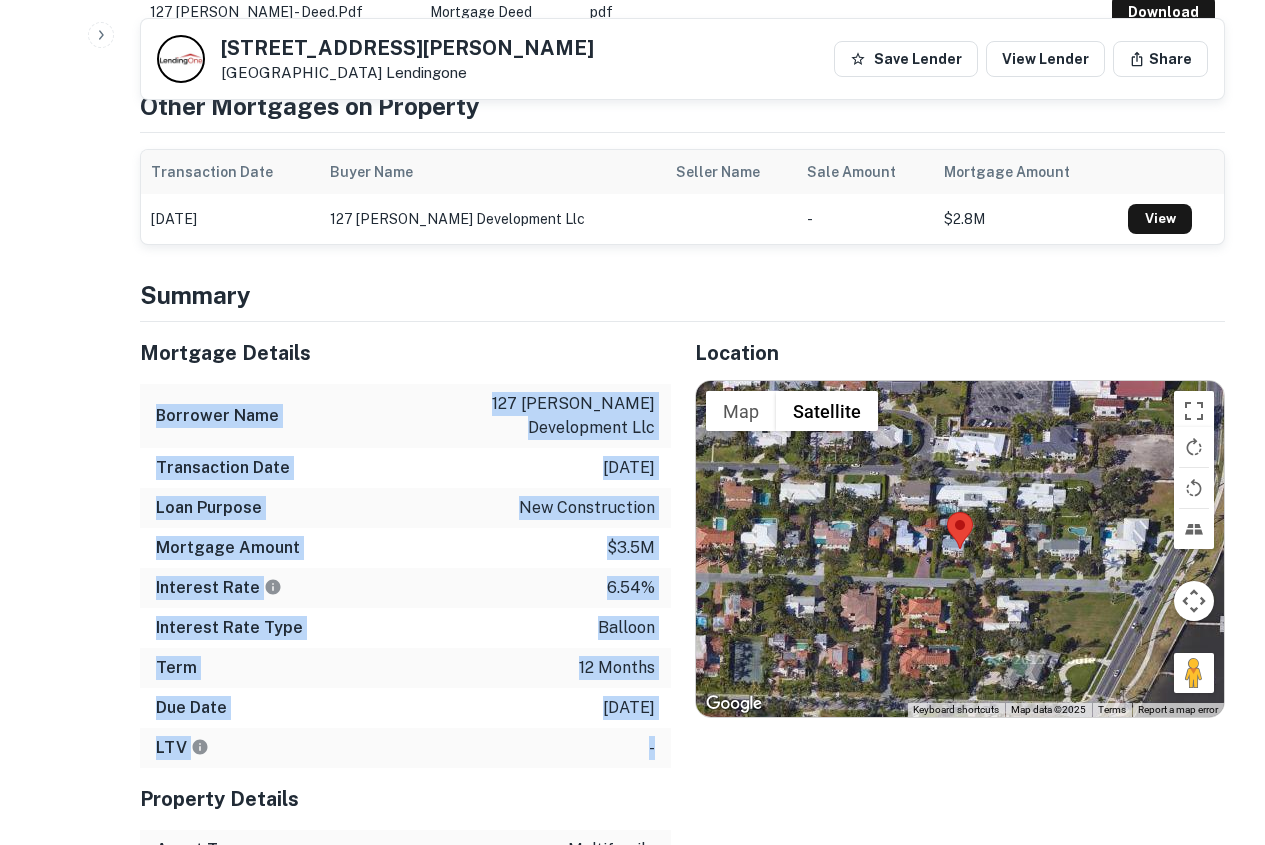 click on "Mortgage Details Borrower Name 127 murray development llc Transaction Date   12/3/2024 Loan Purpose   new construction Mortgage Amount   $3.5m Interest Rate   6.54% Interest Rate Type   balloon Term 12 months Due Date 11/30/2025 LTV   - Property Details Asset Type multifamily Square Footage 2710  sq ft Number of Residential Units 2 Number of Buildings 2 Year Built 1935" at bounding box center (393, 676) 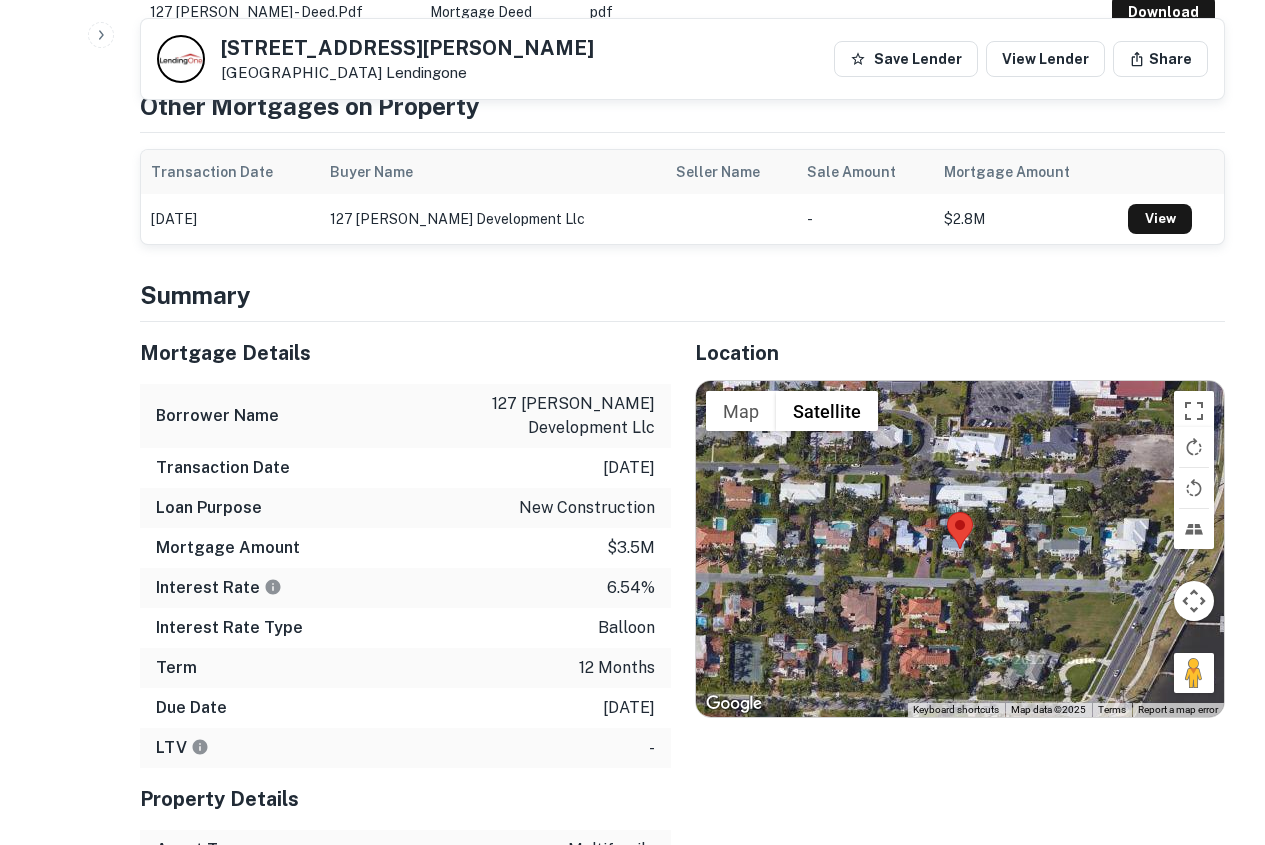 click on "Mortgage Details" at bounding box center [405, 353] 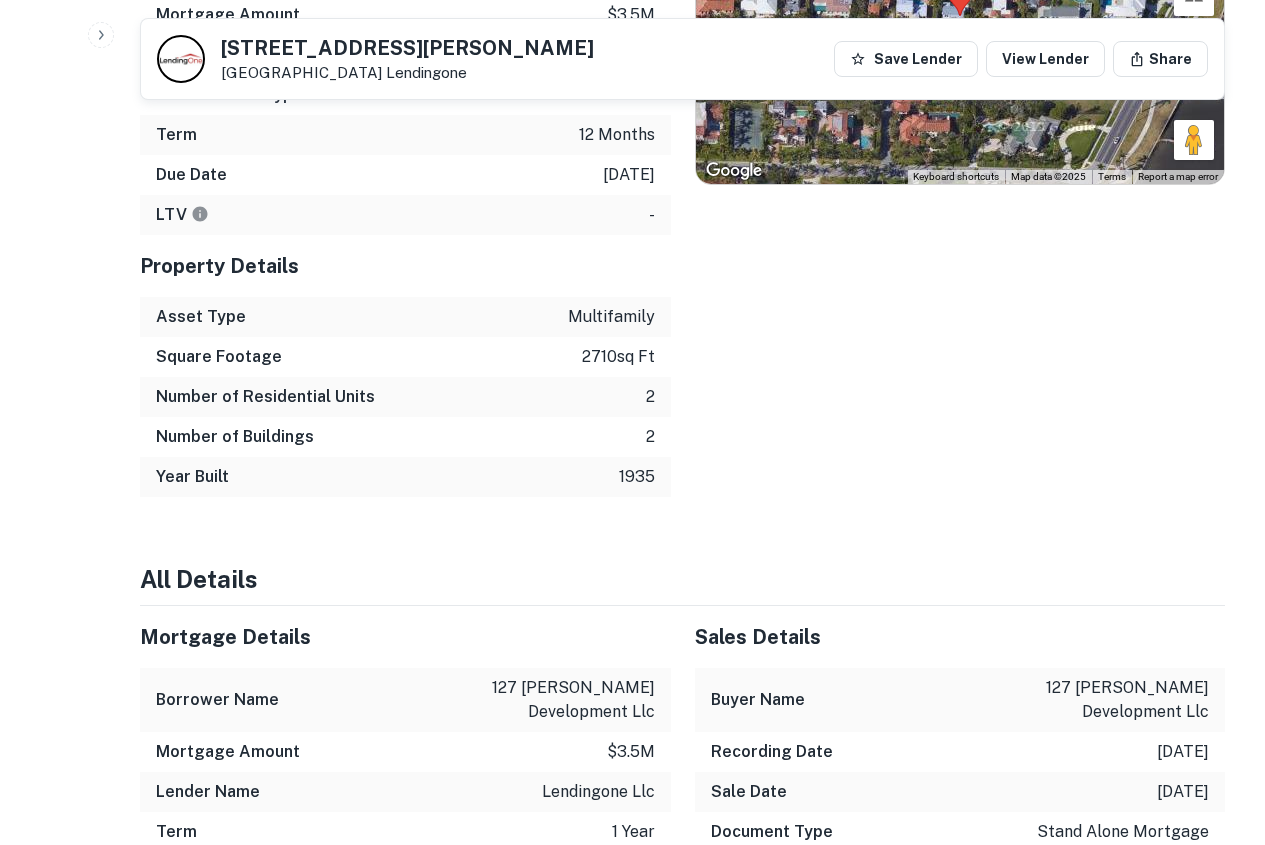scroll, scrollTop: 1700, scrollLeft: 0, axis: vertical 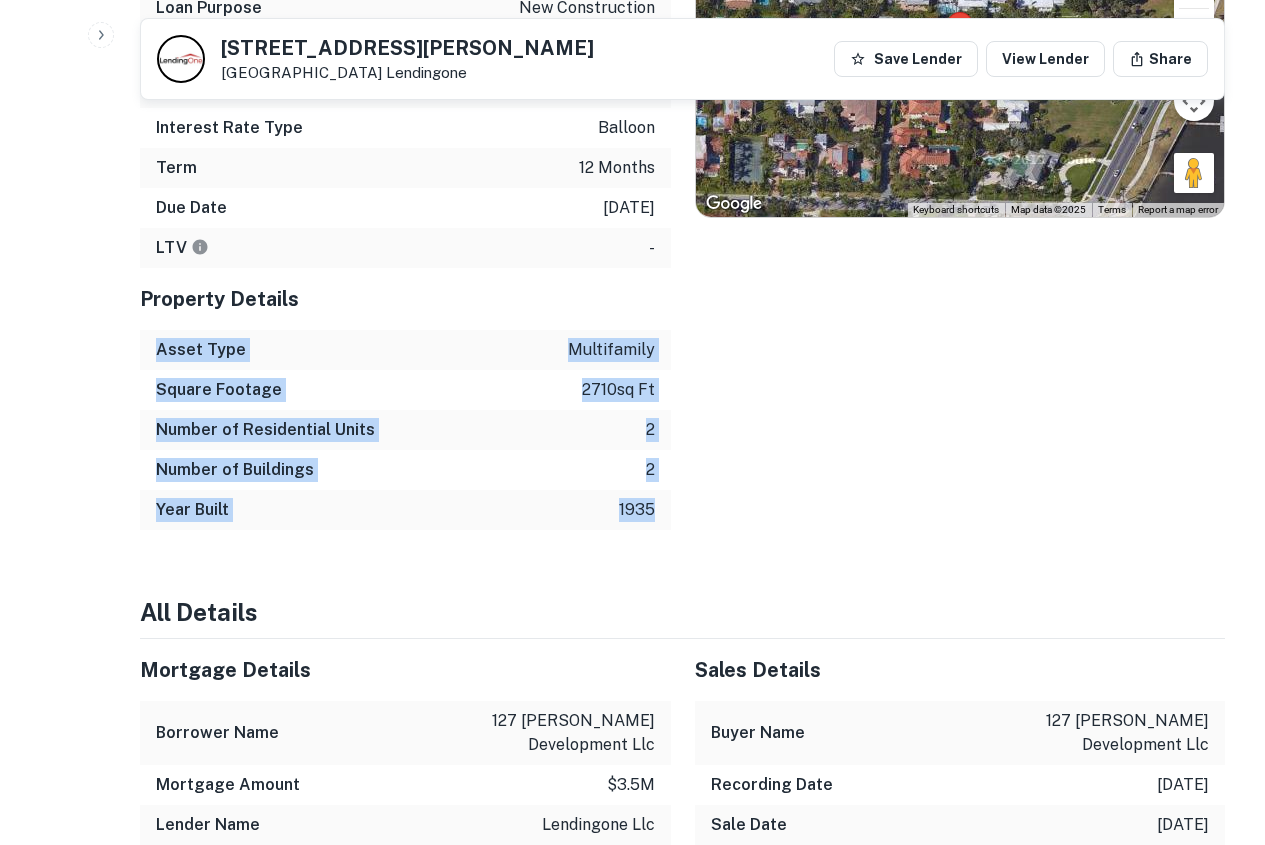 drag, startPoint x: 144, startPoint y: 328, endPoint x: 667, endPoint y: 481, distance: 544.92017 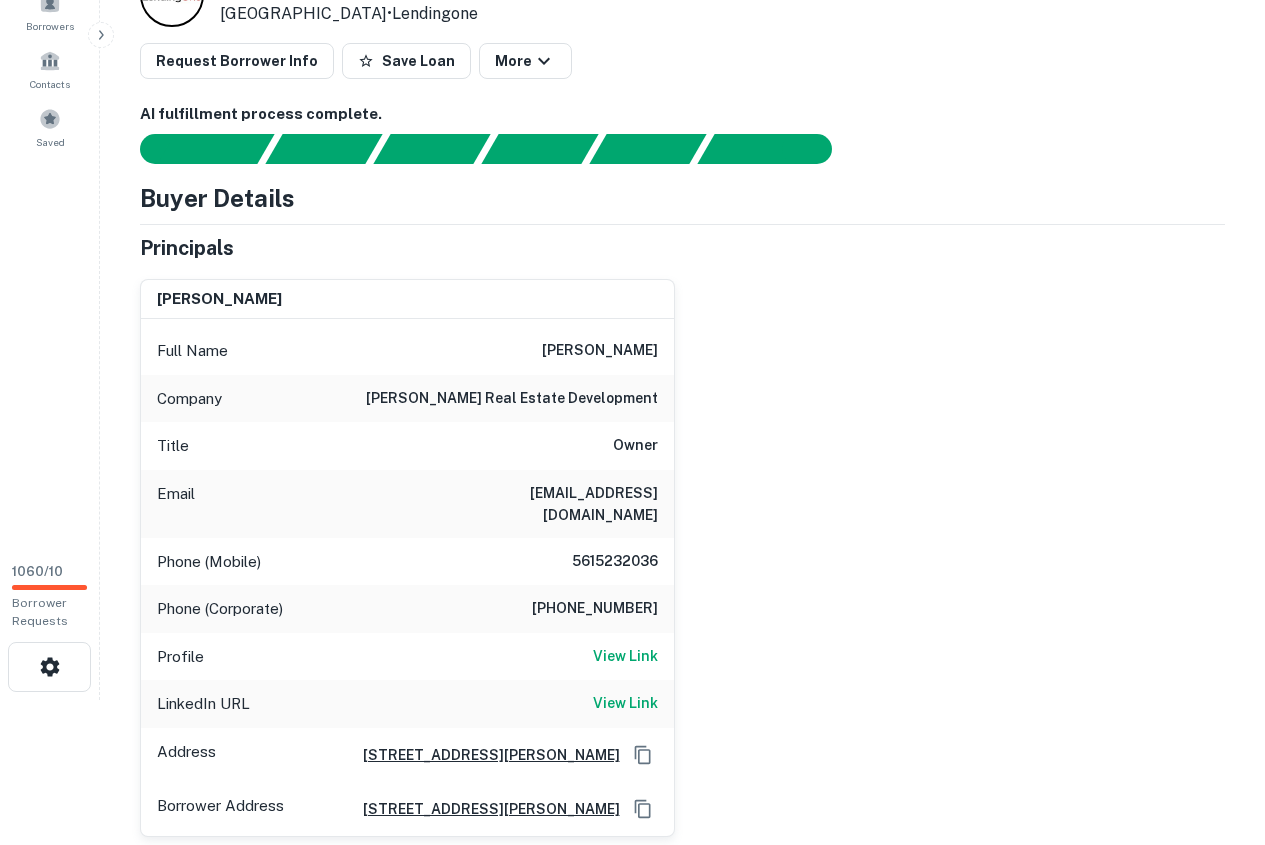 scroll, scrollTop: 100, scrollLeft: 0, axis: vertical 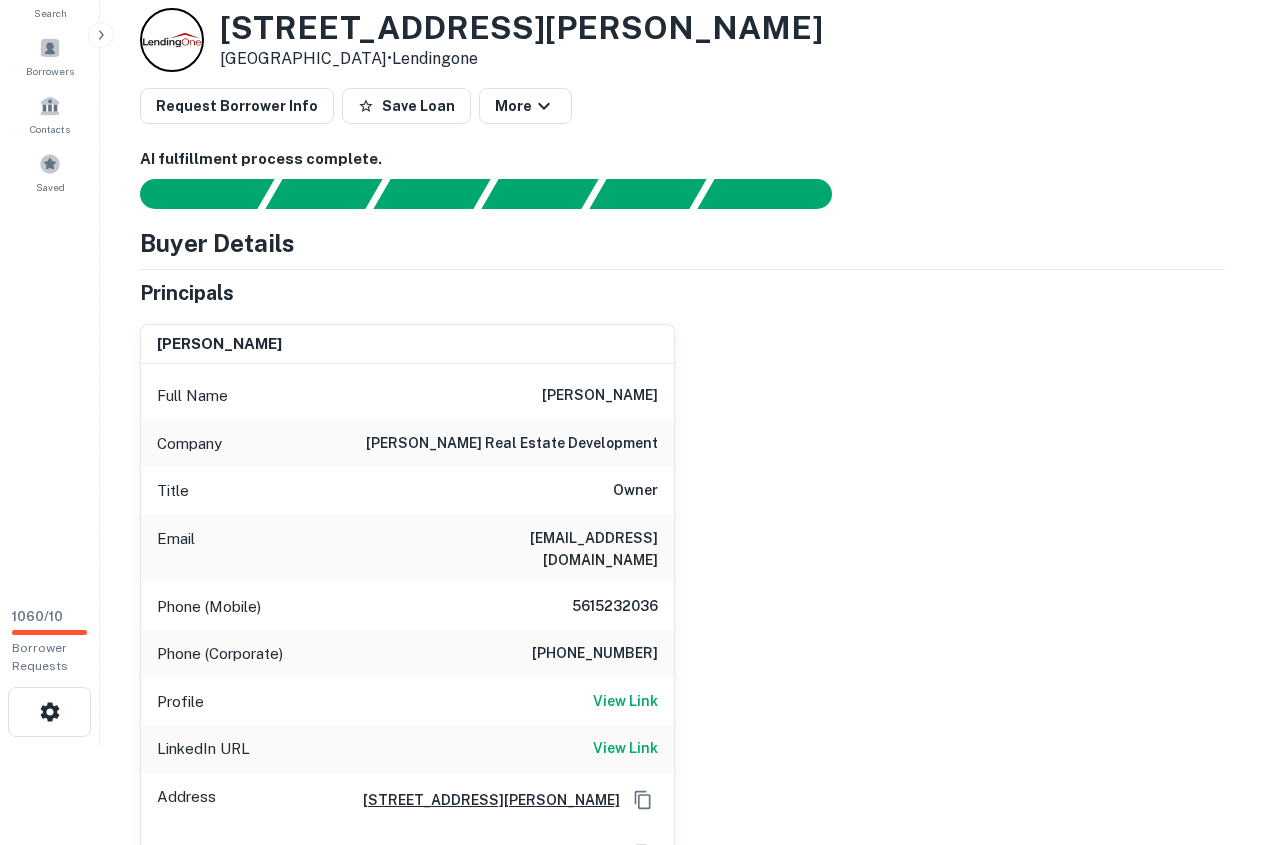 click on "sam fisch" at bounding box center (600, 396) 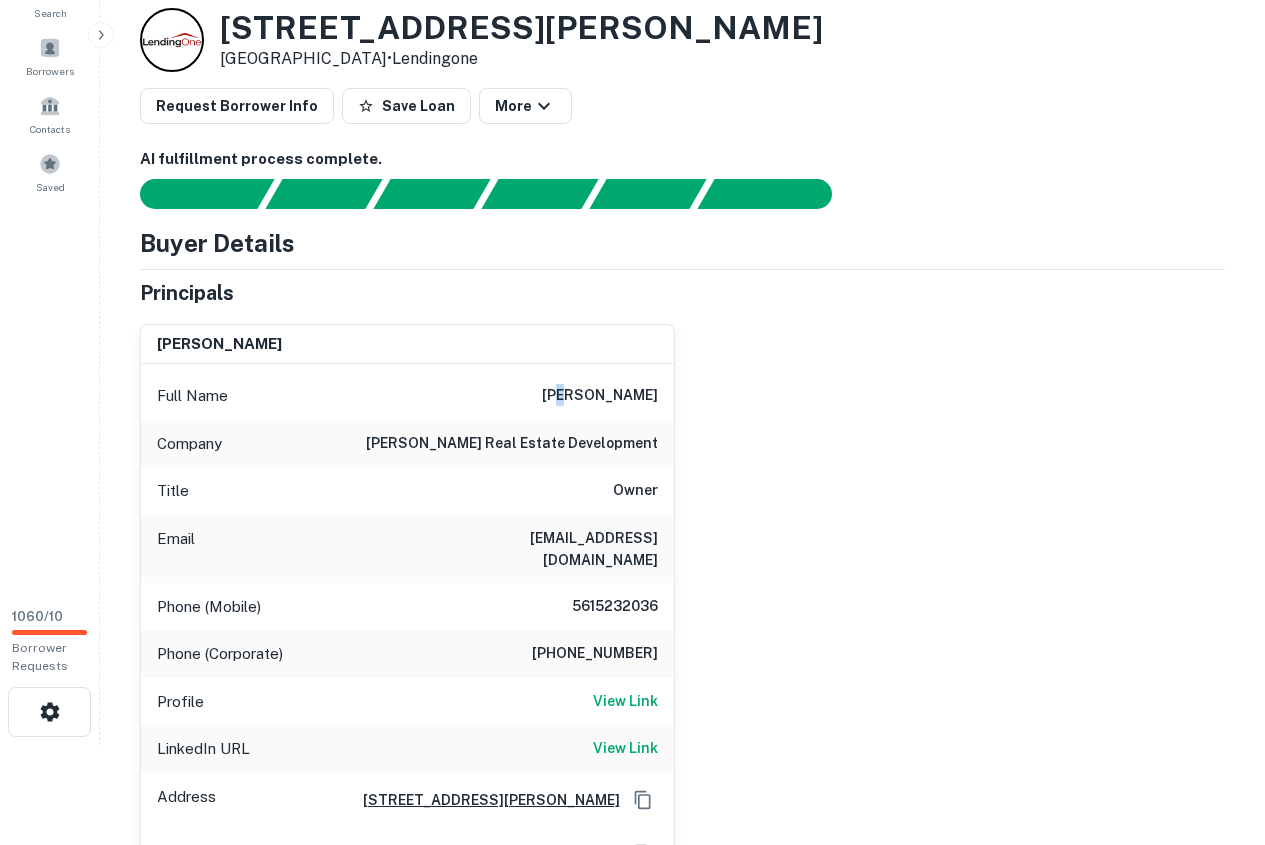 click on "sam fisch" at bounding box center (600, 396) 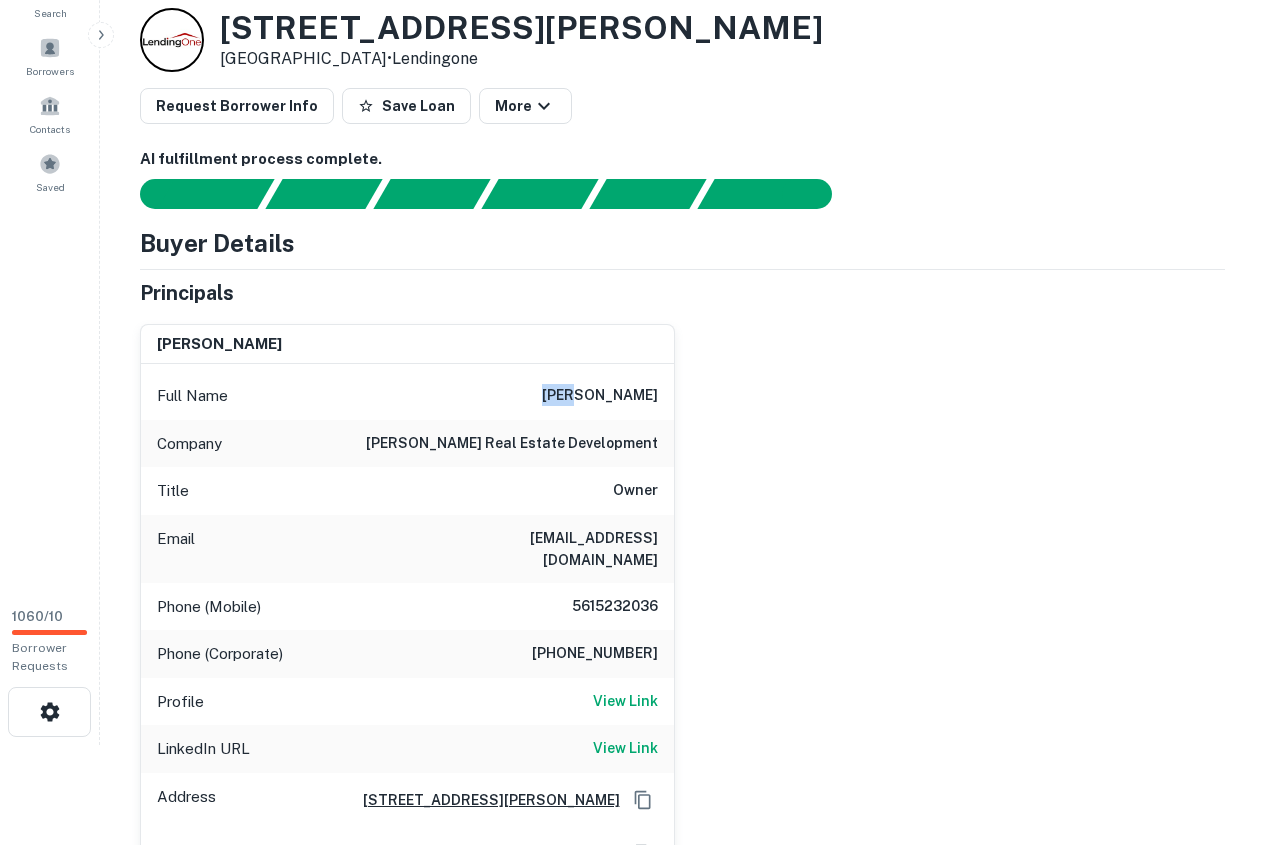 click on "sam fisch" at bounding box center [600, 396] 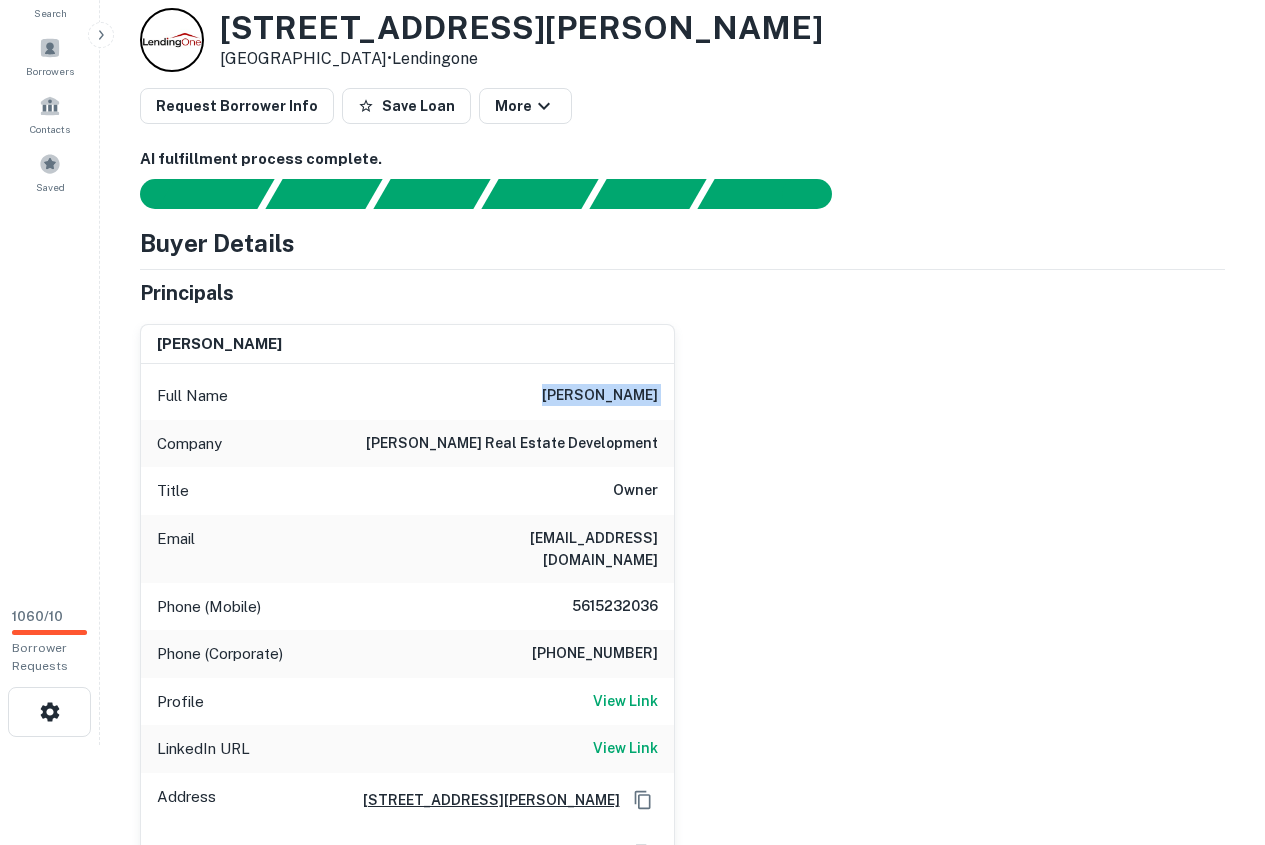 click on "sam fisch" at bounding box center (600, 396) 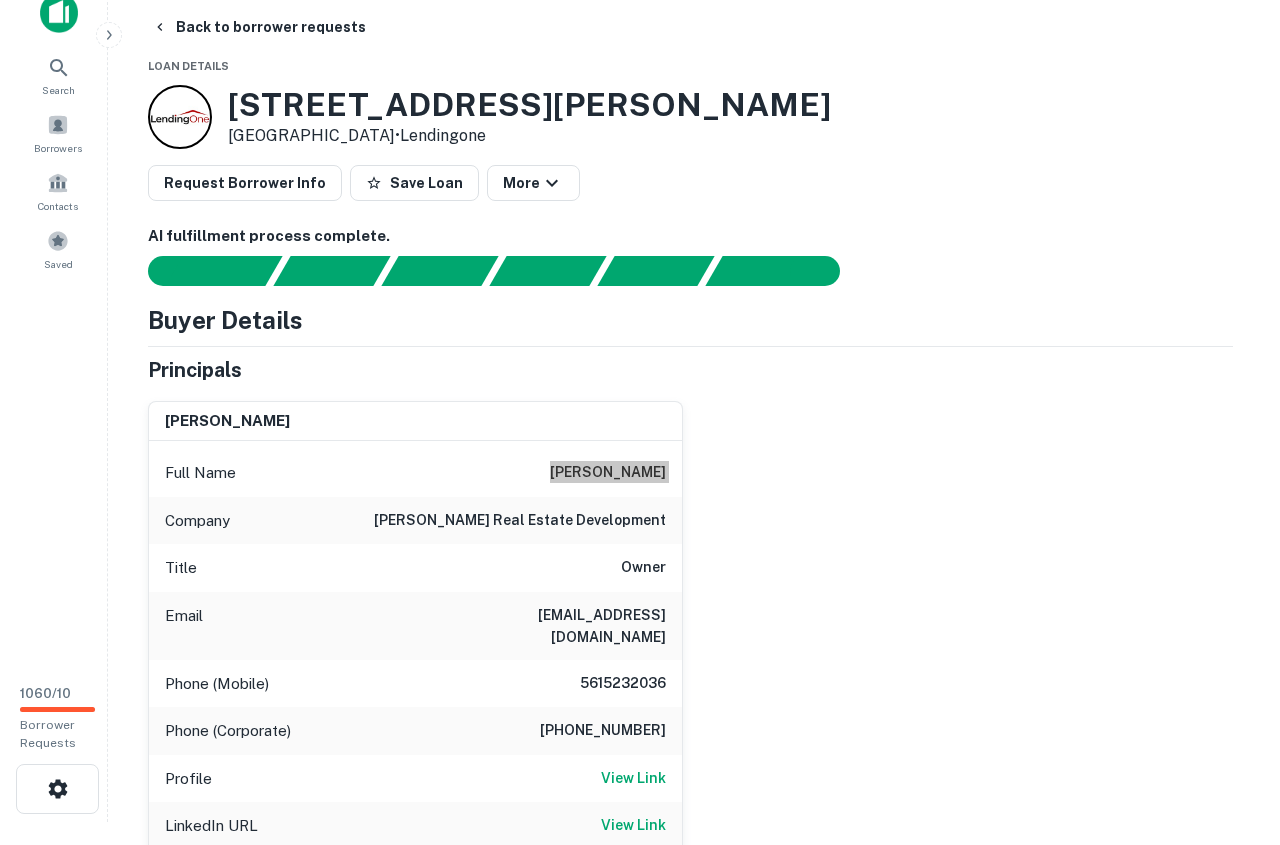 scroll, scrollTop: 0, scrollLeft: 0, axis: both 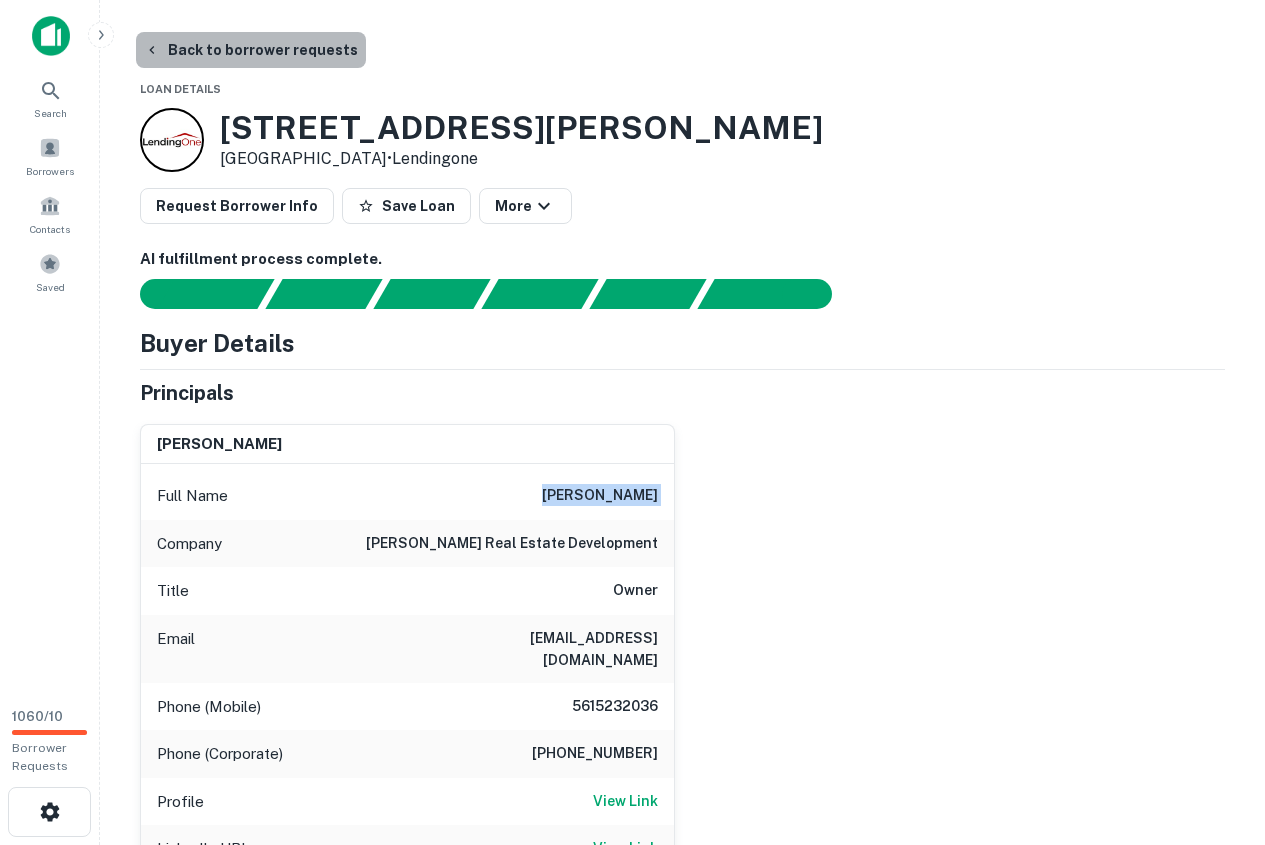 click on "Back to borrower requests" at bounding box center [251, 50] 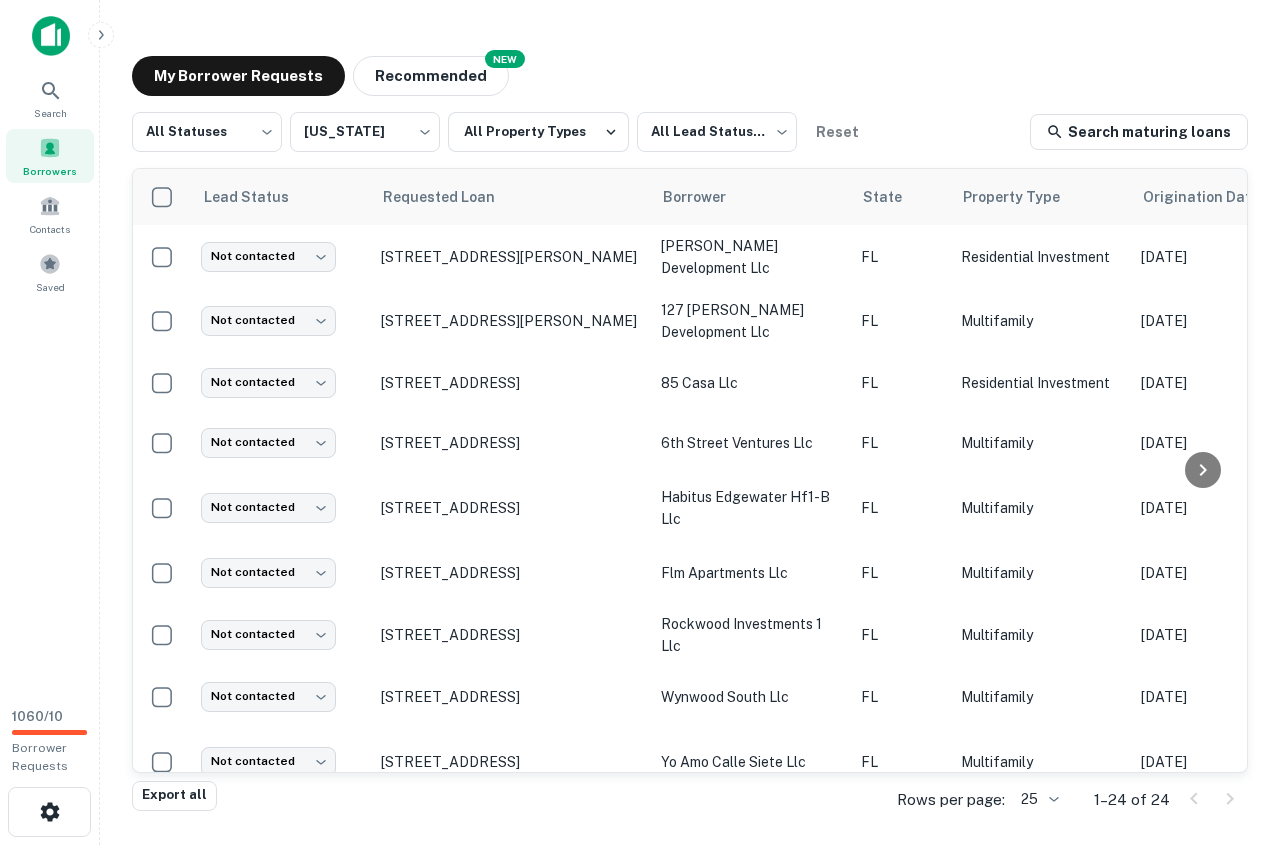 scroll, scrollTop: 77, scrollLeft: 0, axis: vertical 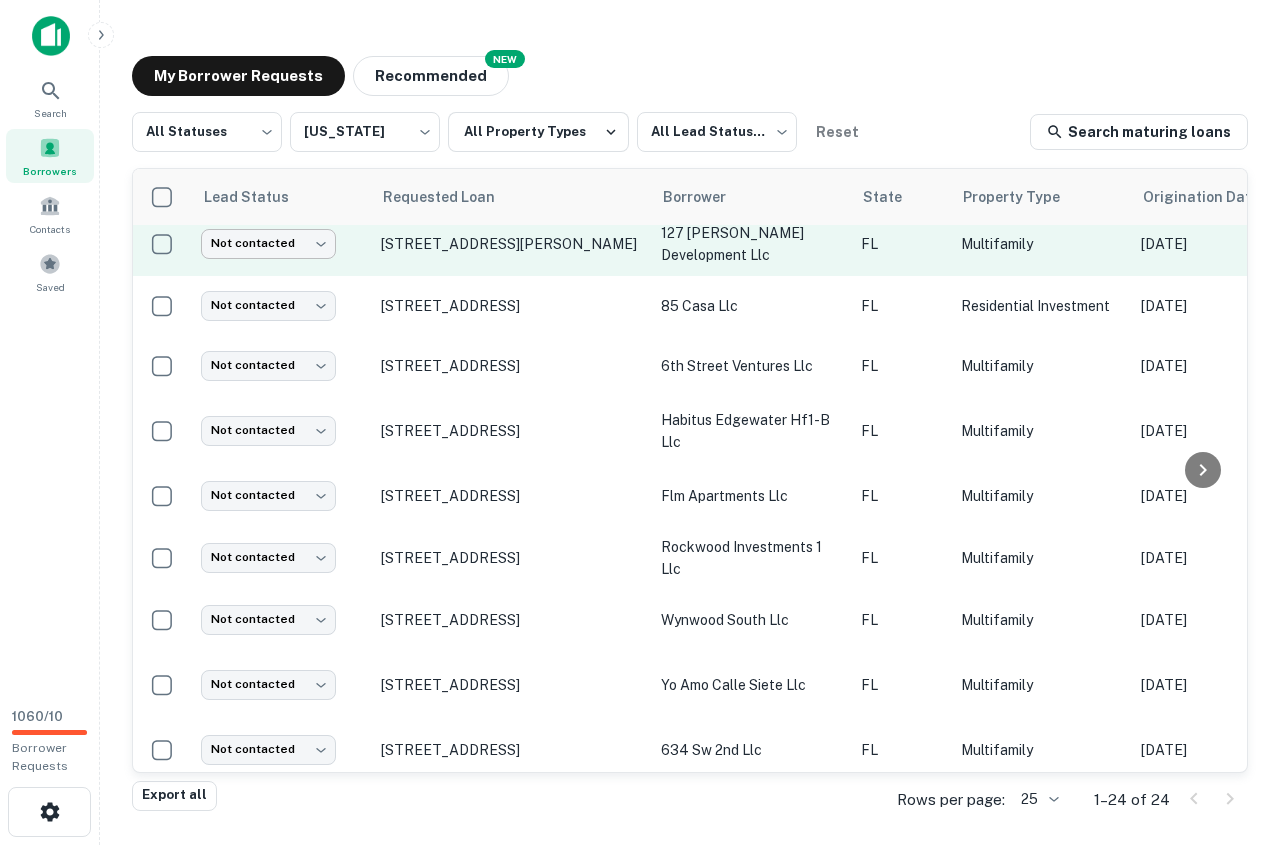 click on "Search         Borrowers         Contacts         Saved     1060  /  10   Borrower Requests My Borrower Requests NEW Recommended All Statuses *** ​ Florida ** ​ All Property Types All Lead Statuses *** ​ Reset Search maturing loans Lead Status Requested Loan Borrower State Property Type Origination Date Maturity Date Mortgage Amount Requested Date sorted descending Lender Request Status Not contacted **** ​ 529 Hampton Rd West Palm Beach, FL33405  baires development llc FL Residential Investment May 07, 2025 Apr 30, 2026 $1.4M Jul 02, 2025 Renovo Financial Pending Not contacted **** ​ 127 Murray Rd West Palm Beach, FL33405  127 murray development llc FL Multifamily Dec 03, 2024 Nov 30, 2025 $3.5M Jul 02, 2025 Lendingone Fulfilled Not contacted **** ​ 1201 Ne 85th St Miami, FL33138  85 casa llc FL Residential Investment Apr 06, 2025 Jun 30, 2026 $1.5M Jul 02, 2025 C   F Churchill Funding I LLC Fulfilled Not contacted **** ​ 1035 Sw 4th St Miami, FL33130  6th street ventures llc FL E" at bounding box center [640, 422] 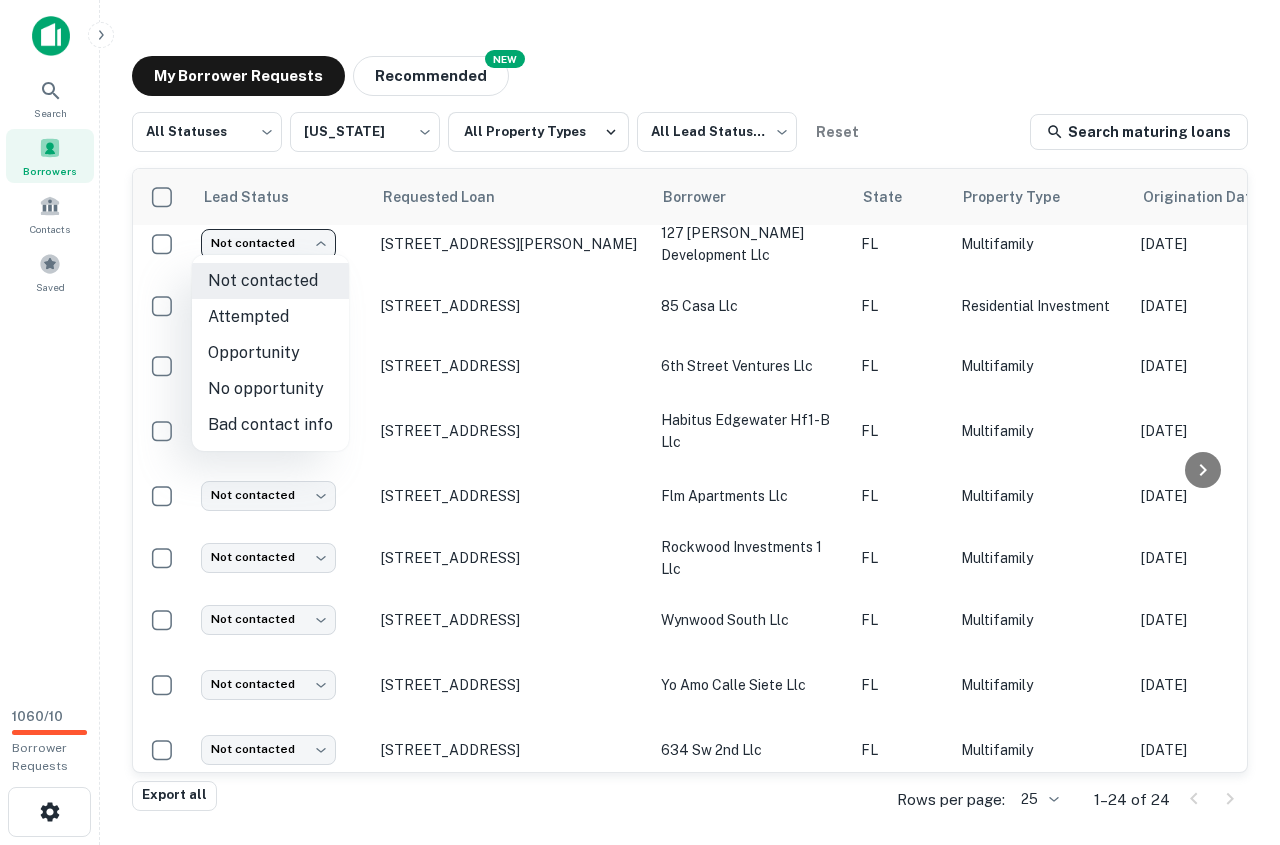 click on "No opportunity" at bounding box center (270, 389) 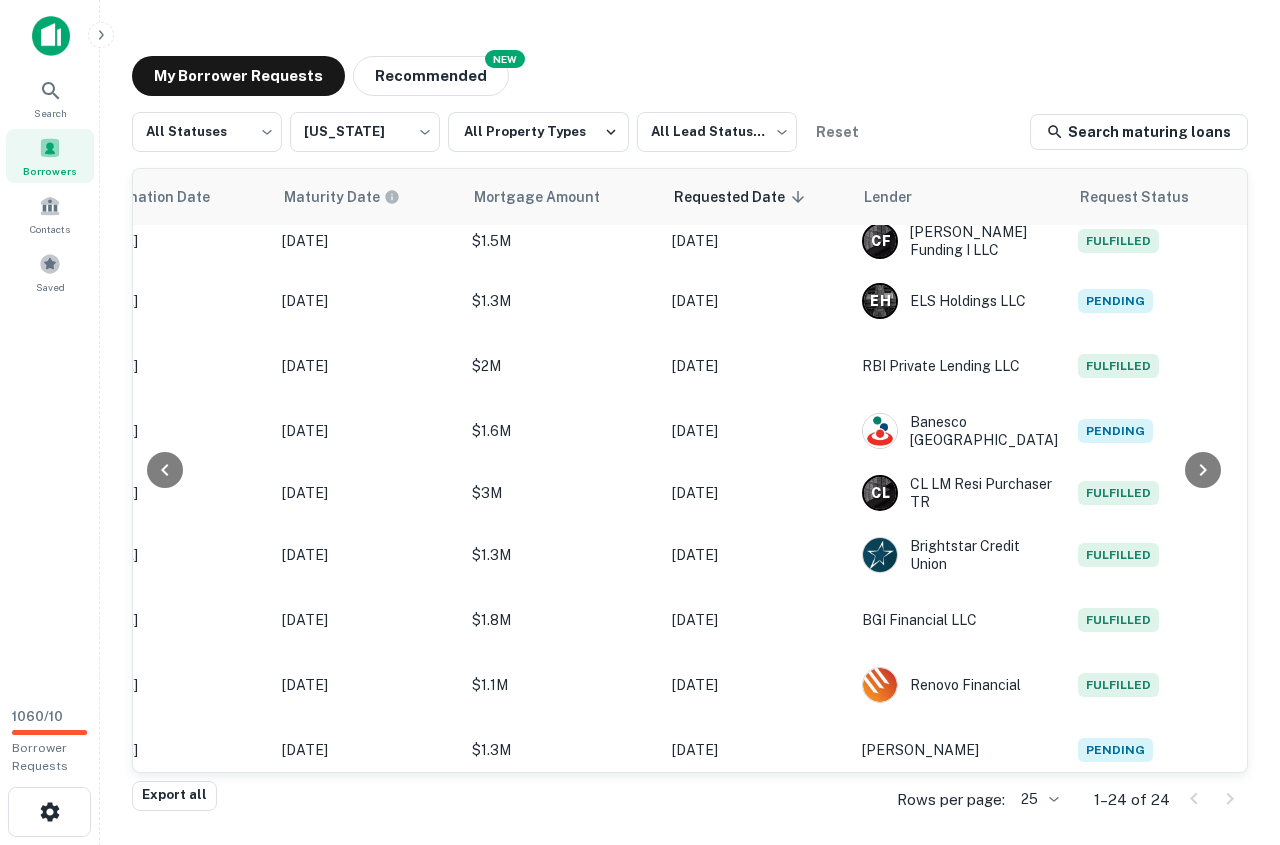 scroll, scrollTop: 142, scrollLeft: 0, axis: vertical 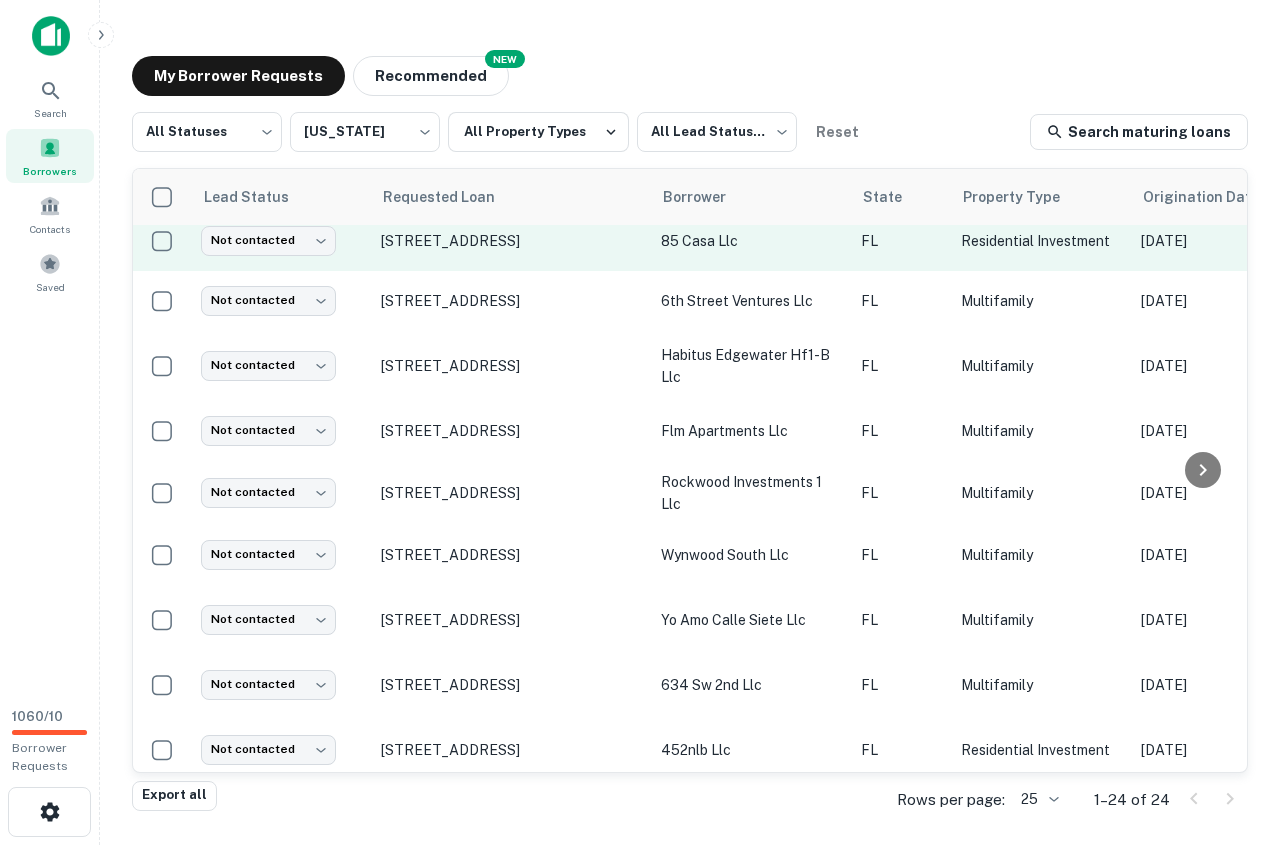 click on "1201 Ne 85th St Miami, FL33138" at bounding box center [511, 241] 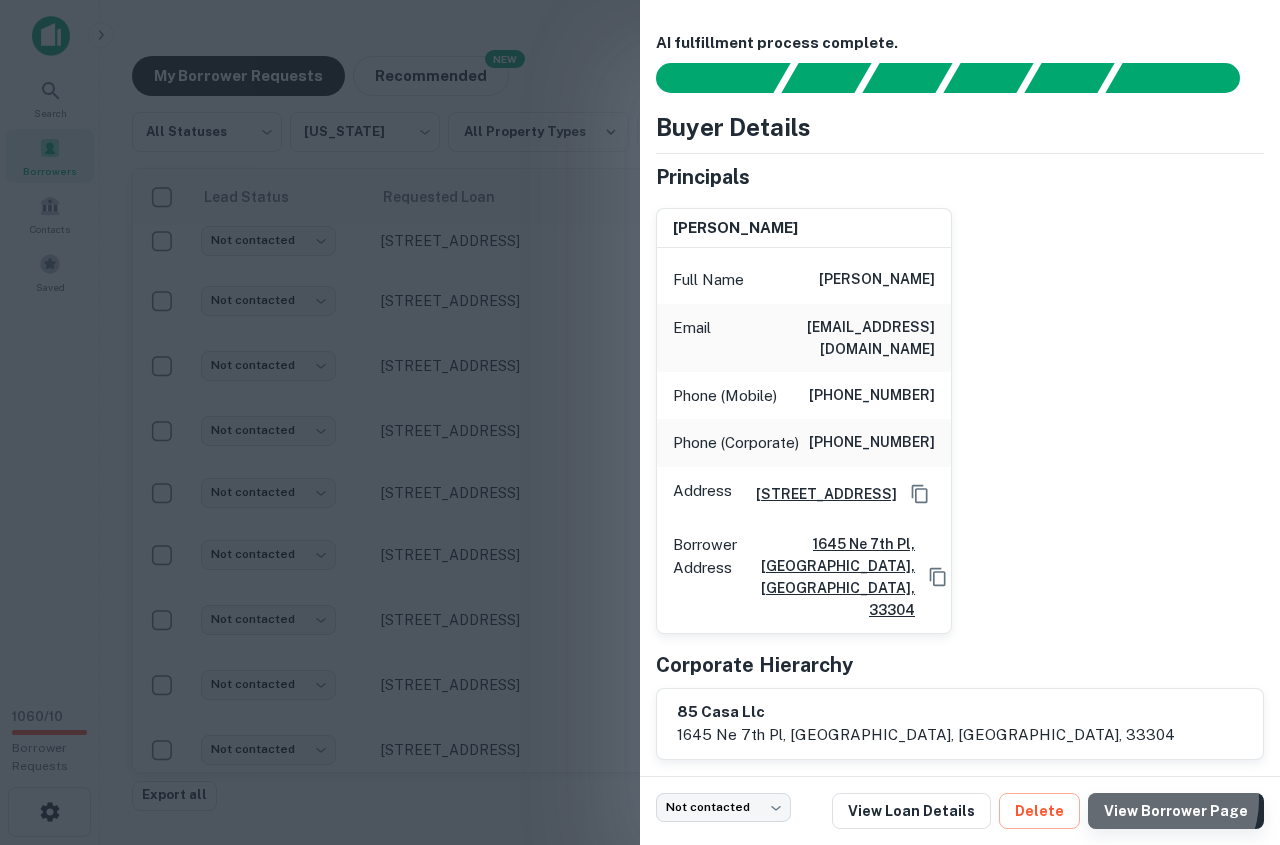 click on "View Borrower Page" at bounding box center (1176, 811) 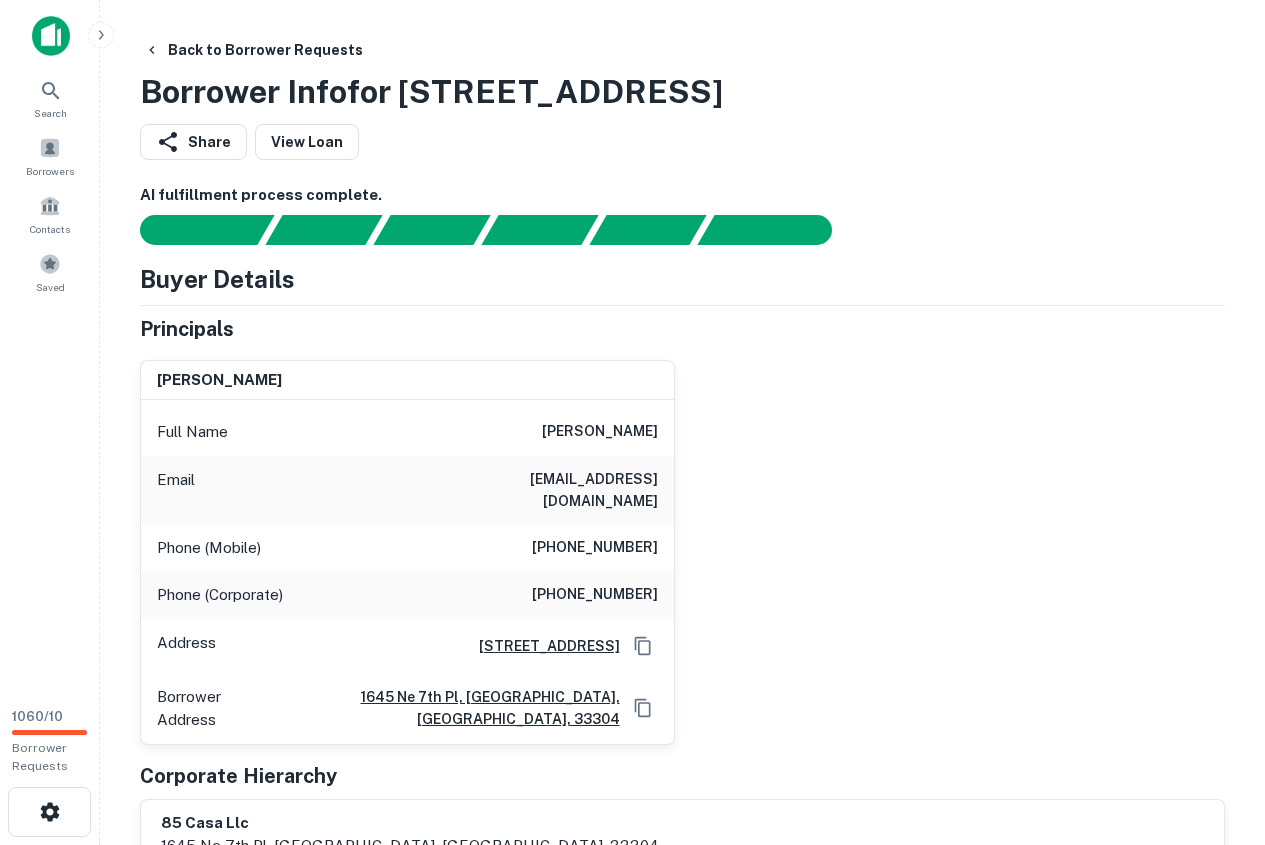 scroll, scrollTop: 0, scrollLeft: 0, axis: both 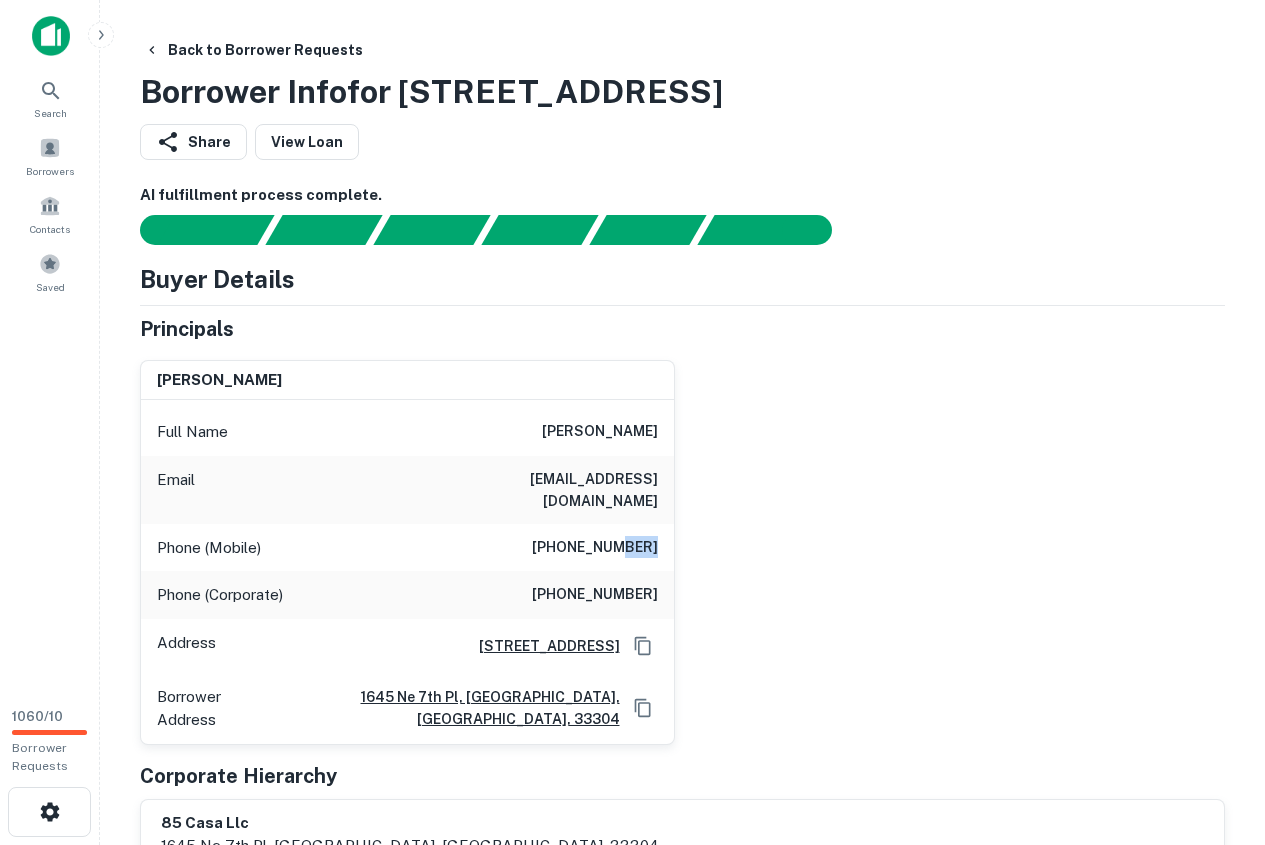 click on "[PHONE_NUMBER]" at bounding box center [595, 548] 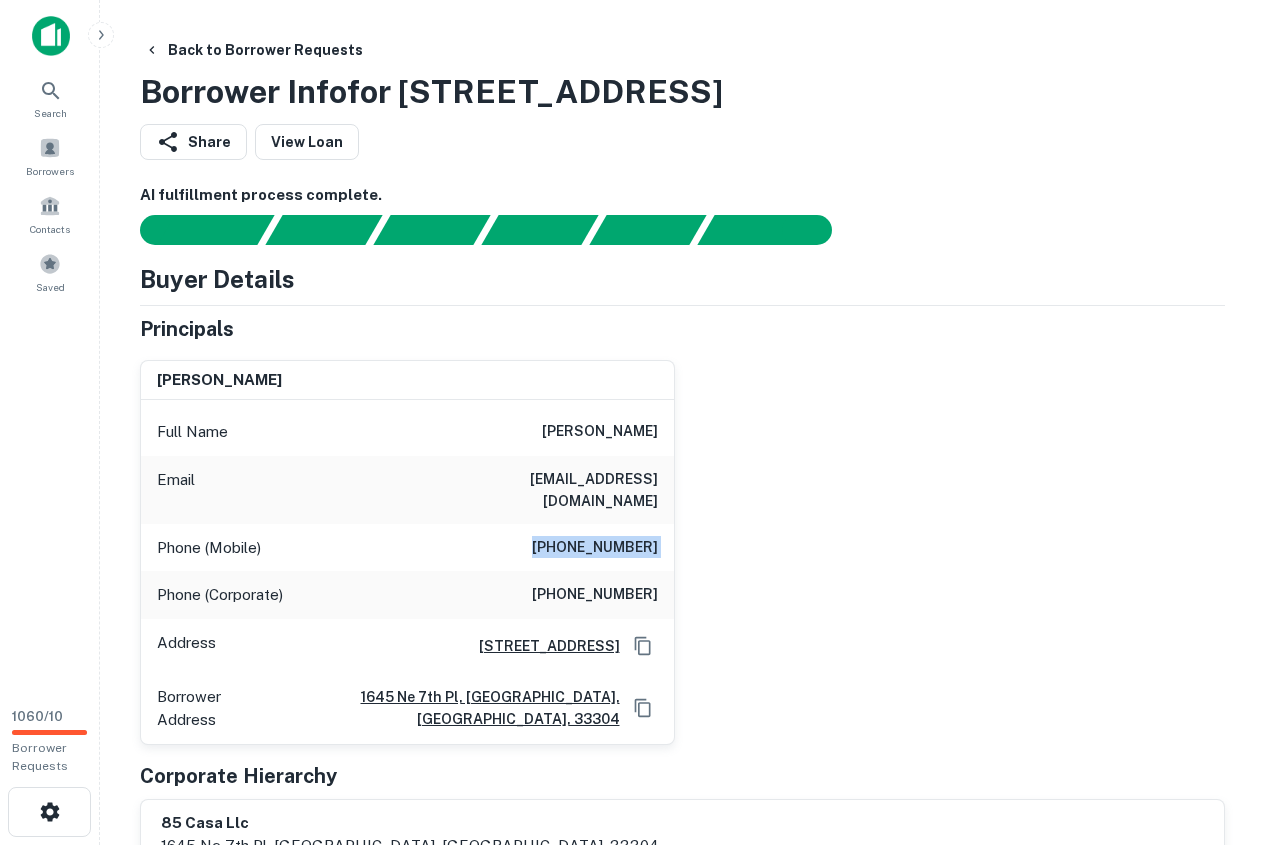 click on "[PHONE_NUMBER]" at bounding box center (595, 548) 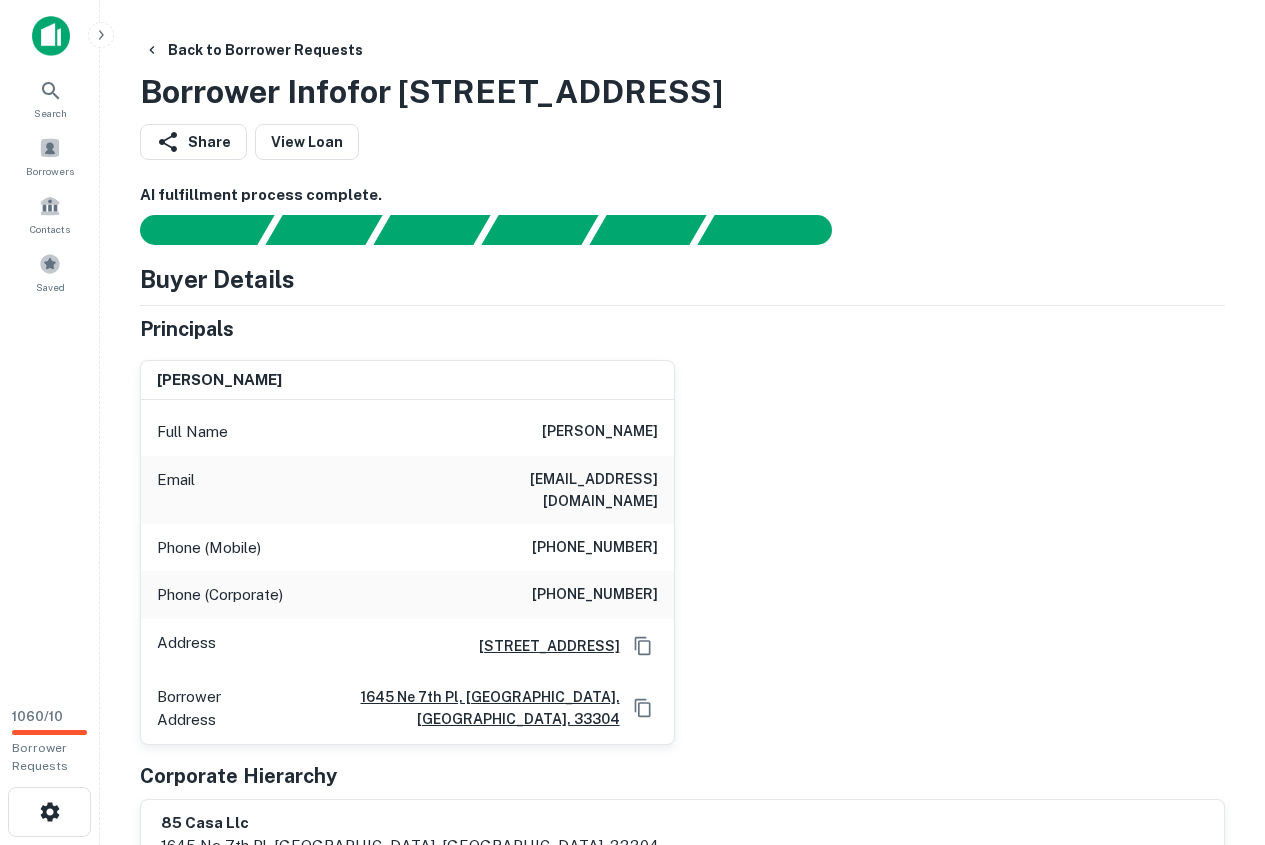 click on "shamseddin mizani Full Name shamseddin mizani Email shamizani@gmail.com Phone (Mobile) (773) 610-7698 Phone (Corporate) (754) 551-6003 Address 1645 Ne 7th Pl, Fort Lauderdale, FL33304  Borrower Address 1645 ne 7th pl, fort lauderdale, FL, 33304" at bounding box center [674, 544] 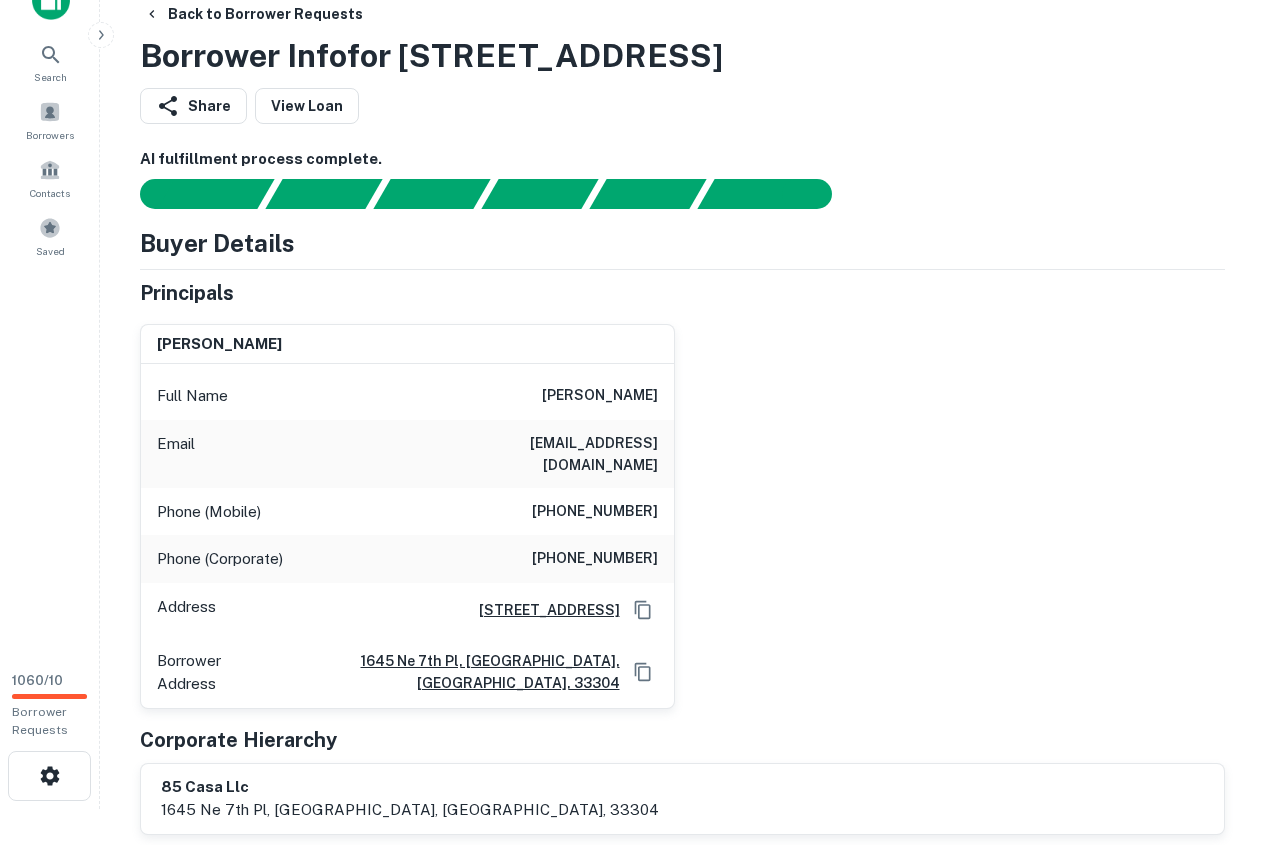 scroll, scrollTop: 0, scrollLeft: 0, axis: both 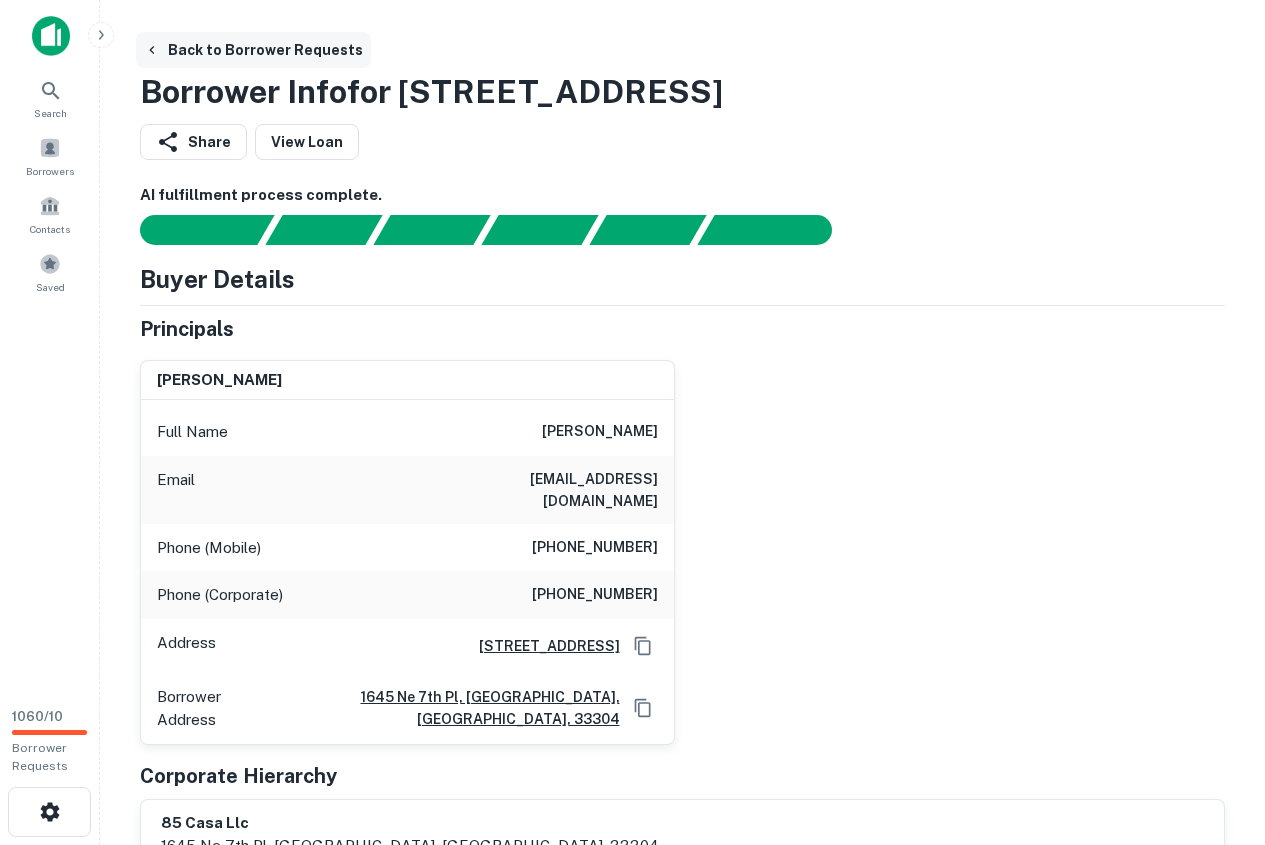 click on "Back to Borrower Requests" at bounding box center [253, 50] 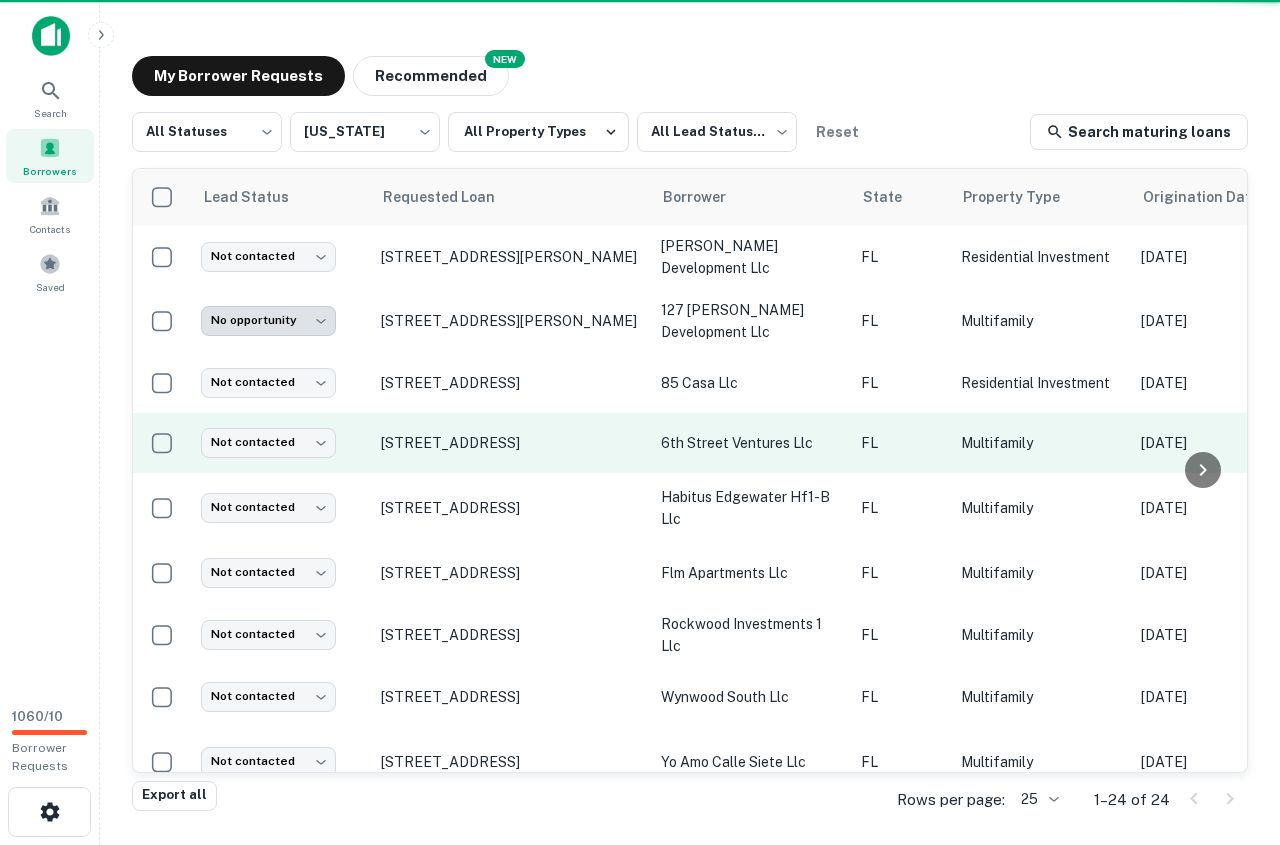 scroll, scrollTop: 0, scrollLeft: 0, axis: both 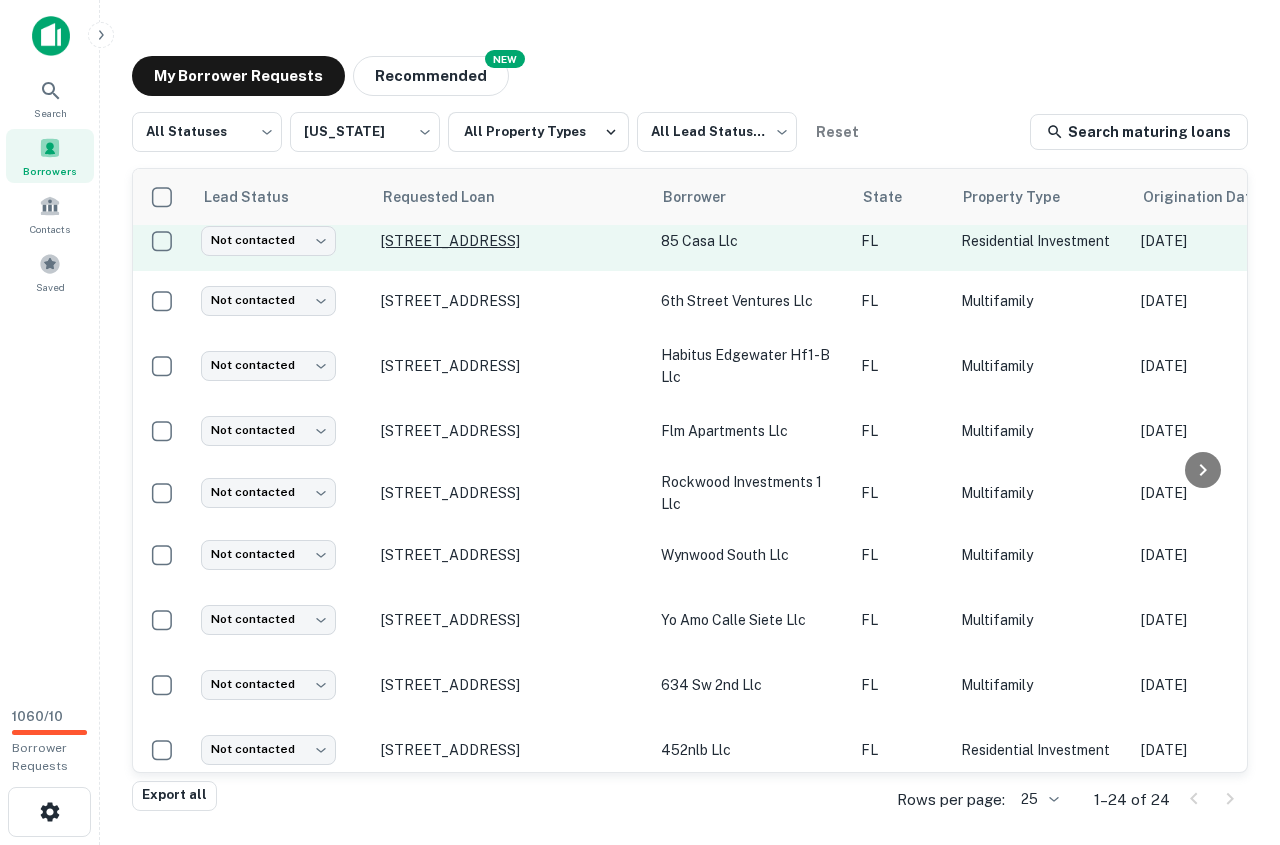 click on "[STREET_ADDRESS]" at bounding box center (511, 241) 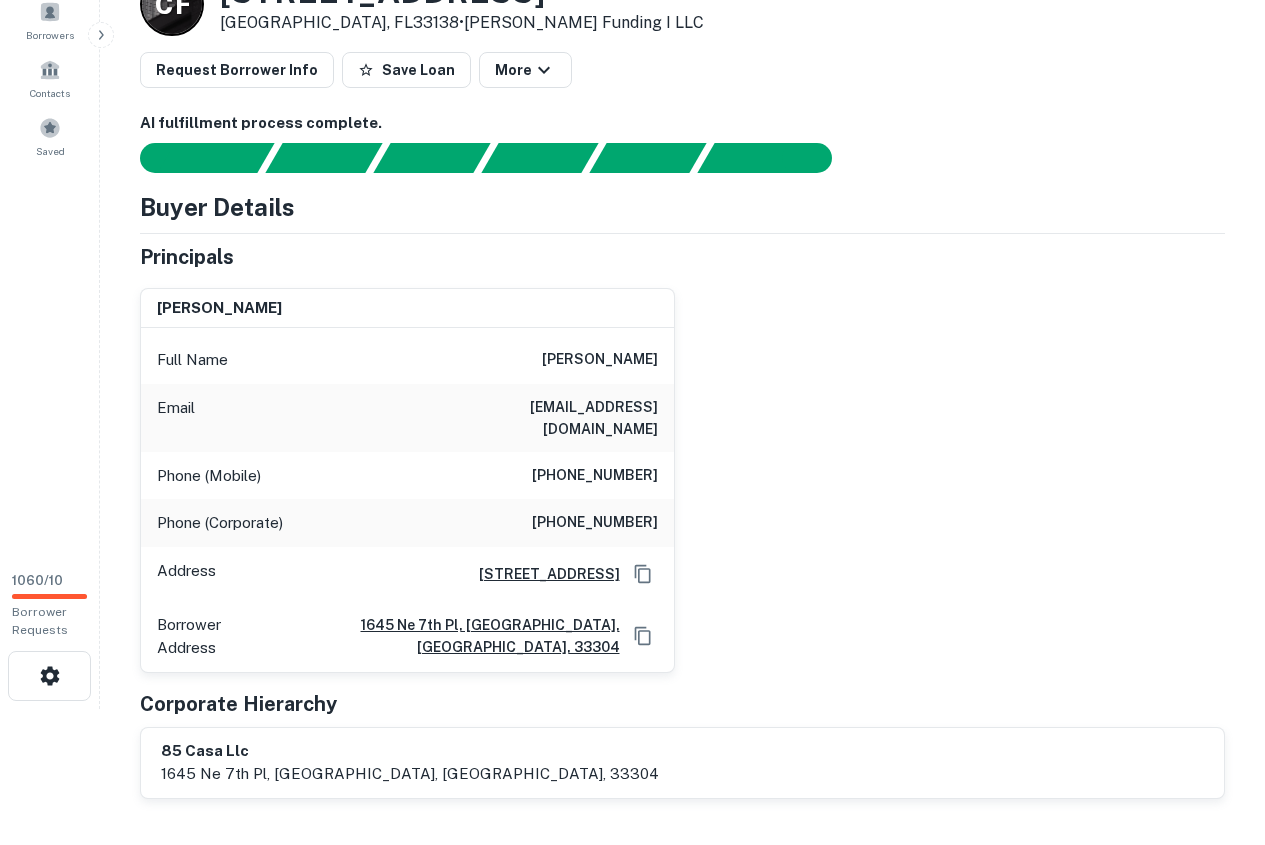 scroll, scrollTop: 0, scrollLeft: 0, axis: both 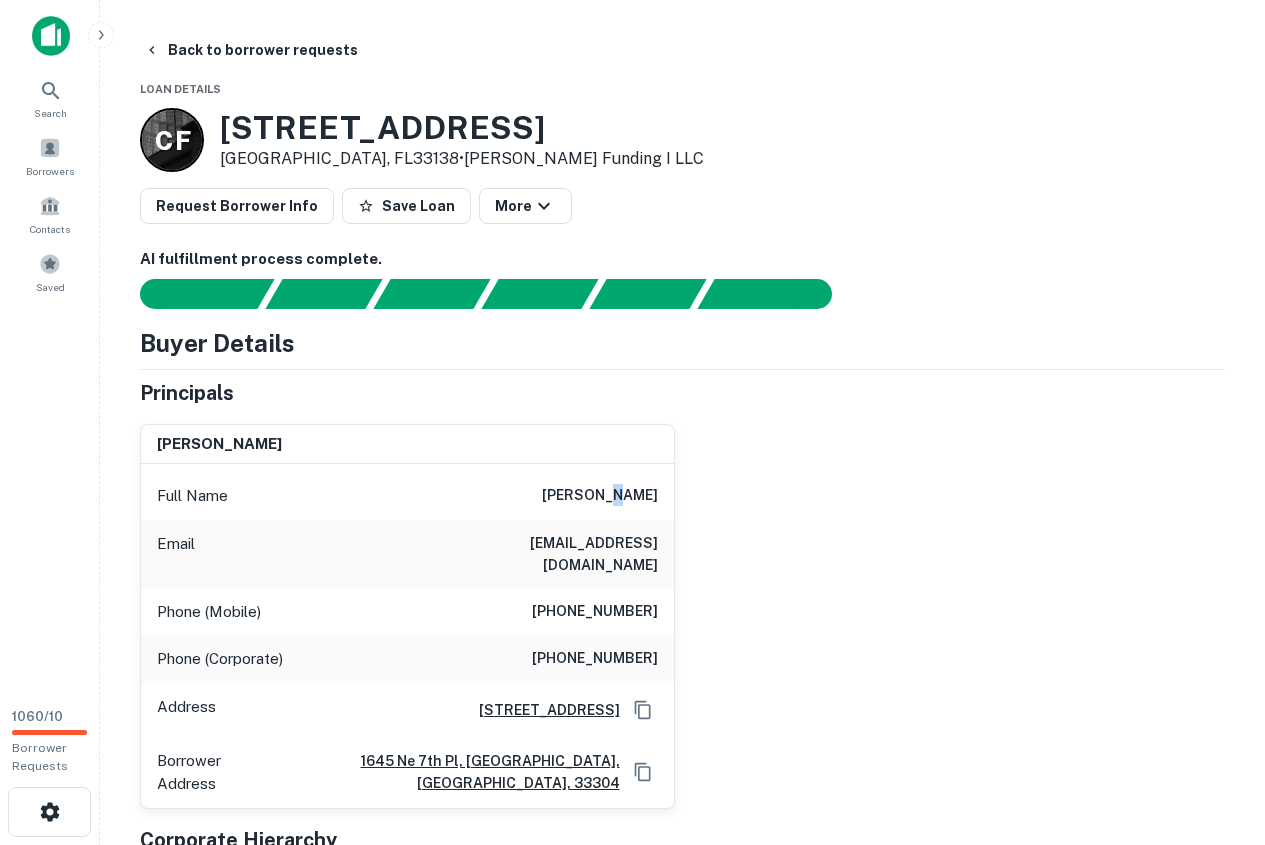 click on "[PERSON_NAME]" at bounding box center (600, 496) 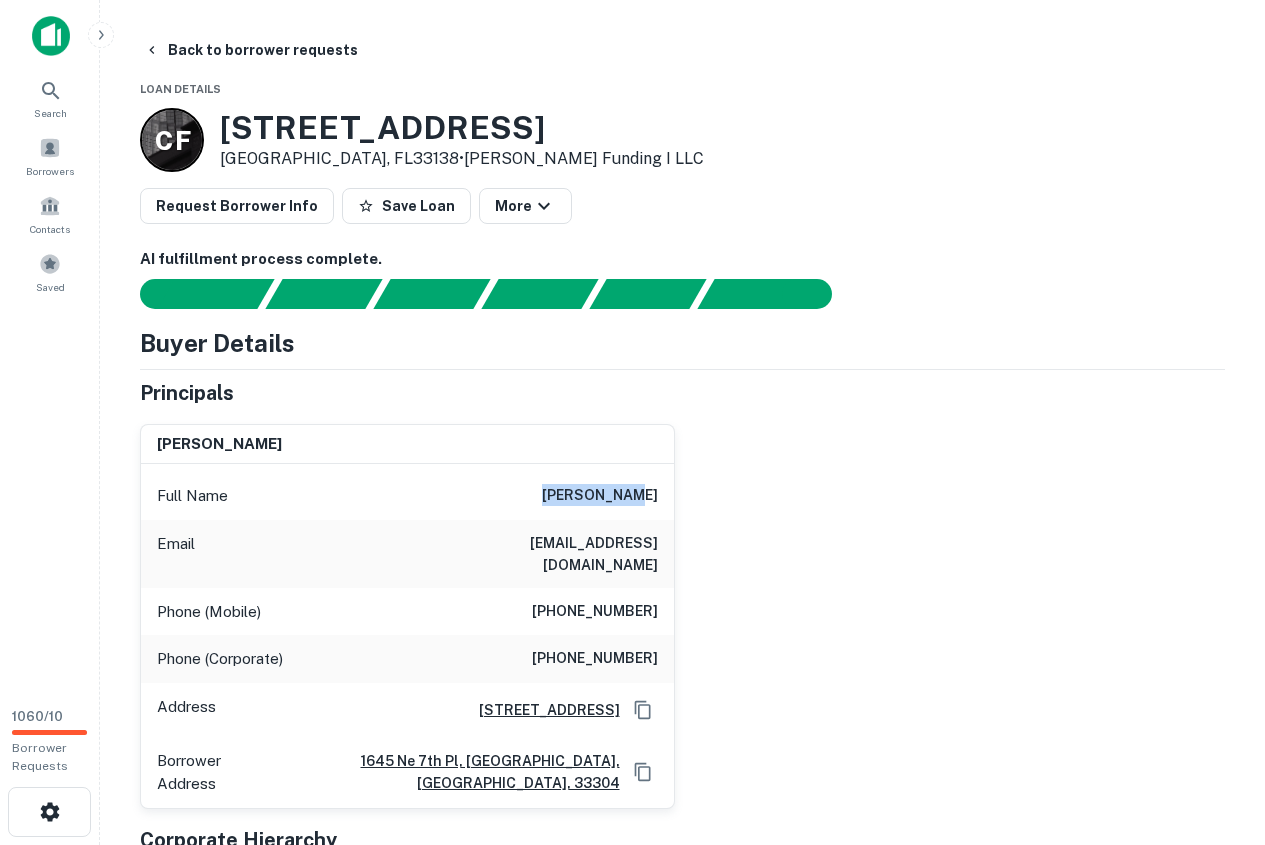 click on "shamseddin mizani" at bounding box center [600, 496] 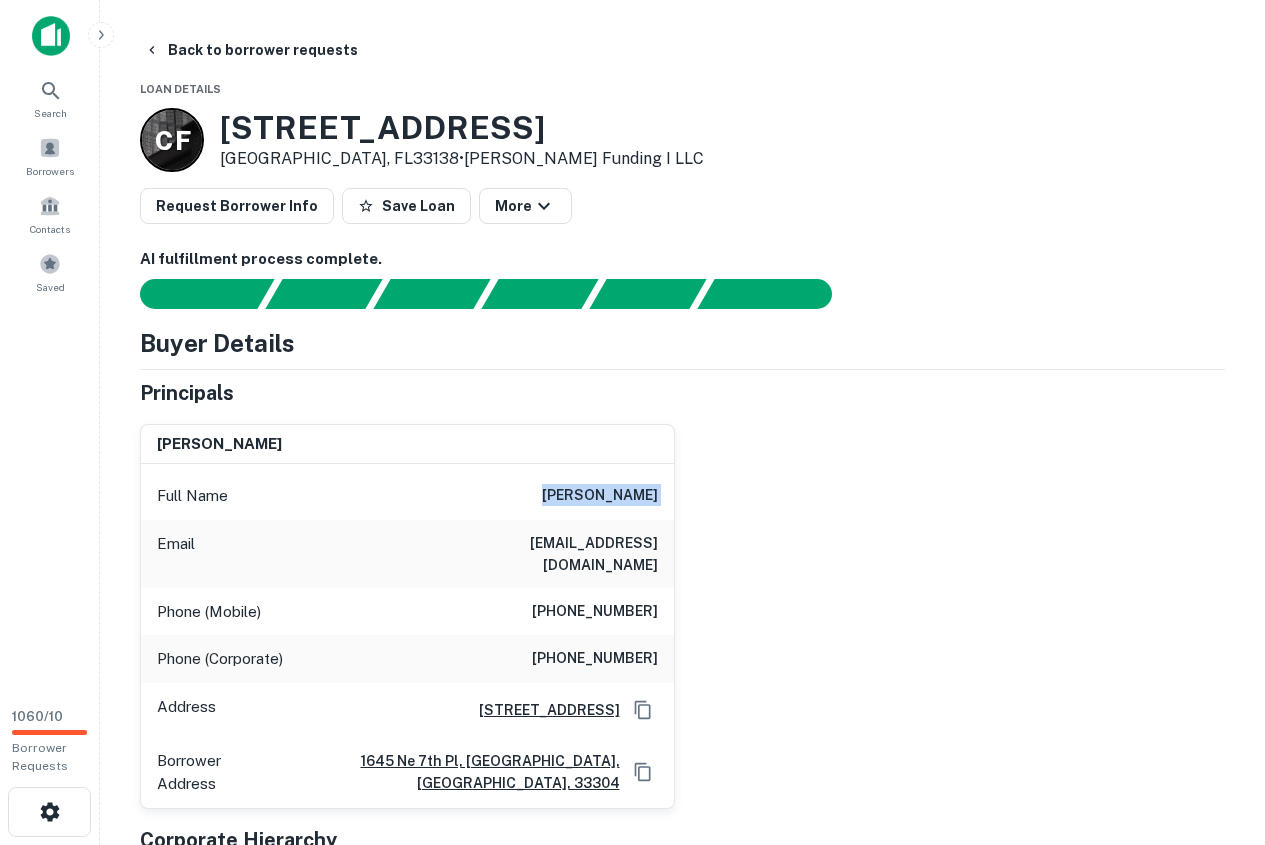click on "shamseddin mizani" at bounding box center (600, 496) 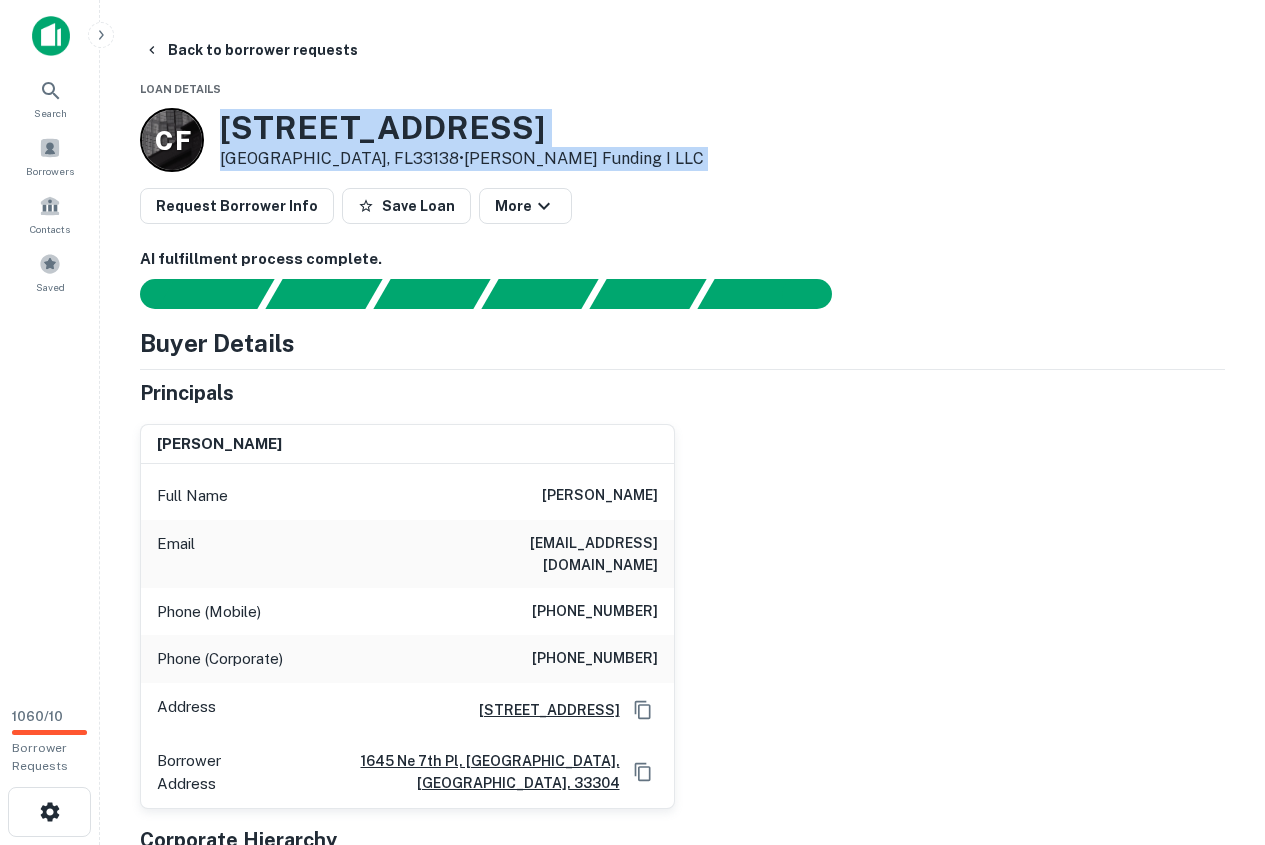 drag, startPoint x: 218, startPoint y: 121, endPoint x: 513, endPoint y: 174, distance: 299.7232 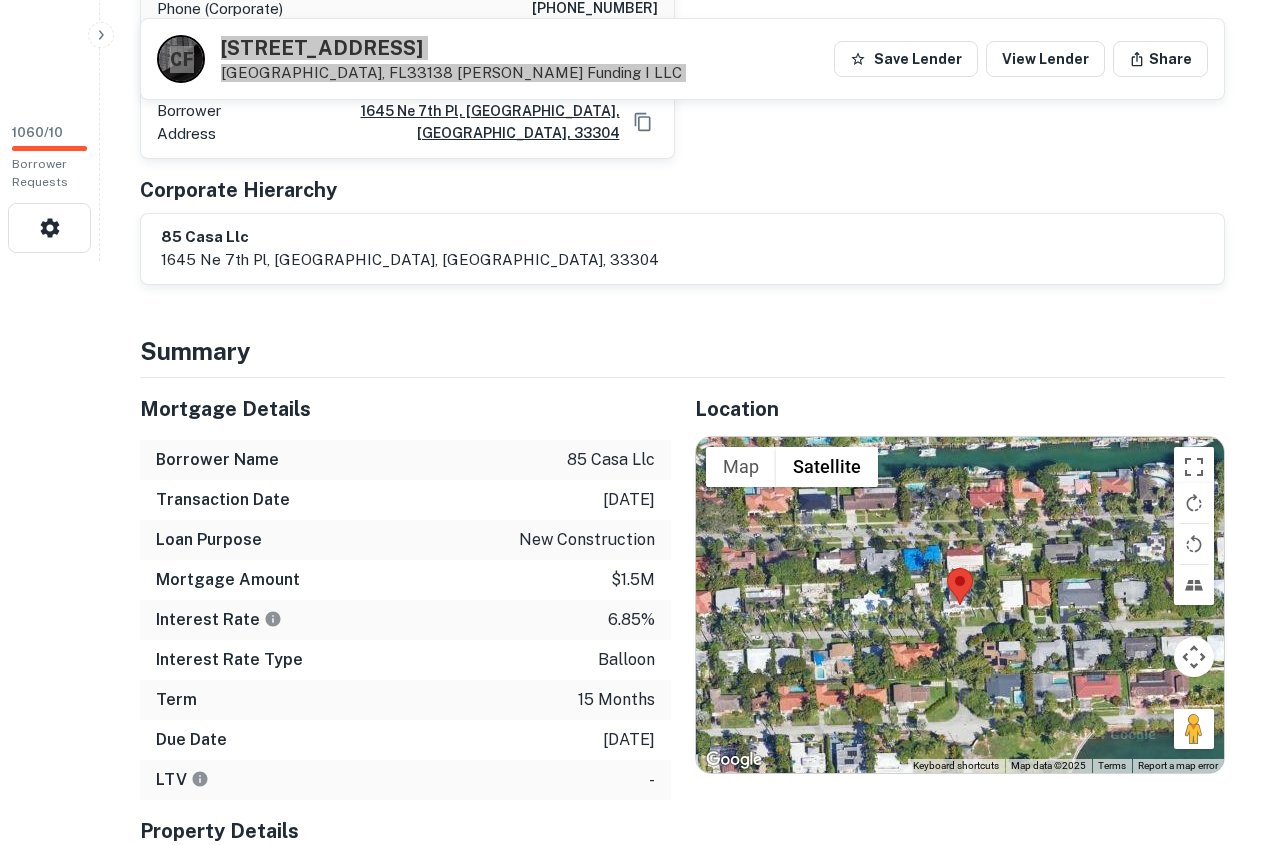 scroll, scrollTop: 700, scrollLeft: 0, axis: vertical 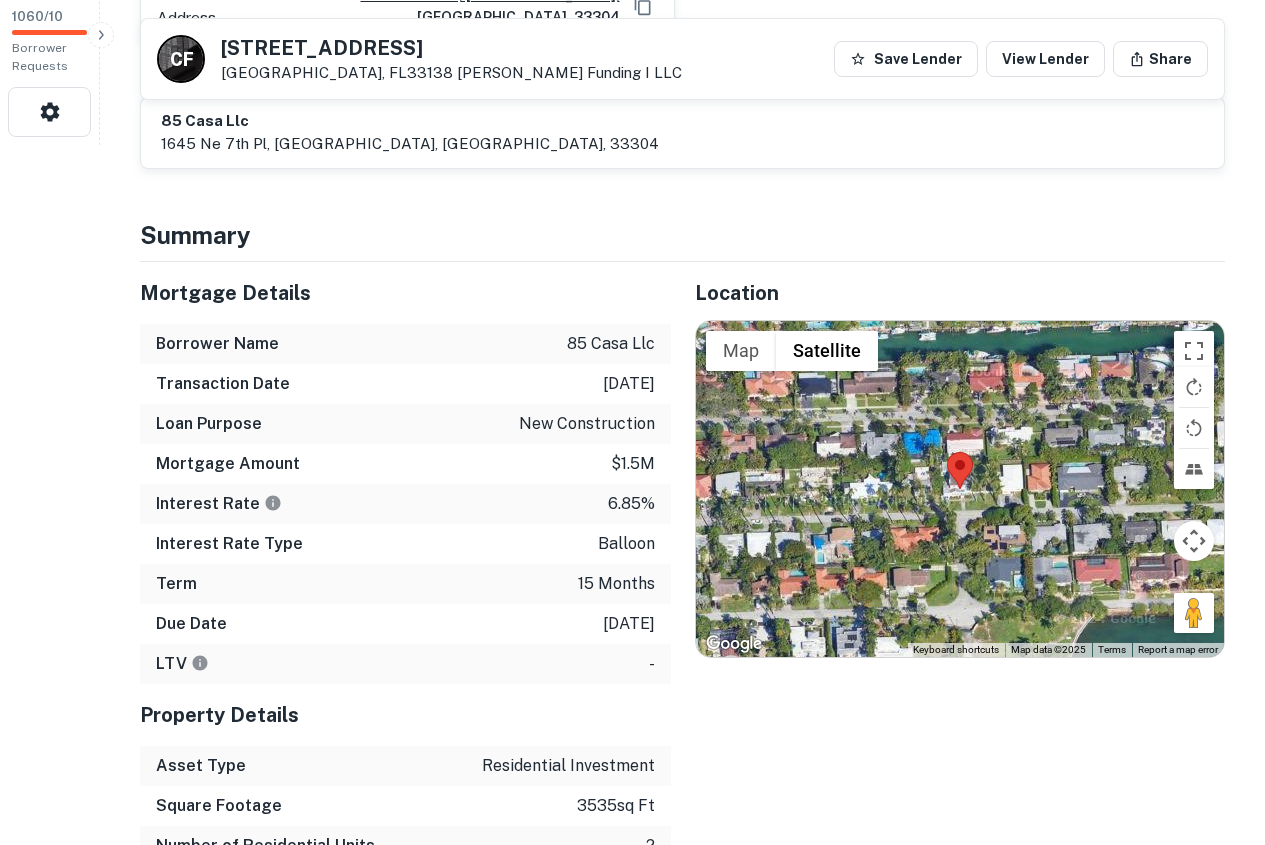 click on "Search         Borrowers         Contacts         Saved     1060  /  10   Borrower Requests Back to borrower requests C   F 1201 NE 85th St Miami, FL33138    Churchill Funding I LLC Save Lender View Lender Share AI fulfillment process complete.   Buyer Details Principals shamseddin mizani Full Name shamseddin mizani Email shamizani@gmail.com Phone (Mobile) (773) 610-7698 Phone (Corporate) (754) 551-6003 Address 1645 Ne 7th Pl, Fort Lauderdale, FL33304  Borrower Address 1645 ne 7th pl, fort lauderdale, FL, 33304 Corporate Hierarchy 85 casa llc 1645 ne 7th pl, fort lauderdale, fl, 33304 Summary Mortgage Details Borrower Name 85 casa llc Transaction Date   4/6/2025 Loan Purpose   new construction Mortgage Amount   $1.5m Interest Rate   6.85% Interest Rate Type   balloon Term 15 months Due Date 6/30/2026 LTV   - Property Details Asset Type residential investment Square Footage 3535  sq ft Number of Residential Units 2 Number of Buildings 2 Year Built 1947 Location ← Move left → Move right ↑ ↓" at bounding box center [632, -278] 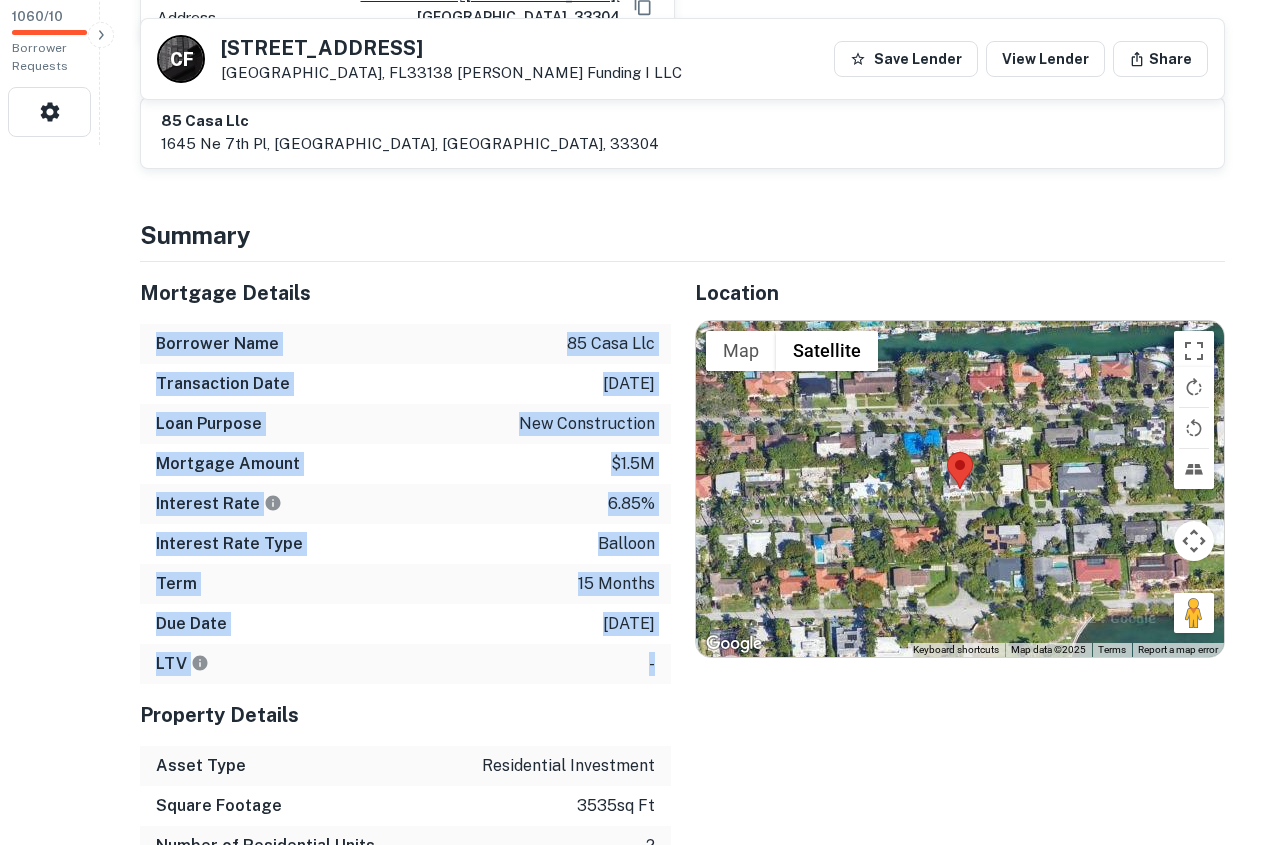 drag, startPoint x: 160, startPoint y: 300, endPoint x: 652, endPoint y: 612, distance: 582.58734 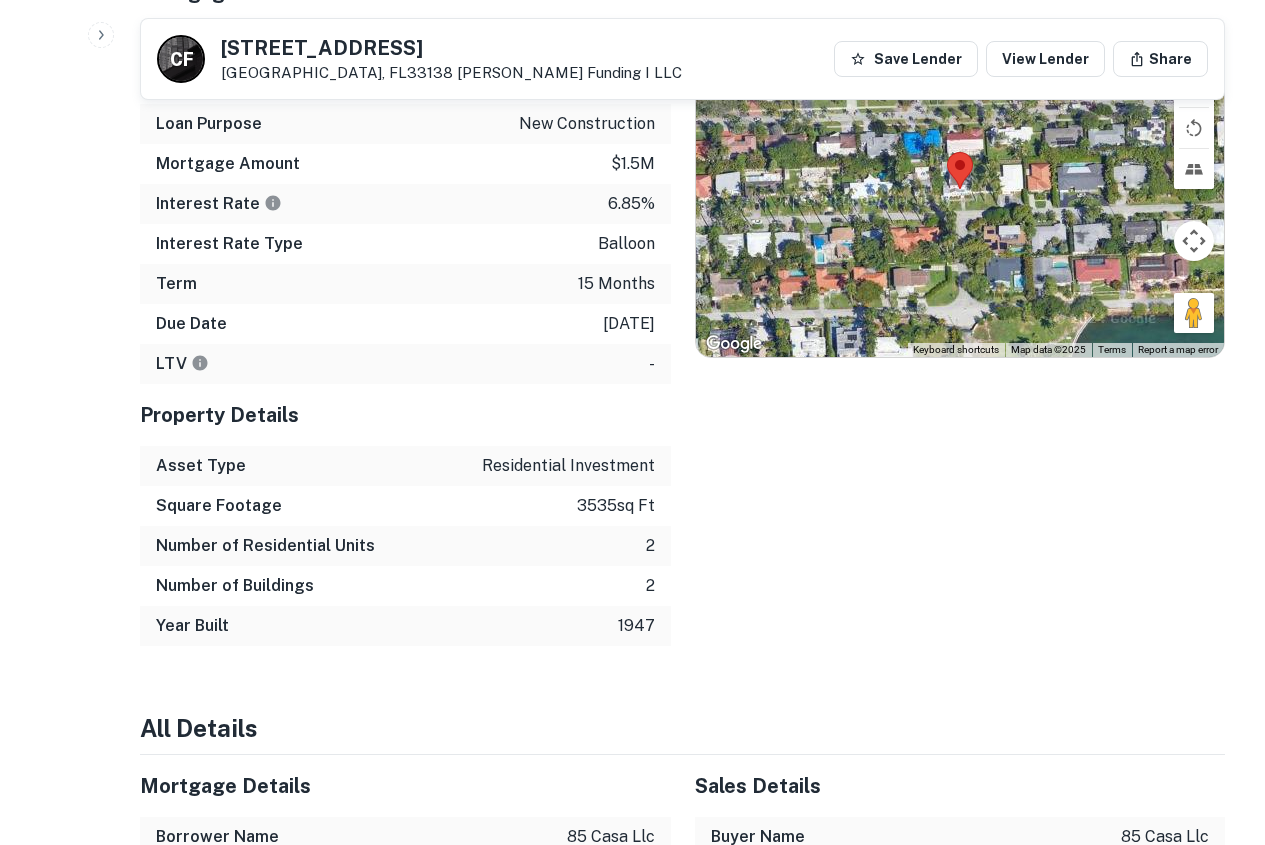 scroll, scrollTop: 1100, scrollLeft: 0, axis: vertical 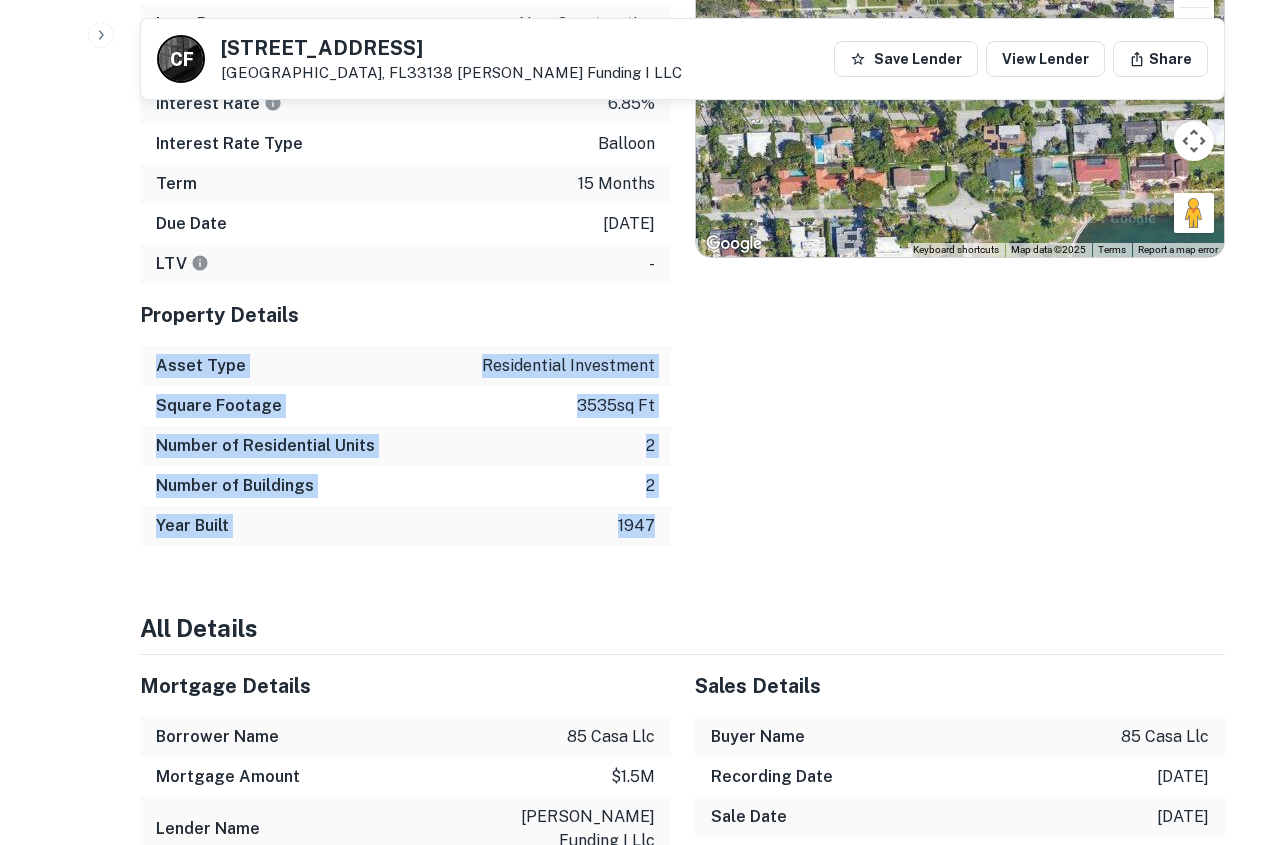 drag, startPoint x: 158, startPoint y: 325, endPoint x: 656, endPoint y: 478, distance: 520.97314 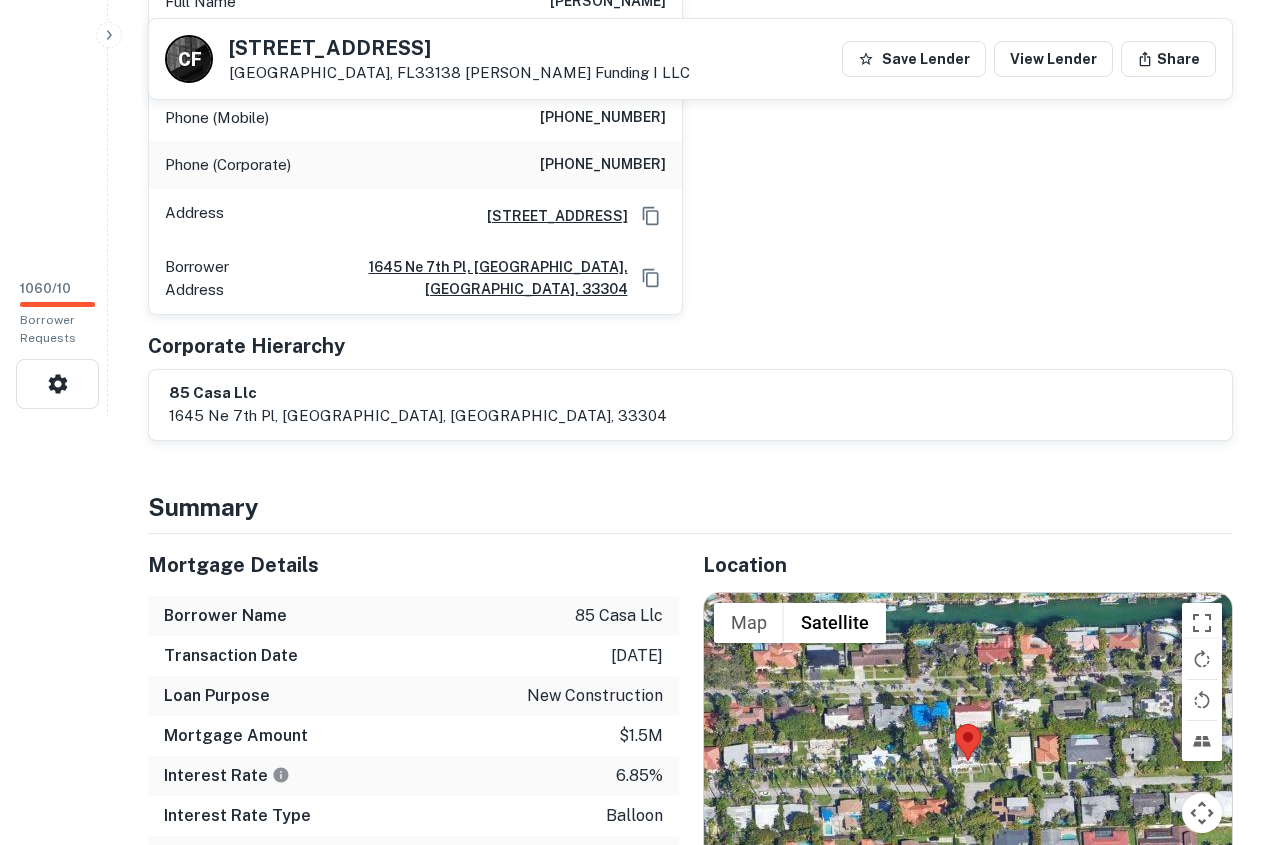 scroll, scrollTop: 0, scrollLeft: 0, axis: both 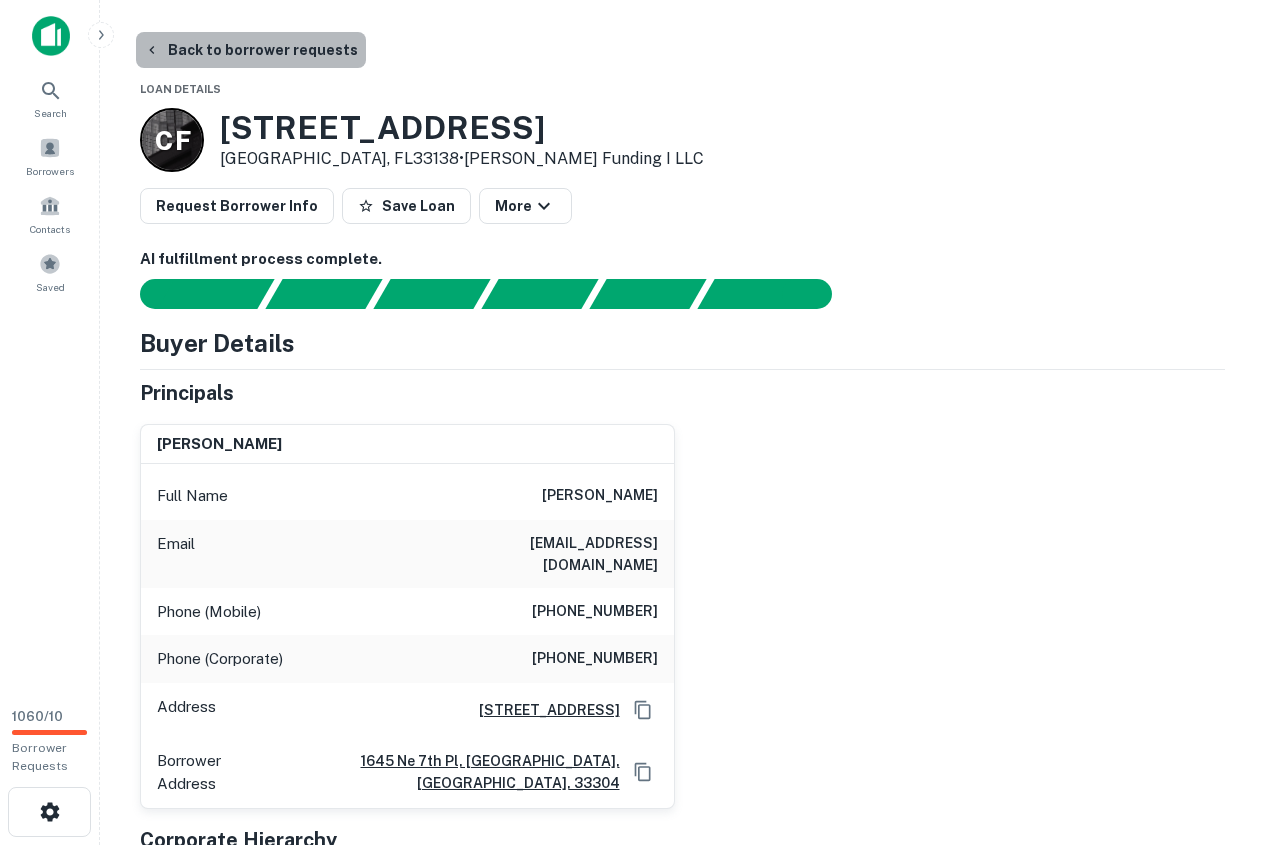drag, startPoint x: 343, startPoint y: 527, endPoint x: 274, endPoint y: 49, distance: 482.95444 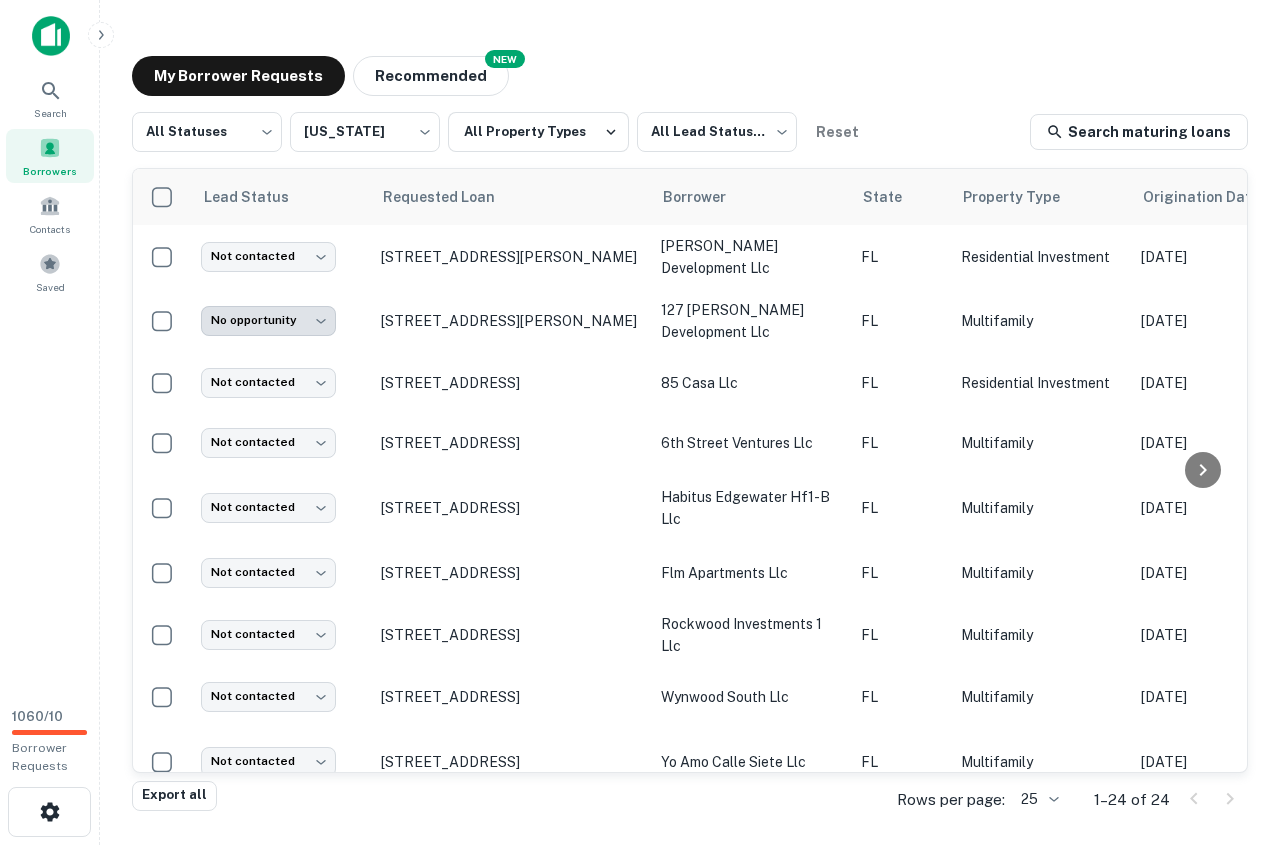 scroll, scrollTop: 142, scrollLeft: 0, axis: vertical 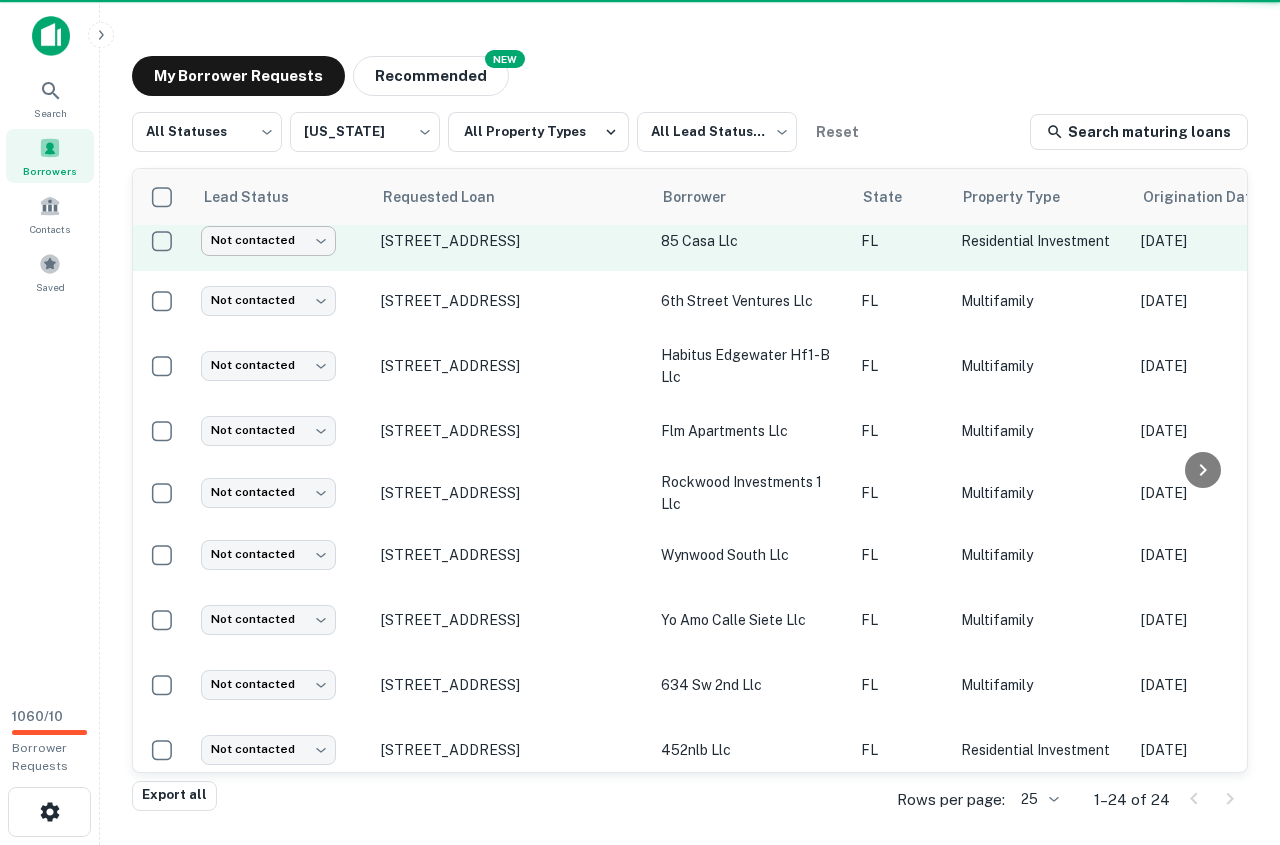 click on "**********" at bounding box center (640, 422) 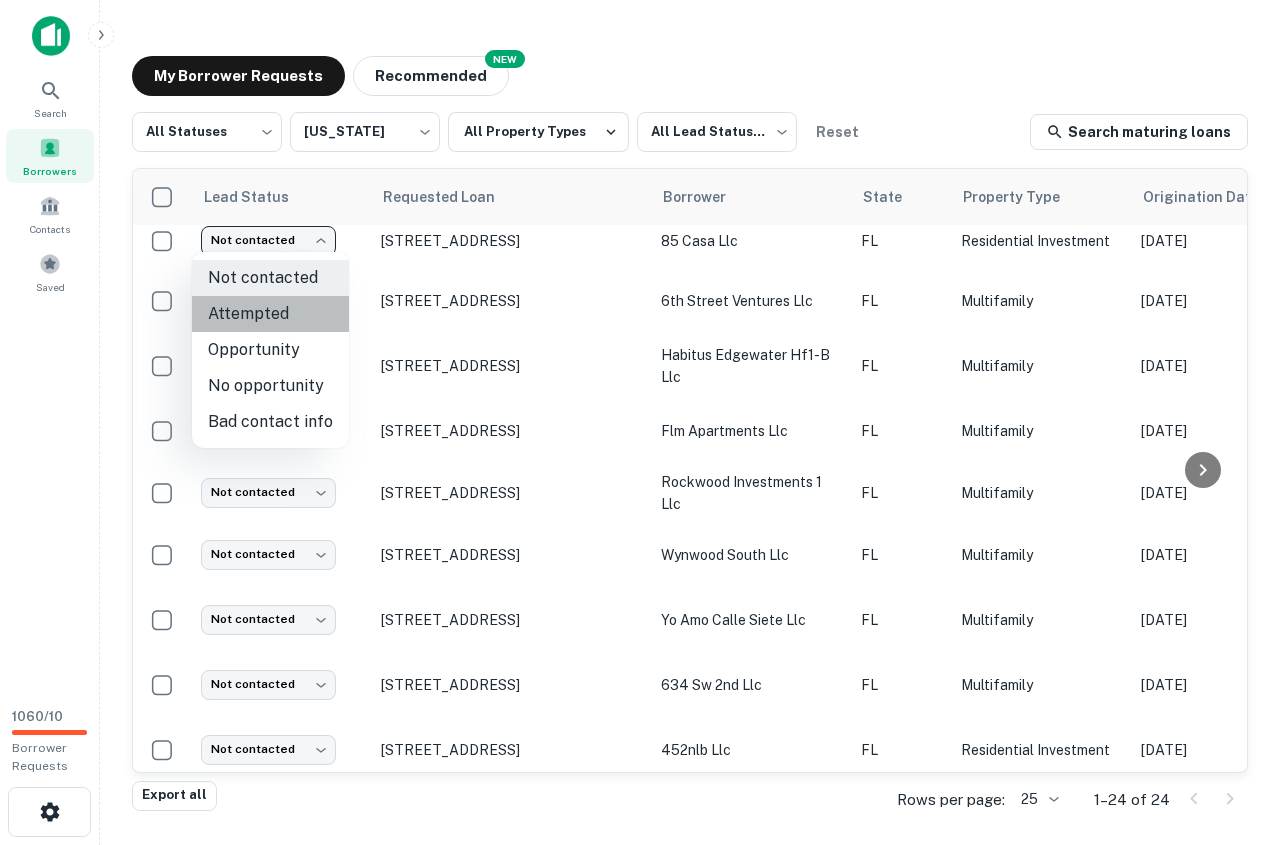 click on "Attempted" at bounding box center [270, 314] 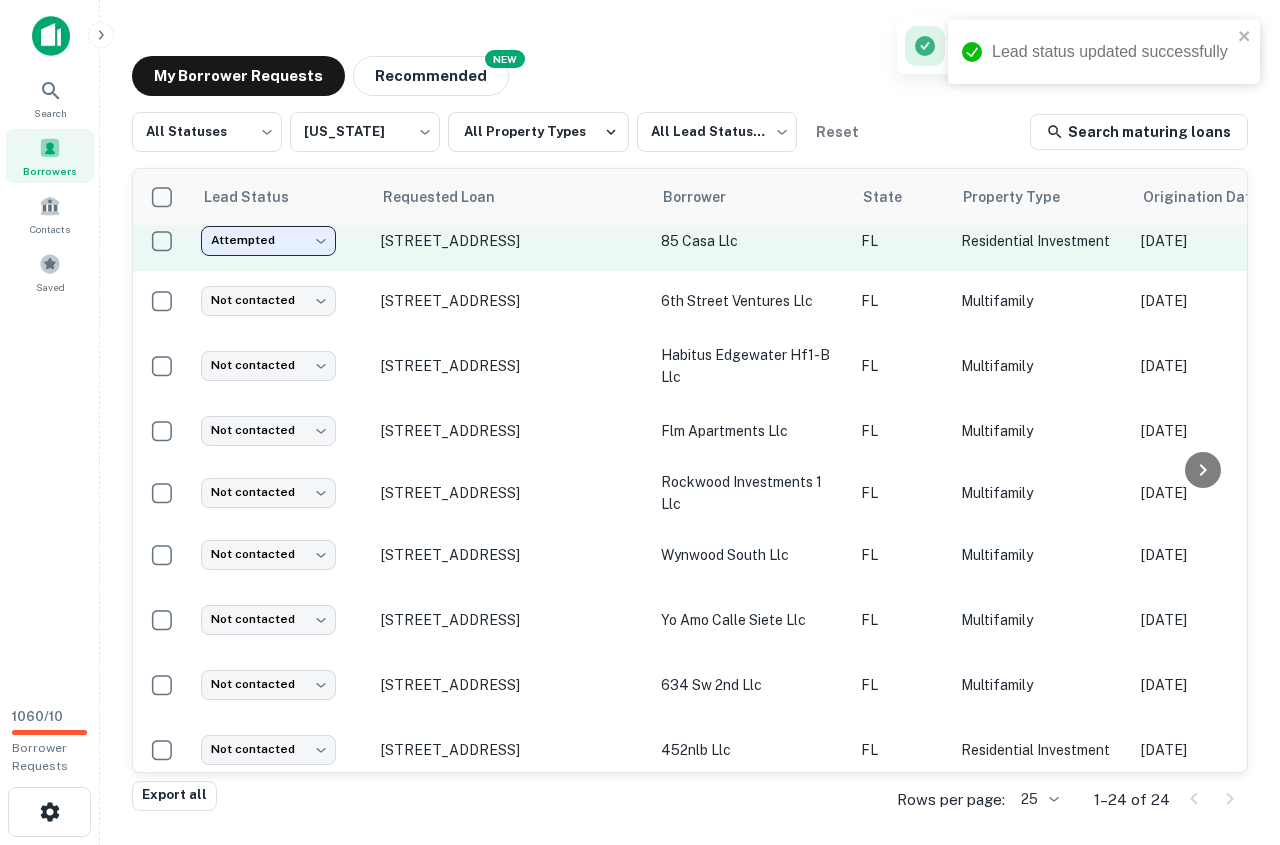 click on "**********" at bounding box center [640, 422] 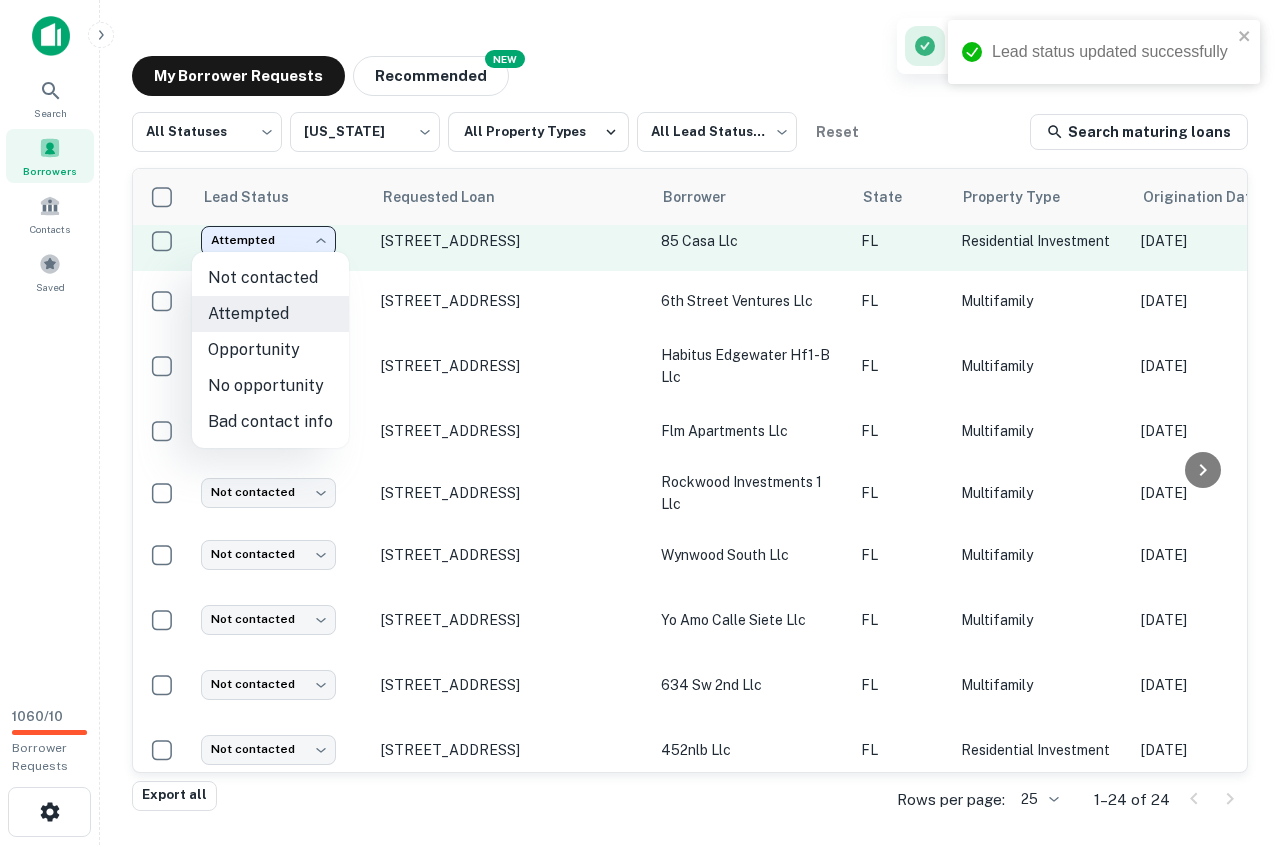 click on "**********" at bounding box center [640, 422] 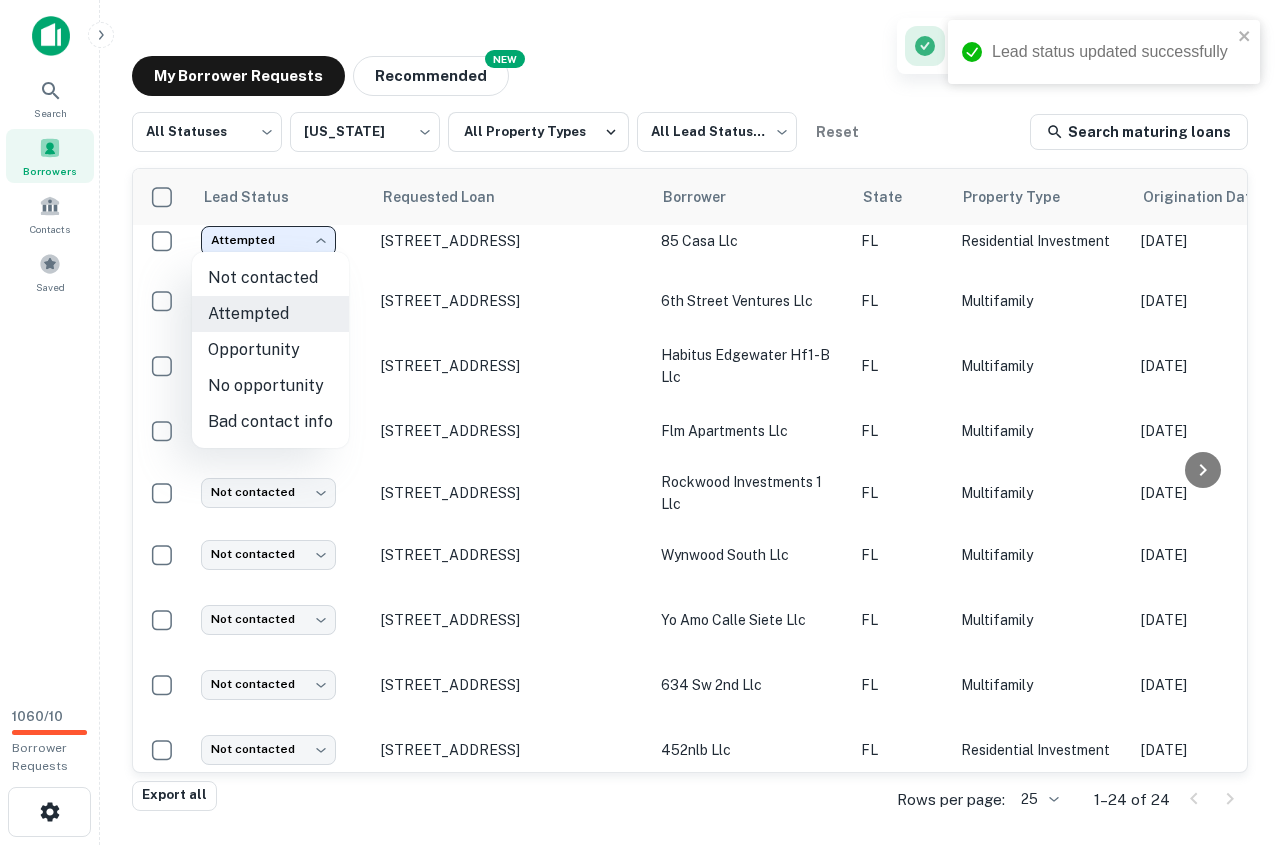 click on "No opportunity" at bounding box center (270, 386) 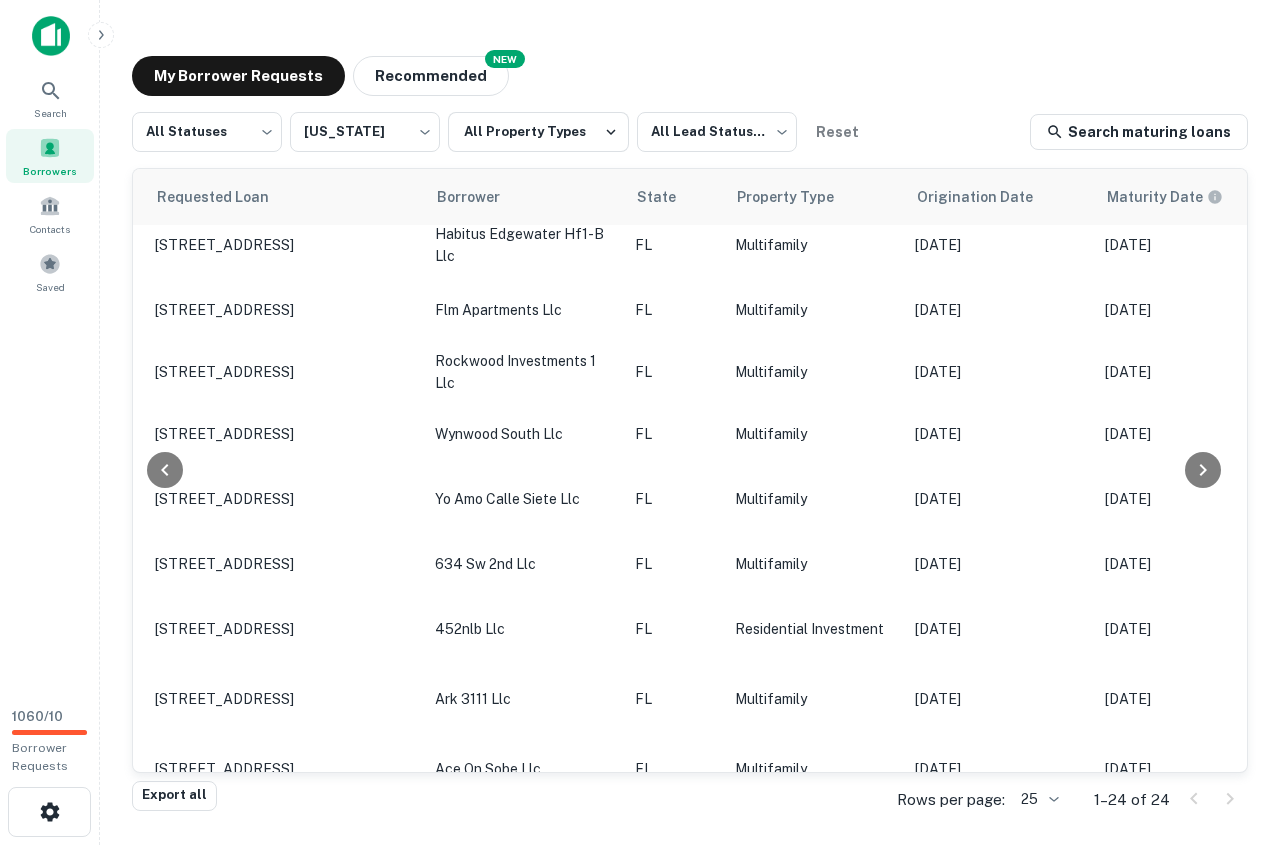 scroll, scrollTop: 263, scrollLeft: 0, axis: vertical 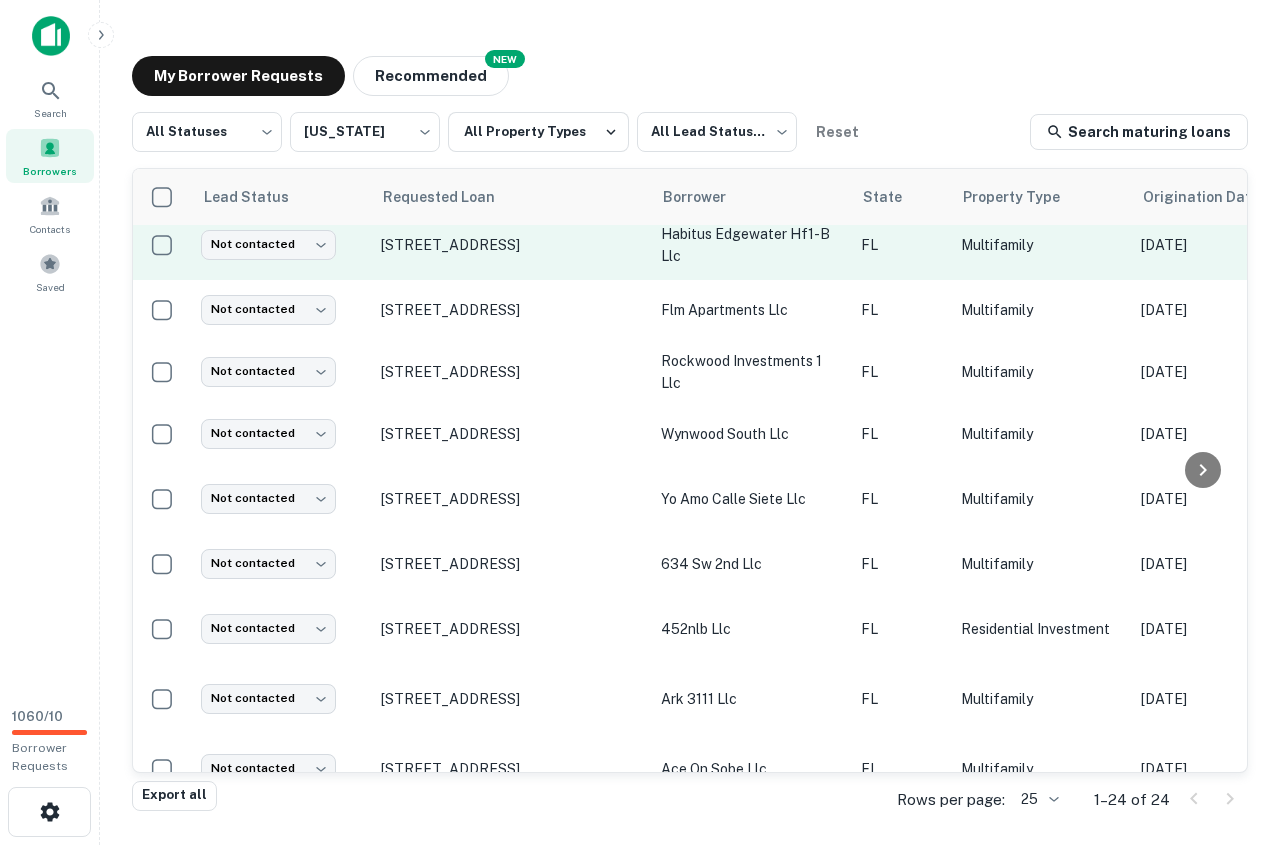 click on "[STREET_ADDRESS]" at bounding box center (511, 245) 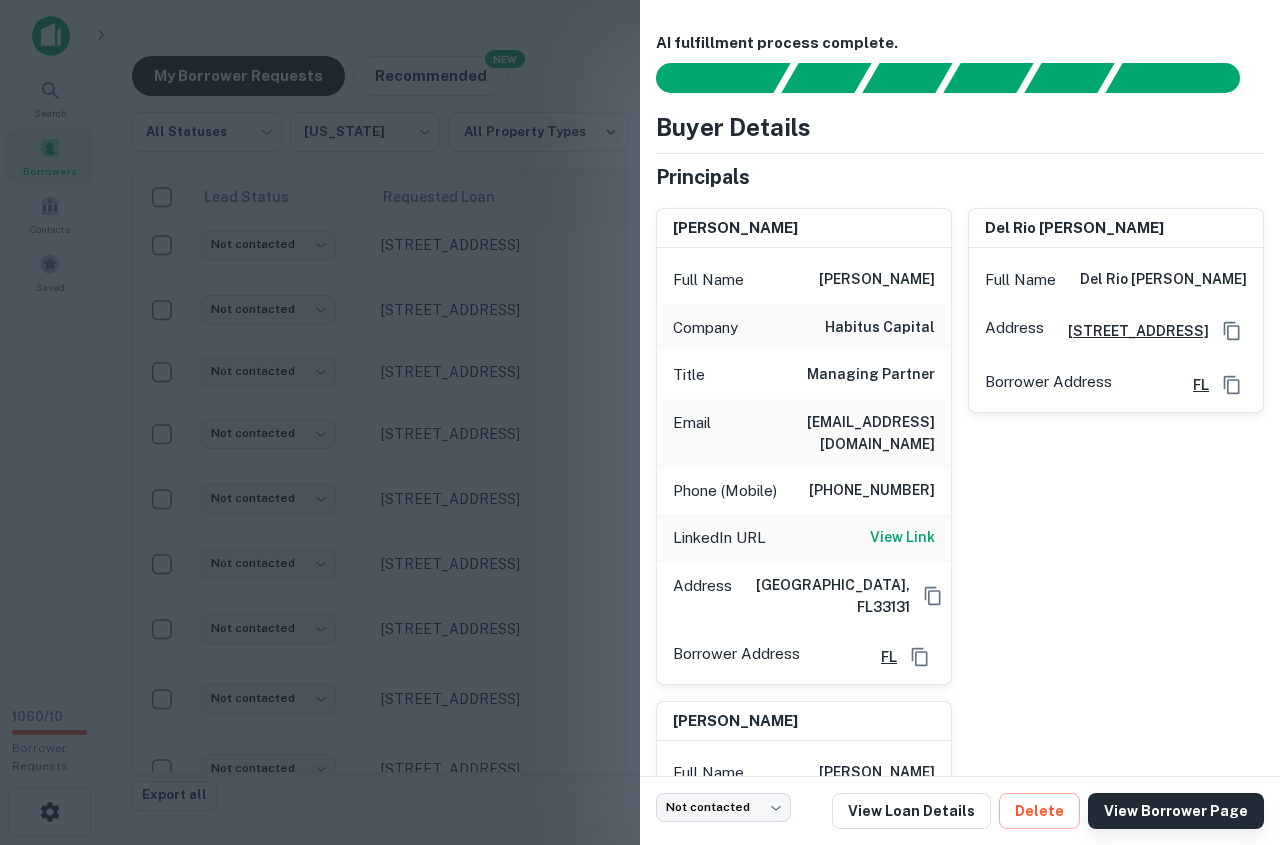 click on "View Borrower Page" at bounding box center (1176, 811) 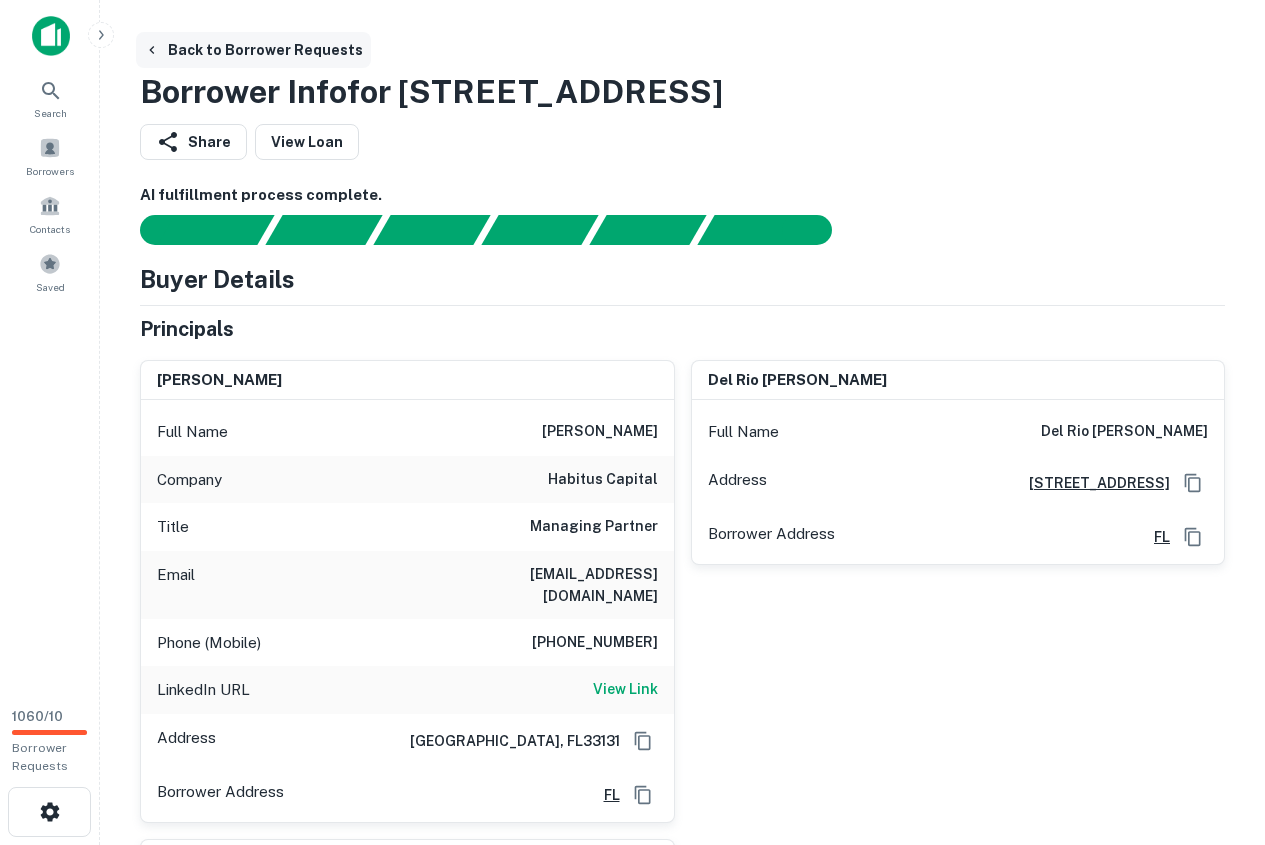 scroll, scrollTop: 0, scrollLeft: 0, axis: both 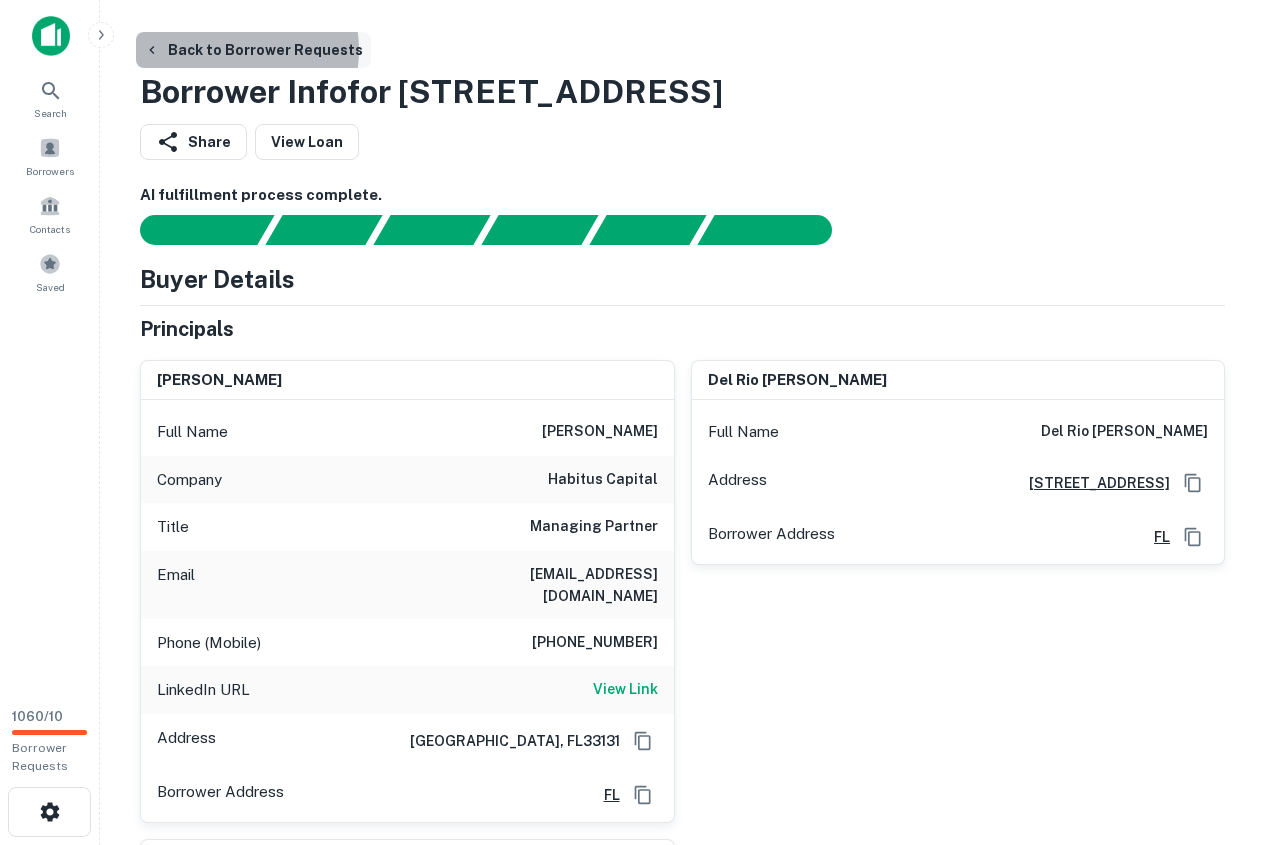 click on "Back to Borrower Requests" at bounding box center [253, 50] 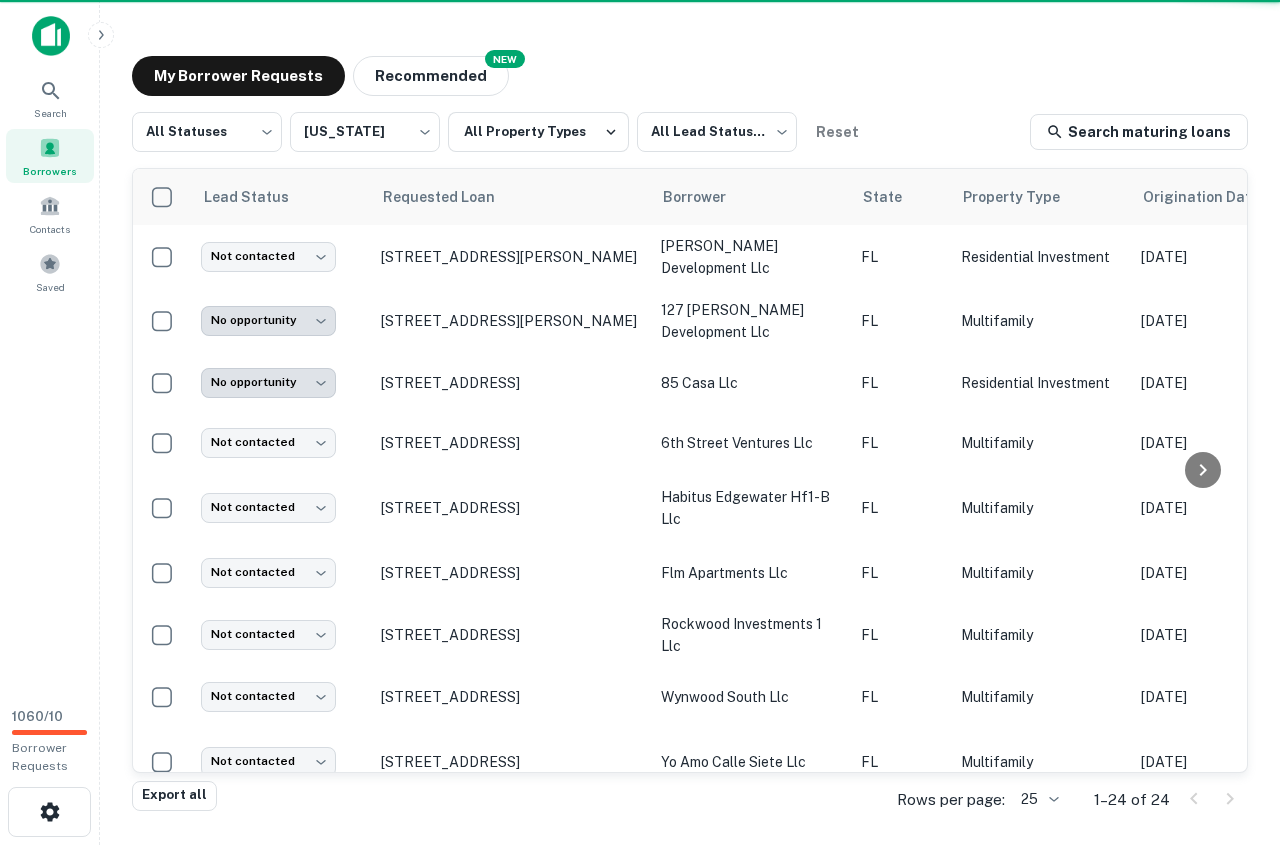 scroll, scrollTop: 0, scrollLeft: 0, axis: both 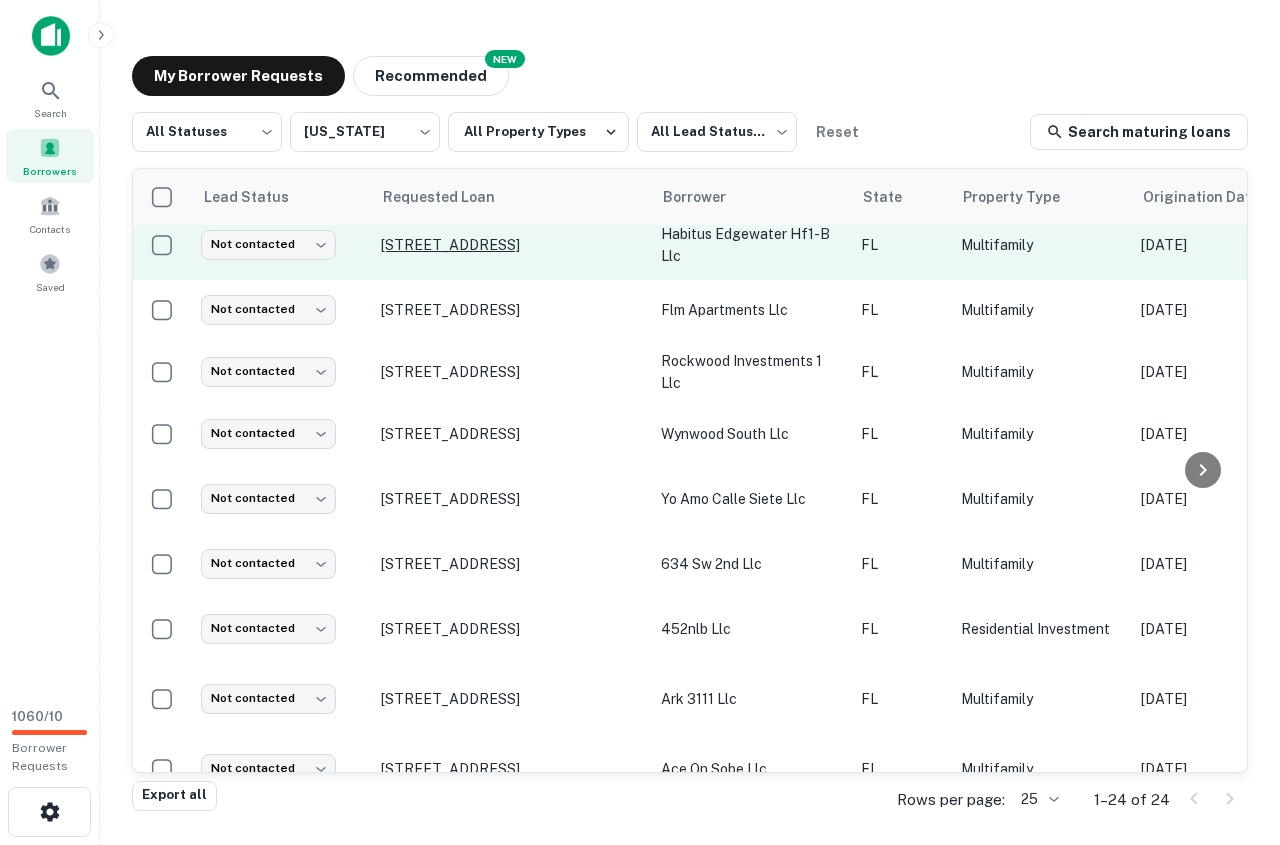 click on "[STREET_ADDRESS]" at bounding box center [511, 245] 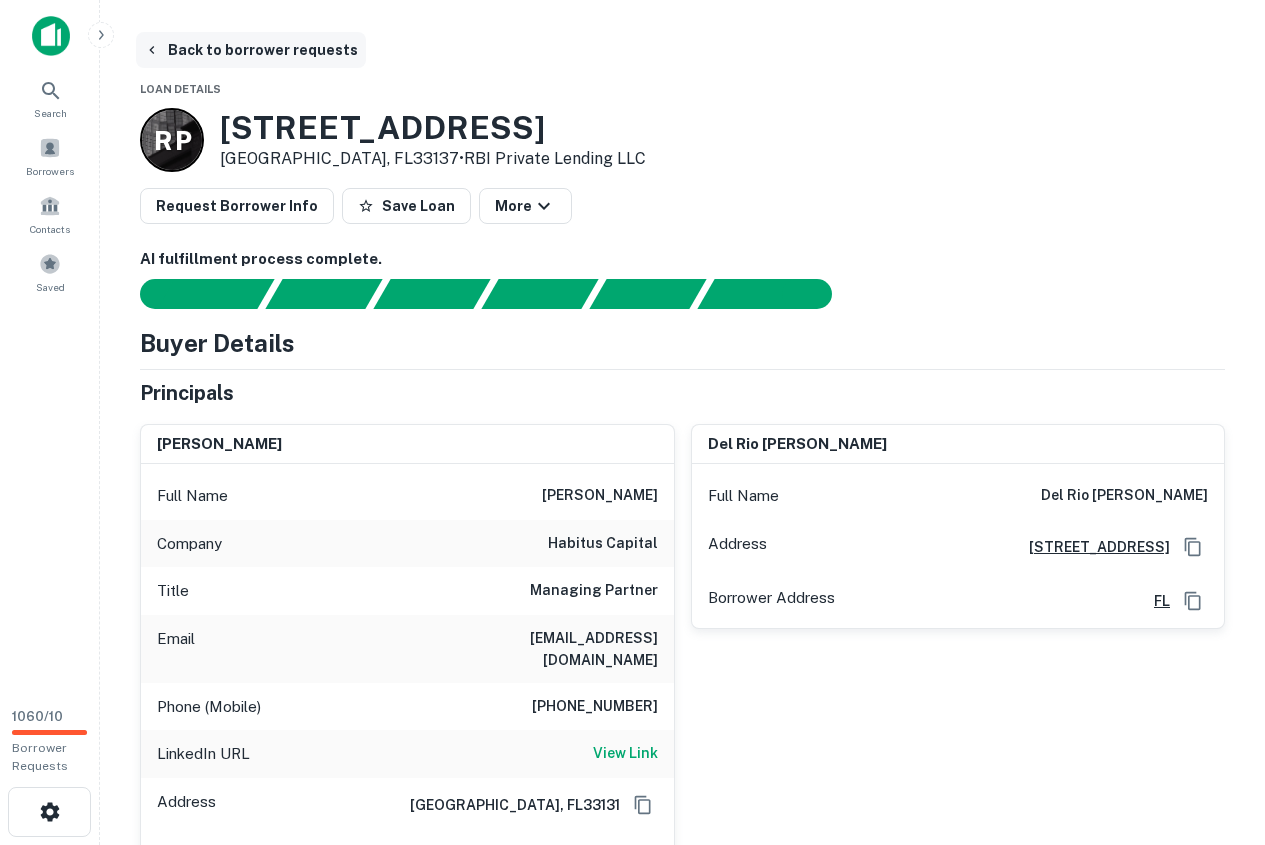 click on "Back to borrower requests" at bounding box center [251, 50] 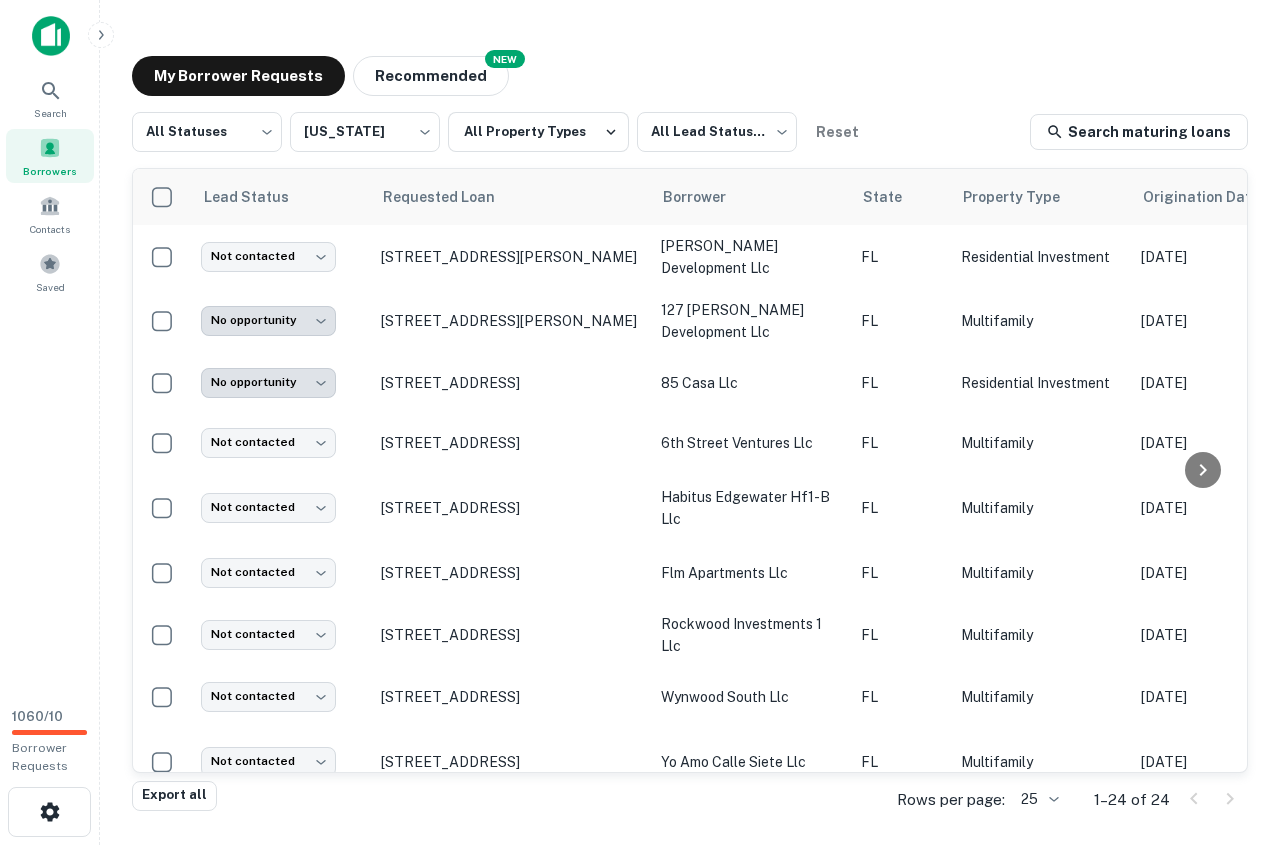scroll, scrollTop: 263, scrollLeft: 0, axis: vertical 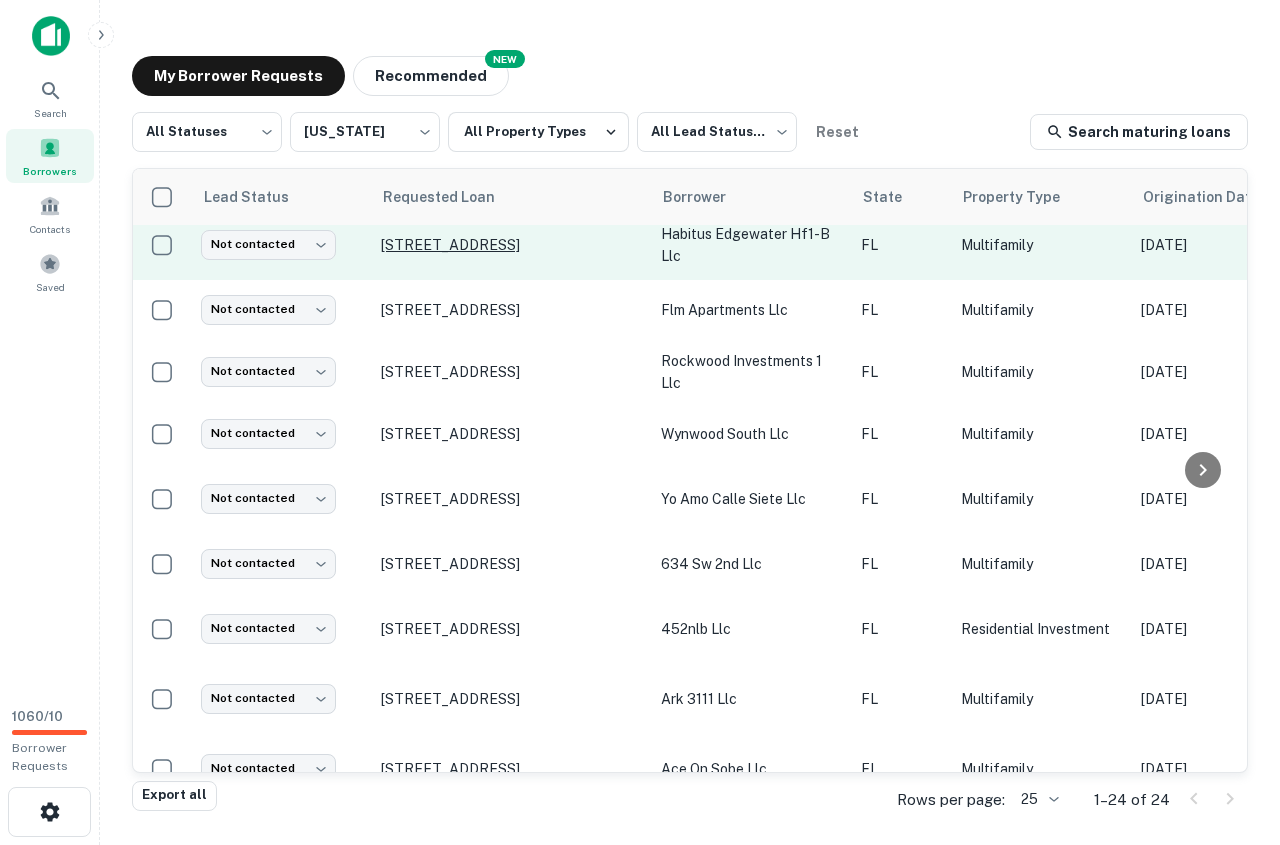 click on "[STREET_ADDRESS]" at bounding box center [511, 245] 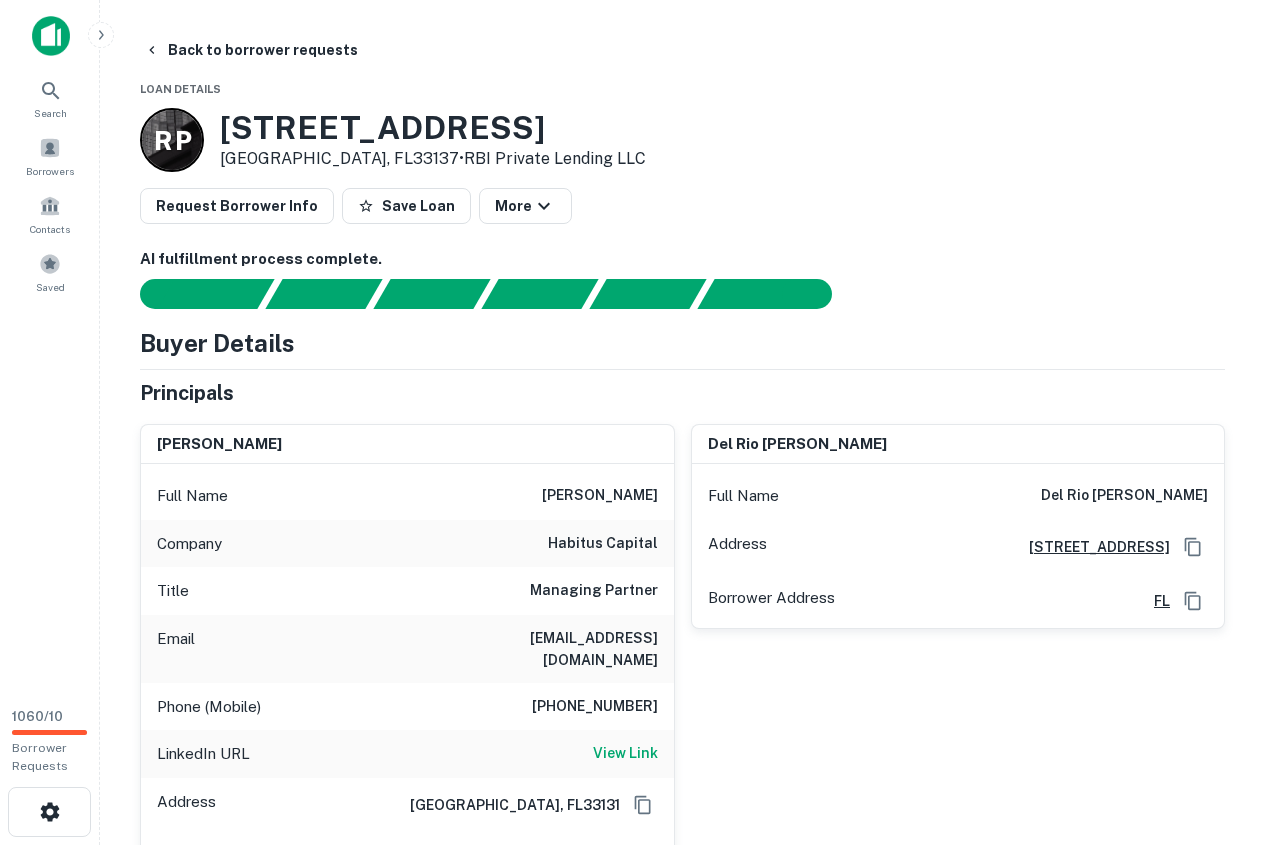 click on "[PHONE_NUMBER]" at bounding box center (595, 707) 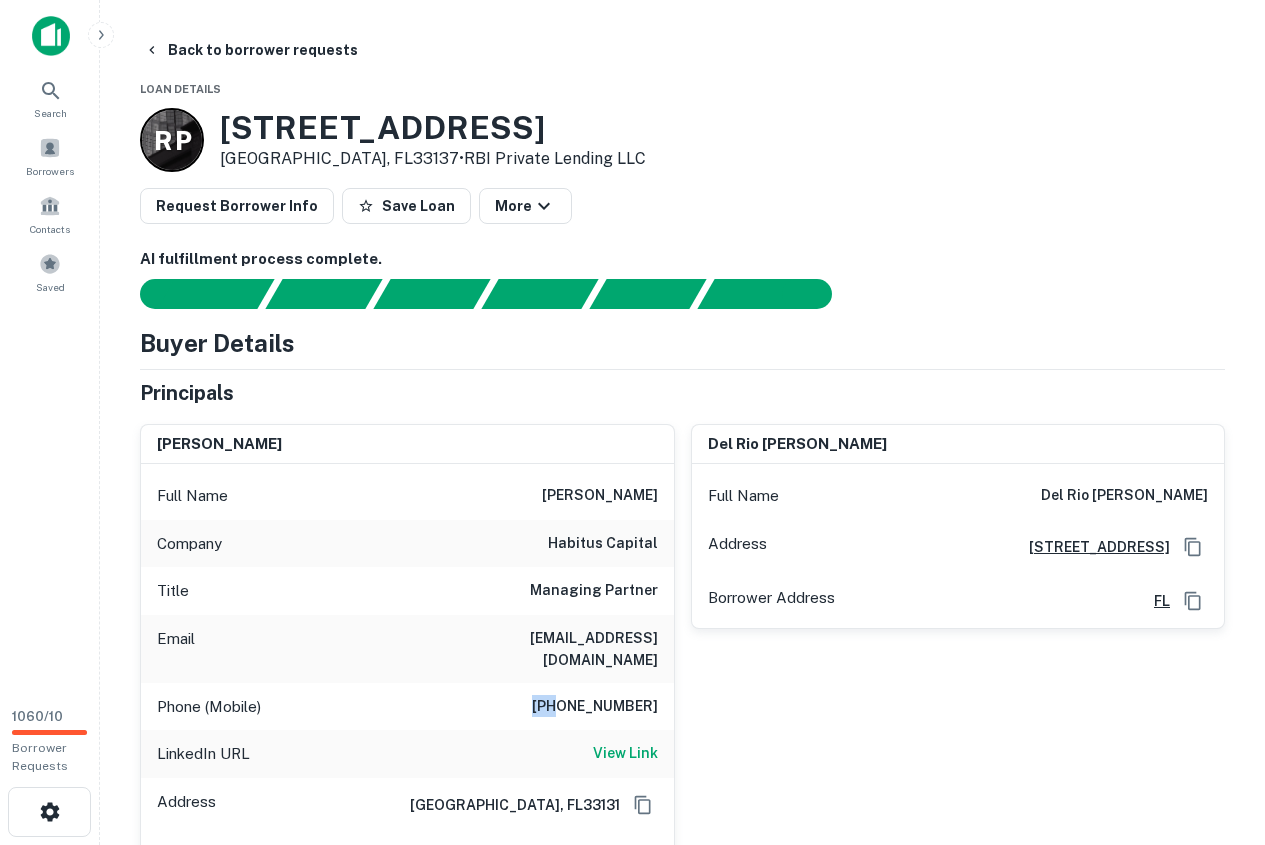 click on "[PHONE_NUMBER]" at bounding box center [595, 707] 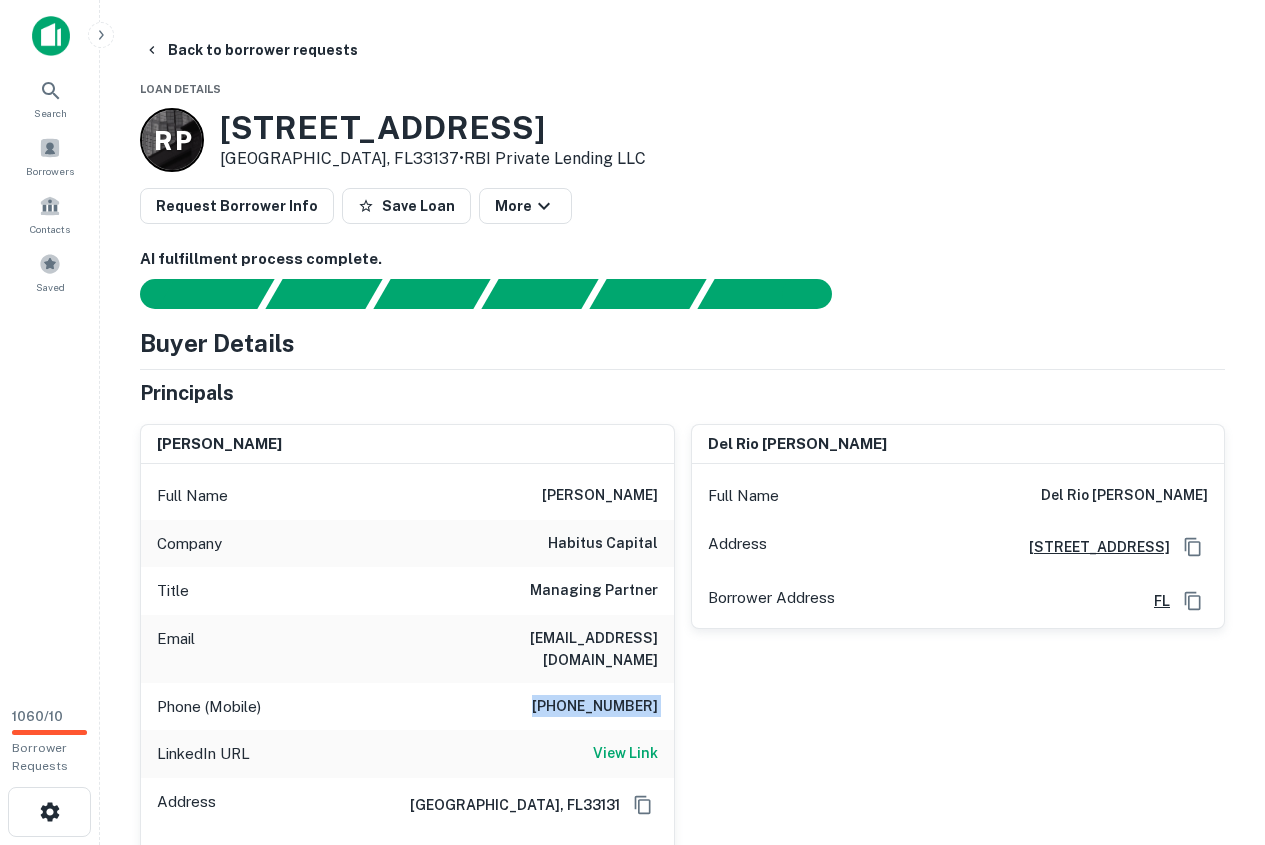 click on "[PHONE_NUMBER]" at bounding box center [595, 707] 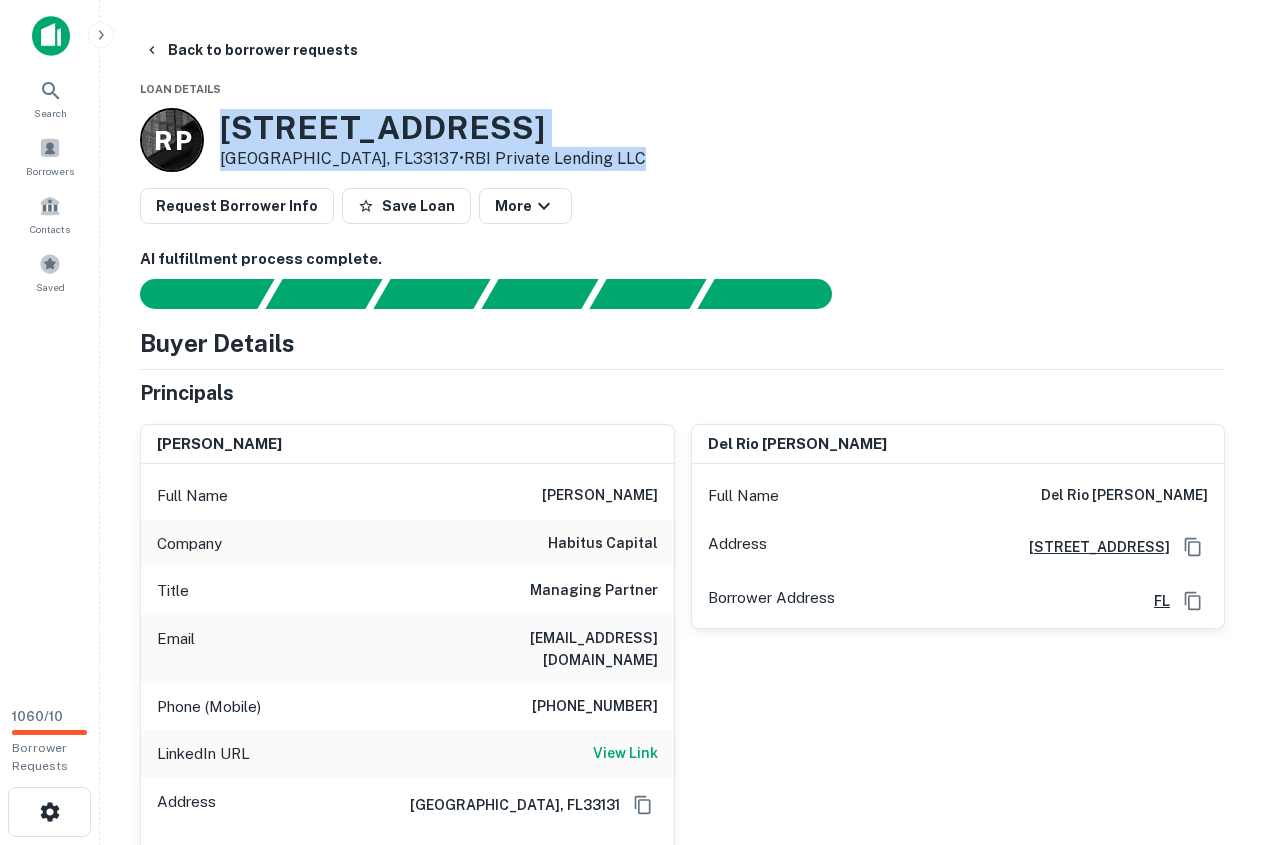 drag, startPoint x: 216, startPoint y: 124, endPoint x: 516, endPoint y: 160, distance: 302.15228 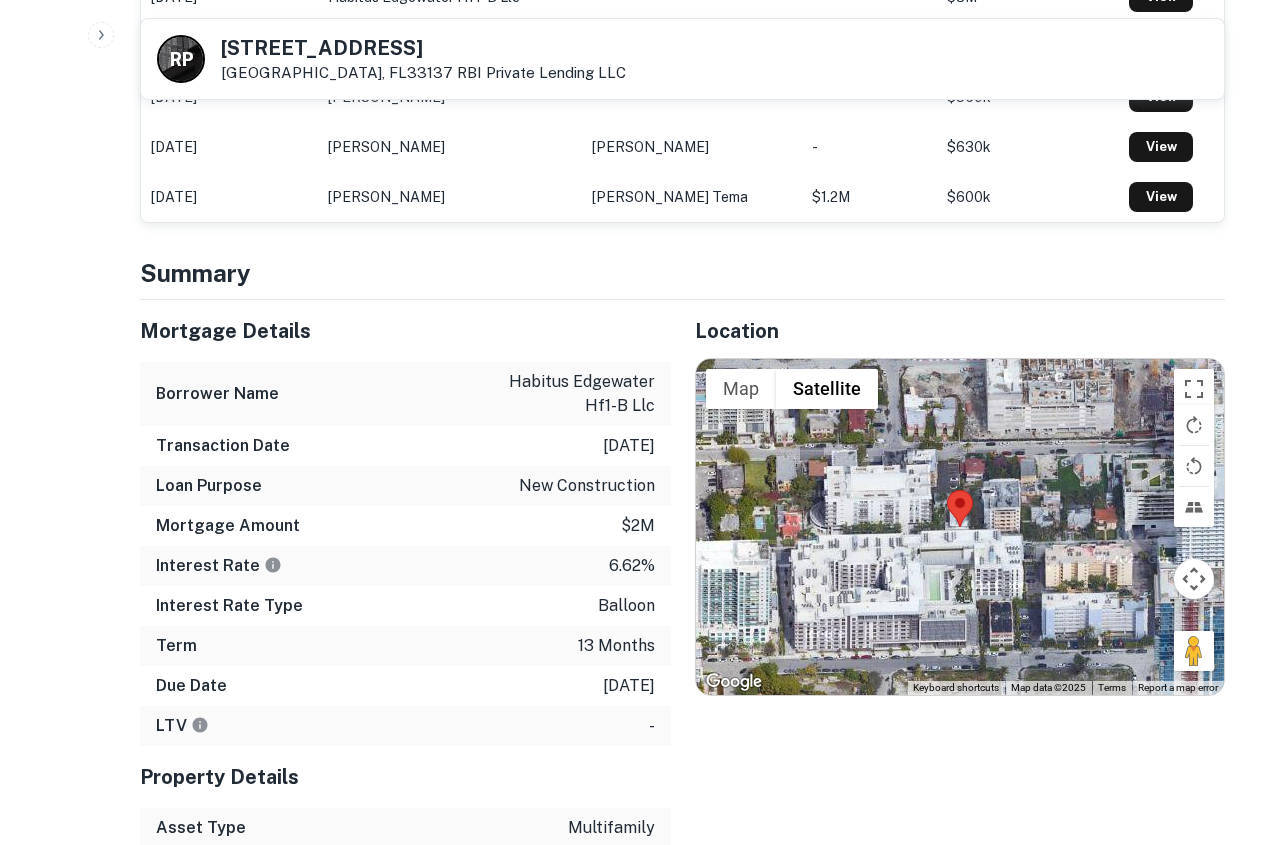 scroll, scrollTop: 1400, scrollLeft: 0, axis: vertical 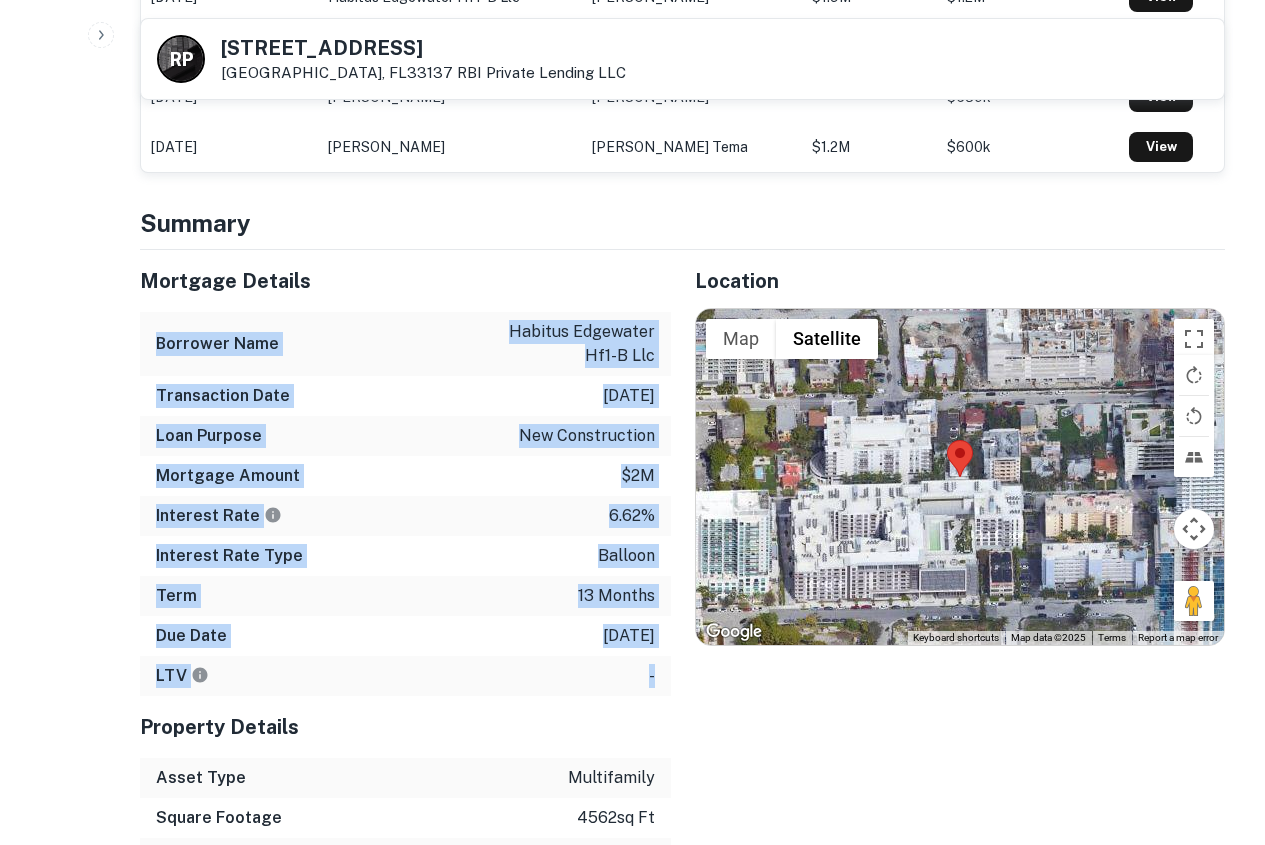 drag, startPoint x: 159, startPoint y: 313, endPoint x: 652, endPoint y: 640, distance: 591.58936 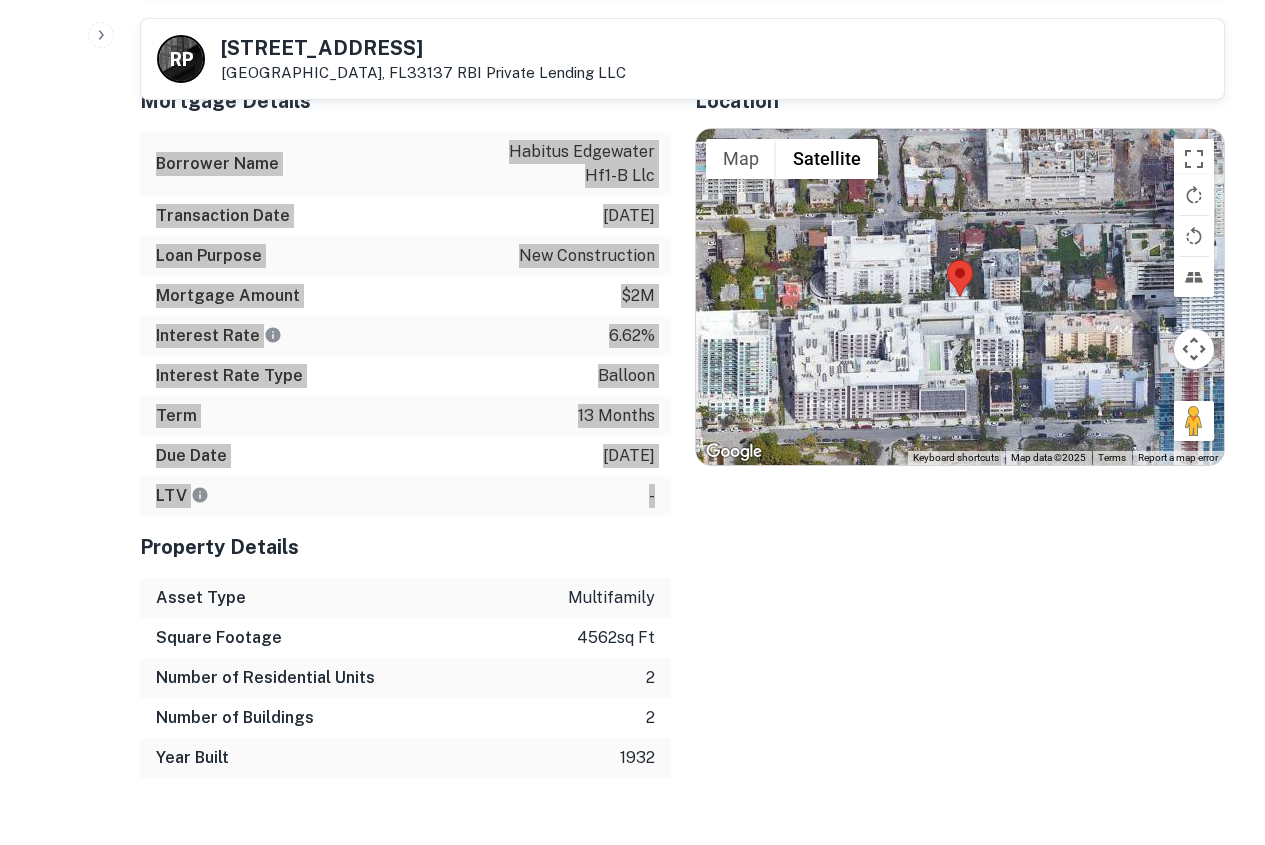 scroll, scrollTop: 1600, scrollLeft: 0, axis: vertical 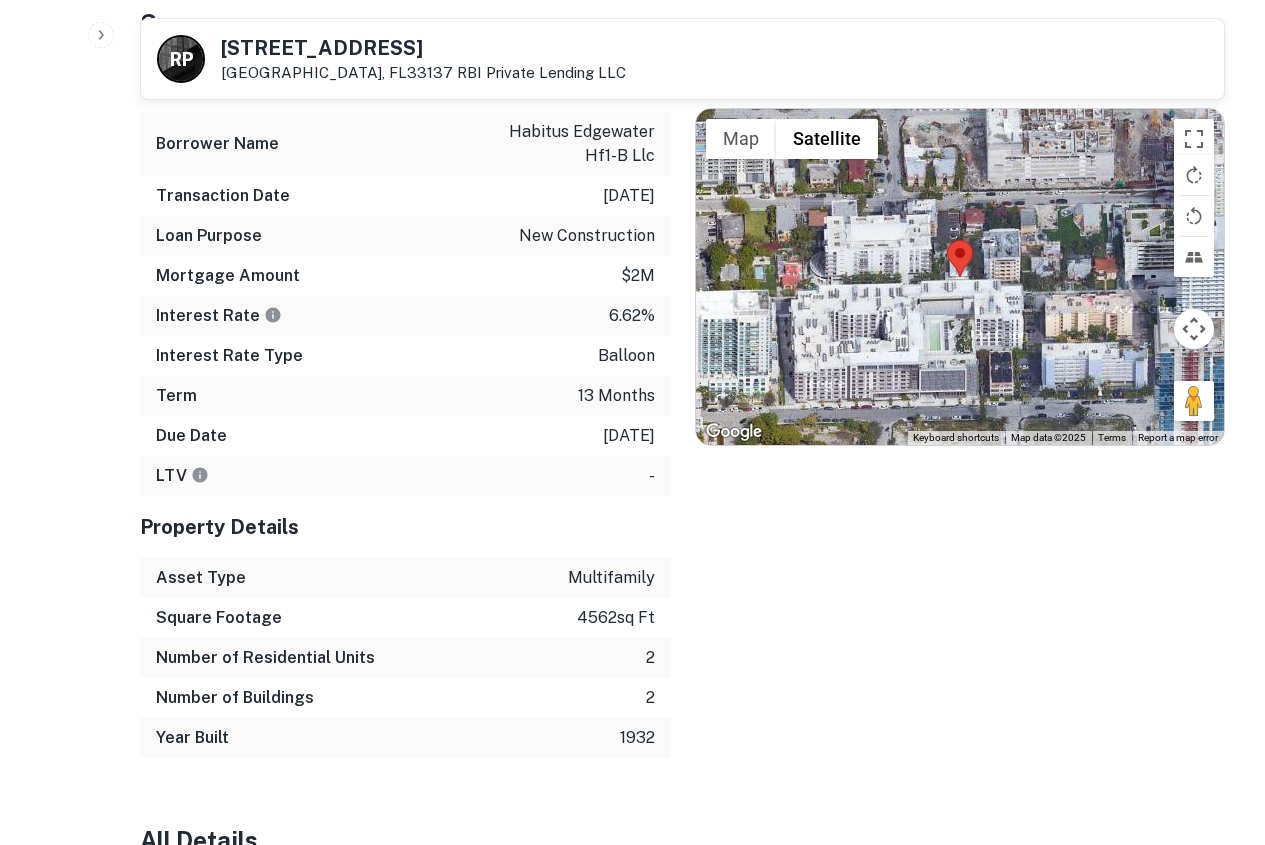 click on "Property Details" at bounding box center (405, 527) 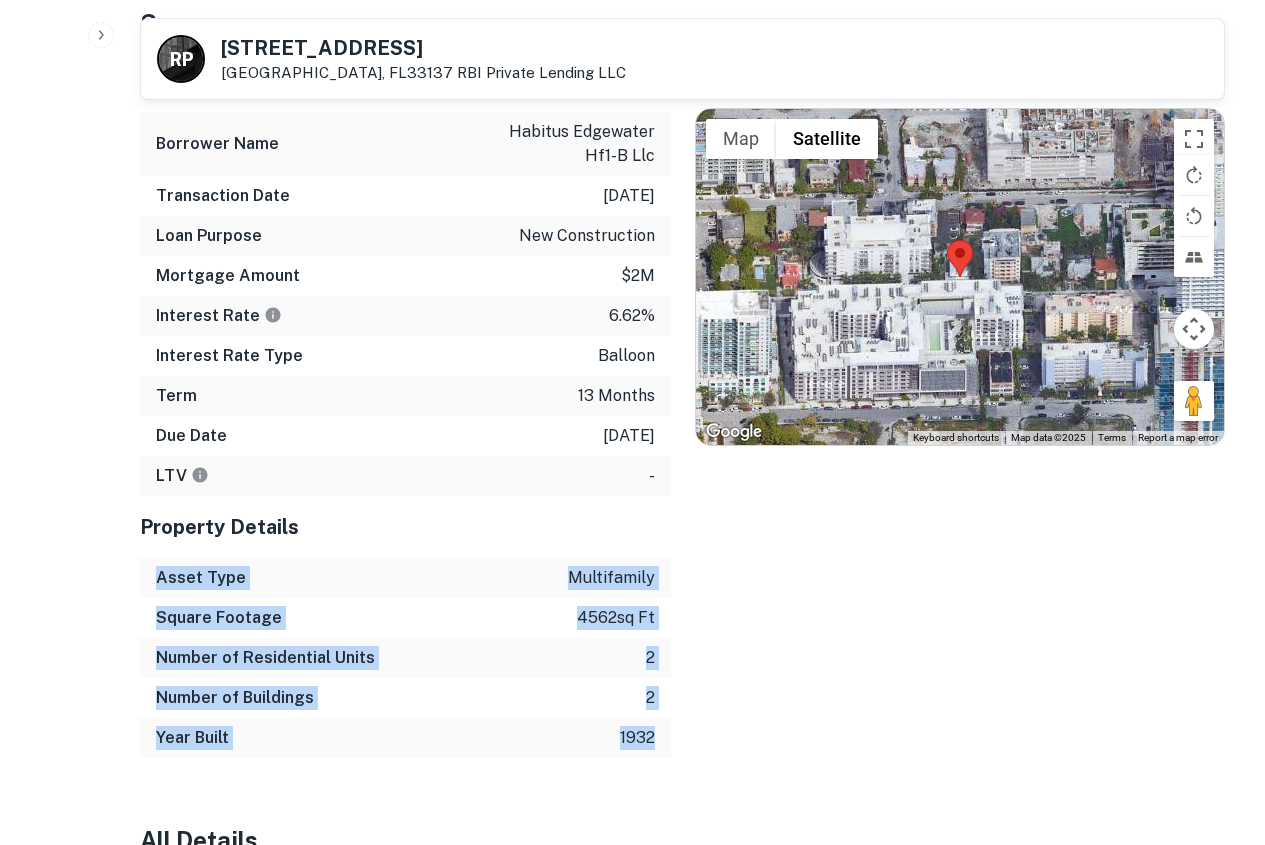 drag, startPoint x: 156, startPoint y: 560, endPoint x: 652, endPoint y: 712, distance: 518.76776 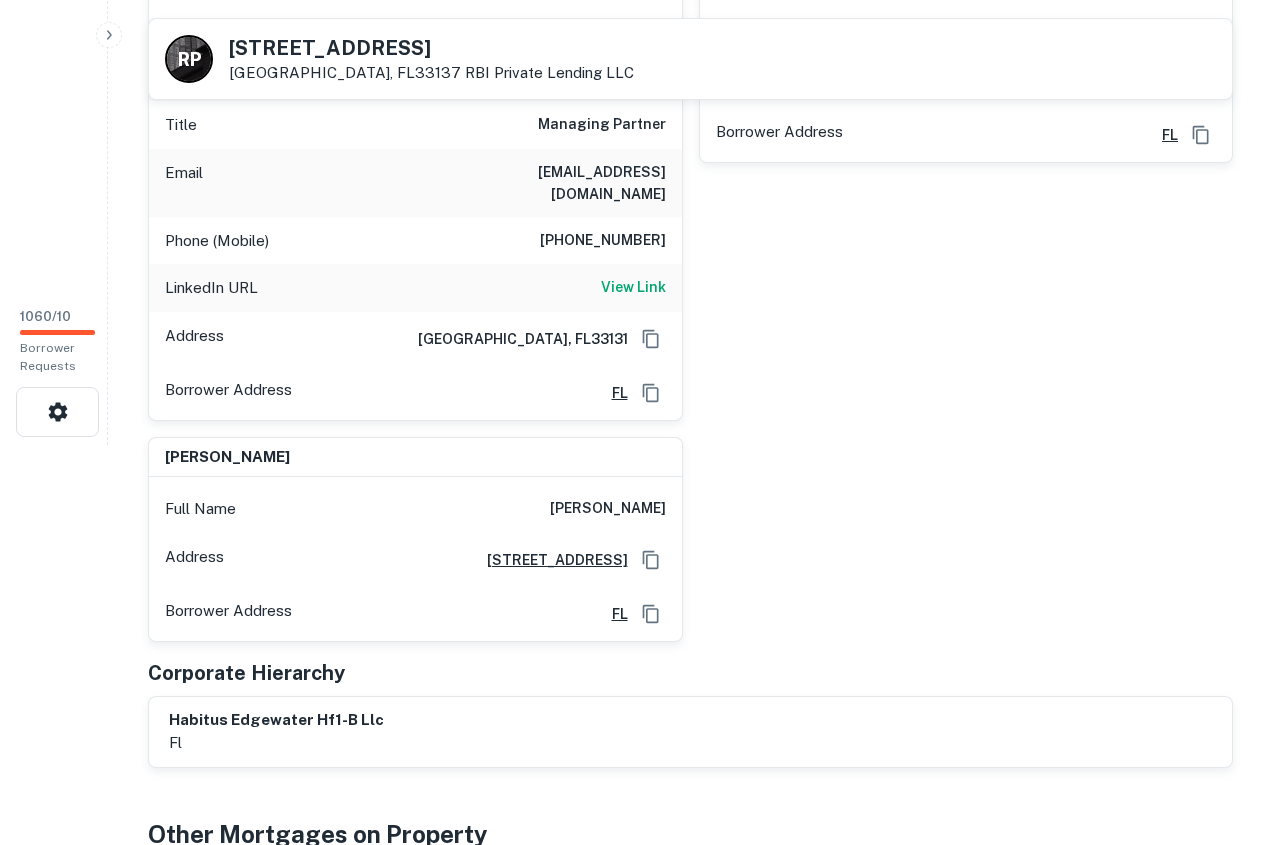scroll, scrollTop: 0, scrollLeft: 0, axis: both 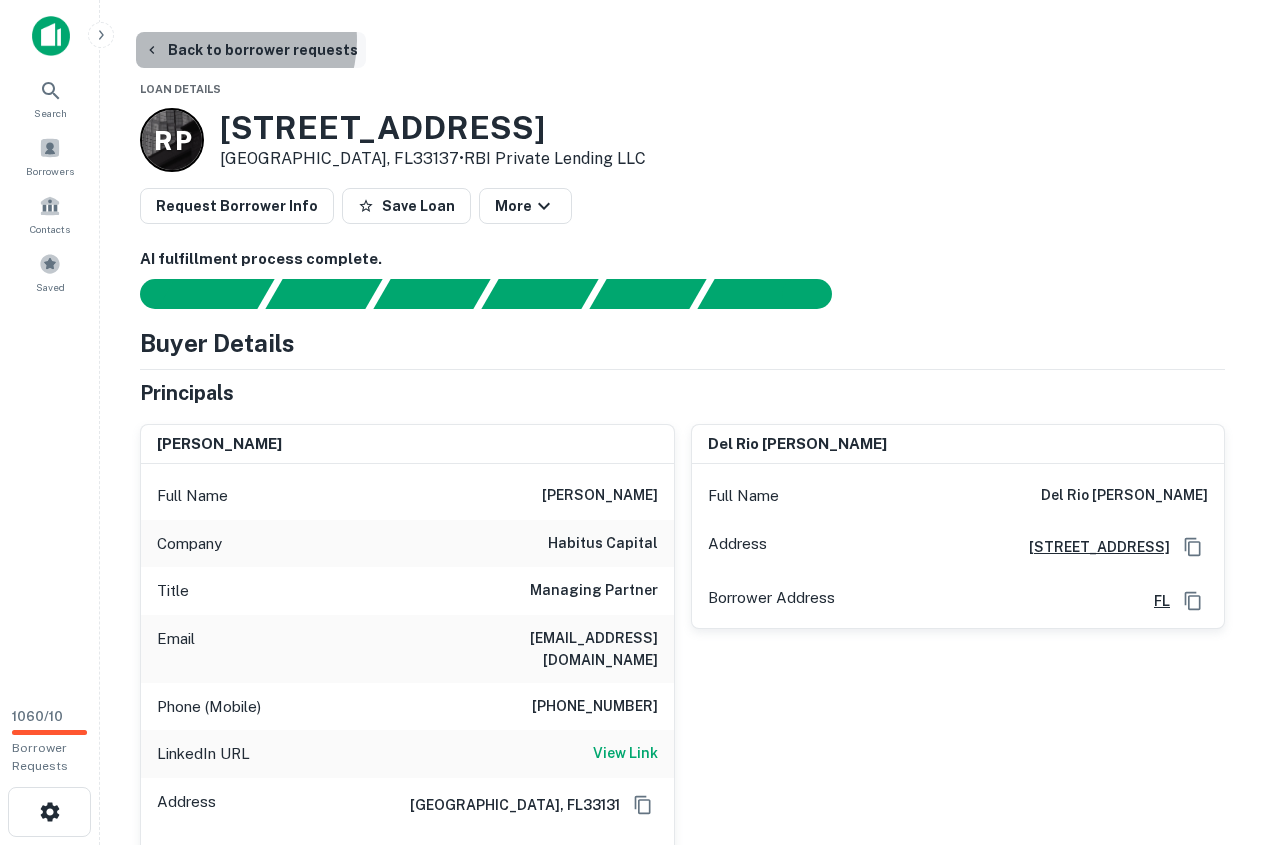 click on "Back to borrower requests" at bounding box center (251, 50) 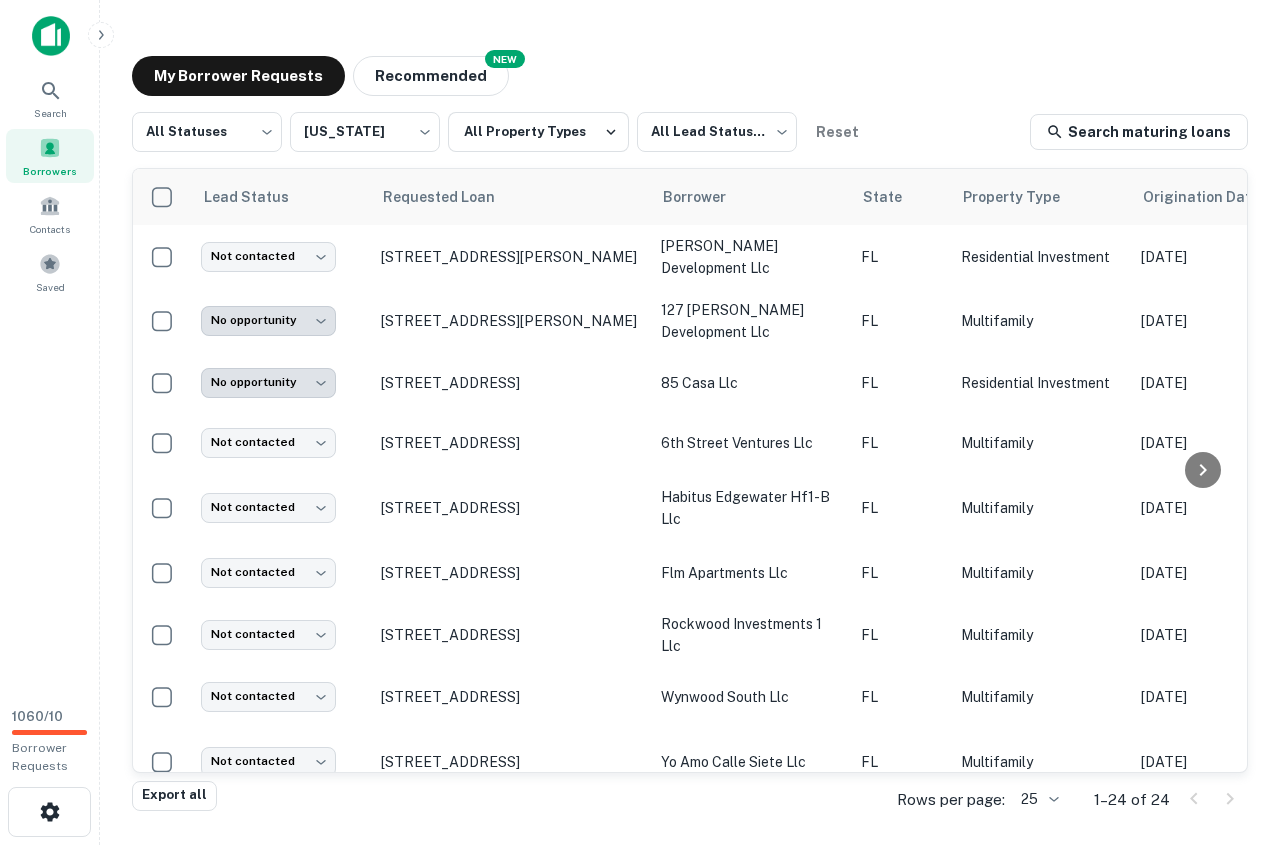 scroll, scrollTop: 263, scrollLeft: 0, axis: vertical 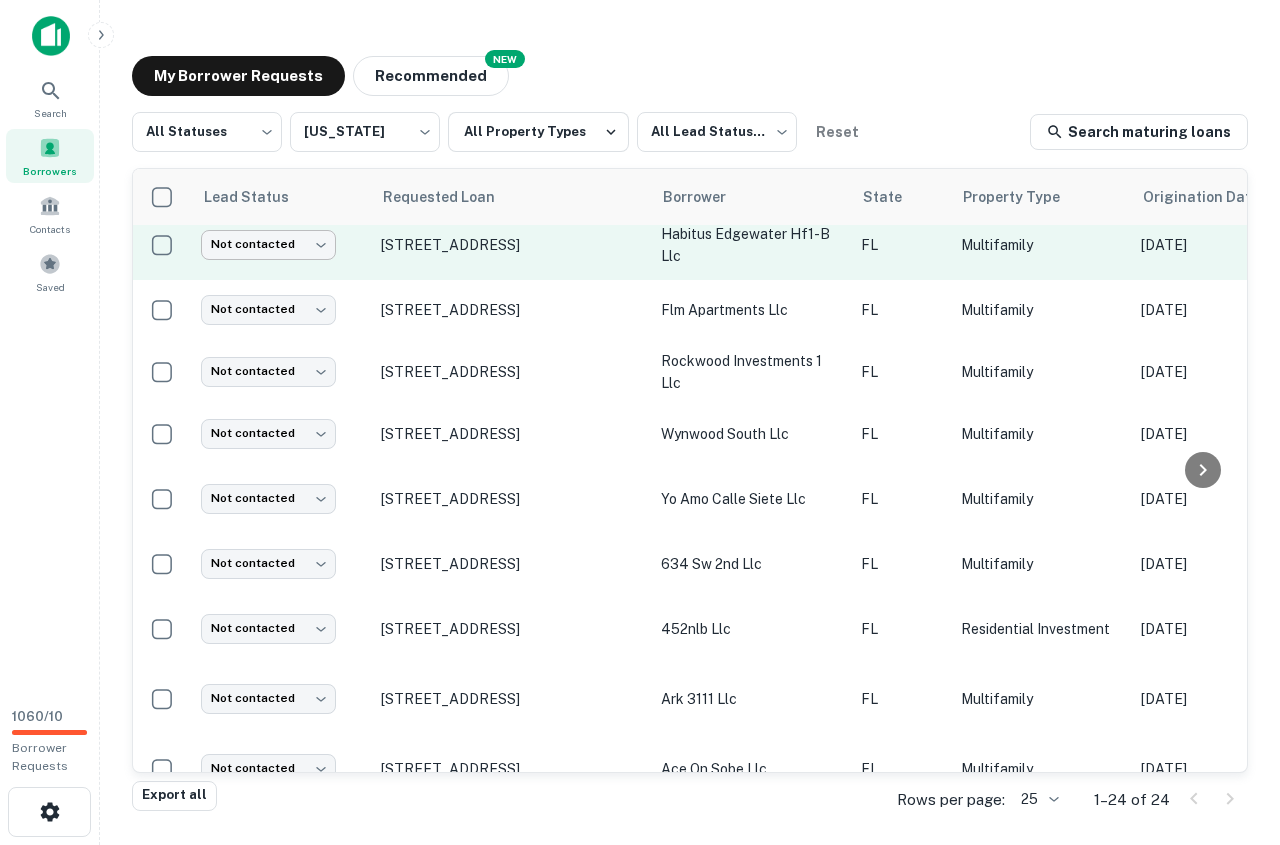 click on "**********" at bounding box center [640, 422] 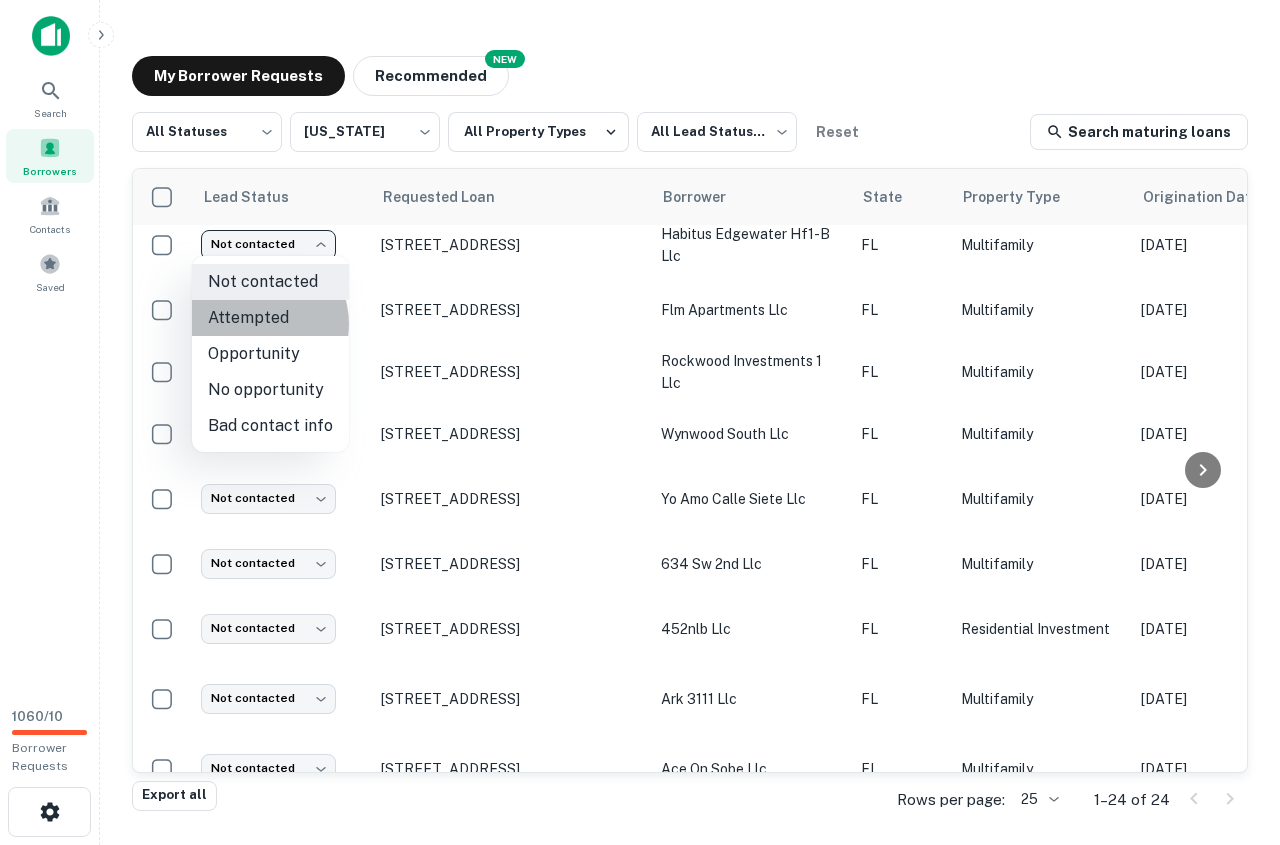 click on "Attempted" at bounding box center [270, 318] 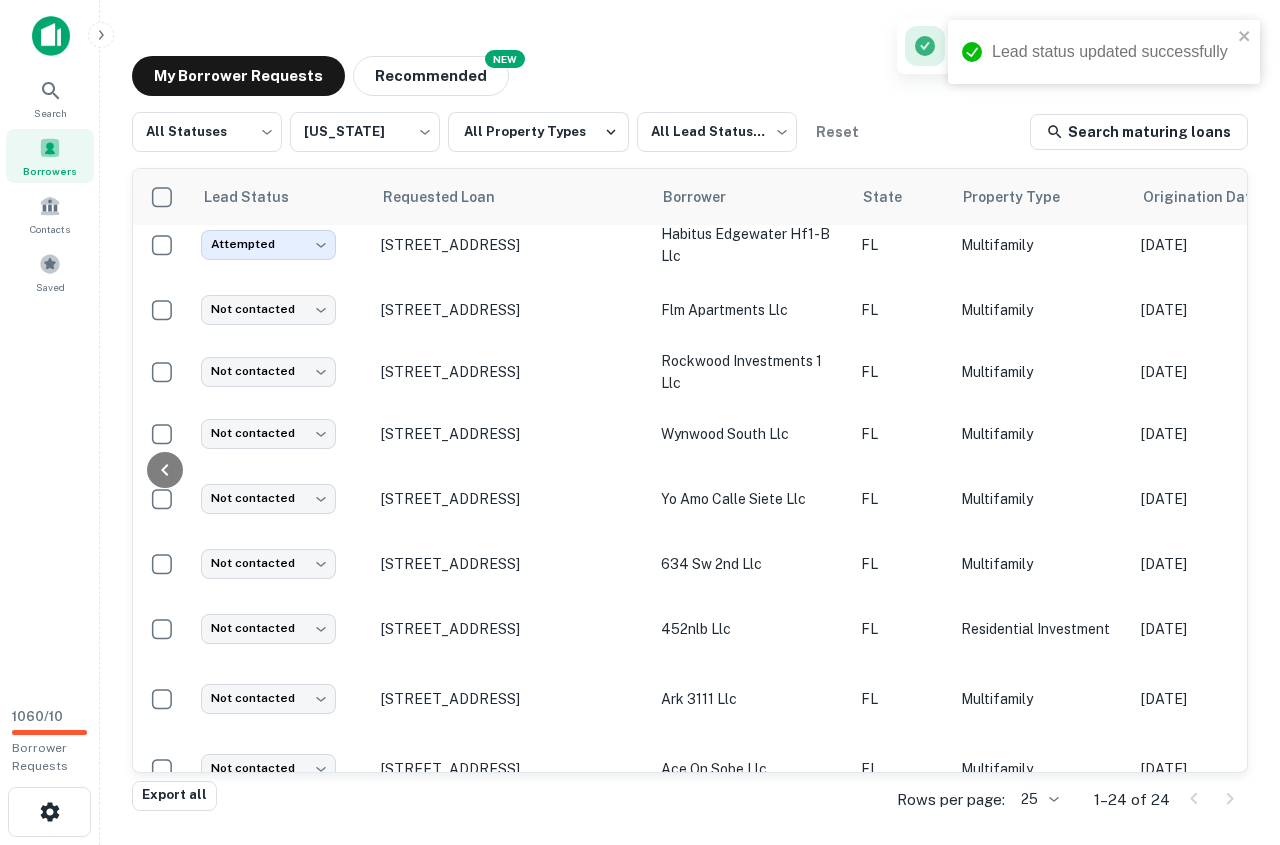 scroll, scrollTop: 263, scrollLeft: 1049, axis: both 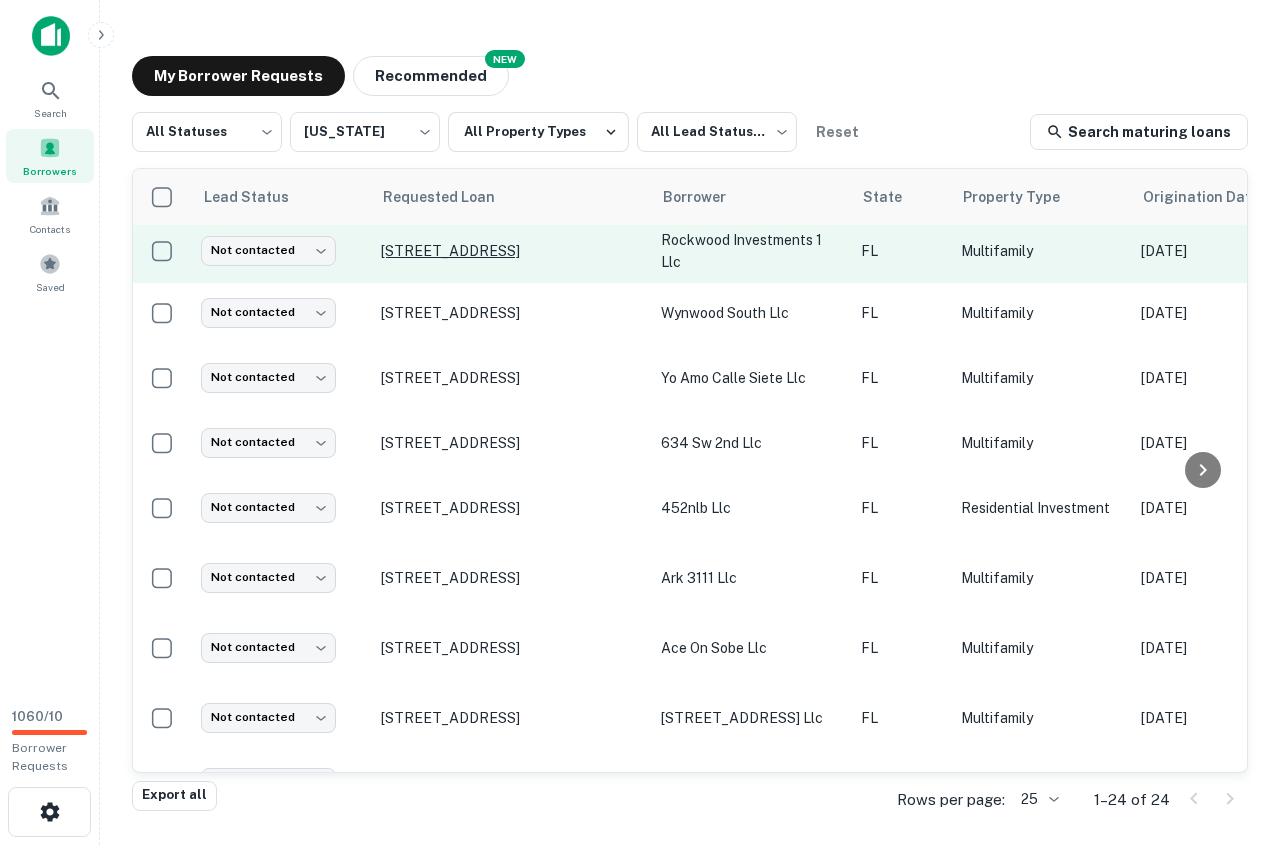 click on "2425 Sw 6th St Miami, FL33135" at bounding box center (511, 251) 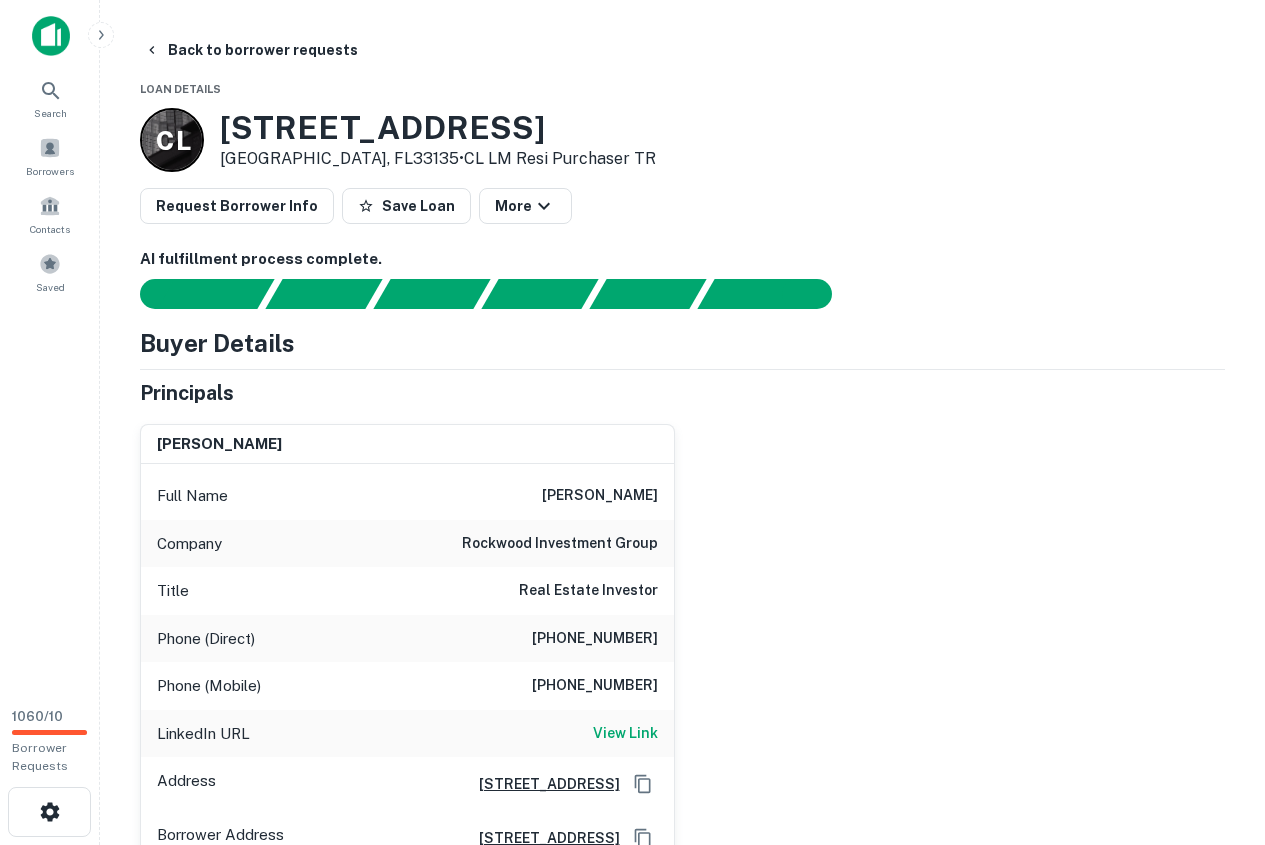 click on "(786) 426-2792" at bounding box center (595, 686) 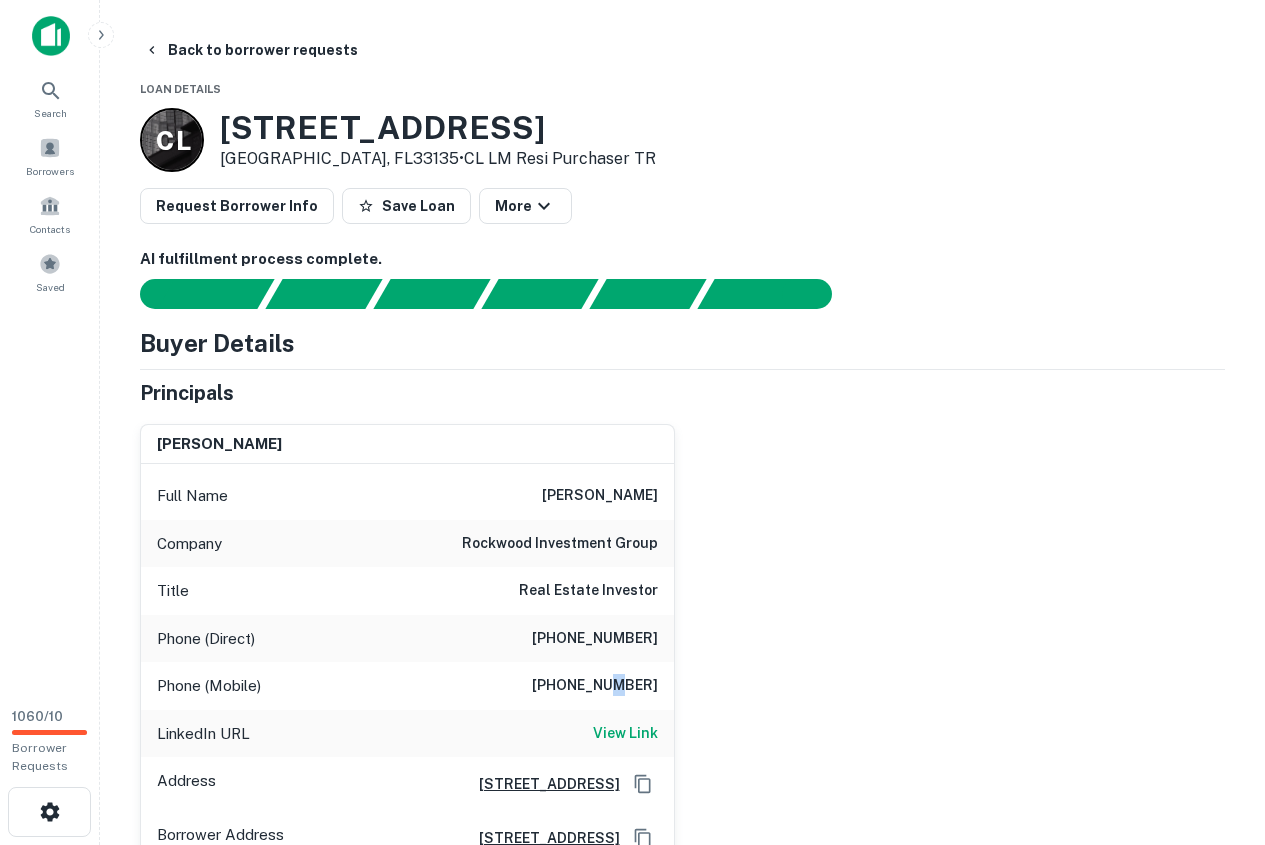 click on "(786) 426-2792" at bounding box center (595, 686) 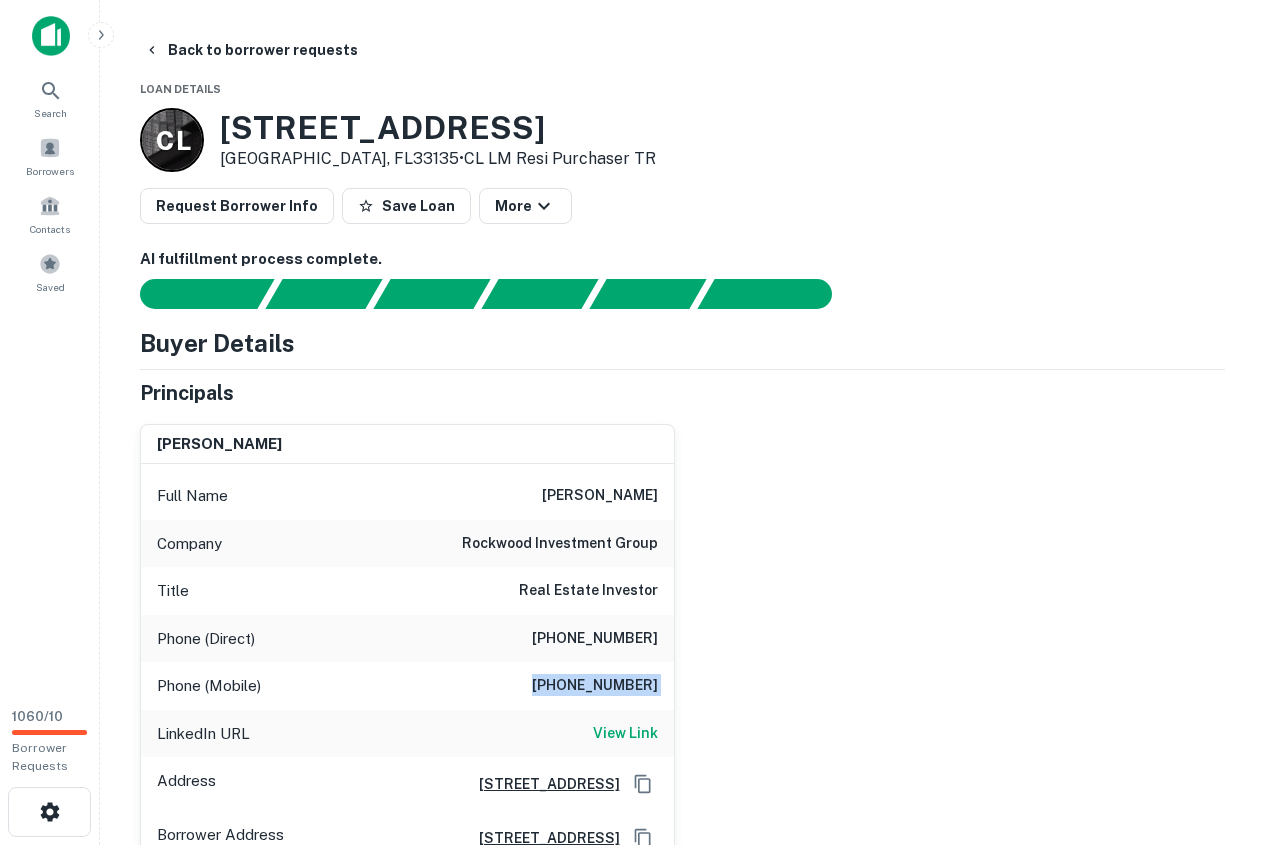 click on "(786) 426-2792" at bounding box center (595, 686) 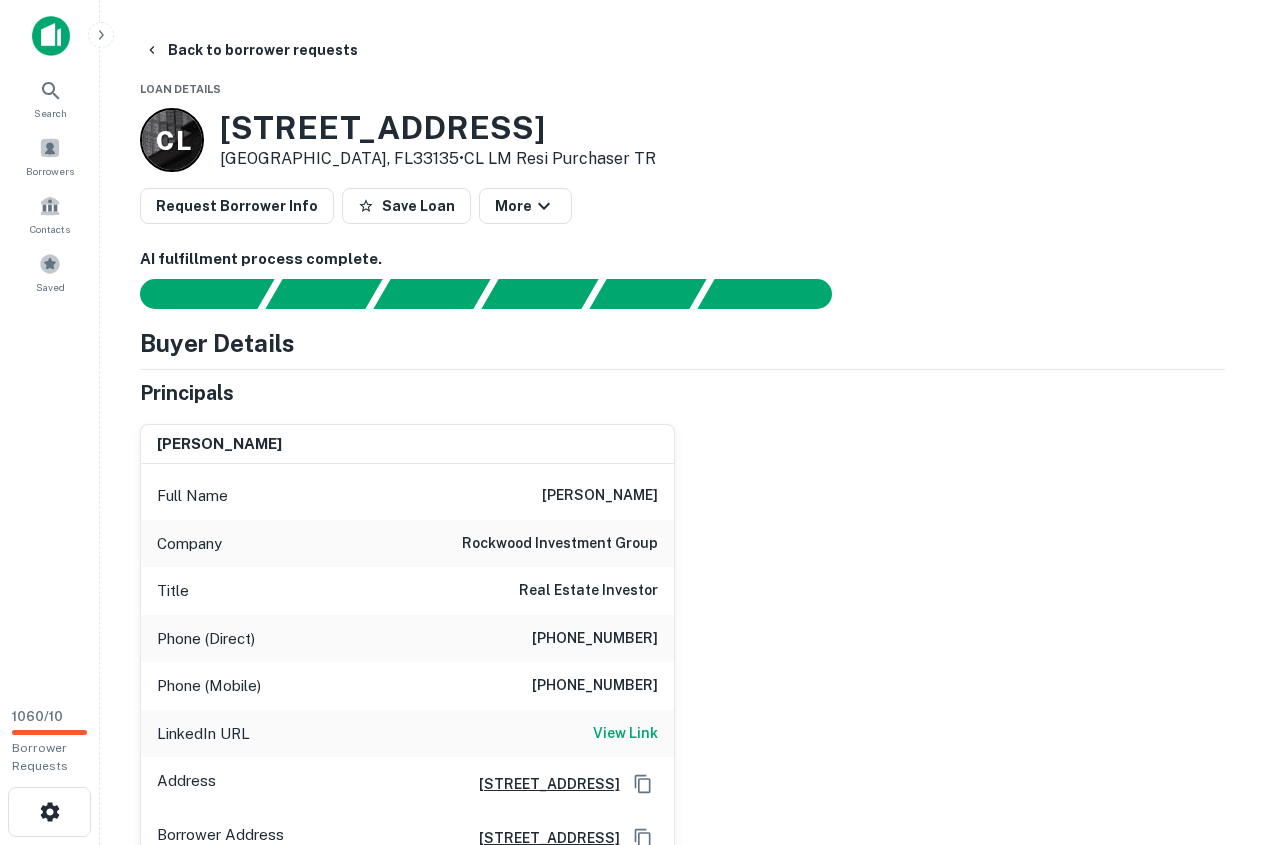 click on "michael venereo" at bounding box center [600, 496] 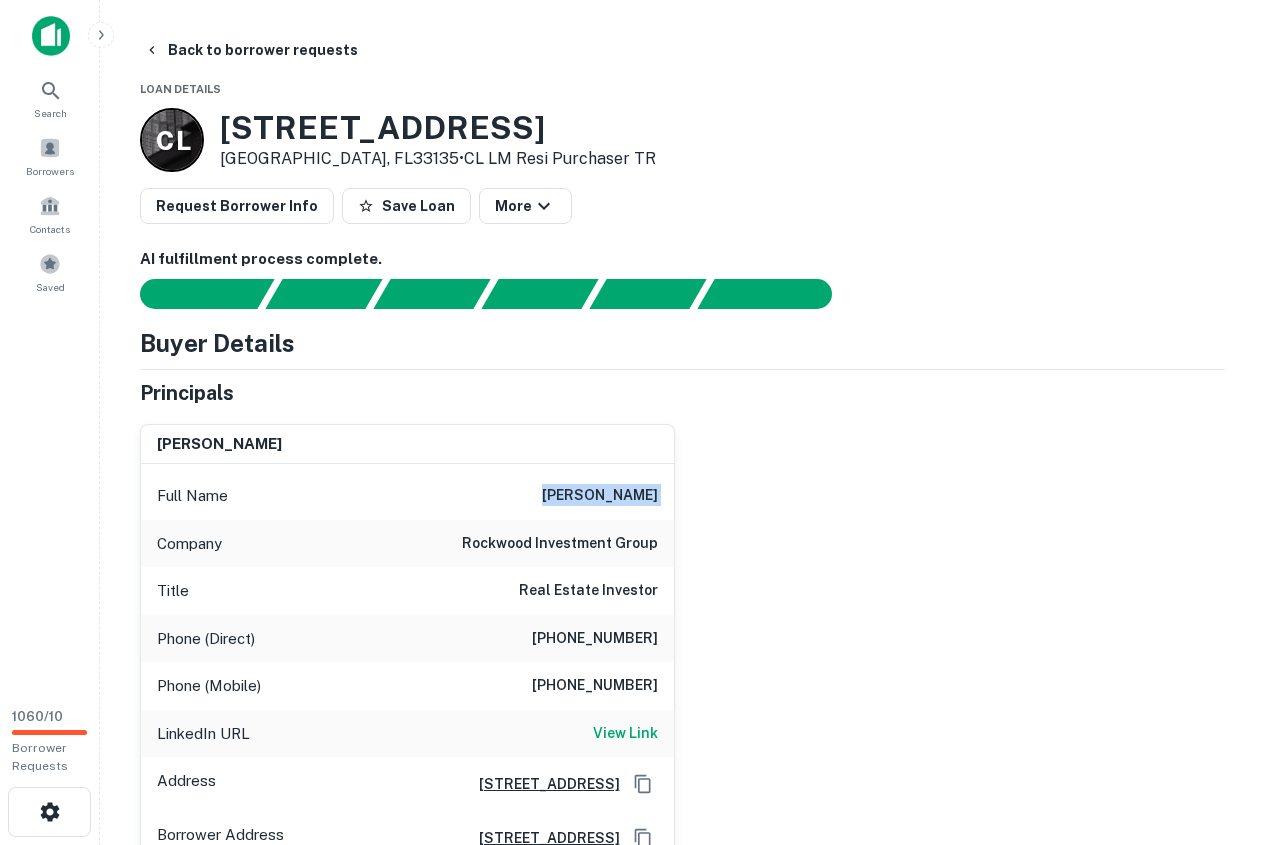 click on "michael venereo" at bounding box center [600, 496] 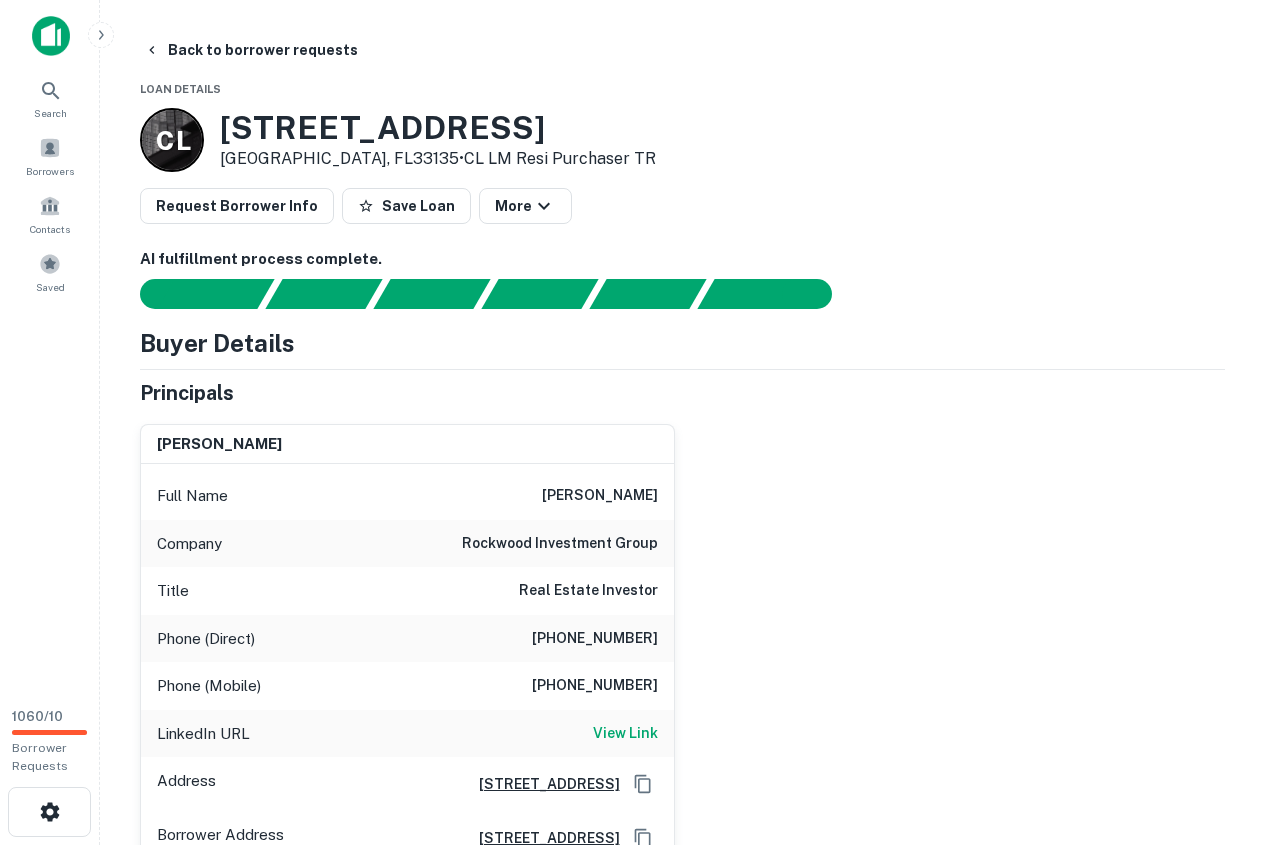 click on "Back to borrower requests" at bounding box center (682, 50) 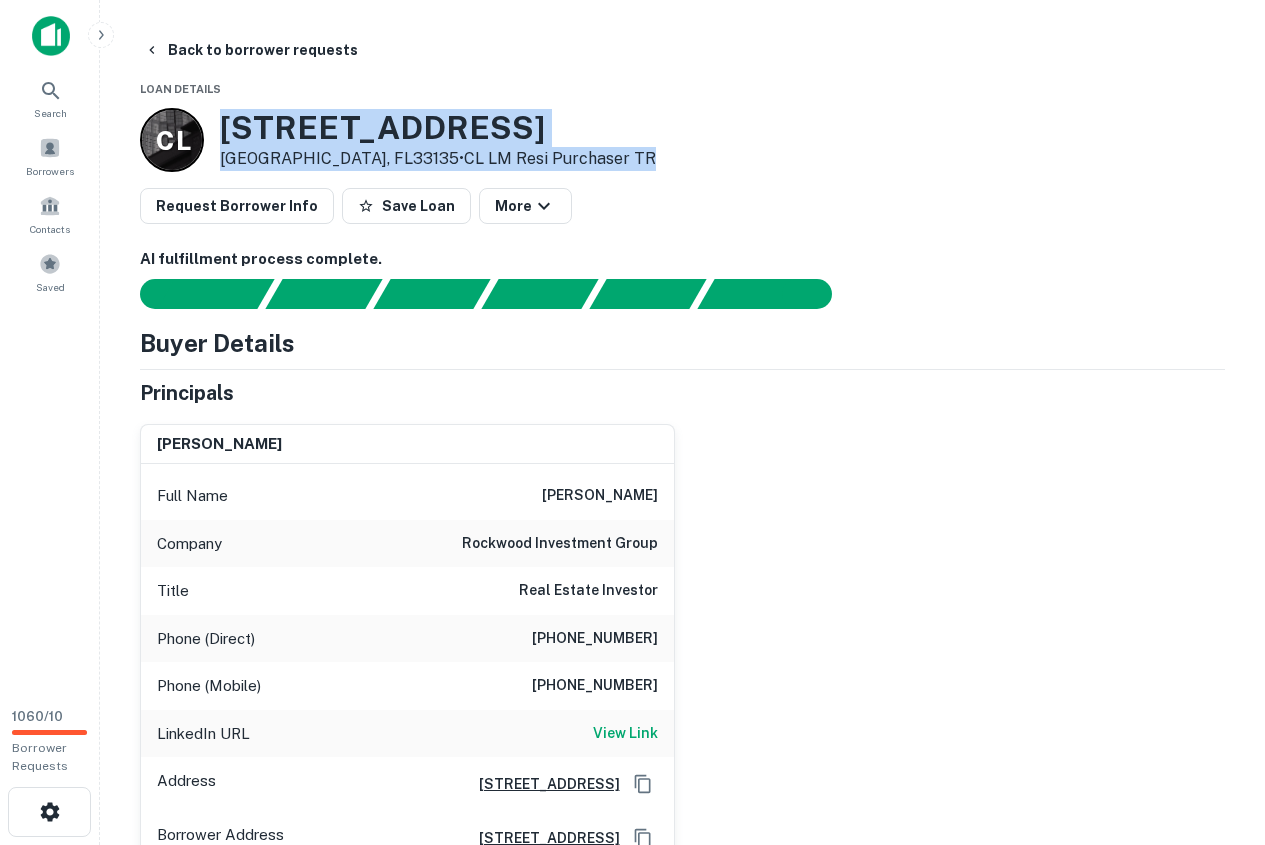 drag, startPoint x: 218, startPoint y: 121, endPoint x: 546, endPoint y: 159, distance: 330.19388 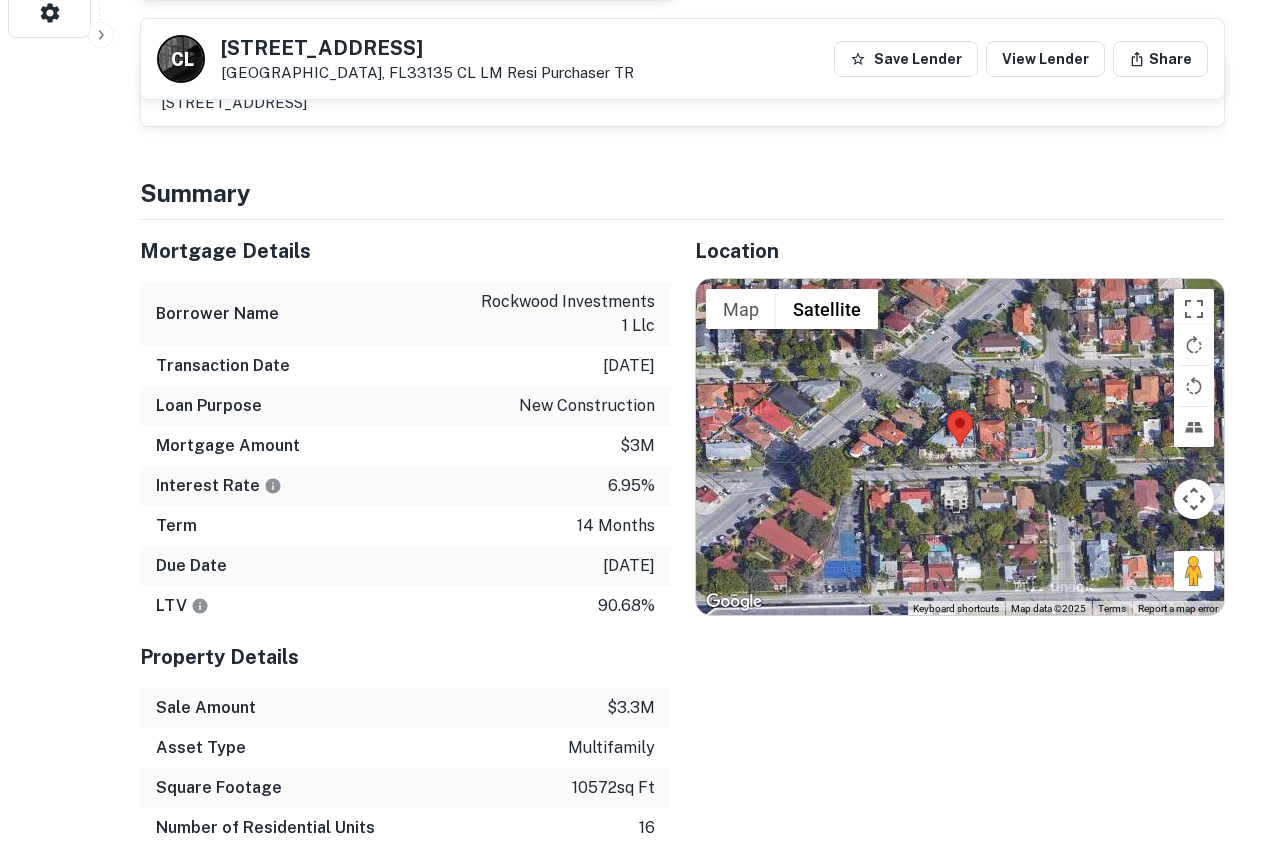 scroll, scrollTop: 800, scrollLeft: 0, axis: vertical 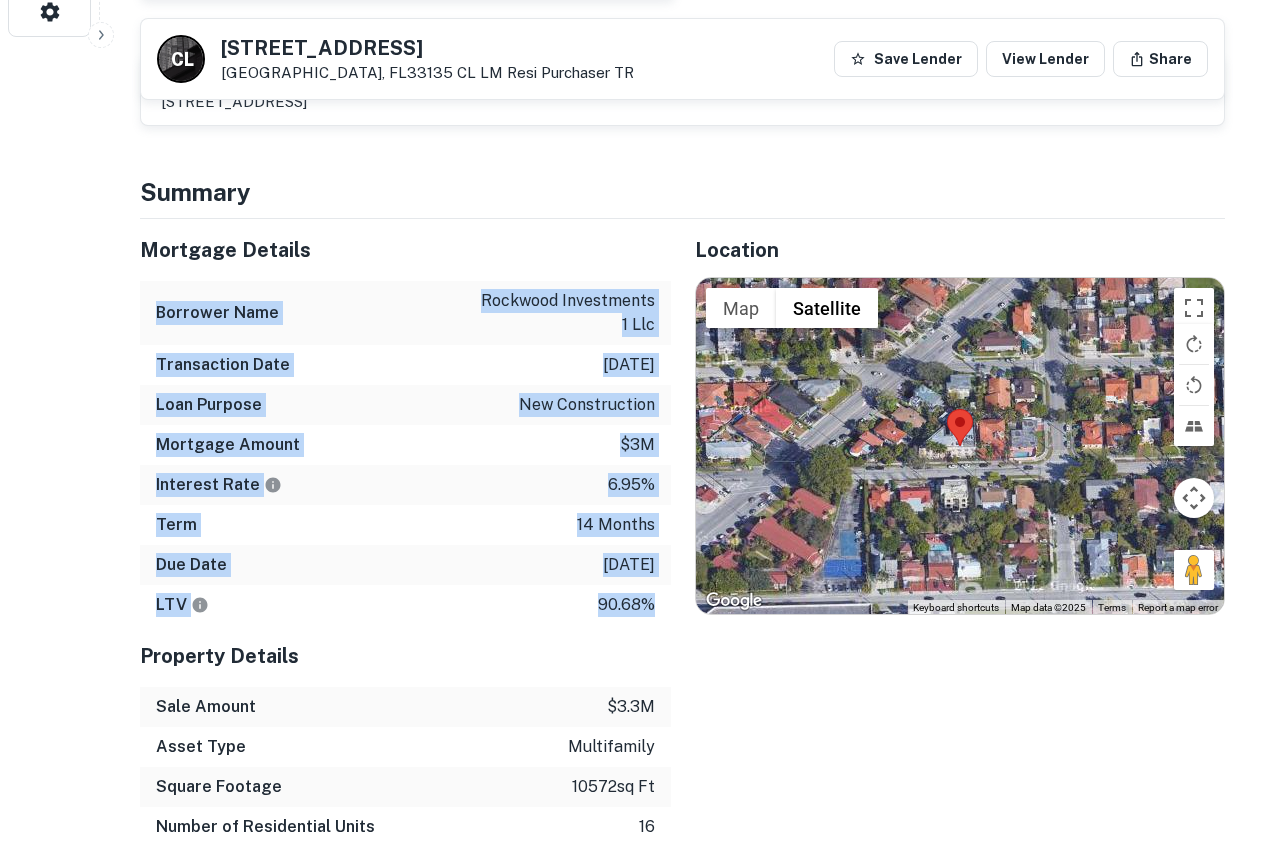 drag, startPoint x: 154, startPoint y: 317, endPoint x: 649, endPoint y: 613, distance: 576.75037 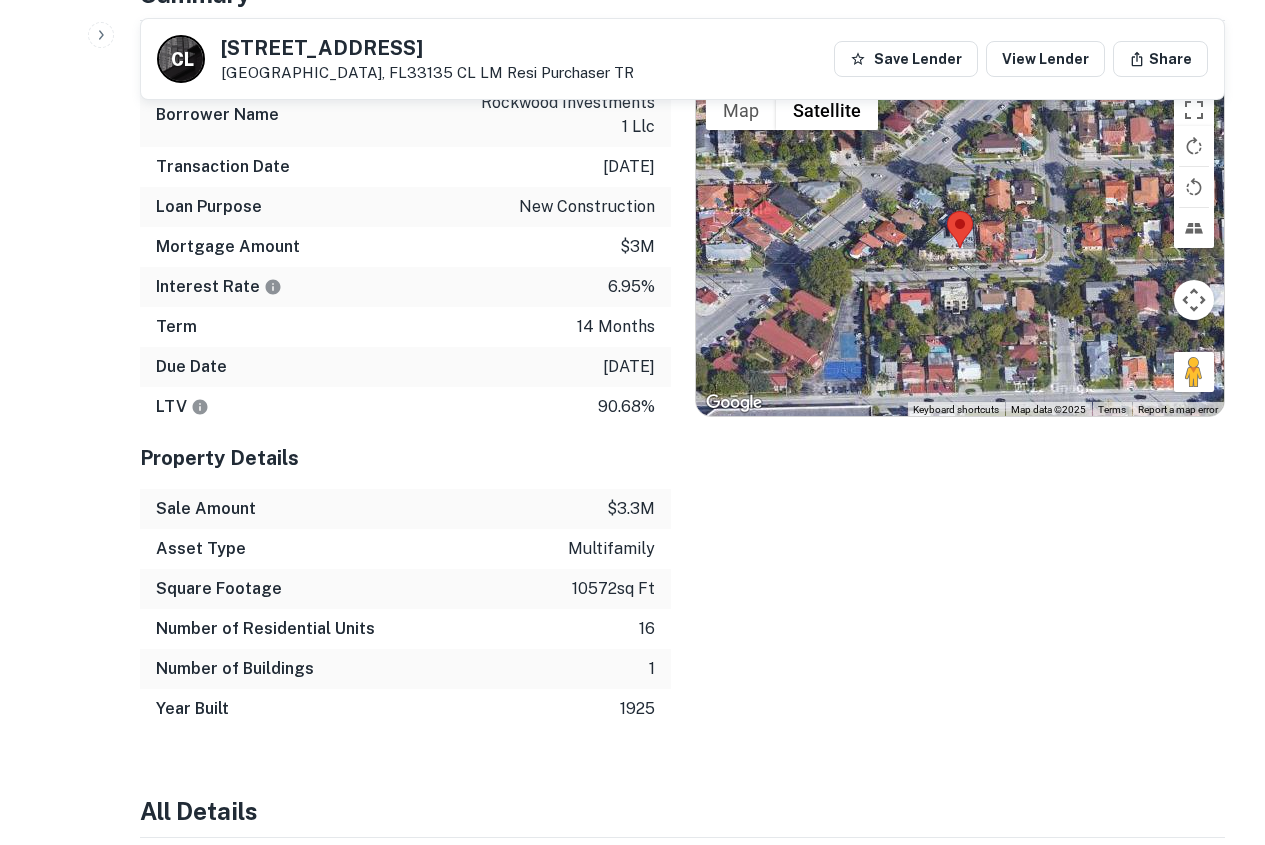 scroll, scrollTop: 1000, scrollLeft: 0, axis: vertical 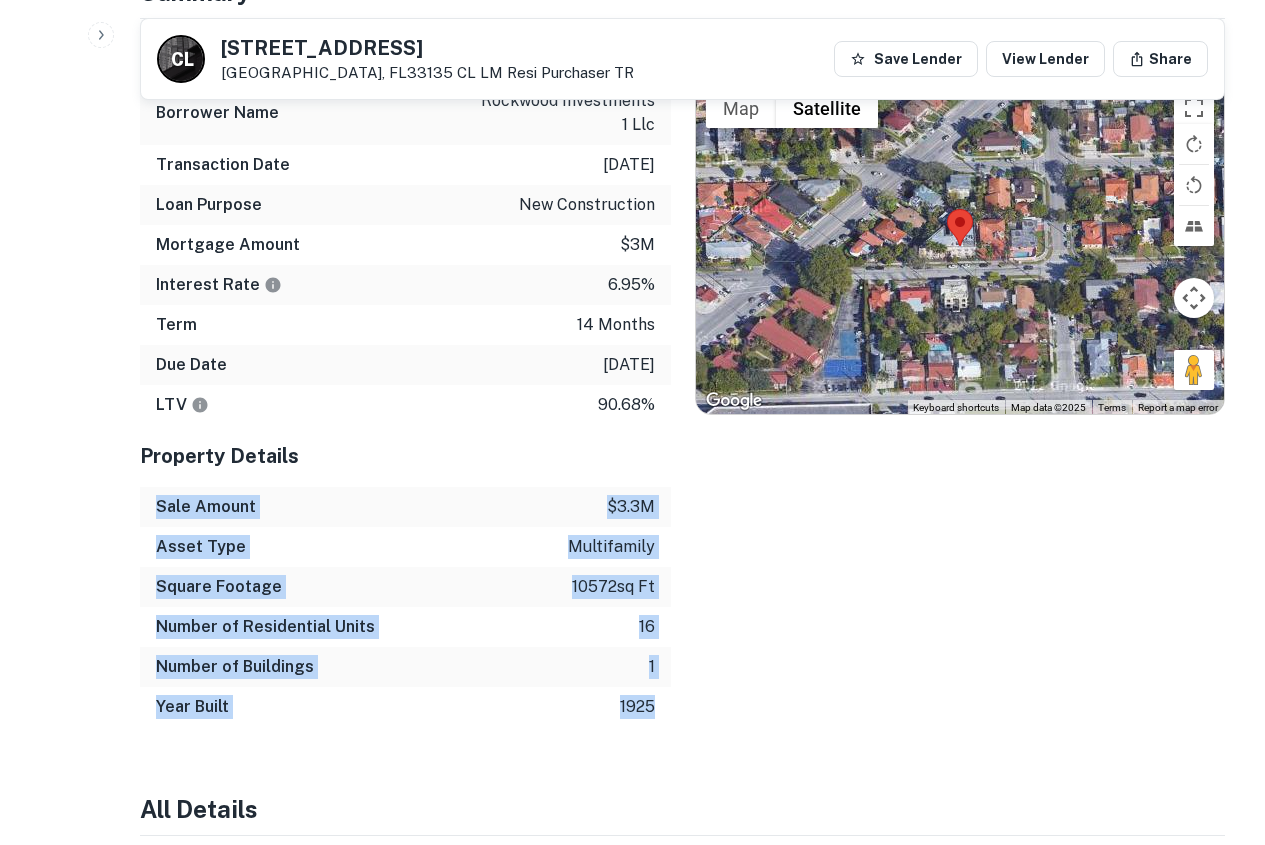 drag, startPoint x: 144, startPoint y: 507, endPoint x: 662, endPoint y: 706, distance: 554.9099 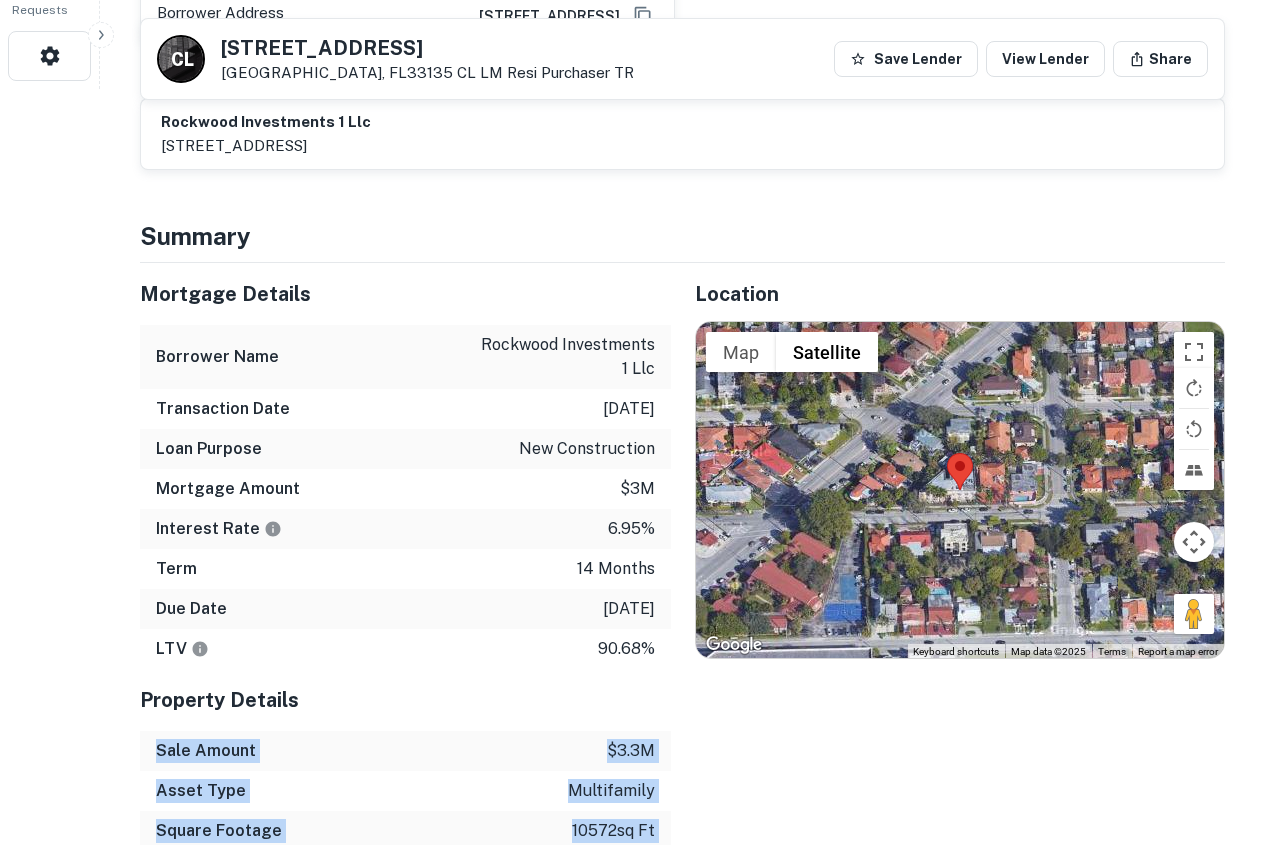 scroll, scrollTop: 700, scrollLeft: 0, axis: vertical 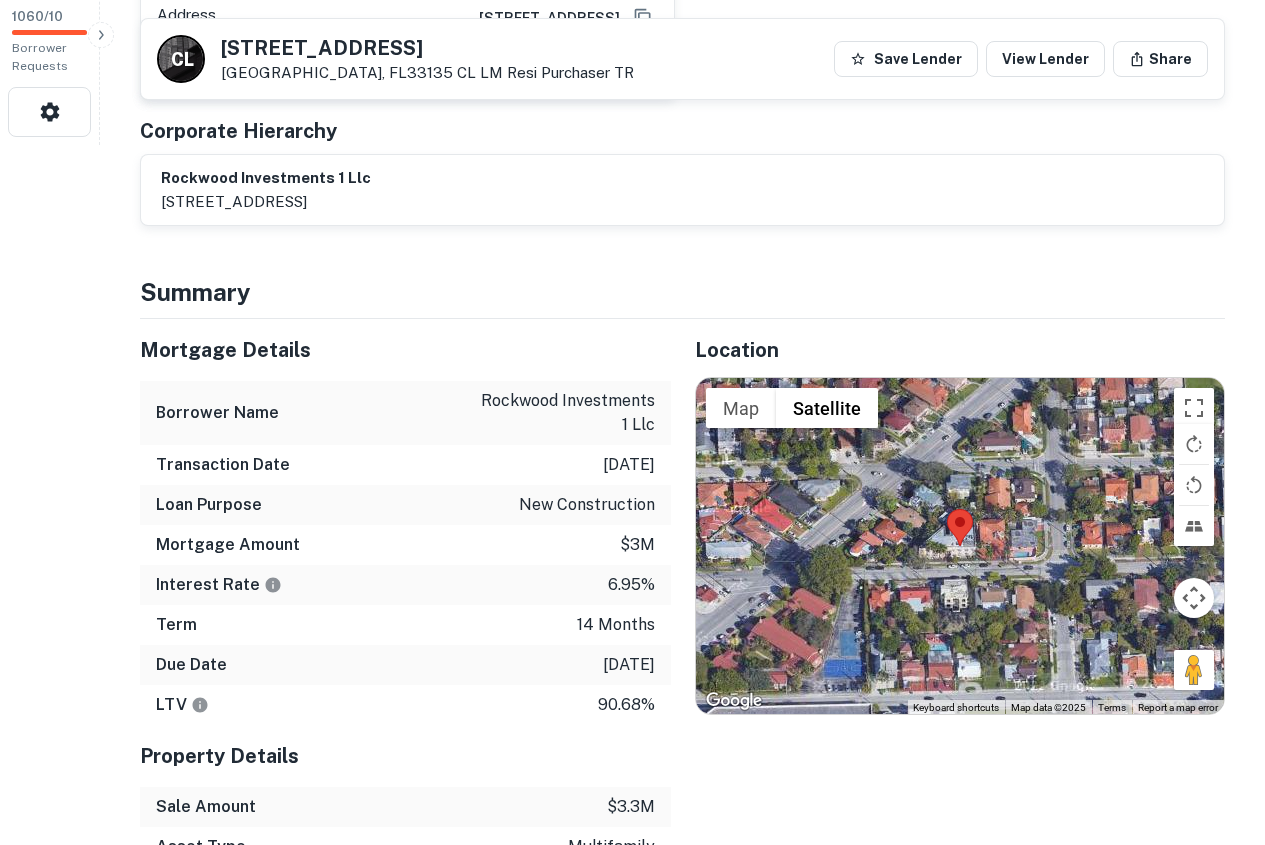 click on "Term 14 months" at bounding box center (405, 625) 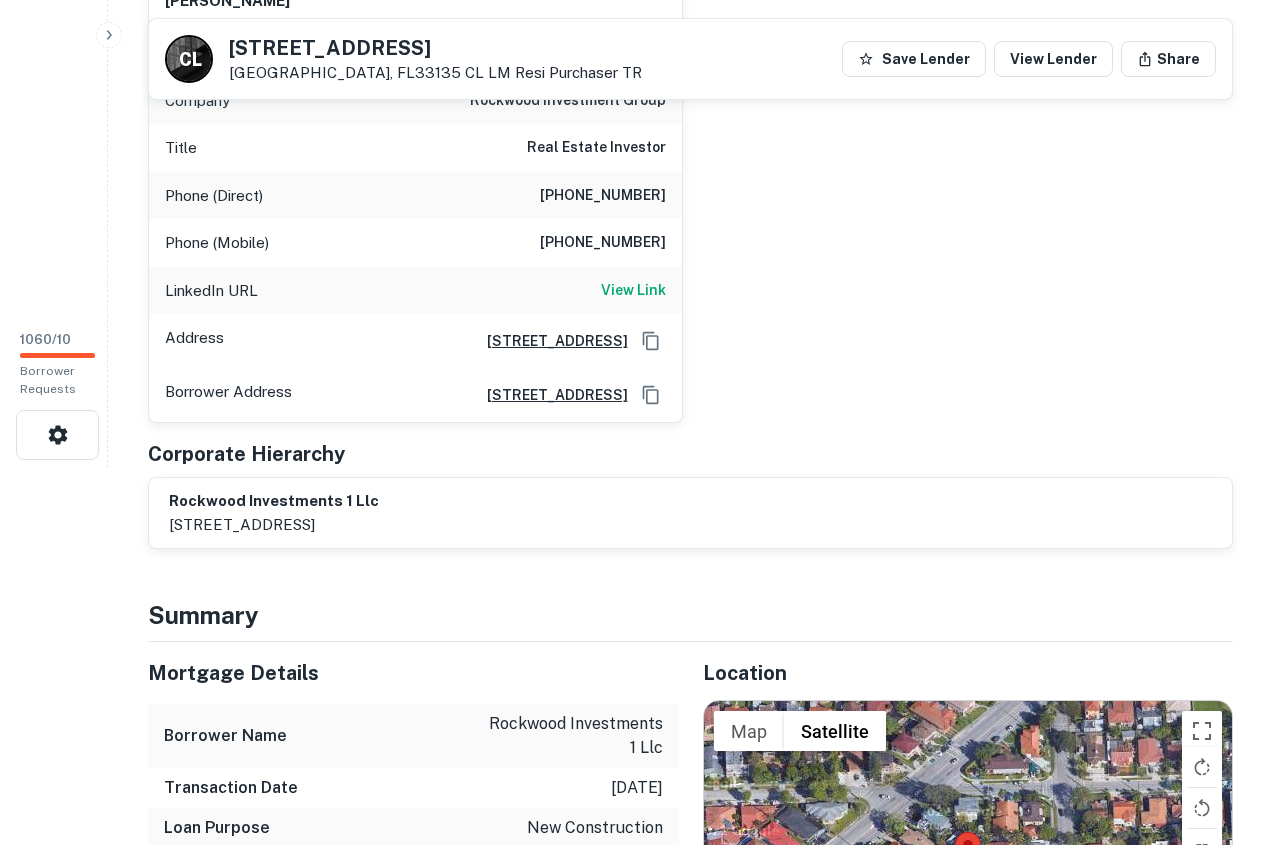 scroll, scrollTop: 0, scrollLeft: 0, axis: both 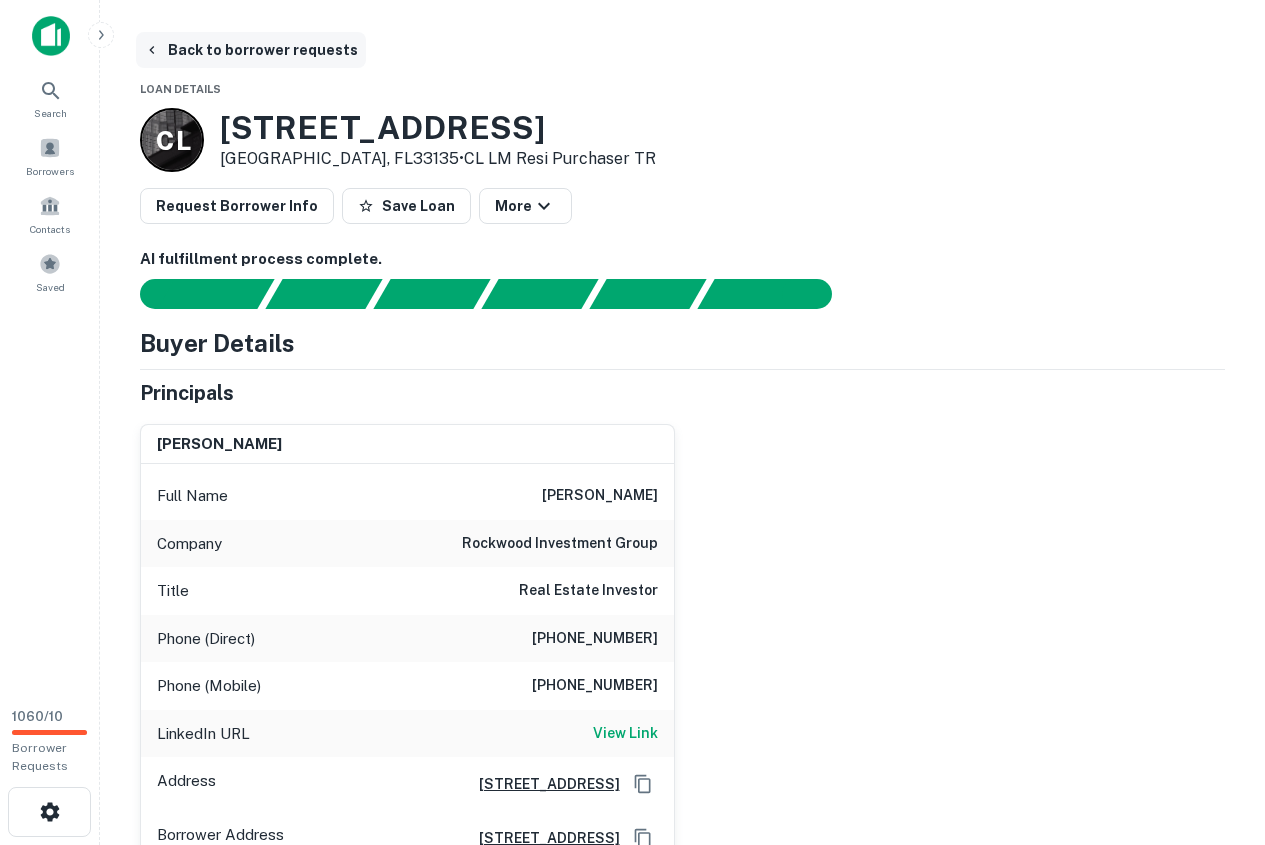 click on "Back to borrower requests" at bounding box center [251, 50] 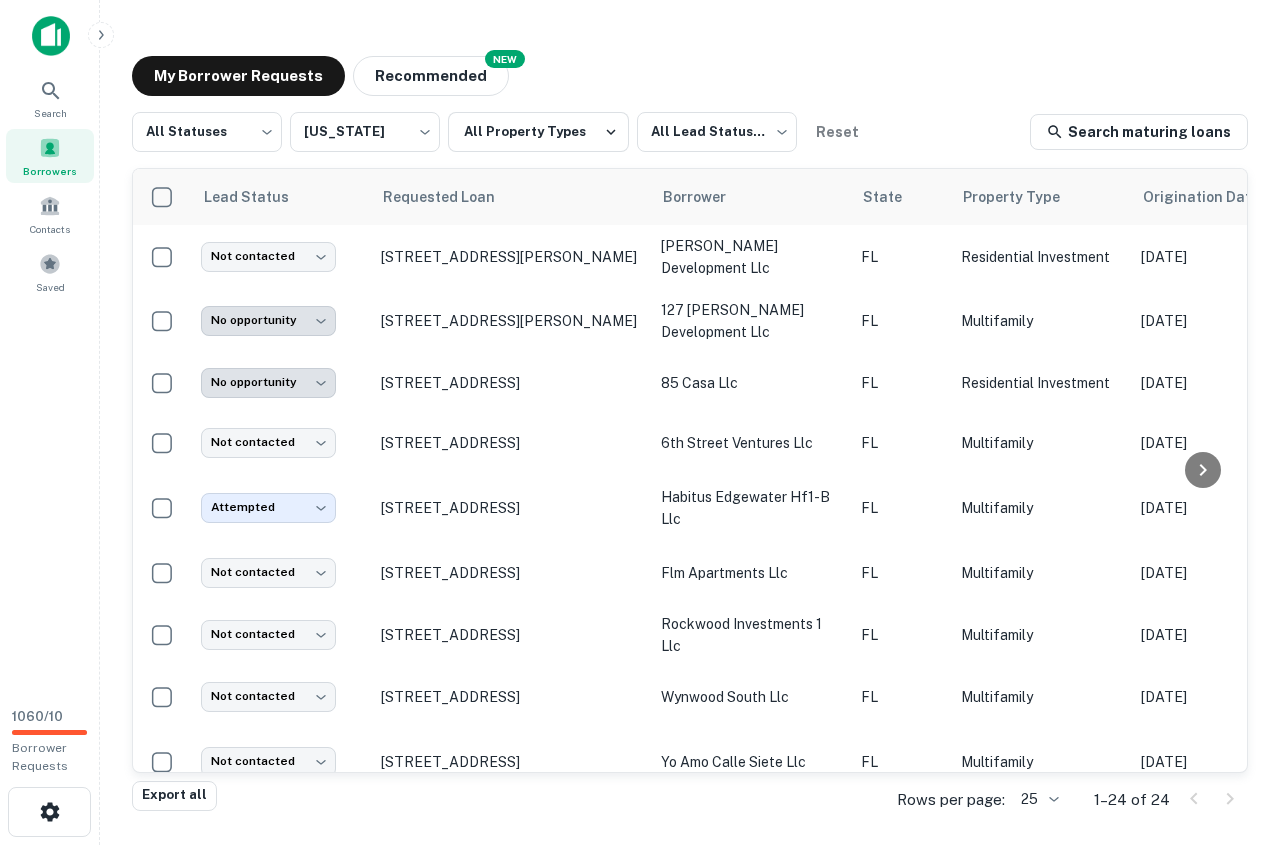 scroll, scrollTop: 384, scrollLeft: 0, axis: vertical 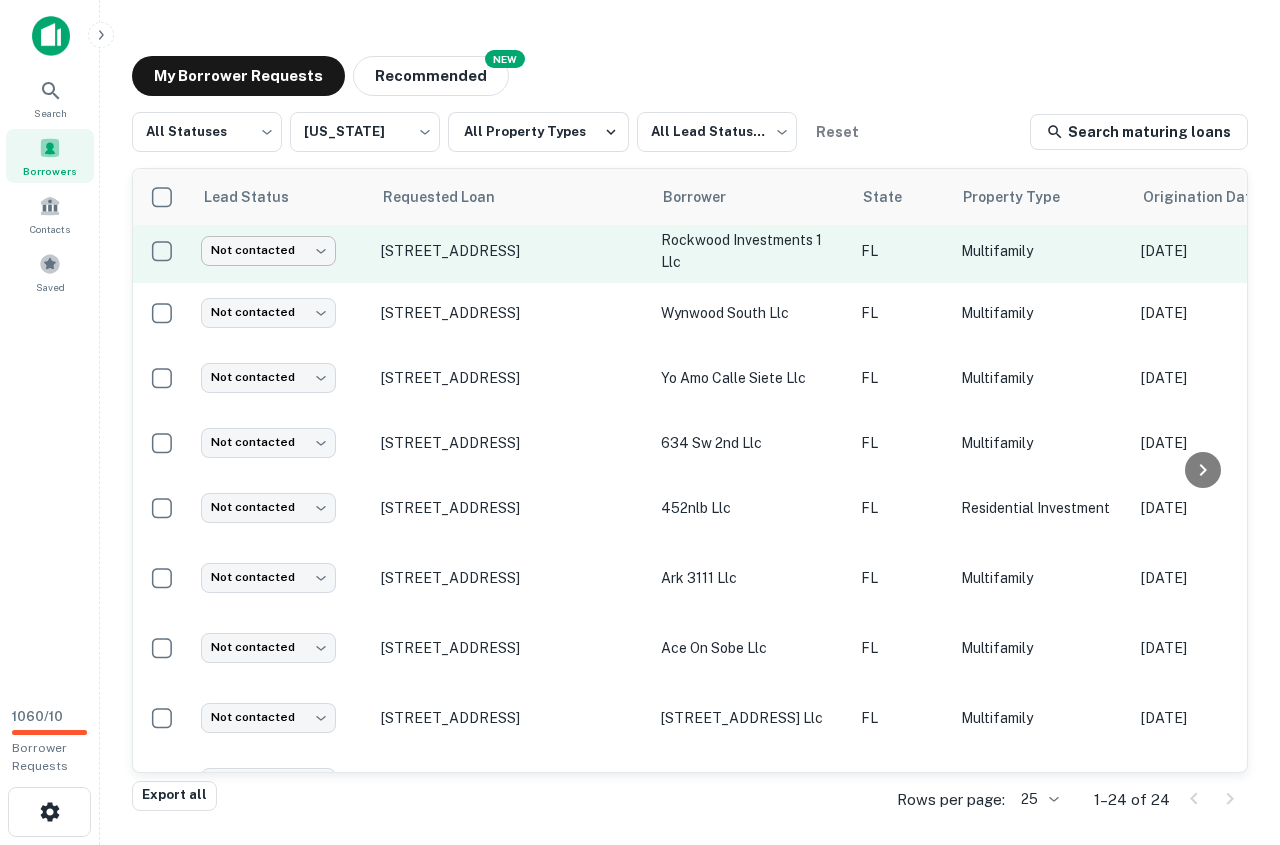 click on "**********" at bounding box center [640, 422] 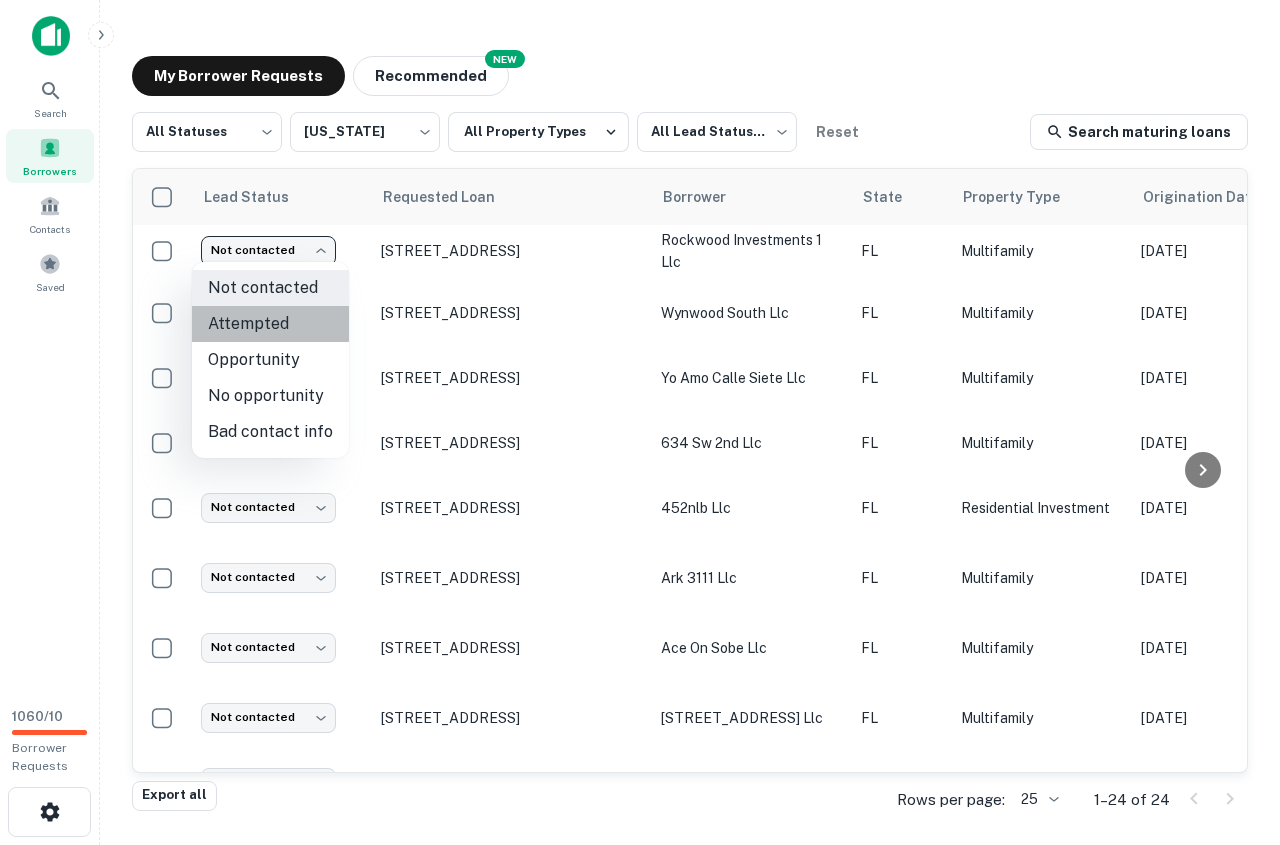 click on "Attempted" at bounding box center (270, 324) 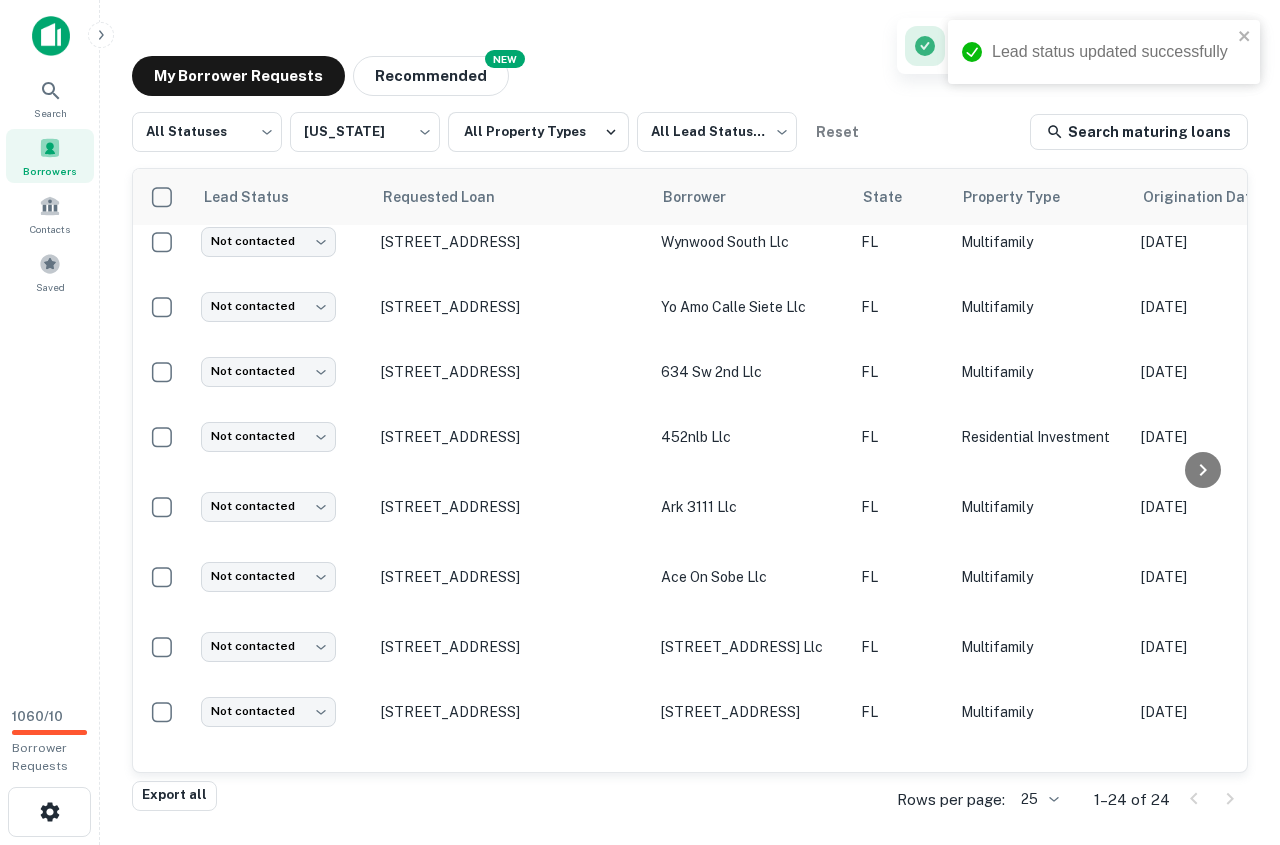 scroll, scrollTop: 458, scrollLeft: 0, axis: vertical 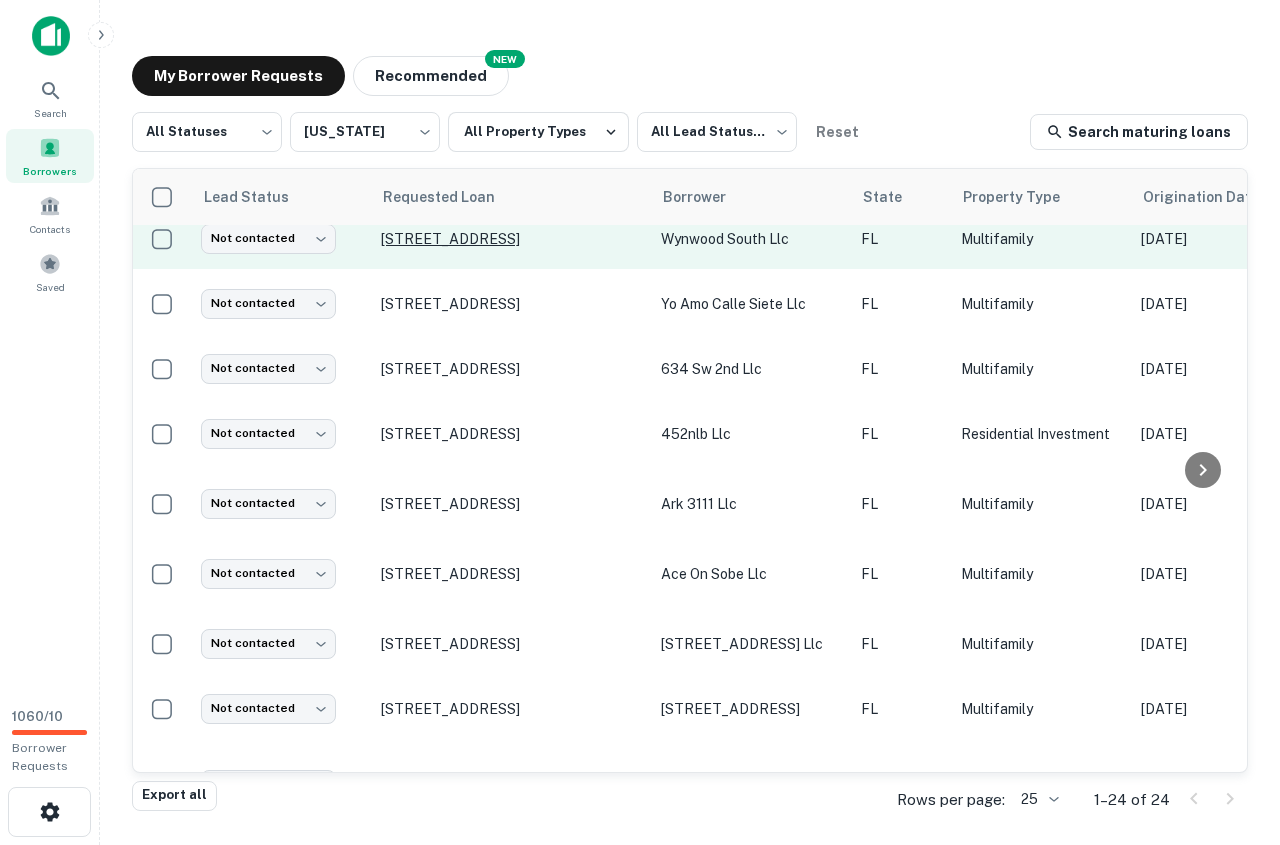 click on "161 Nw 15th St Miami, FL33136" at bounding box center [511, 239] 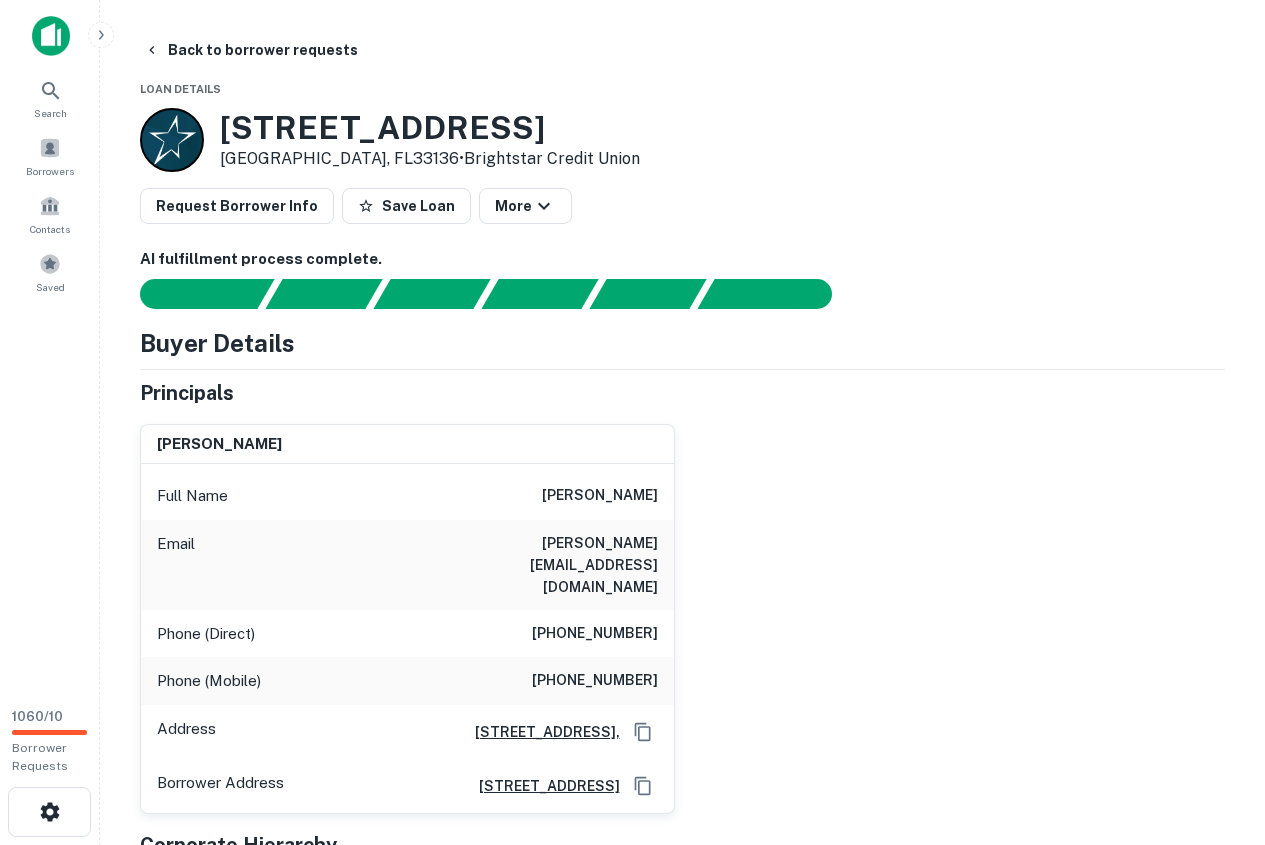 click on "(860) 897-7354" at bounding box center (595, 681) 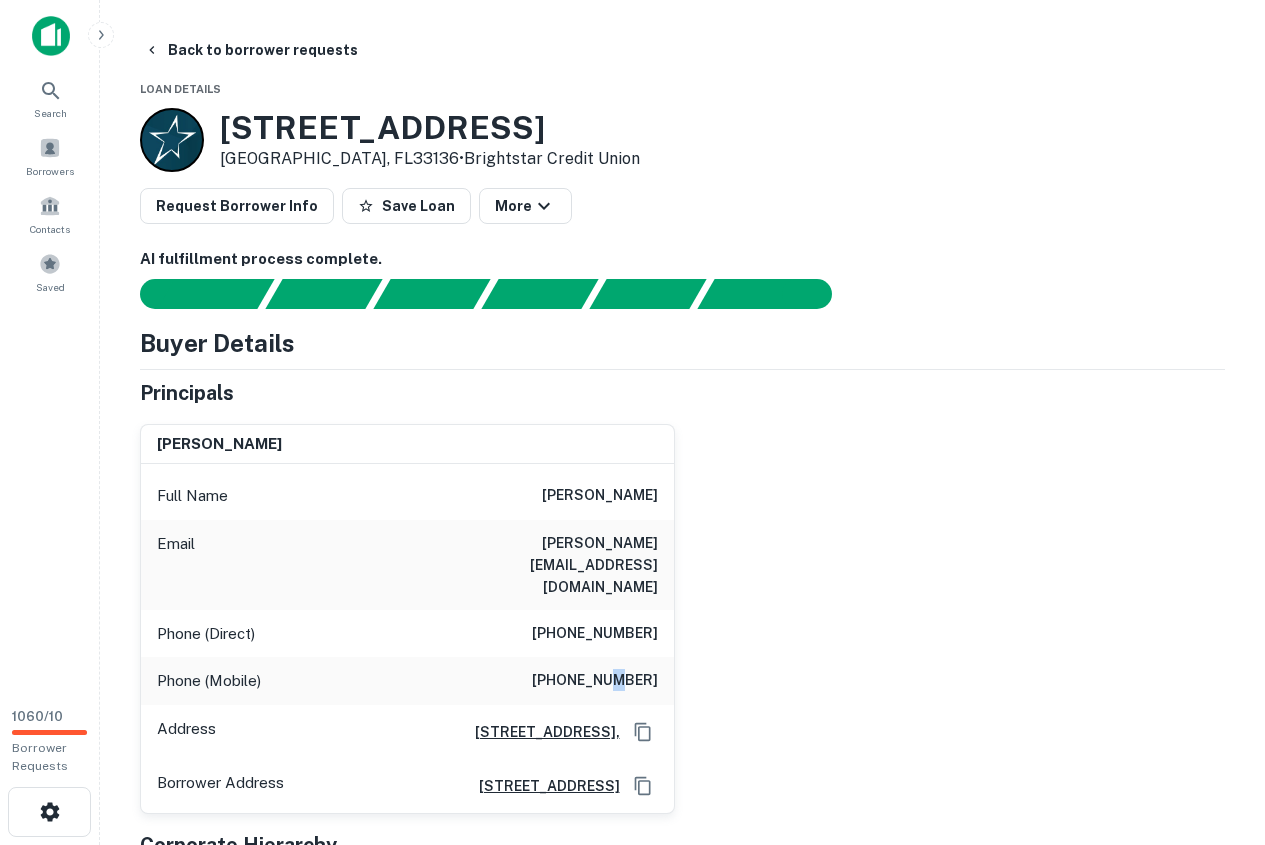 click on "(860) 897-7354" at bounding box center (595, 681) 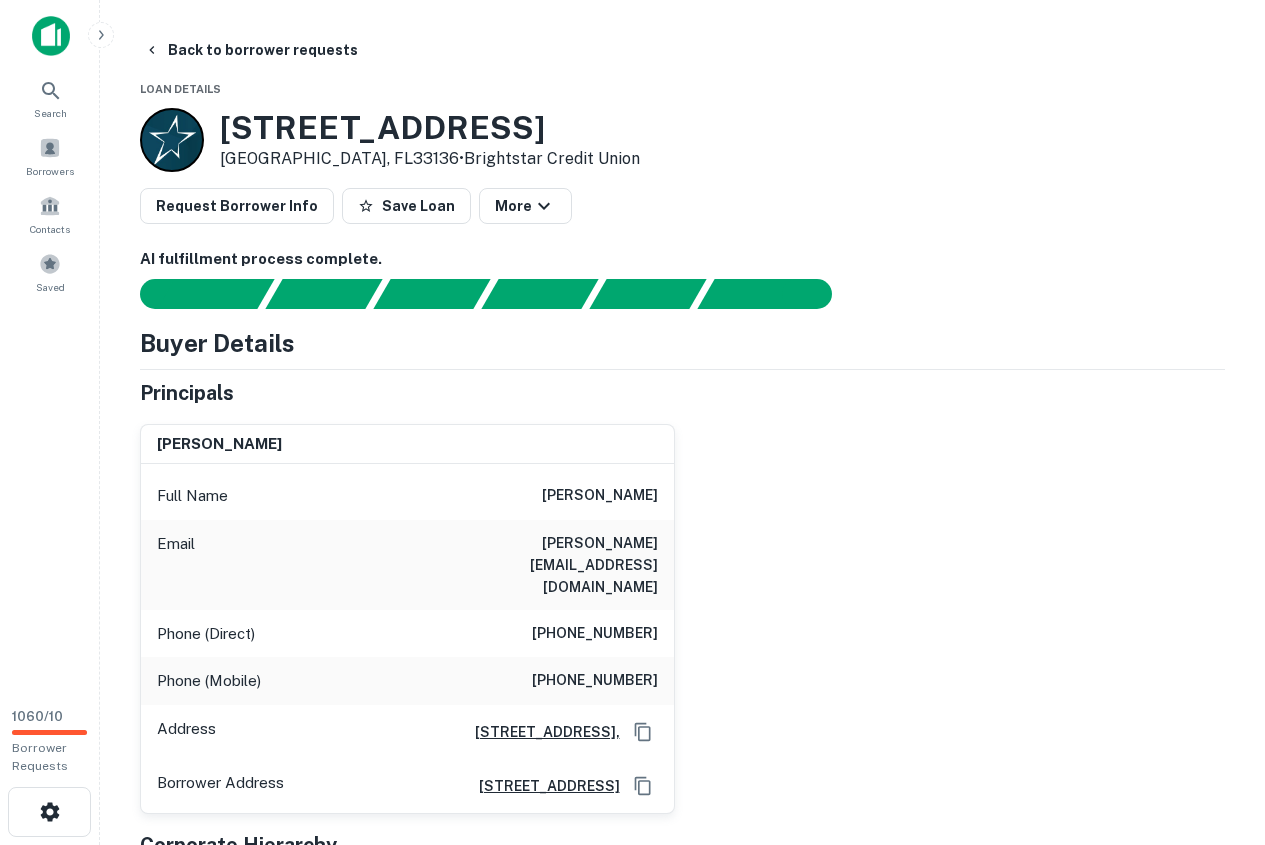 click on "(860) 897-7354" at bounding box center (595, 681) 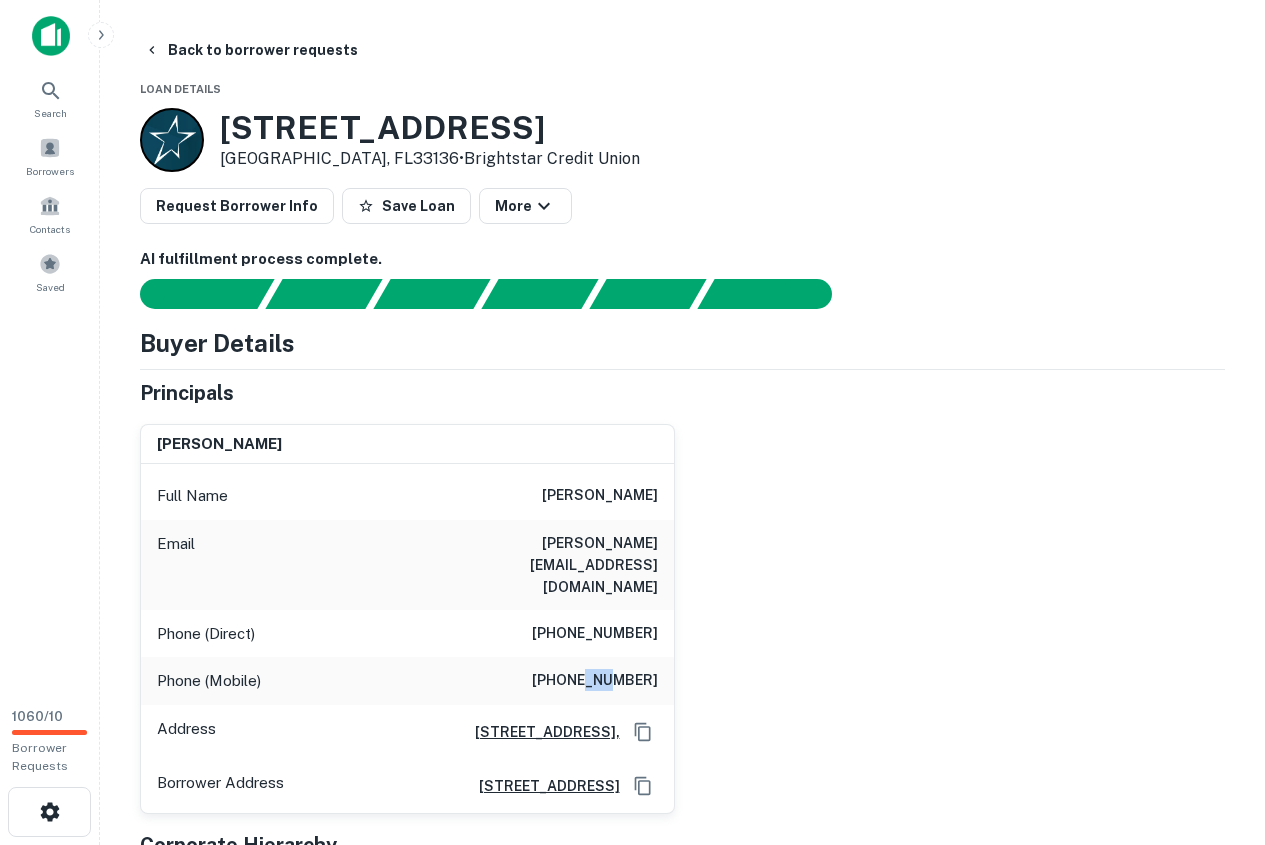click on "(860) 897-7354" at bounding box center (595, 681) 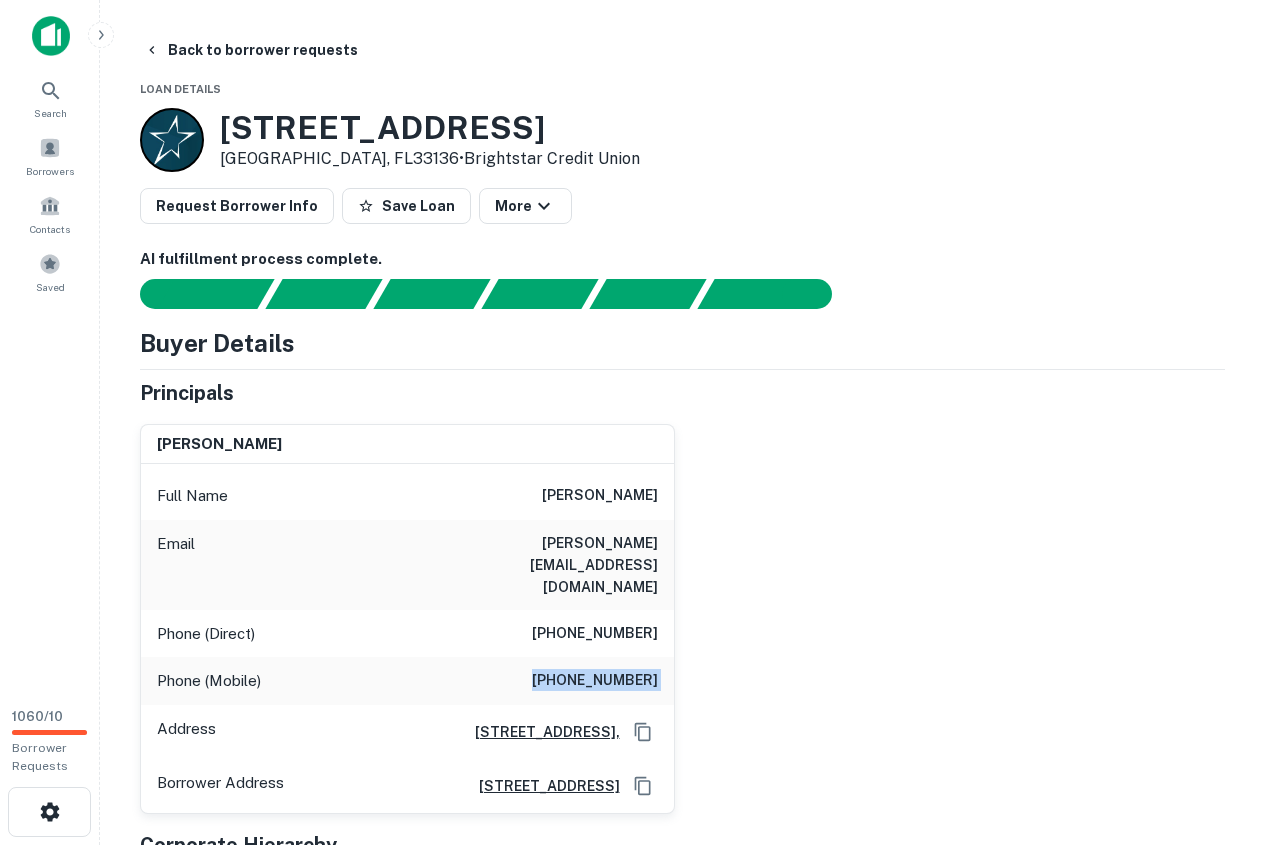 click on "(860) 897-7354" at bounding box center (595, 681) 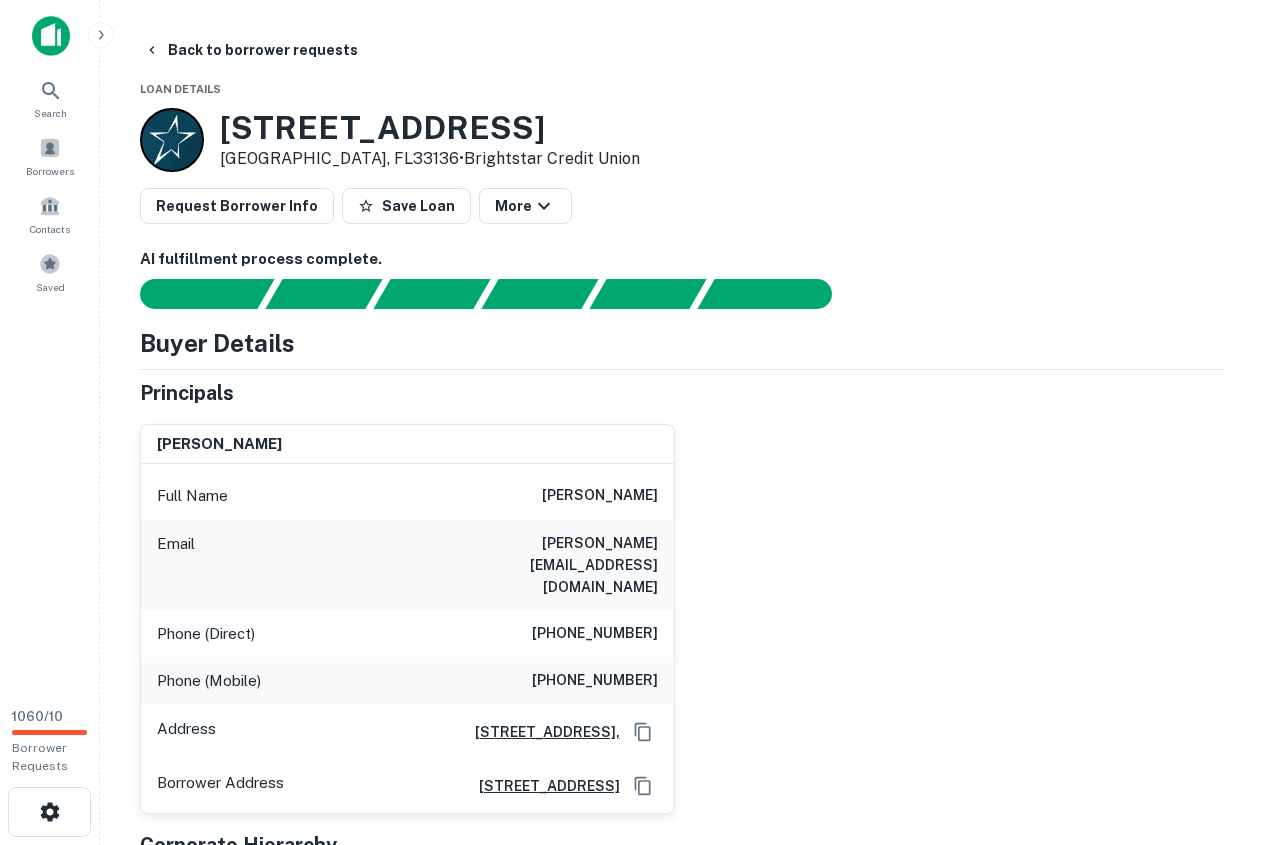 click on "james garbarino" at bounding box center [600, 496] 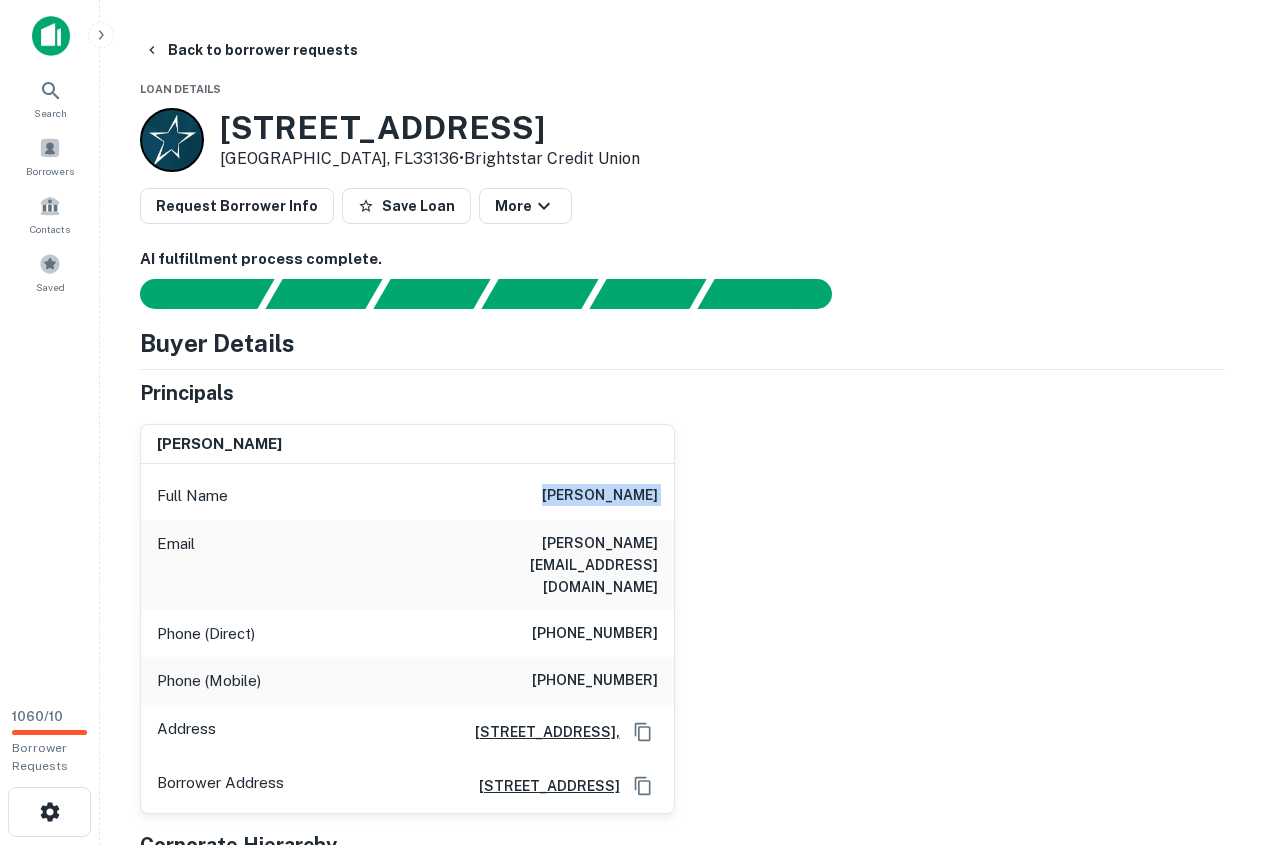 click on "james garbarino" at bounding box center (600, 496) 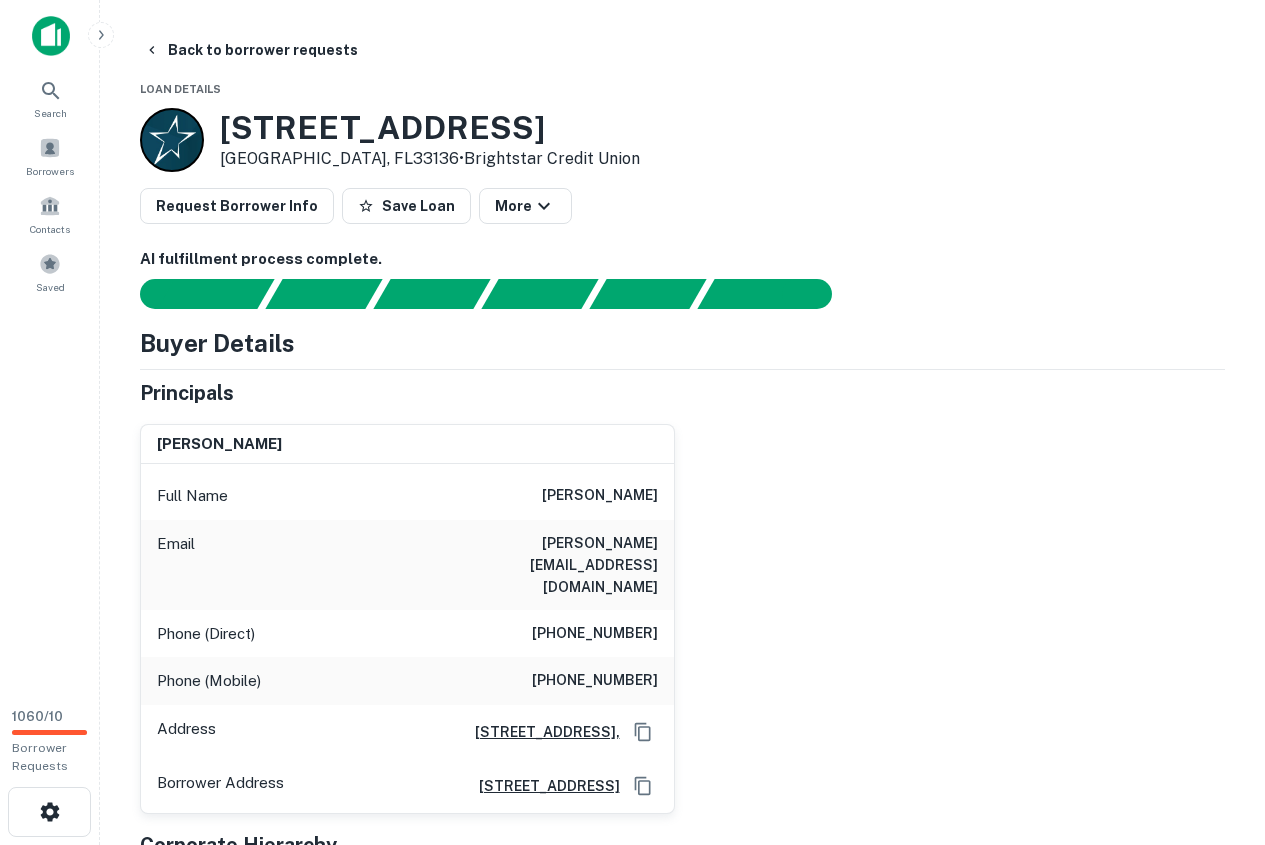 click on "161 NW 15TH ST" at bounding box center (430, 128) 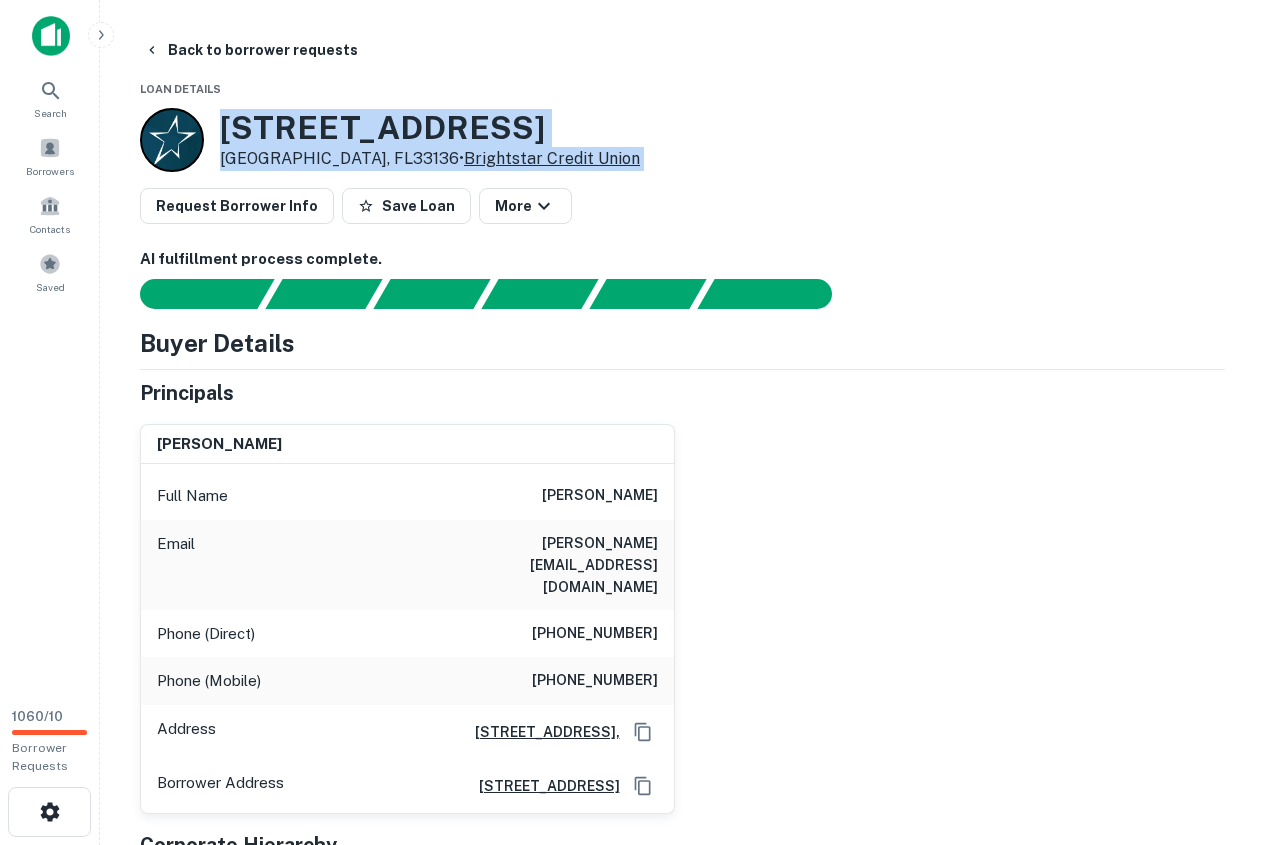 drag, startPoint x: 222, startPoint y: 118, endPoint x: 394, endPoint y: 152, distance: 175.32826 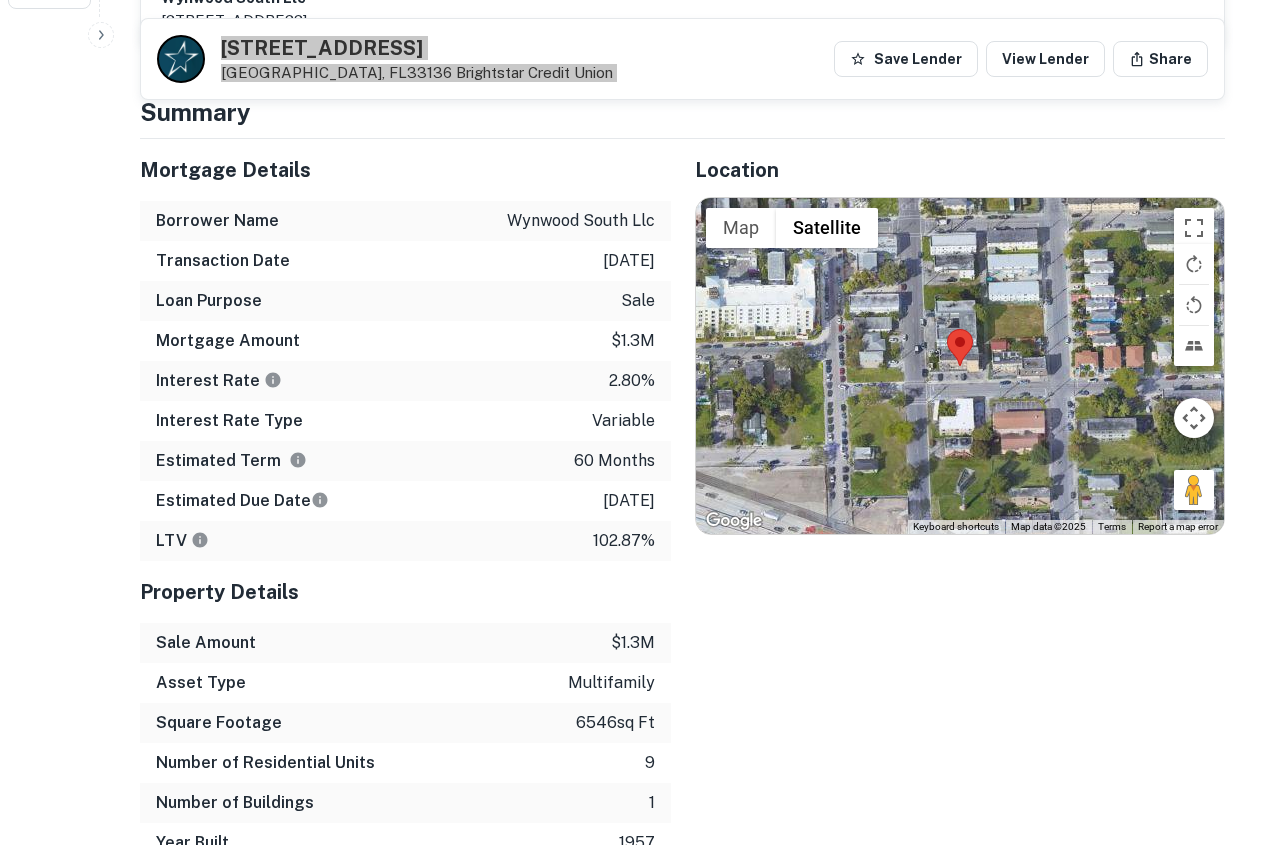 scroll, scrollTop: 600, scrollLeft: 0, axis: vertical 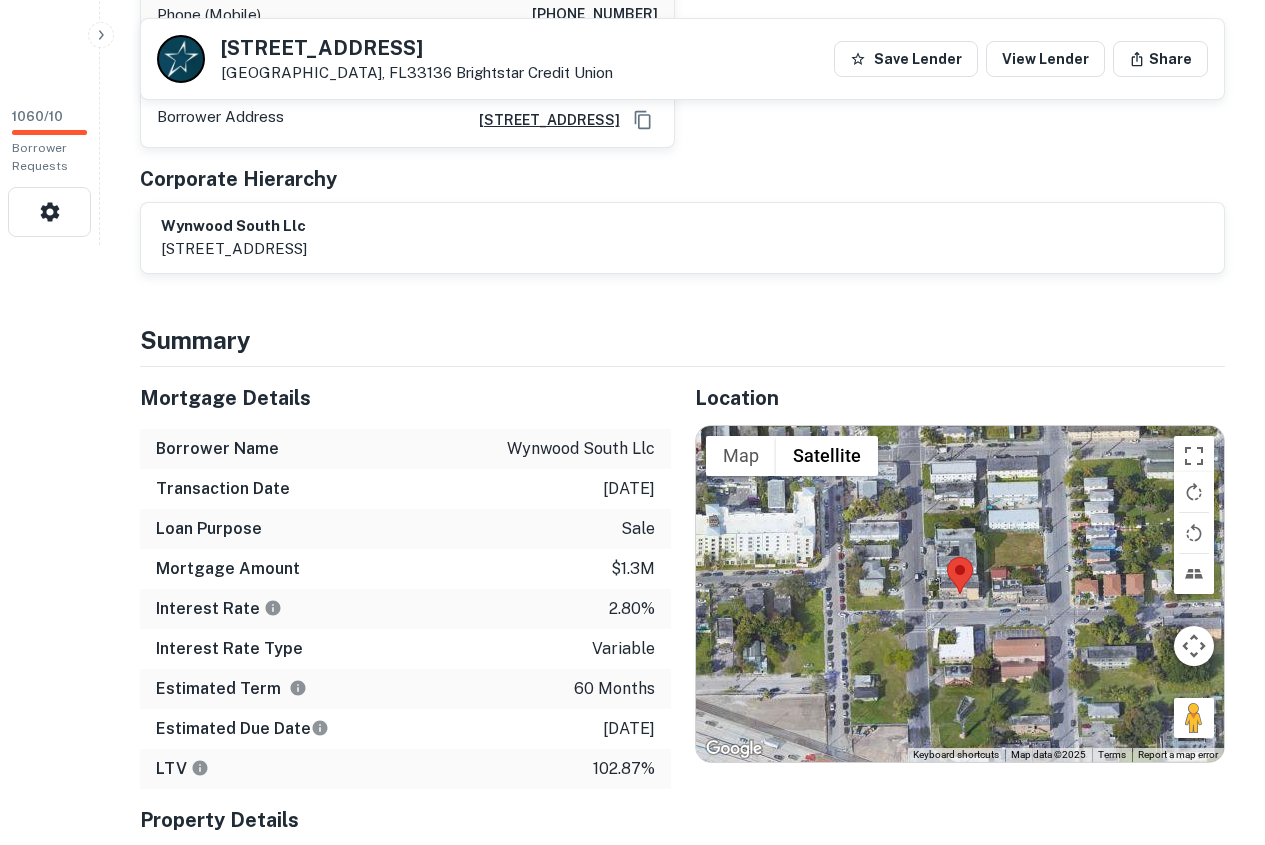click on "Mortgage Details Borrower Name wynwood south llc Transaction Date   4/5/2021 Loan Purpose   sale Mortgage Amount   $1.3m Interest Rate   2.80% Interest Rate Type   variable Estimated Term 60 months Estimated Due Date 4/5/2026 LTV   102.87% Property Details Sale Amount $1.3m Asset Type multifamily Square Footage 6546  sq ft Number of Residential Units 9 Number of Buildings 1 Year Built 1957" at bounding box center (393, 729) 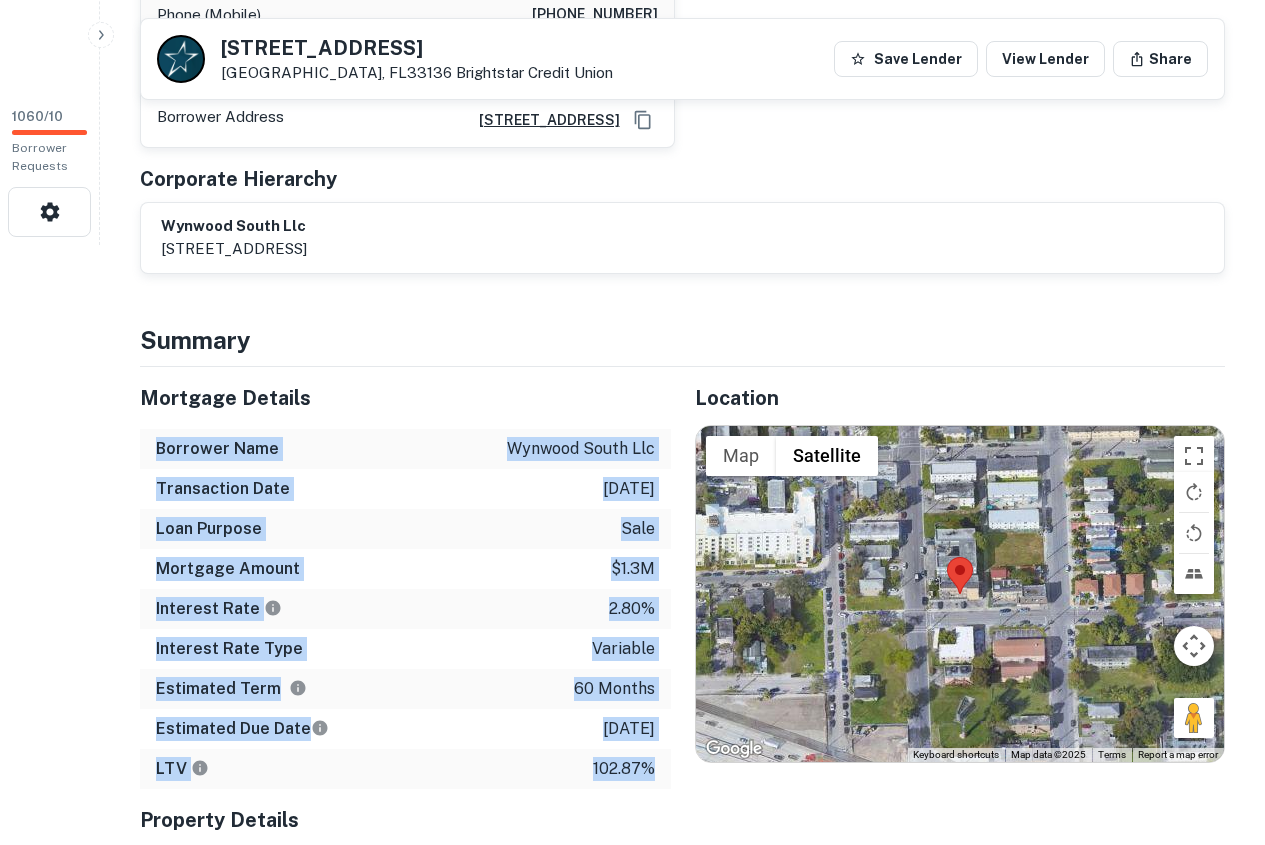 drag, startPoint x: 154, startPoint y: 404, endPoint x: 659, endPoint y: 710, distance: 590.4752 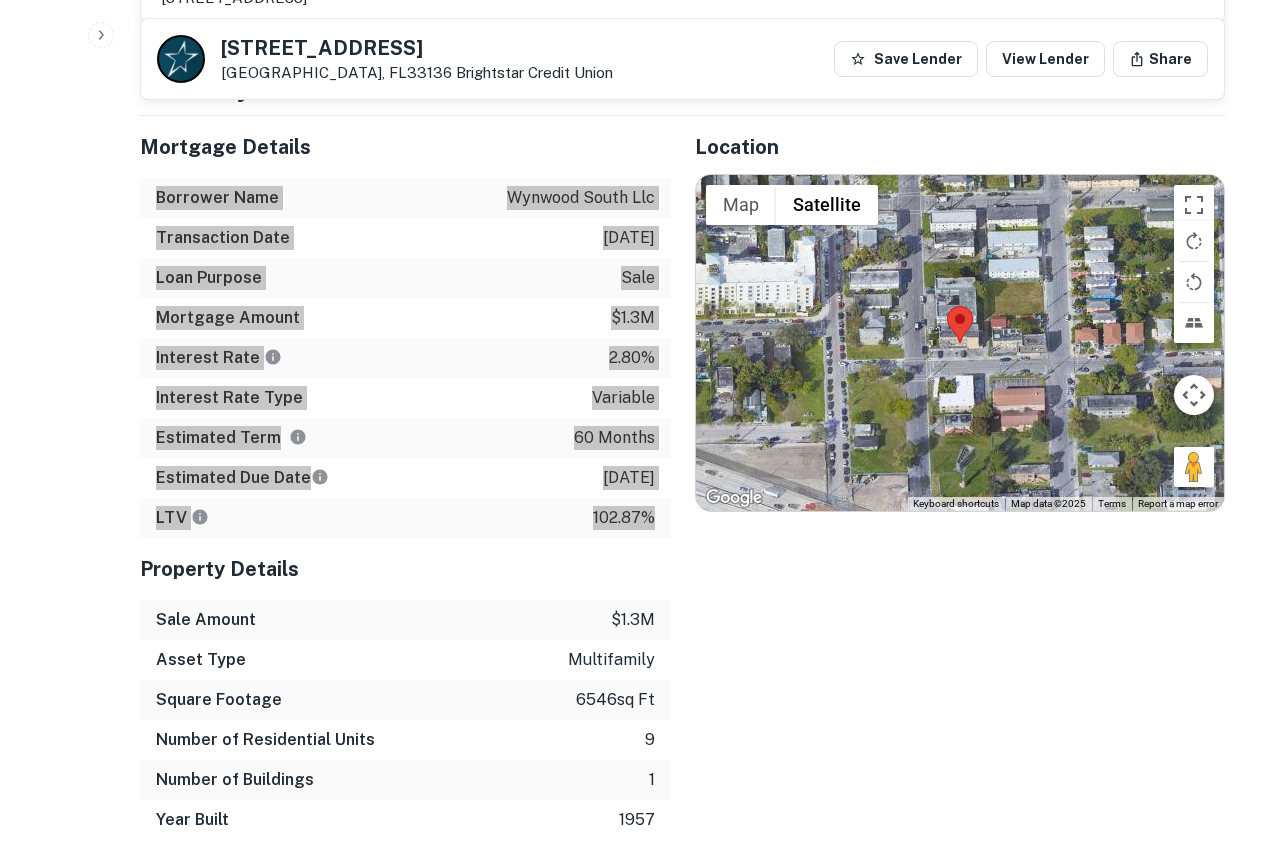 scroll, scrollTop: 900, scrollLeft: 0, axis: vertical 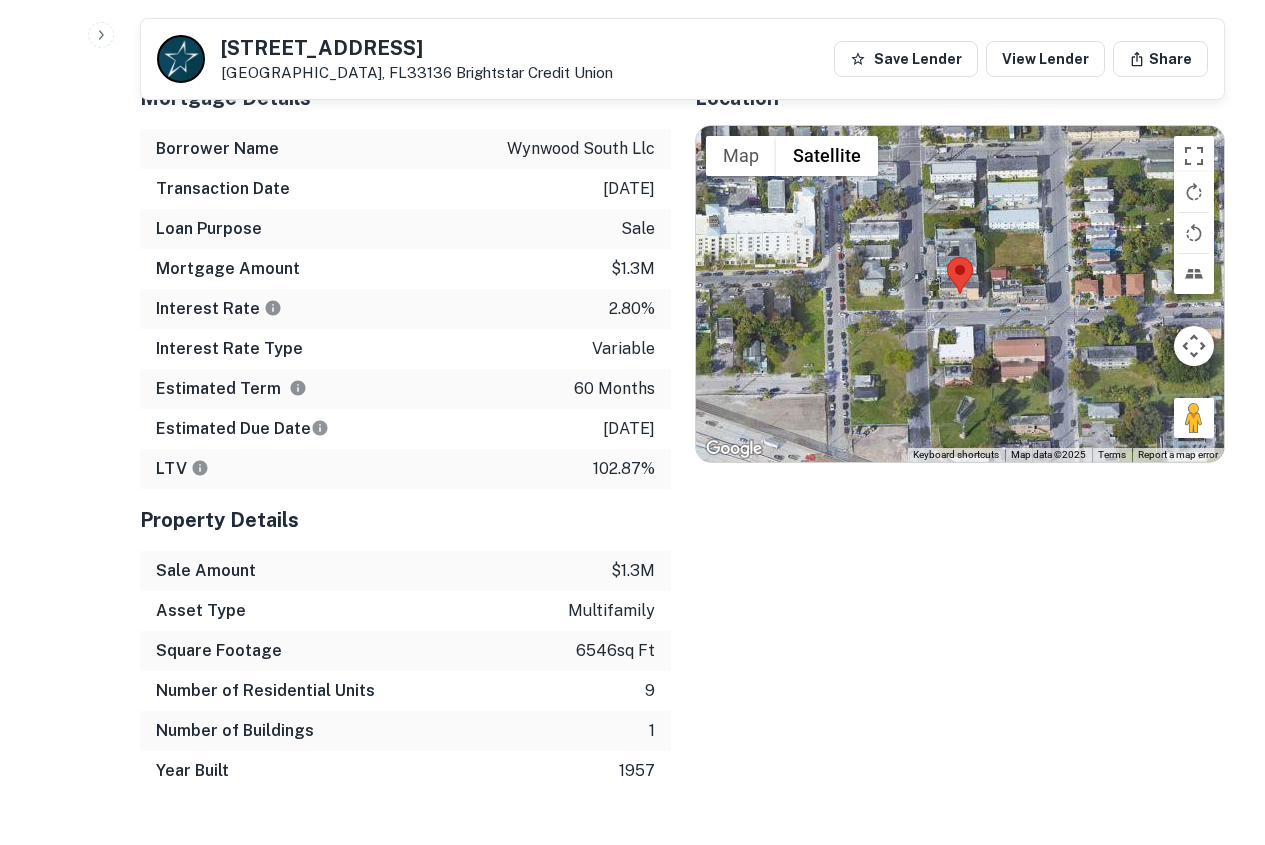 click on "Sale Amount" at bounding box center (206, 571) 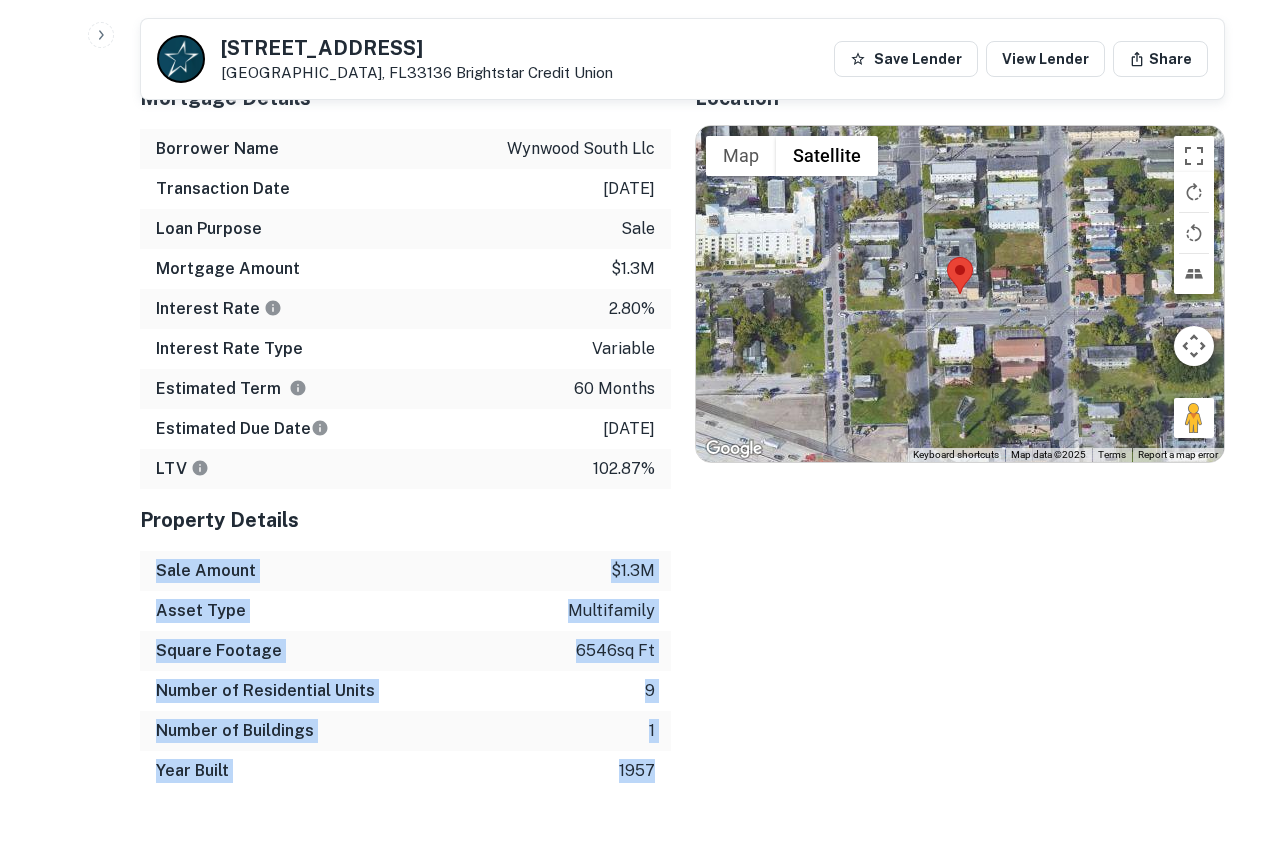 drag, startPoint x: 156, startPoint y: 525, endPoint x: 651, endPoint y: 727, distance: 534.62976 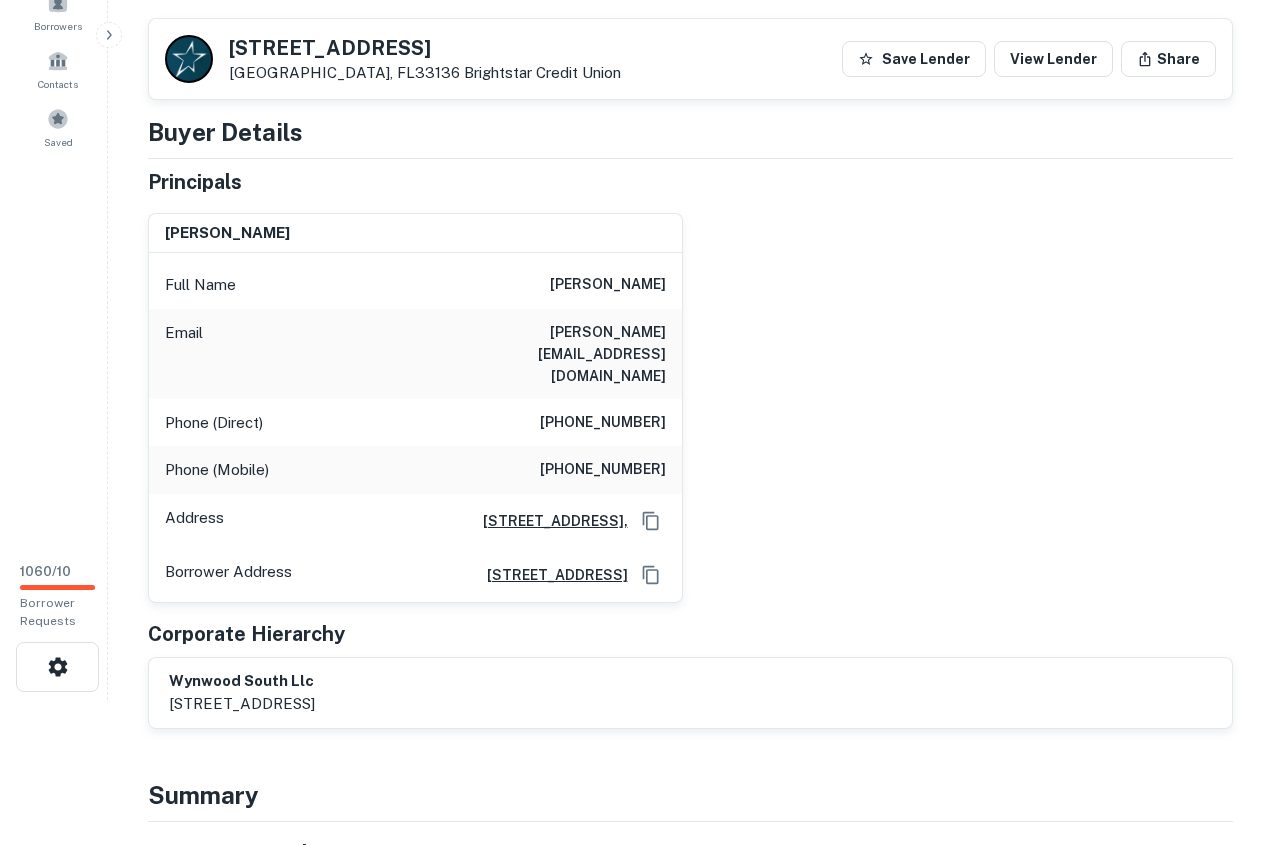scroll, scrollTop: 0, scrollLeft: 0, axis: both 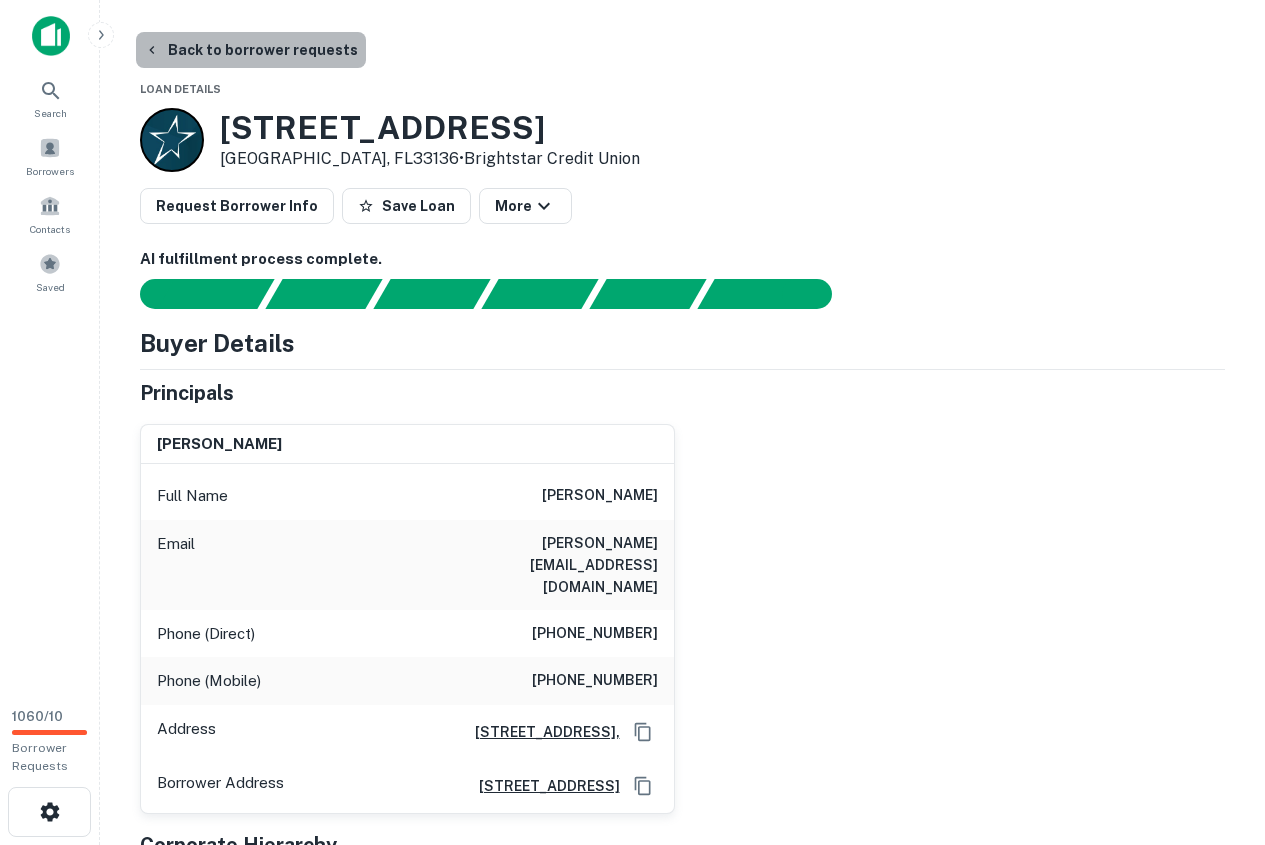 click on "Back to borrower requests" at bounding box center [251, 50] 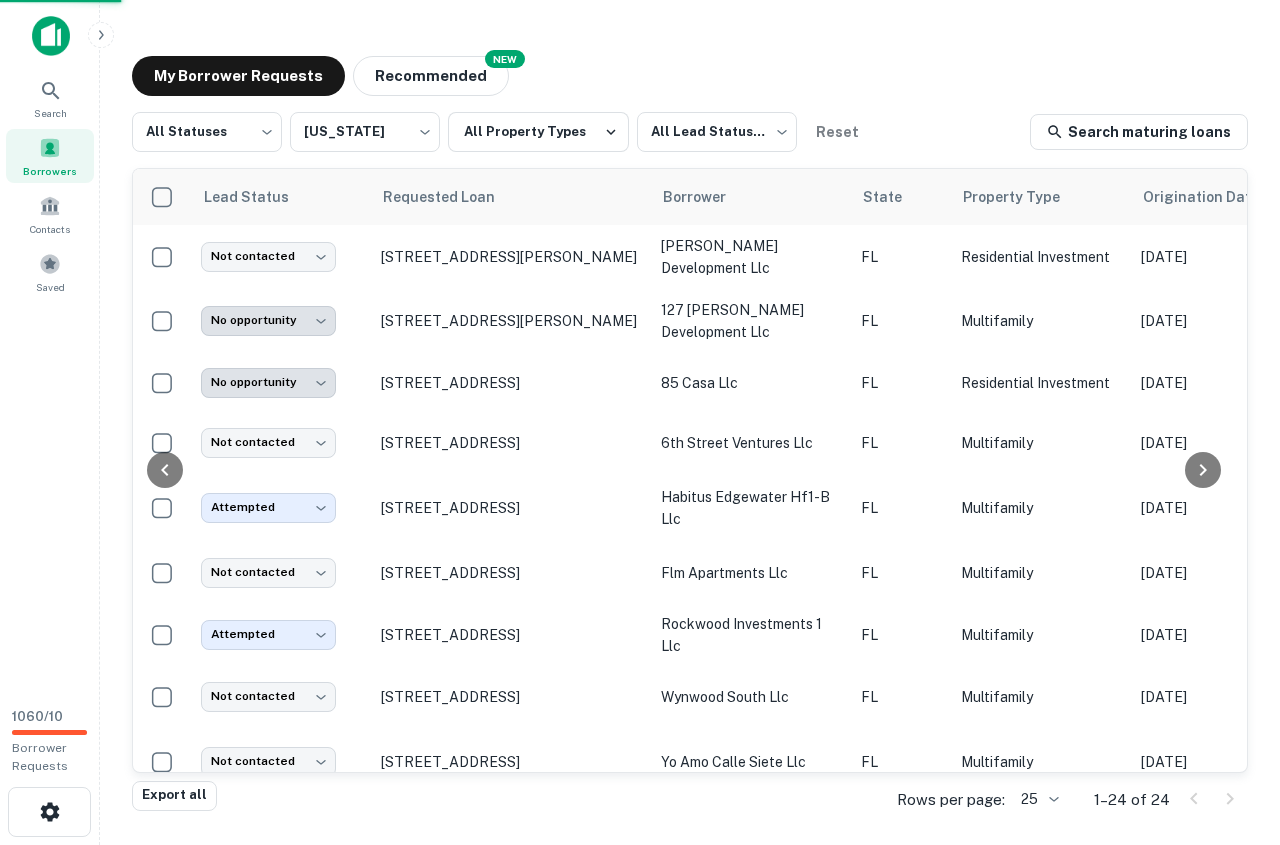 scroll, scrollTop: 458, scrollLeft: 0, axis: vertical 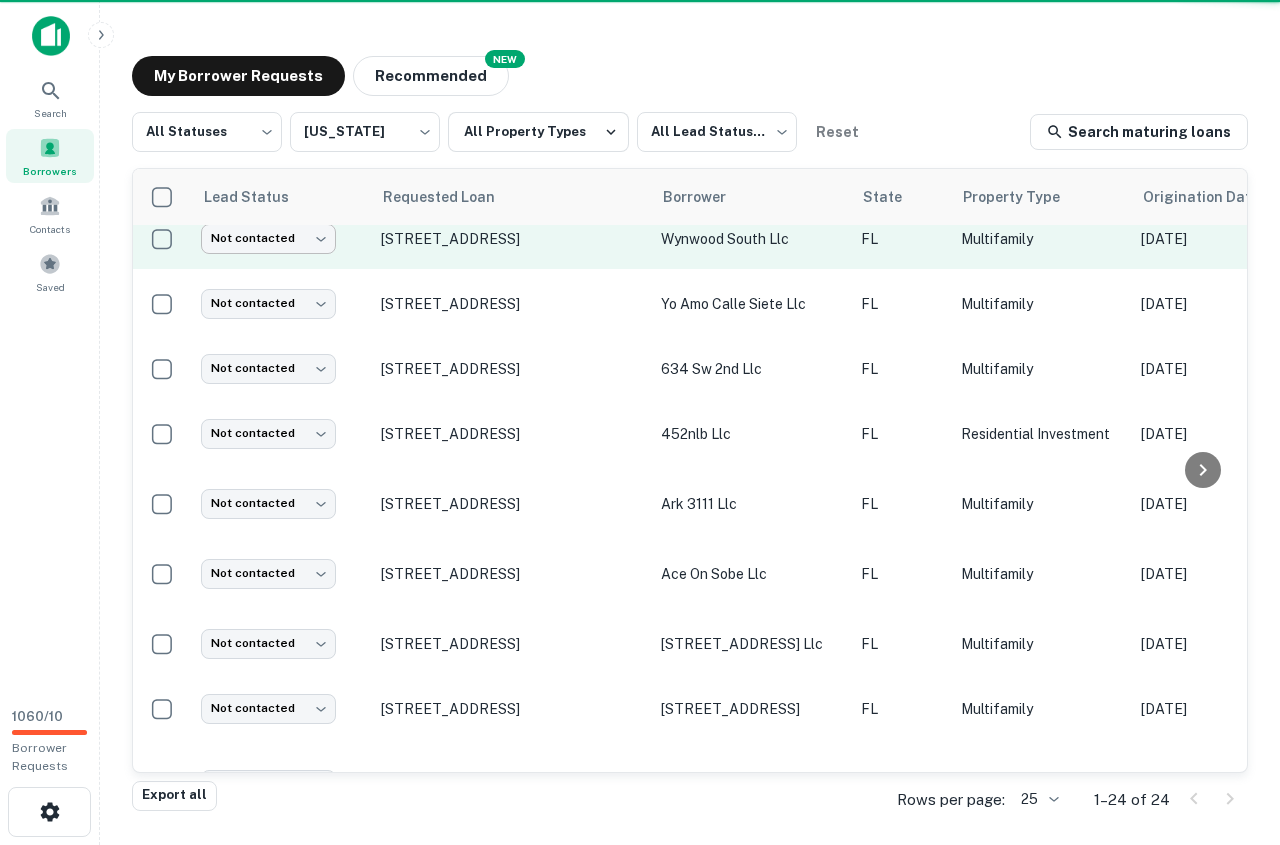 click on "**********" at bounding box center [640, 422] 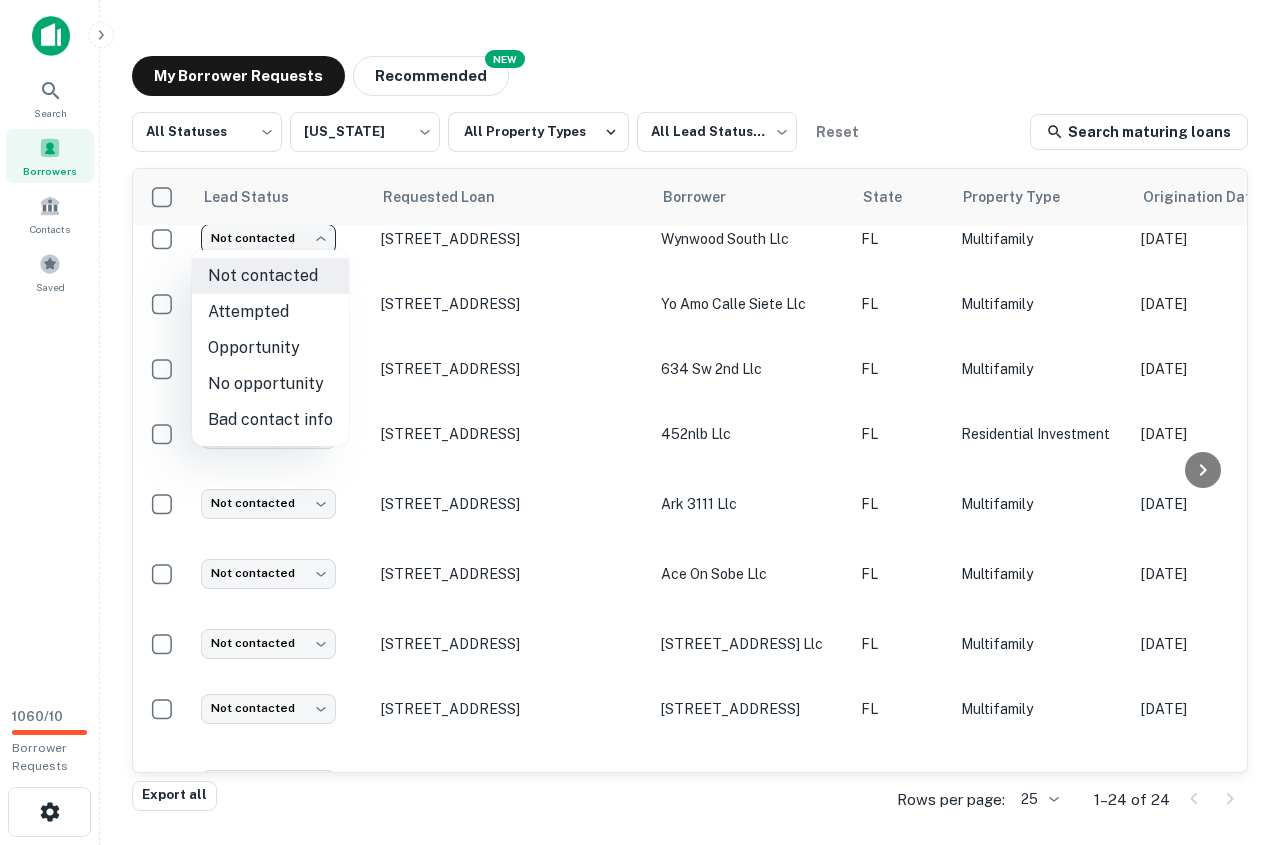 click on "Attempted" at bounding box center (270, 312) 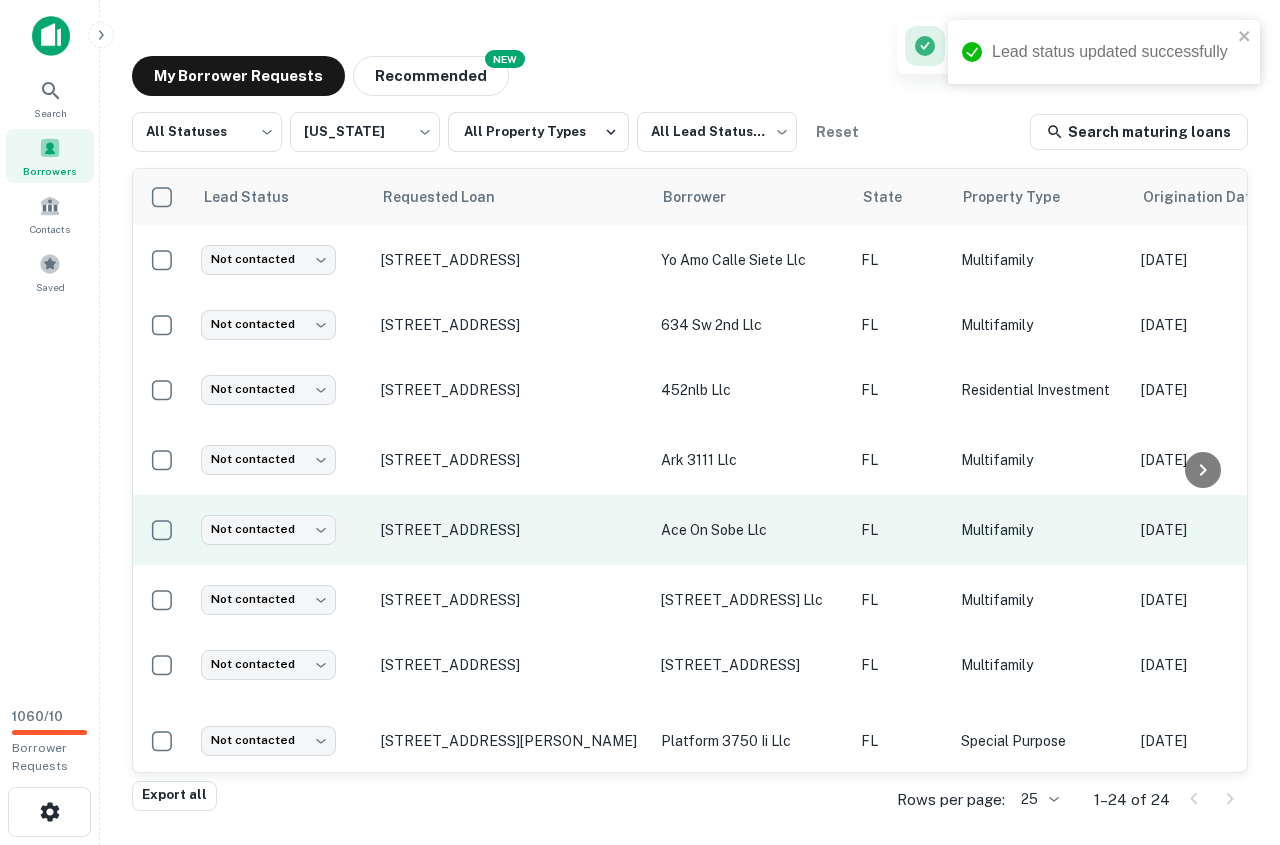 scroll, scrollTop: 509, scrollLeft: 0, axis: vertical 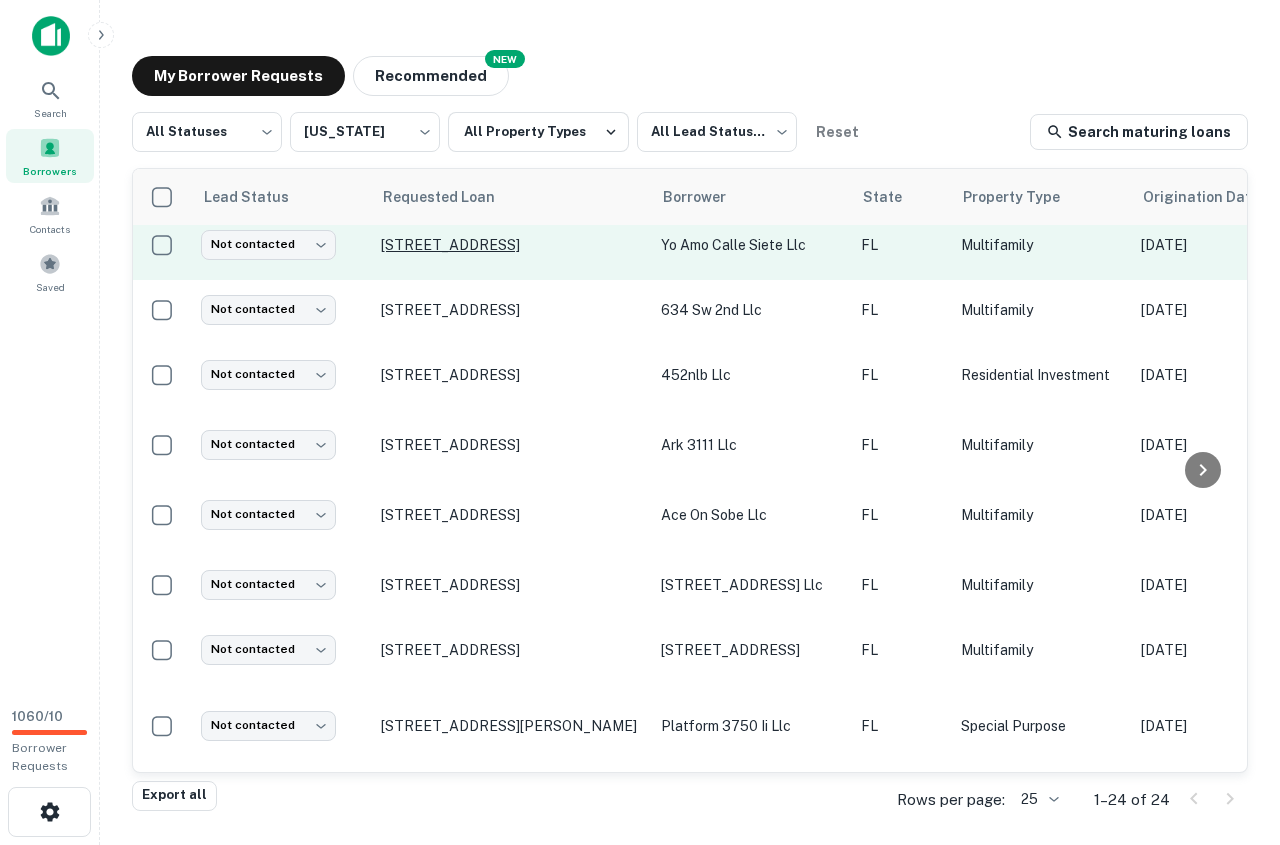 click on "1568 Sw 7th St Miami, FL33135" at bounding box center (511, 245) 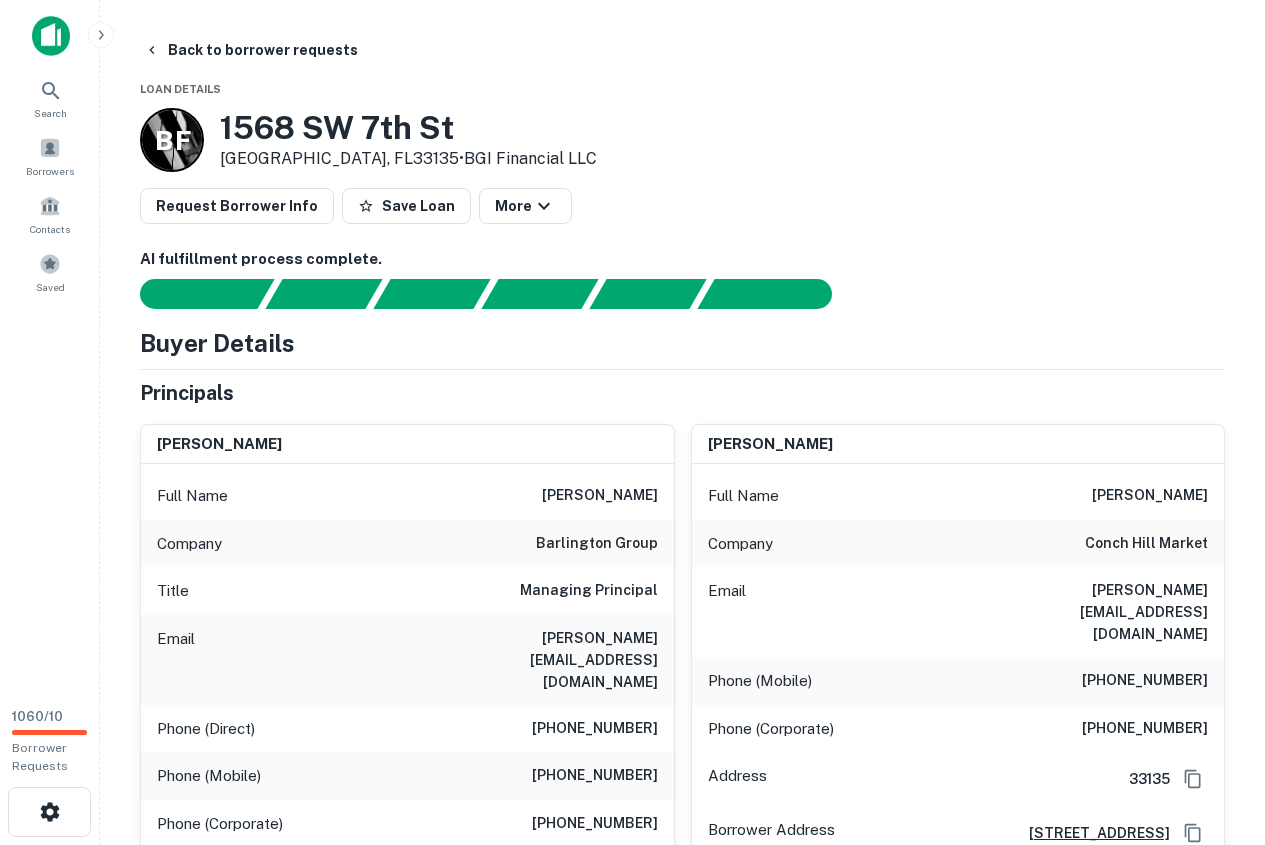 click on "(305) 793-8696" at bounding box center [595, 776] 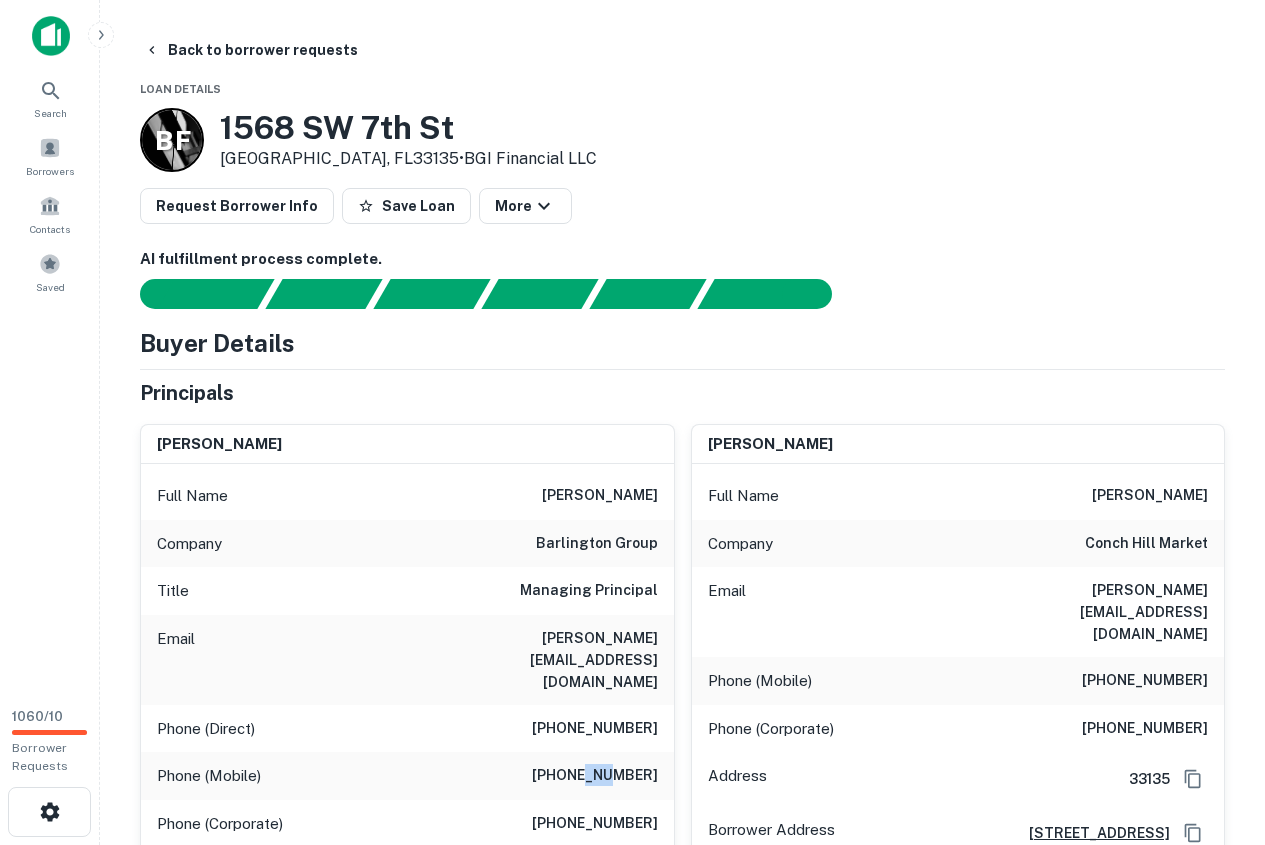 click on "(305) 793-8696" at bounding box center (595, 776) 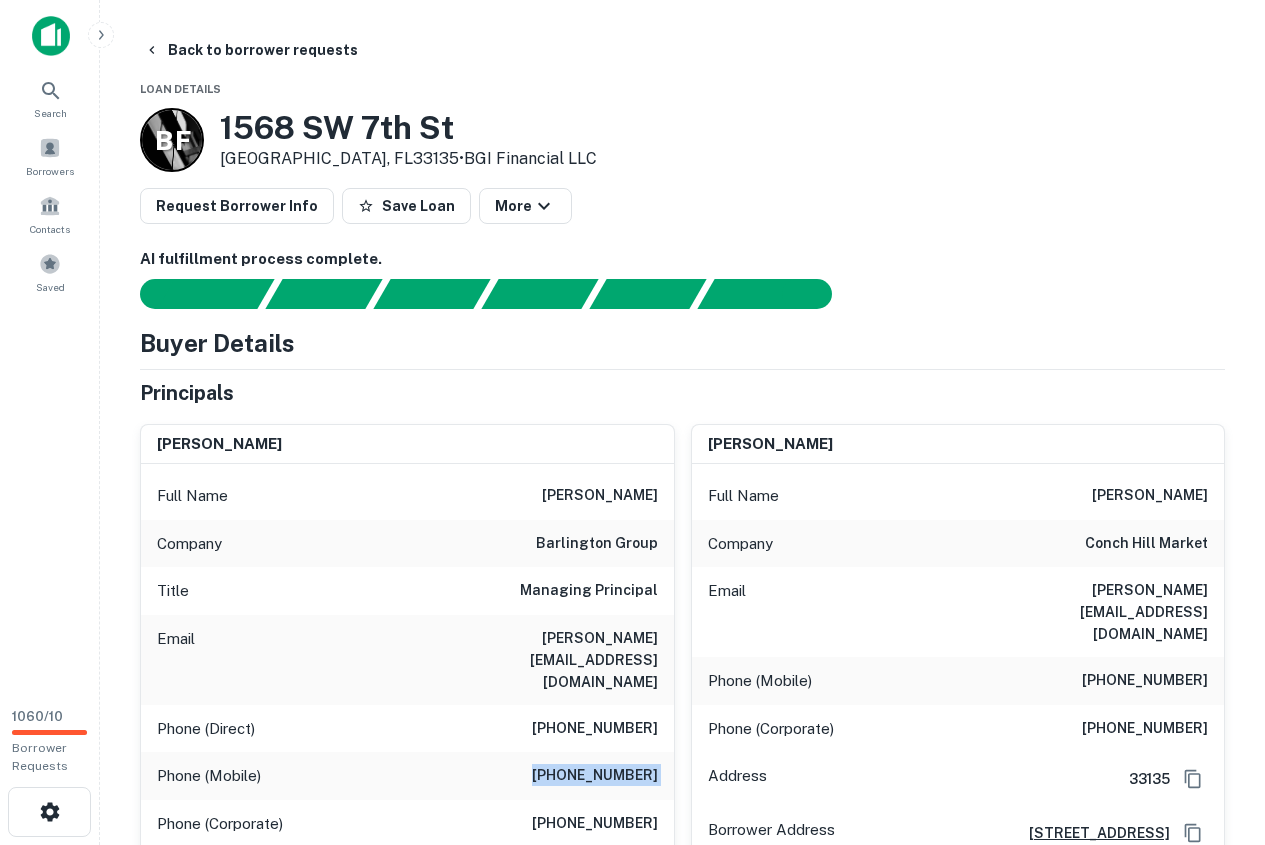 click on "(305) 793-8696" at bounding box center (595, 776) 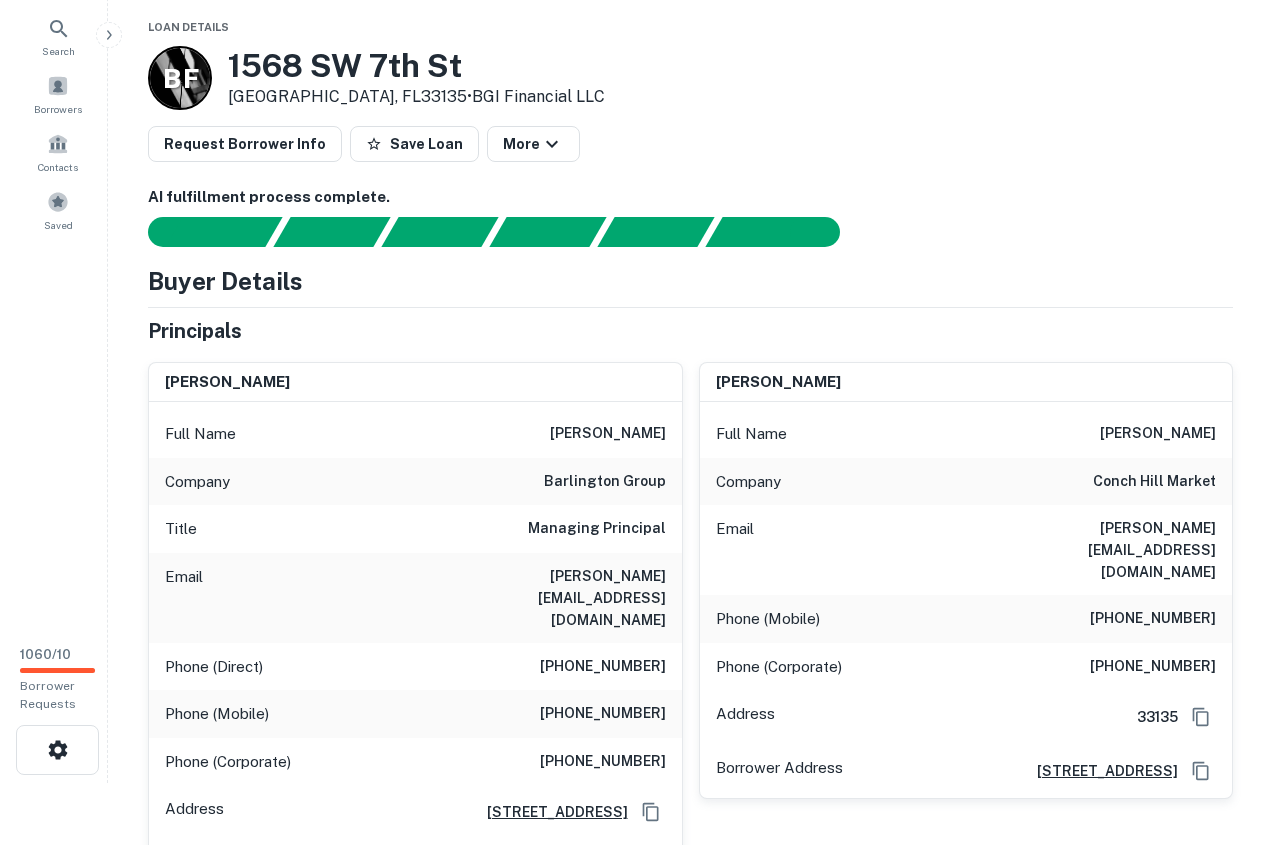 scroll, scrollTop: 0, scrollLeft: 0, axis: both 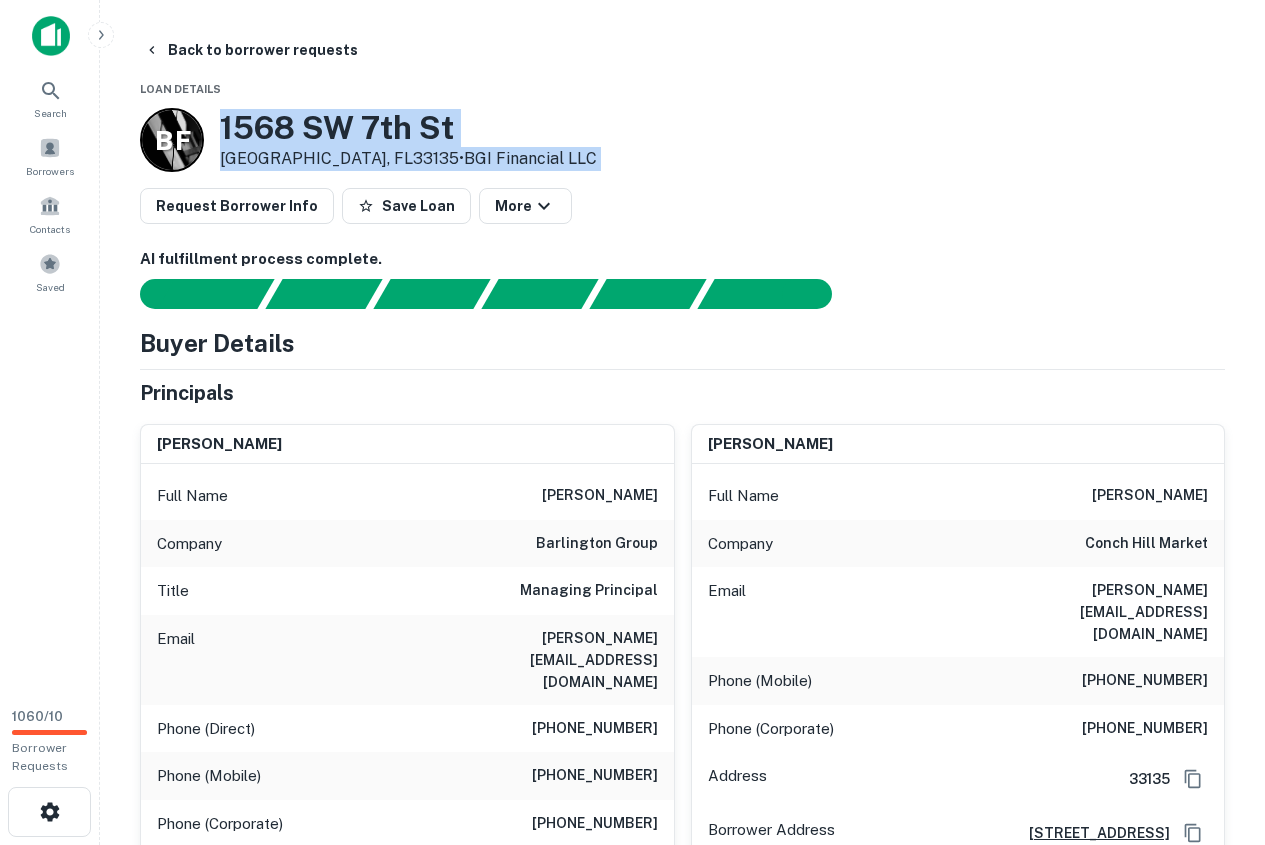 drag, startPoint x: 214, startPoint y: 114, endPoint x: 426, endPoint y: 180, distance: 222.03603 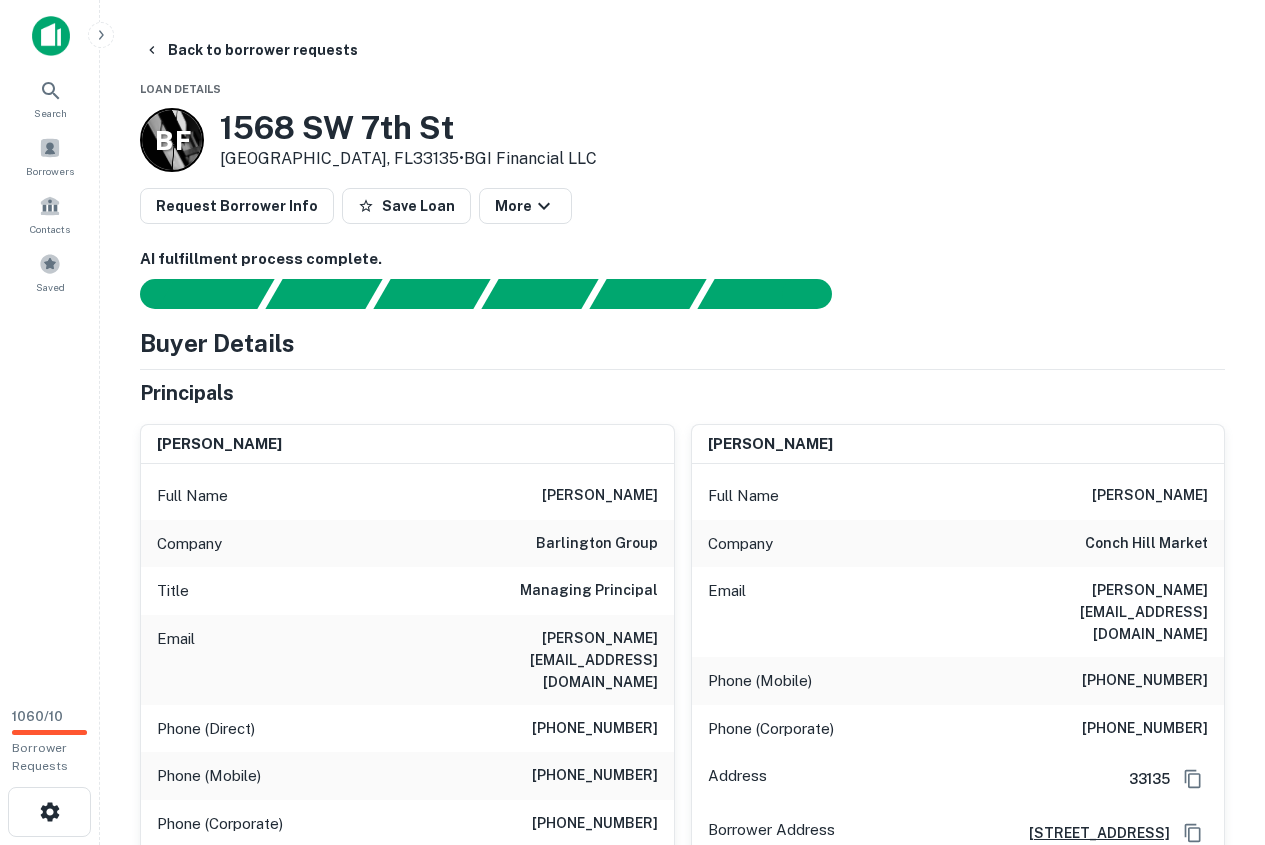 click on "Back to borrower requests" at bounding box center (682, 50) 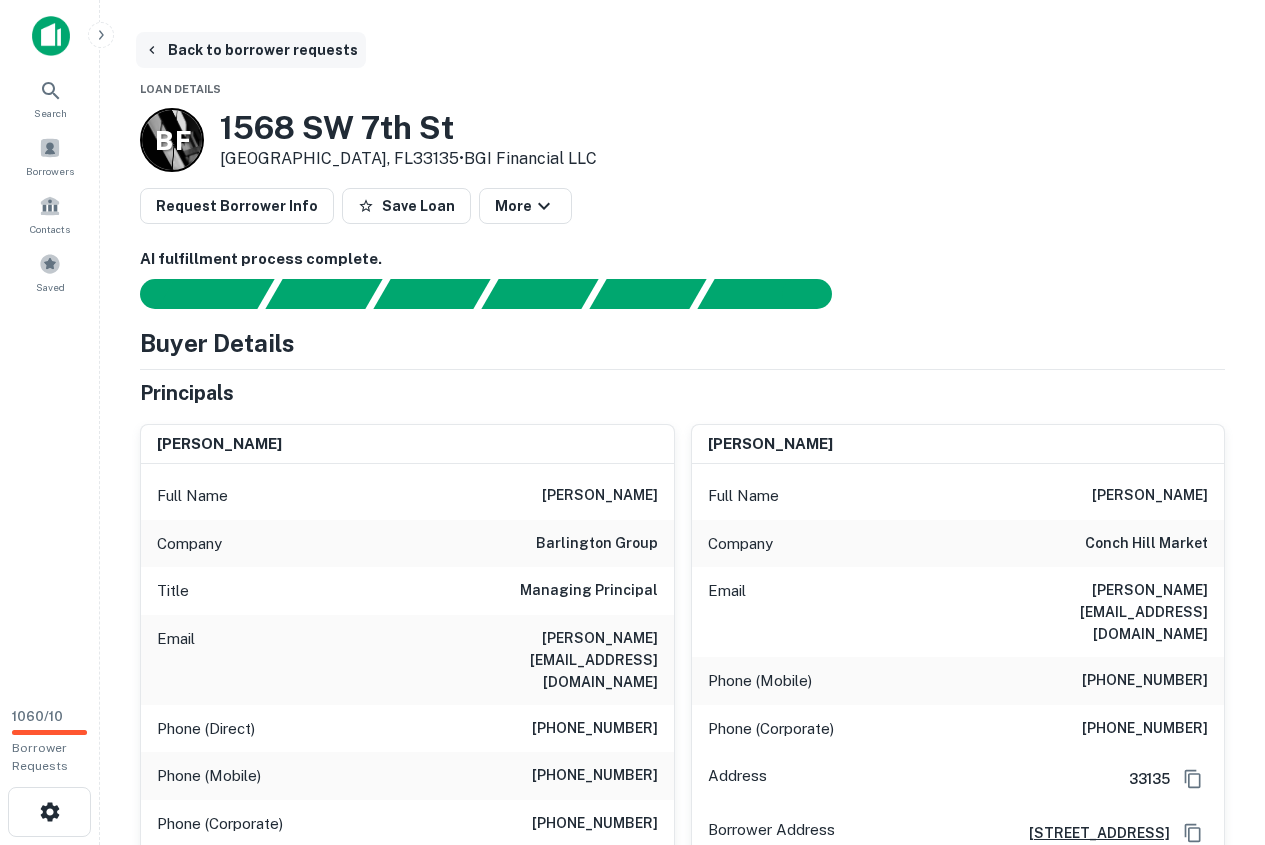 click on "Back to borrower requests" at bounding box center [251, 50] 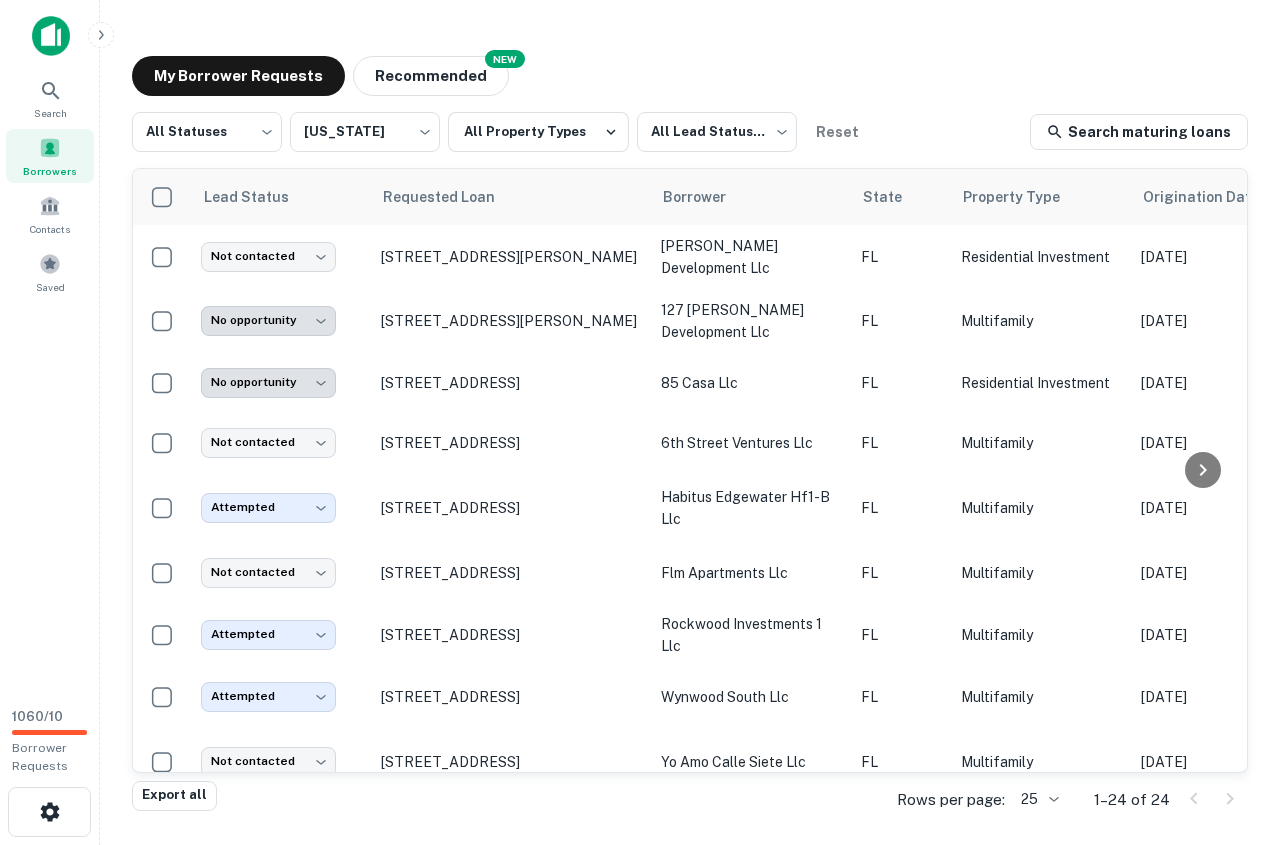 scroll, scrollTop: 517, scrollLeft: 0, axis: vertical 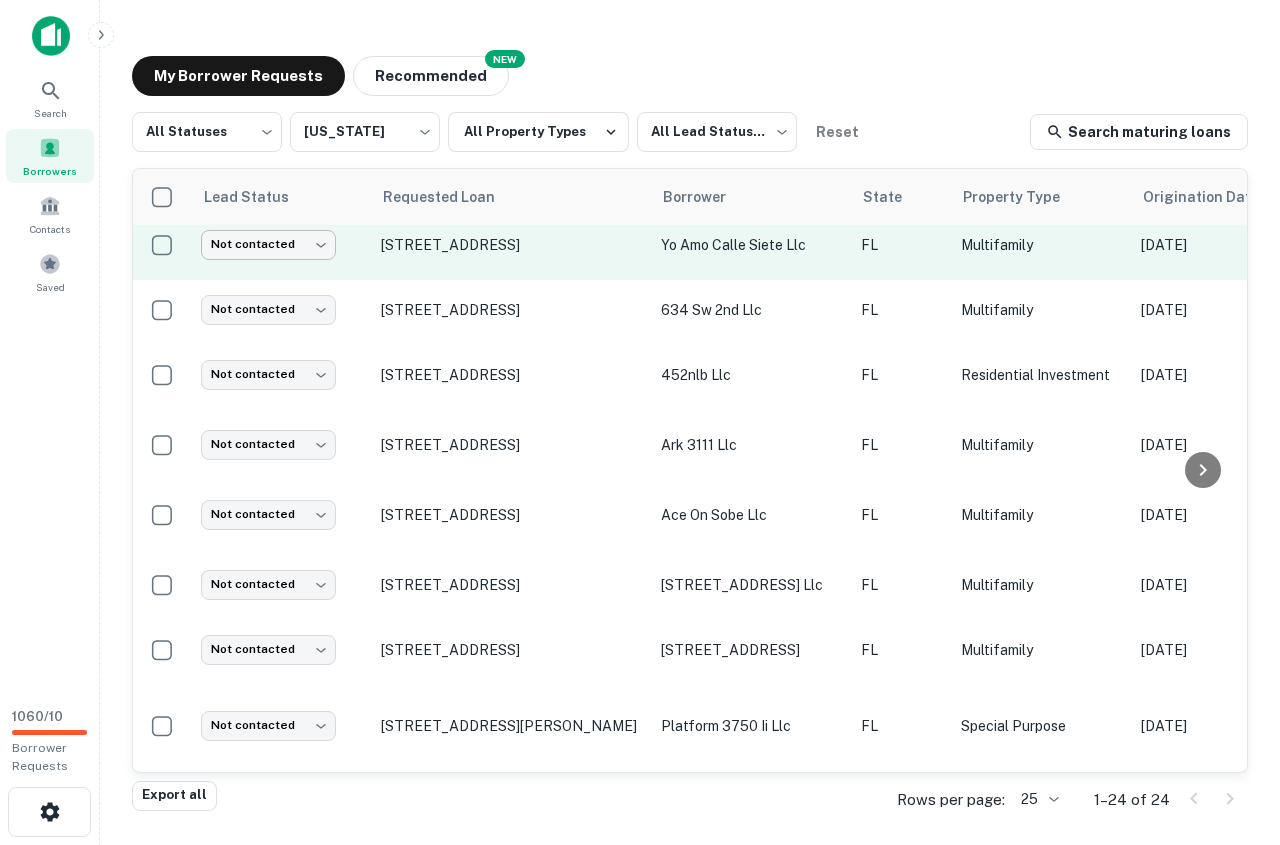 click on "**********" at bounding box center [640, 422] 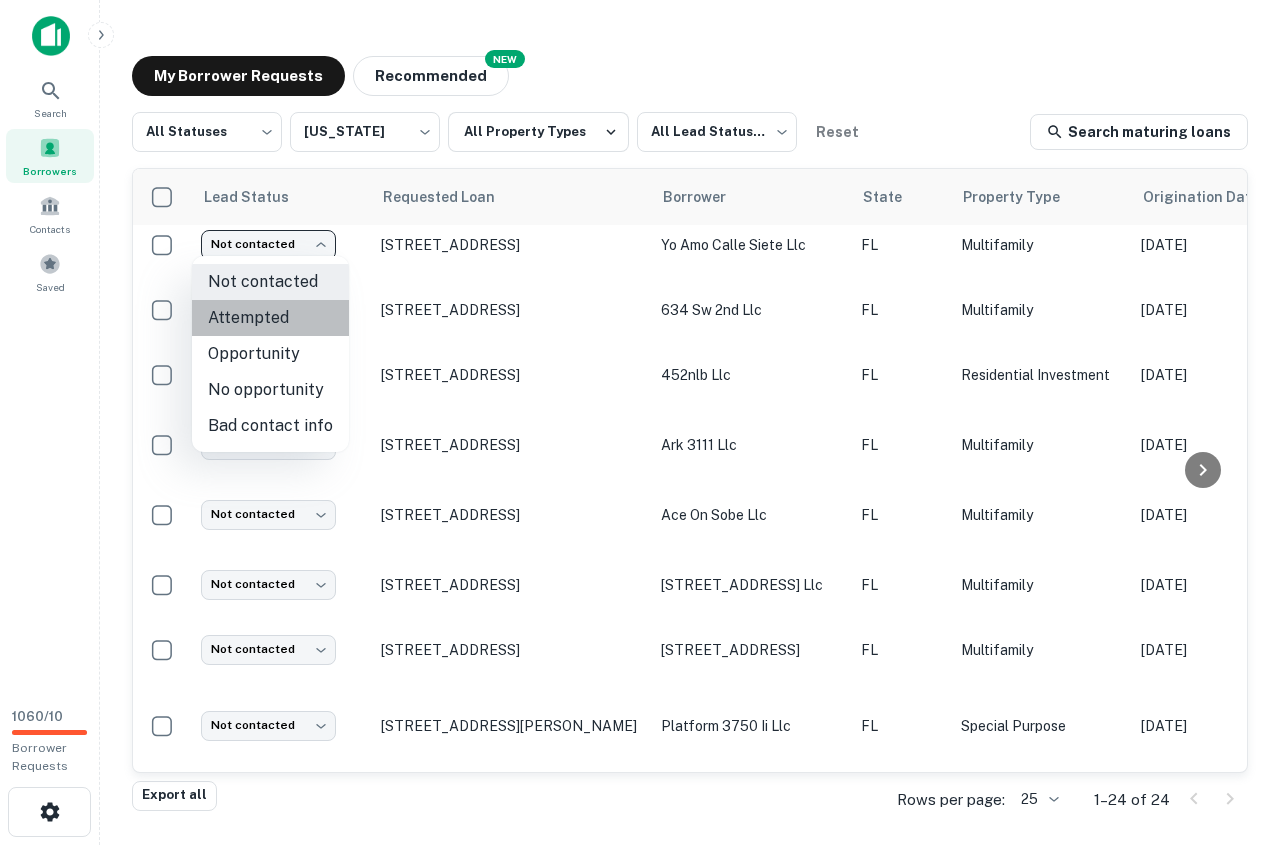 click on "Attempted" at bounding box center [270, 318] 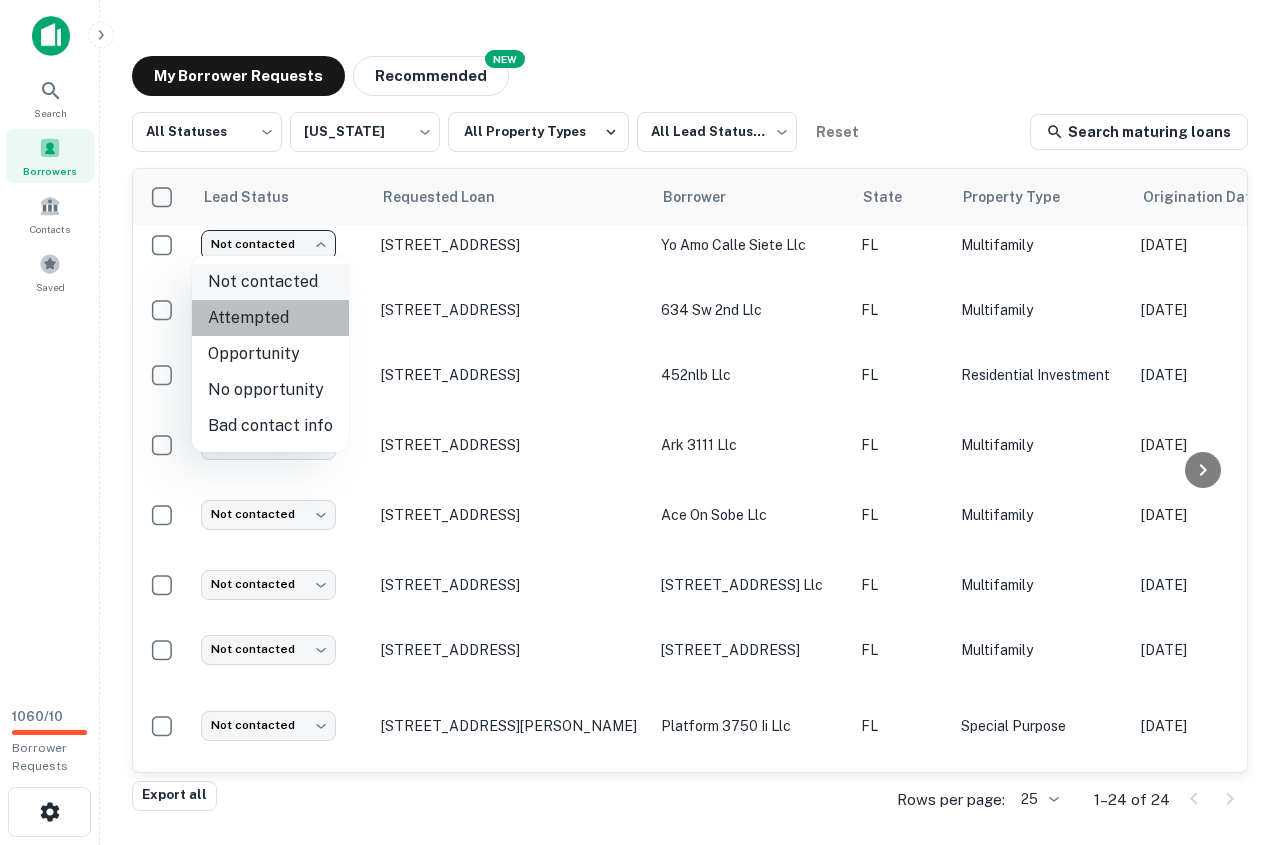 type on "*********" 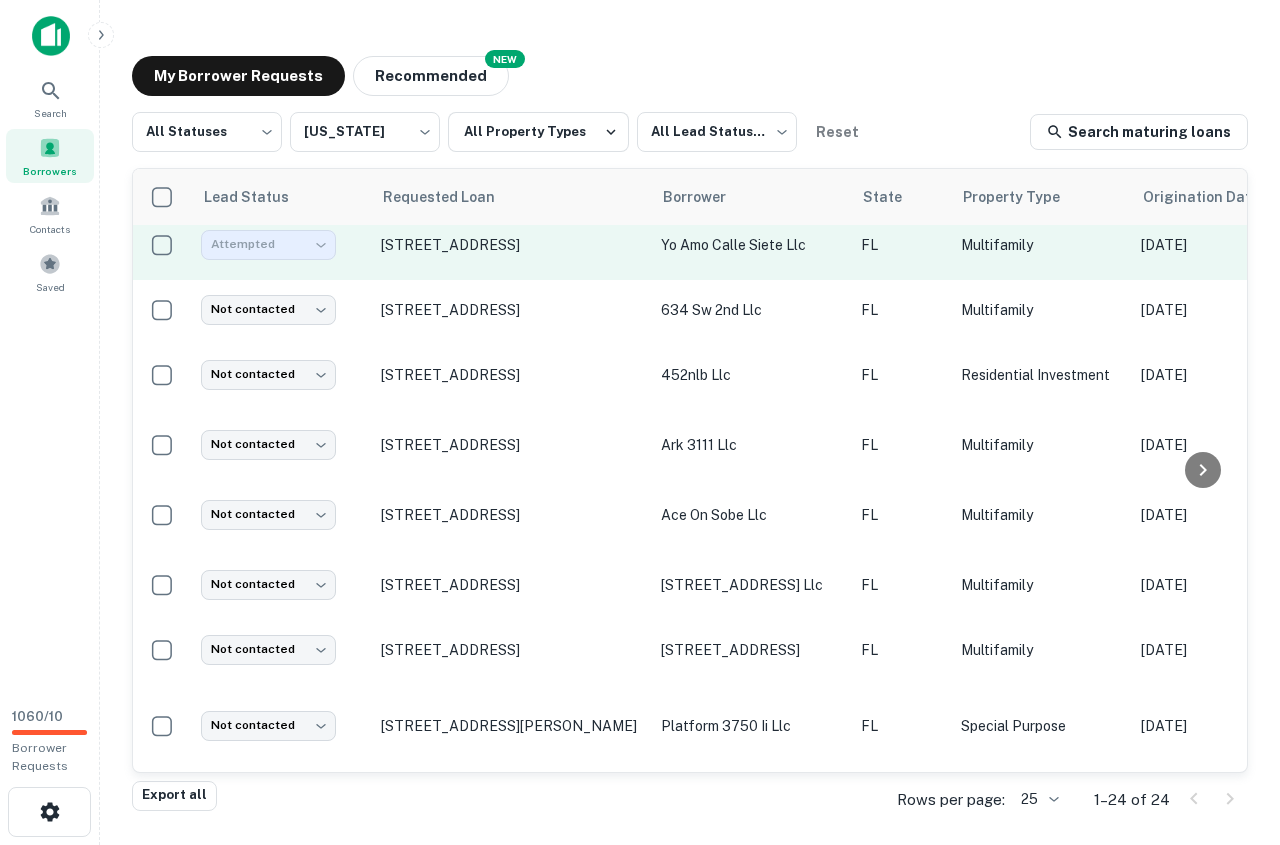 click on "Attempted" at bounding box center (268, 244) 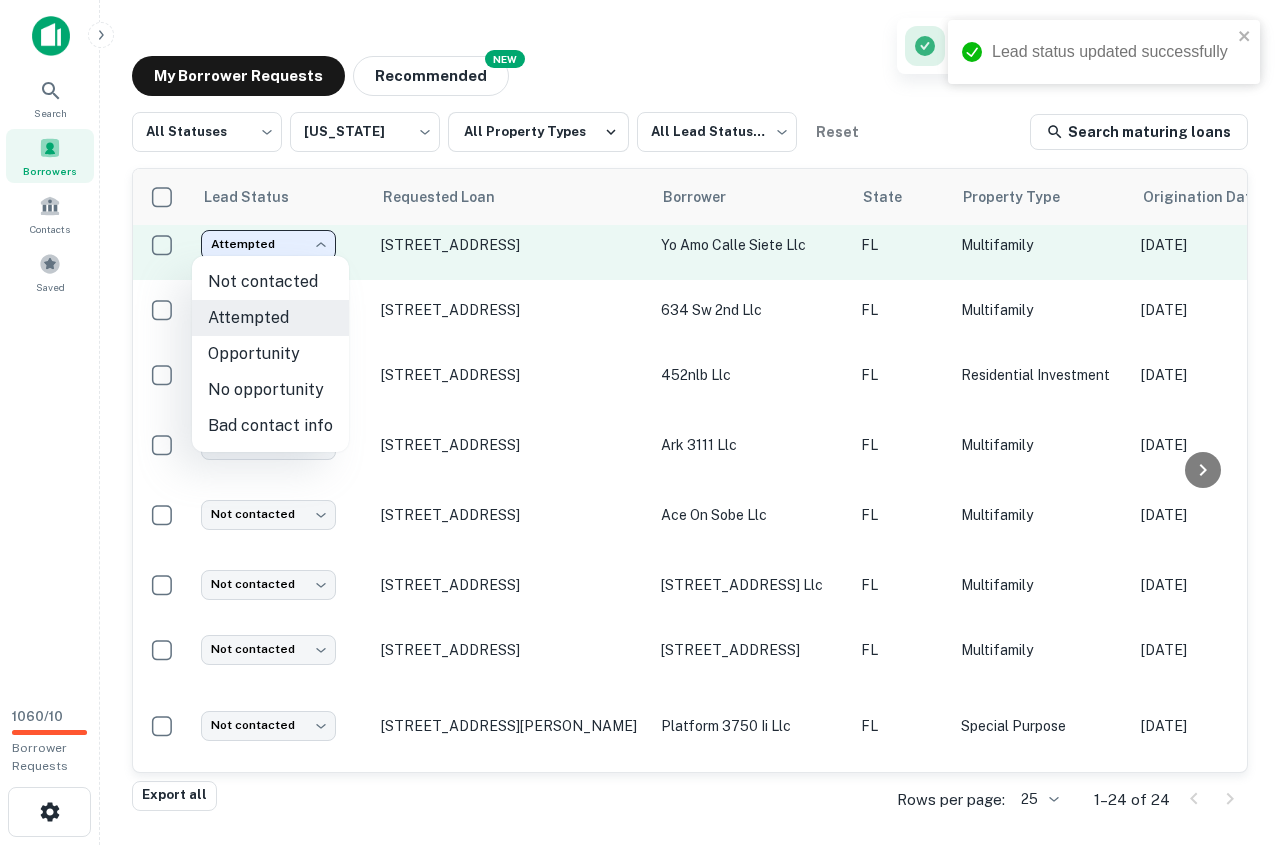 click on "**********" at bounding box center [640, 422] 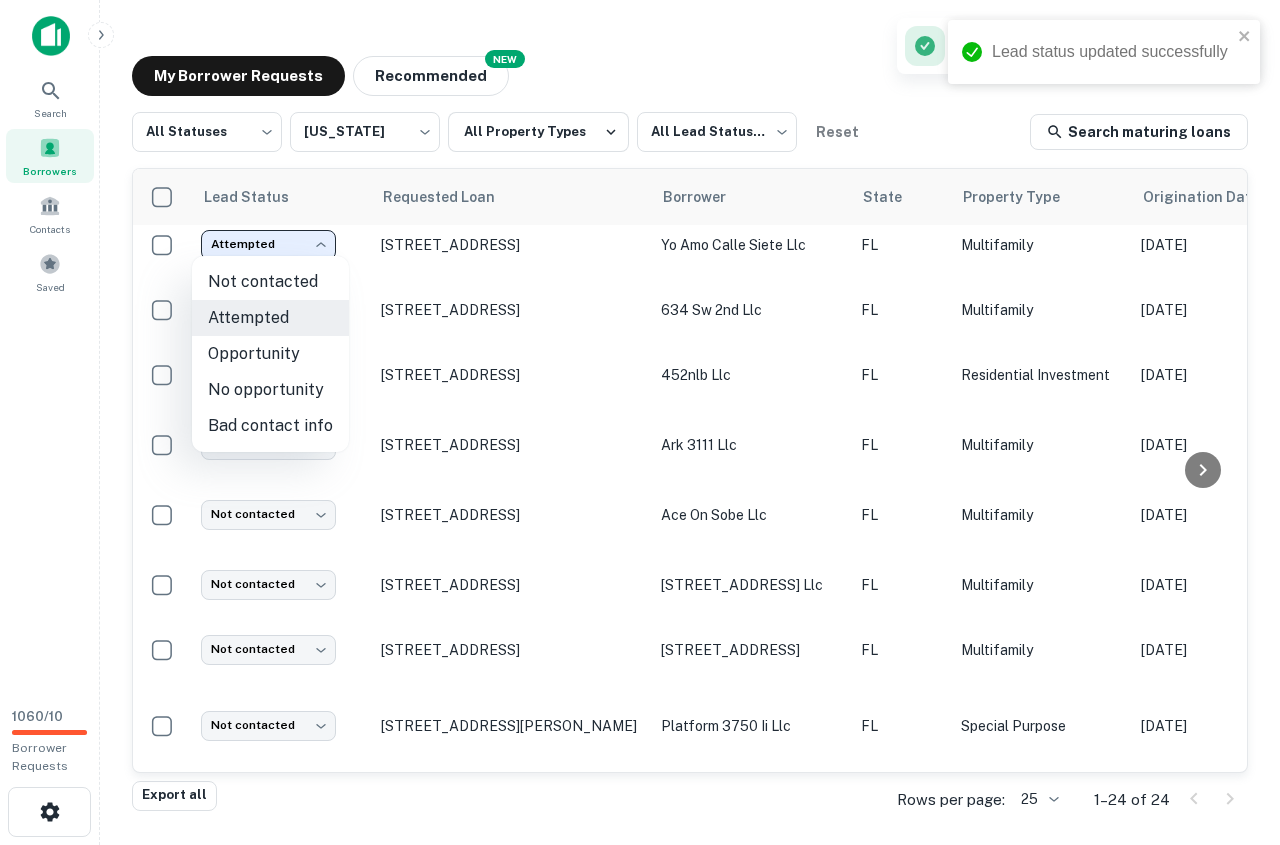 click on "No opportunity" at bounding box center [270, 390] 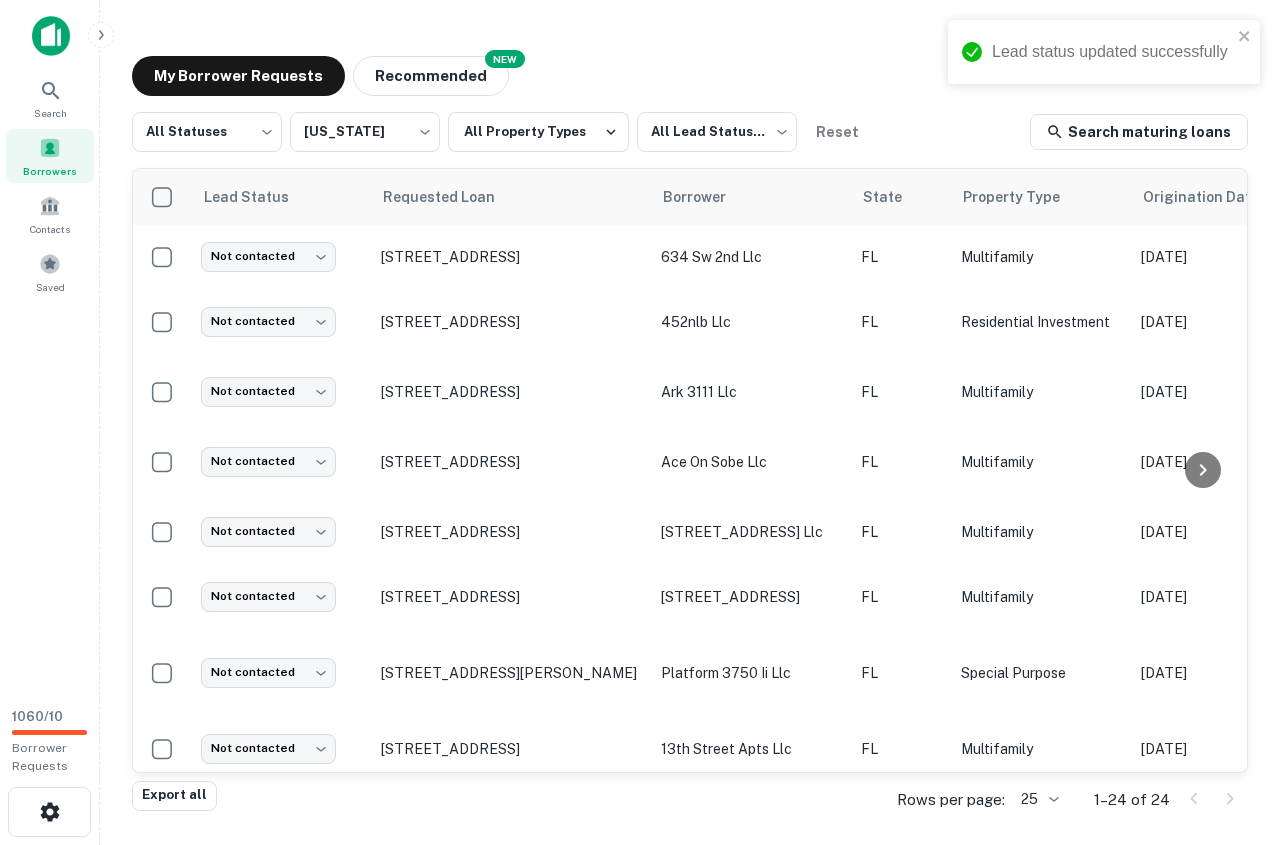 scroll, scrollTop: 585, scrollLeft: 0, axis: vertical 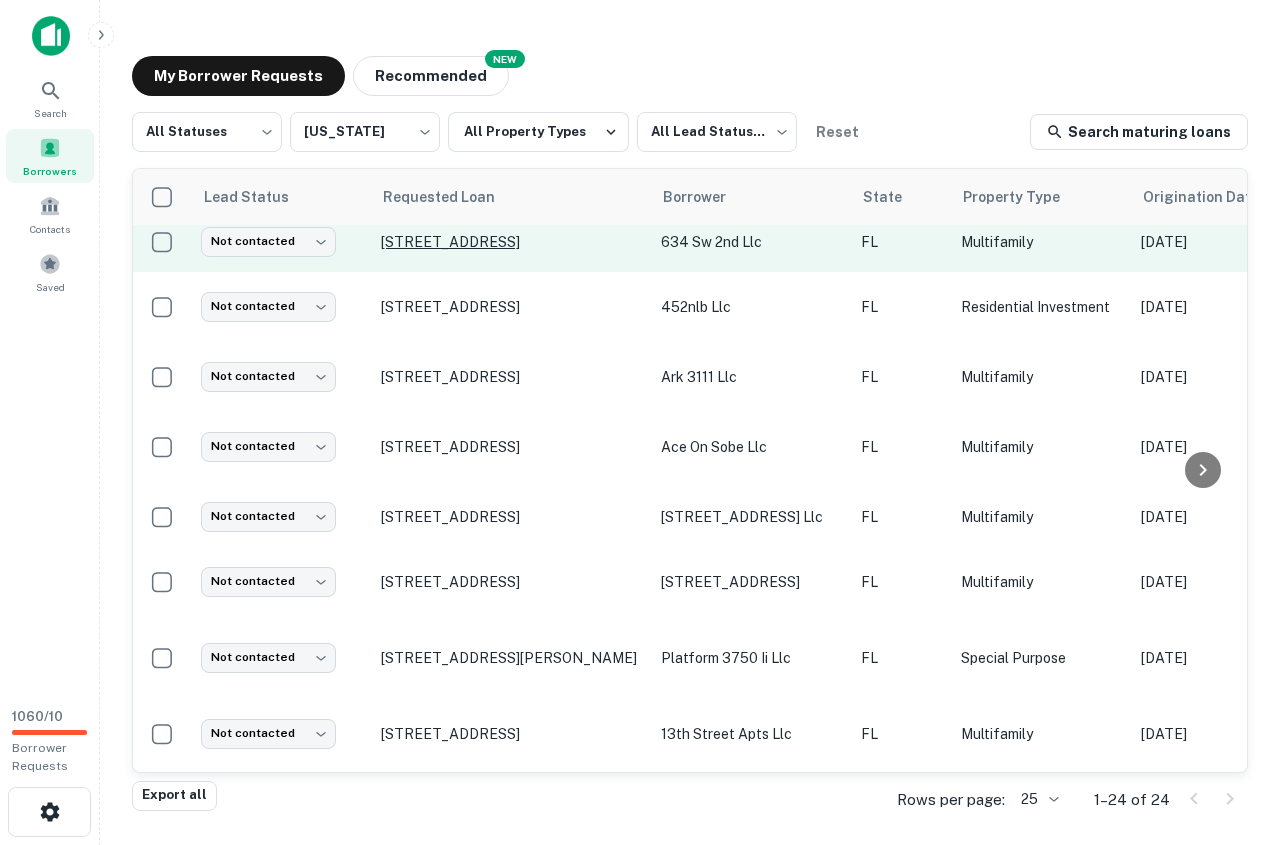 click on "634 Sw 2nd St Miami, FL33130" at bounding box center [511, 242] 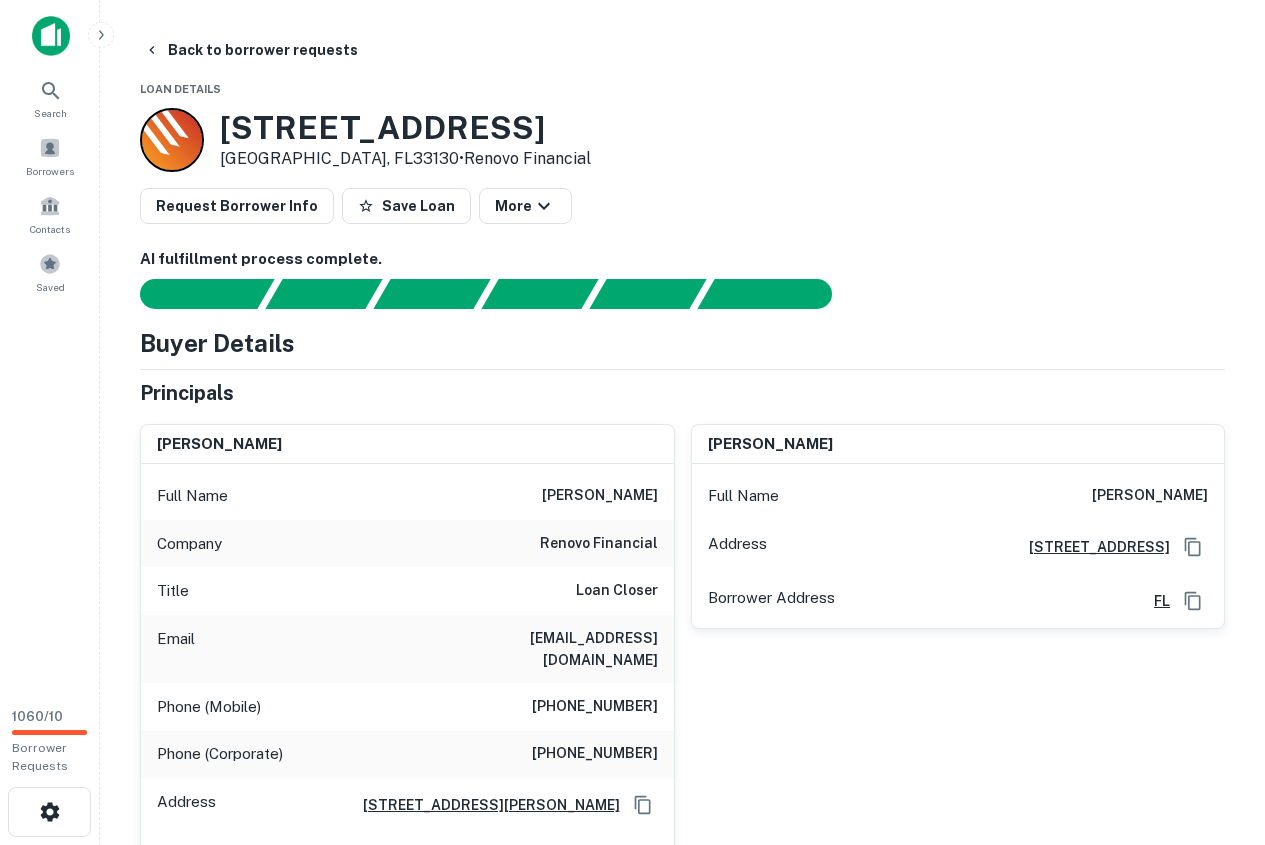 click on "(330) 203-5191" at bounding box center (595, 707) 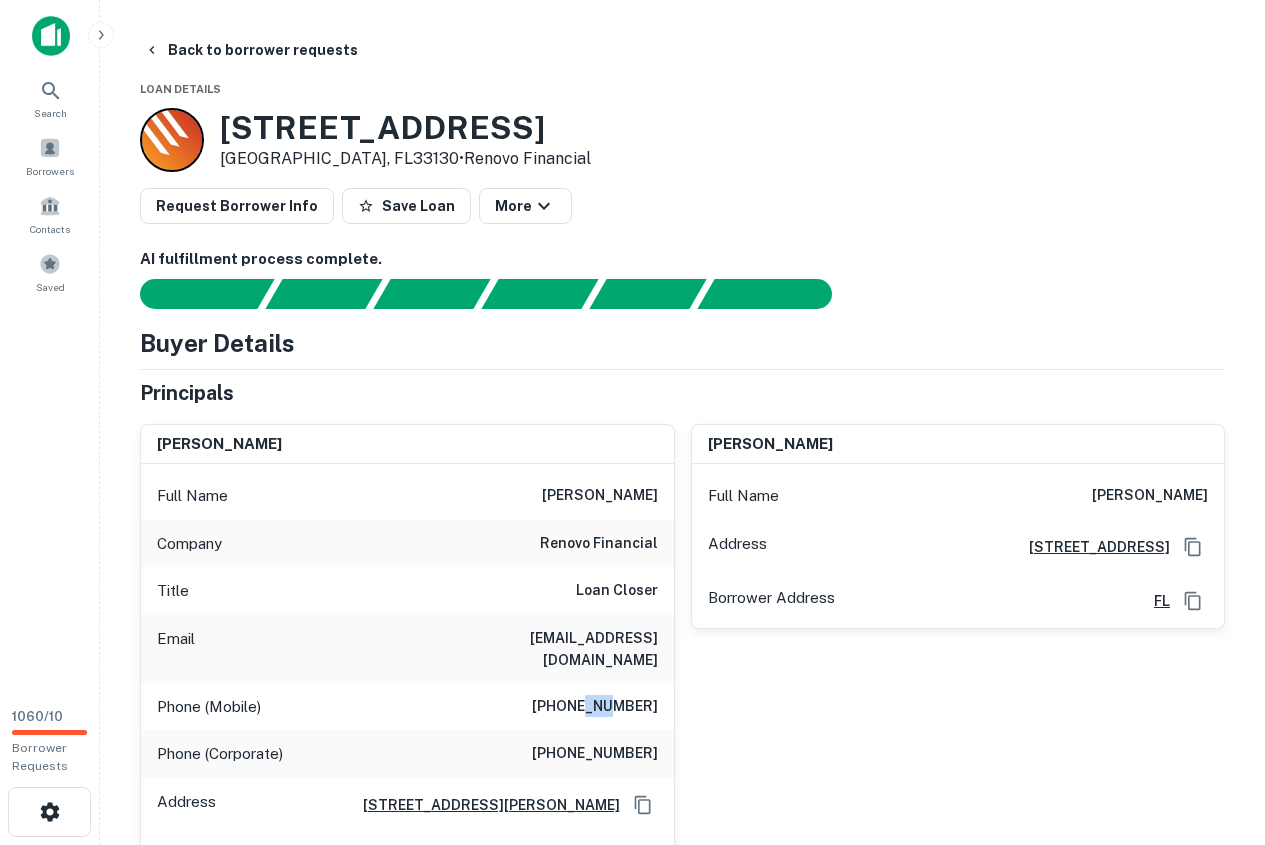 click on "(330) 203-5191" at bounding box center [595, 707] 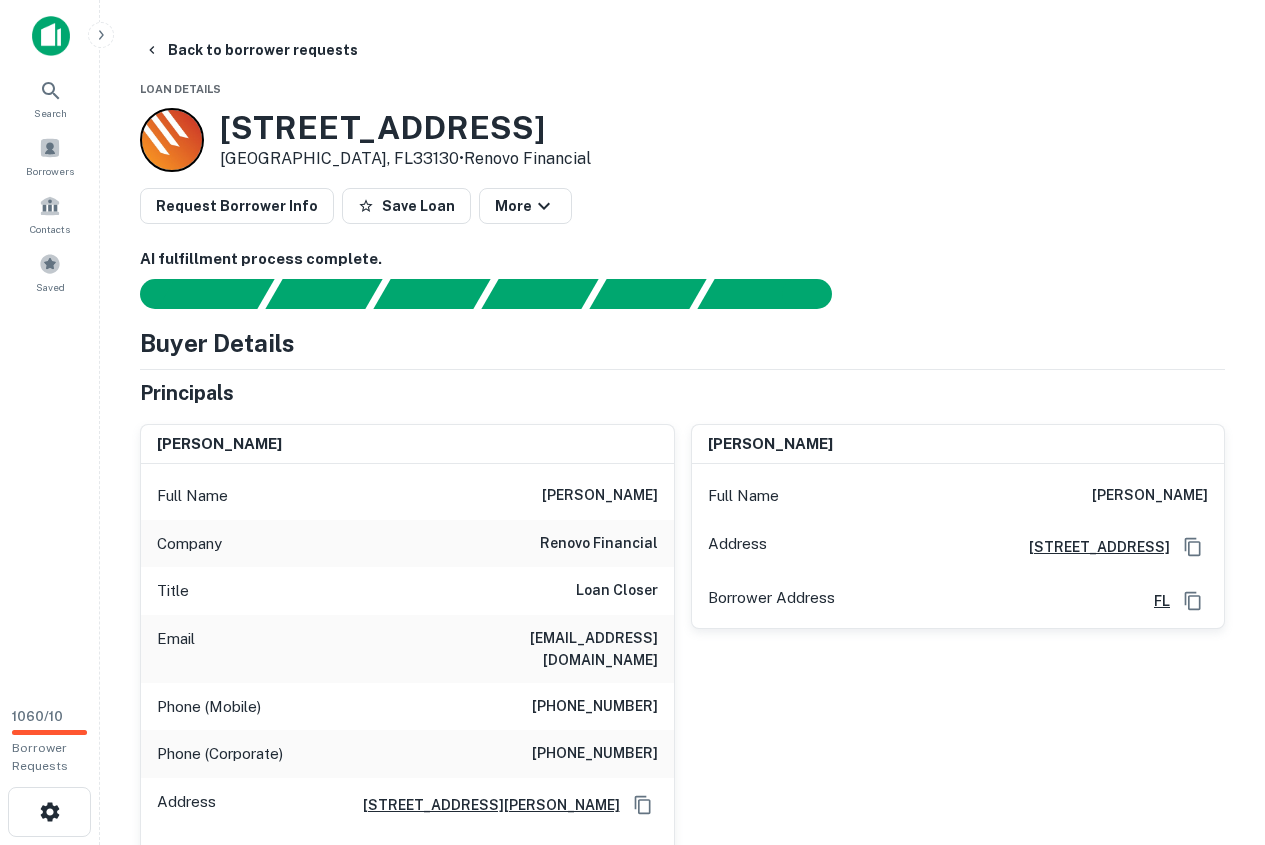 drag, startPoint x: 600, startPoint y: 678, endPoint x: 590, endPoint y: 689, distance: 14.866069 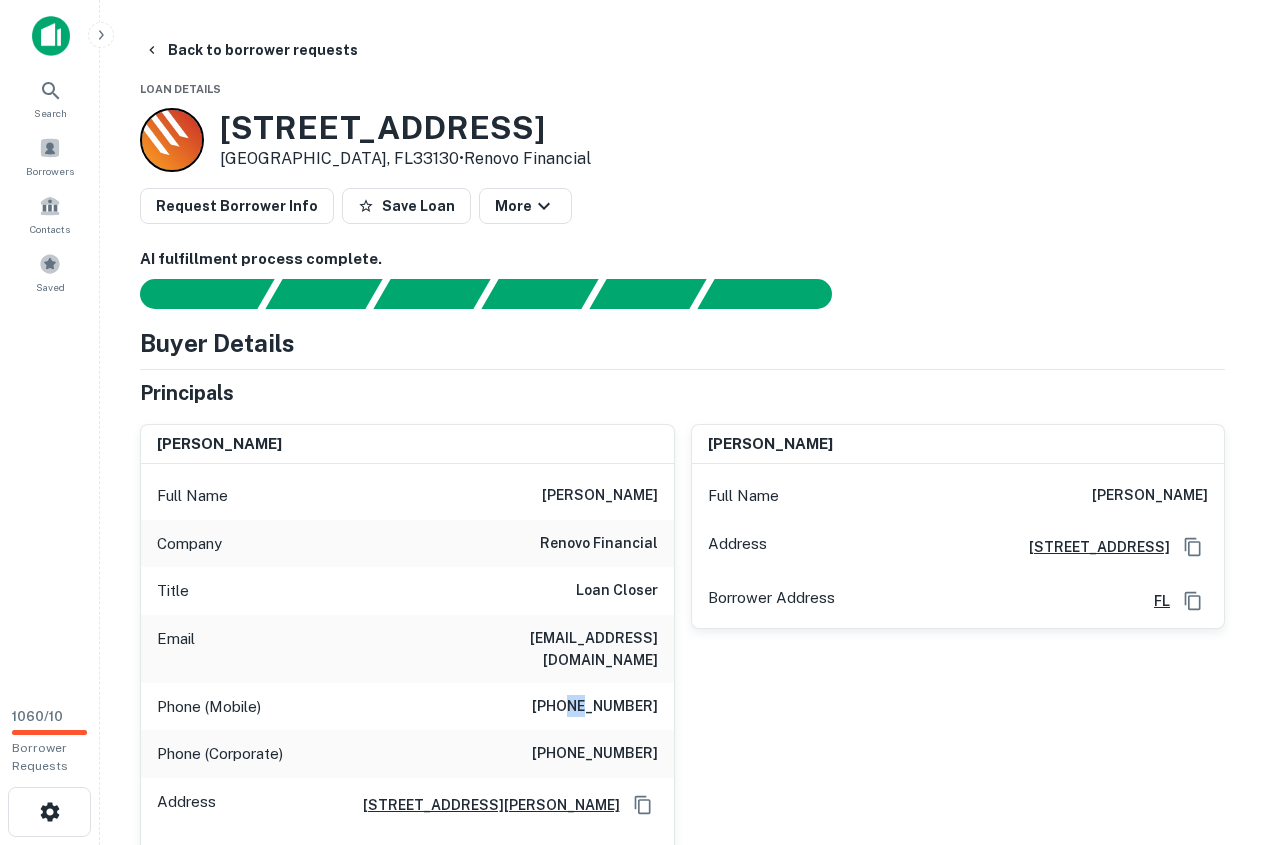 click on "(330) 203-5191" at bounding box center [595, 707] 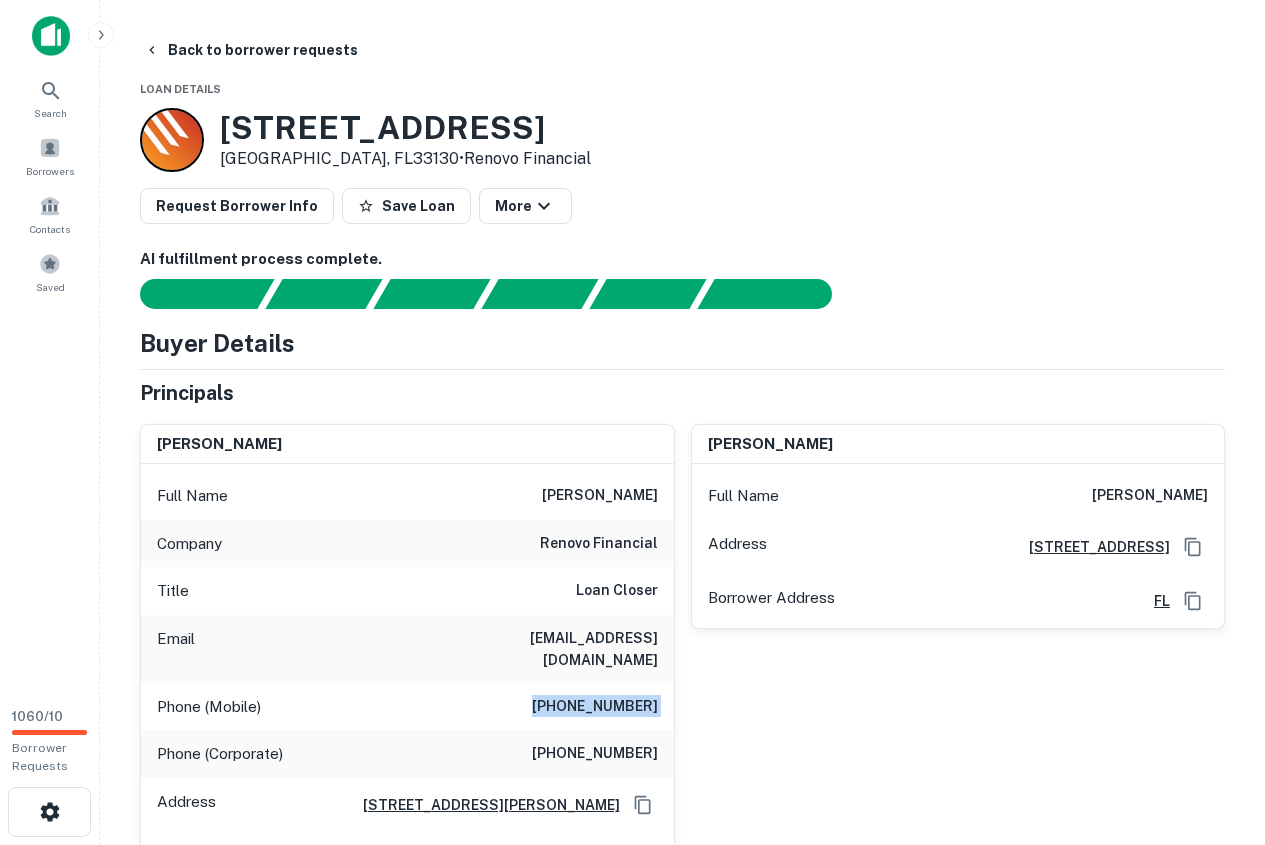 click on "(330) 203-5191" at bounding box center [595, 707] 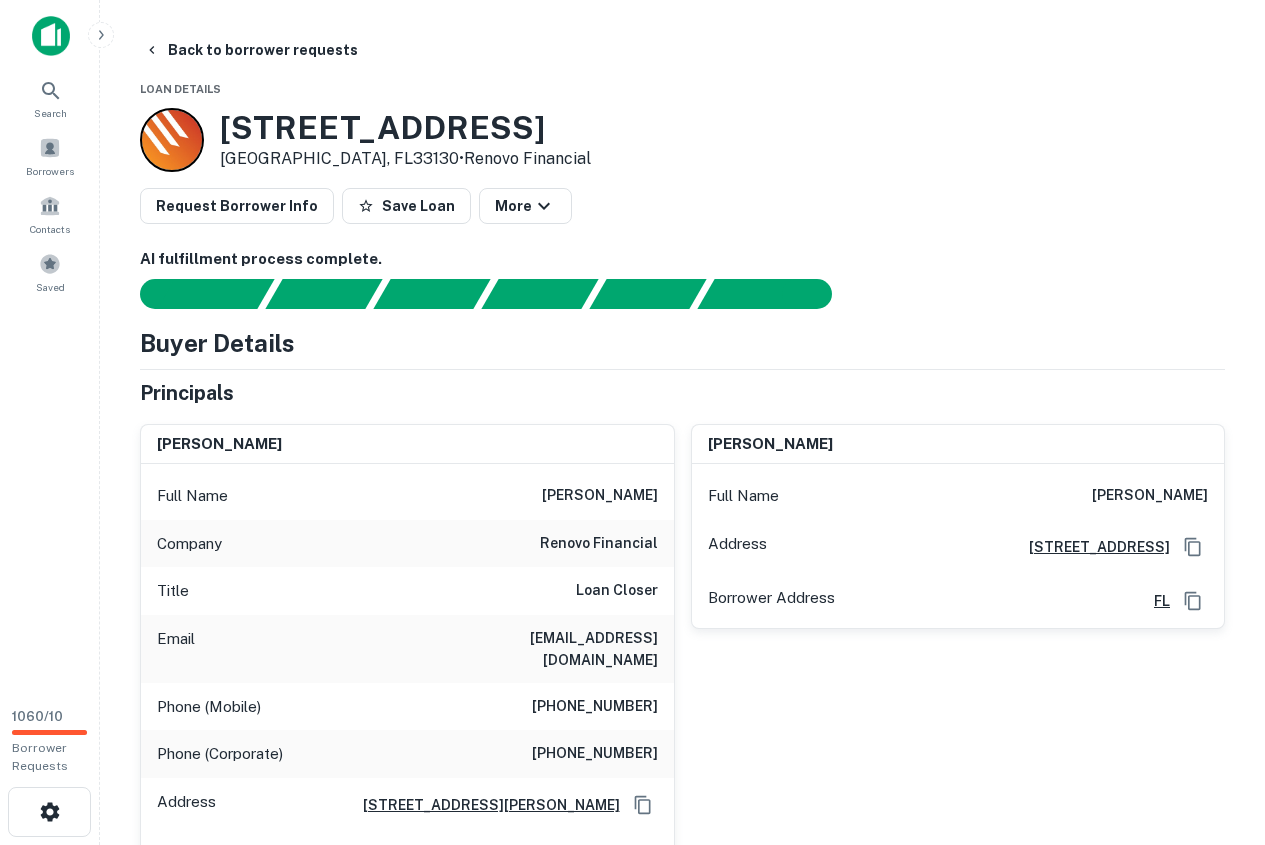 click on "Principals" at bounding box center (682, 393) 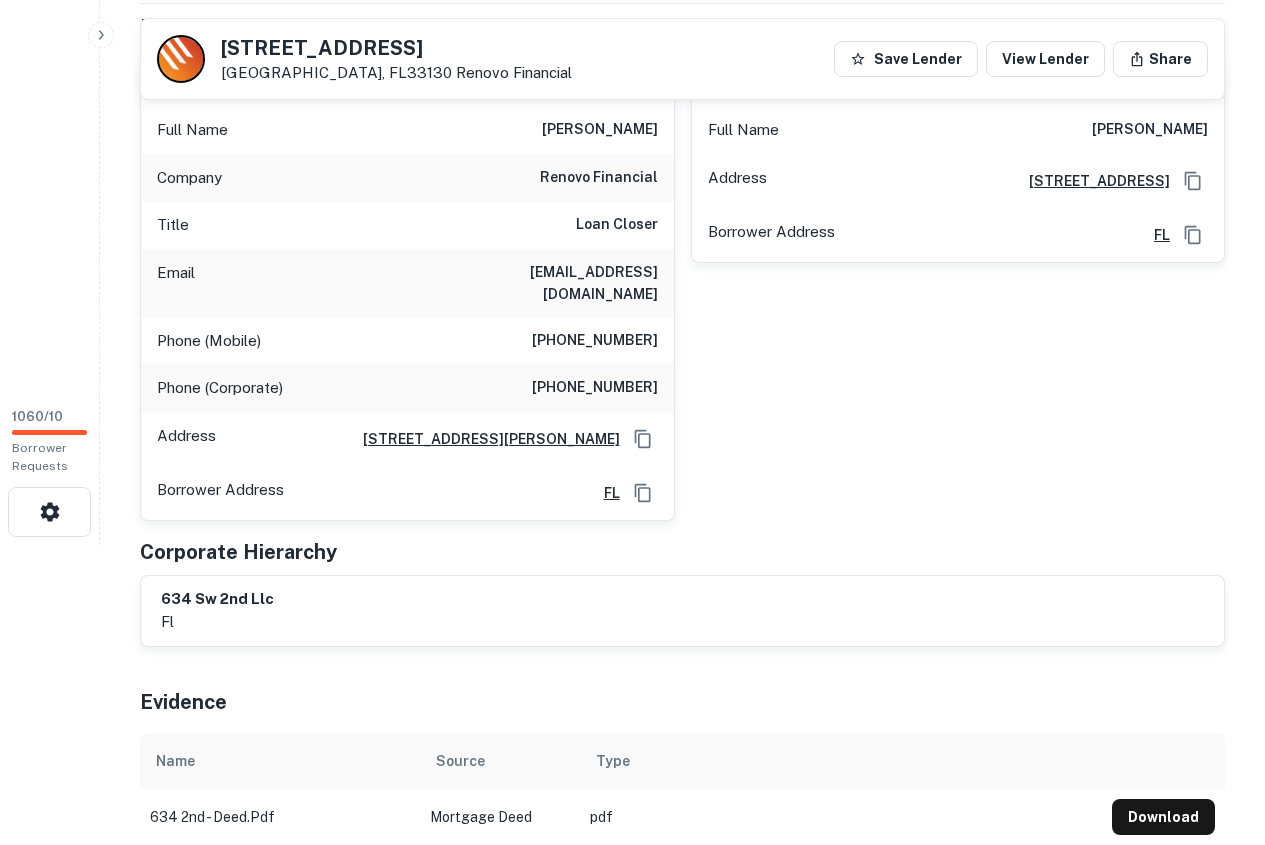 scroll, scrollTop: 0, scrollLeft: 0, axis: both 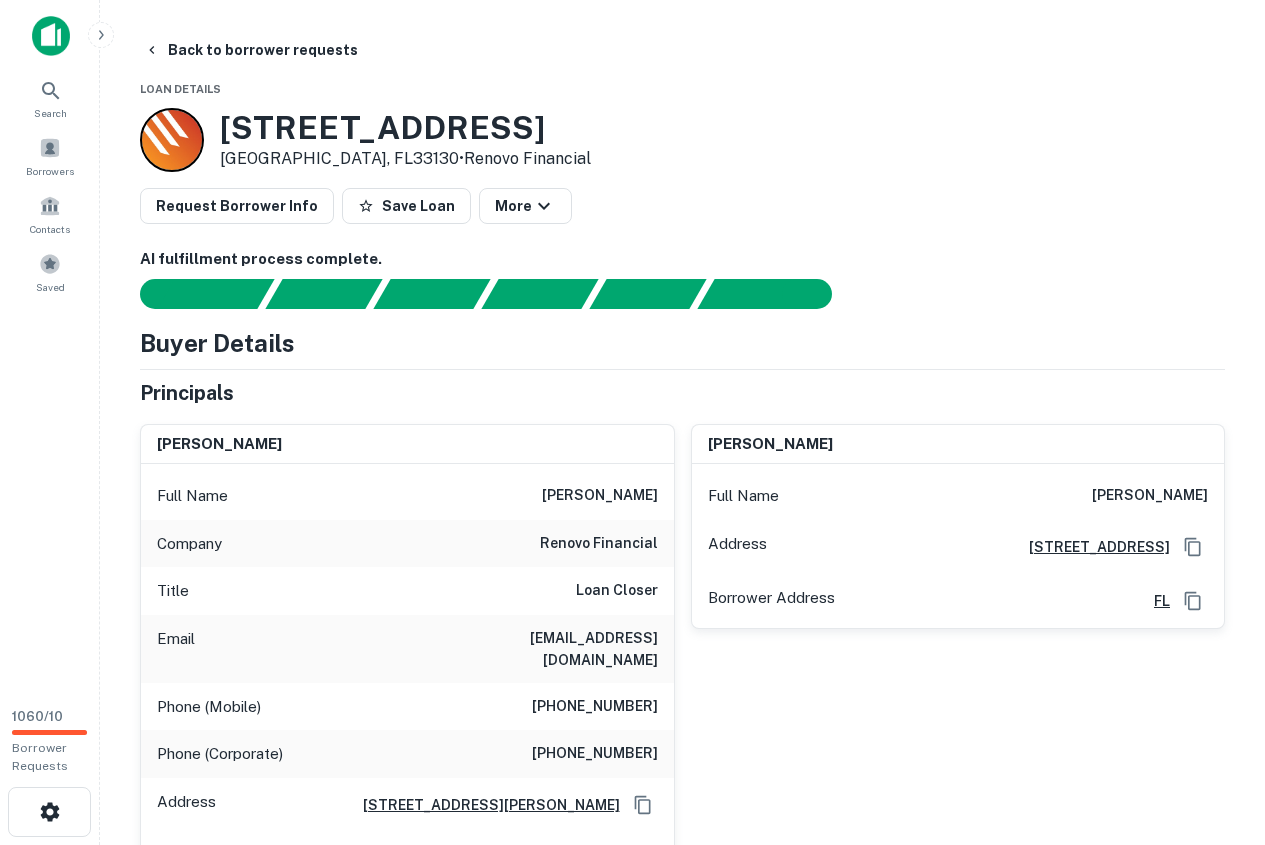 click on "carley hagy" at bounding box center (600, 496) 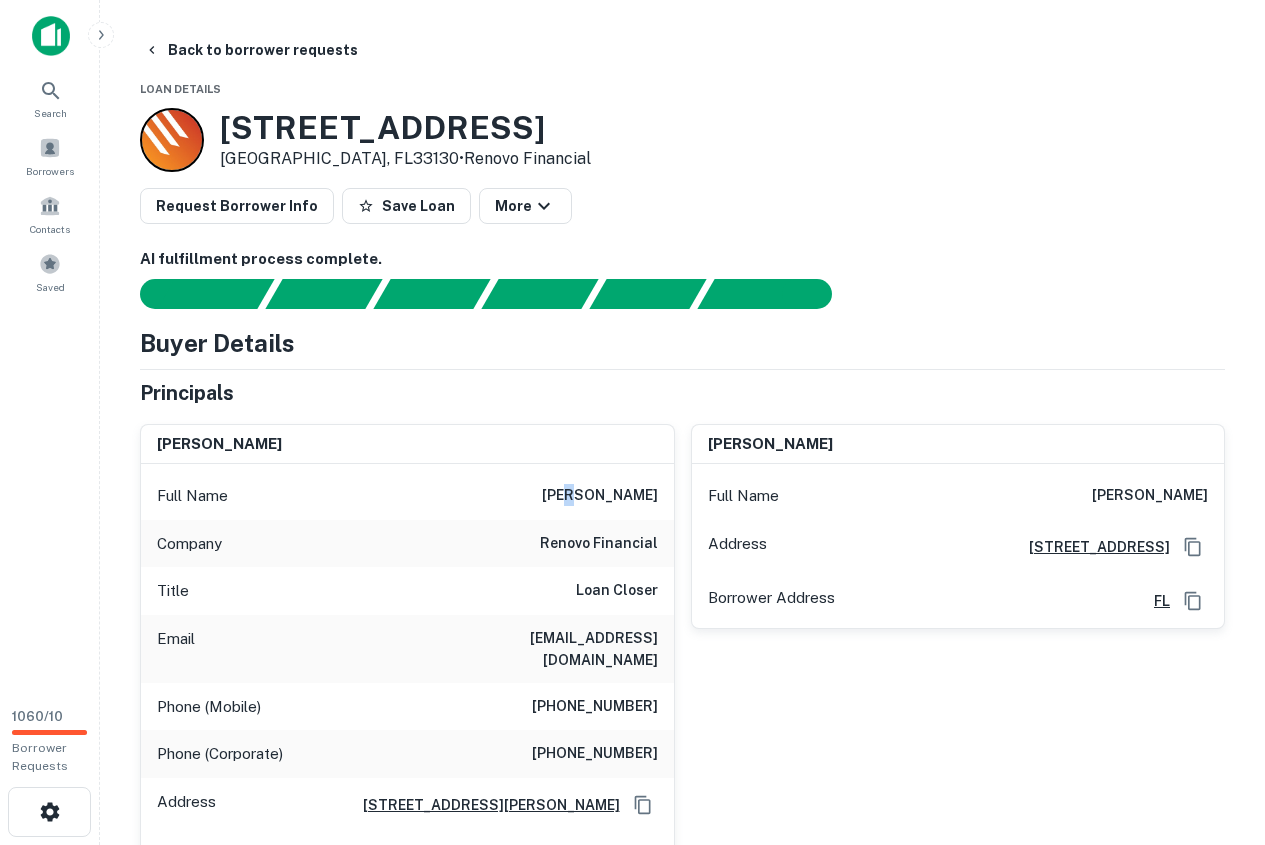 click on "carley hagy" at bounding box center [600, 496] 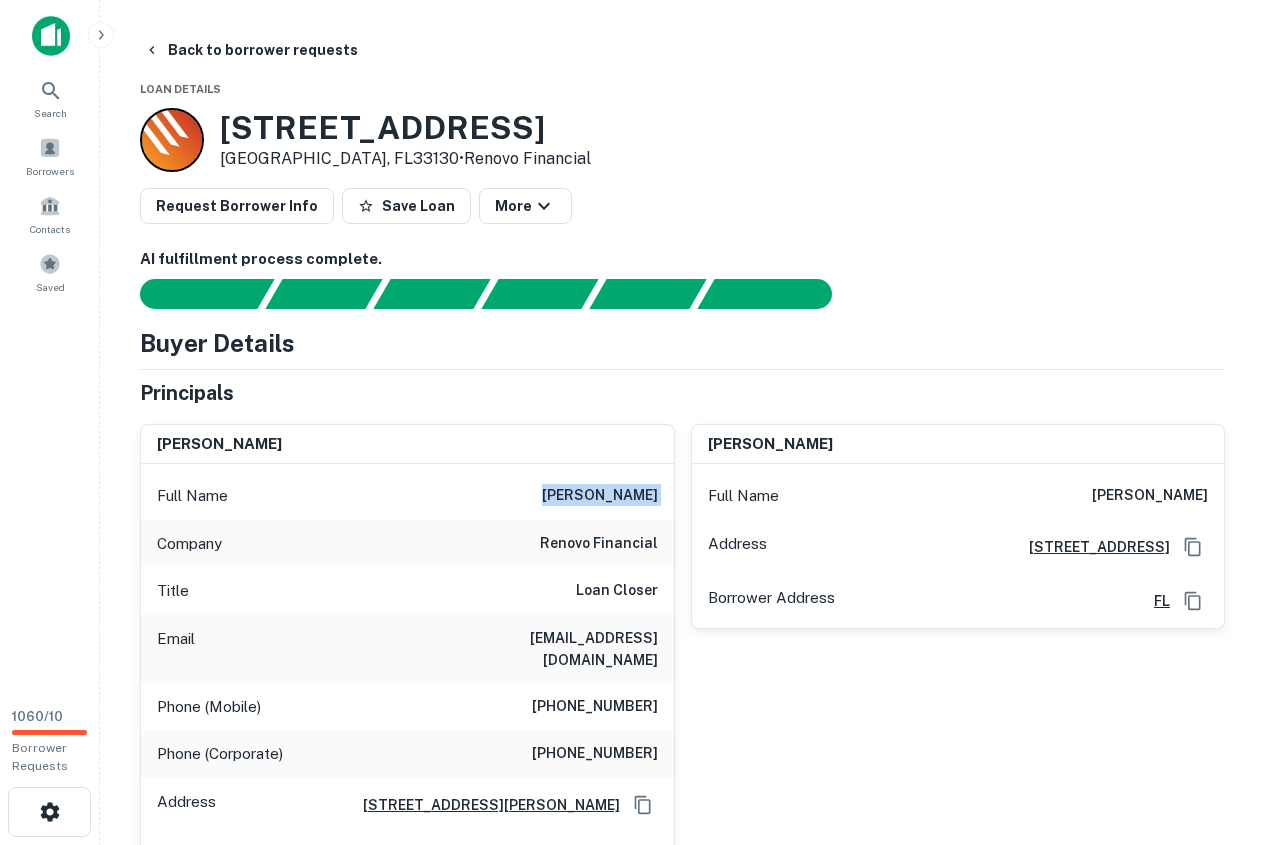 click on "carley hagy" at bounding box center [600, 496] 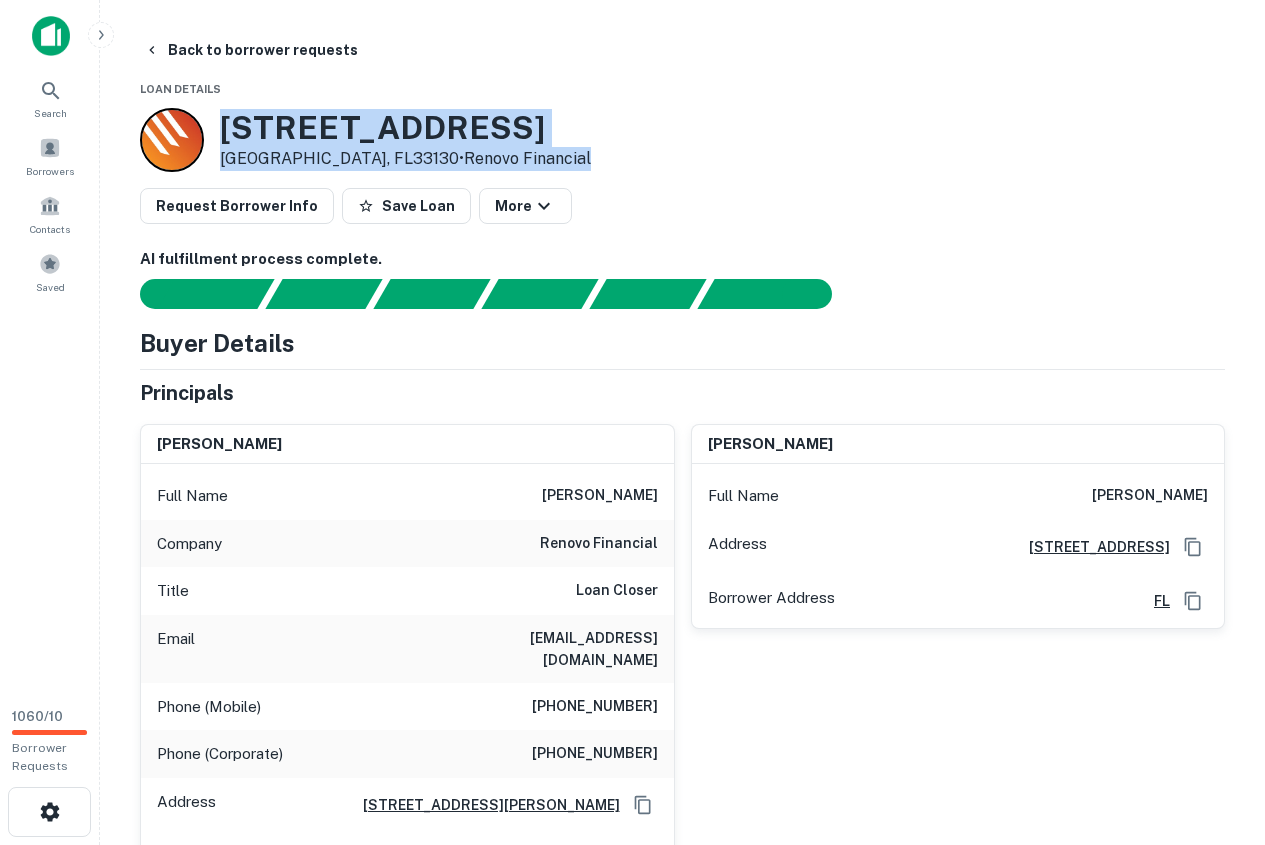drag, startPoint x: 229, startPoint y: 139, endPoint x: 476, endPoint y: 150, distance: 247.24481 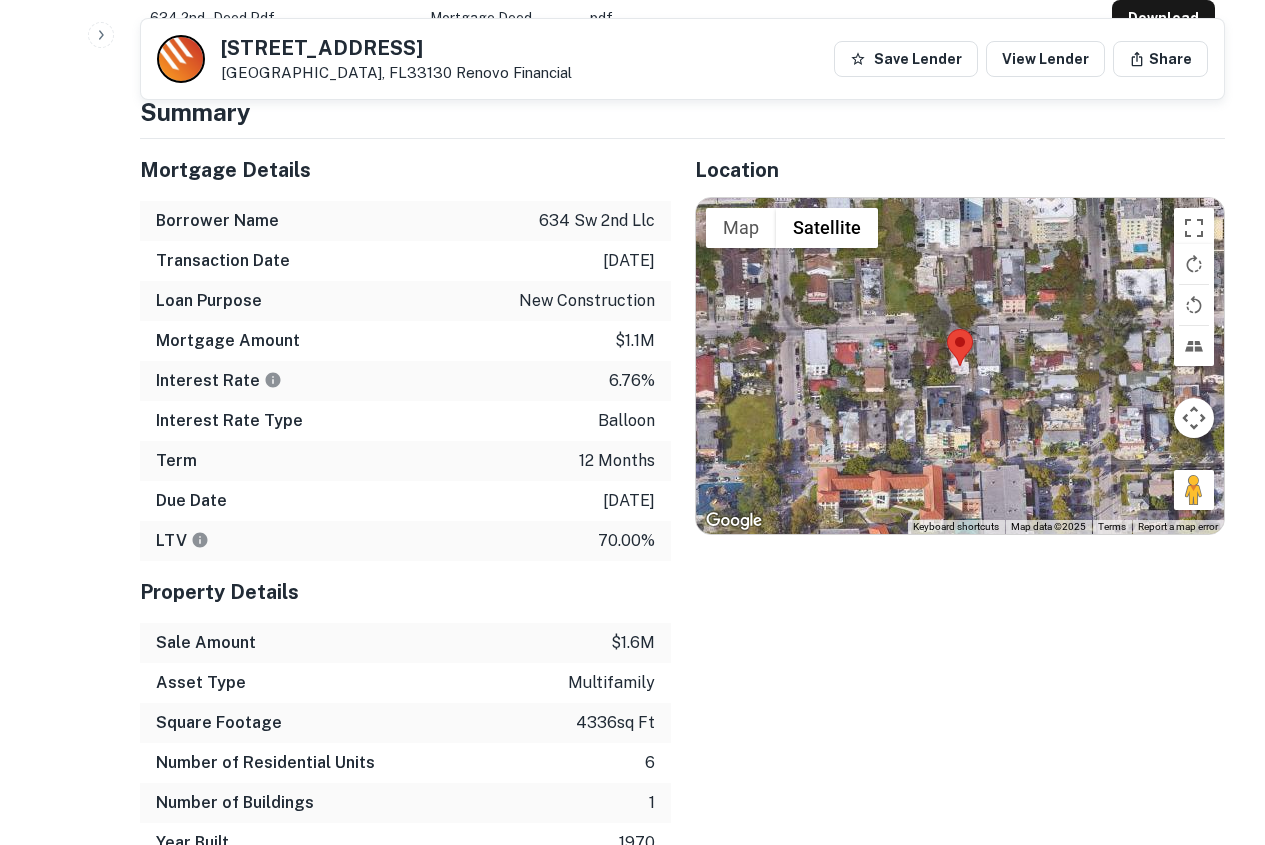 scroll, scrollTop: 1100, scrollLeft: 0, axis: vertical 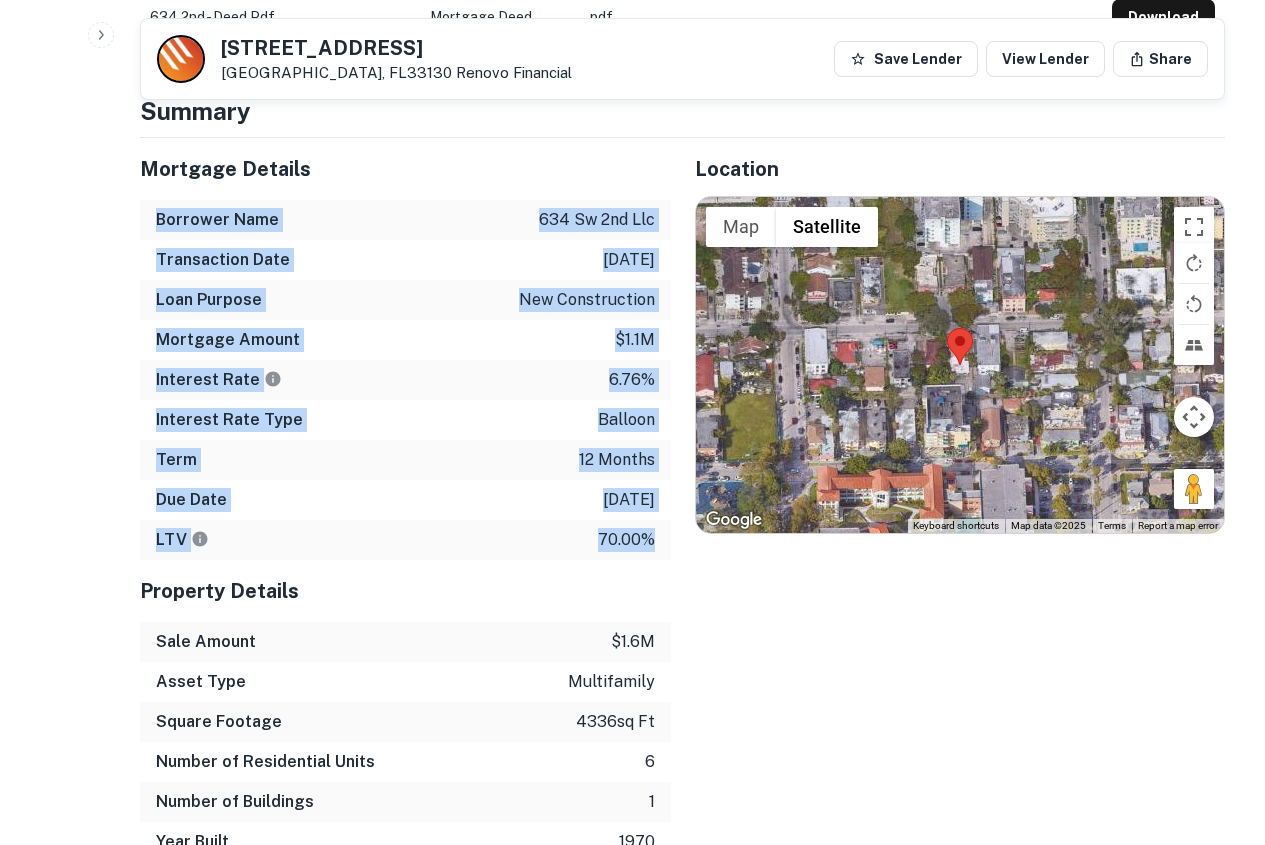 drag, startPoint x: 152, startPoint y: 197, endPoint x: 649, endPoint y: 509, distance: 586.816 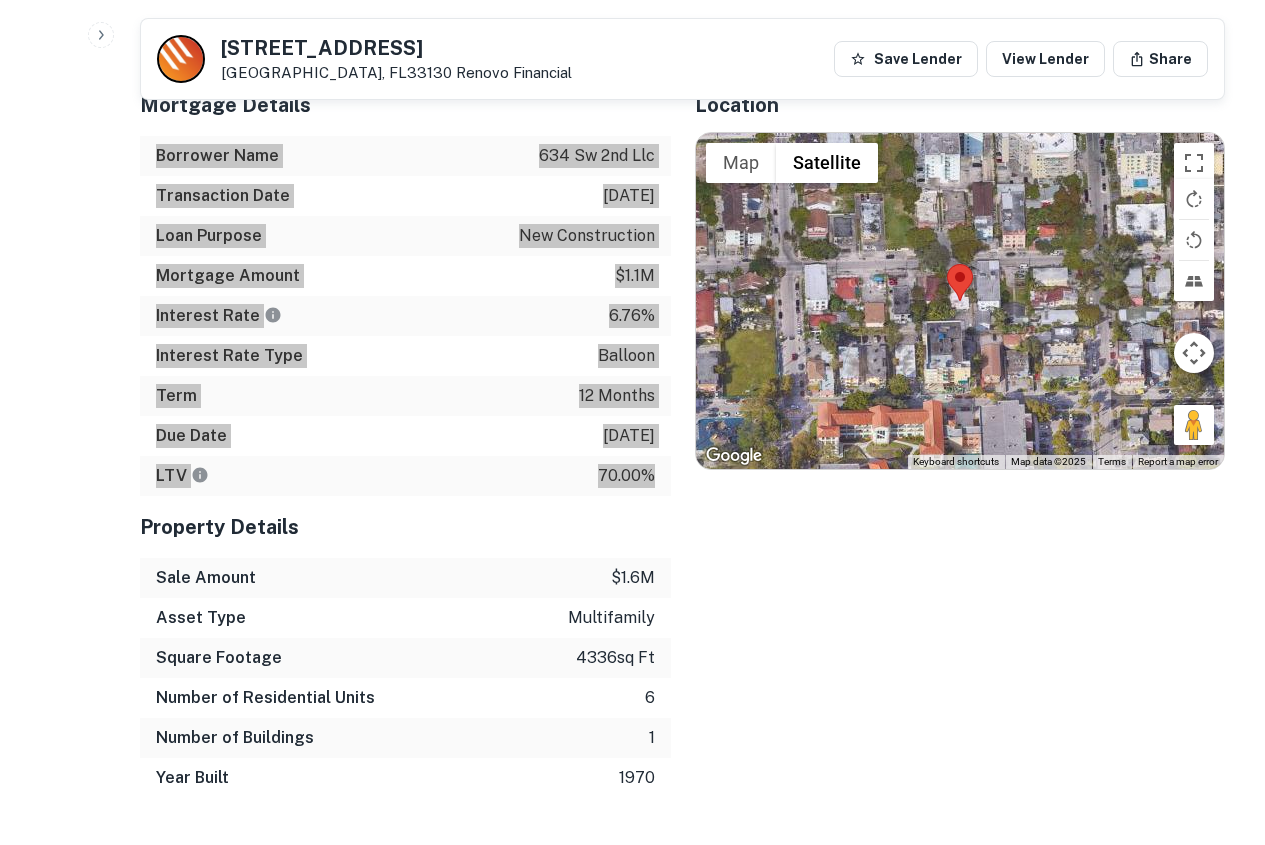 scroll, scrollTop: 1200, scrollLeft: 0, axis: vertical 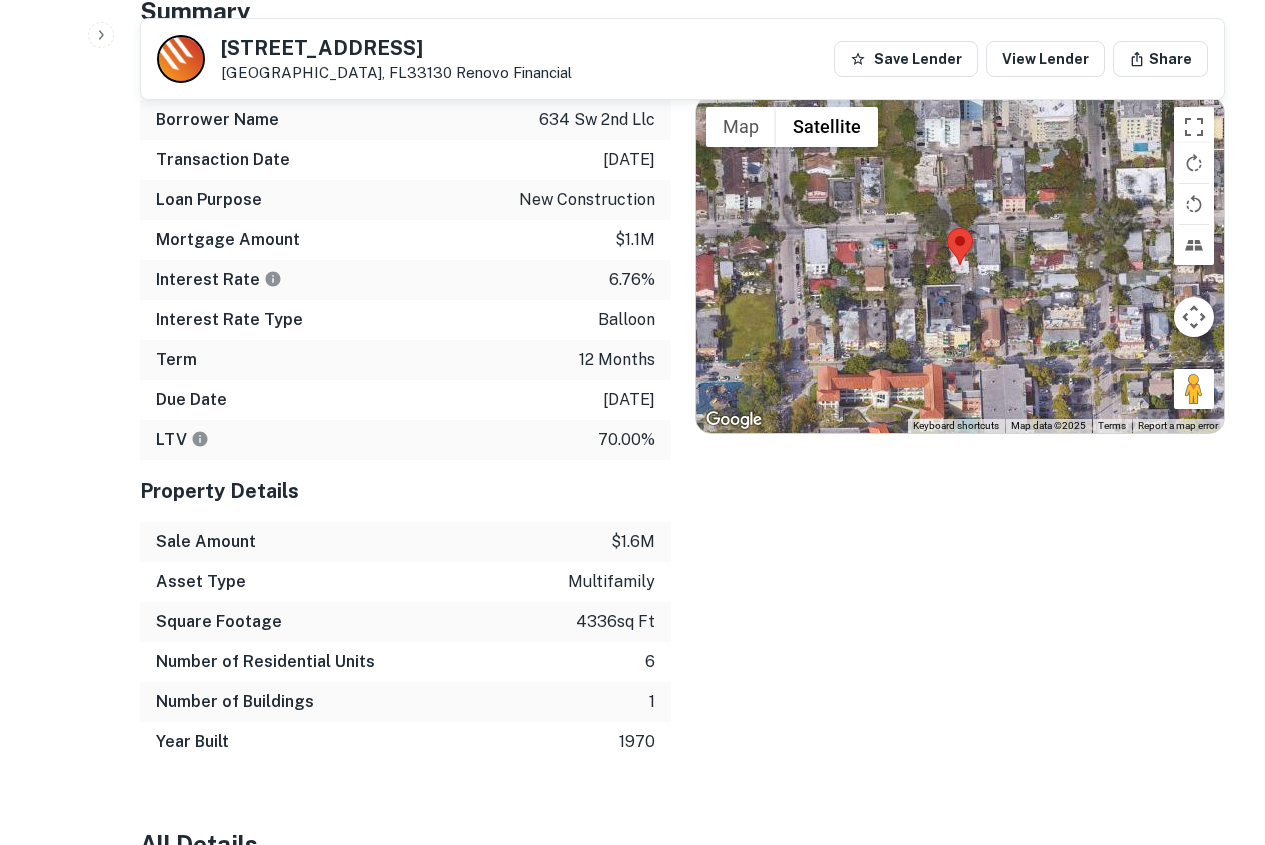 click on "Property Details" at bounding box center [405, 491] 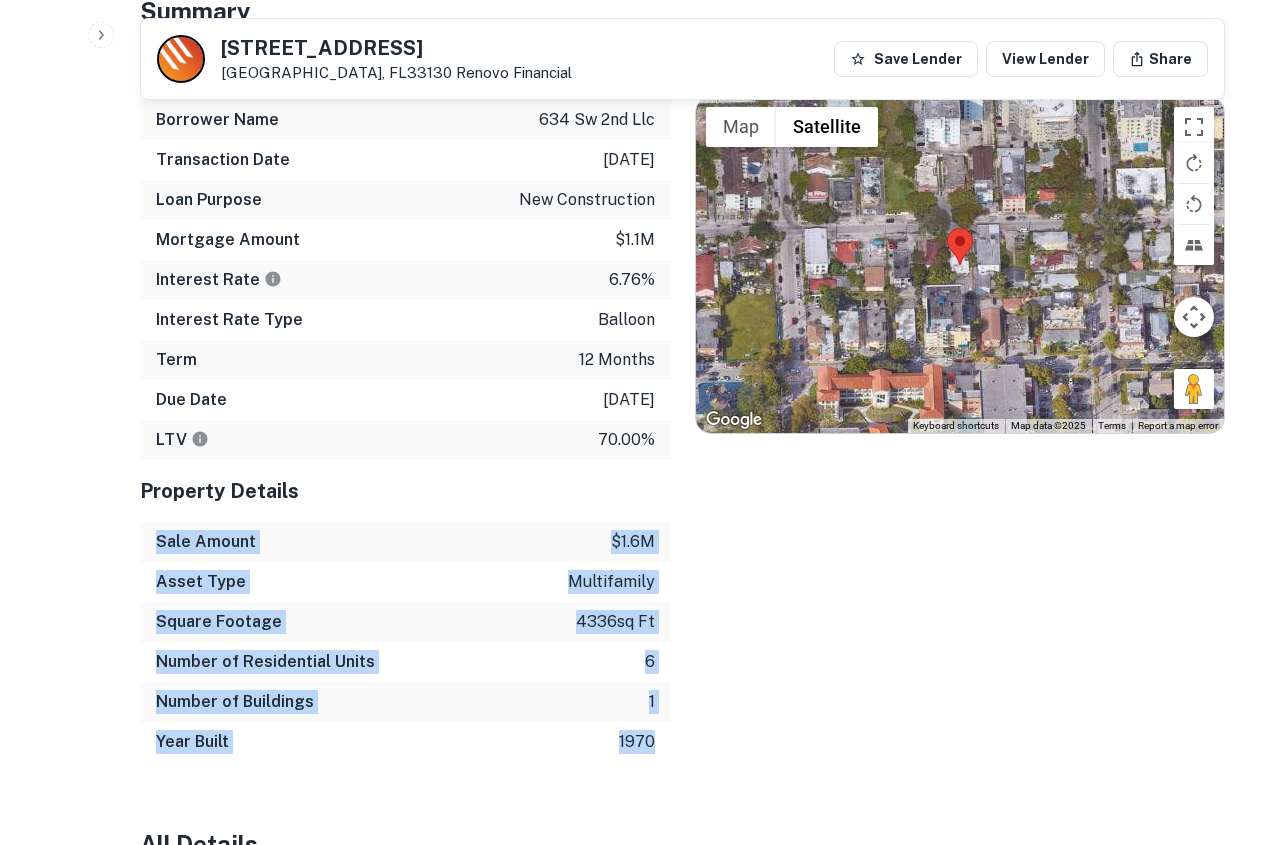drag, startPoint x: 158, startPoint y: 519, endPoint x: 648, endPoint y: 684, distance: 517.0348 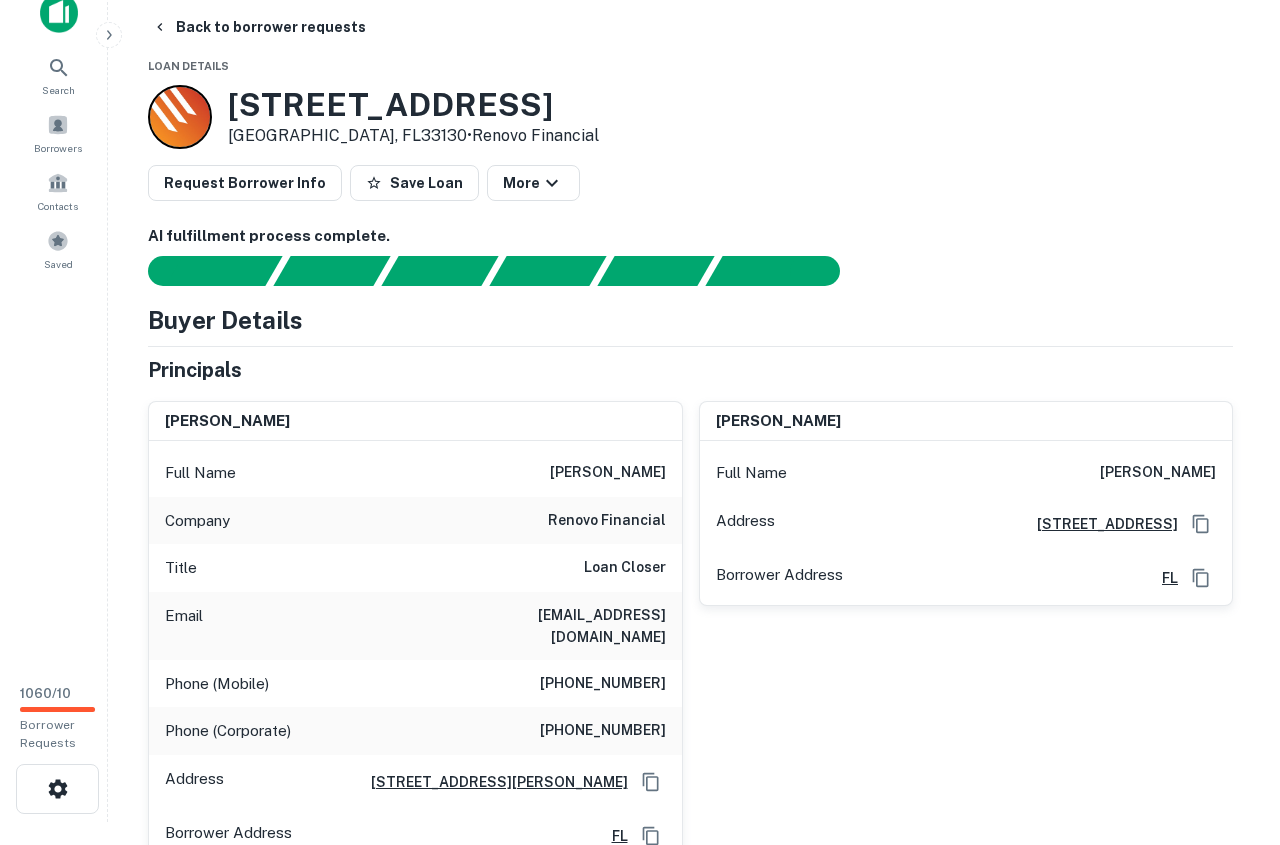 scroll, scrollTop: 0, scrollLeft: 0, axis: both 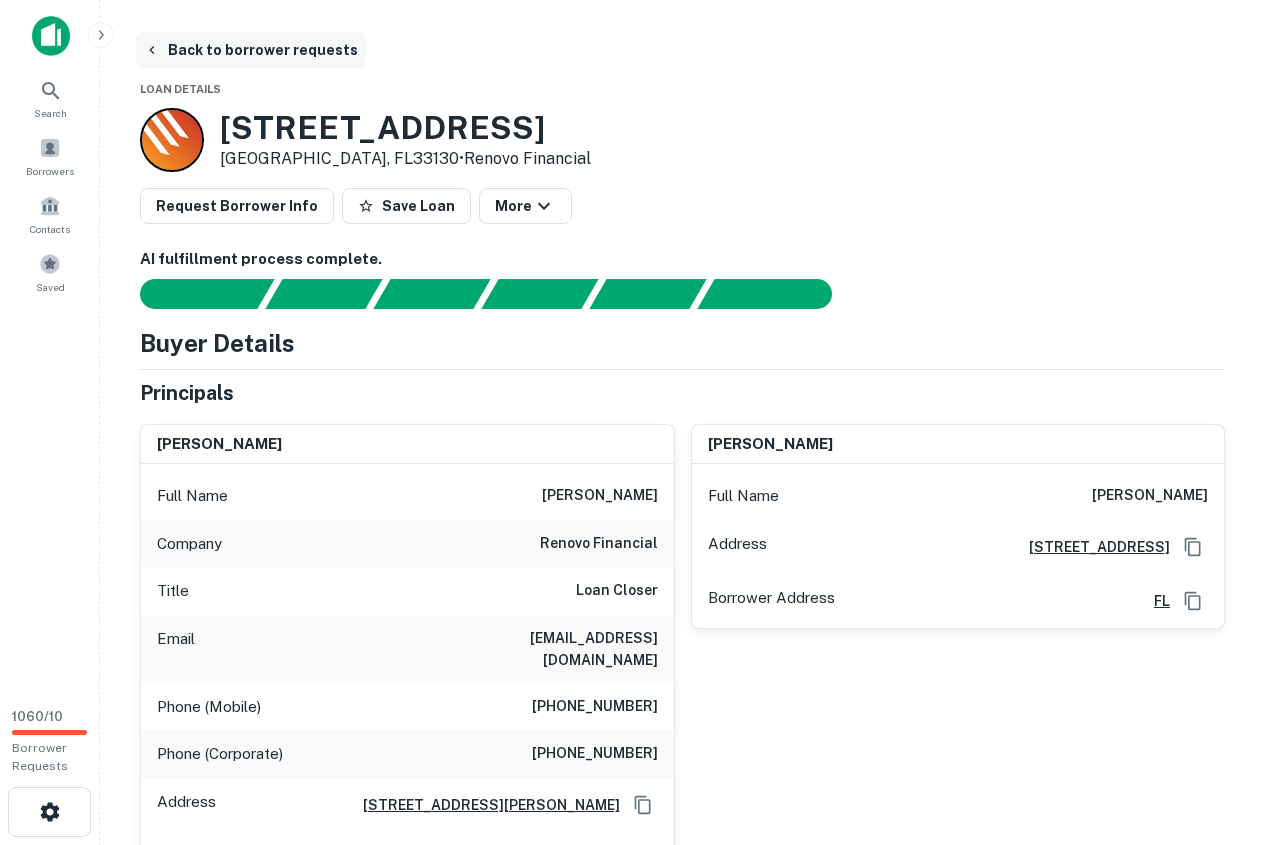 click on "Back to borrower requests" at bounding box center [251, 50] 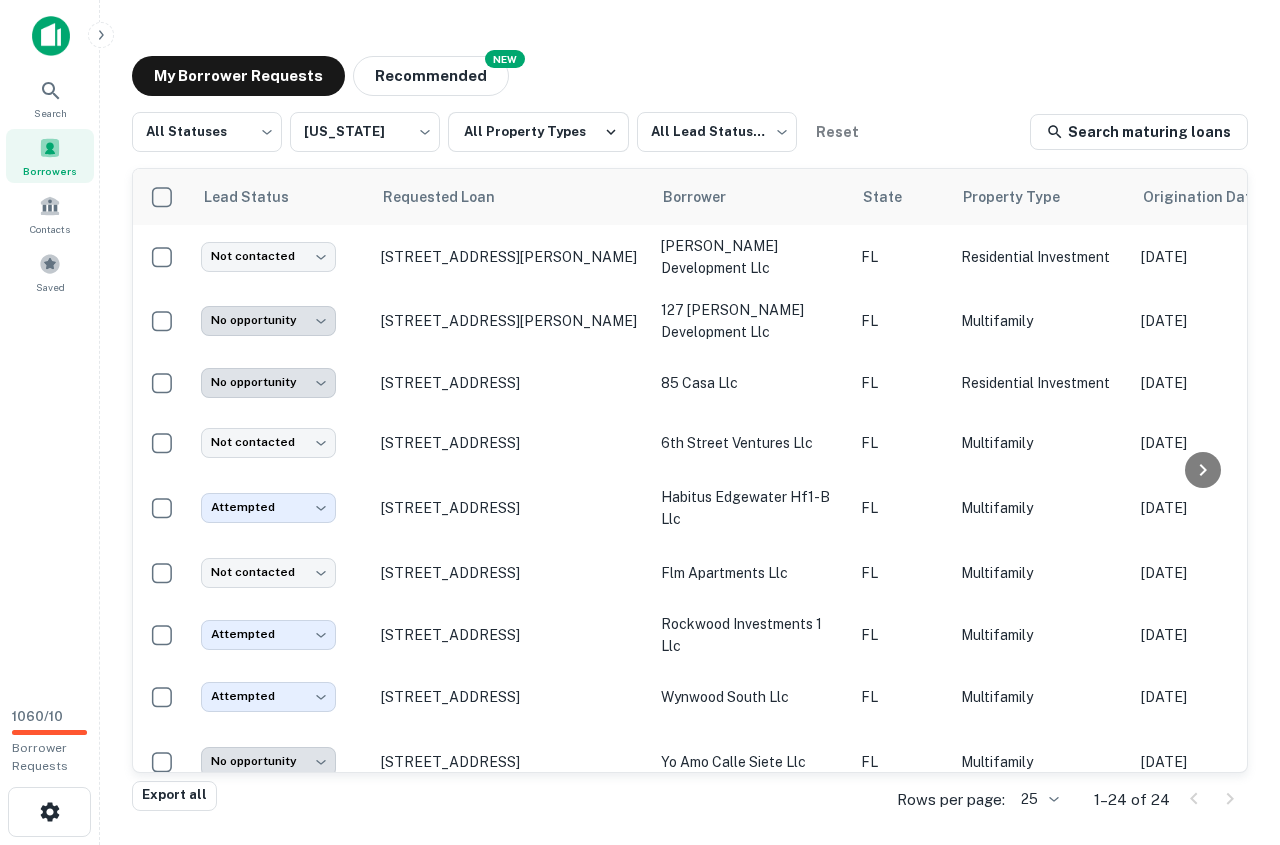 scroll, scrollTop: 585, scrollLeft: 0, axis: vertical 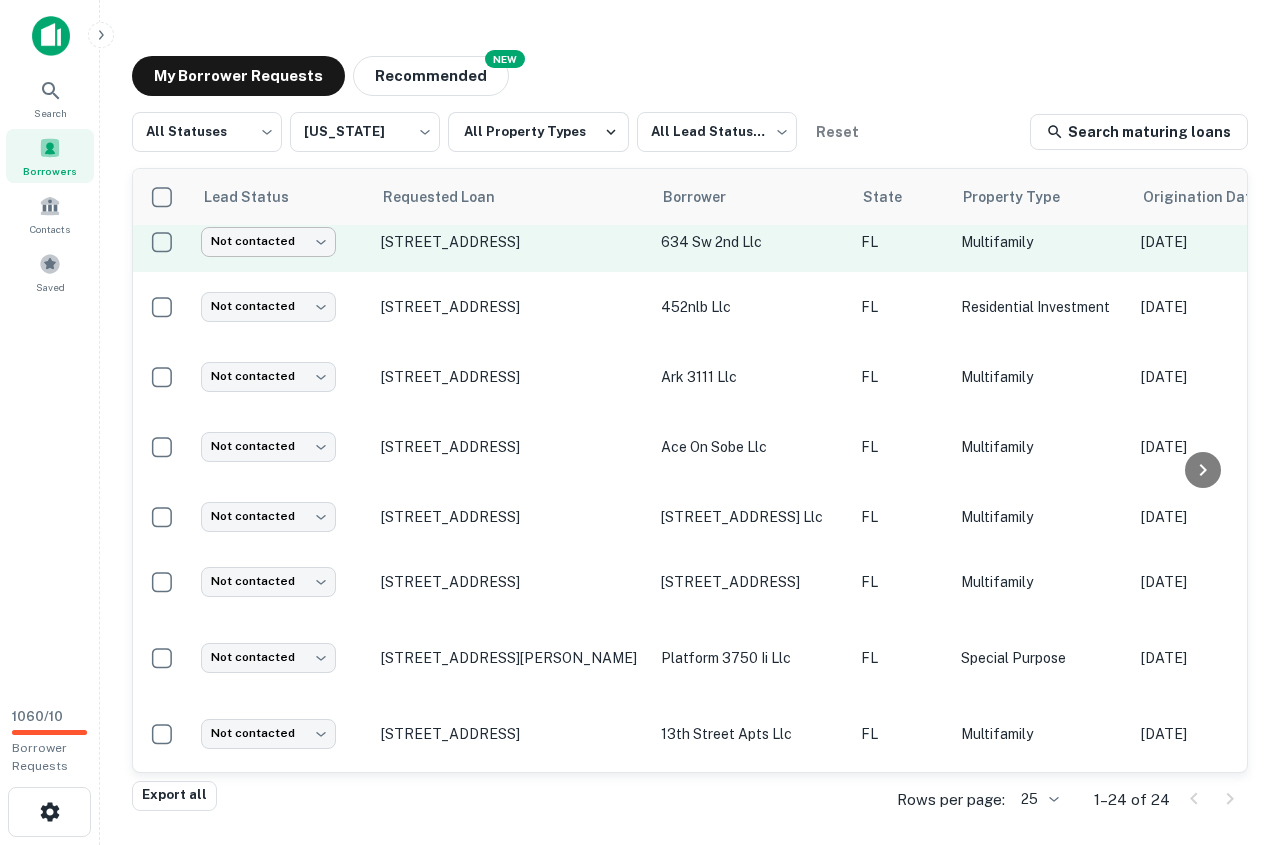 click on "**********" at bounding box center (640, 422) 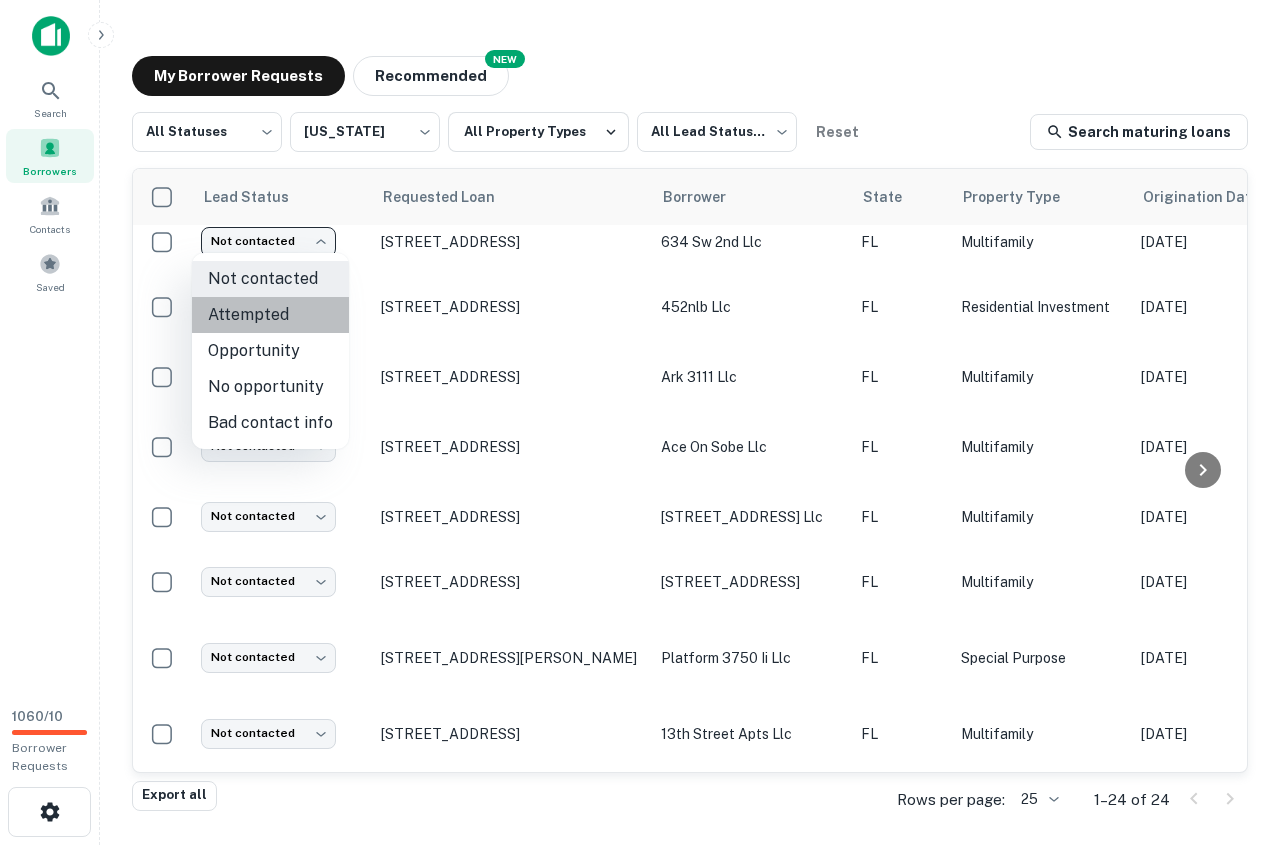 click on "Attempted" at bounding box center (270, 315) 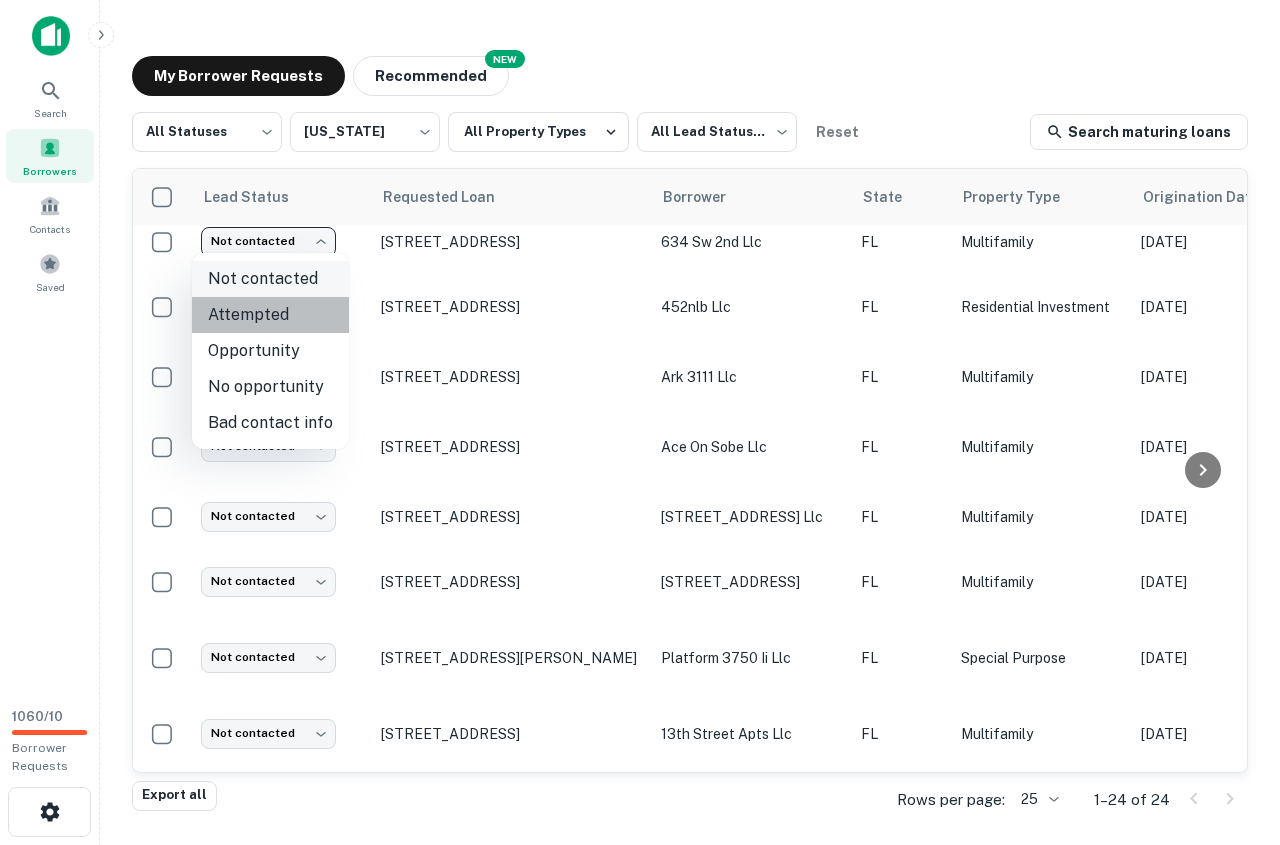 type on "*********" 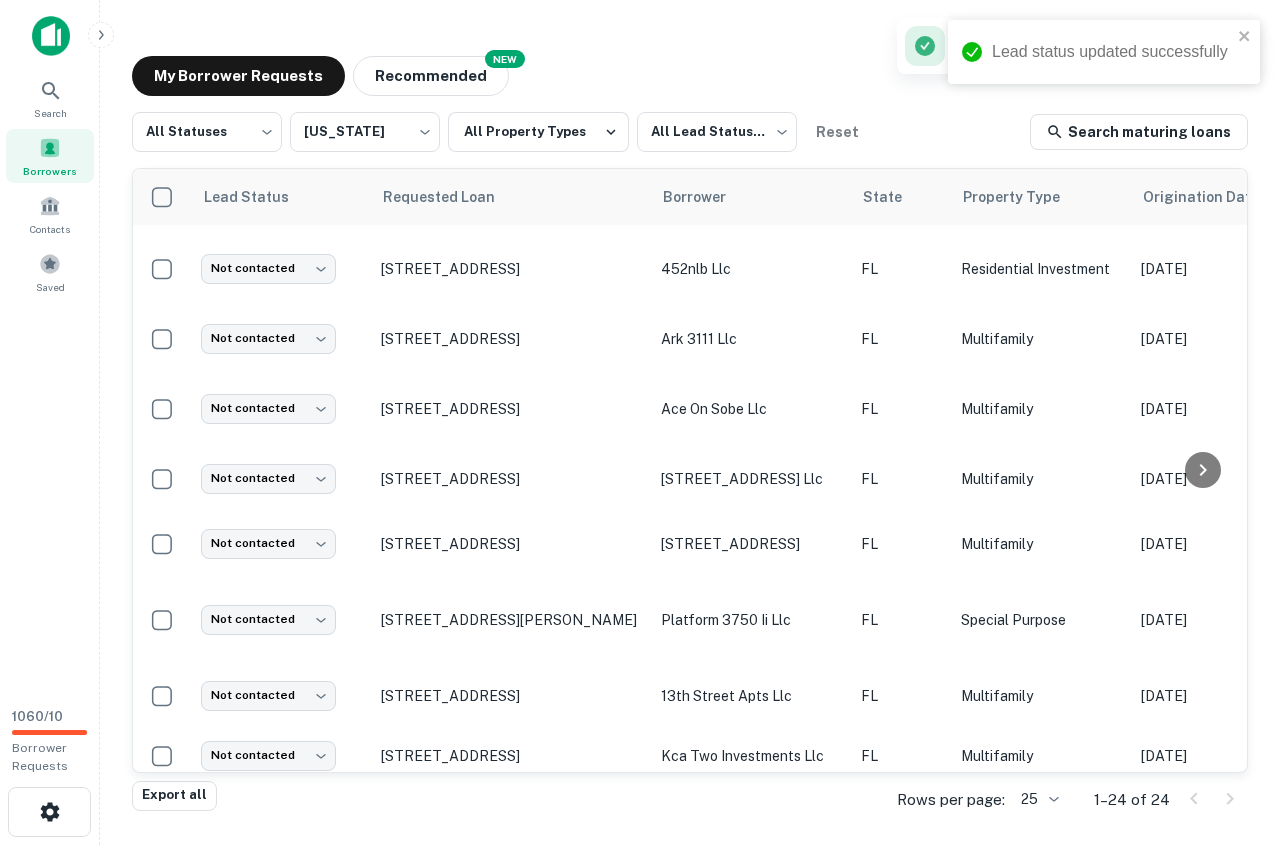 scroll, scrollTop: 645, scrollLeft: 0, axis: vertical 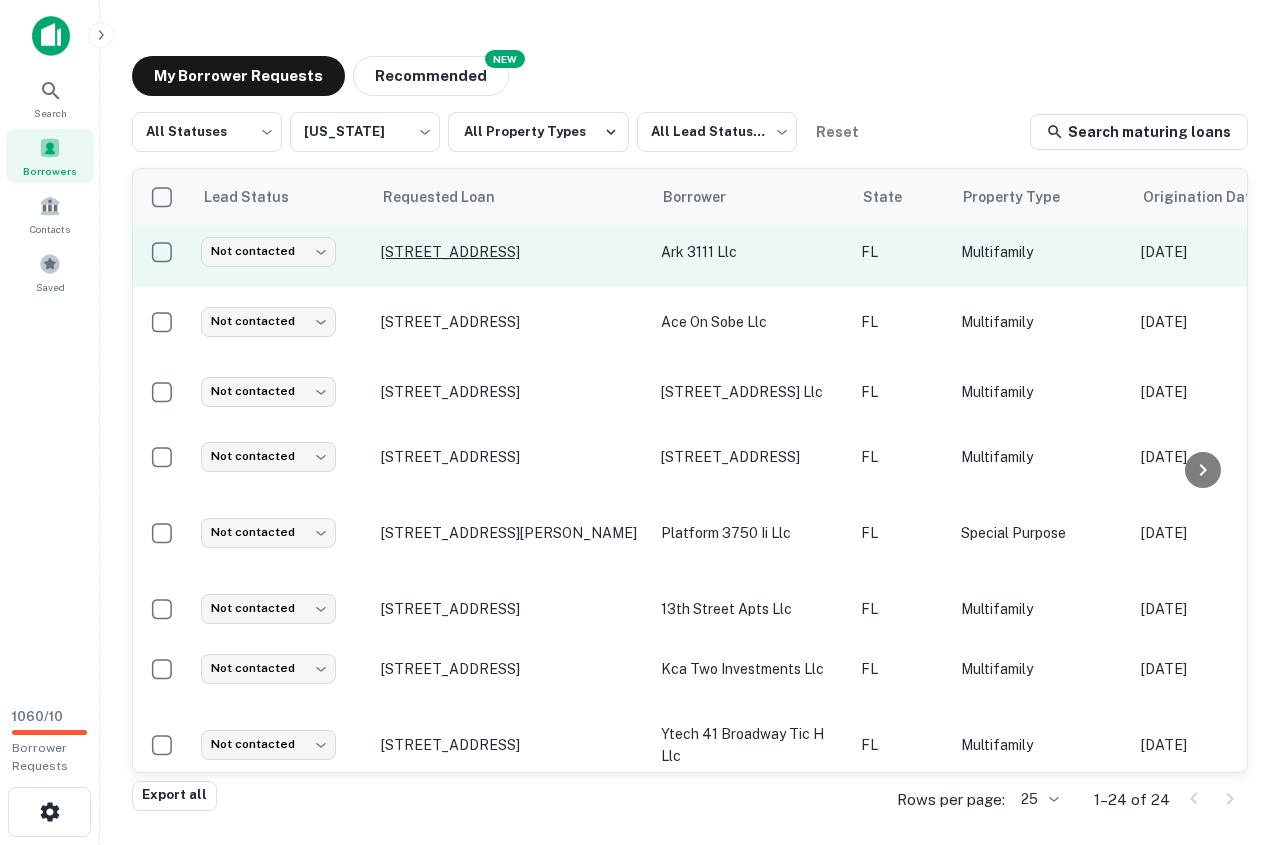click on "3111 Plaza St Miami, FL33133" at bounding box center (511, 252) 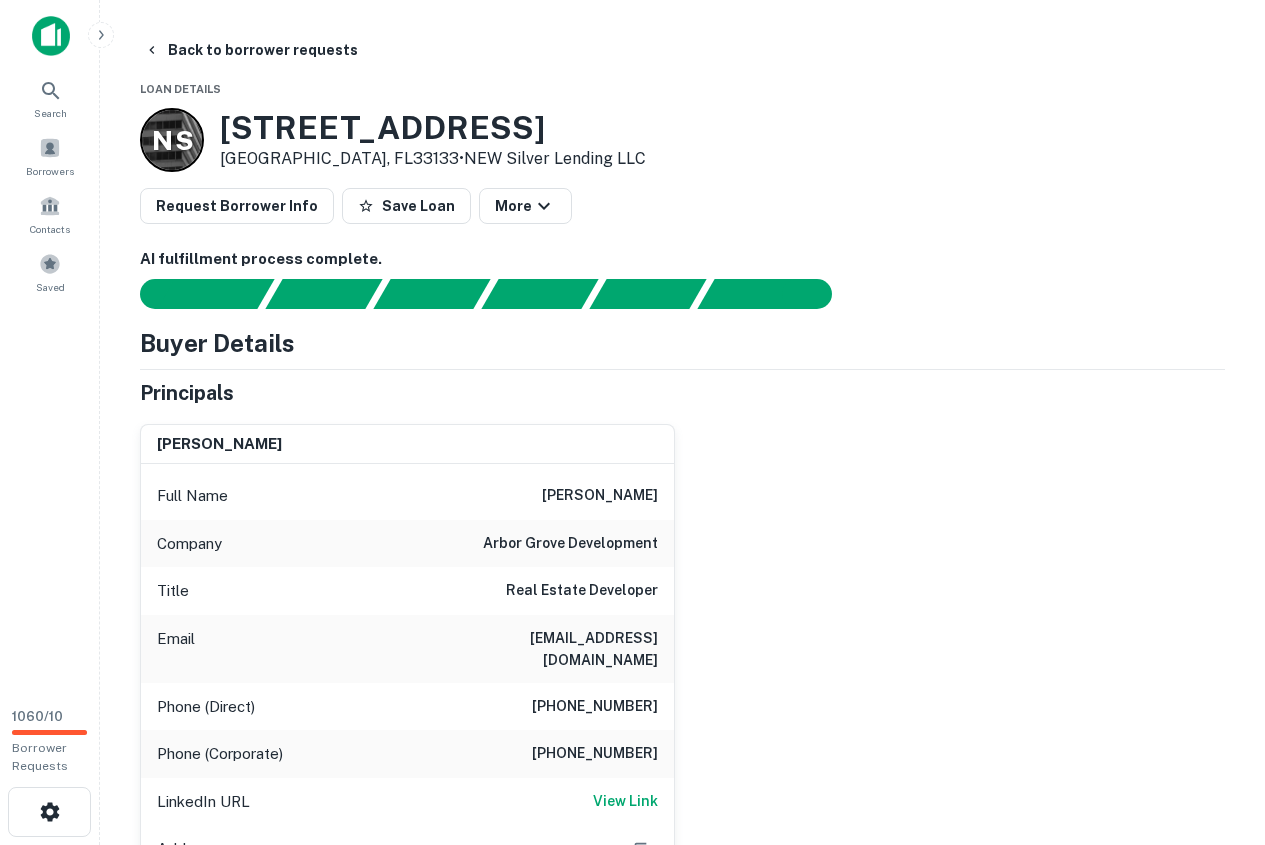 click on "(954) 771-6777" at bounding box center (595, 707) 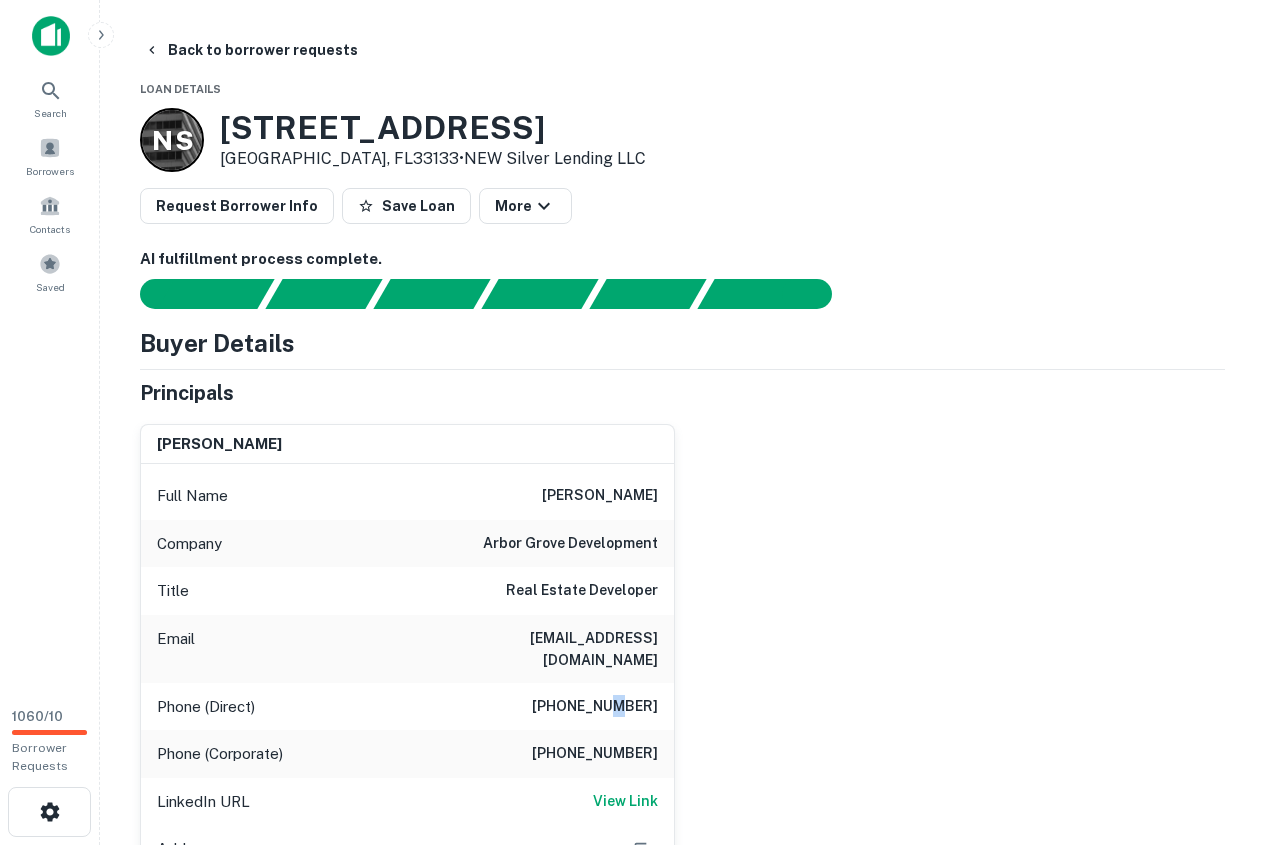 click on "(954) 771-6777" at bounding box center (595, 707) 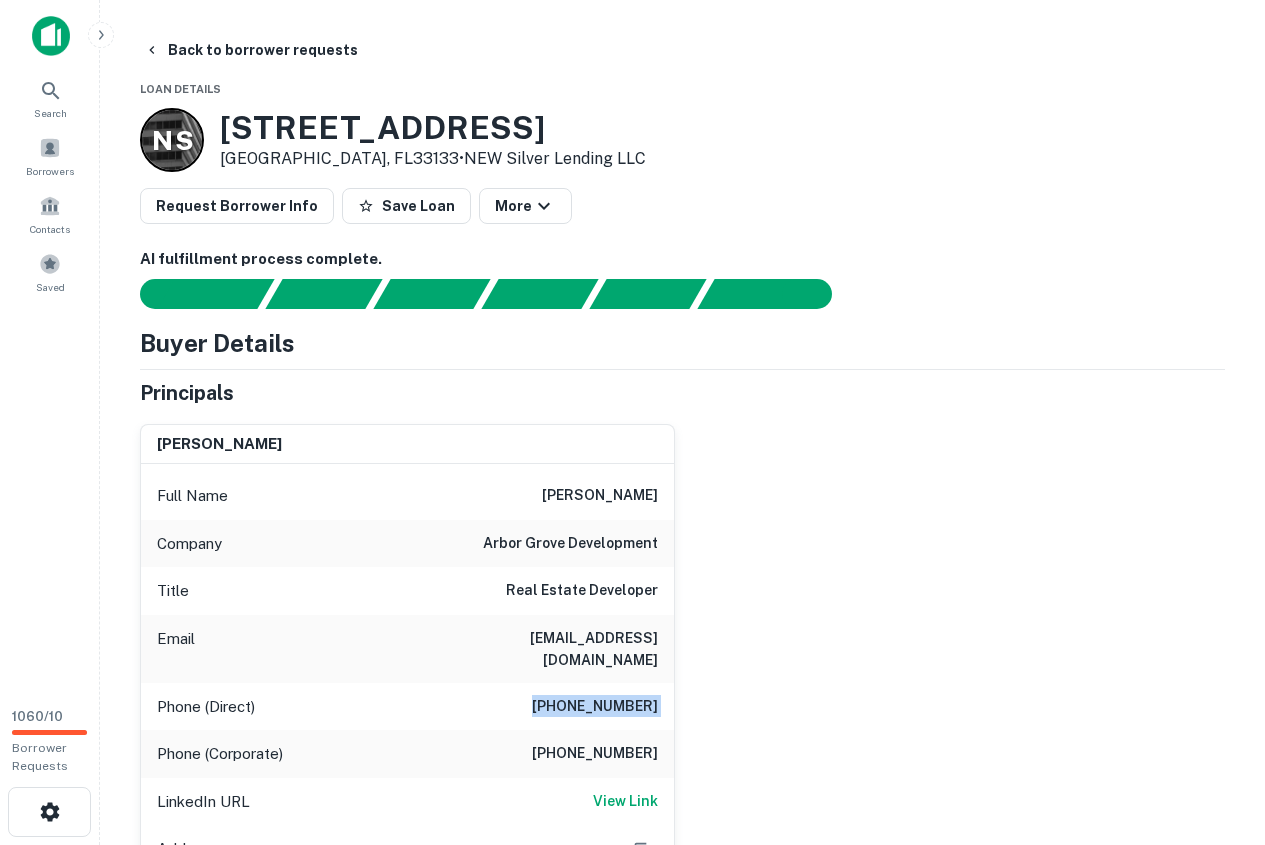 click on "(954) 771-6777" at bounding box center (595, 707) 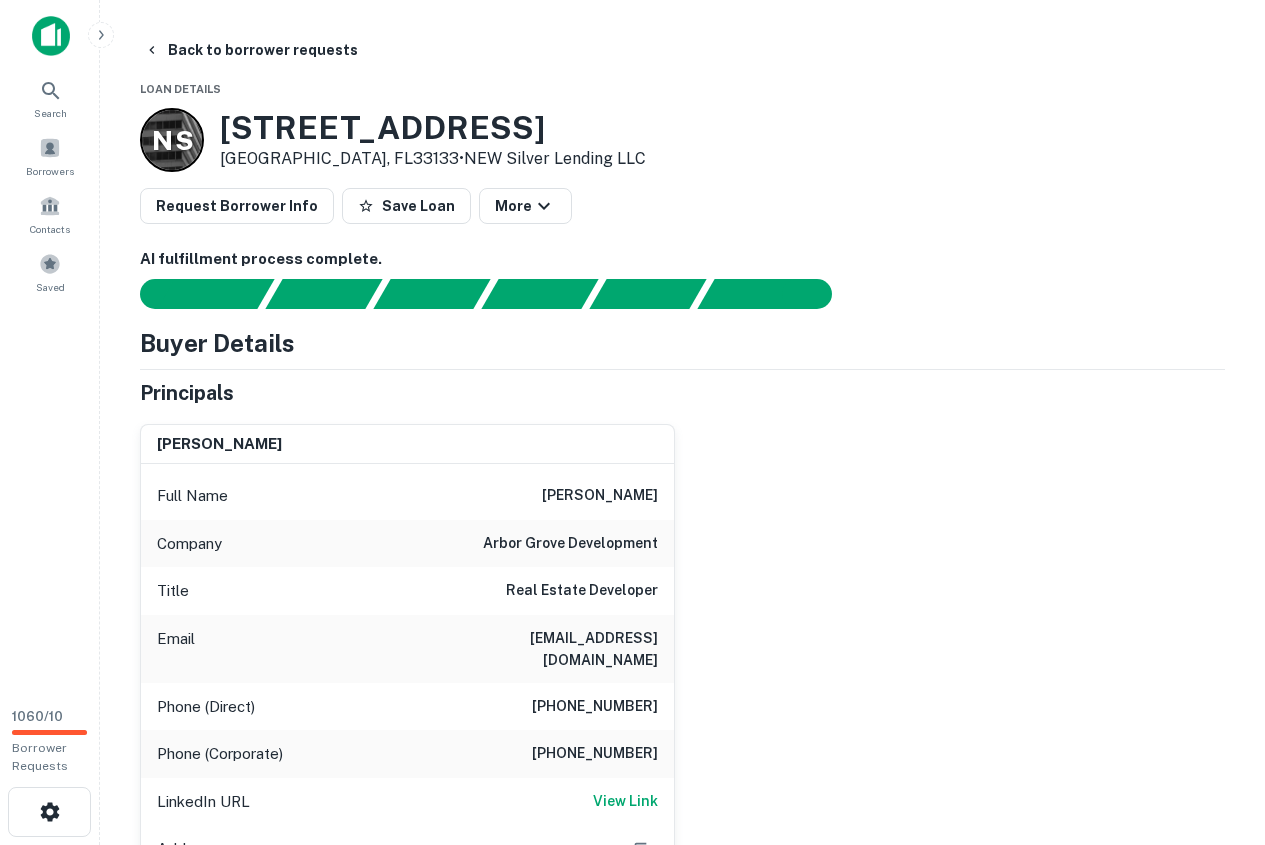 drag, startPoint x: 615, startPoint y: 686, endPoint x: 790, endPoint y: 410, distance: 326.80423 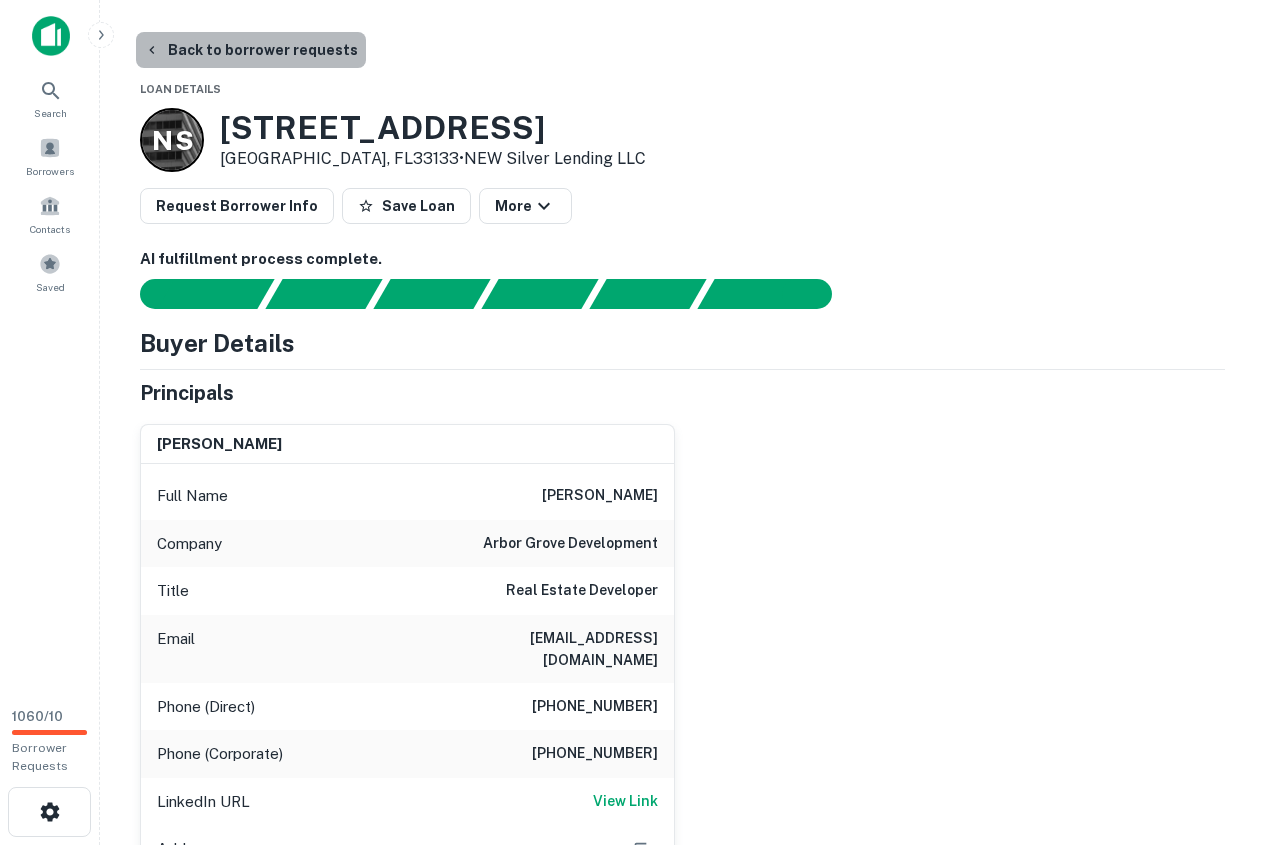 click on "Back to borrower requests" at bounding box center [251, 50] 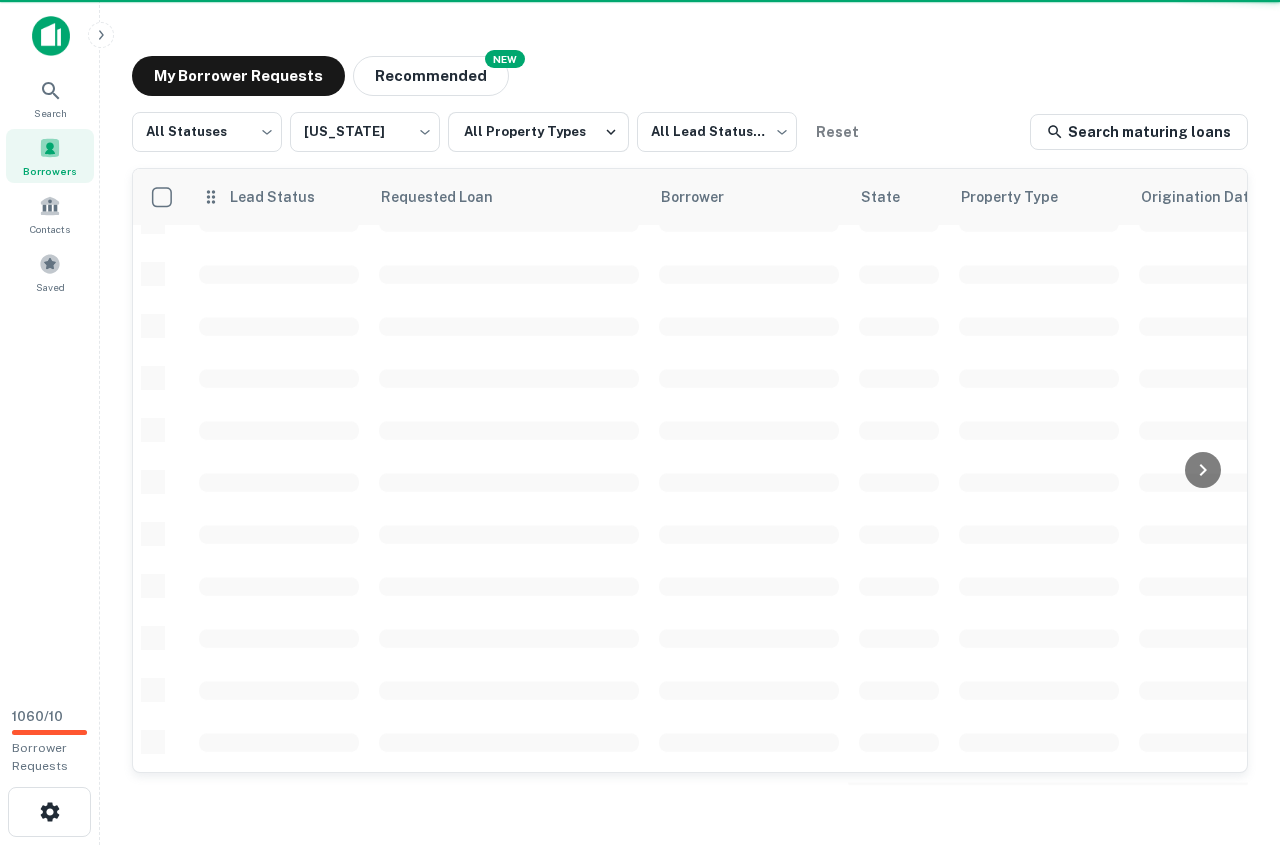 scroll, scrollTop: 710, scrollLeft: 0, axis: vertical 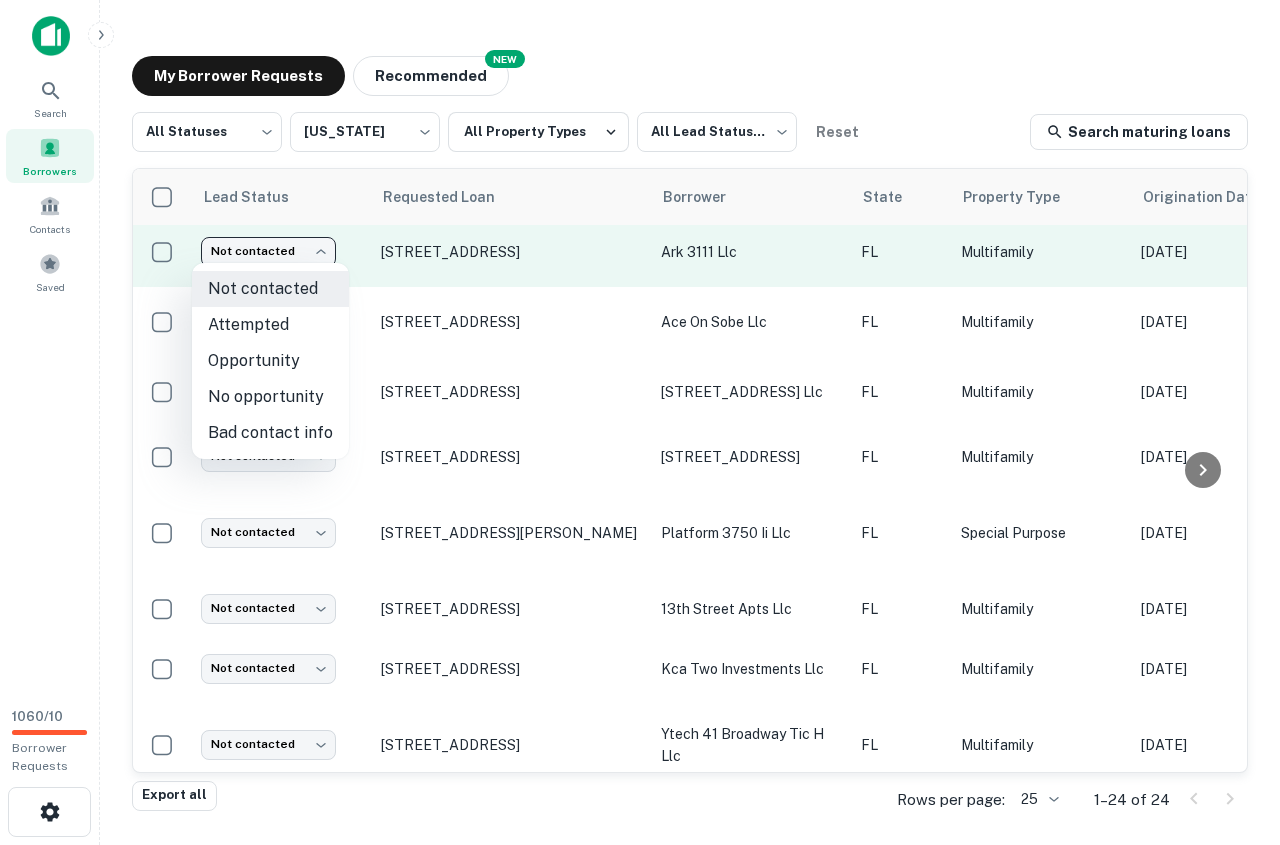 click on "**********" at bounding box center [640, 422] 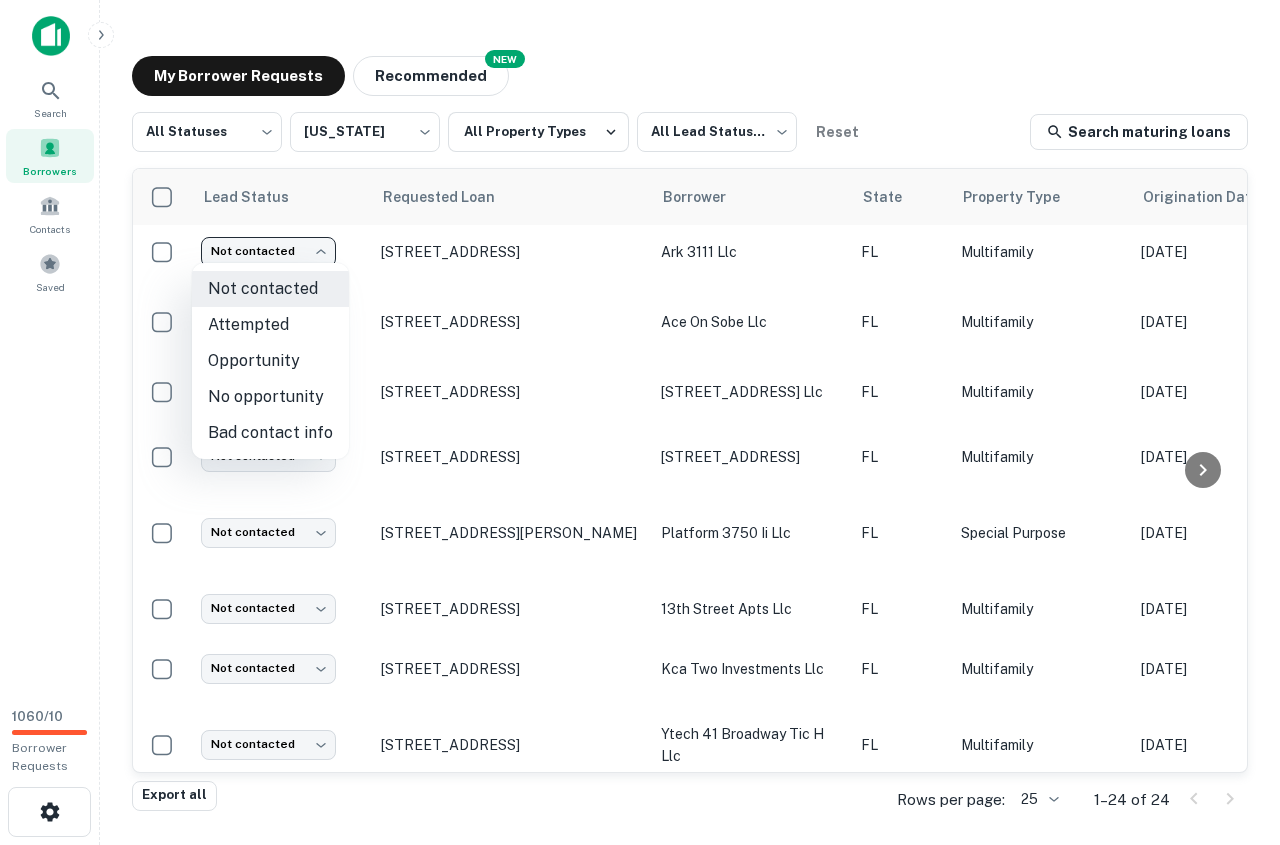 click on "Attempted" at bounding box center [270, 325] 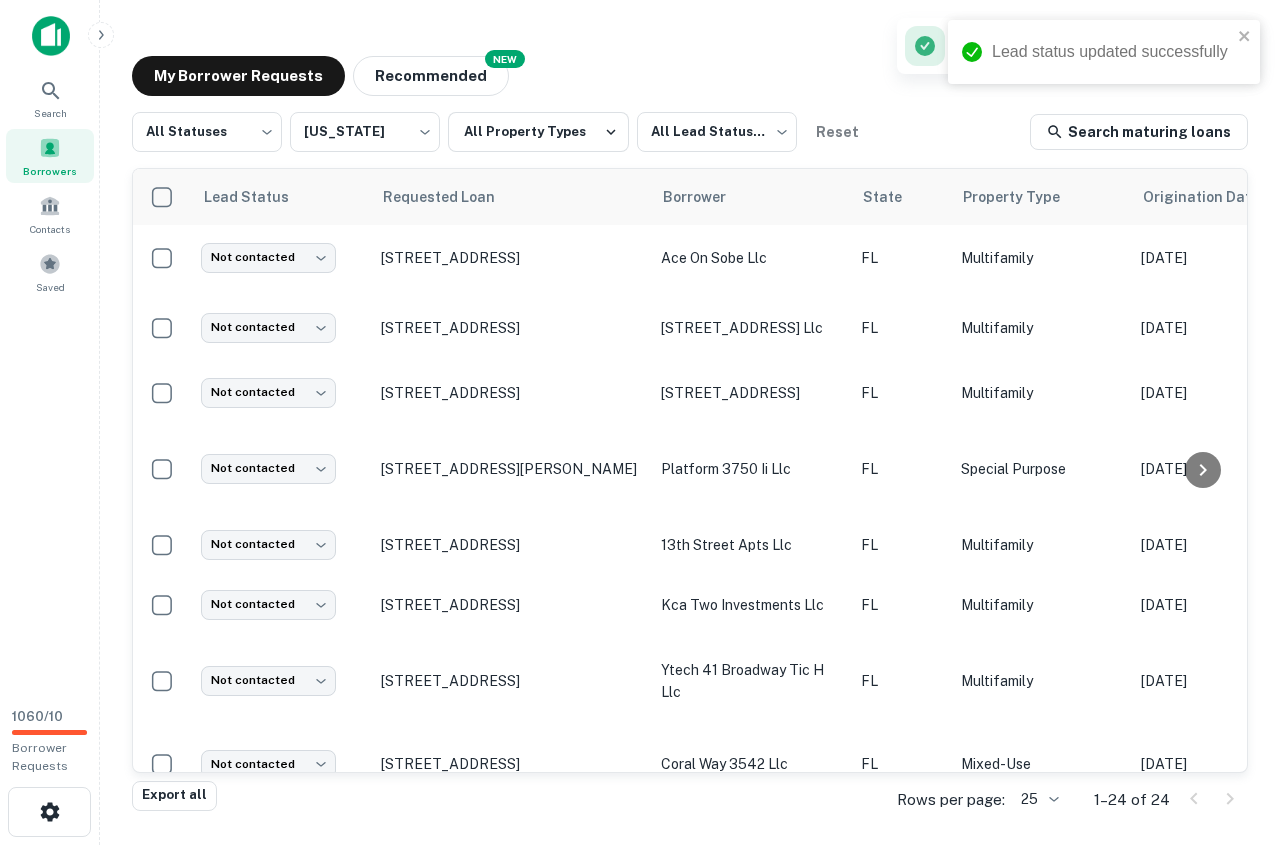 scroll, scrollTop: 783, scrollLeft: 0, axis: vertical 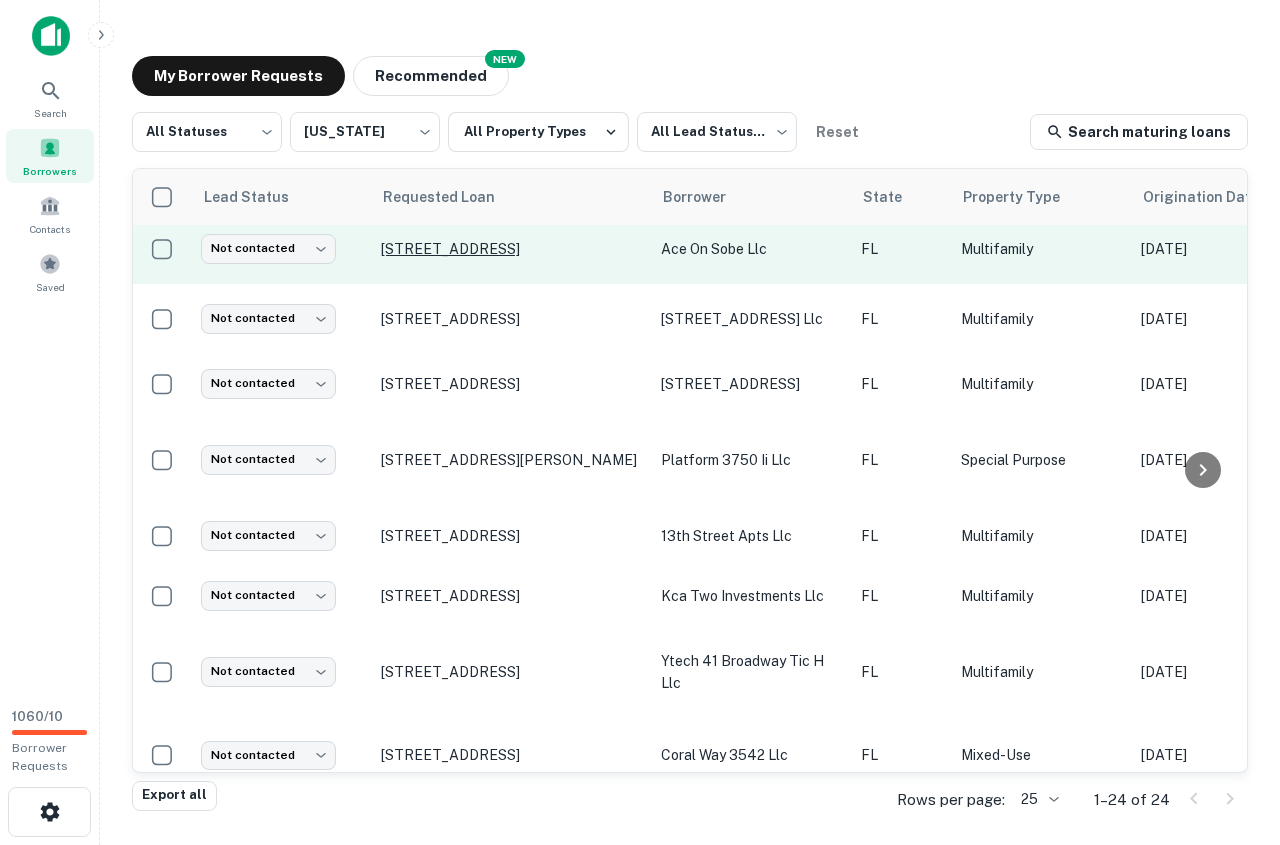 click on "2030 Sw 3rd Ave Miami, FL33129" at bounding box center [511, 249] 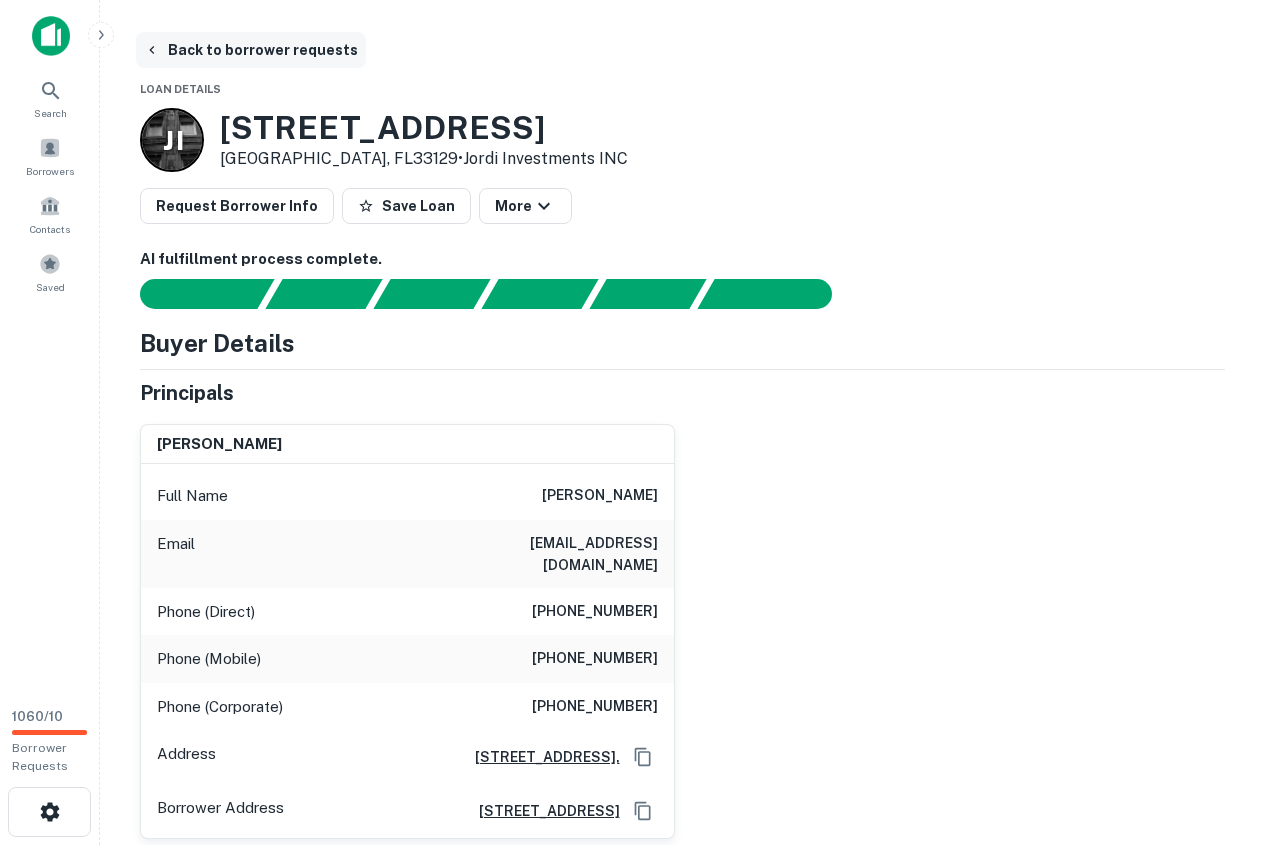 click on "Back to borrower requests" at bounding box center (251, 50) 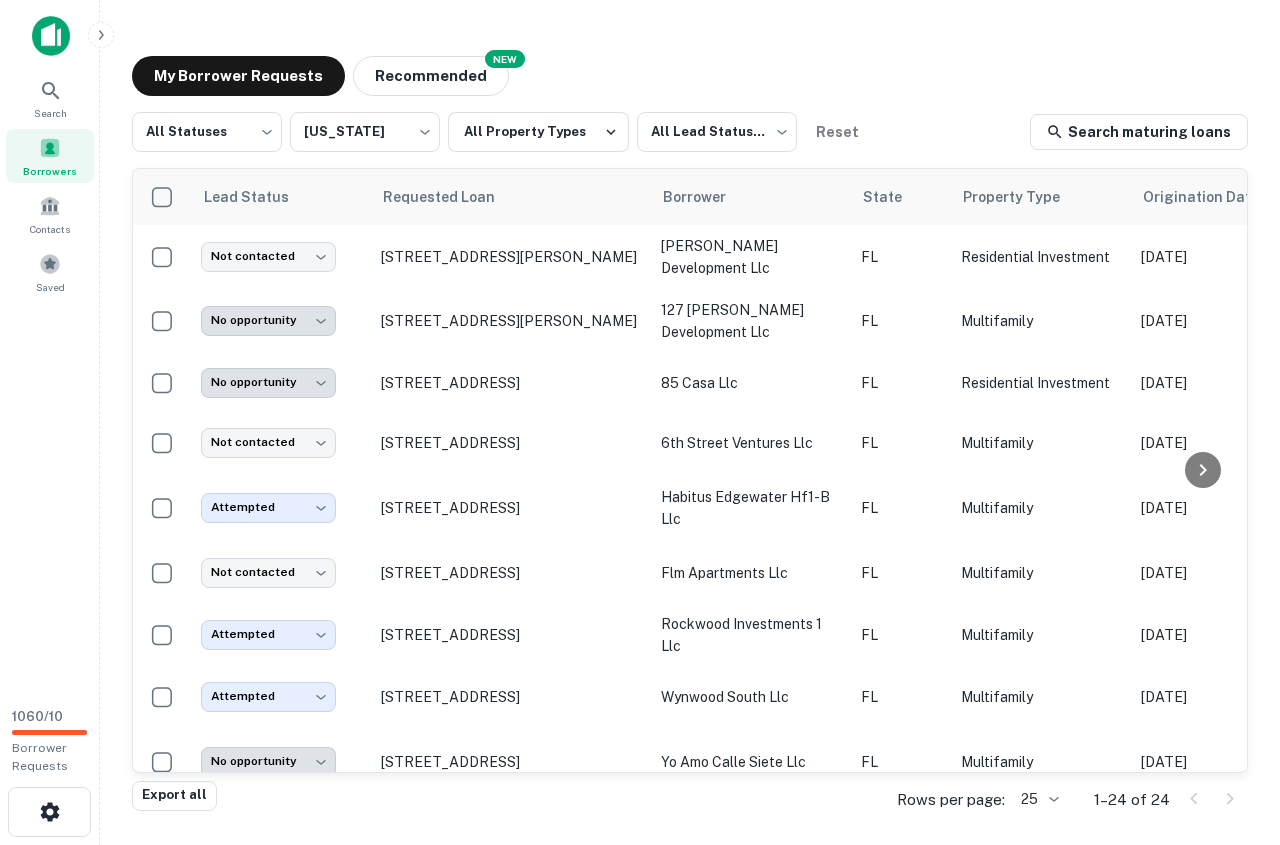 scroll, scrollTop: 783, scrollLeft: 0, axis: vertical 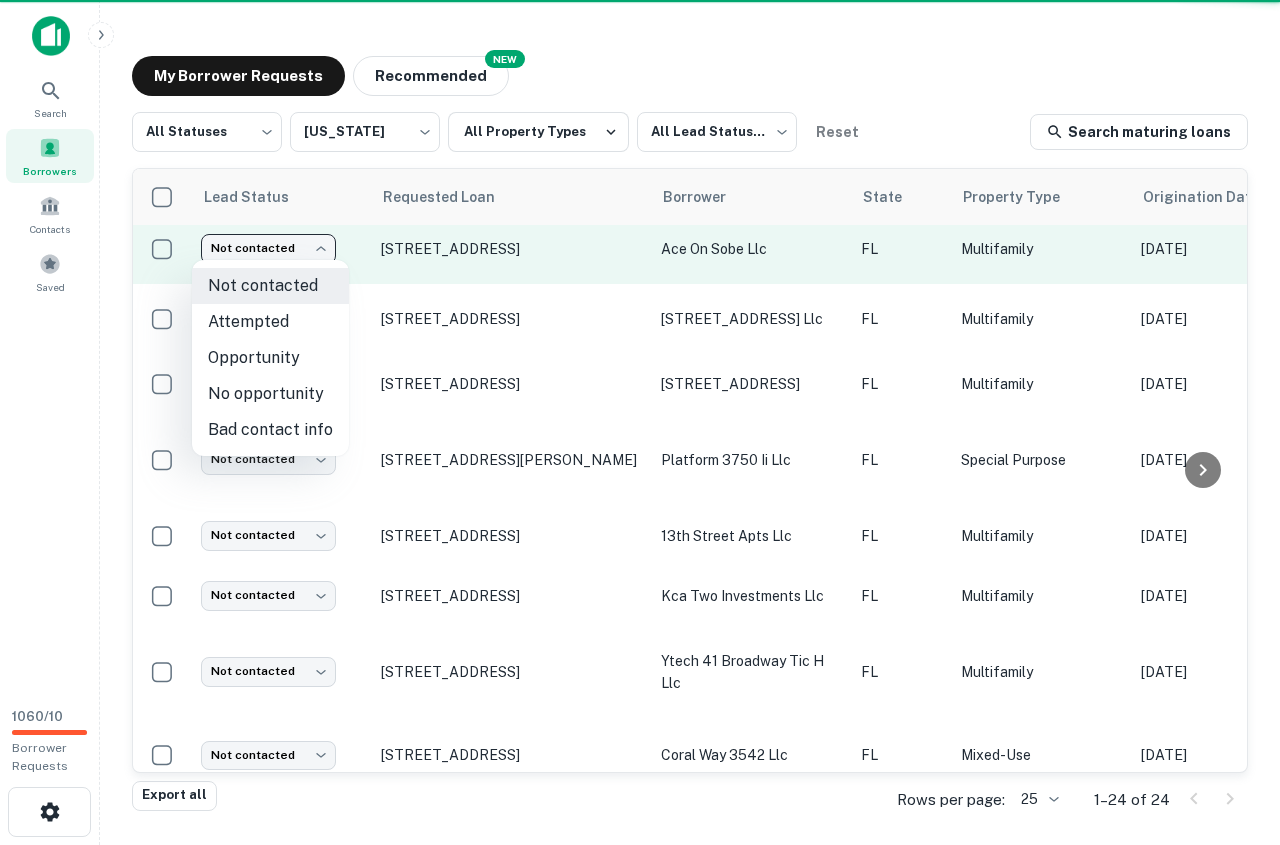 click on "**********" at bounding box center [640, 422] 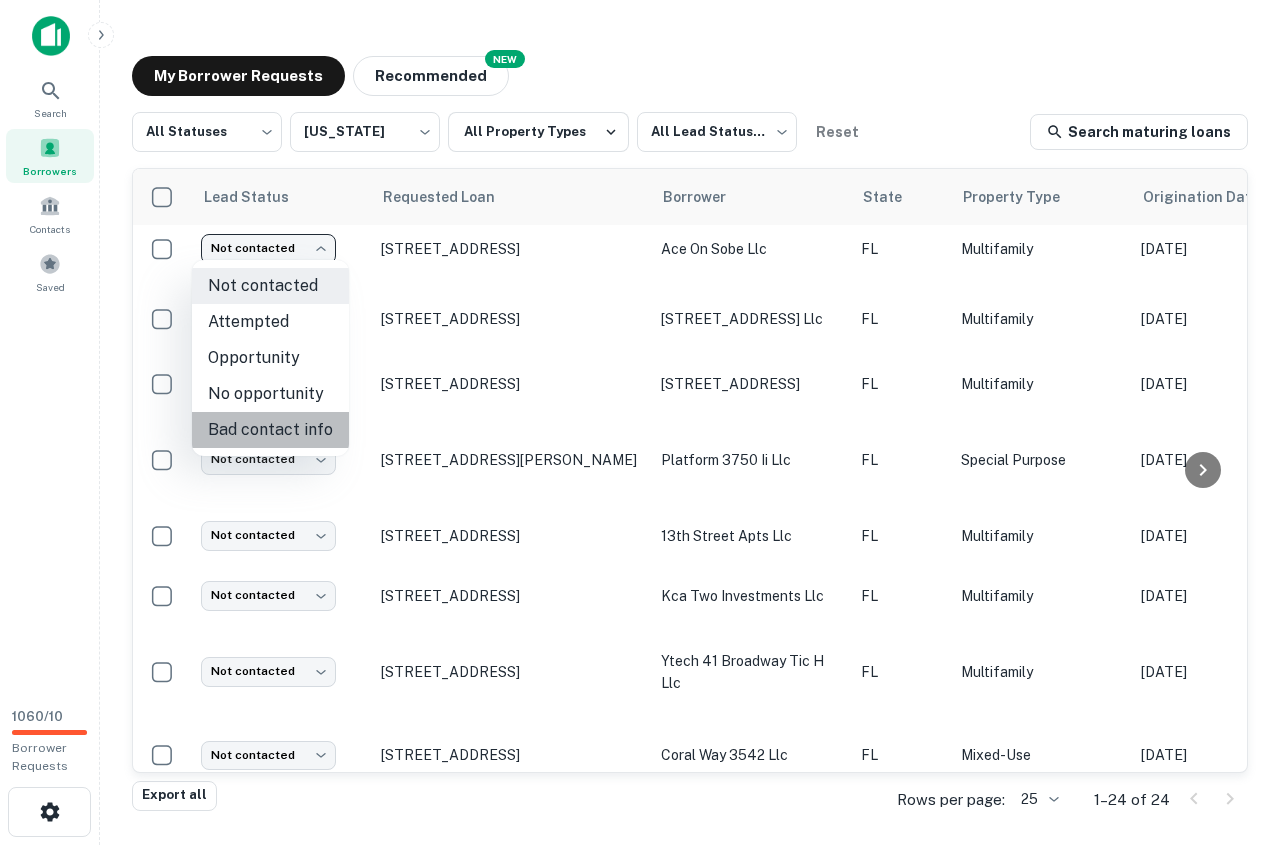 click on "Bad contact info" at bounding box center (270, 430) 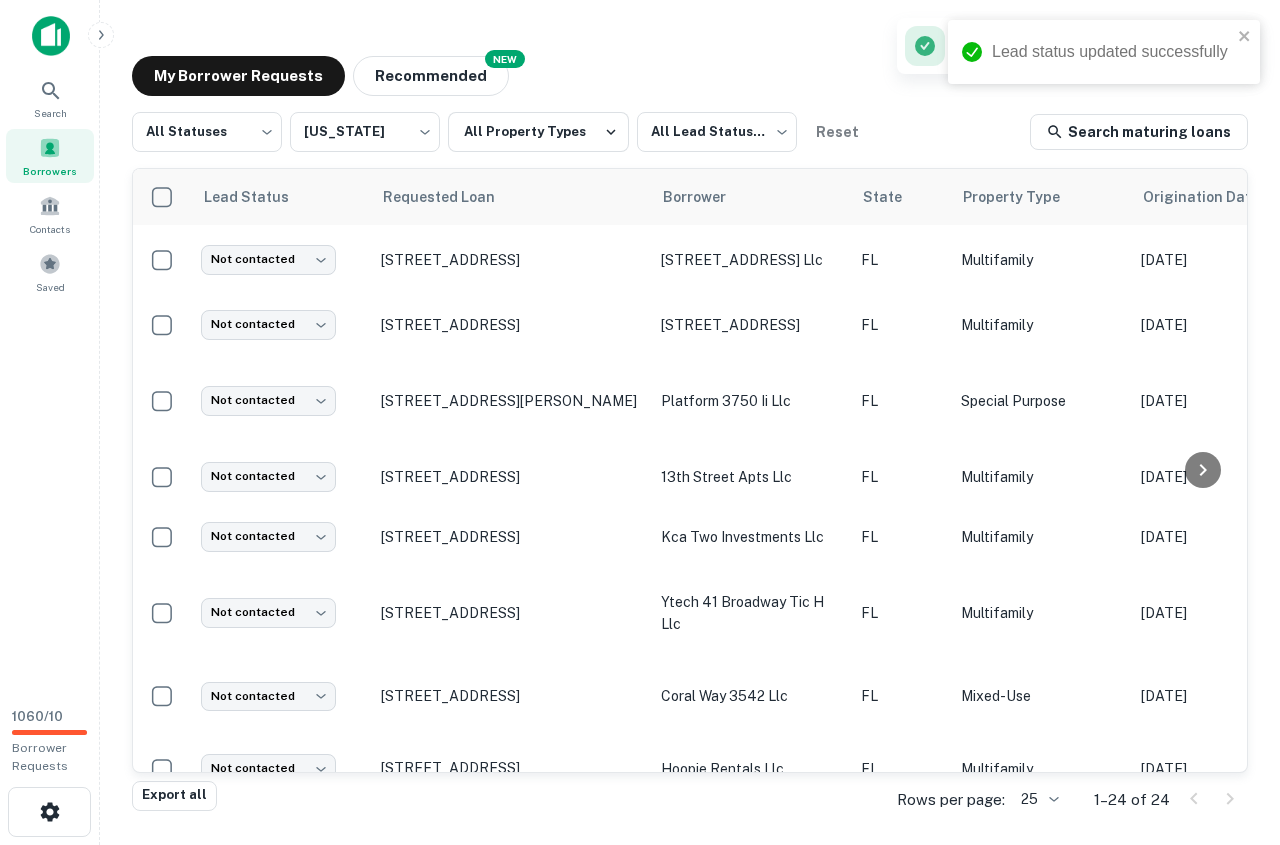scroll, scrollTop: 854, scrollLeft: 0, axis: vertical 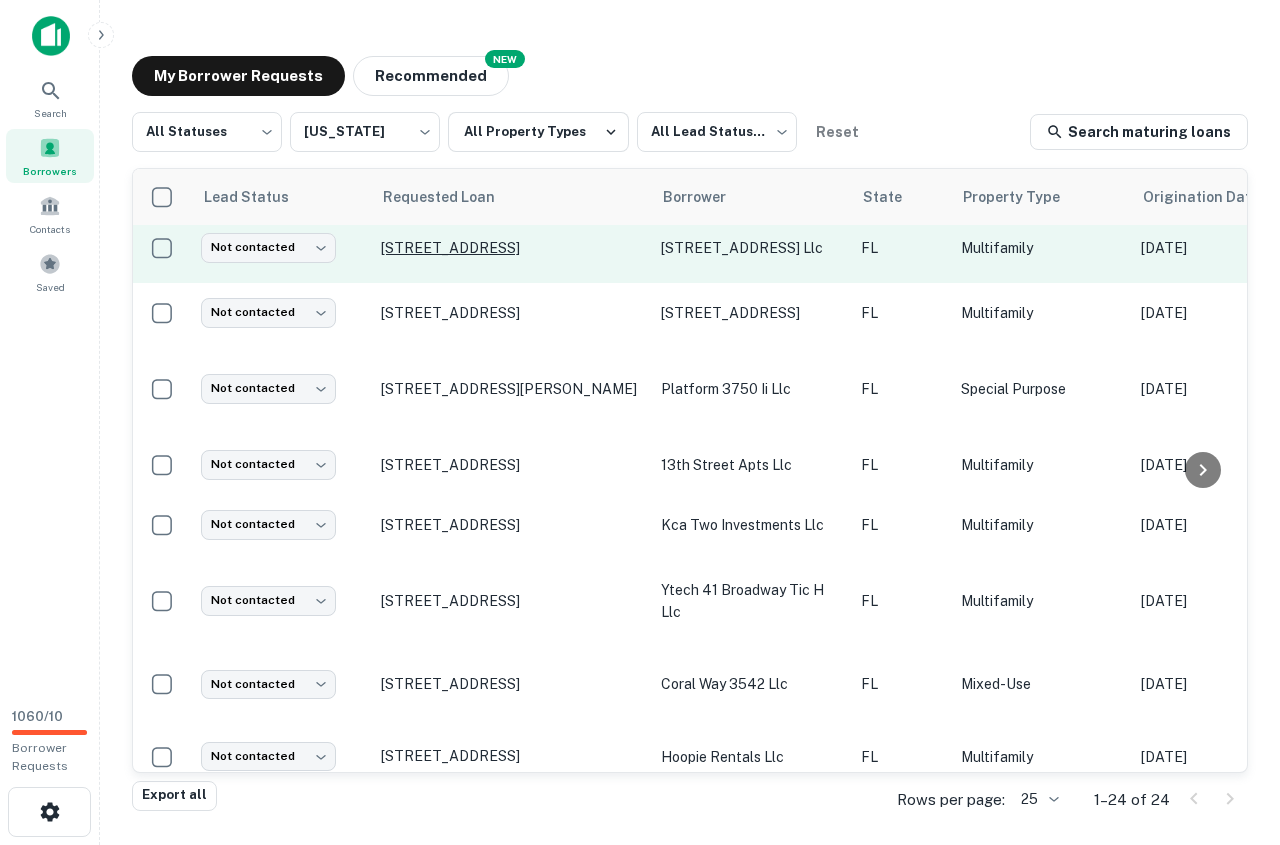 click on "701 Sw 5th St Miami, FL33130" at bounding box center (511, 248) 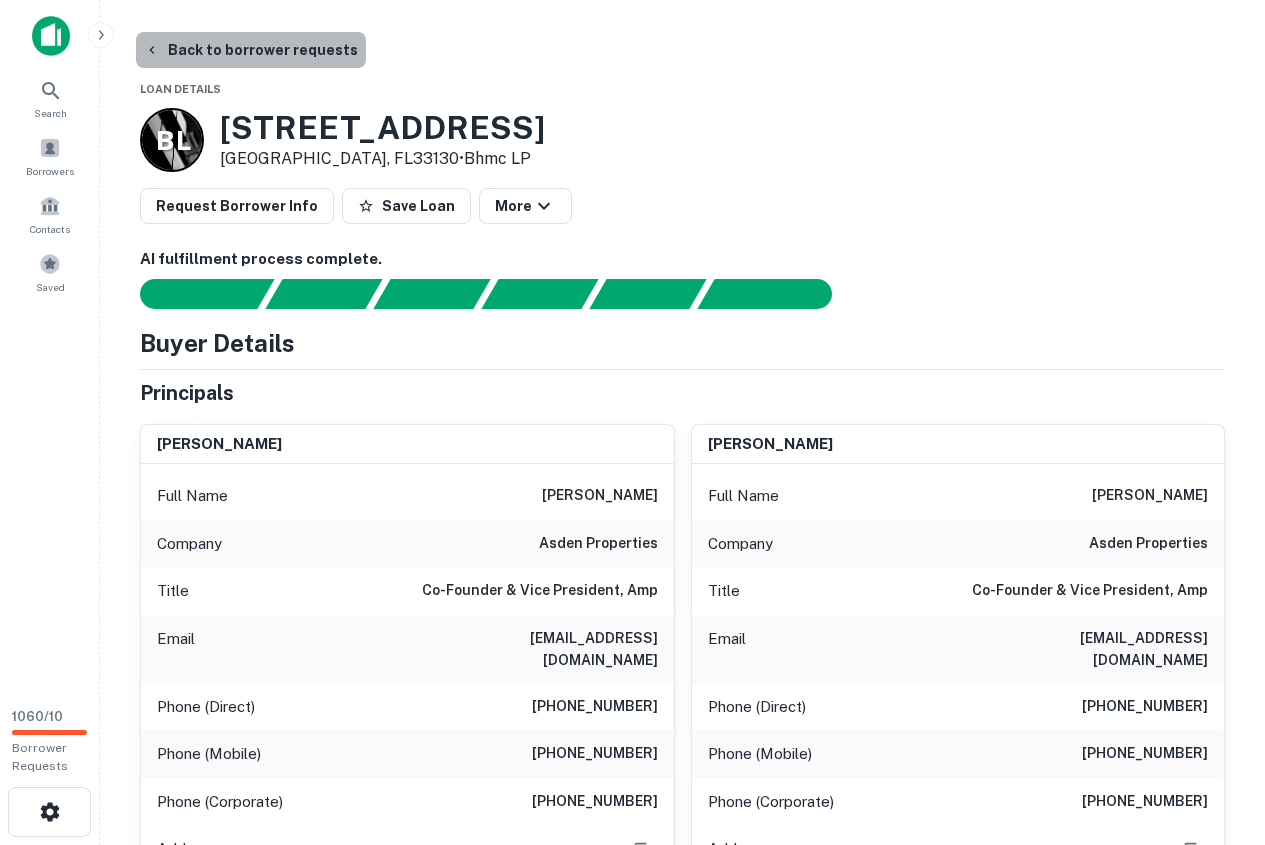 click on "Back to borrower requests" at bounding box center (251, 50) 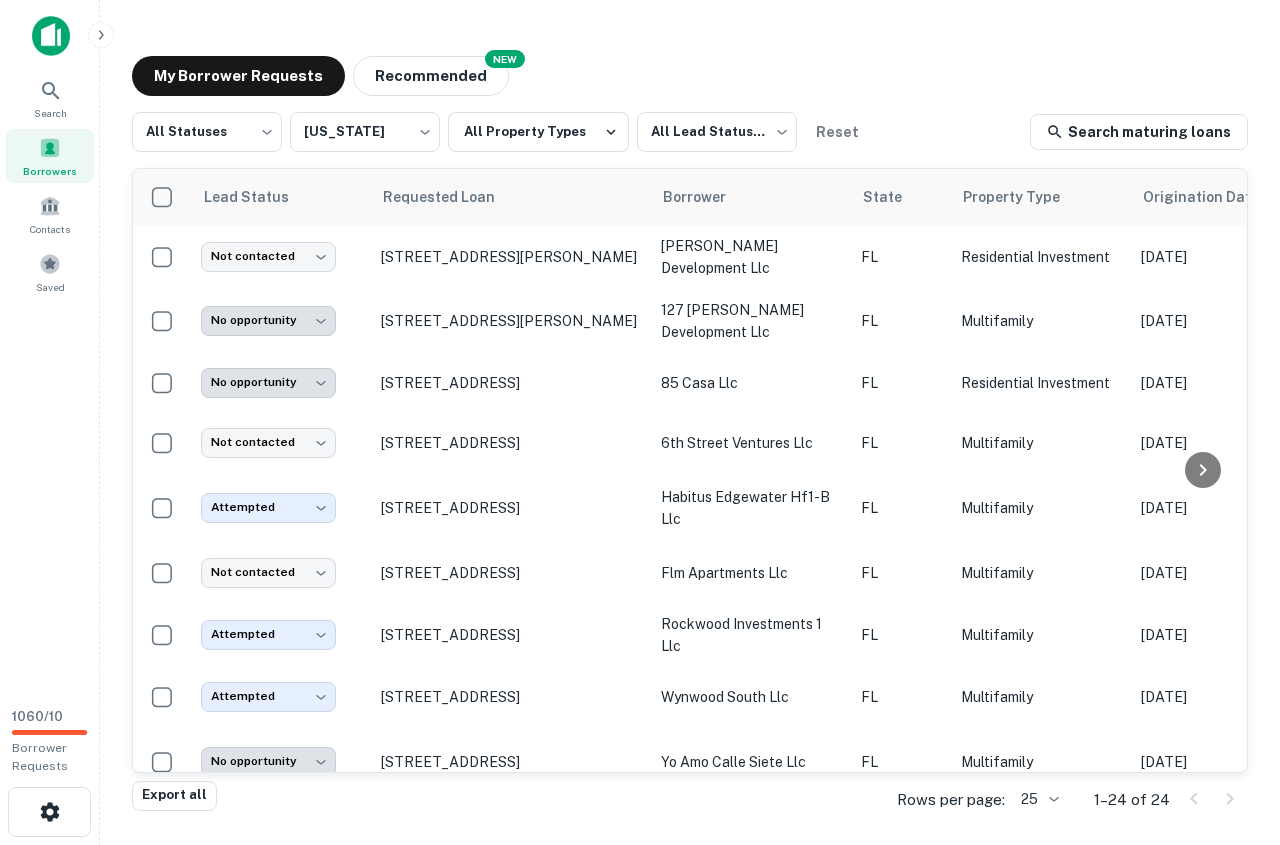 scroll, scrollTop: 854, scrollLeft: 0, axis: vertical 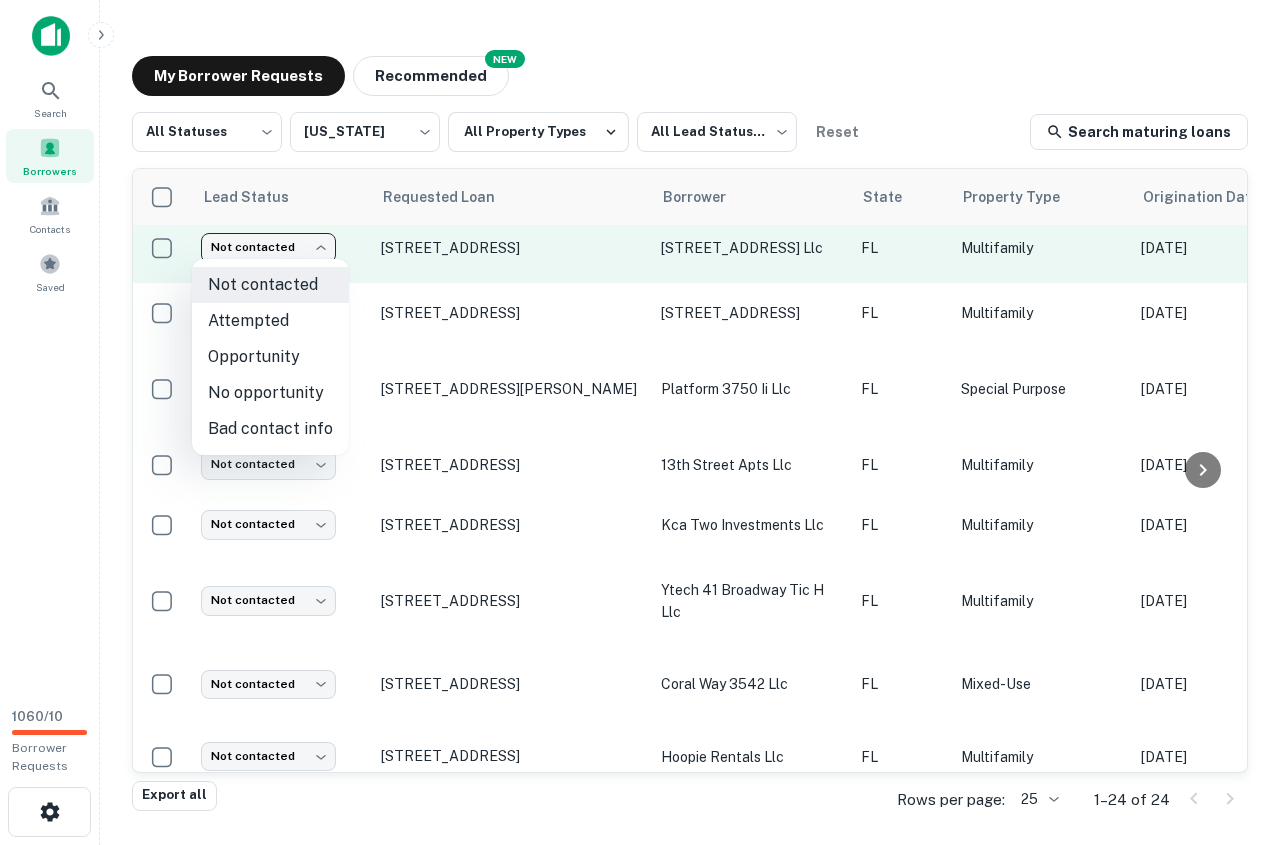 click on "**********" at bounding box center [640, 422] 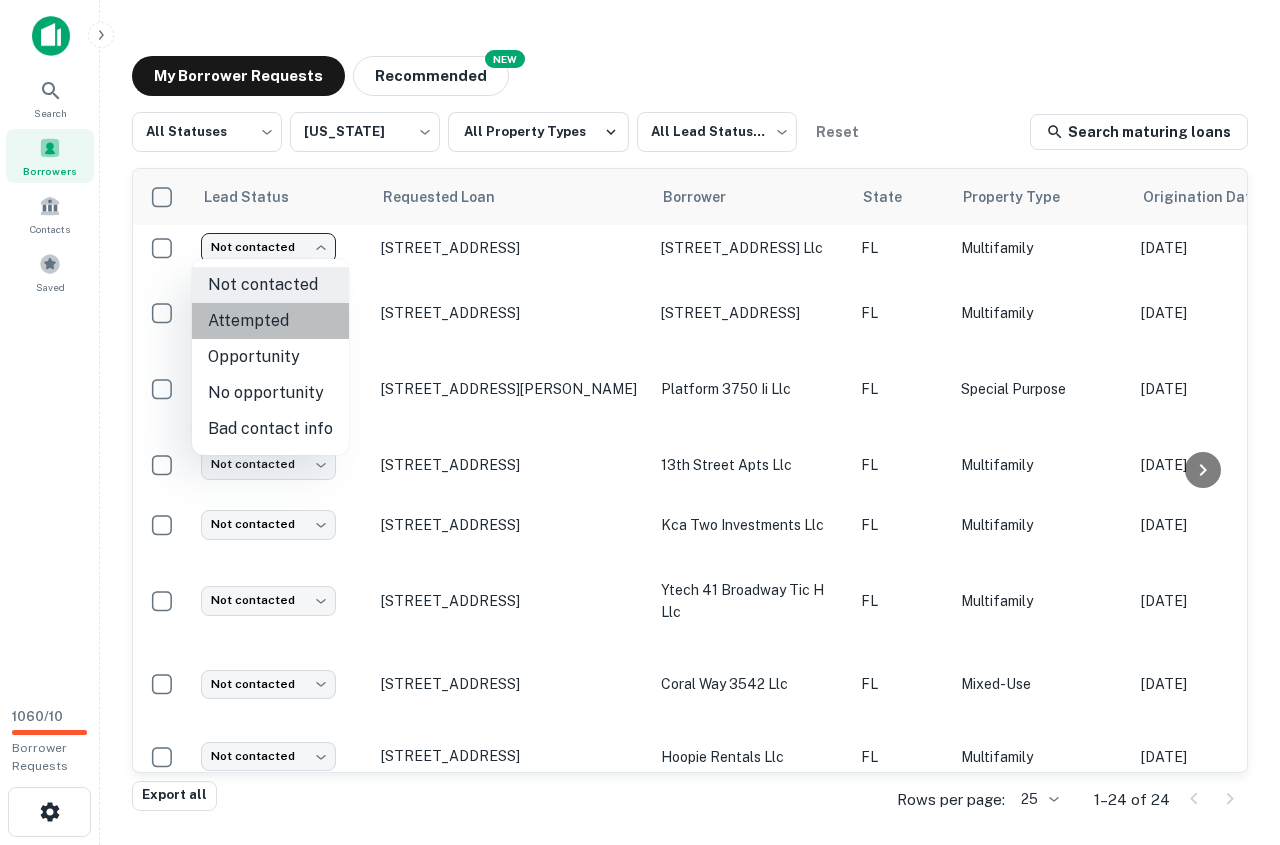 click on "Attempted" at bounding box center (270, 321) 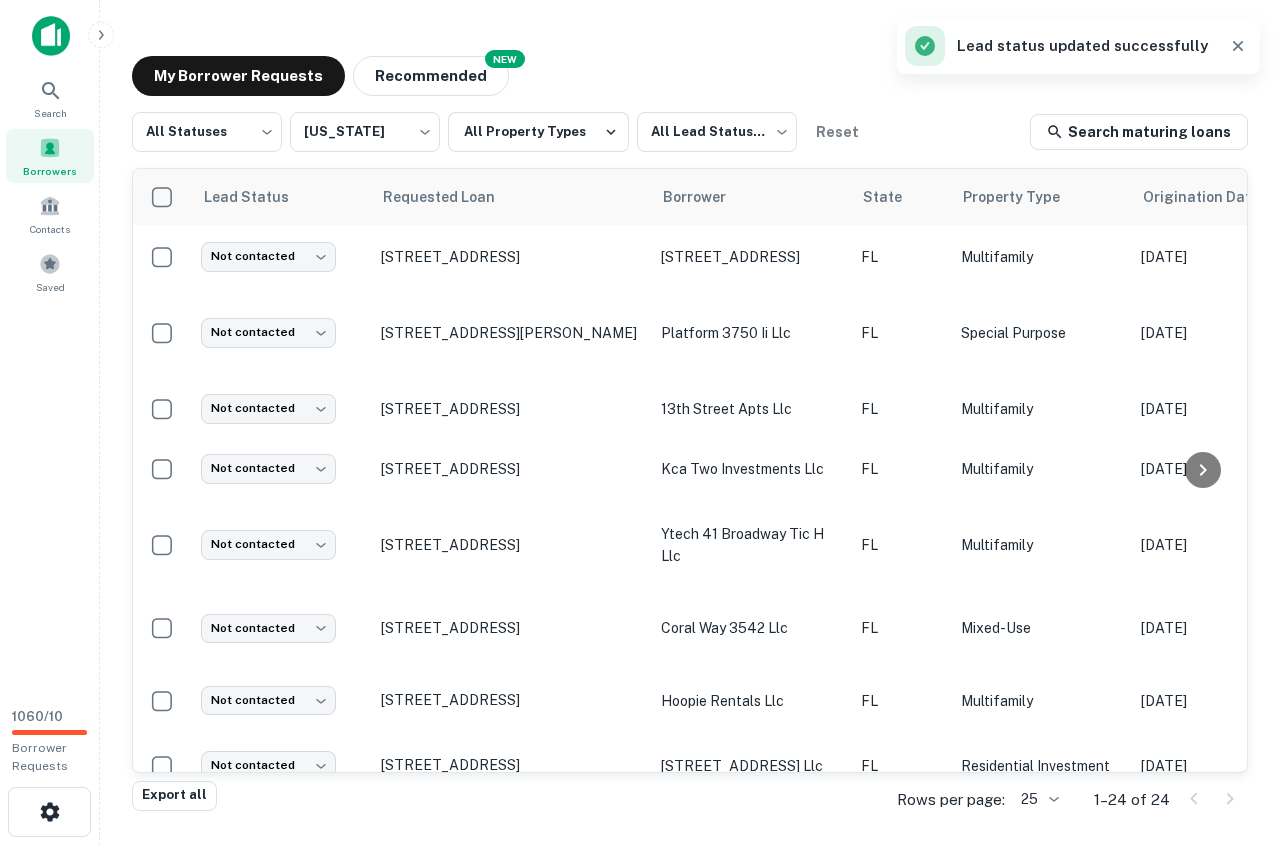 scroll, scrollTop: 919, scrollLeft: 0, axis: vertical 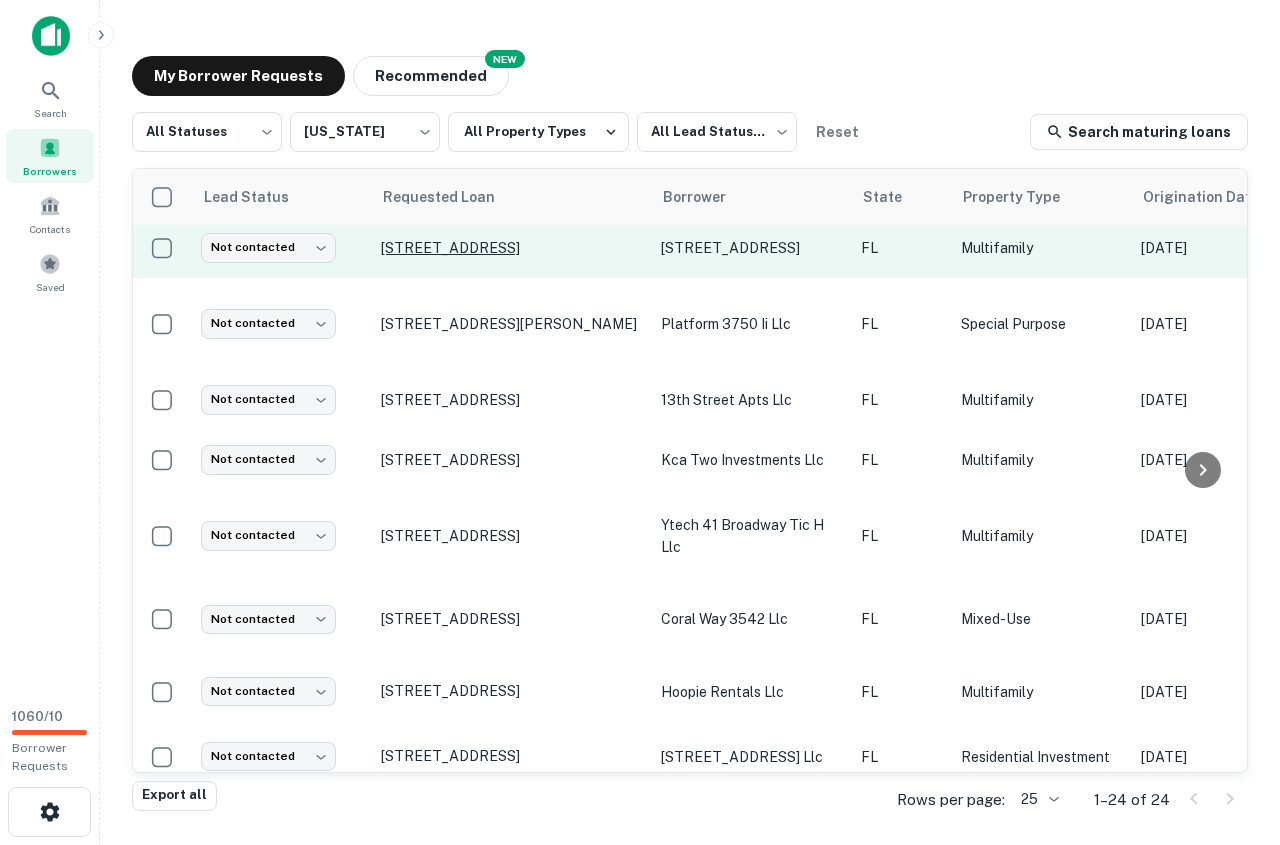 click on "415 Sw 32nd Ave Miami, FL33135" at bounding box center [511, 248] 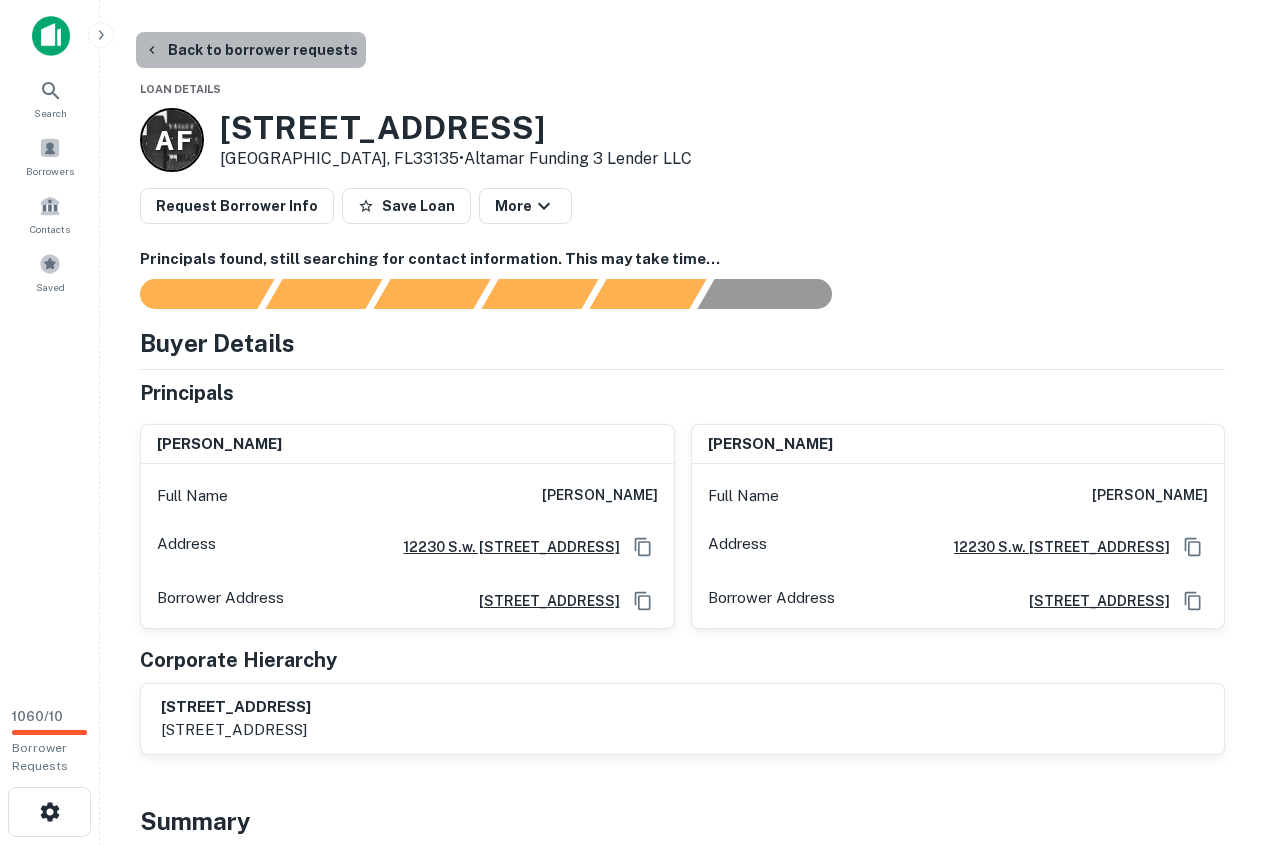click on "Back to borrower requests" at bounding box center (251, 50) 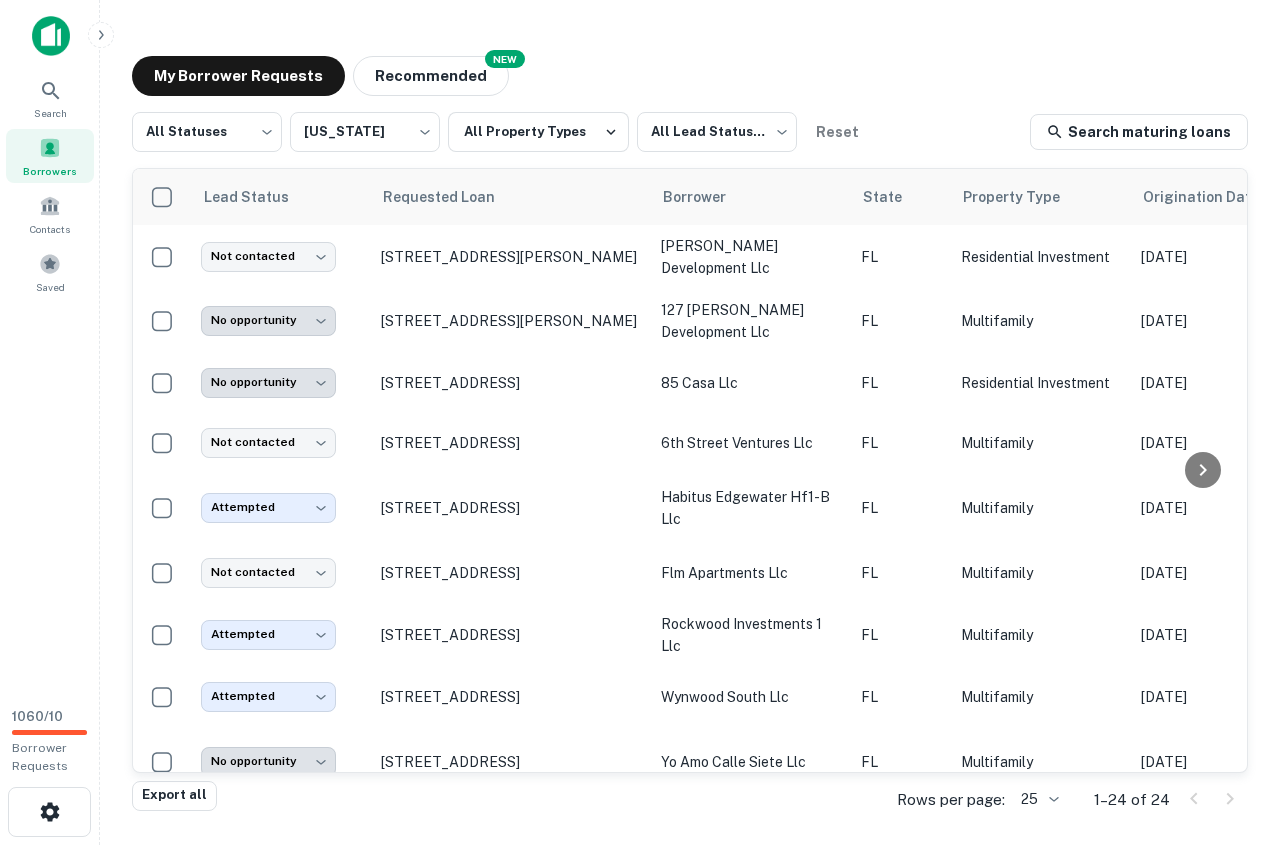 scroll, scrollTop: 919, scrollLeft: 0, axis: vertical 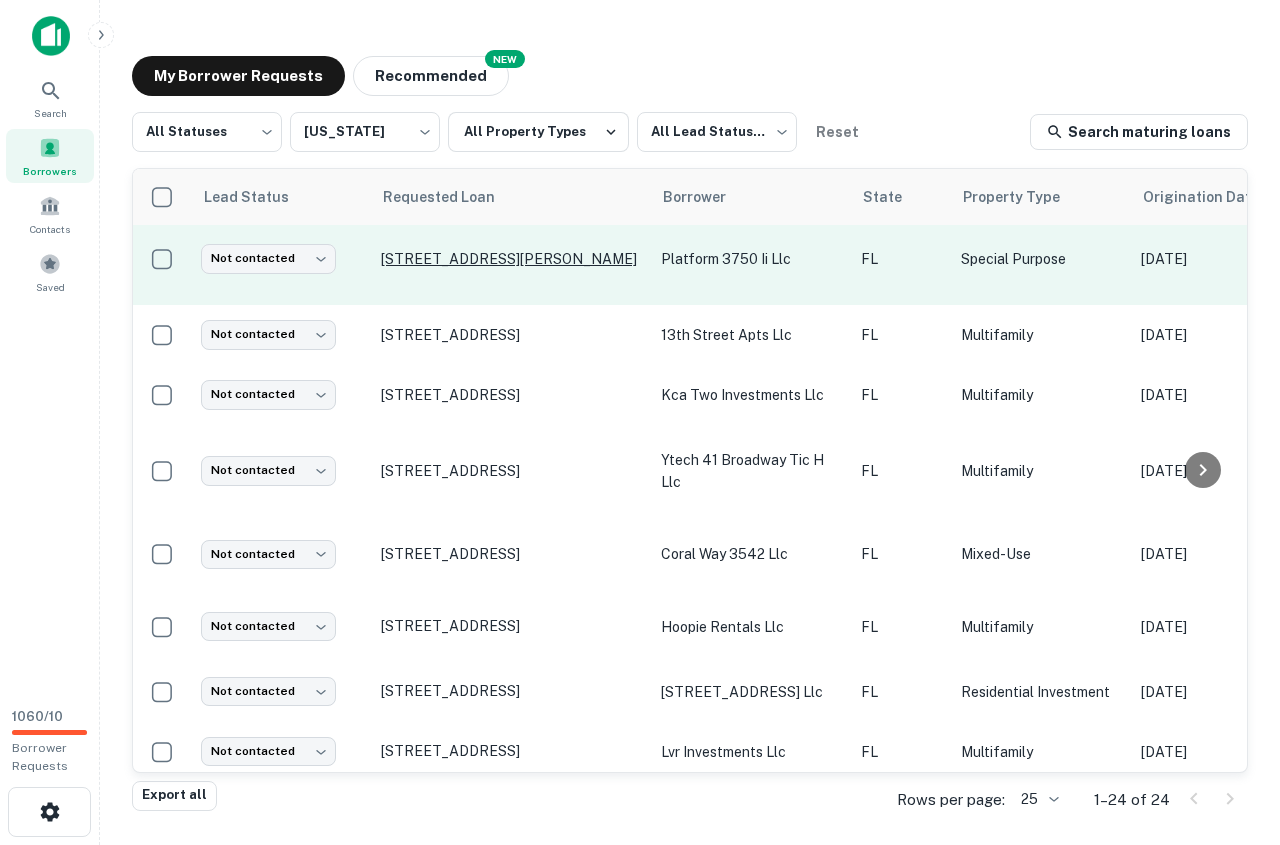 click on "3750 S Dixie Hwy Miami, FL33133" at bounding box center (511, 259) 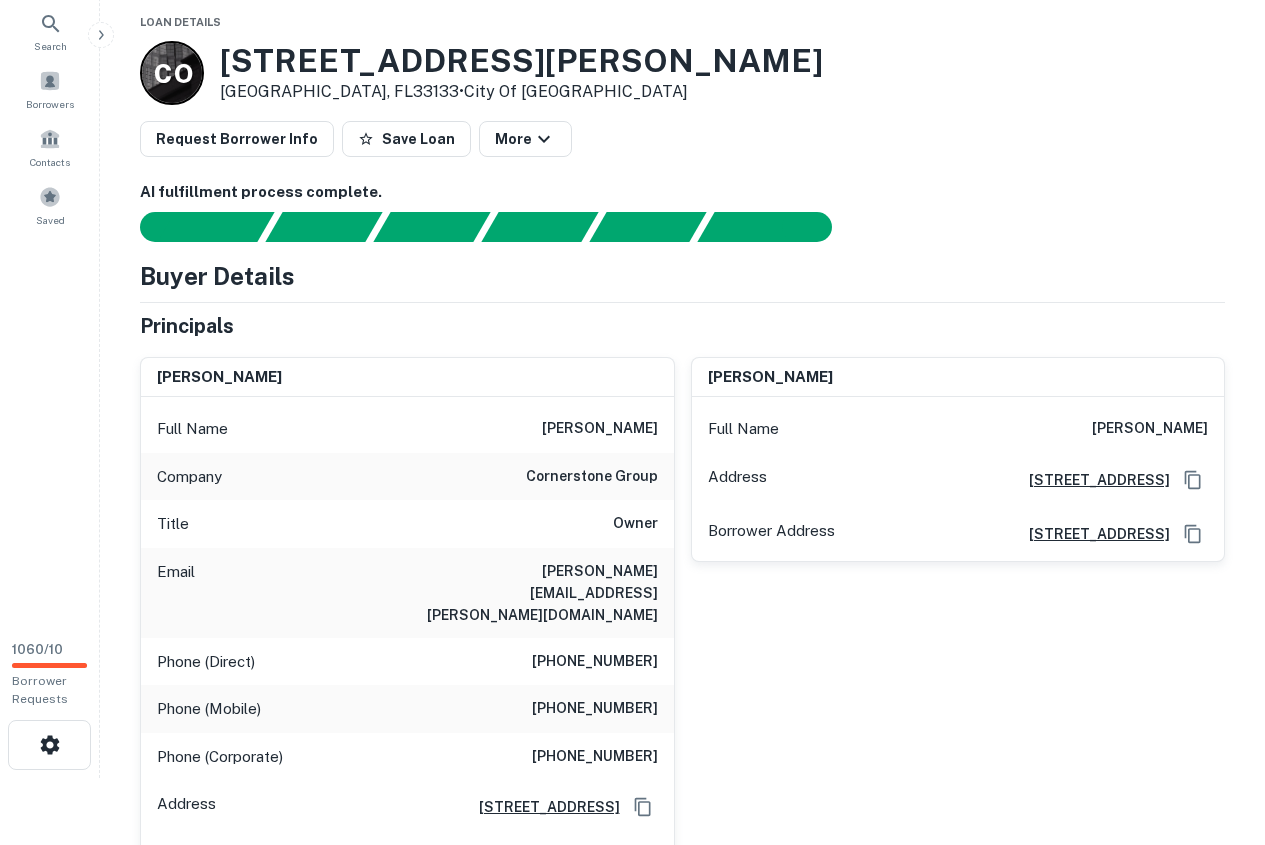 scroll, scrollTop: 100, scrollLeft: 0, axis: vertical 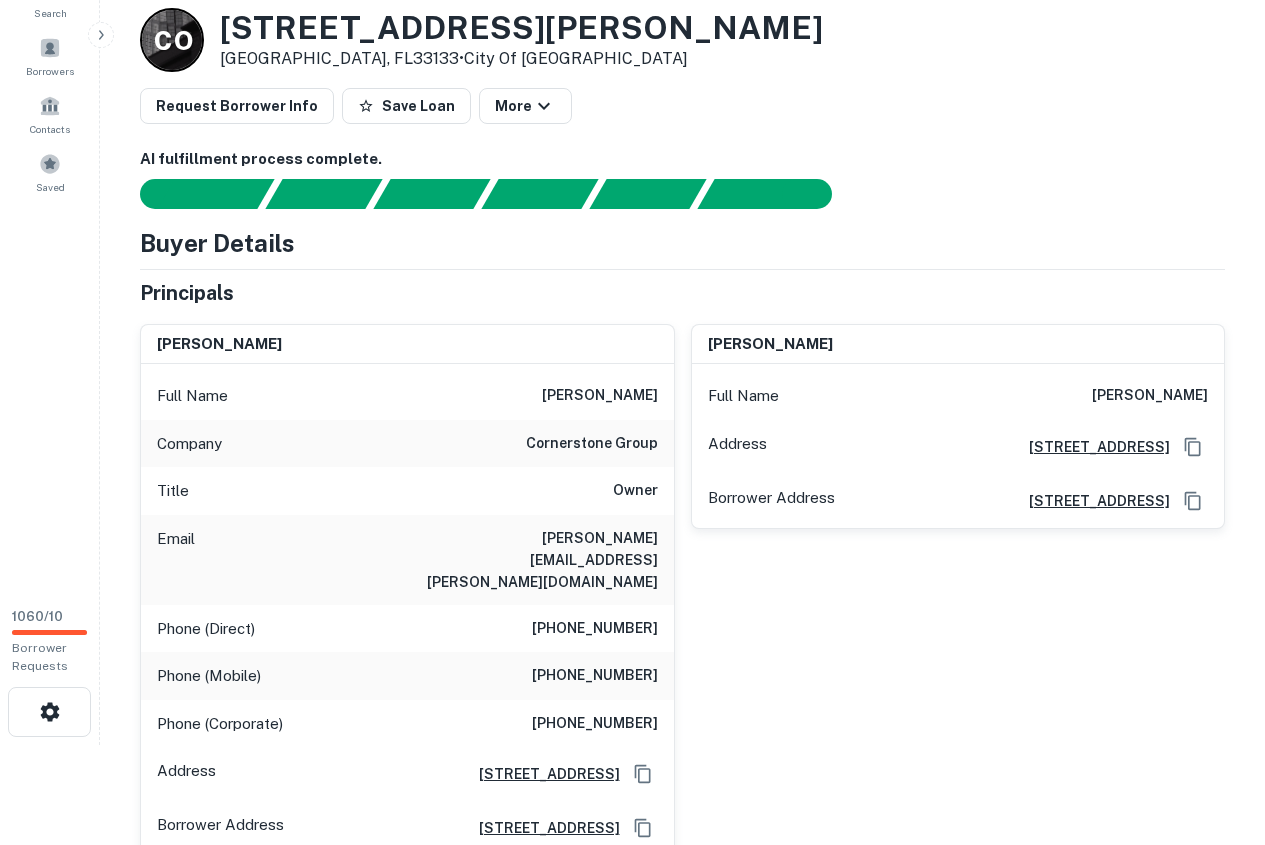 click on "(786) 709-2226" at bounding box center [595, 629] 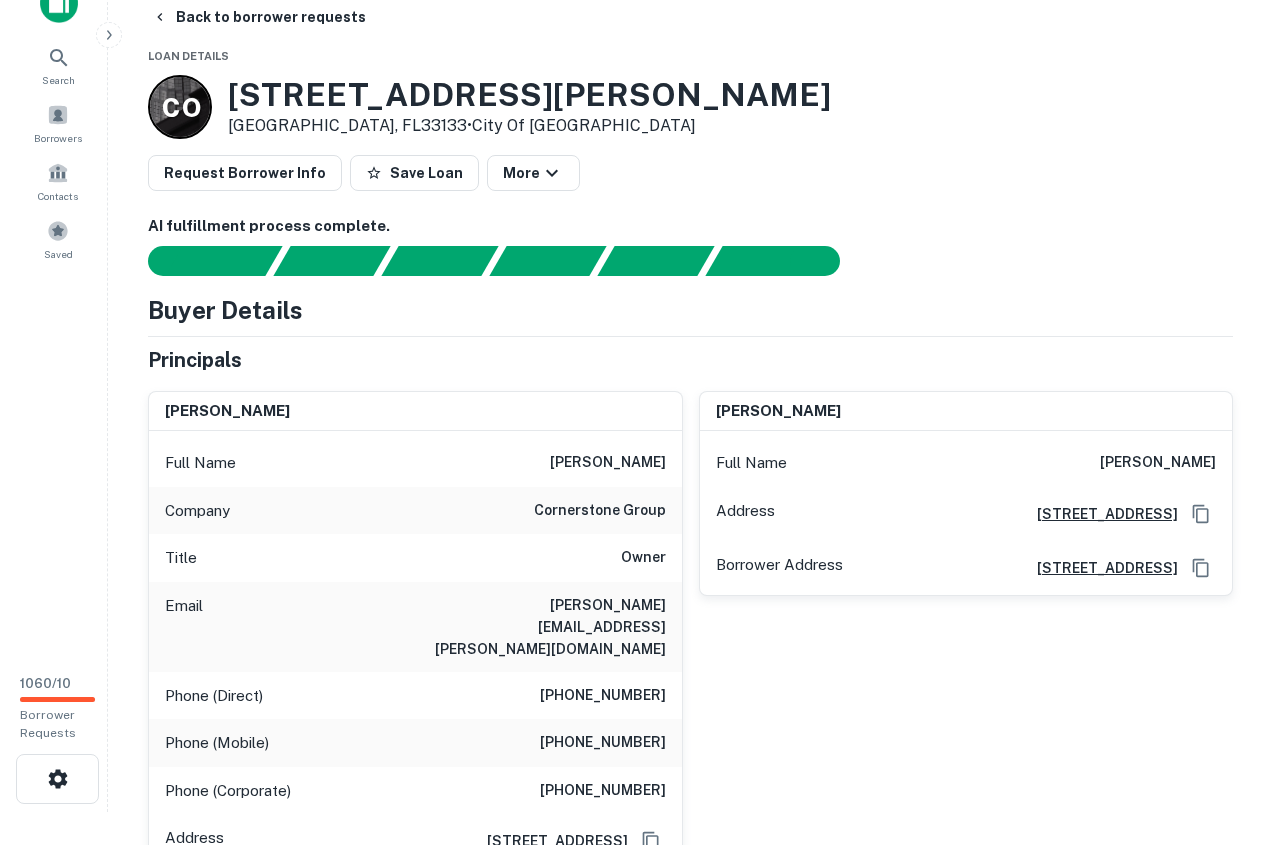 scroll, scrollTop: 0, scrollLeft: 0, axis: both 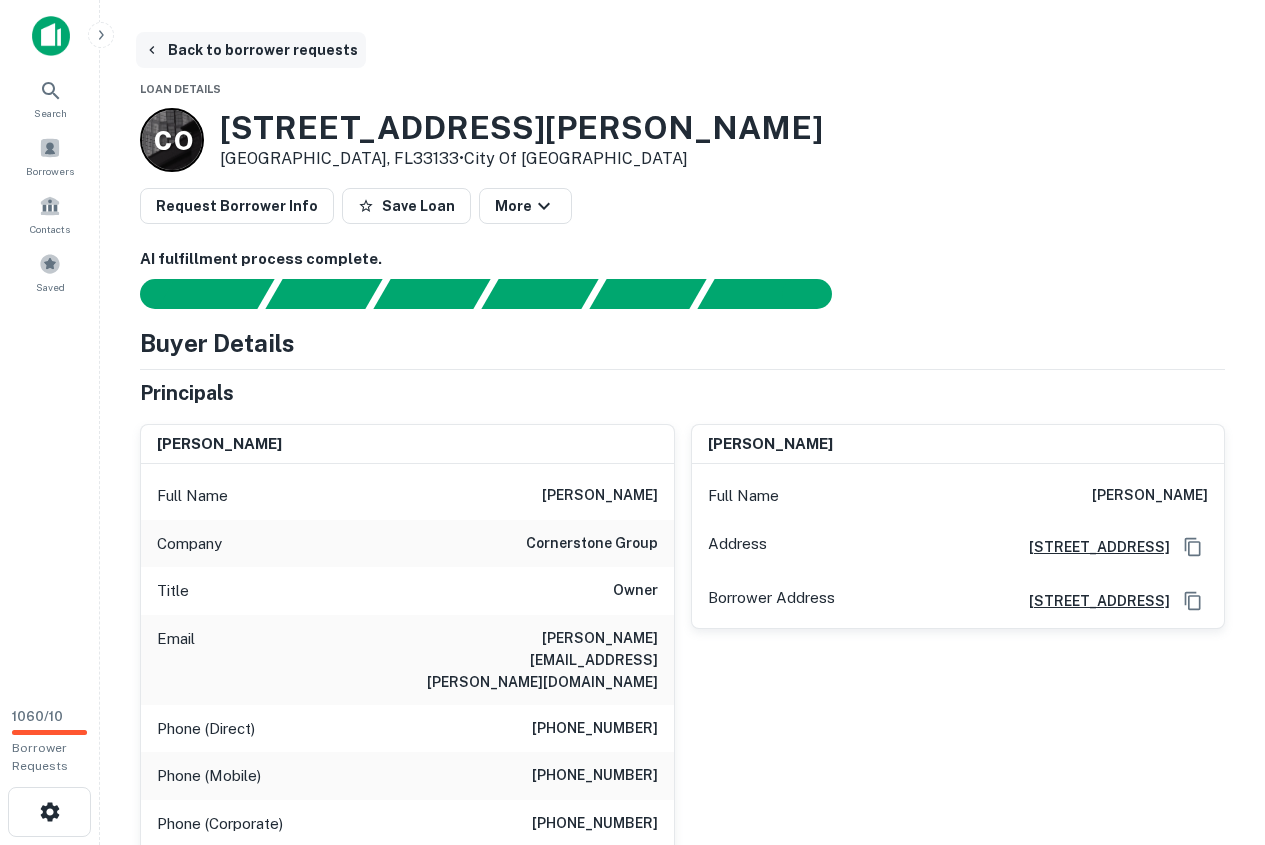 click on "Back to borrower requests" at bounding box center (251, 50) 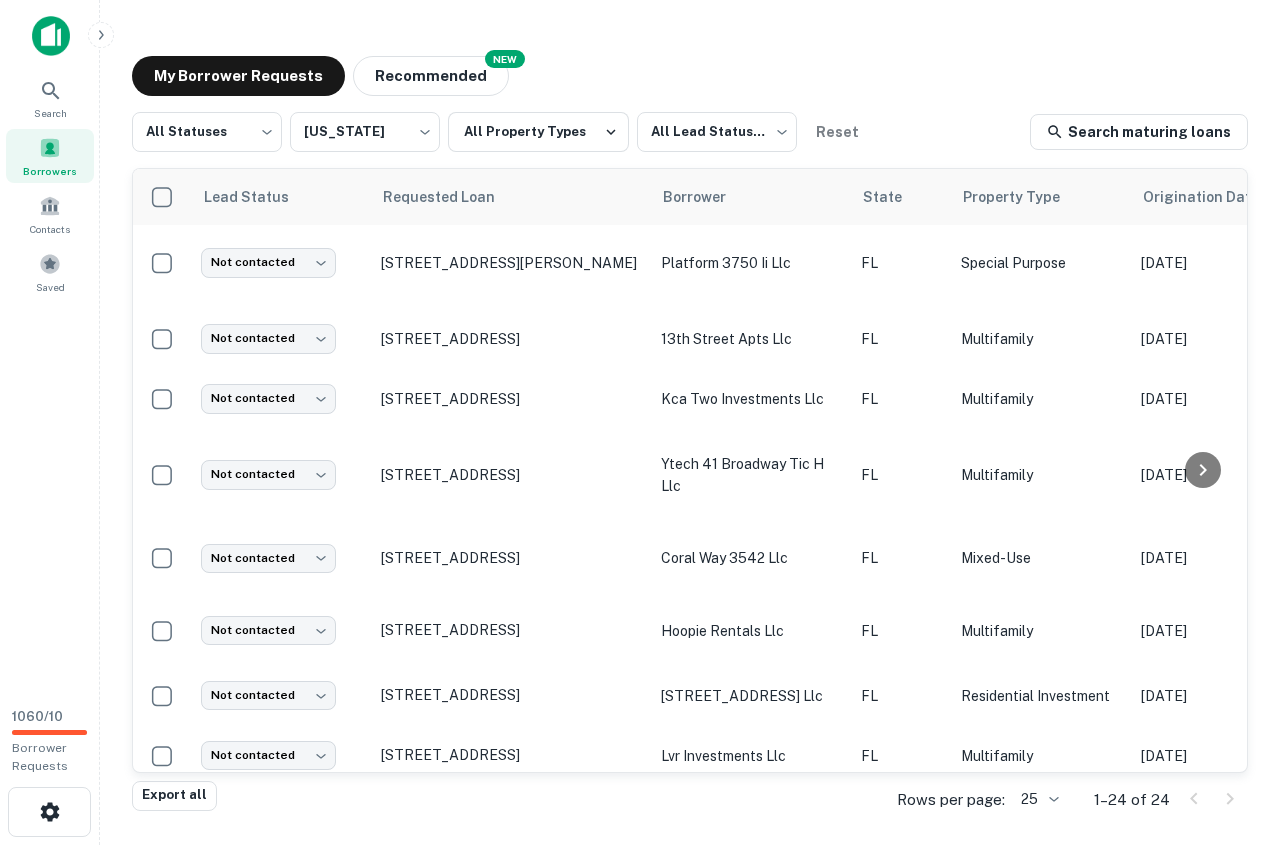 scroll, scrollTop: 984, scrollLeft: 0, axis: vertical 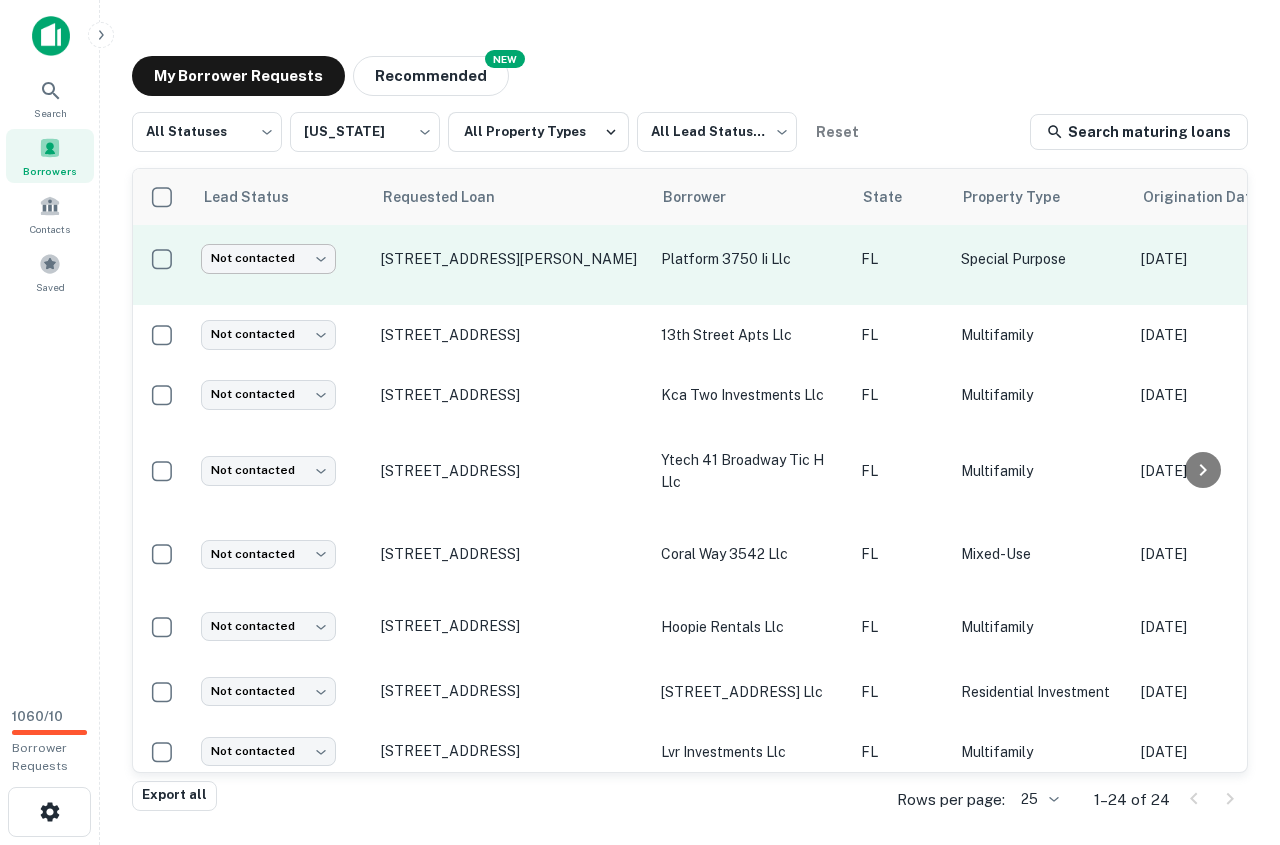 click on "**********" at bounding box center [640, 422] 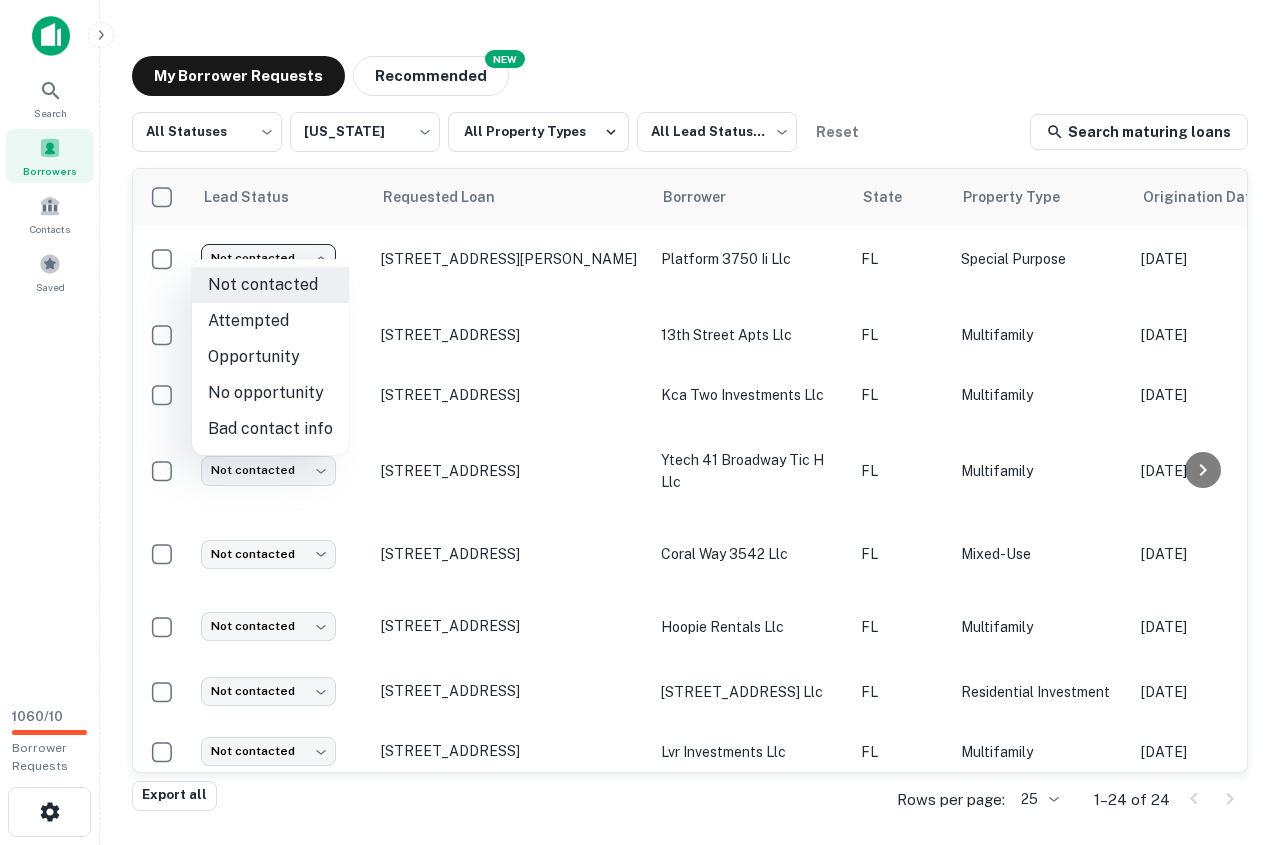 drag, startPoint x: 256, startPoint y: 314, endPoint x: 412, endPoint y: 319, distance: 156.08011 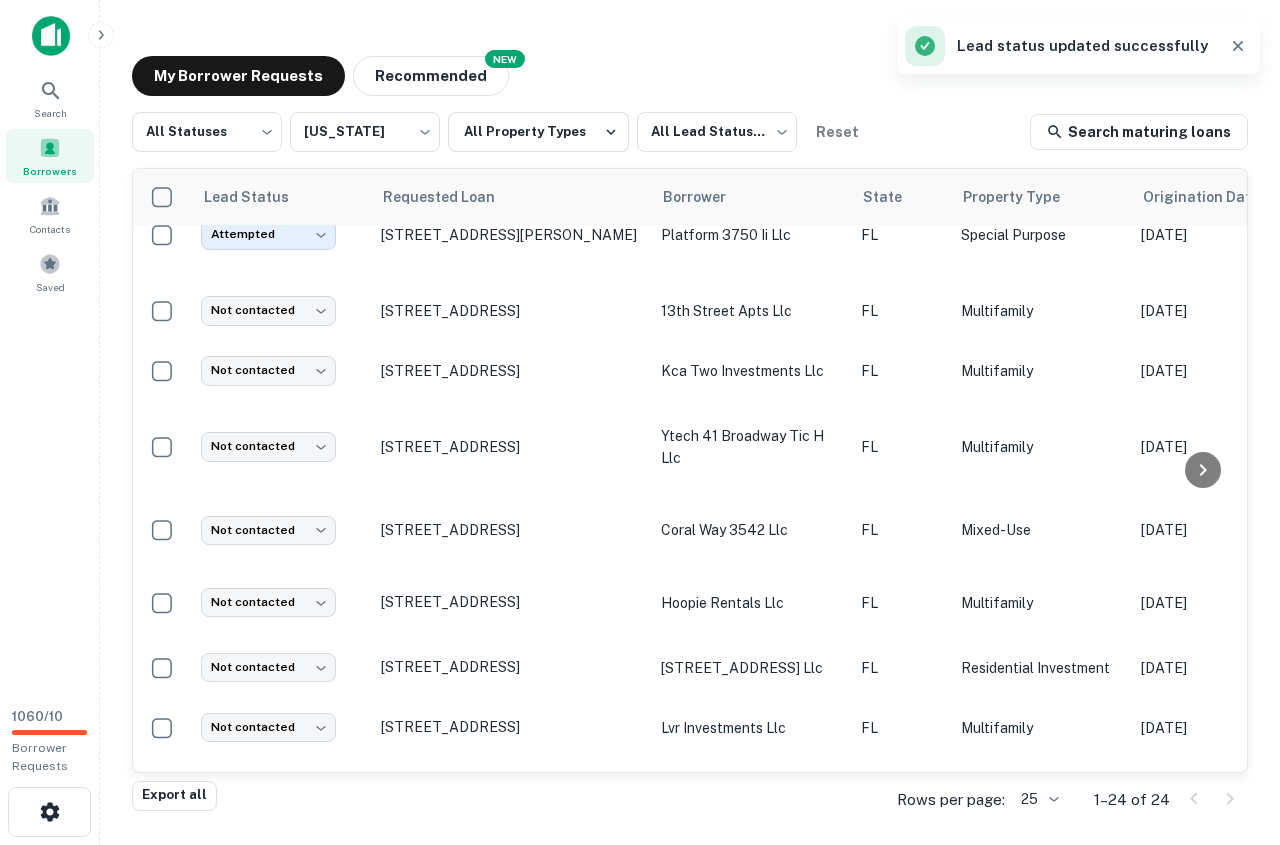 scroll, scrollTop: 1031, scrollLeft: 0, axis: vertical 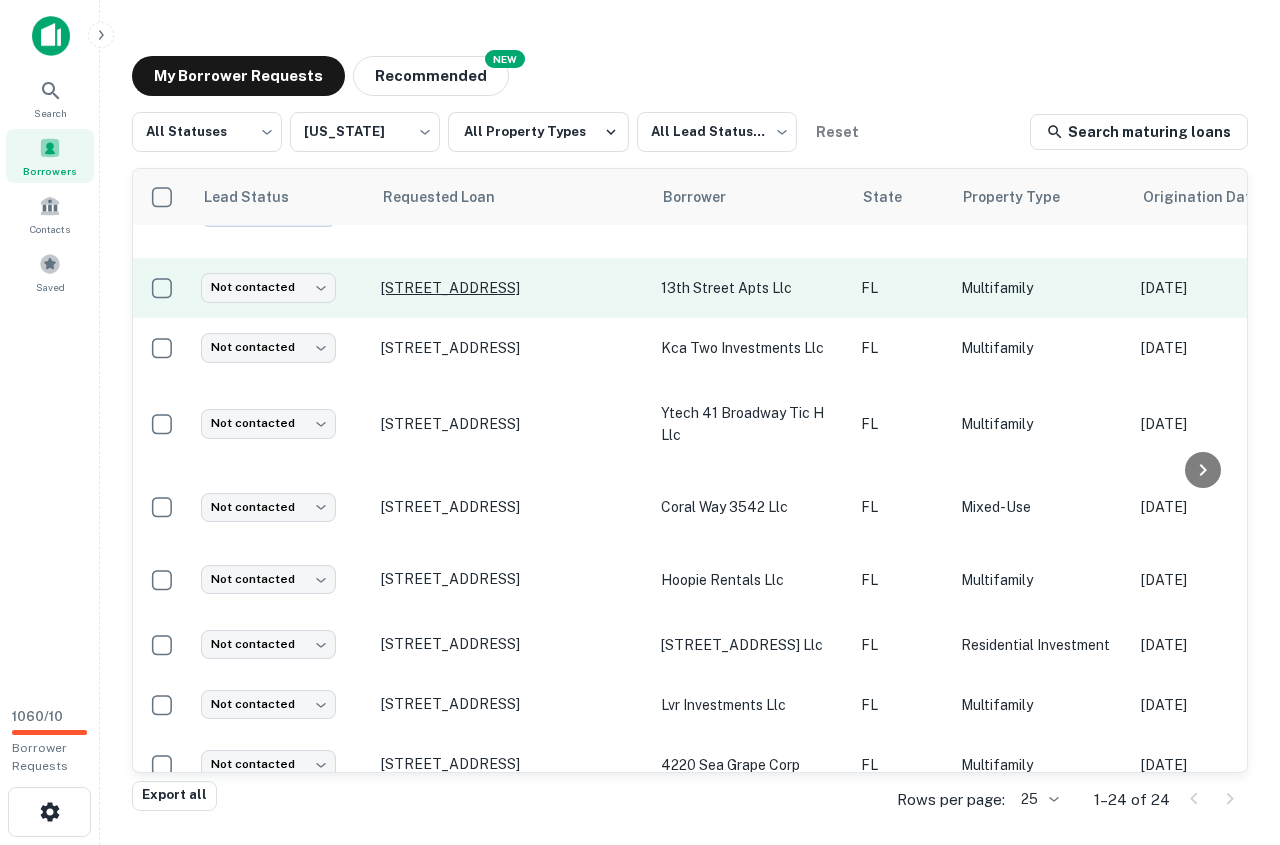 click on "140 Nw 13th St Miami, FL33136" at bounding box center (511, 288) 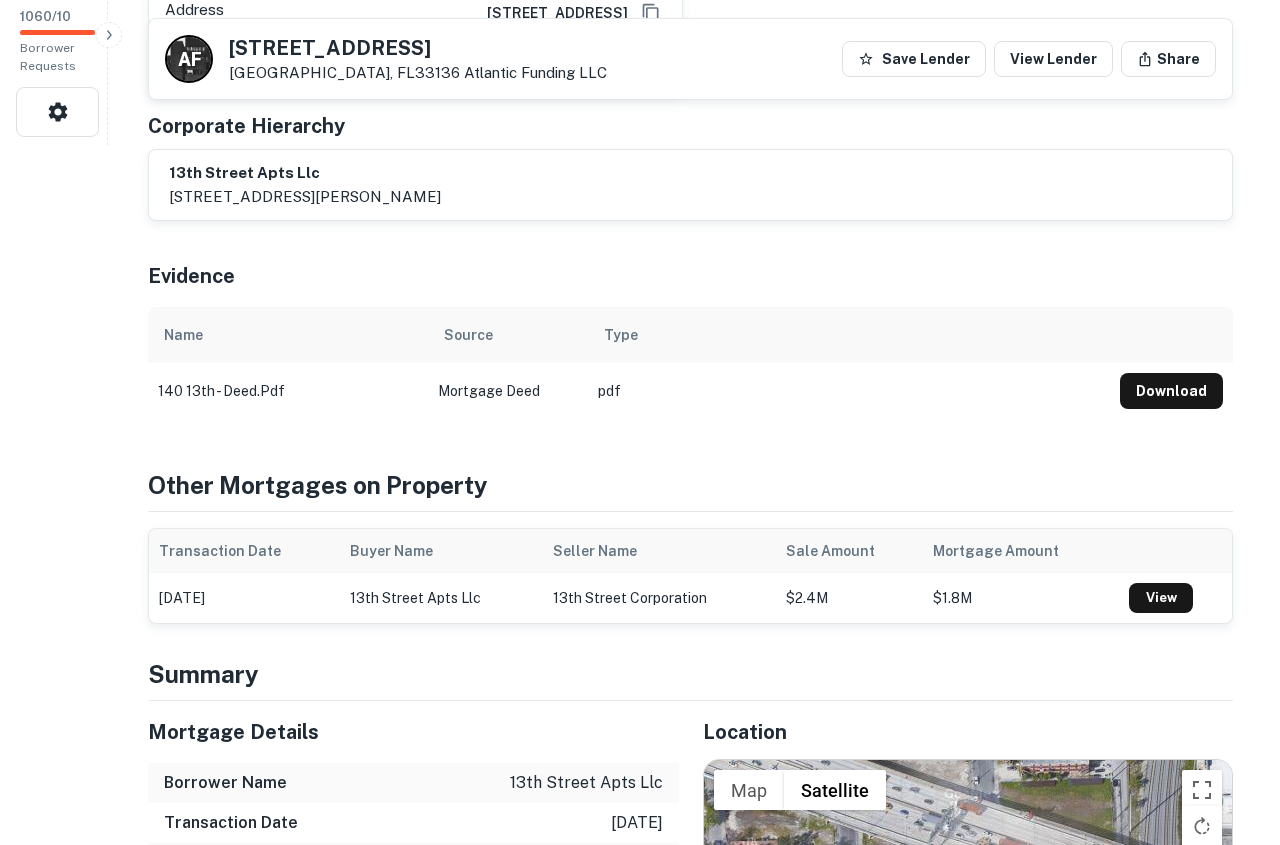 scroll, scrollTop: 0, scrollLeft: 0, axis: both 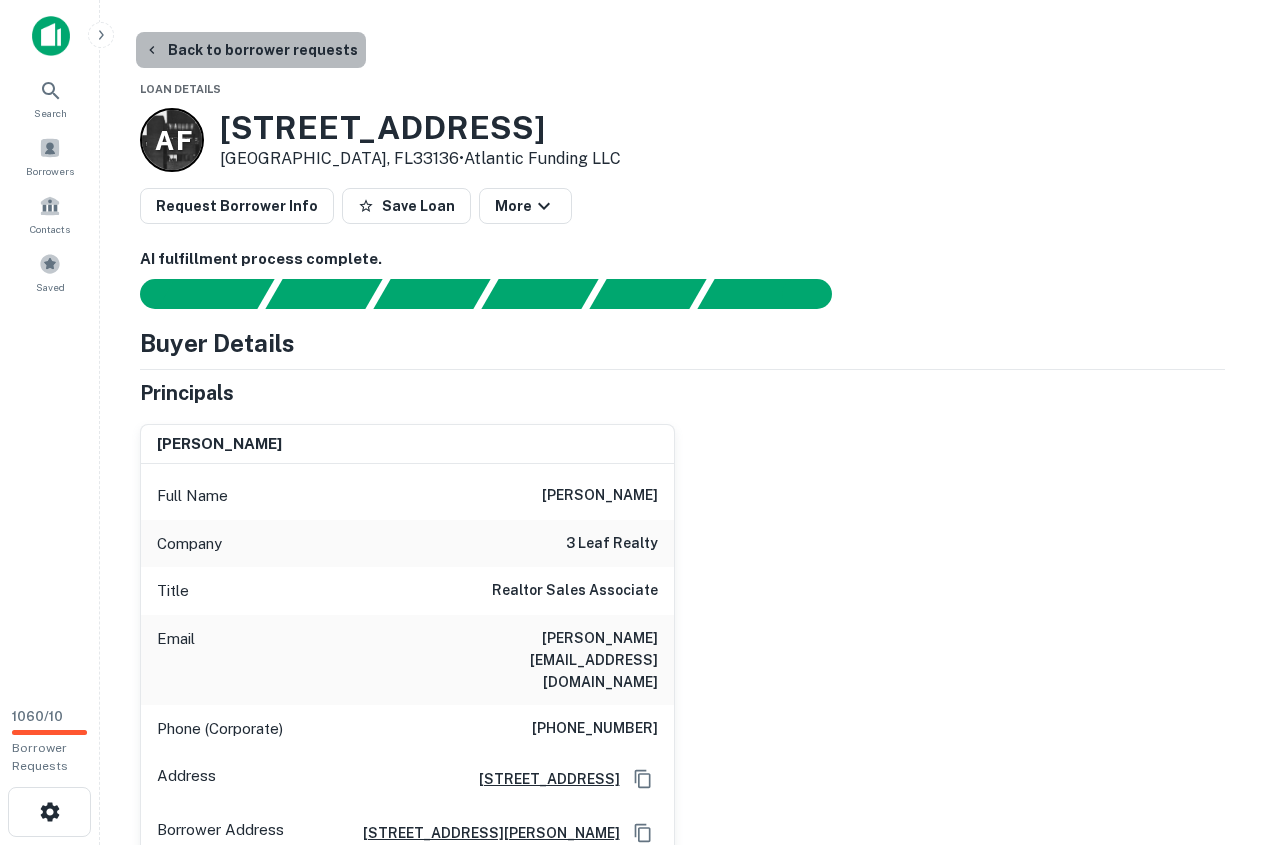 click on "Back to borrower requests" at bounding box center [251, 50] 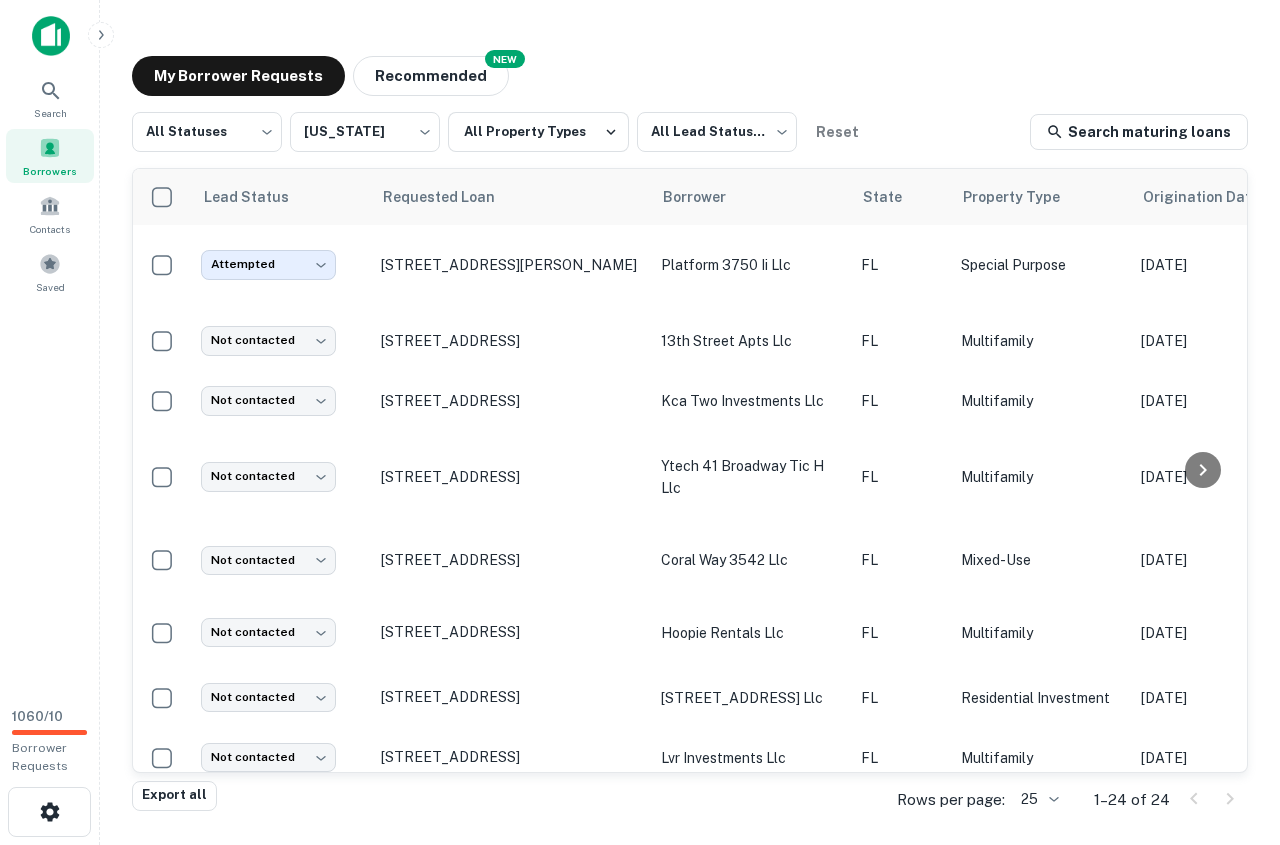 scroll, scrollTop: 1031, scrollLeft: 0, axis: vertical 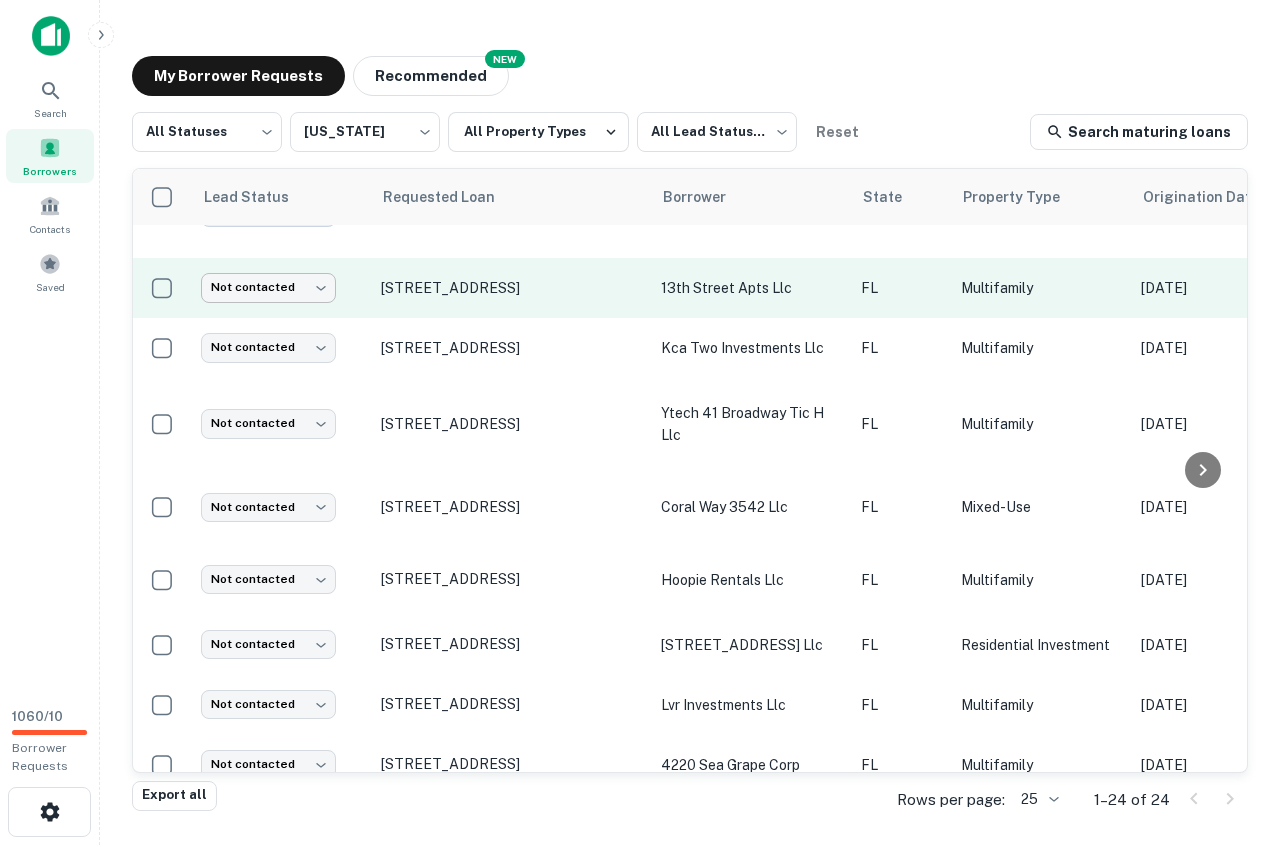 click on "**********" at bounding box center (640, 422) 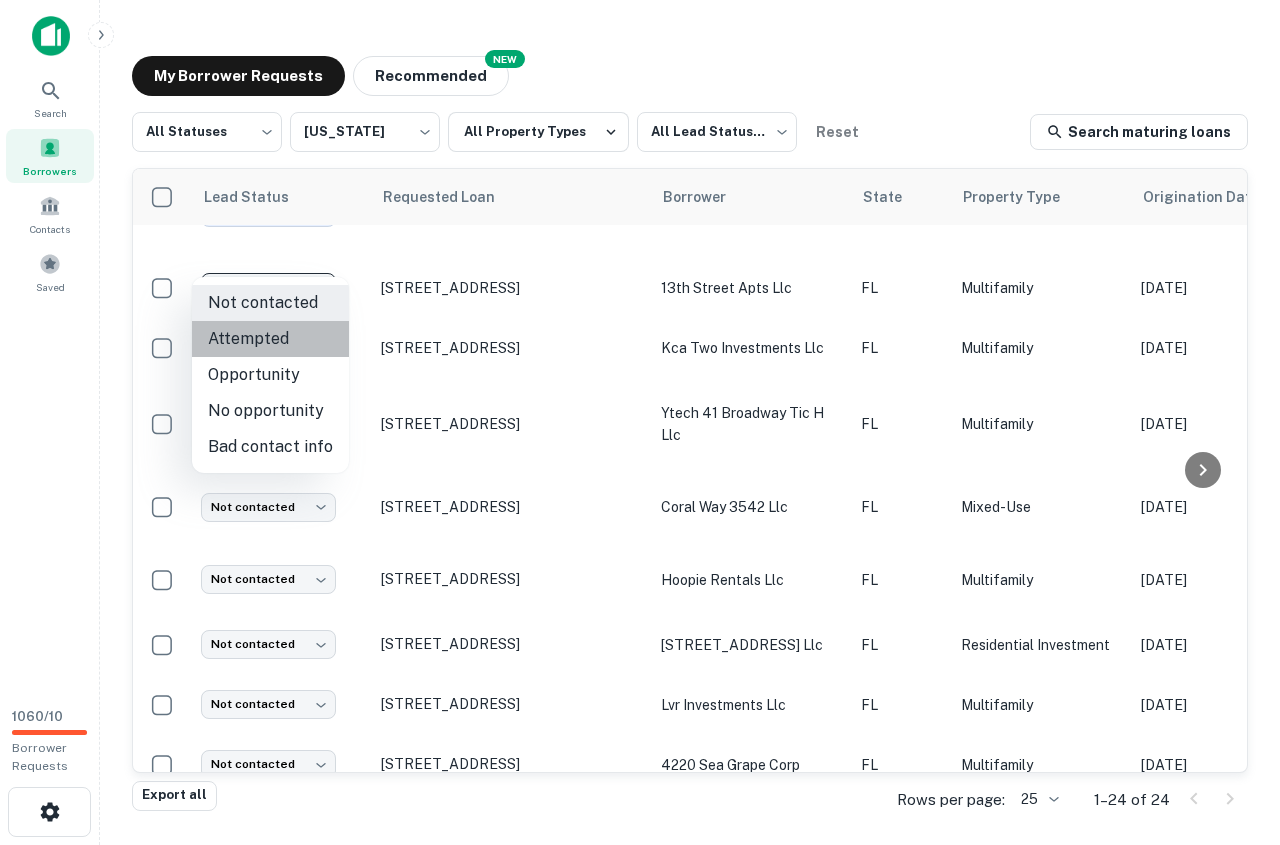 click on "Attempted" at bounding box center (270, 339) 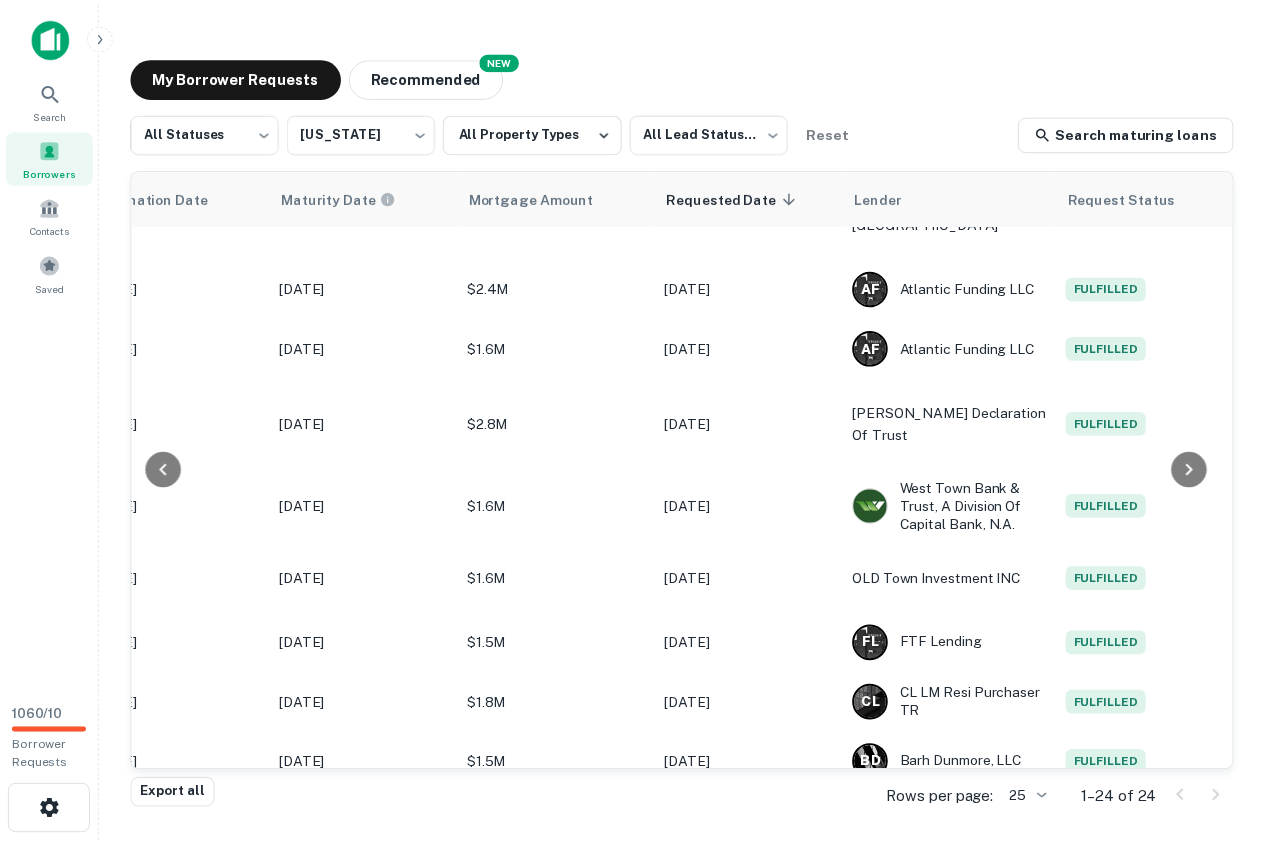 scroll, scrollTop: 1031, scrollLeft: 0, axis: vertical 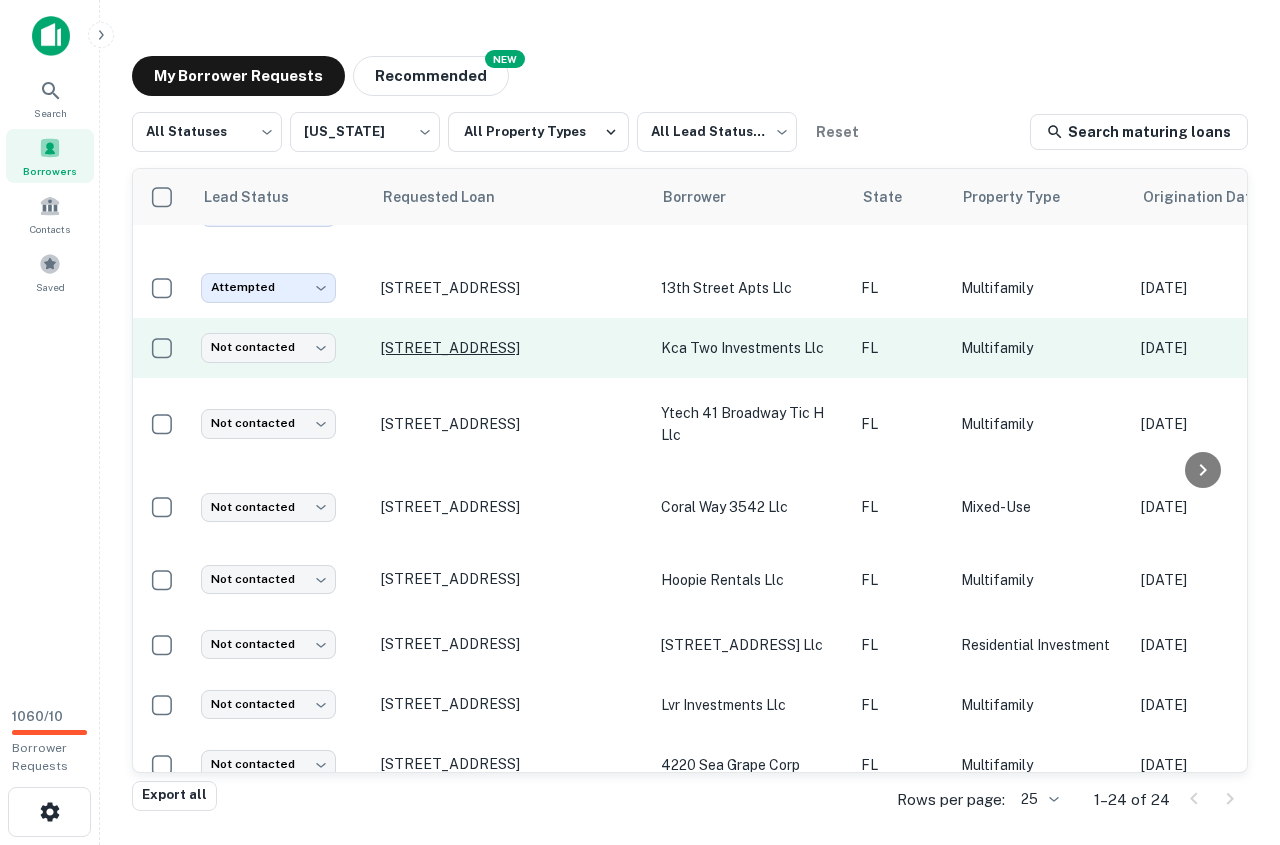 click on "200 Nw 13th St Miami, FL33136" at bounding box center [511, 348] 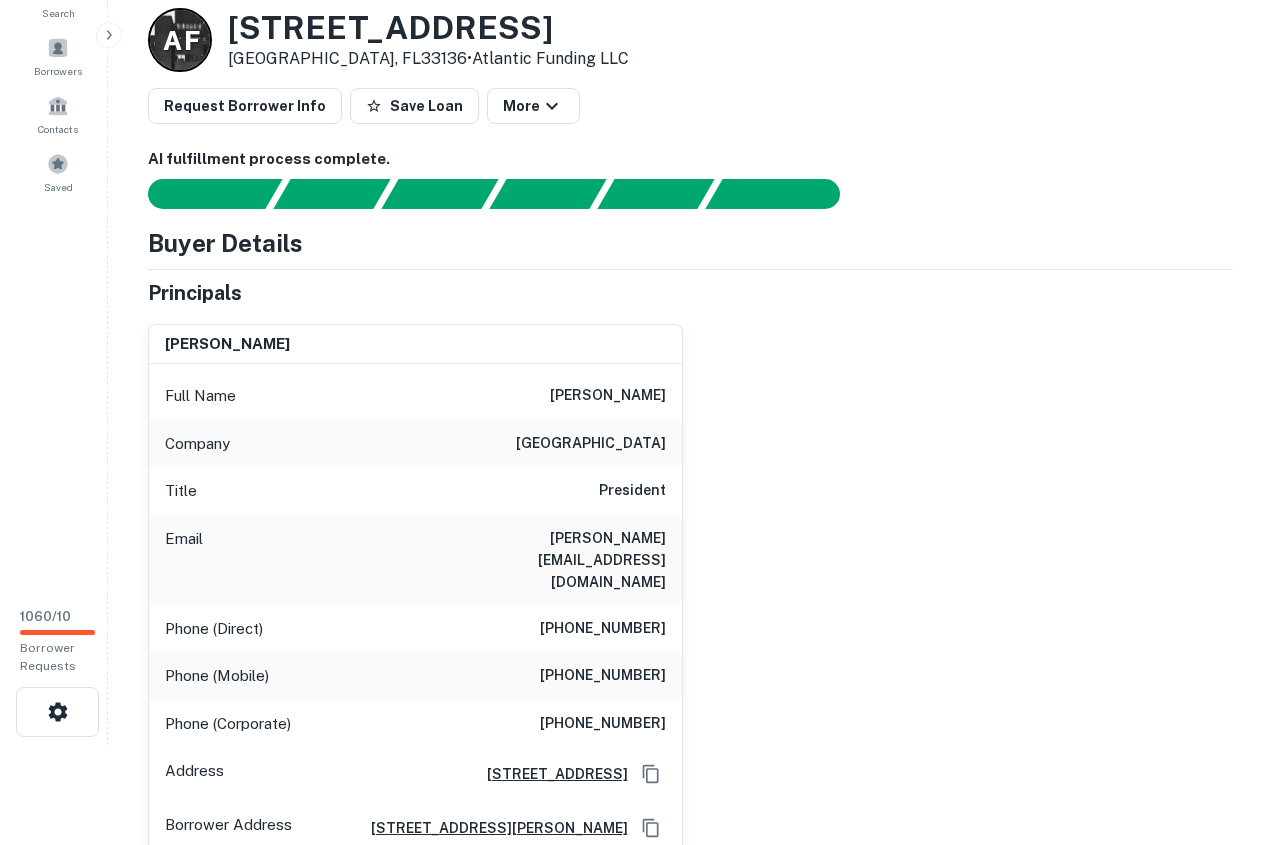 scroll, scrollTop: 0, scrollLeft: 0, axis: both 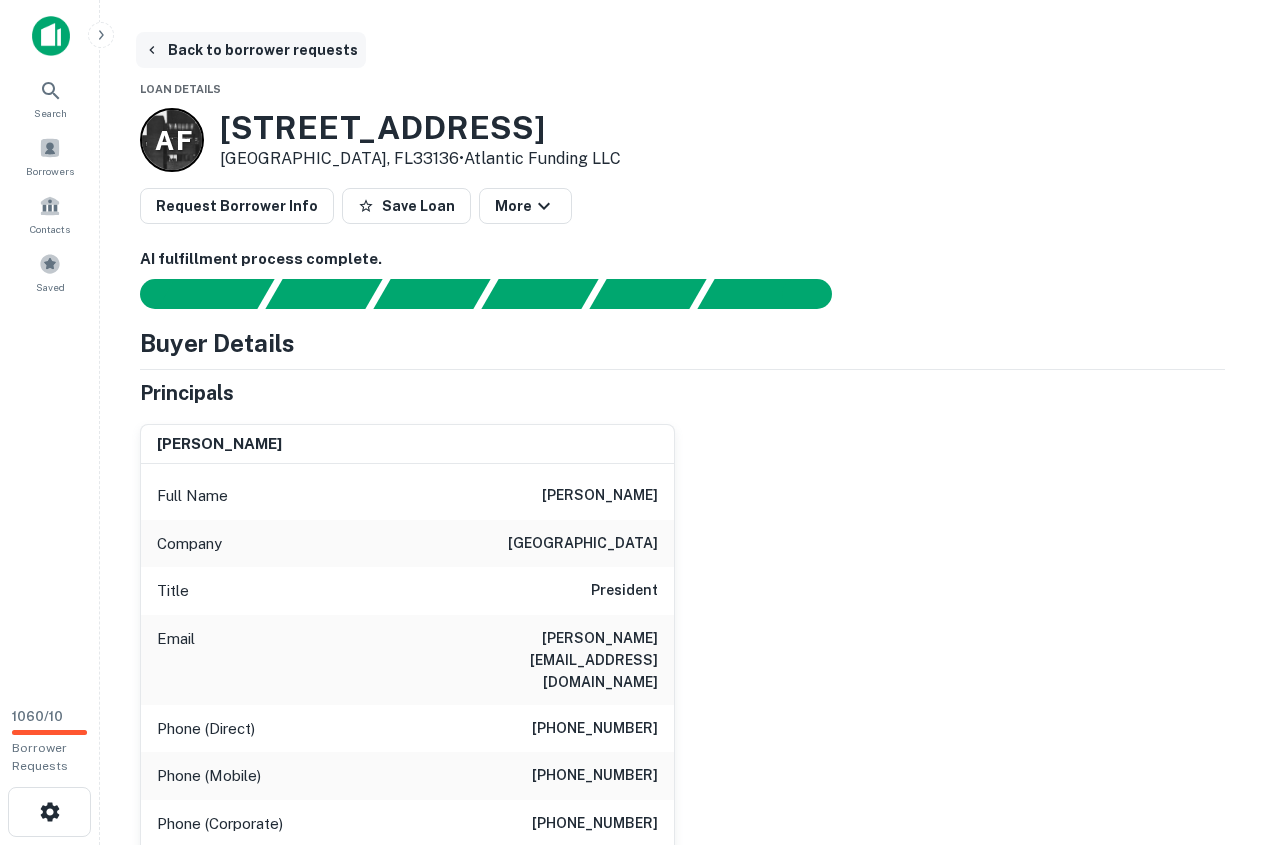 click on "Back to borrower requests" at bounding box center (251, 50) 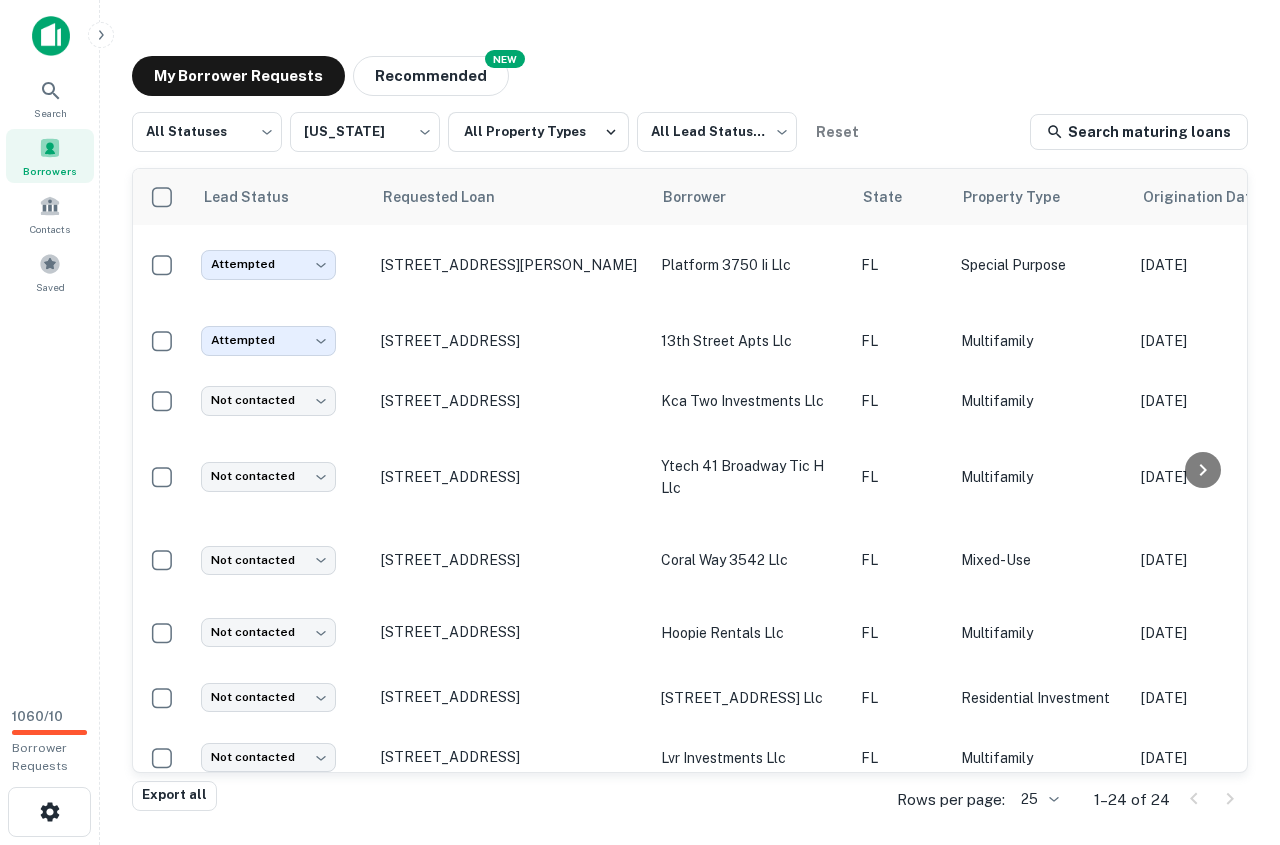 scroll, scrollTop: 1031, scrollLeft: 0, axis: vertical 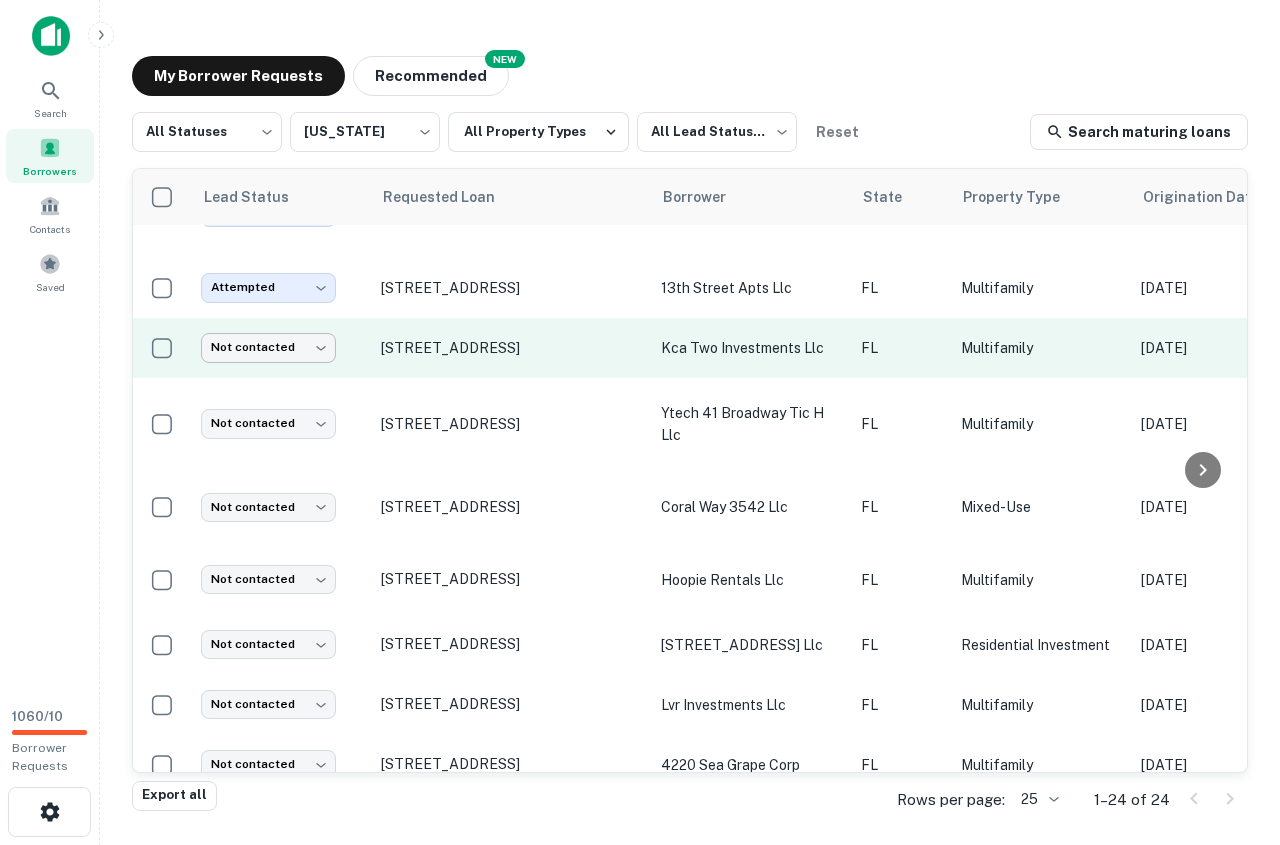 click on "**********" at bounding box center (640, 422) 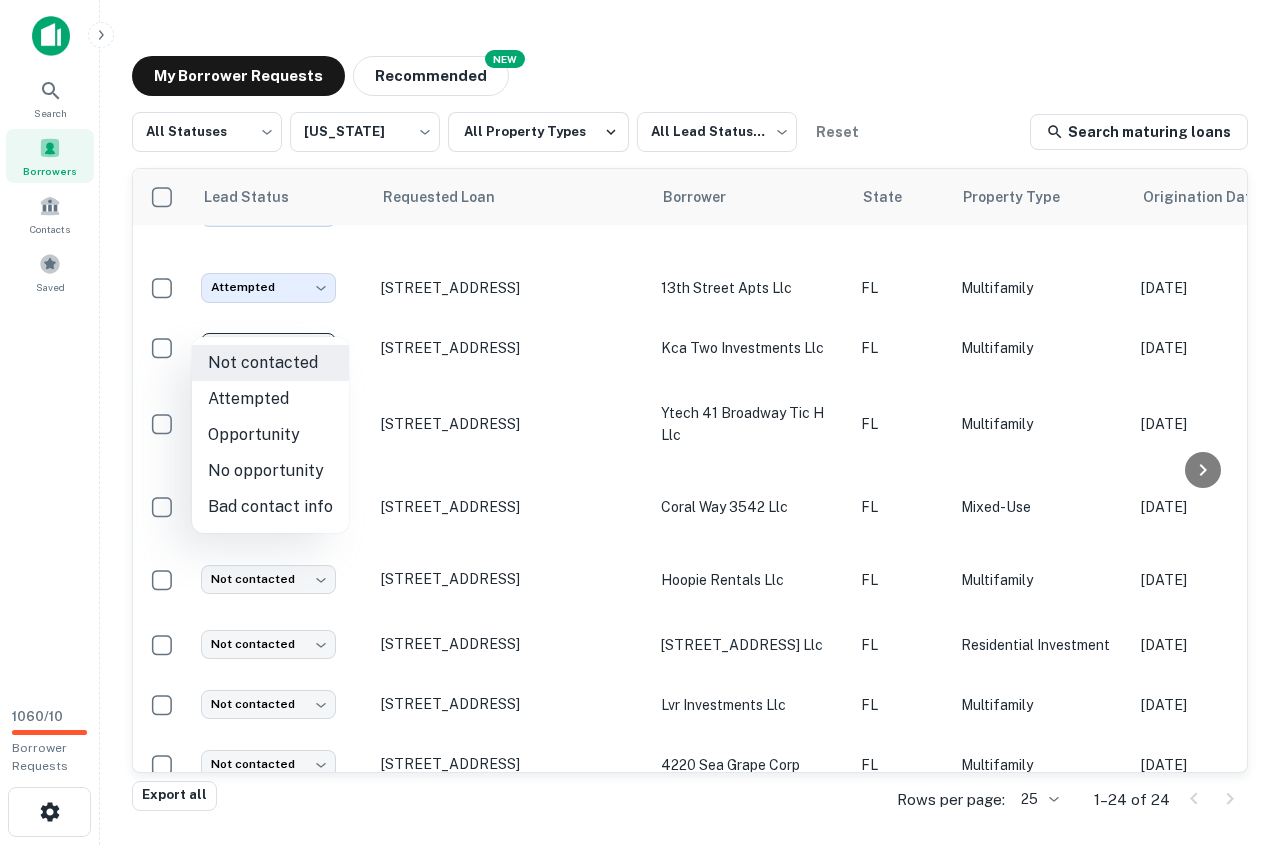 click on "Attempted" at bounding box center [270, 399] 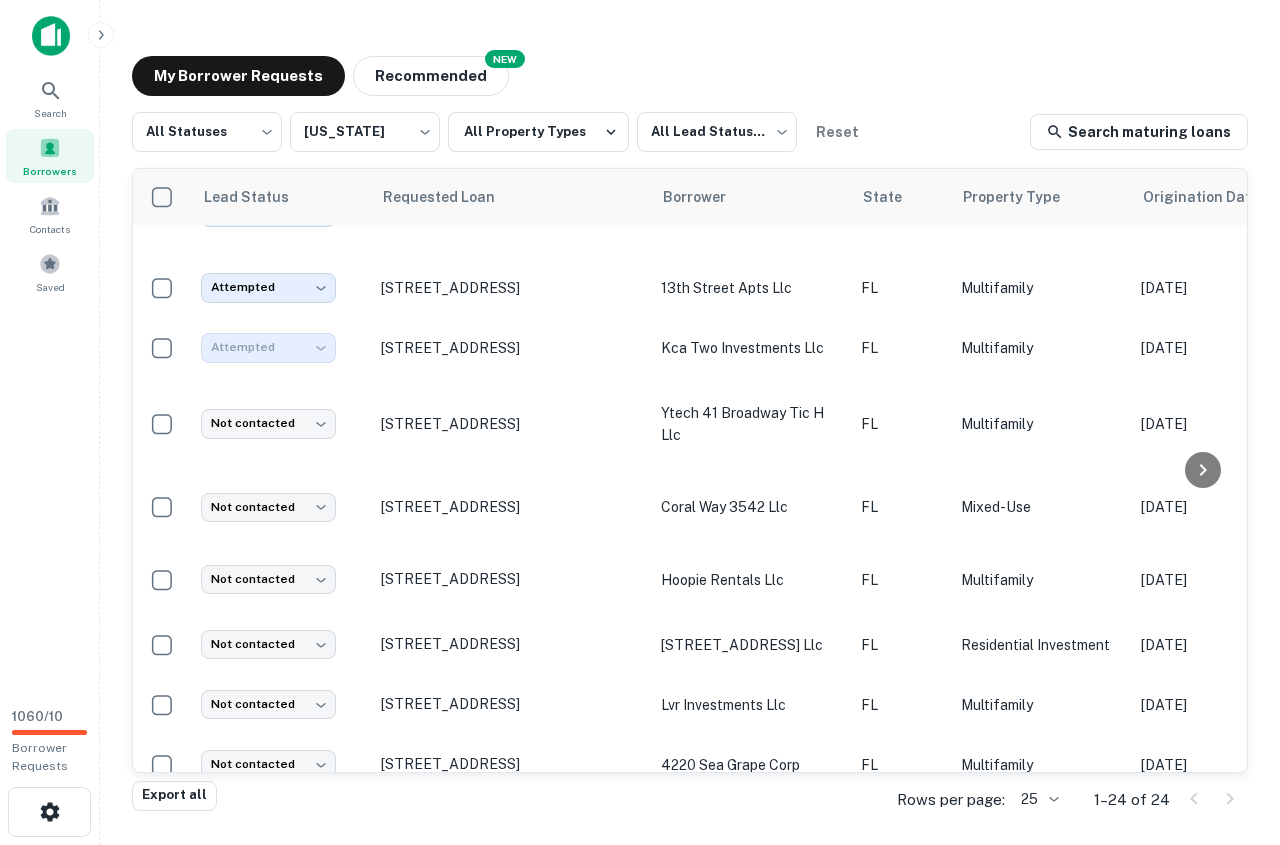 type on "*********" 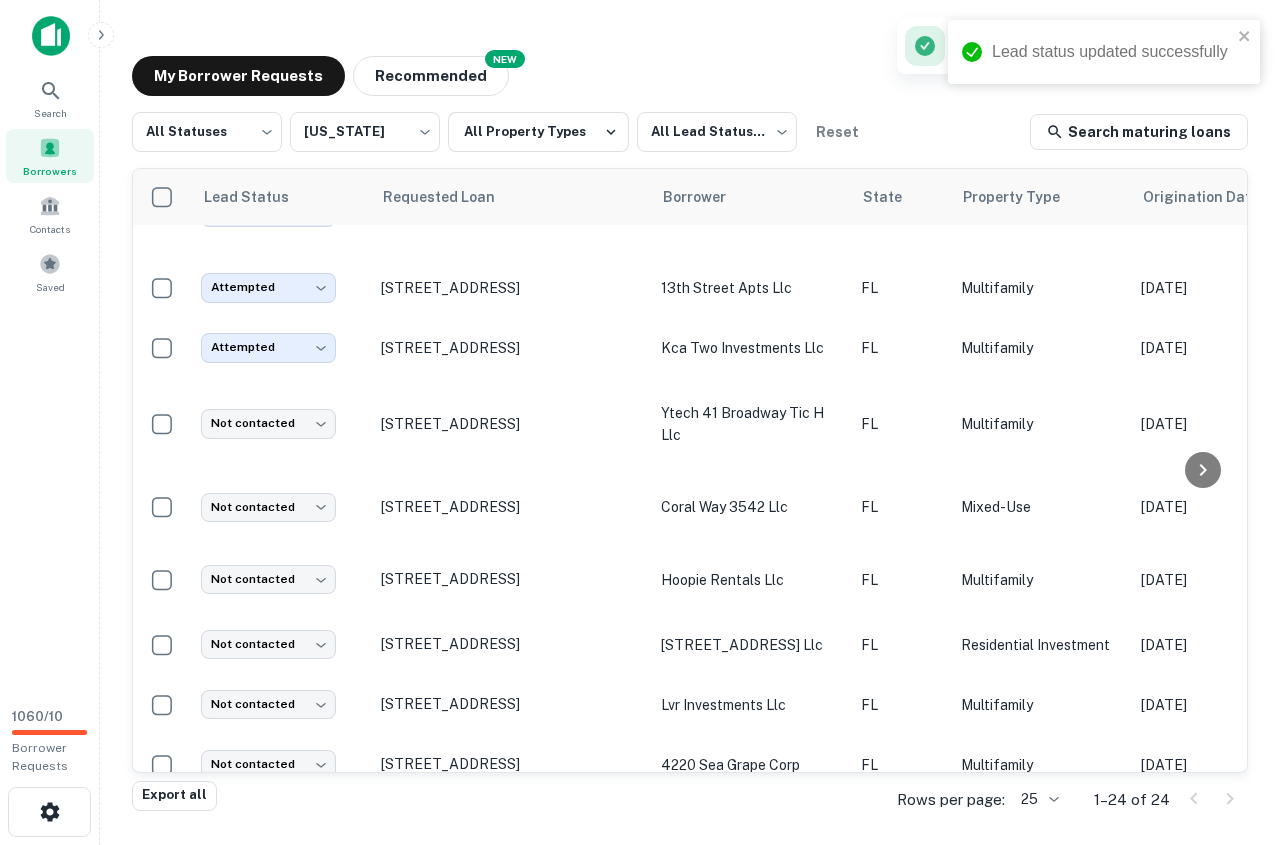 scroll, scrollTop: 1043, scrollLeft: 0, axis: vertical 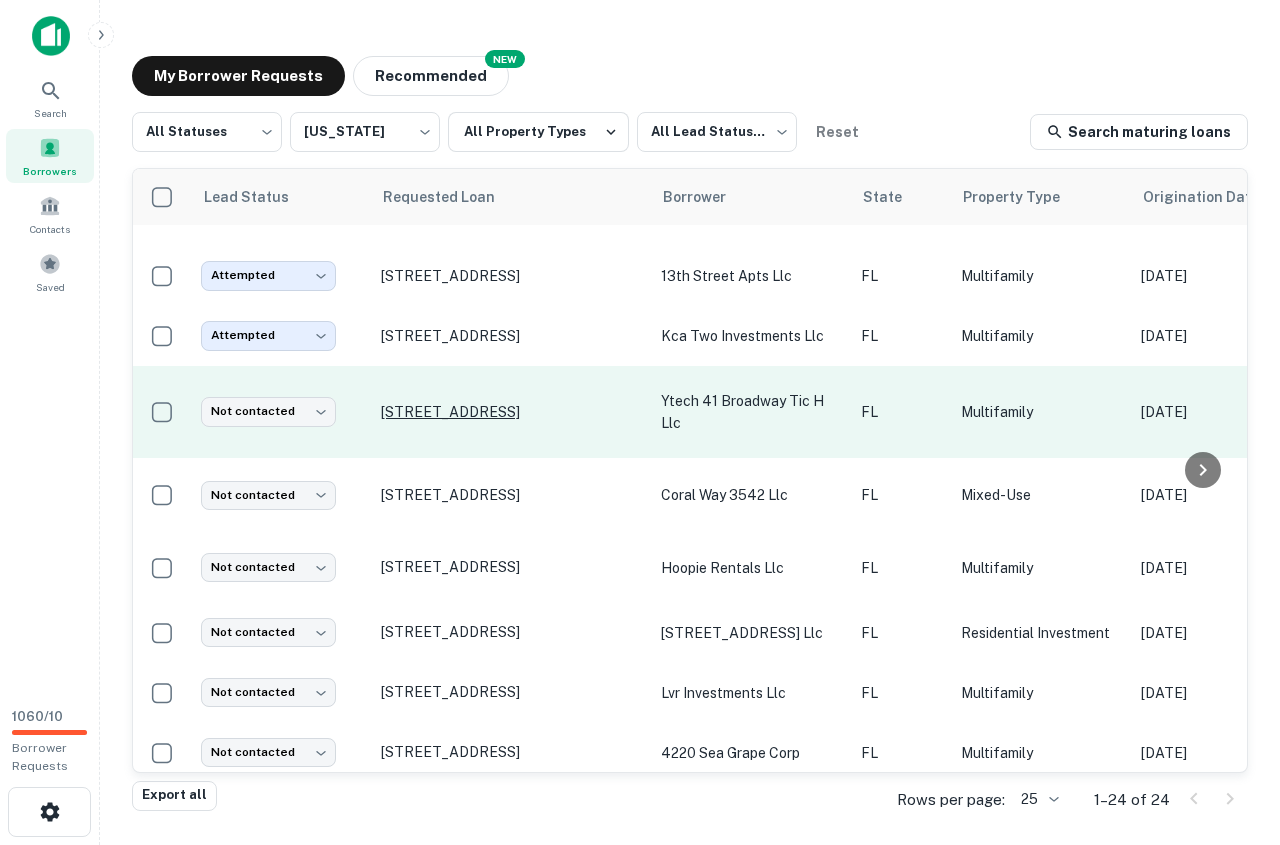 click on "41 Sw 15th Rd Miami, FL33129" at bounding box center (511, 412) 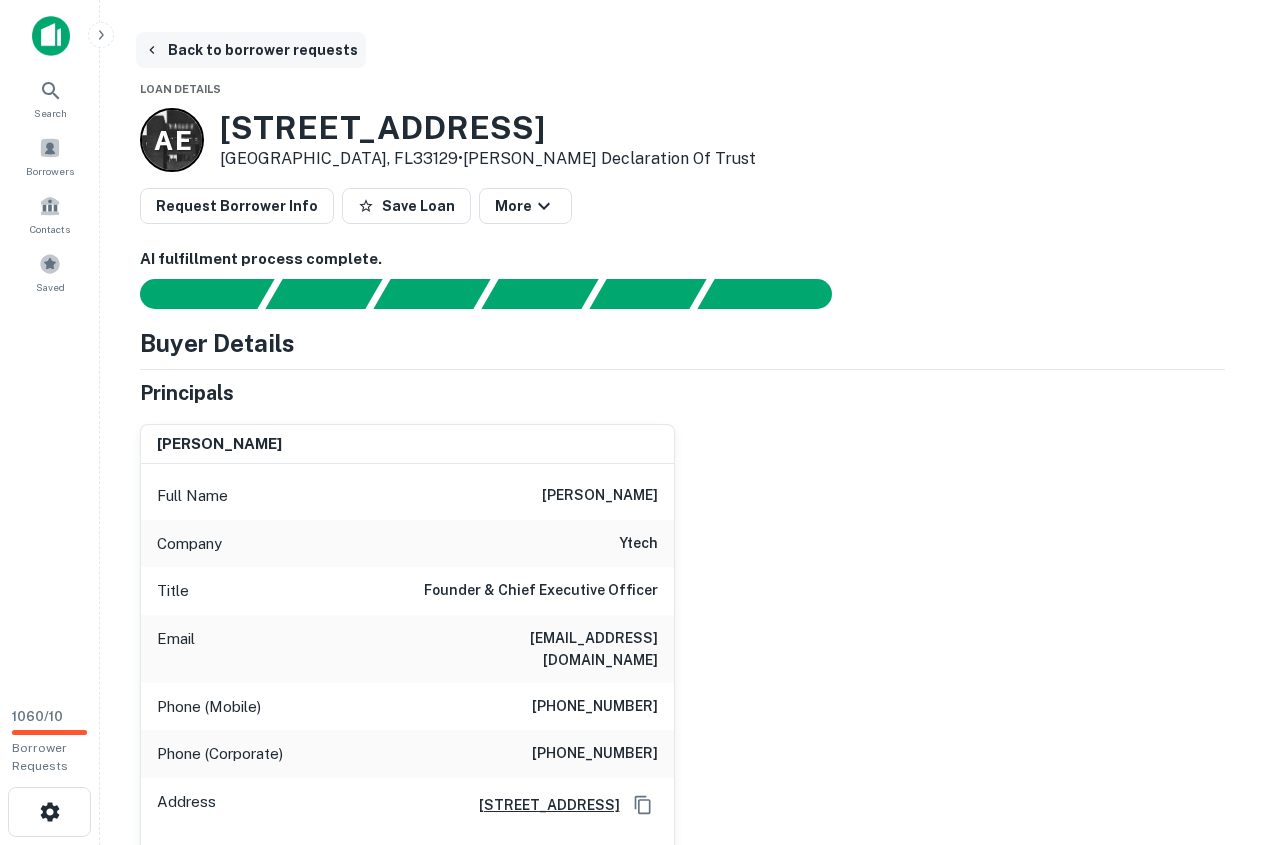 click on "Back to borrower requests" at bounding box center (251, 50) 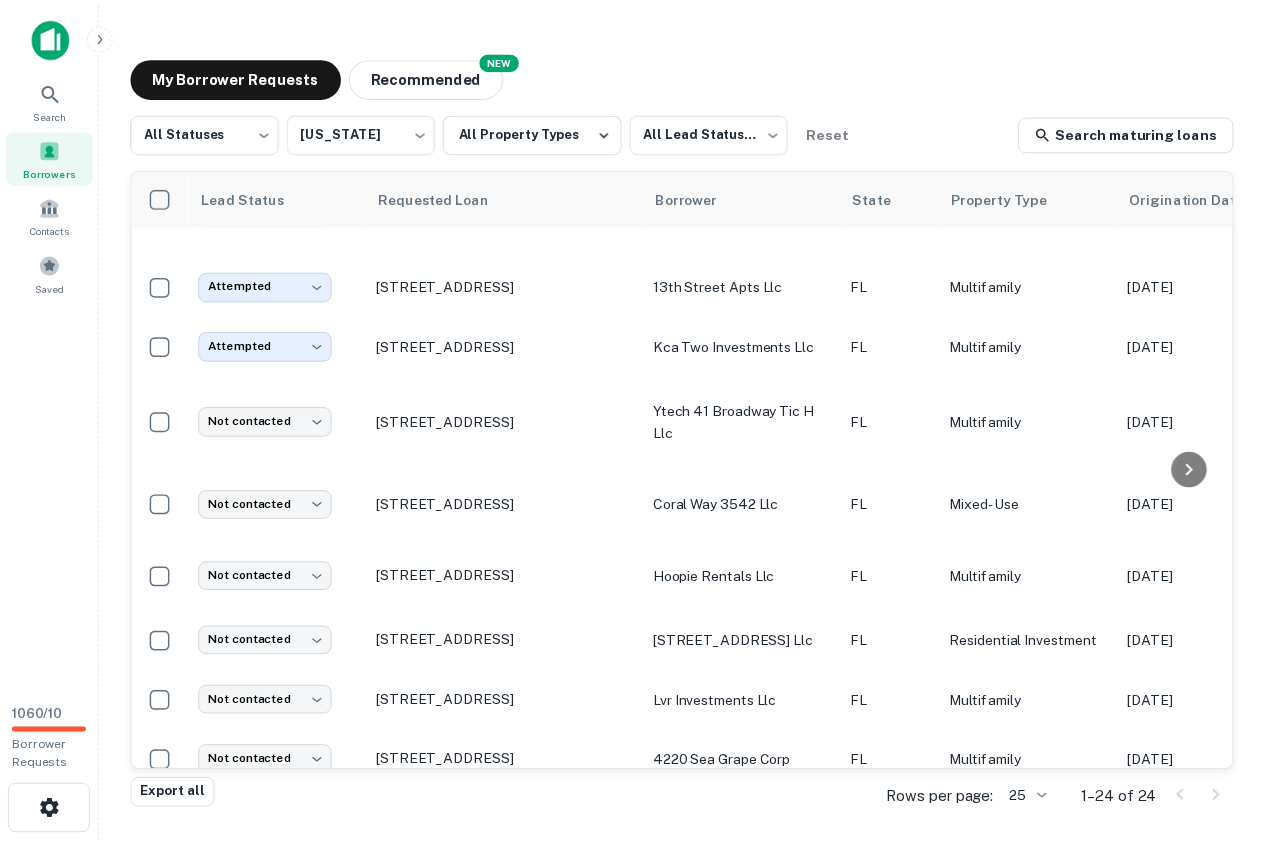scroll, scrollTop: 1043, scrollLeft: 0, axis: vertical 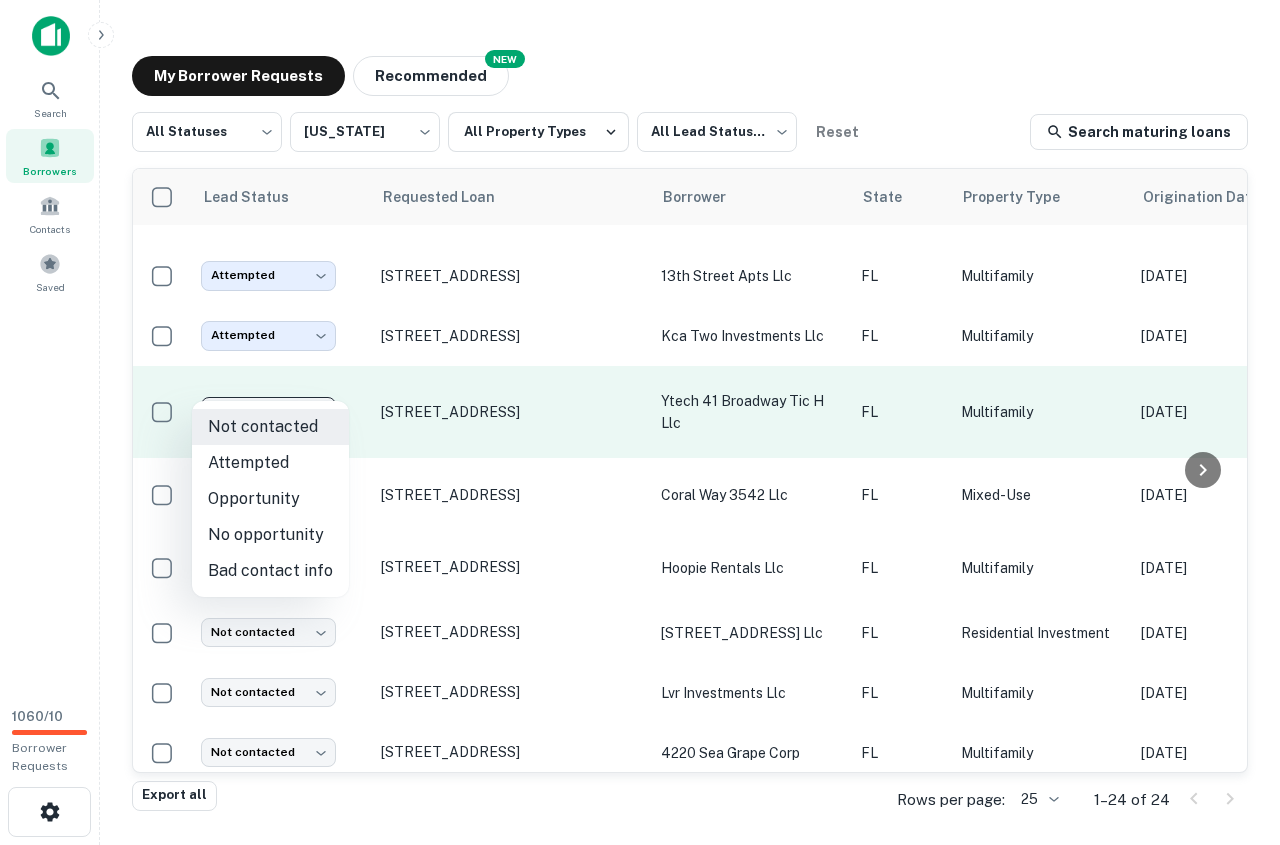 click on "**********" at bounding box center (640, 422) 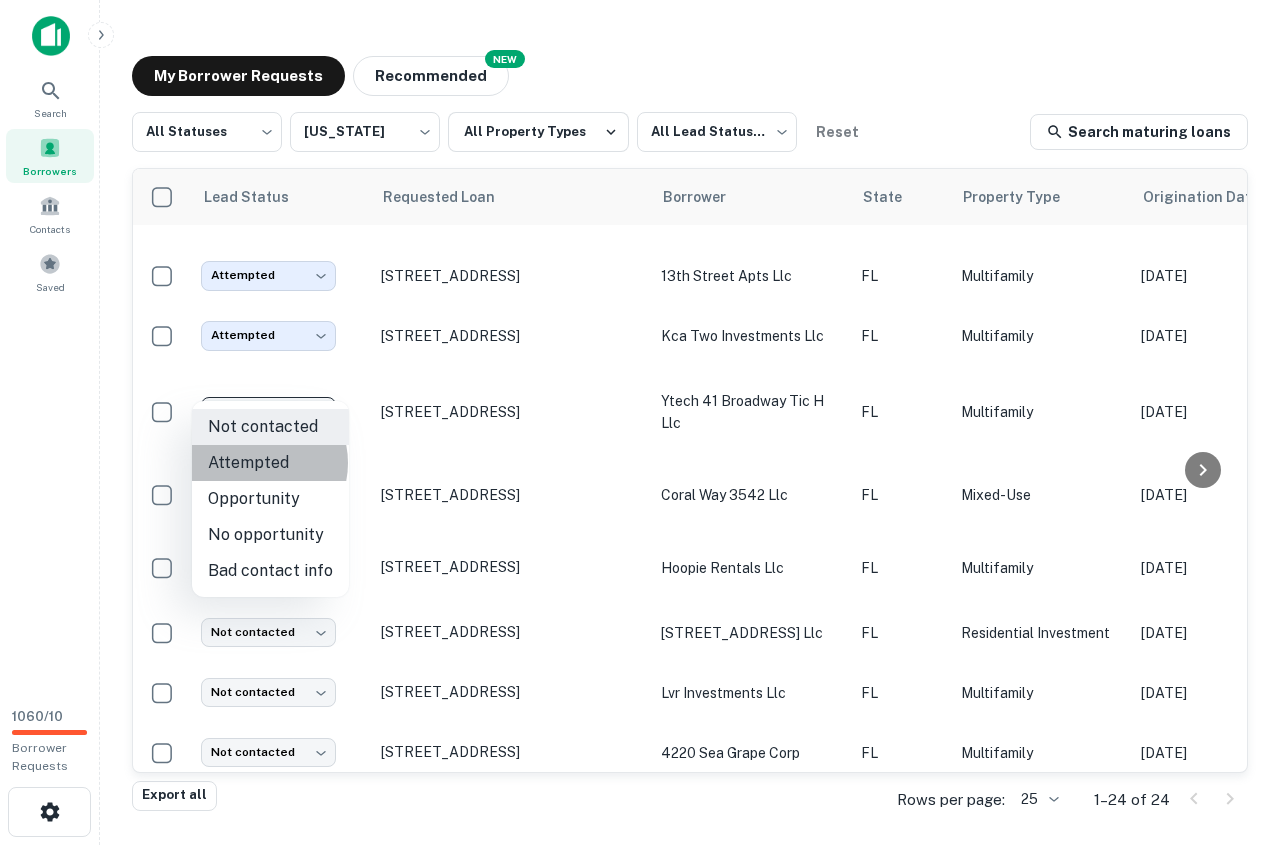 click on "Attempted" at bounding box center (270, 463) 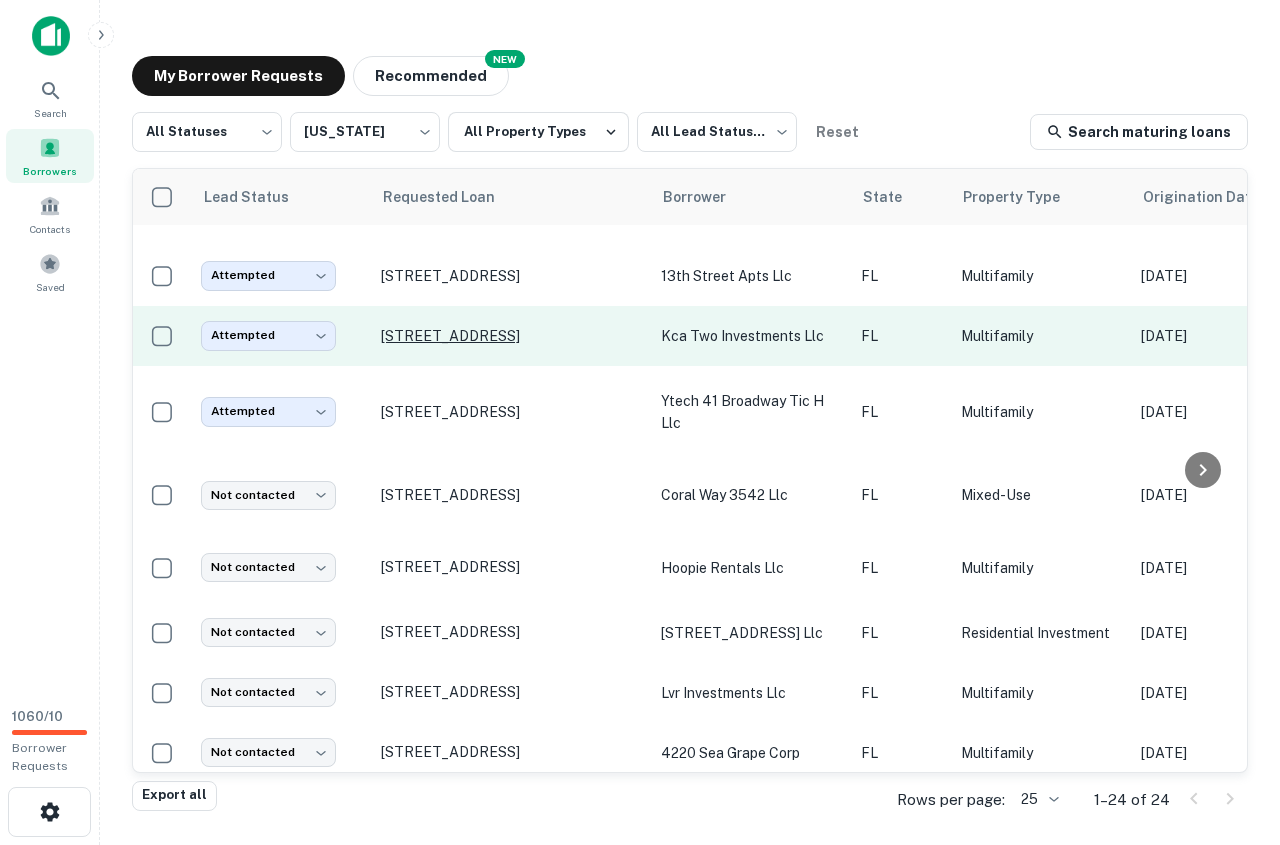 click on "200 Nw 13th St Miami, FL33136" at bounding box center [511, 336] 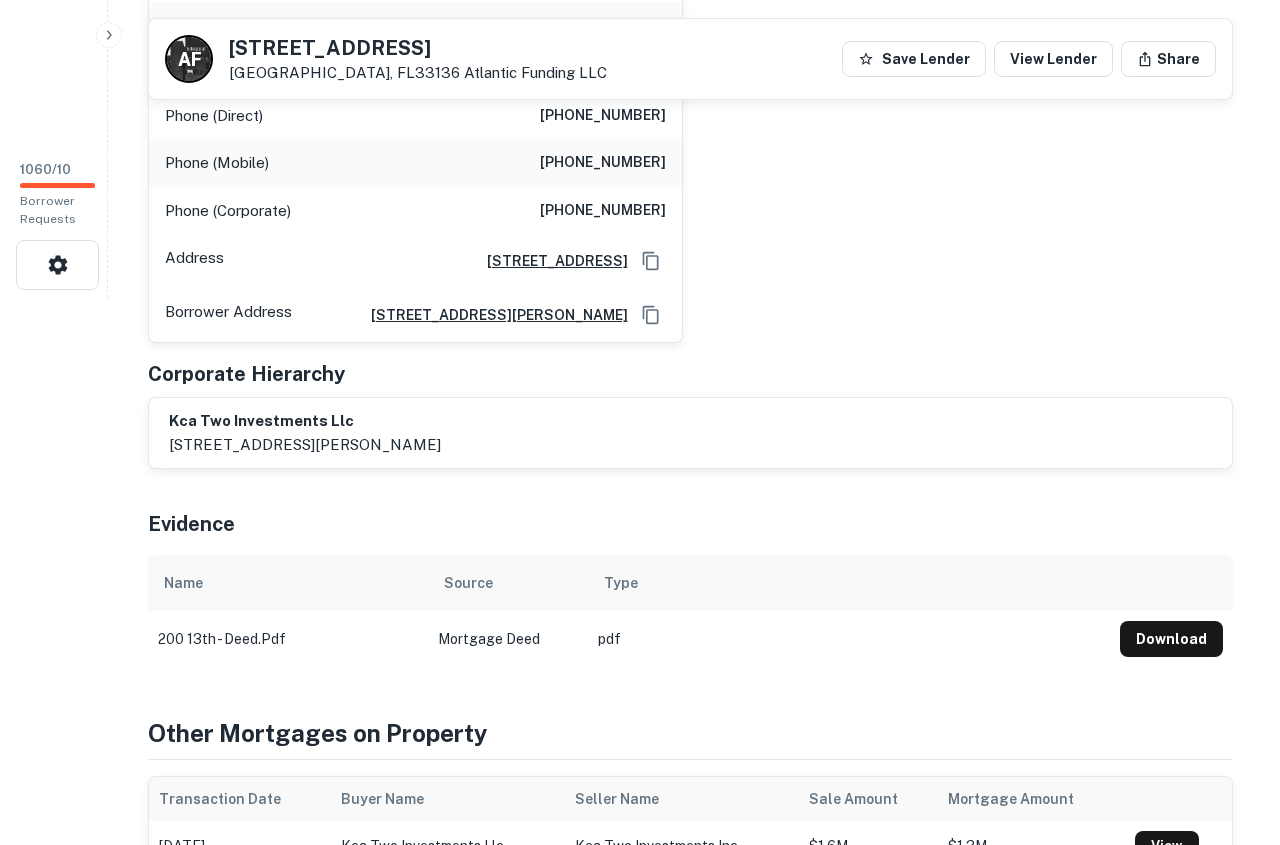 scroll, scrollTop: 0, scrollLeft: 0, axis: both 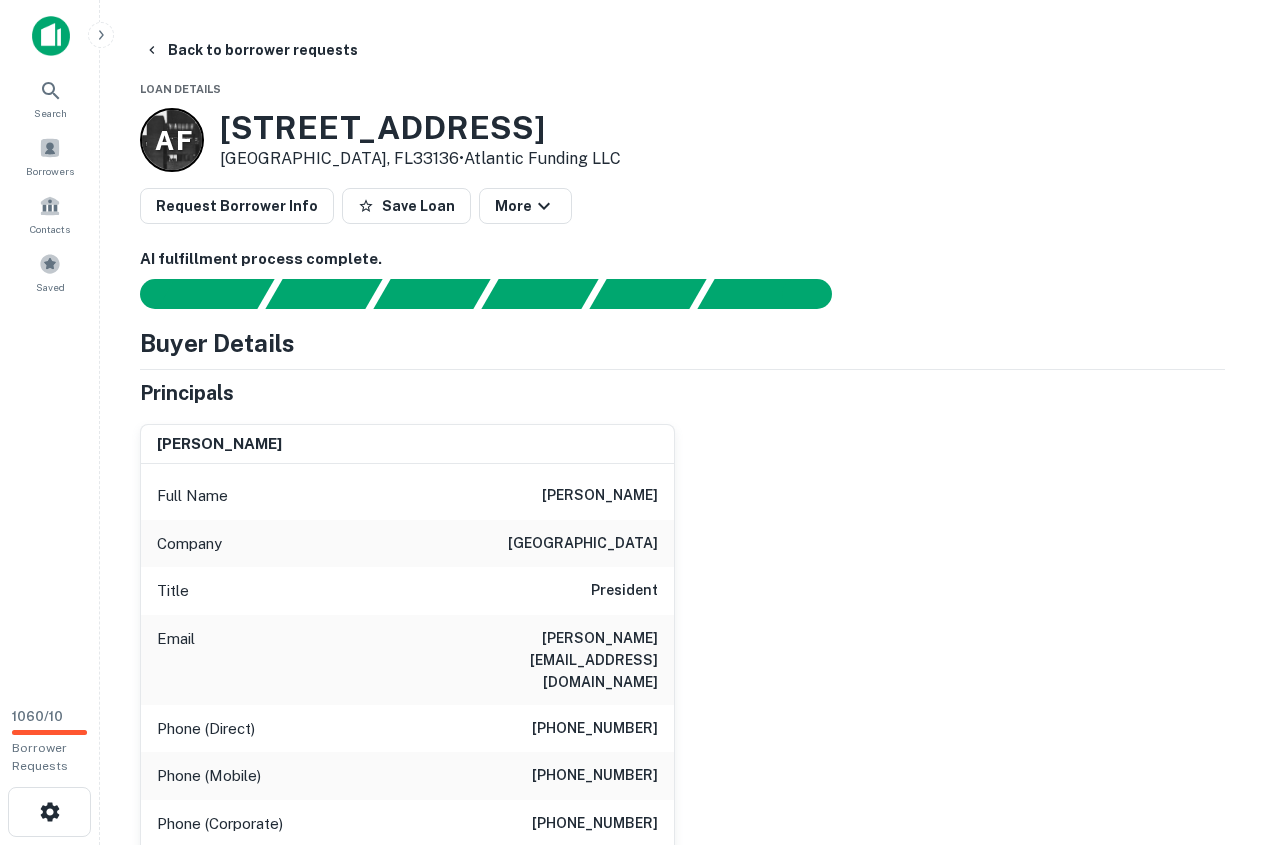 click on "Back to borrower requests" at bounding box center (682, 50) 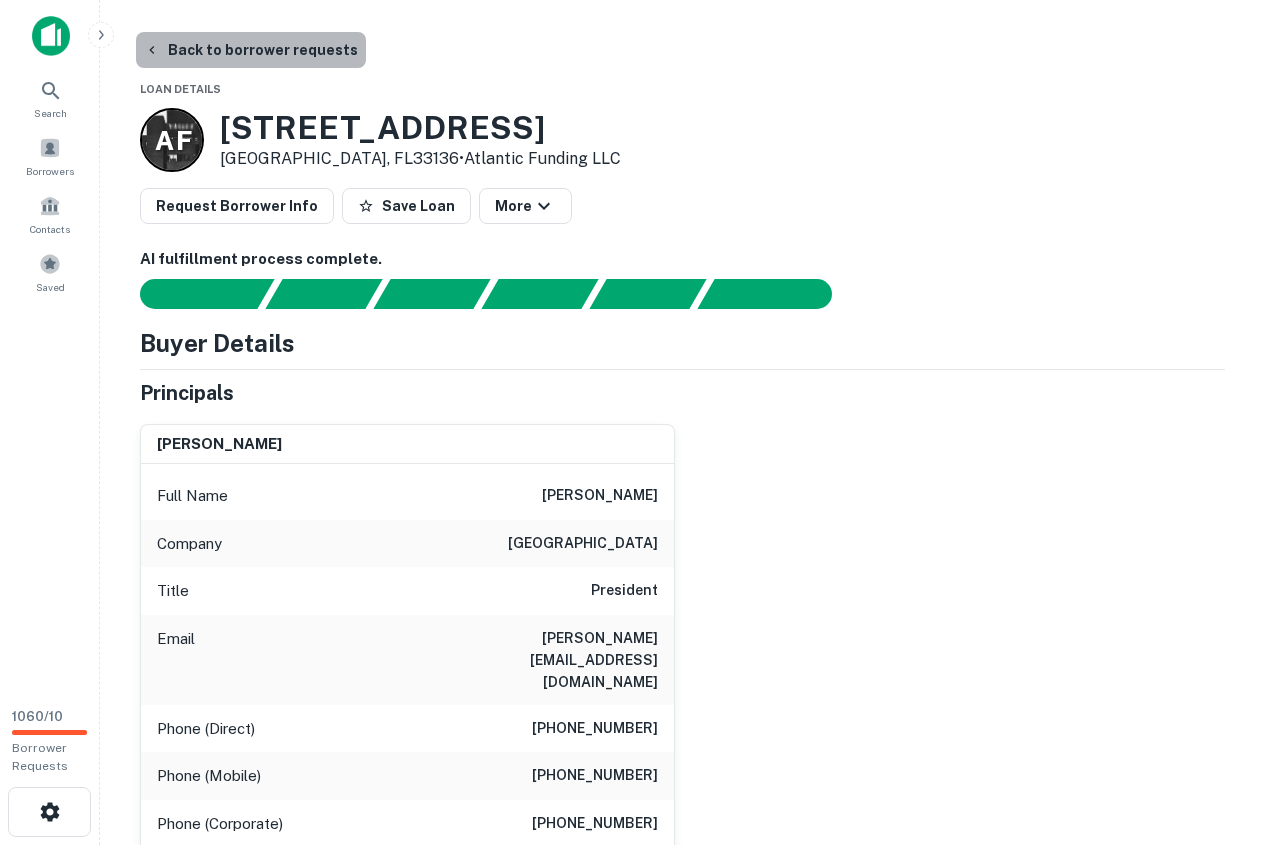 click on "Back to borrower requests" at bounding box center [251, 50] 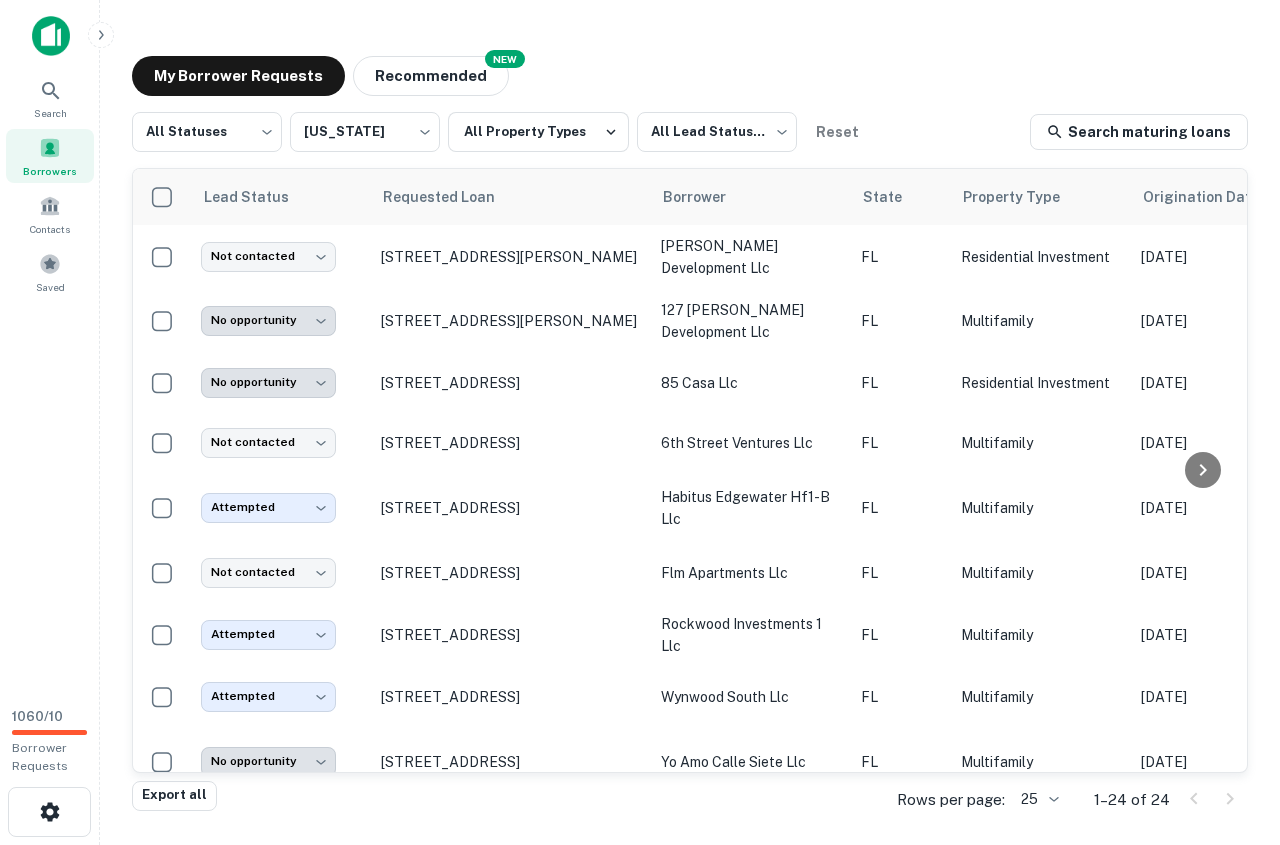 scroll, scrollTop: 1043, scrollLeft: 0, axis: vertical 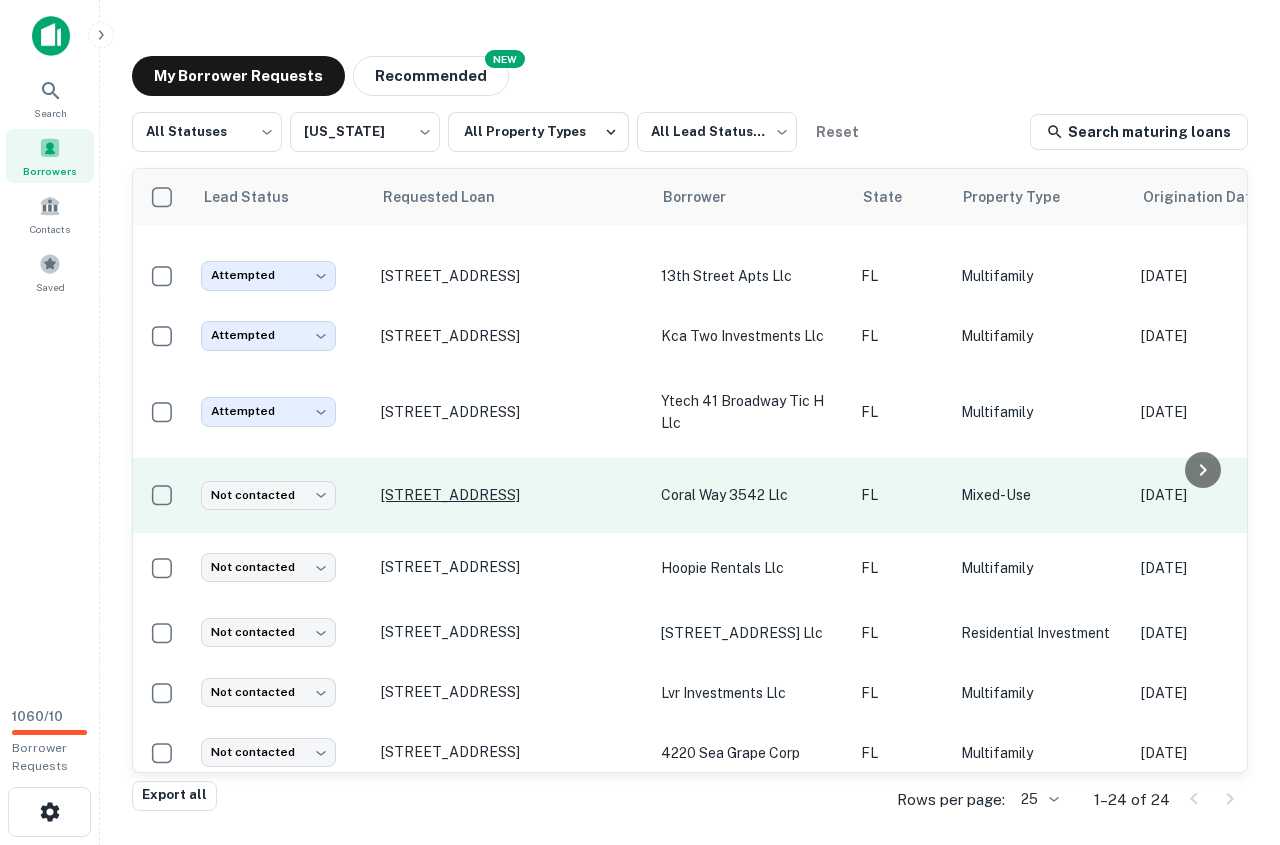 click on "3544 Coral Way Miami, FL33145" at bounding box center (511, 495) 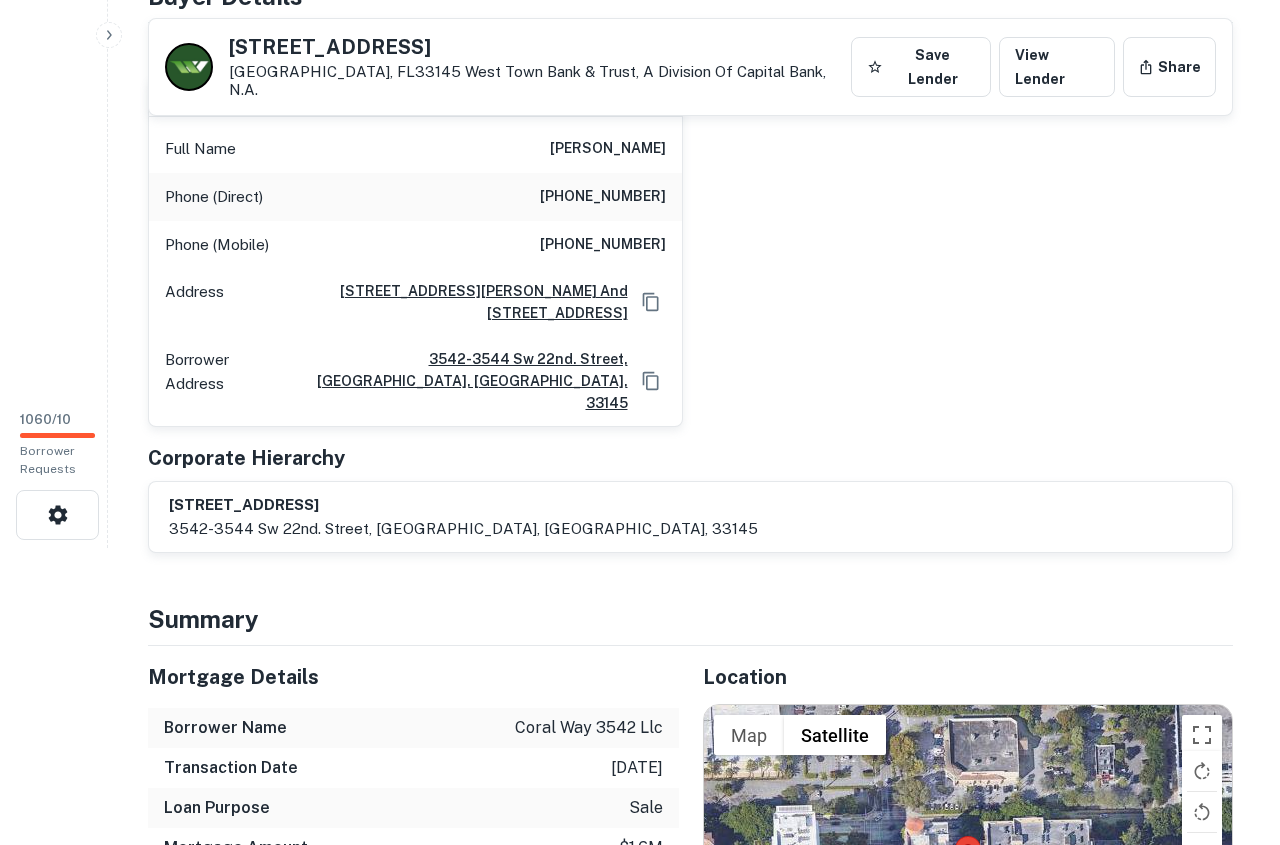 scroll, scrollTop: 0, scrollLeft: 0, axis: both 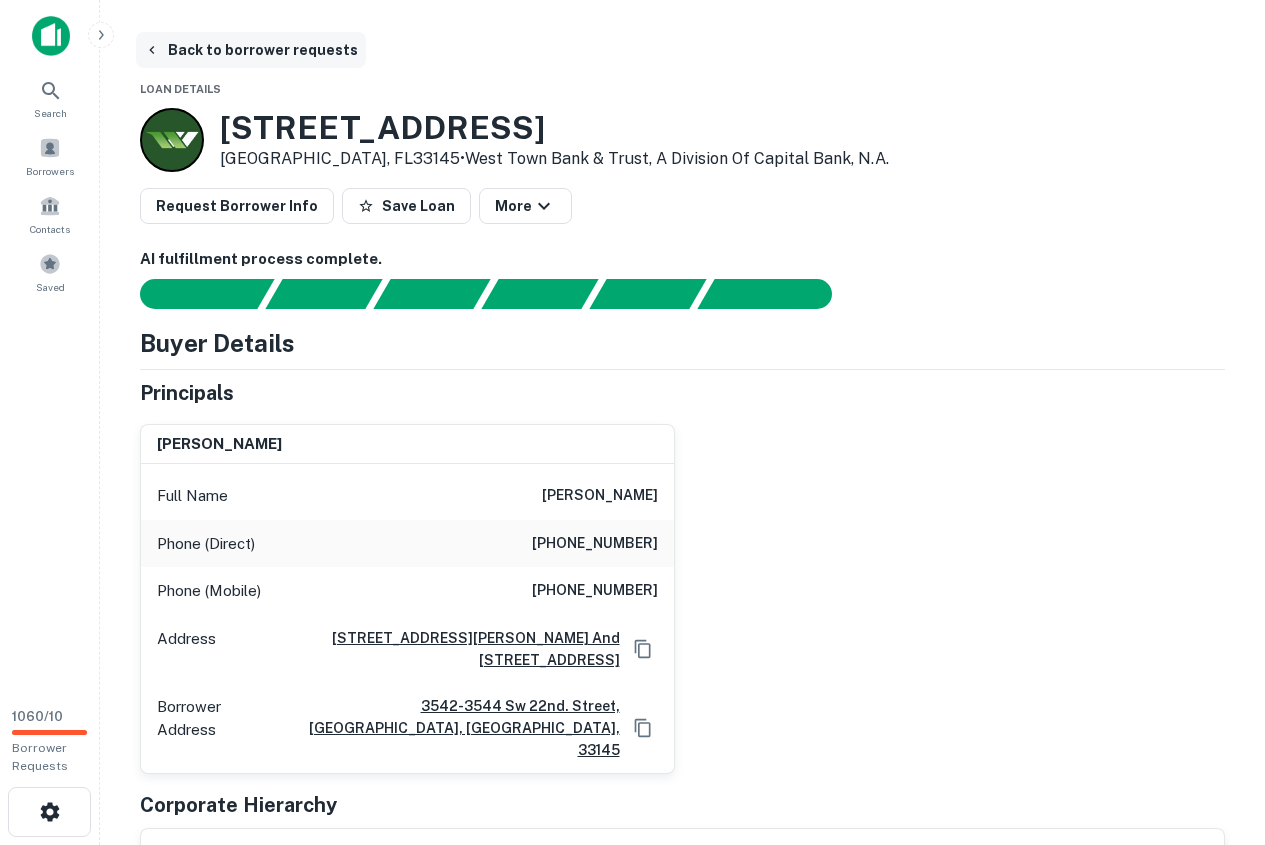 click on "Back to borrower requests" at bounding box center (251, 50) 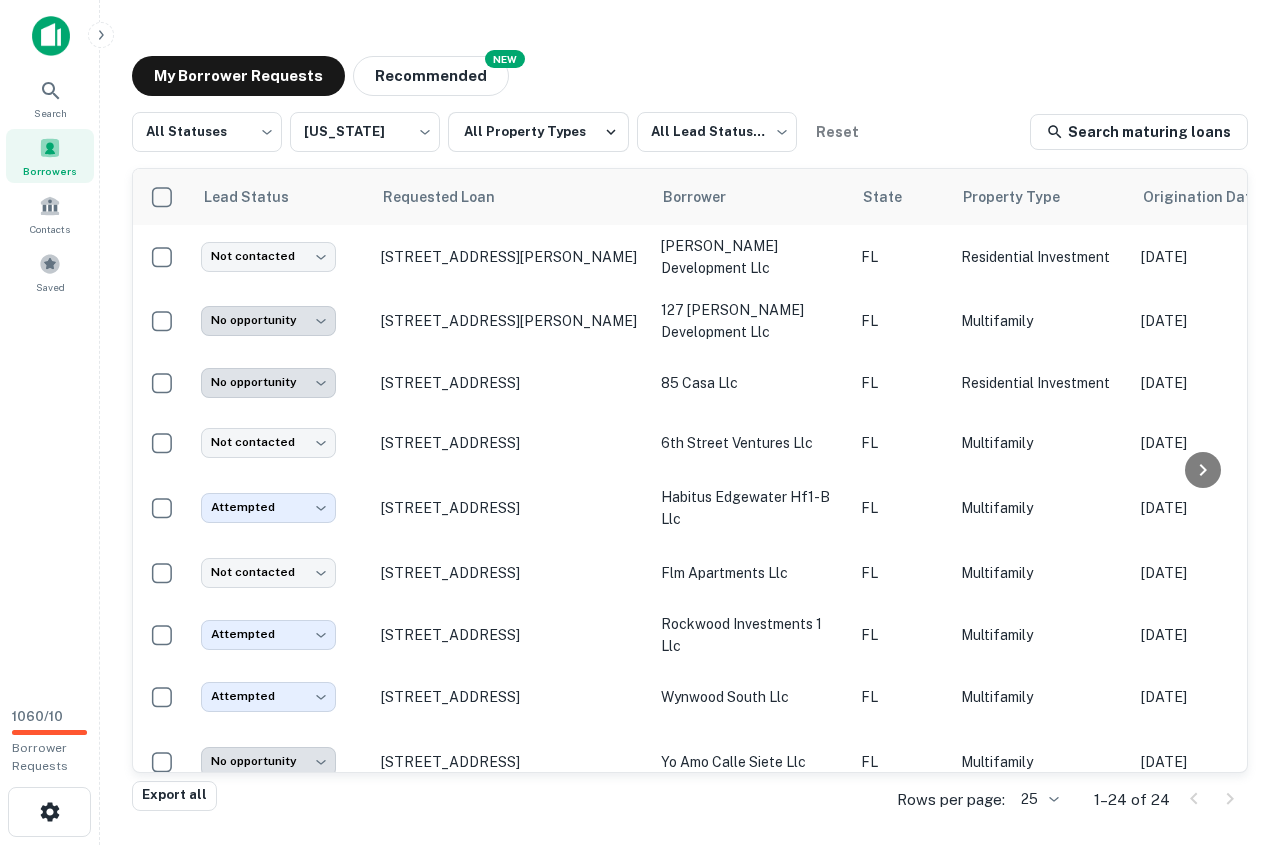 scroll, scrollTop: 1043, scrollLeft: 0, axis: vertical 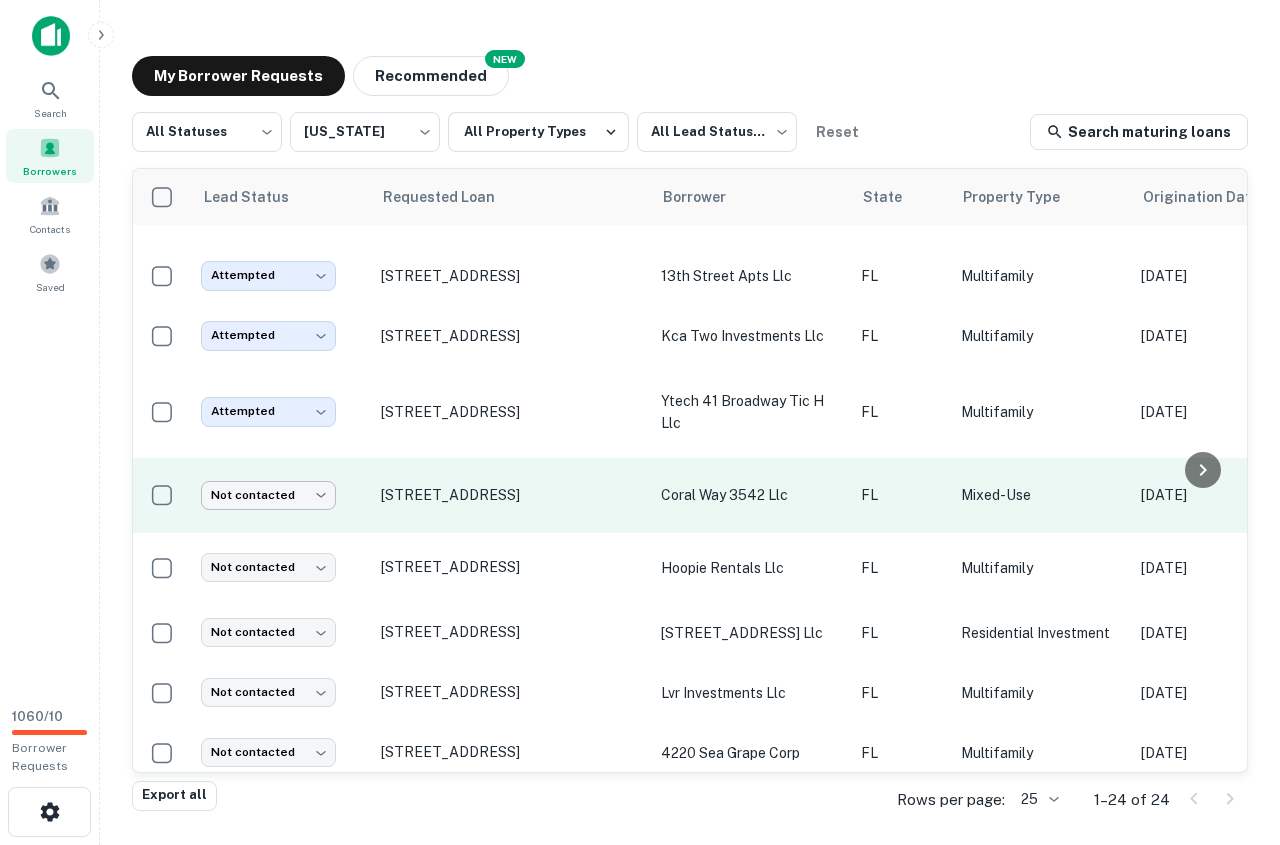click on "**********" at bounding box center (640, 422) 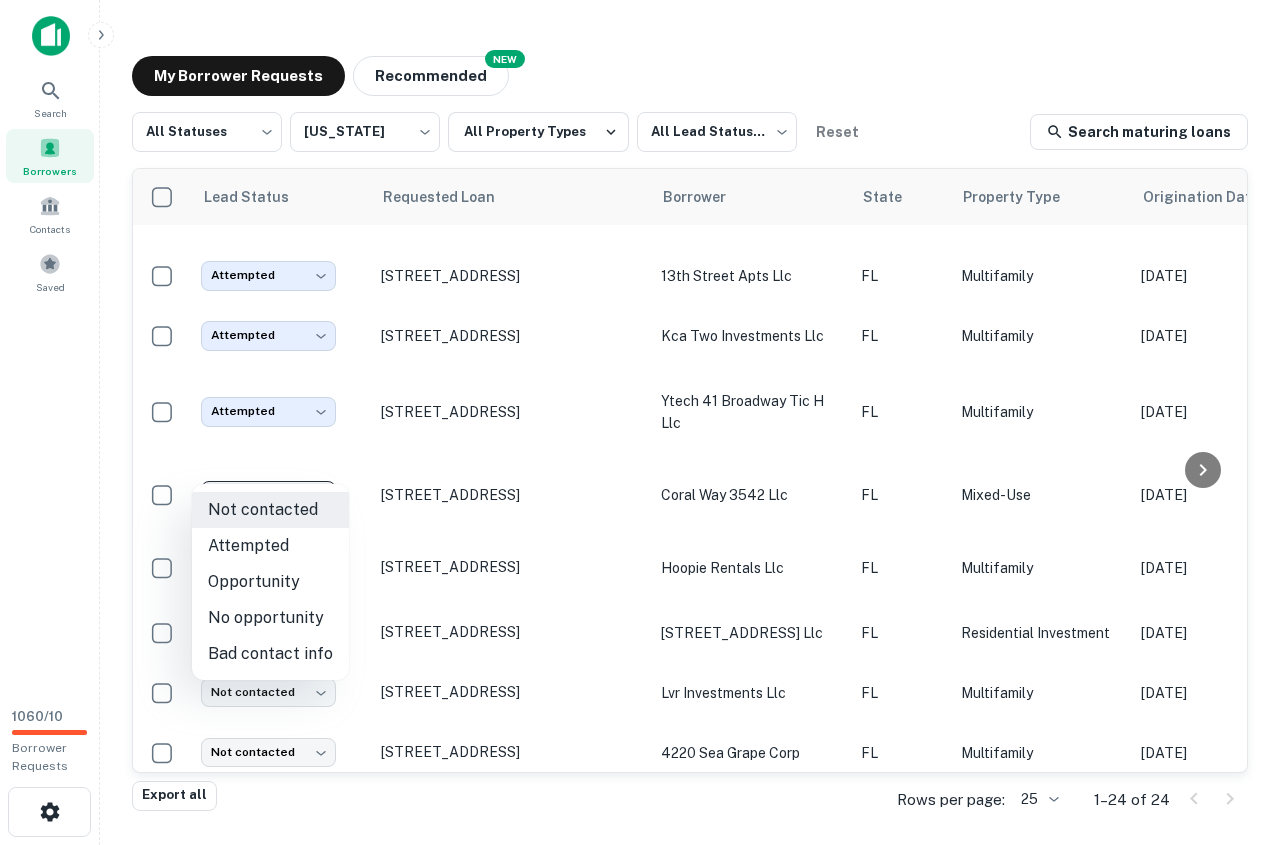 click on "Attempted" at bounding box center (270, 546) 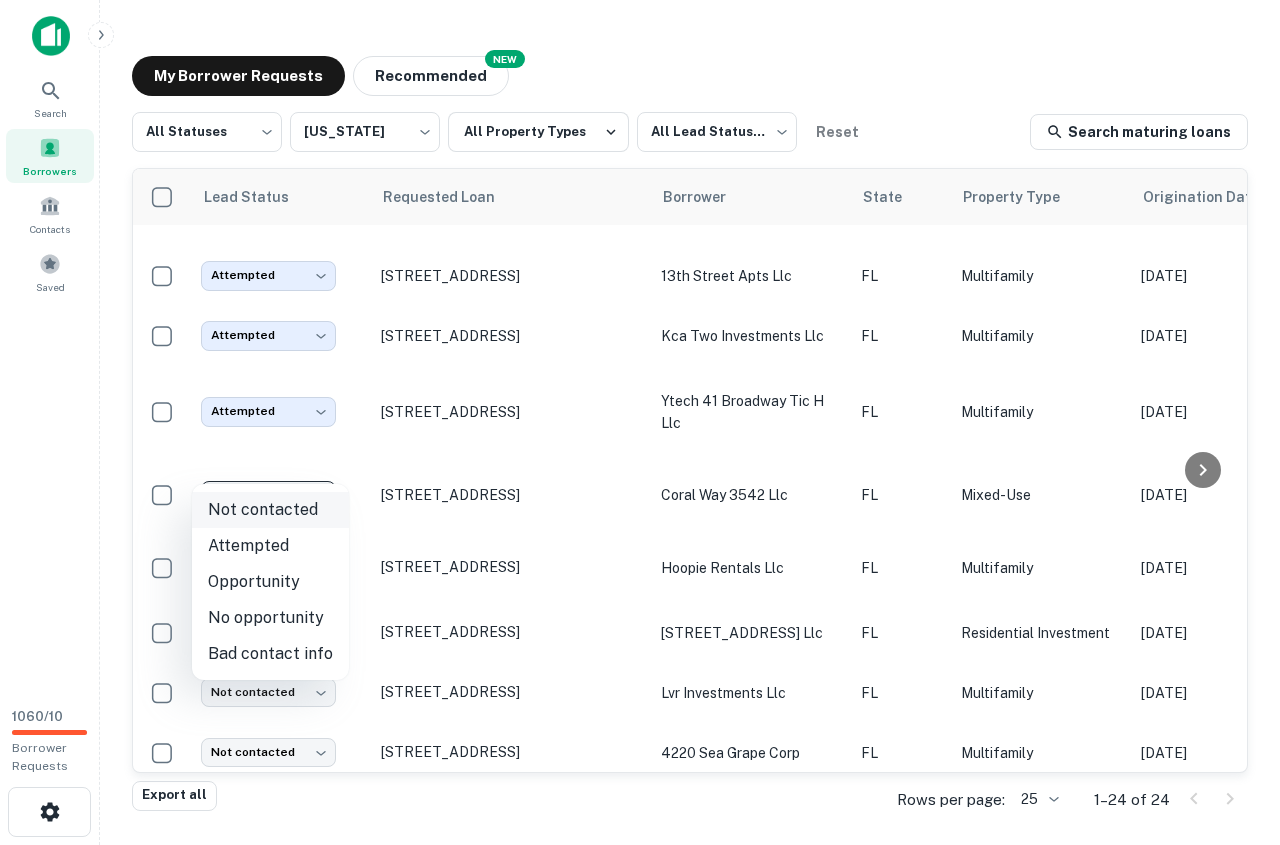 type on "*********" 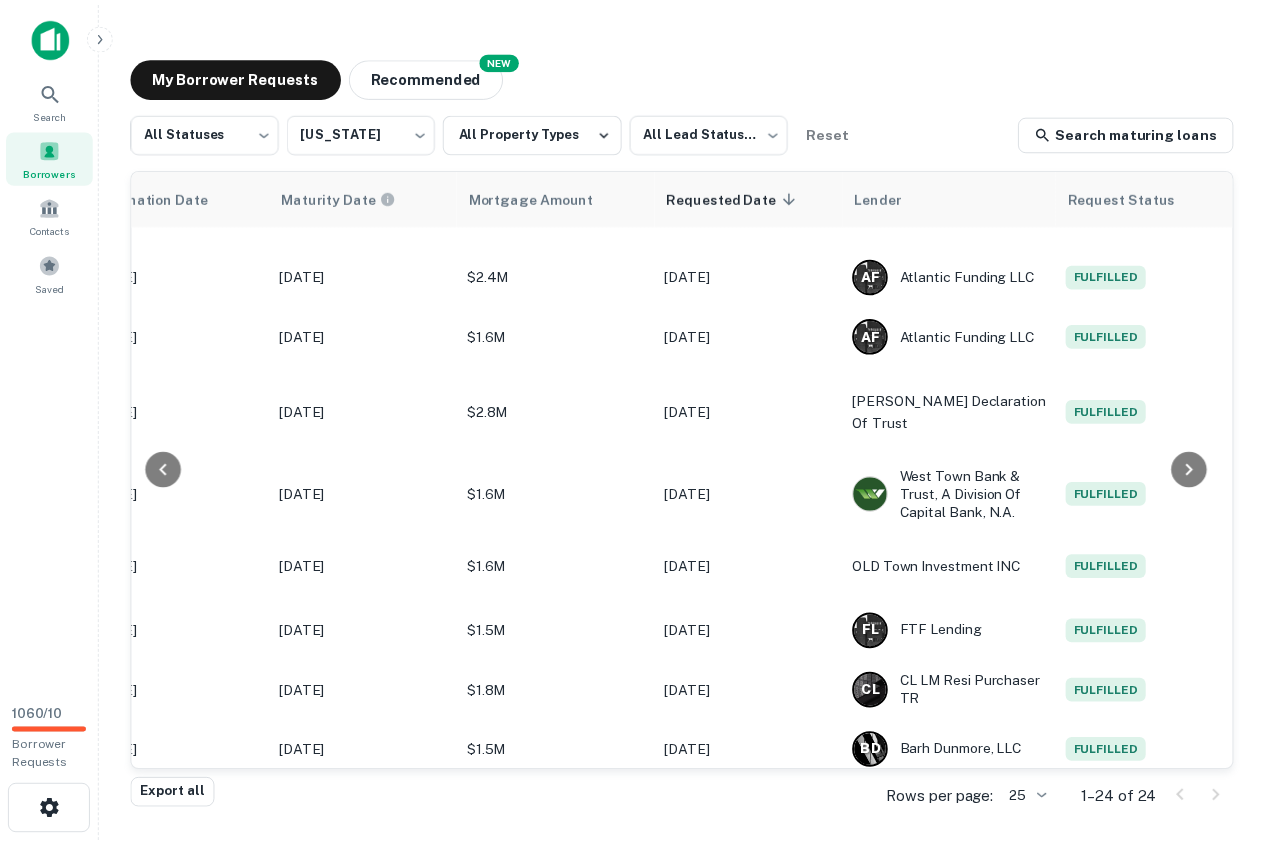 scroll, scrollTop: 1043, scrollLeft: 0, axis: vertical 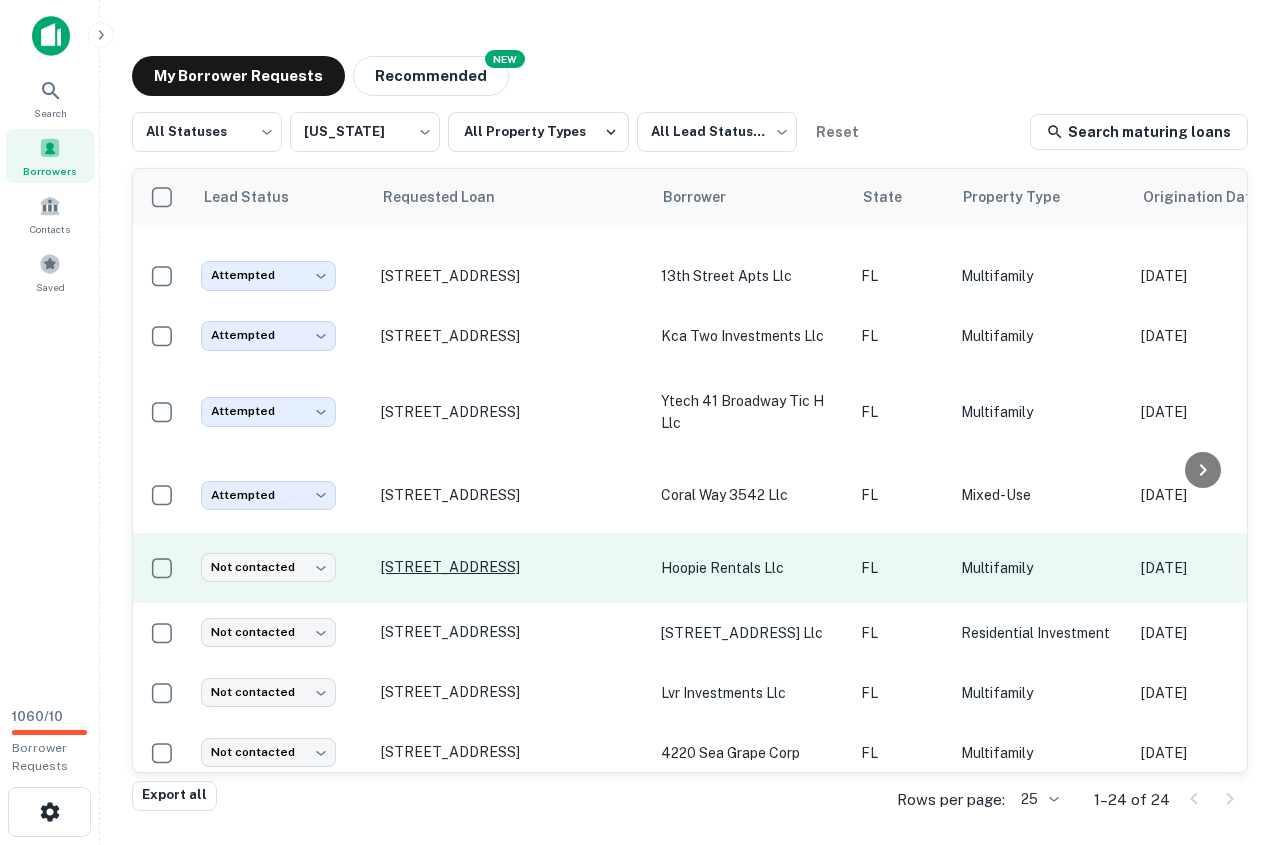 click on "1608 Nw 7th Ave Miami, FL33136" at bounding box center (511, 567) 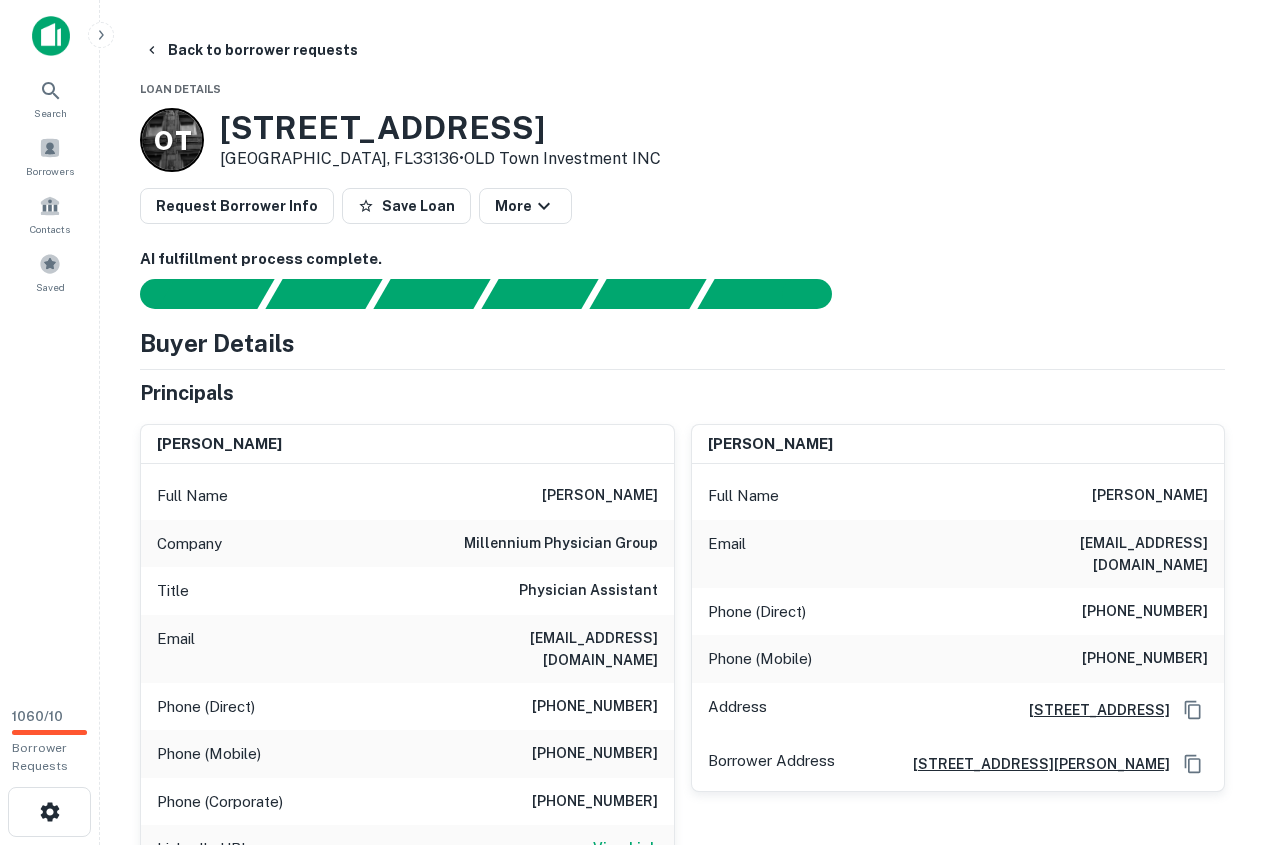 click on "(715) 554-1735" at bounding box center [595, 754] 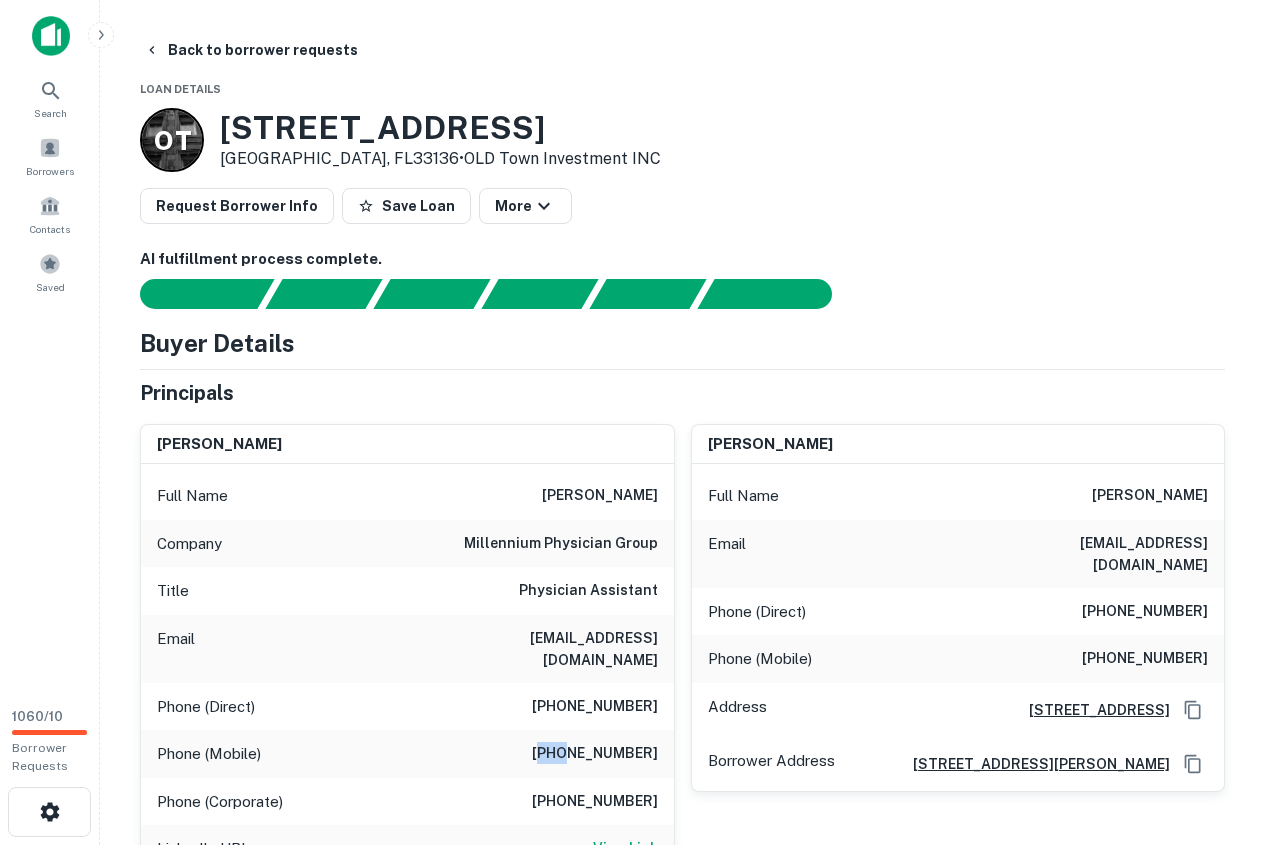 click on "(715) 554-1735" at bounding box center [595, 754] 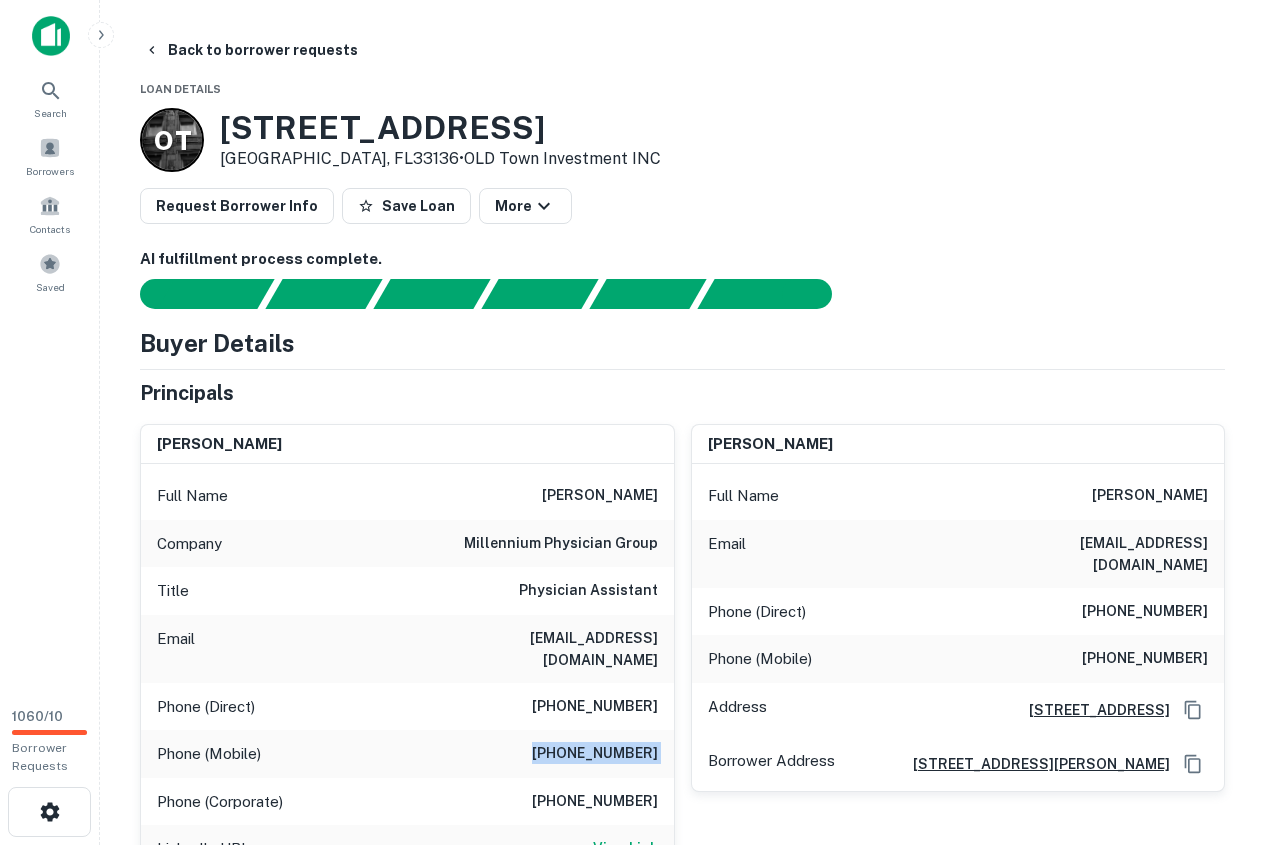 click on "(715) 554-1735" at bounding box center [595, 754] 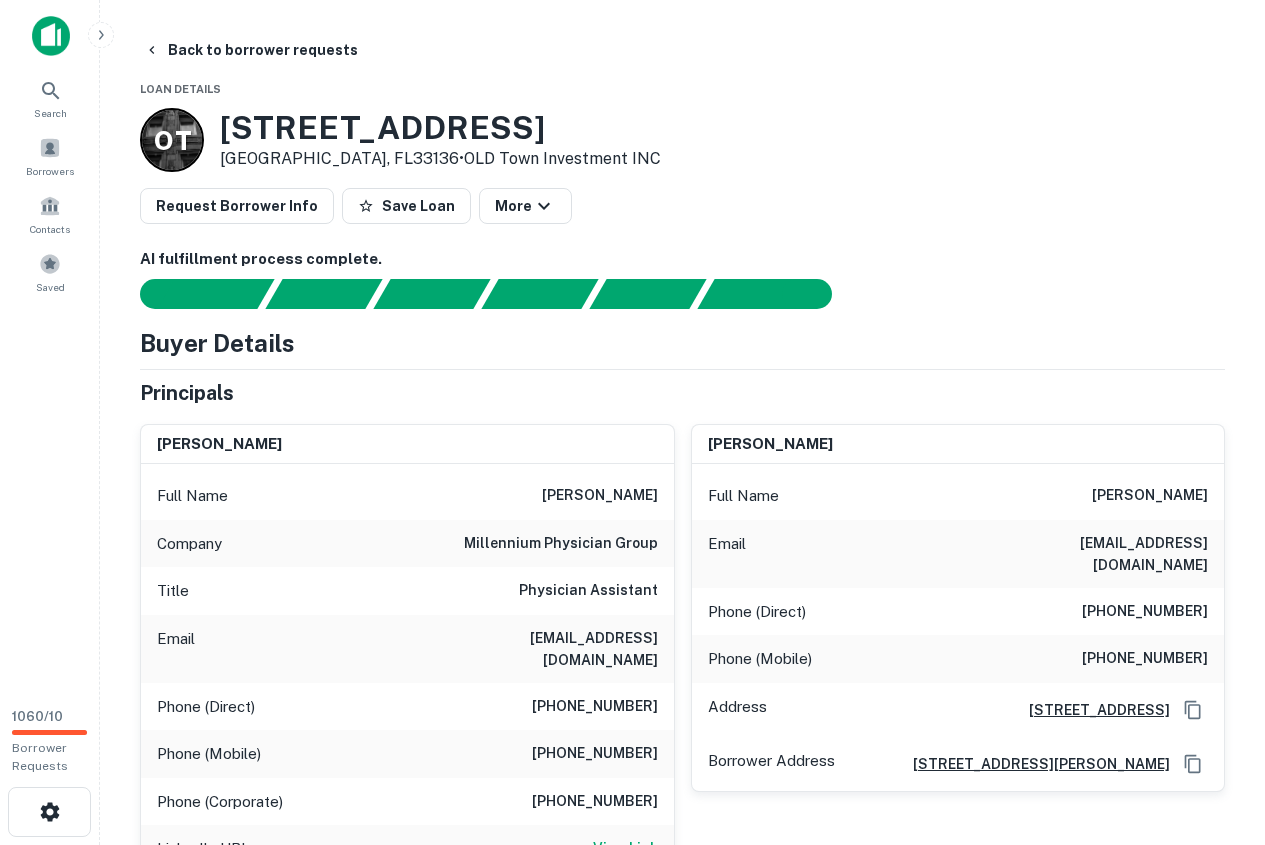 click on "Principals" at bounding box center (682, 393) 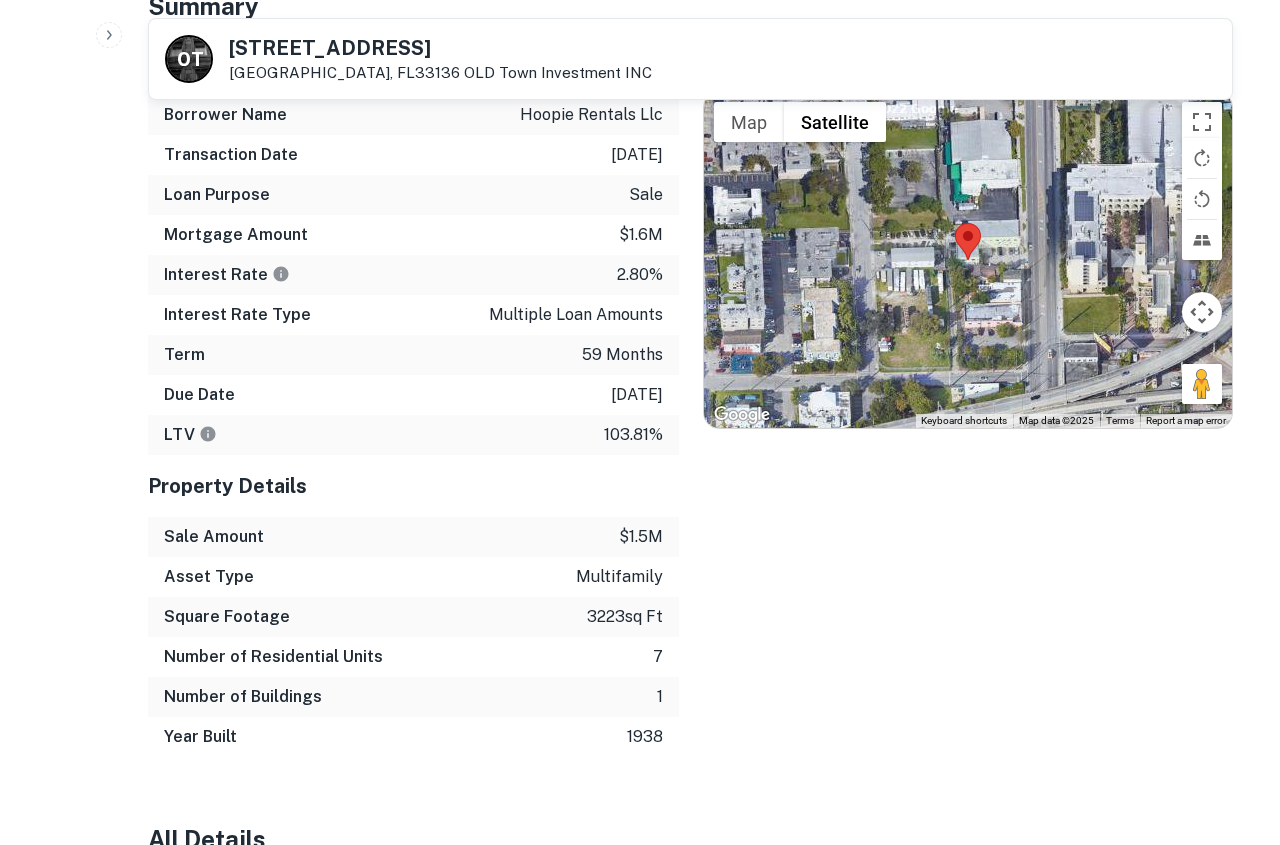 scroll, scrollTop: 0, scrollLeft: 0, axis: both 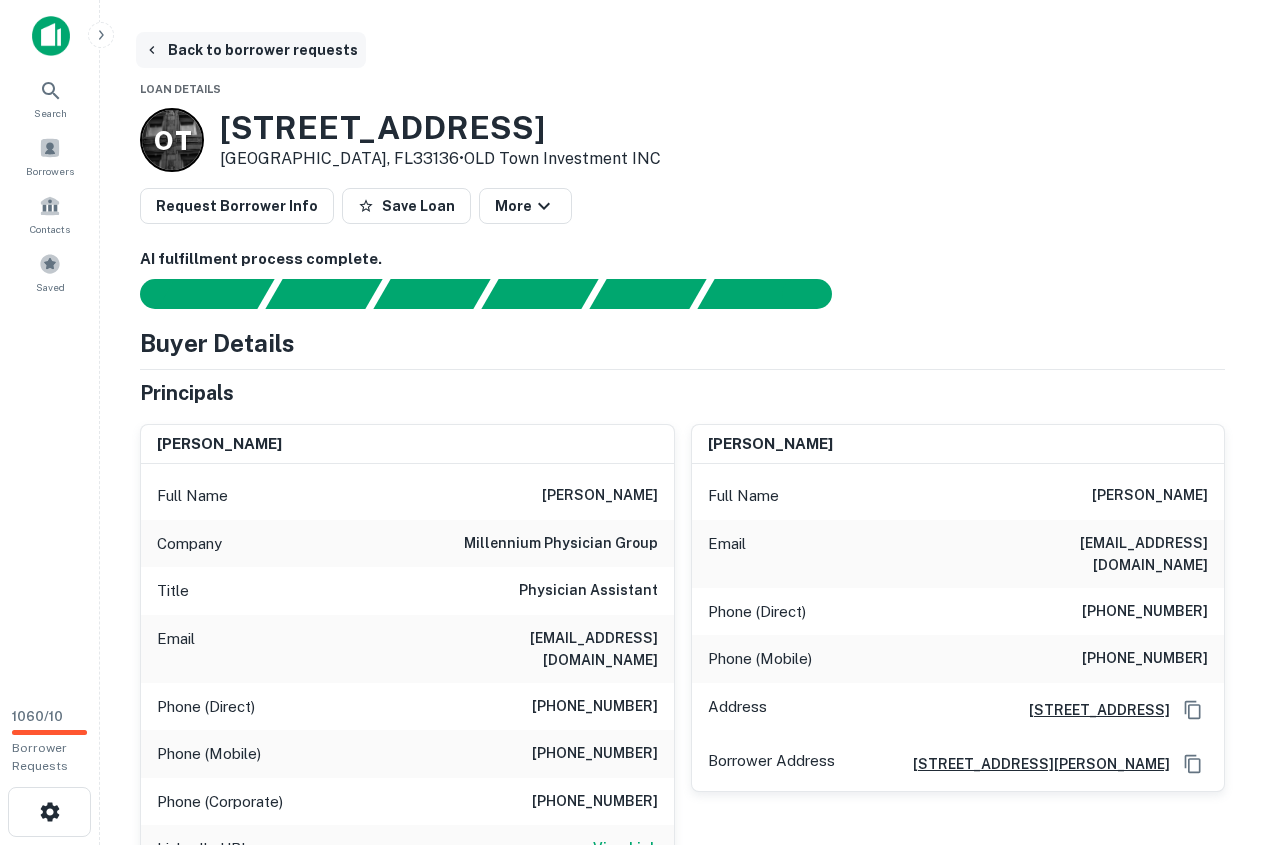 click on "Back to borrower requests" at bounding box center (251, 50) 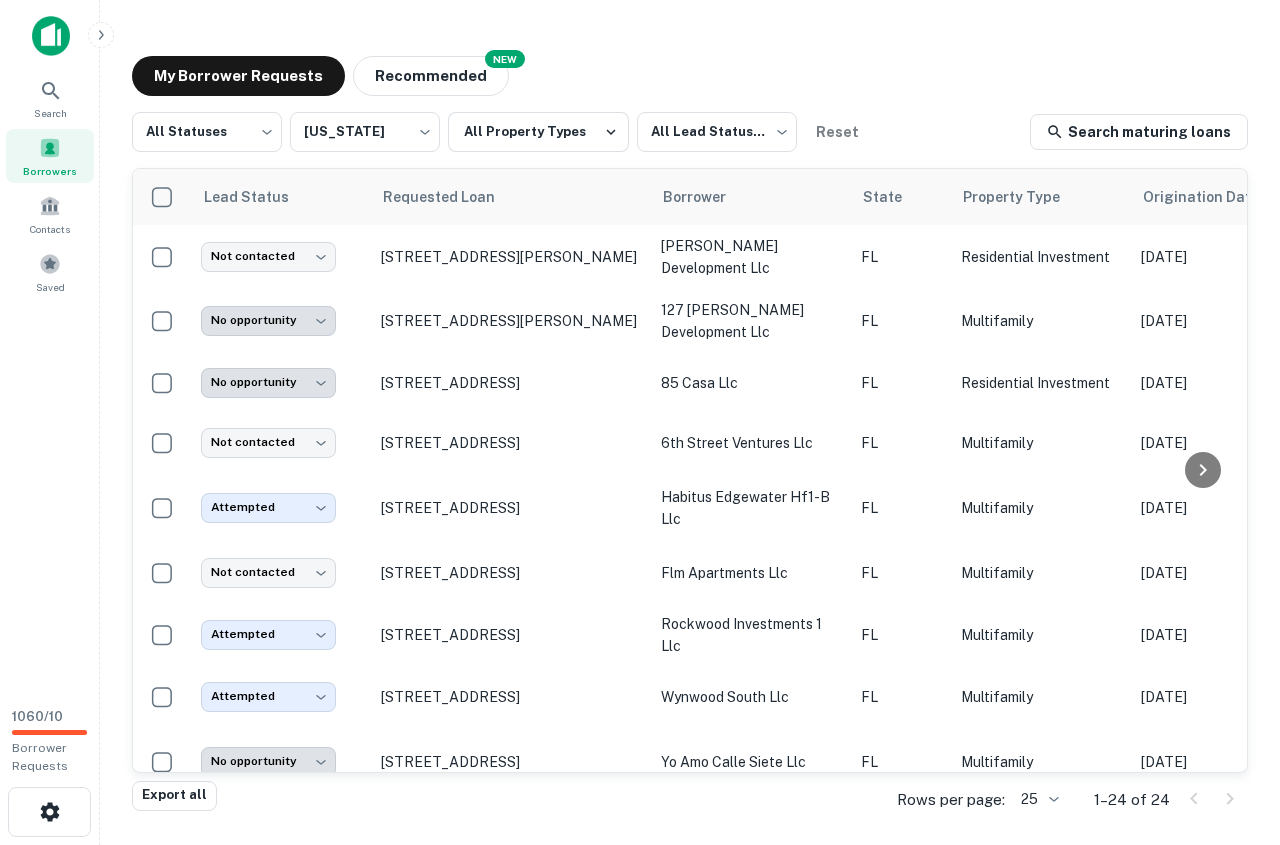scroll, scrollTop: 1043, scrollLeft: 0, axis: vertical 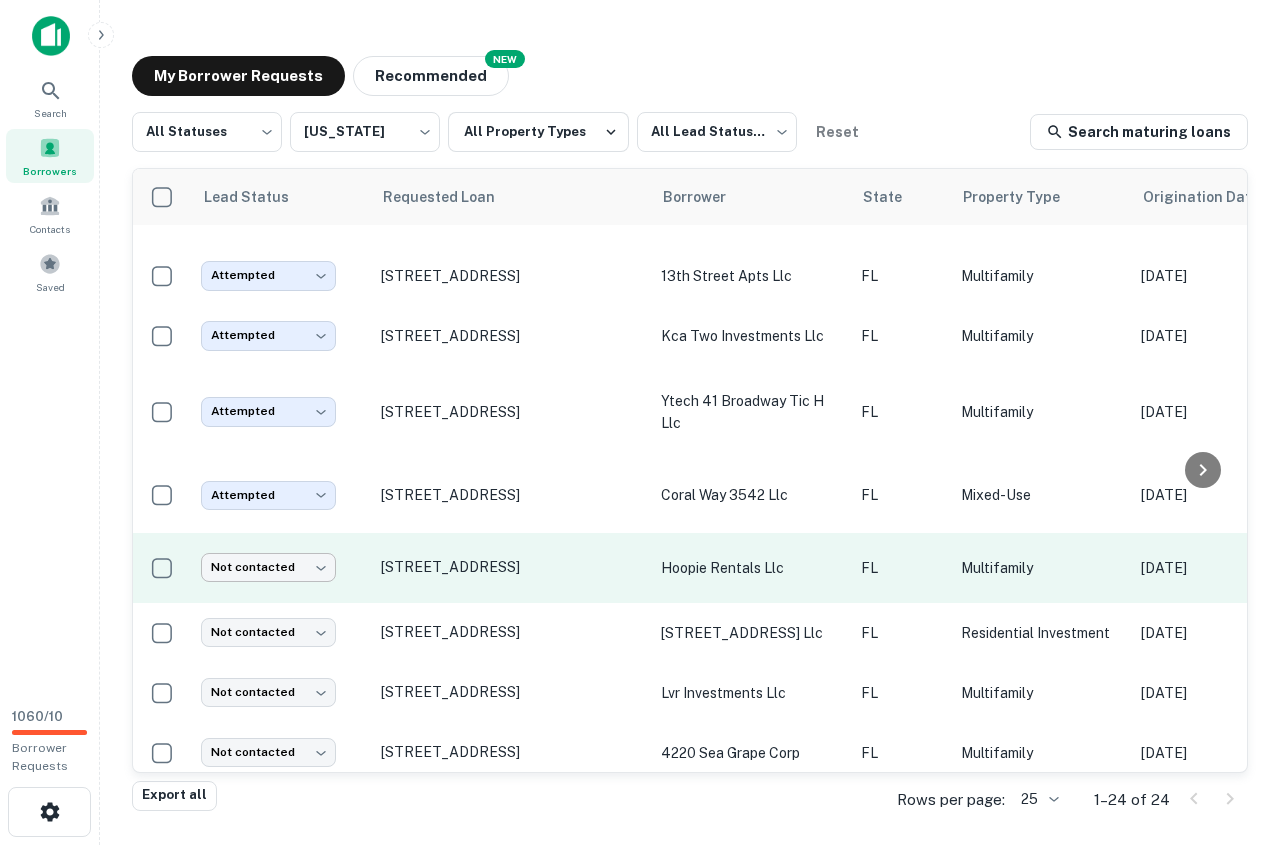 click on "**********" at bounding box center (640, 422) 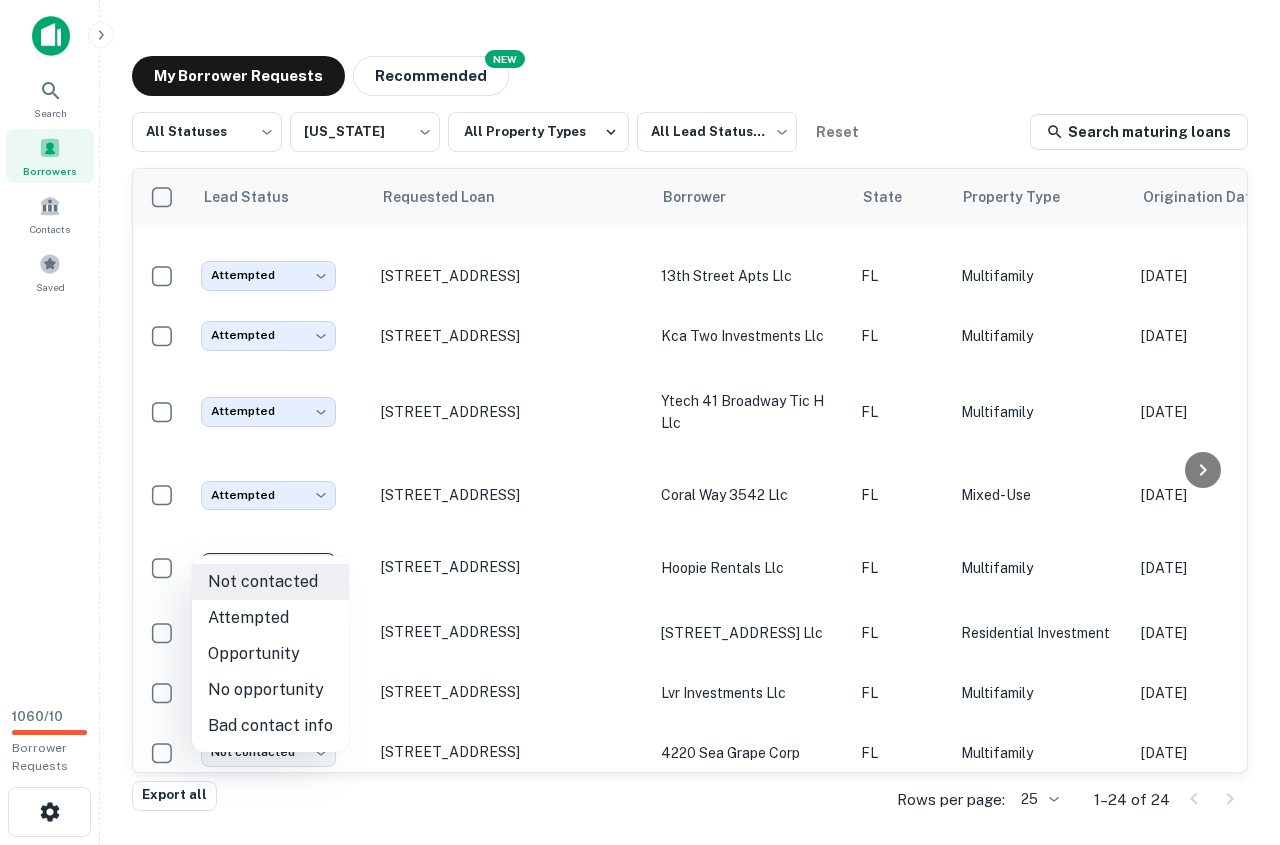 click on "Attempted" at bounding box center [270, 618] 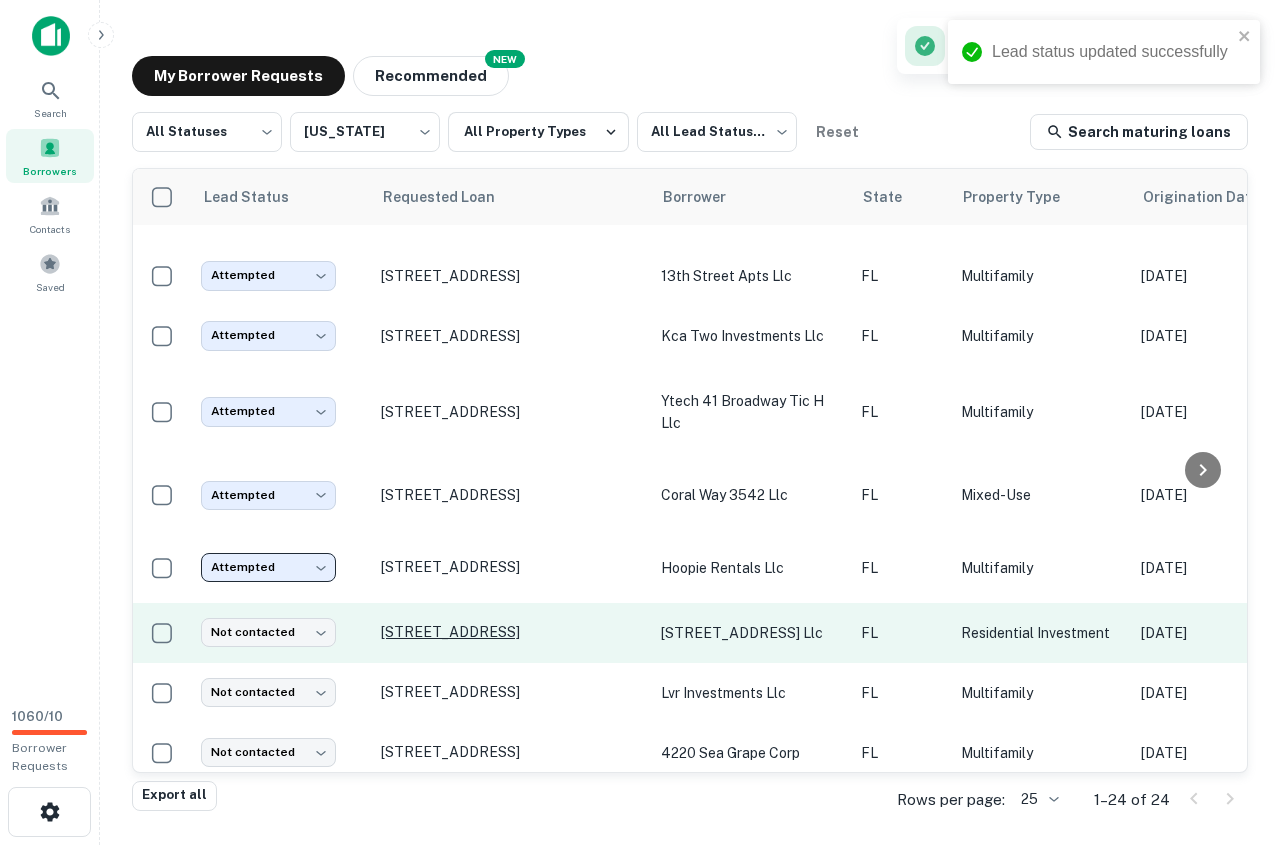 click on "1245 Sw 13th Ave Miami, FL33135" at bounding box center [511, 632] 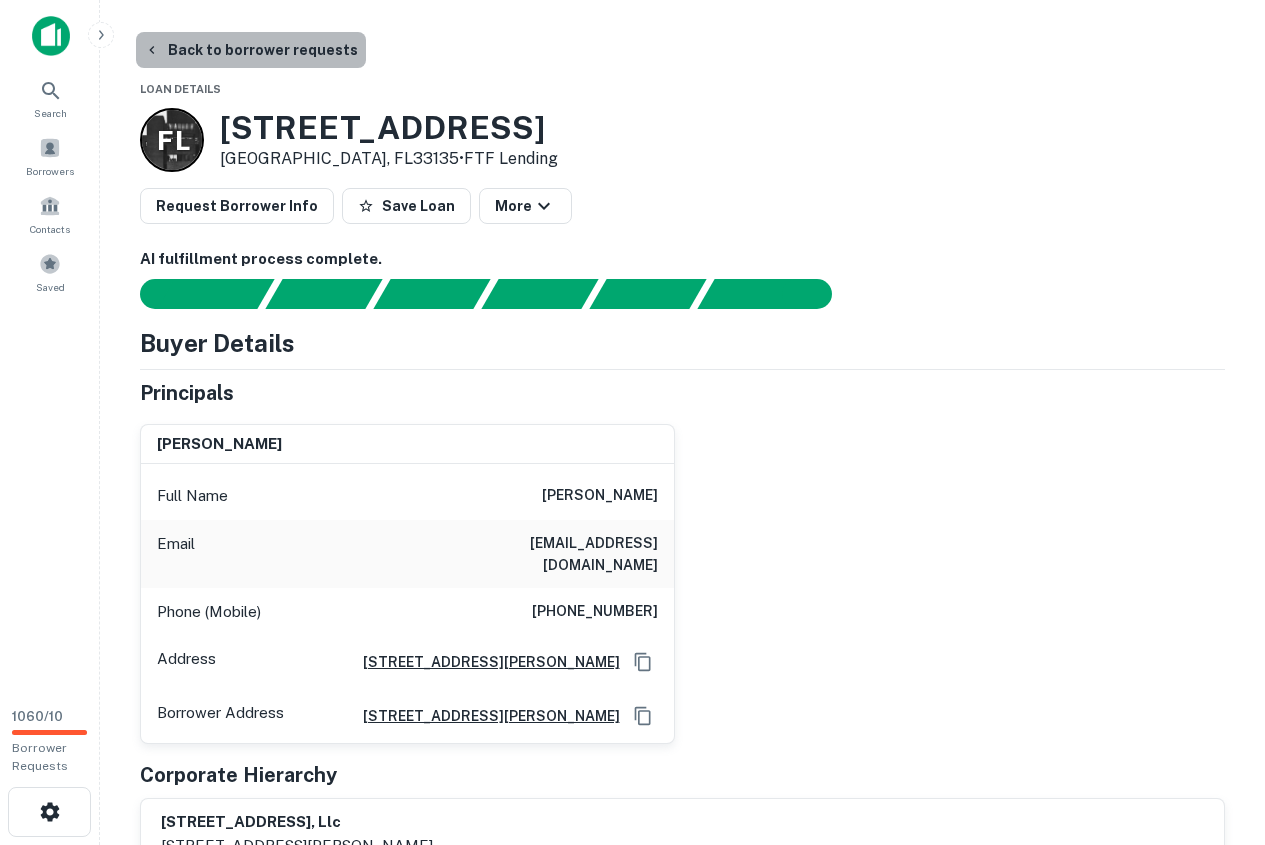 click on "Back to borrower requests" at bounding box center (251, 50) 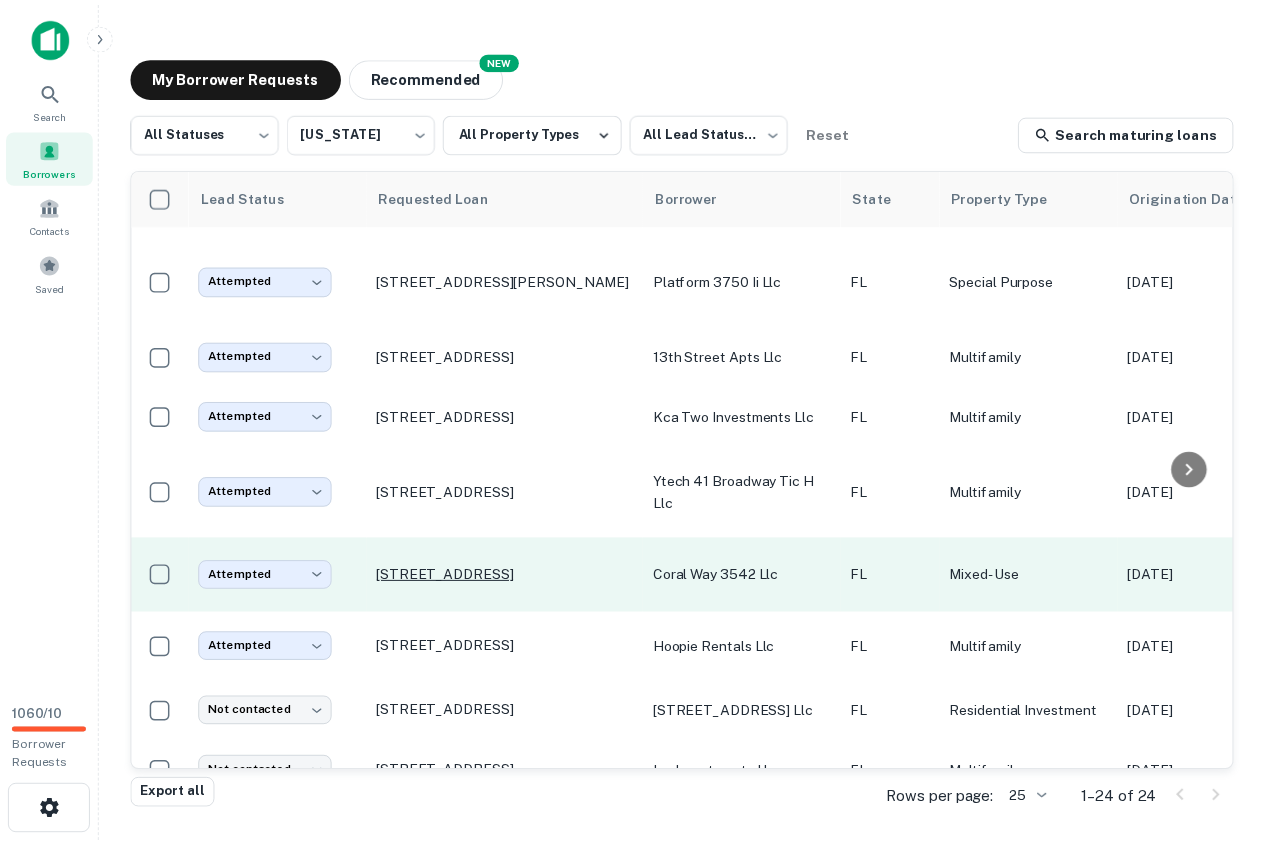 scroll, scrollTop: 1043, scrollLeft: 0, axis: vertical 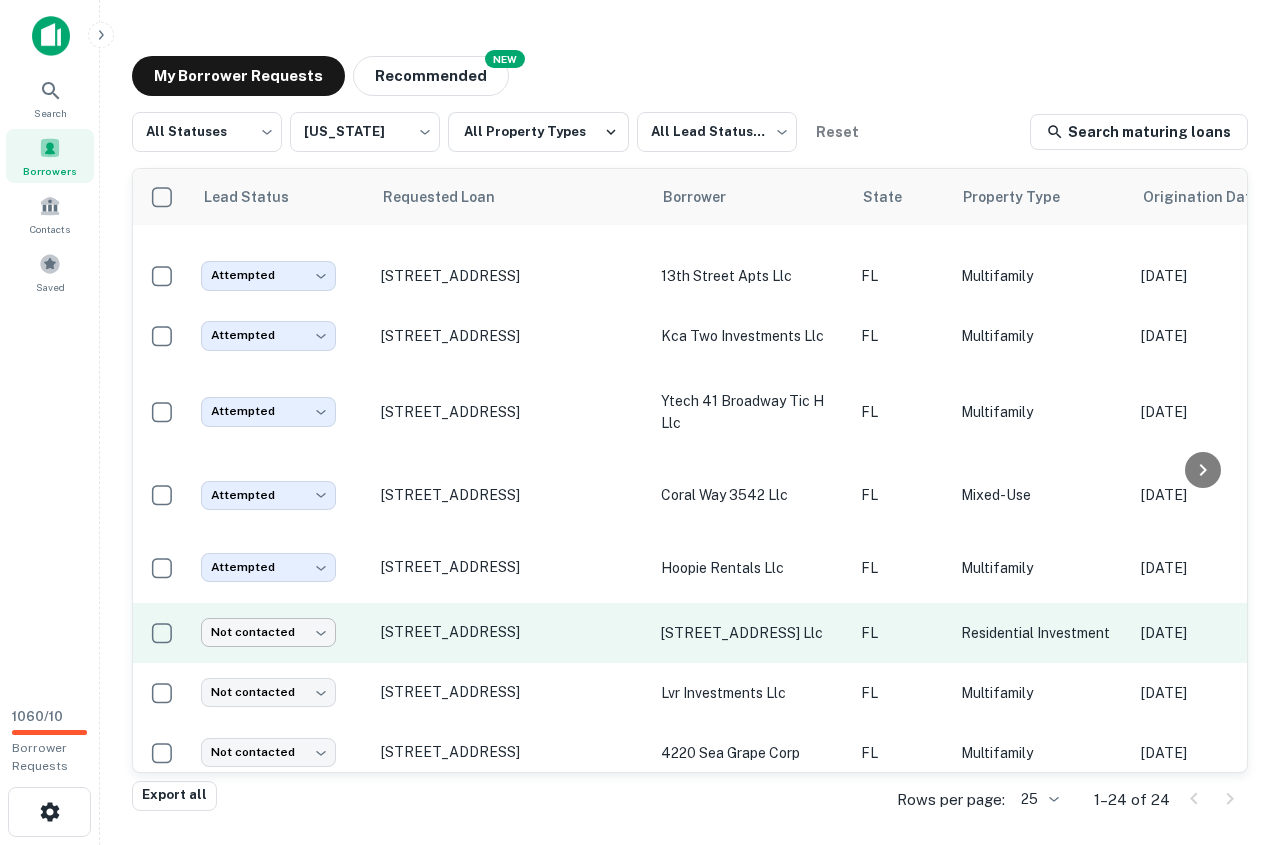 click on "**********" at bounding box center [640, 422] 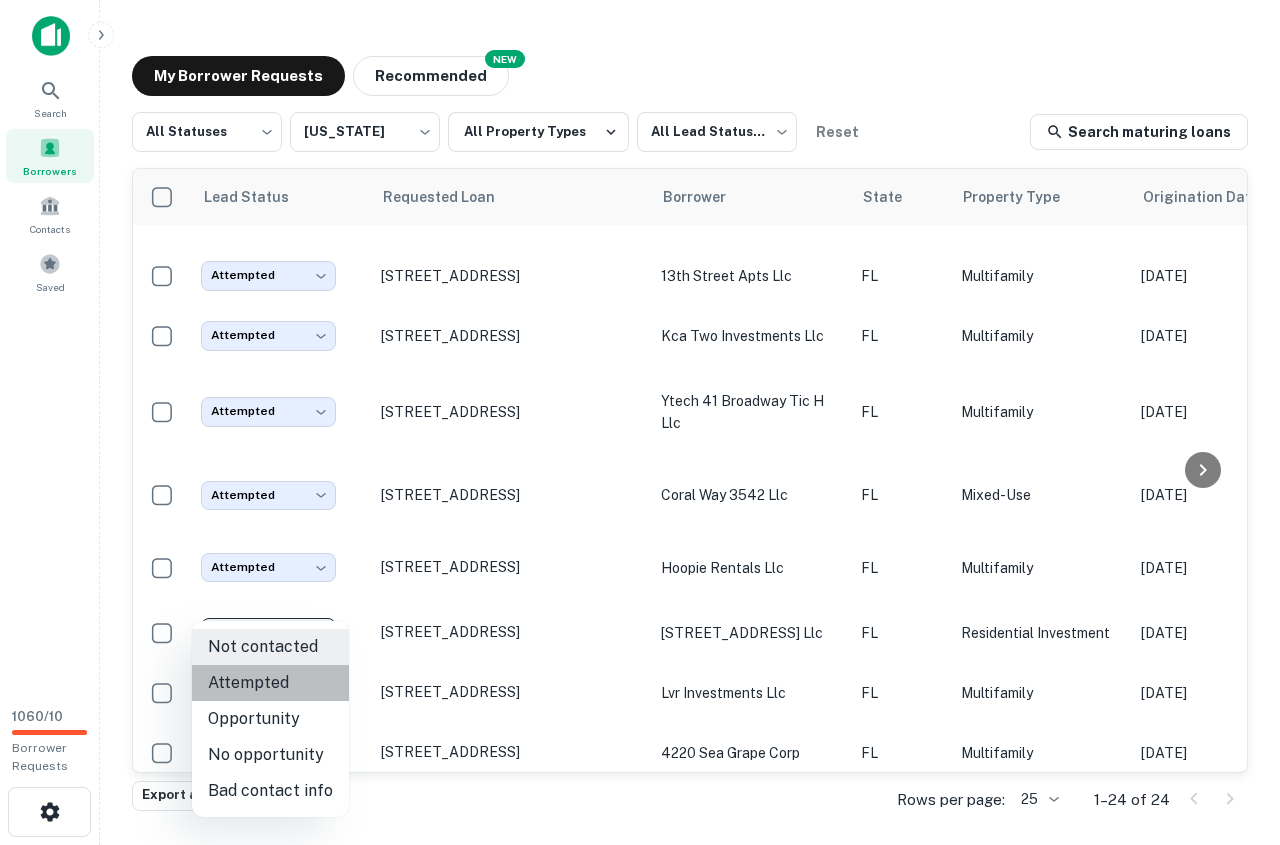 click on "Attempted" at bounding box center (270, 683) 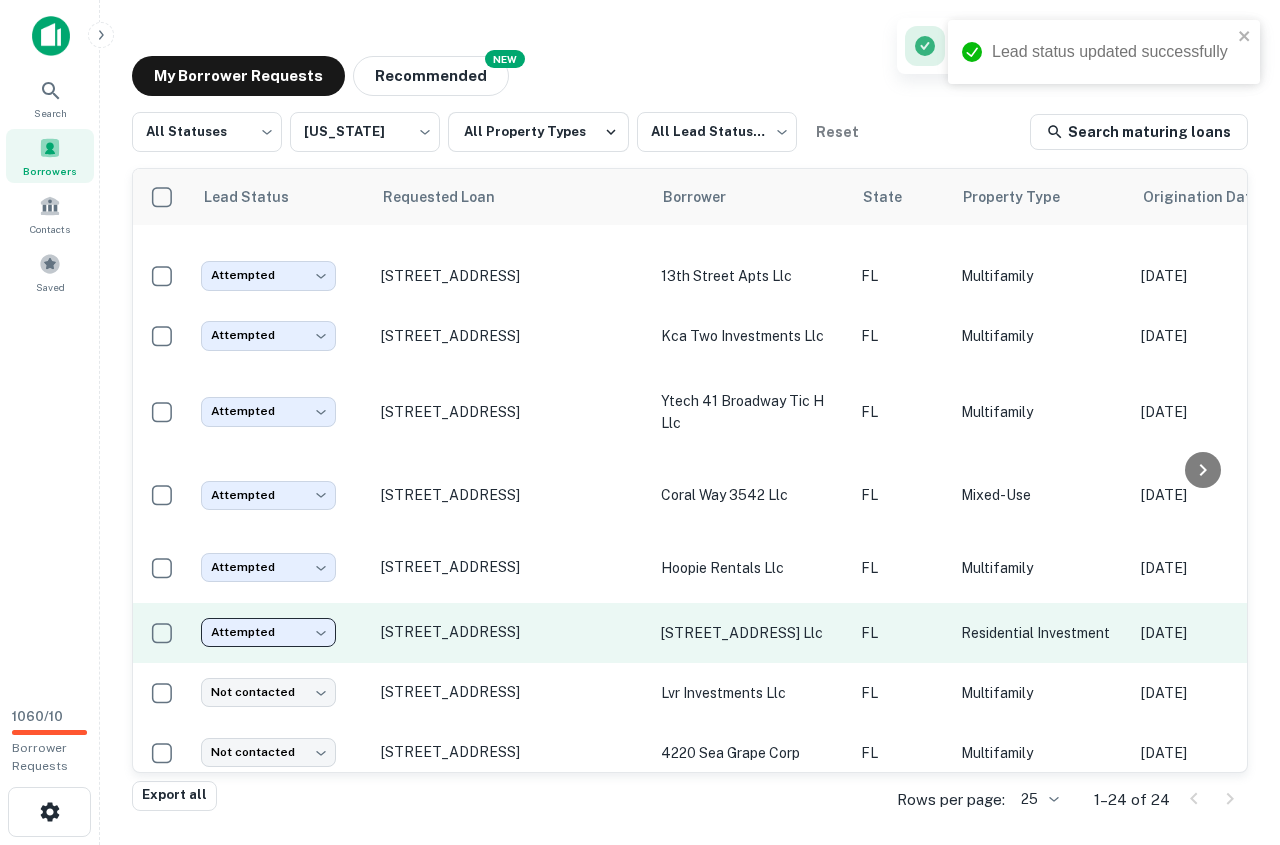 click on "**********" at bounding box center [640, 422] 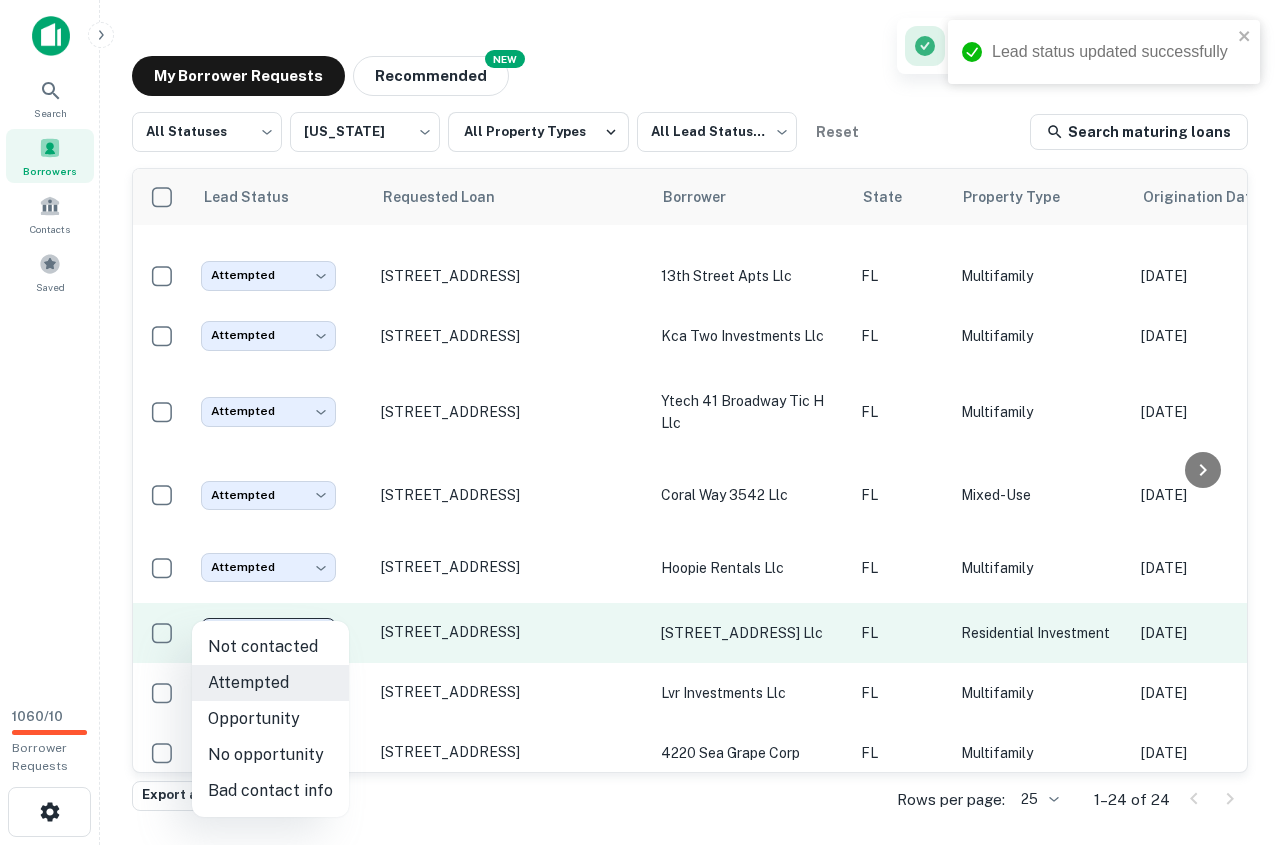 click on "**********" at bounding box center (640, 422) 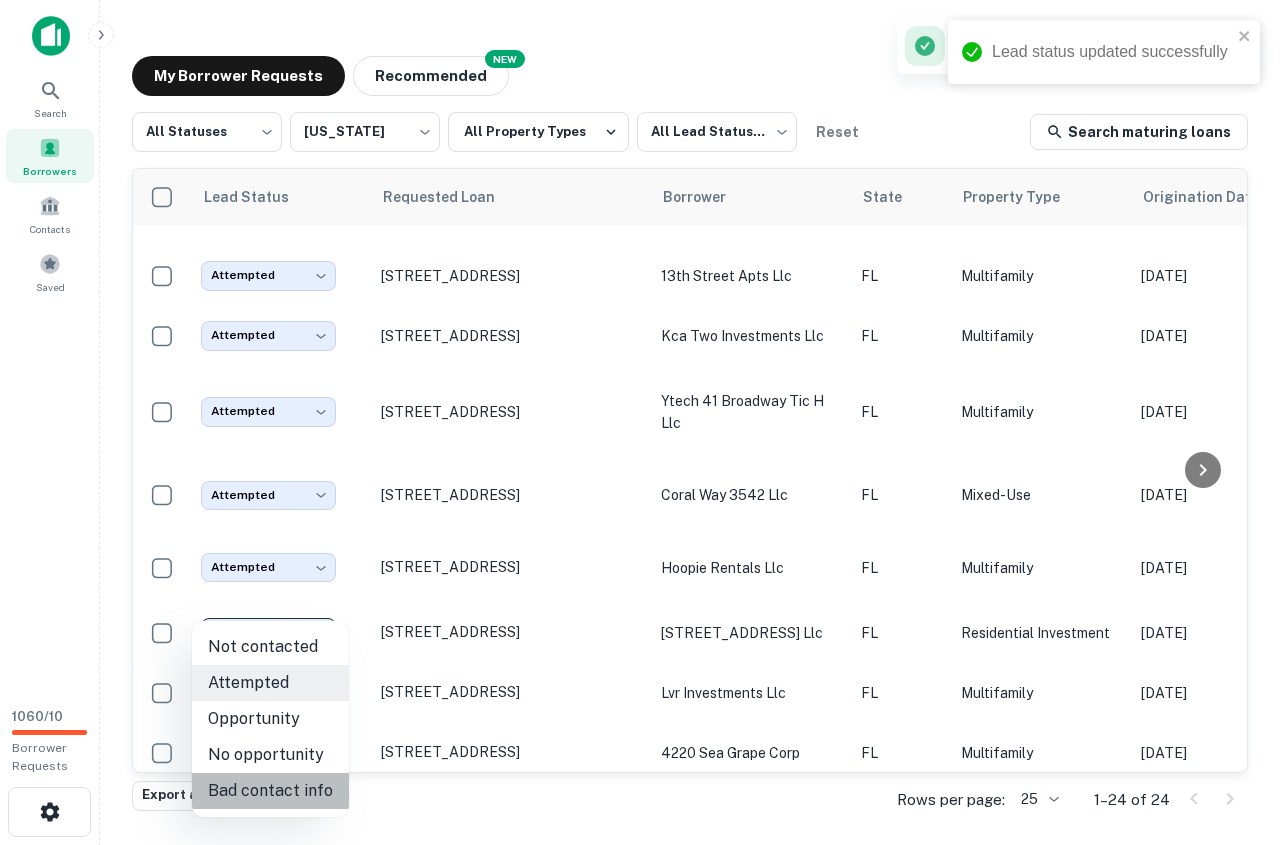 click on "Bad contact info" at bounding box center (270, 791) 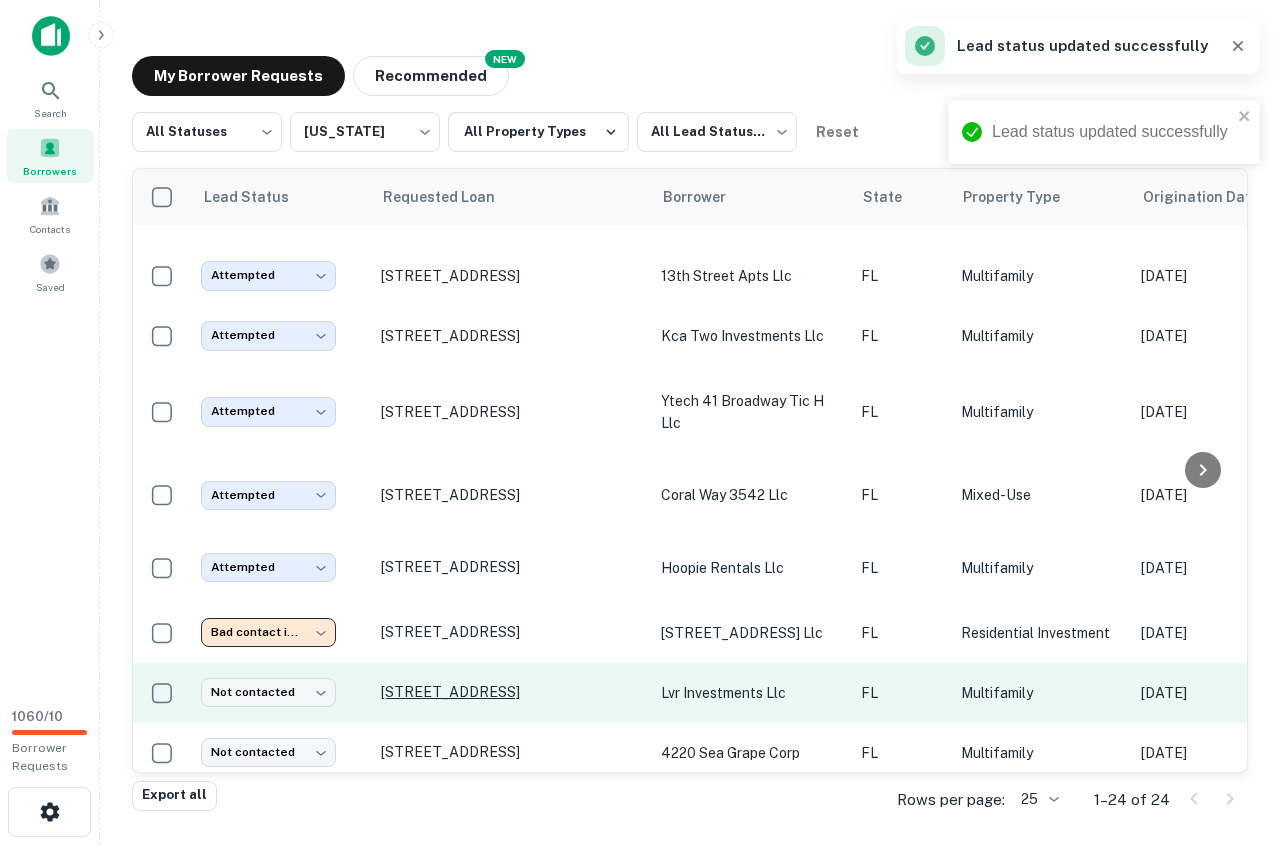 click on "1361 Sw 7th St Miami, FL33135" at bounding box center (511, 692) 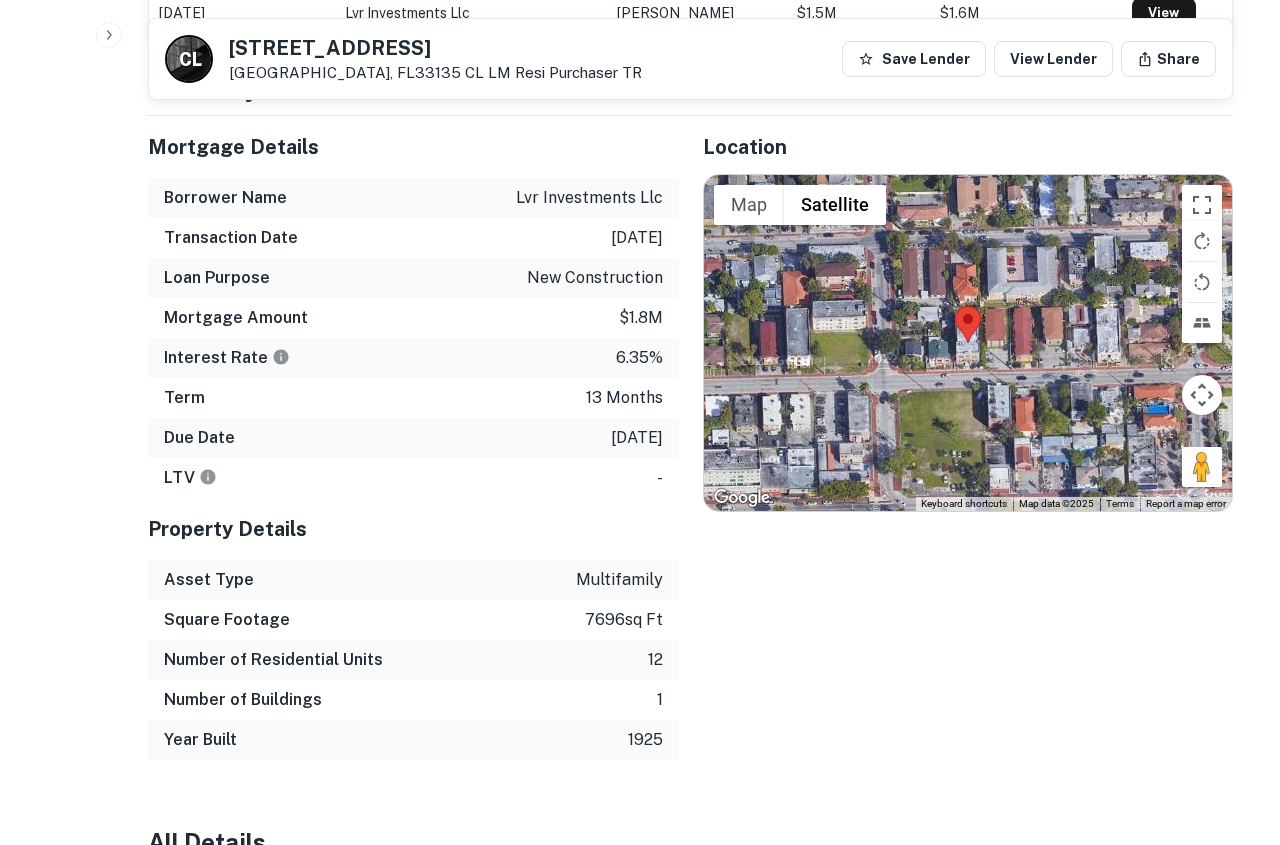 scroll, scrollTop: 0, scrollLeft: 0, axis: both 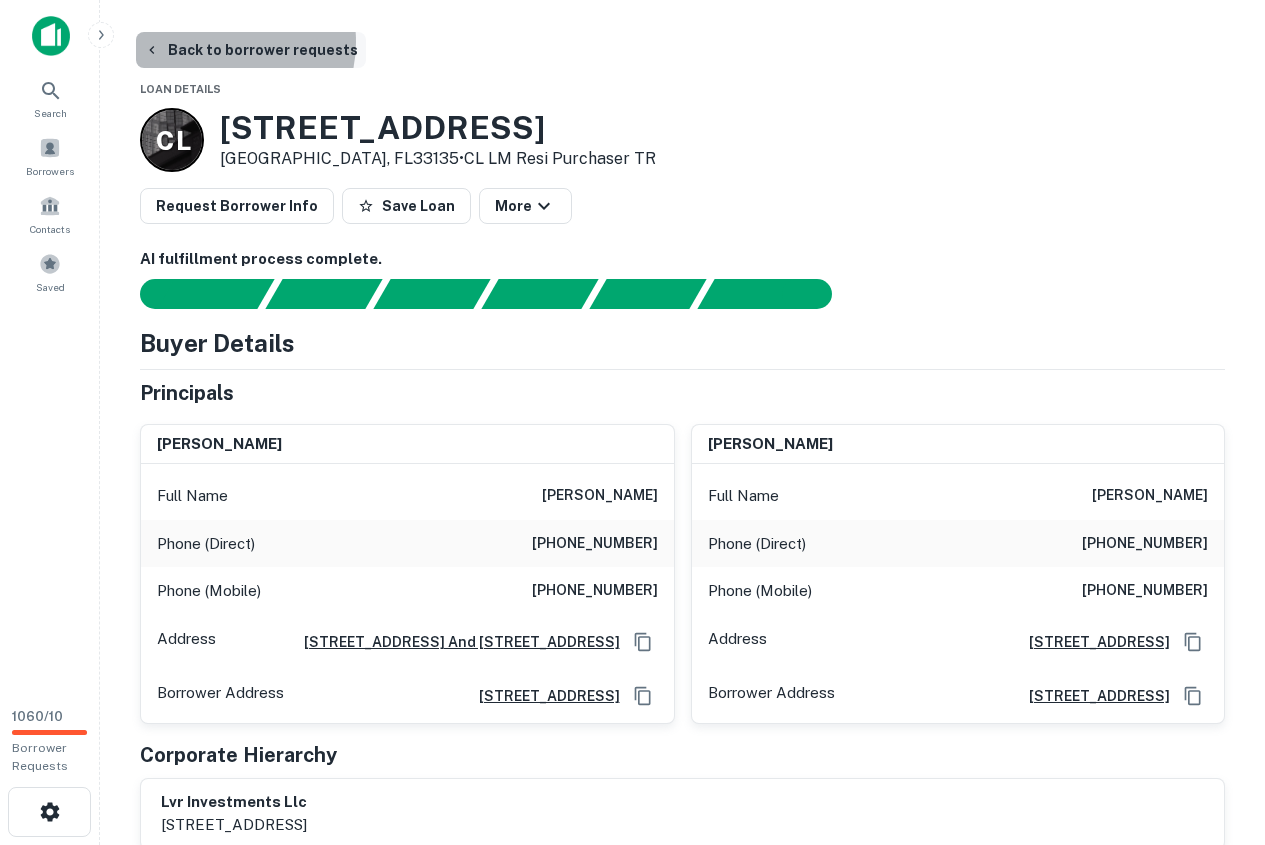 click on "Back to borrower requests" at bounding box center (251, 50) 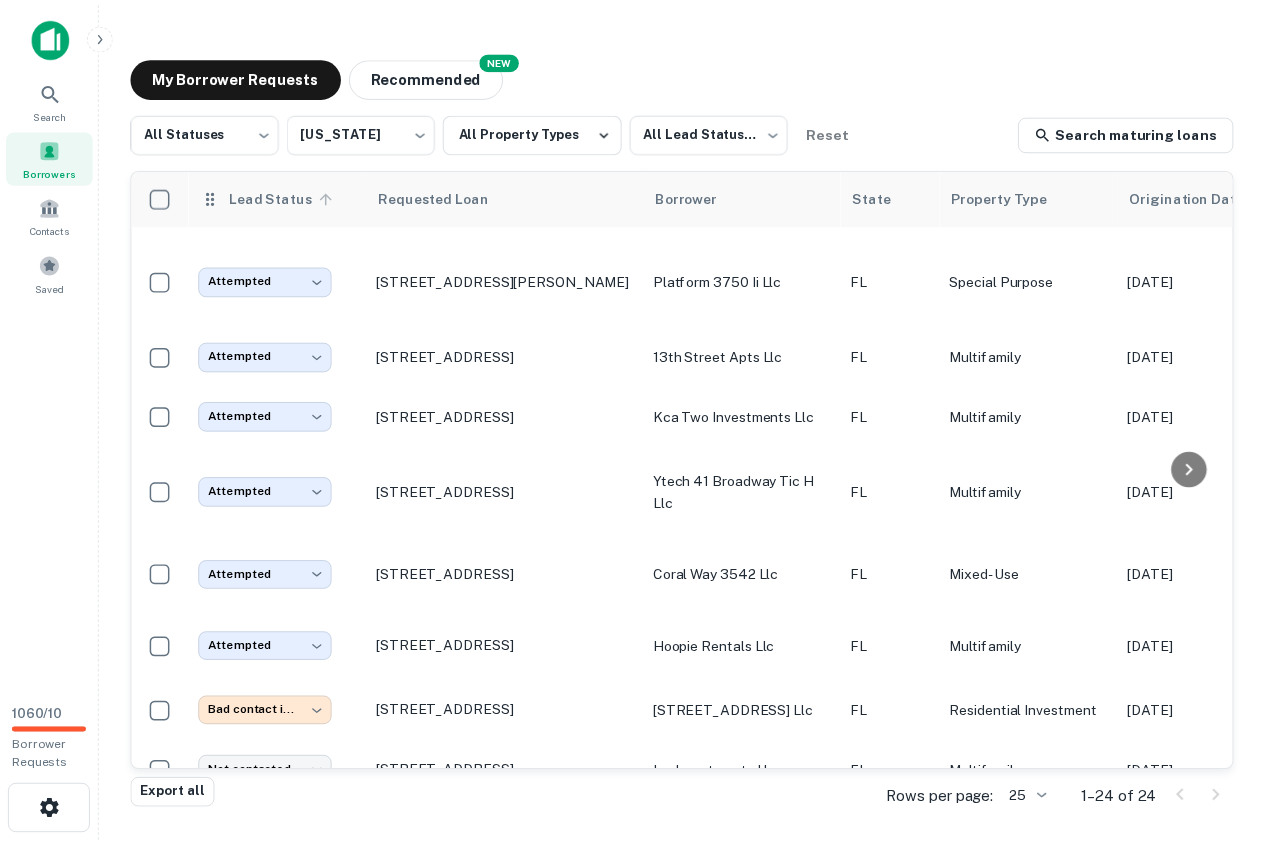 scroll, scrollTop: 1043, scrollLeft: 0, axis: vertical 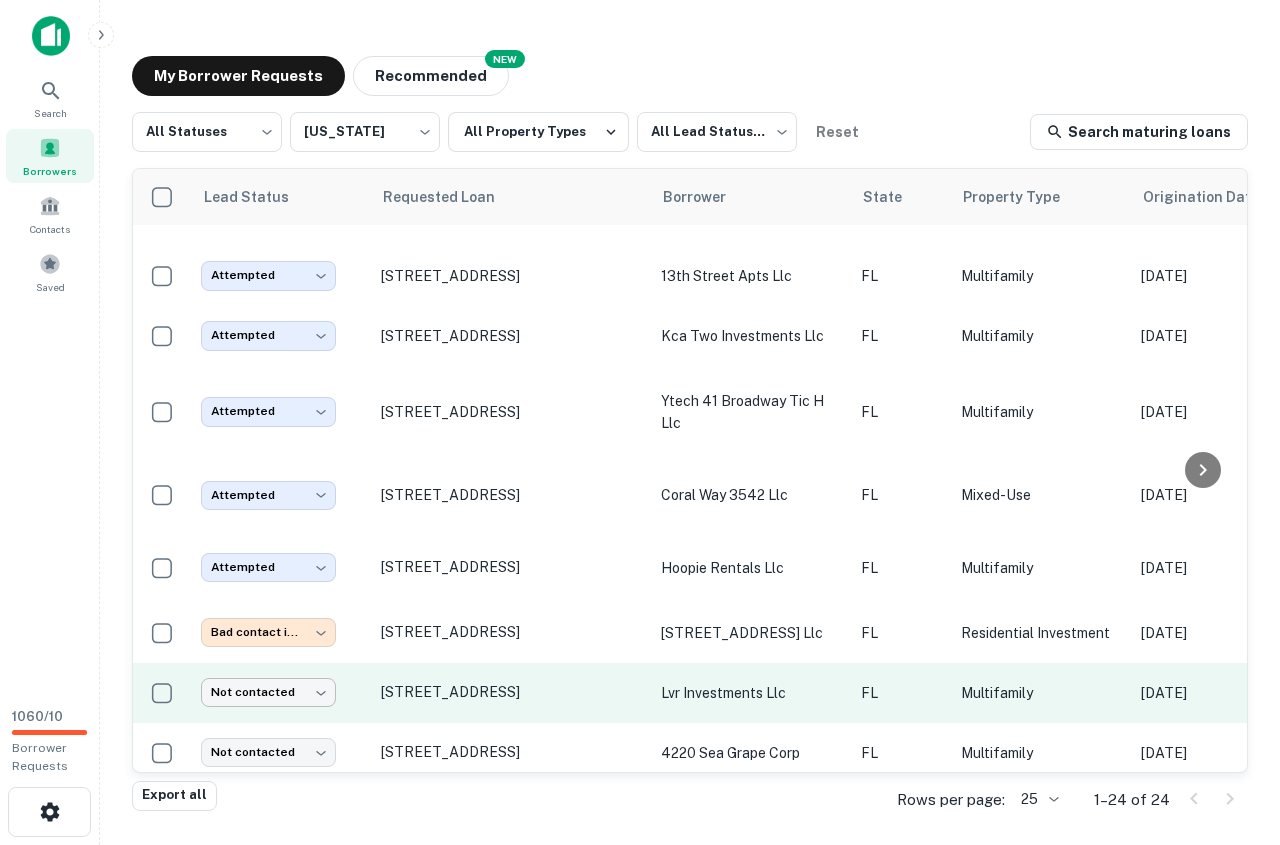 click on "**********" at bounding box center (640, 422) 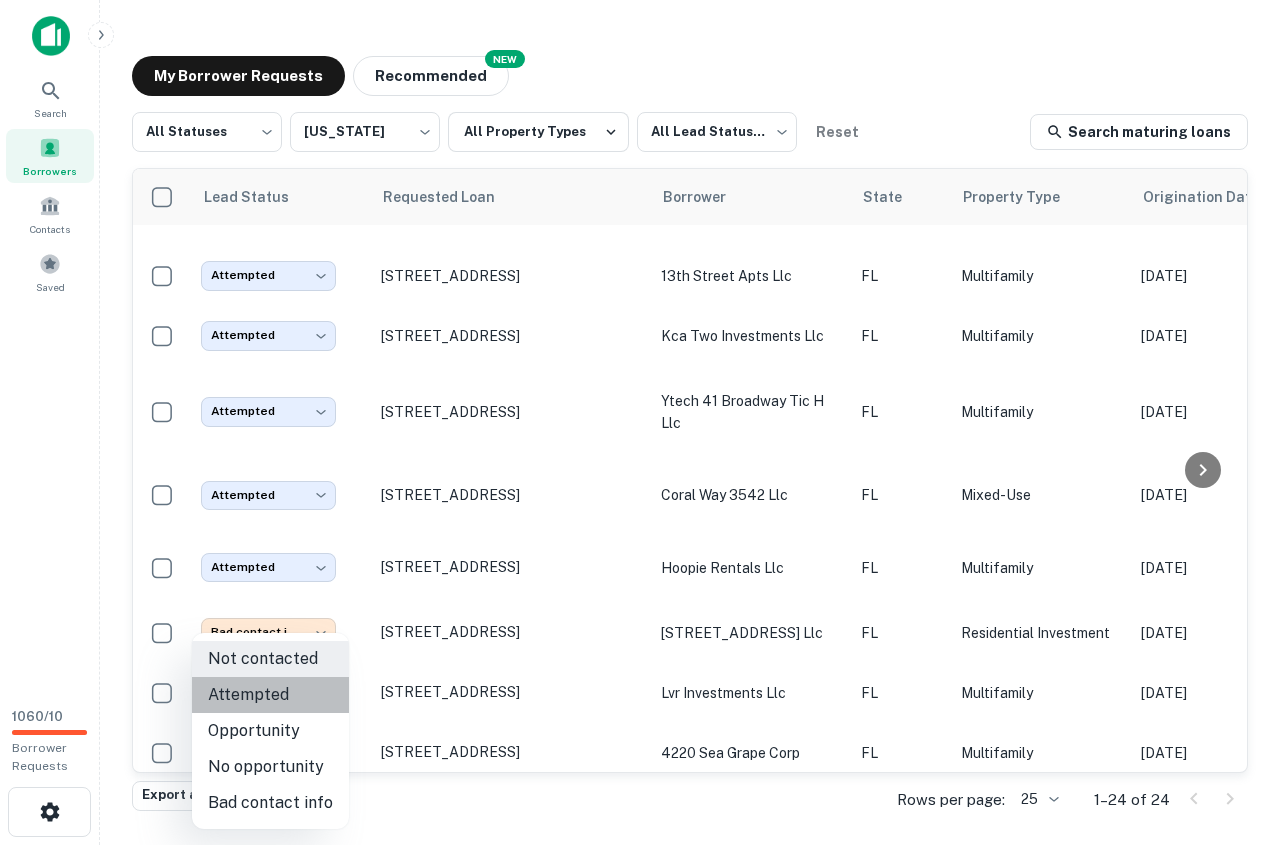 click on "Attempted" at bounding box center [270, 695] 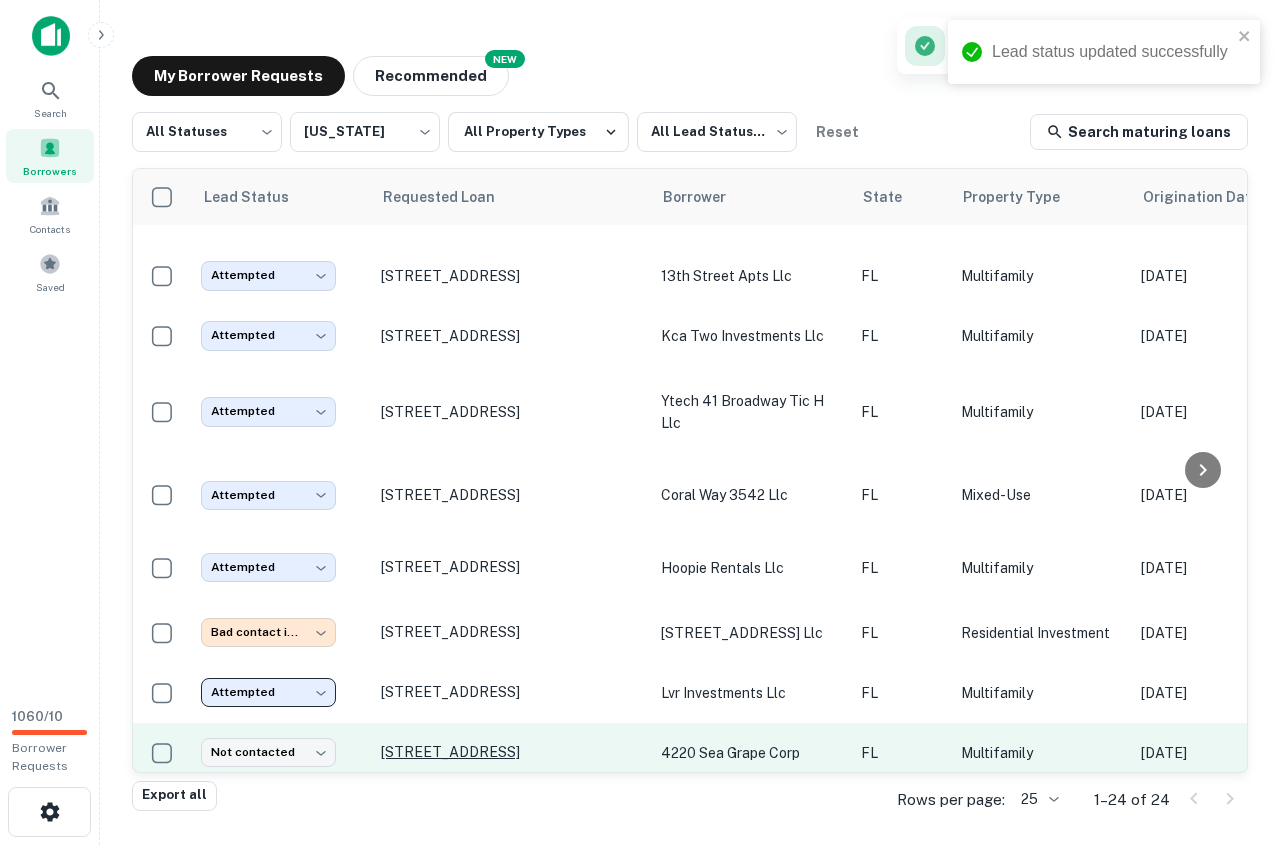 click on "165 Nw 39th St Miami, FL33127" at bounding box center [511, 752] 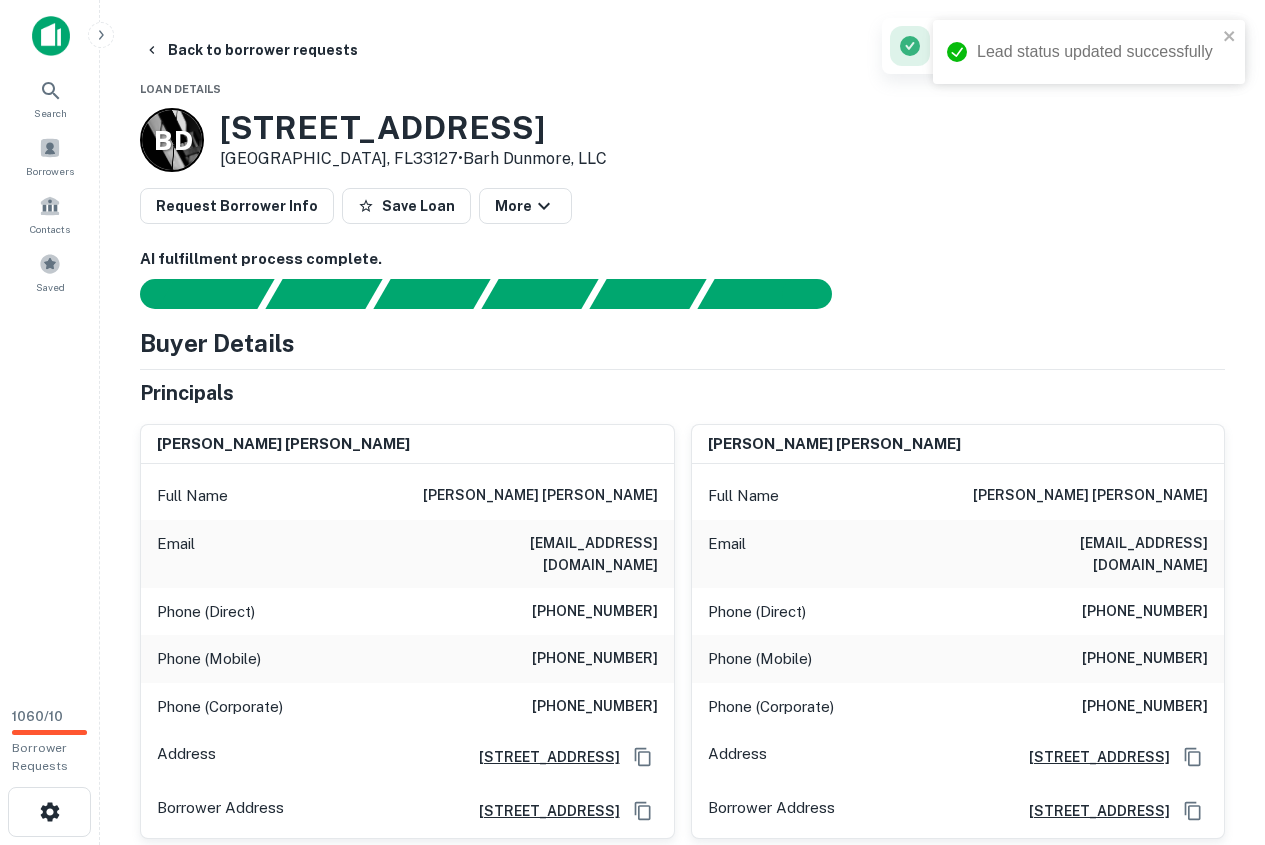 click on "(617) 938-4138" at bounding box center (595, 659) 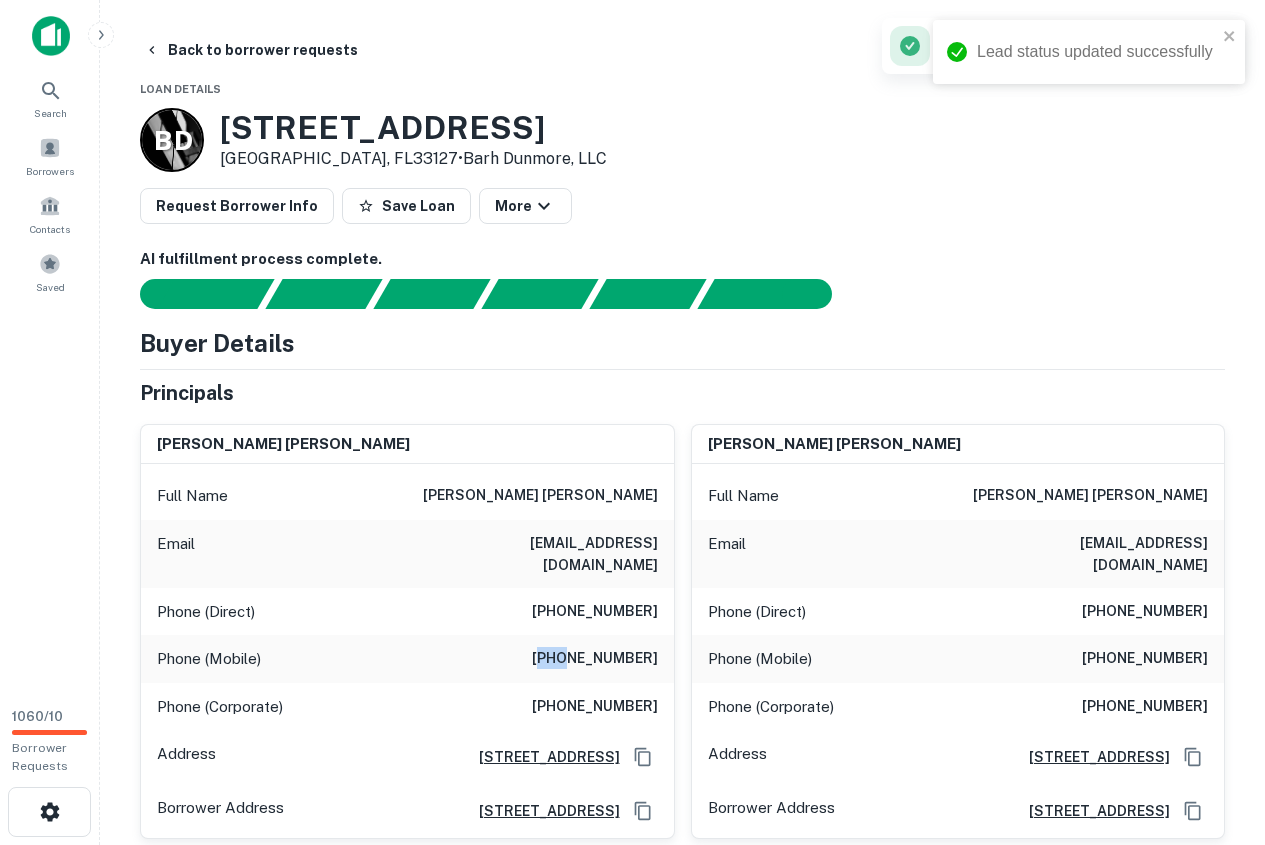 click on "(617) 938-4138" at bounding box center (595, 659) 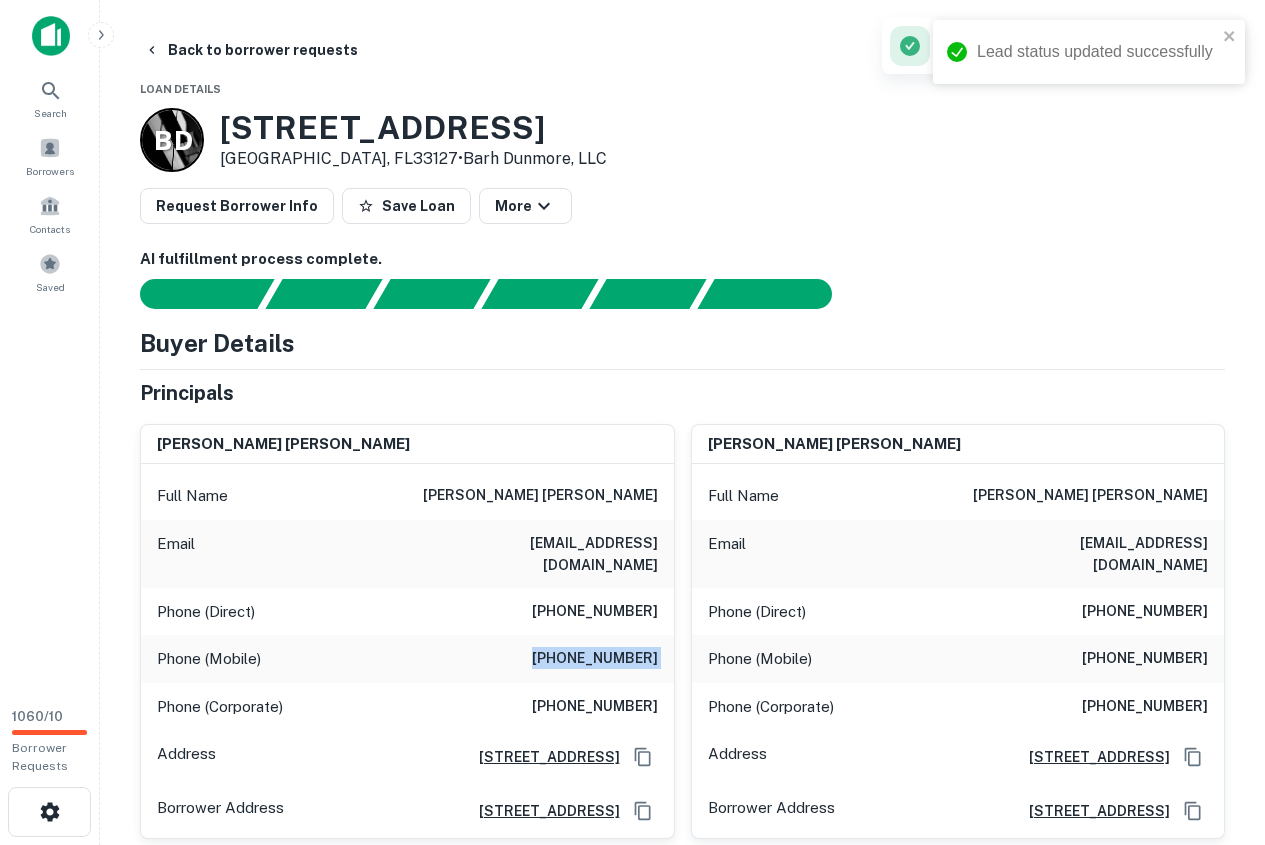 click on "(617) 938-4138" at bounding box center (595, 659) 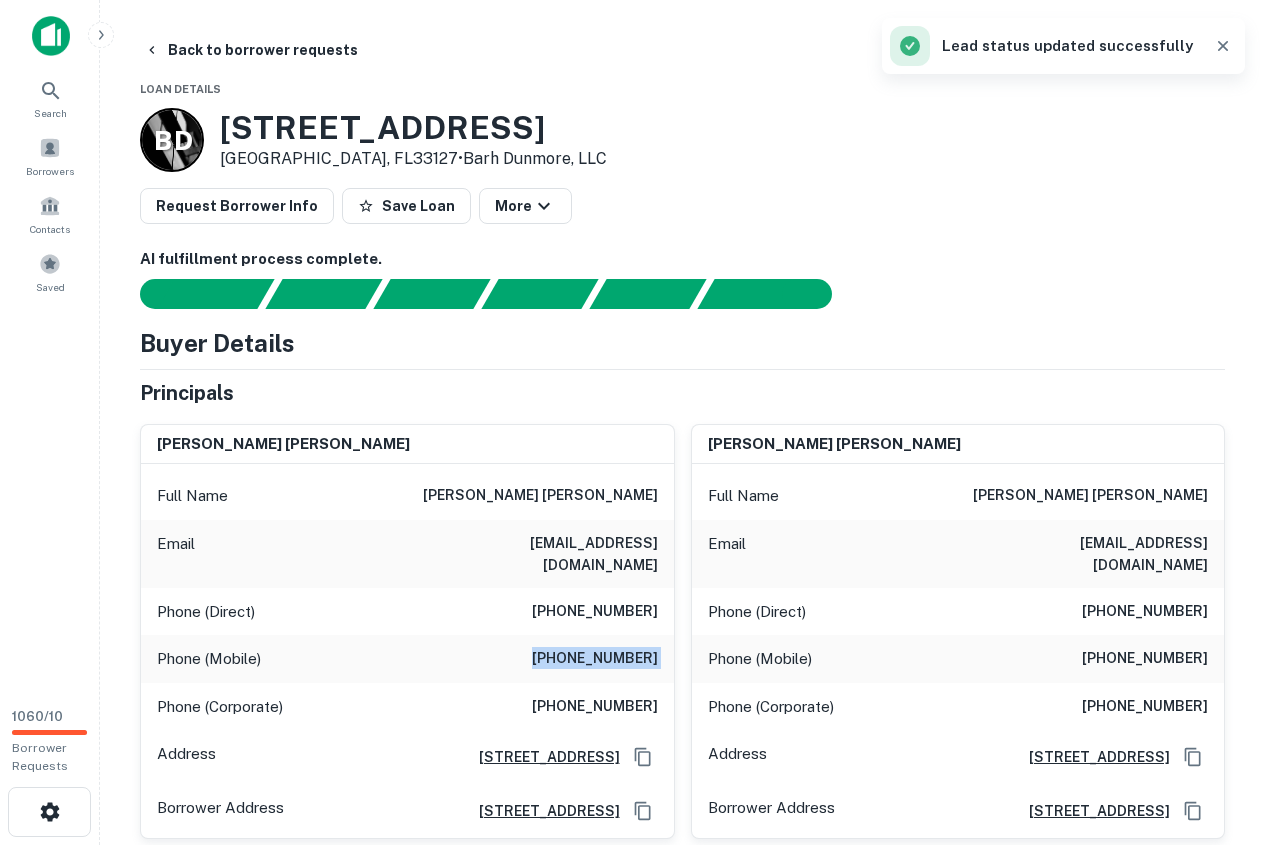 click on "(617) 938-4138" at bounding box center (595, 659) 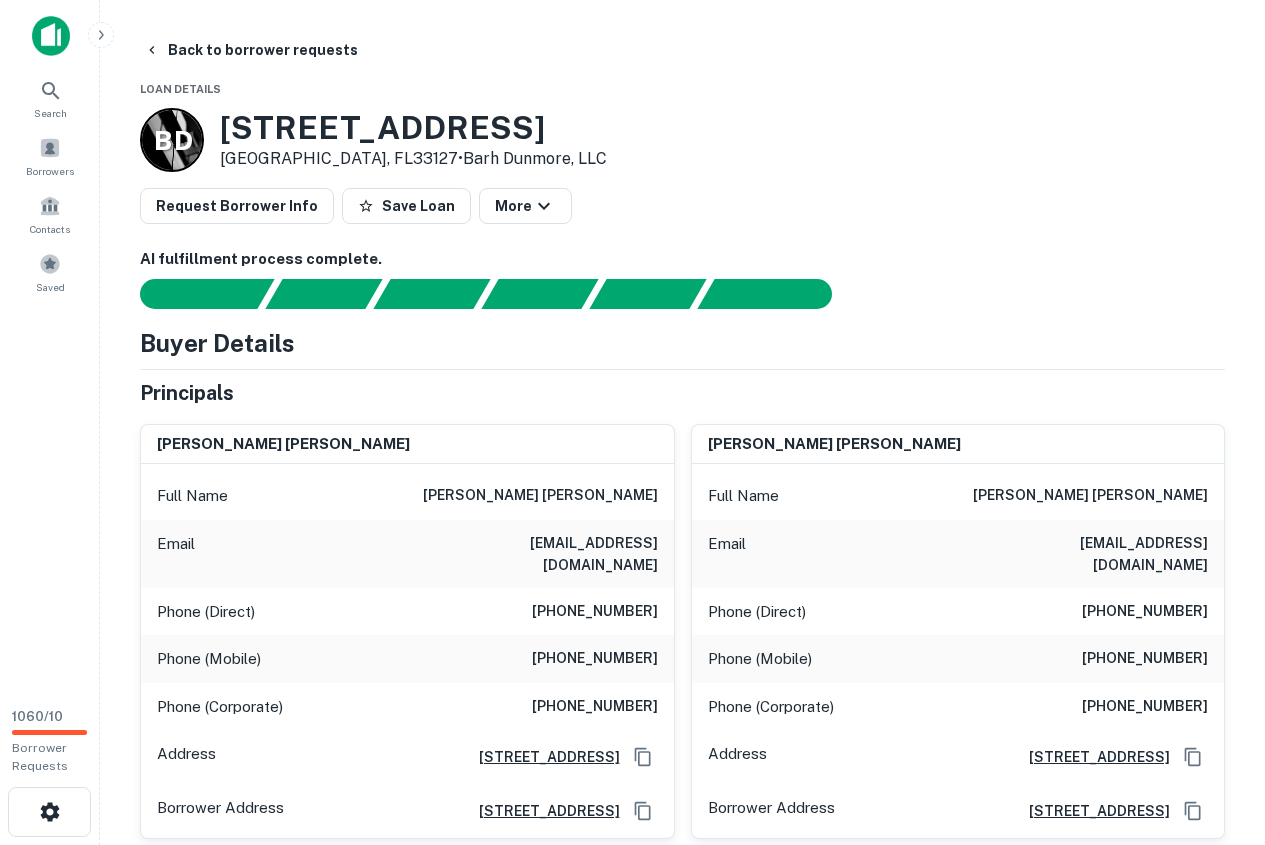 click on "Principals" at bounding box center (682, 393) 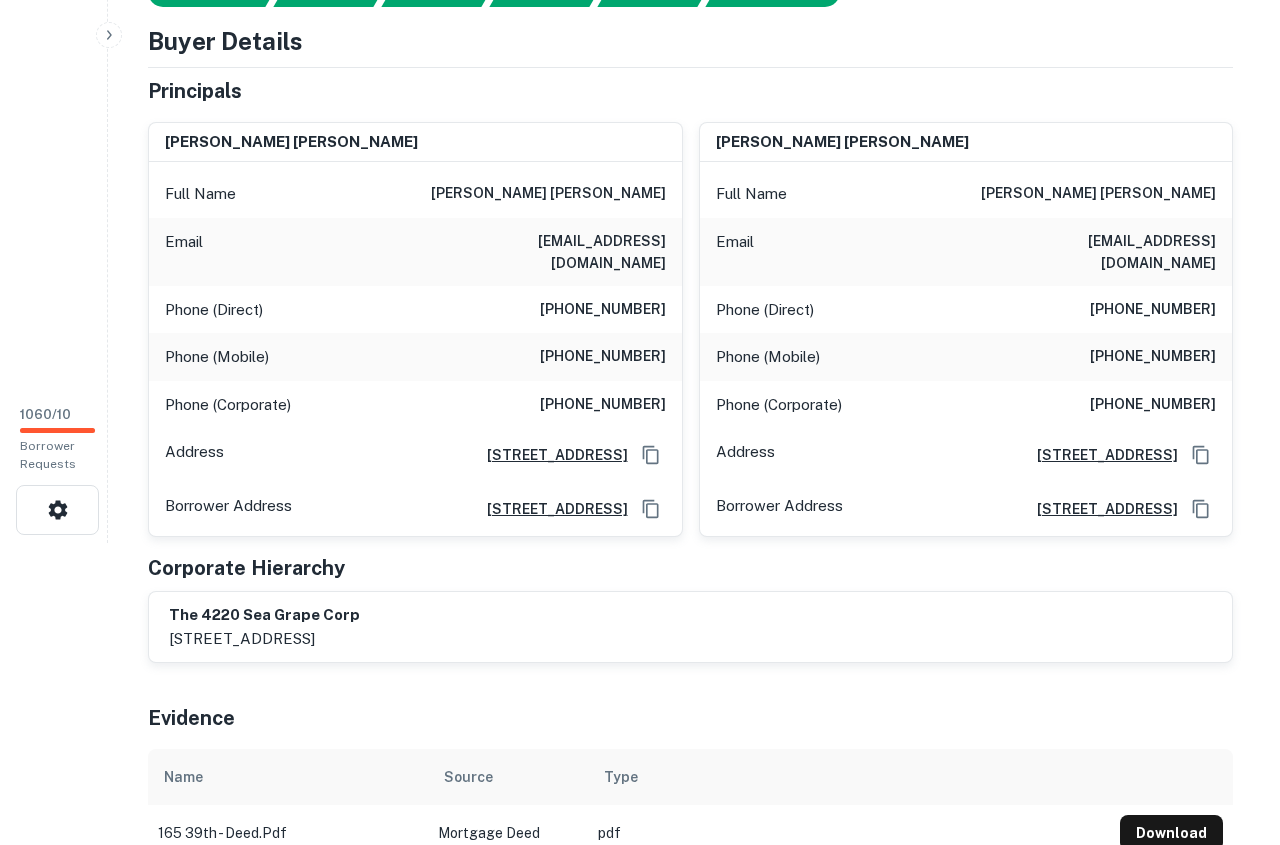 scroll, scrollTop: 0, scrollLeft: 0, axis: both 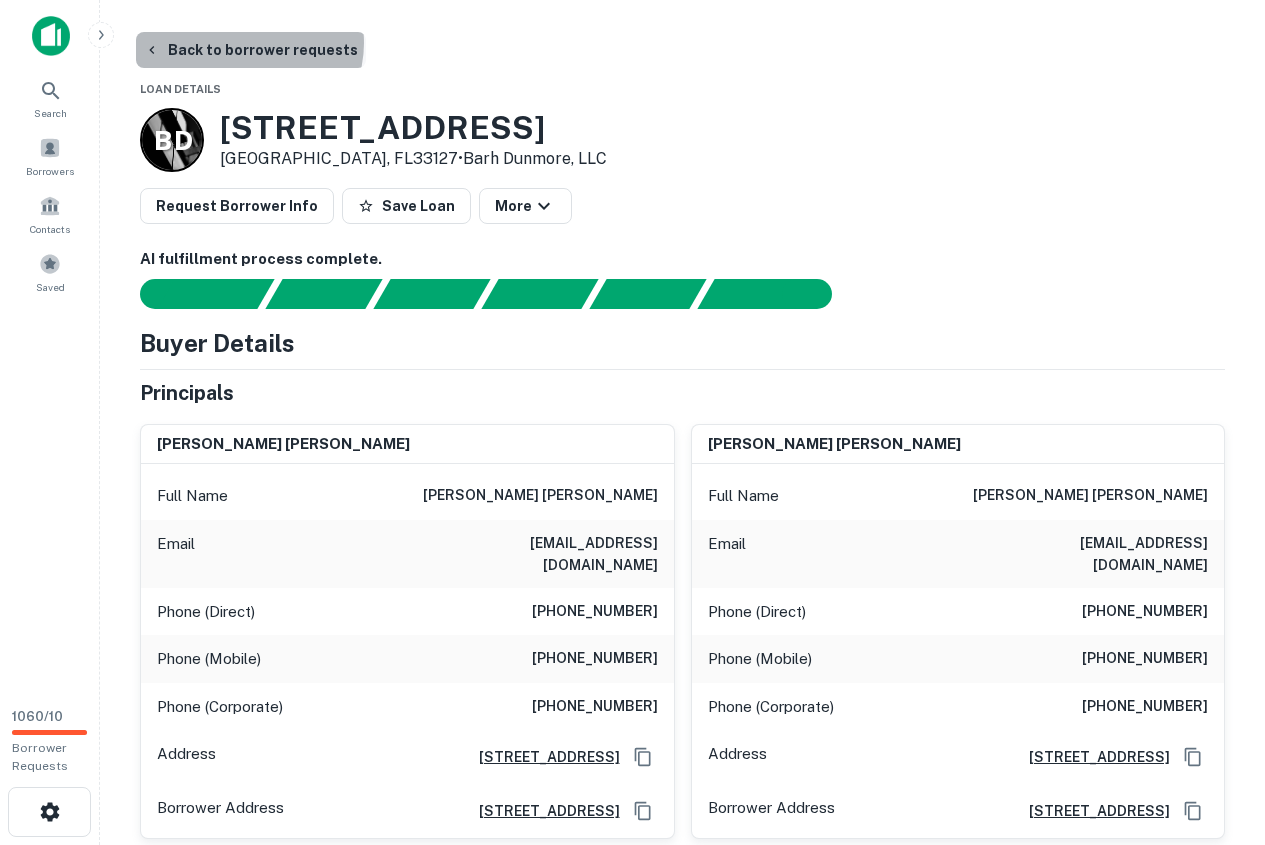 click on "Back to borrower requests" at bounding box center [251, 50] 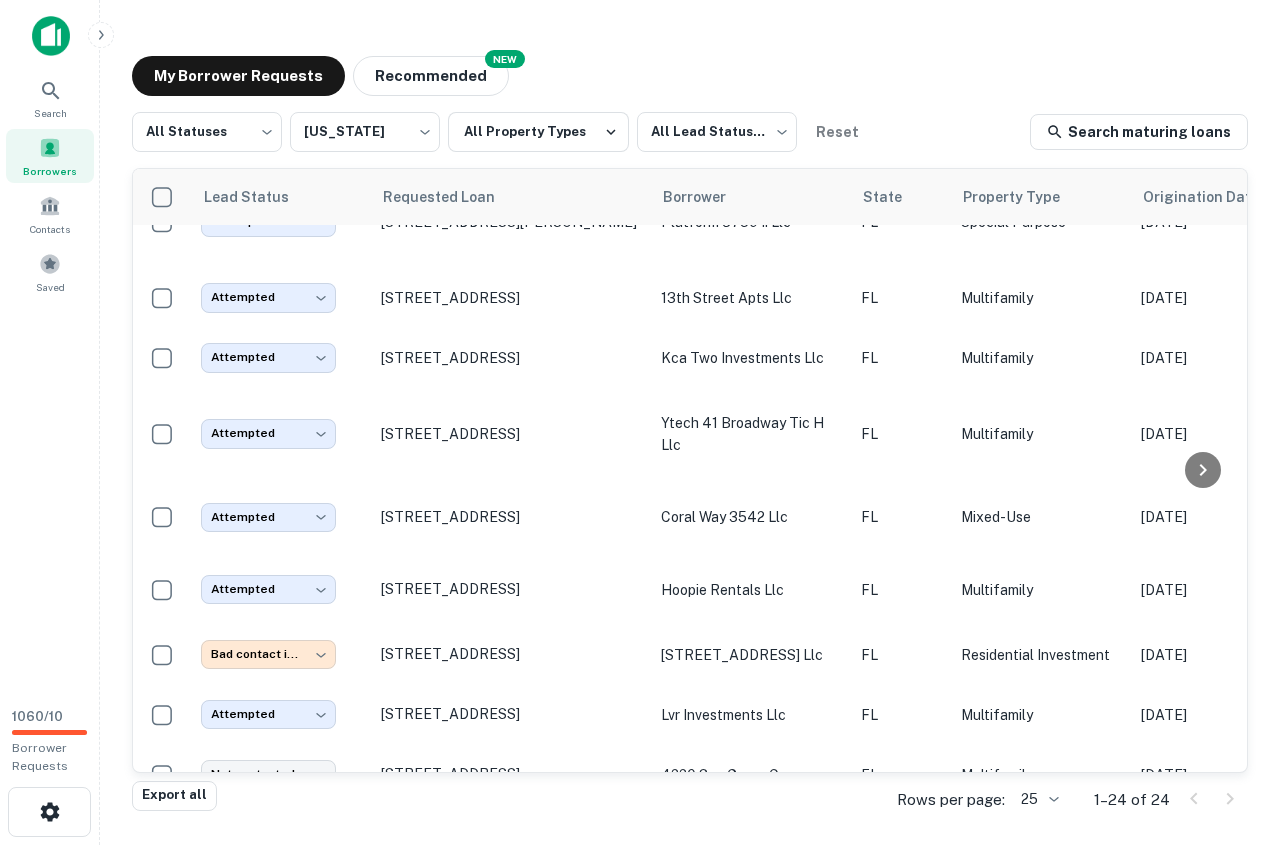 scroll, scrollTop: 1043, scrollLeft: 0, axis: vertical 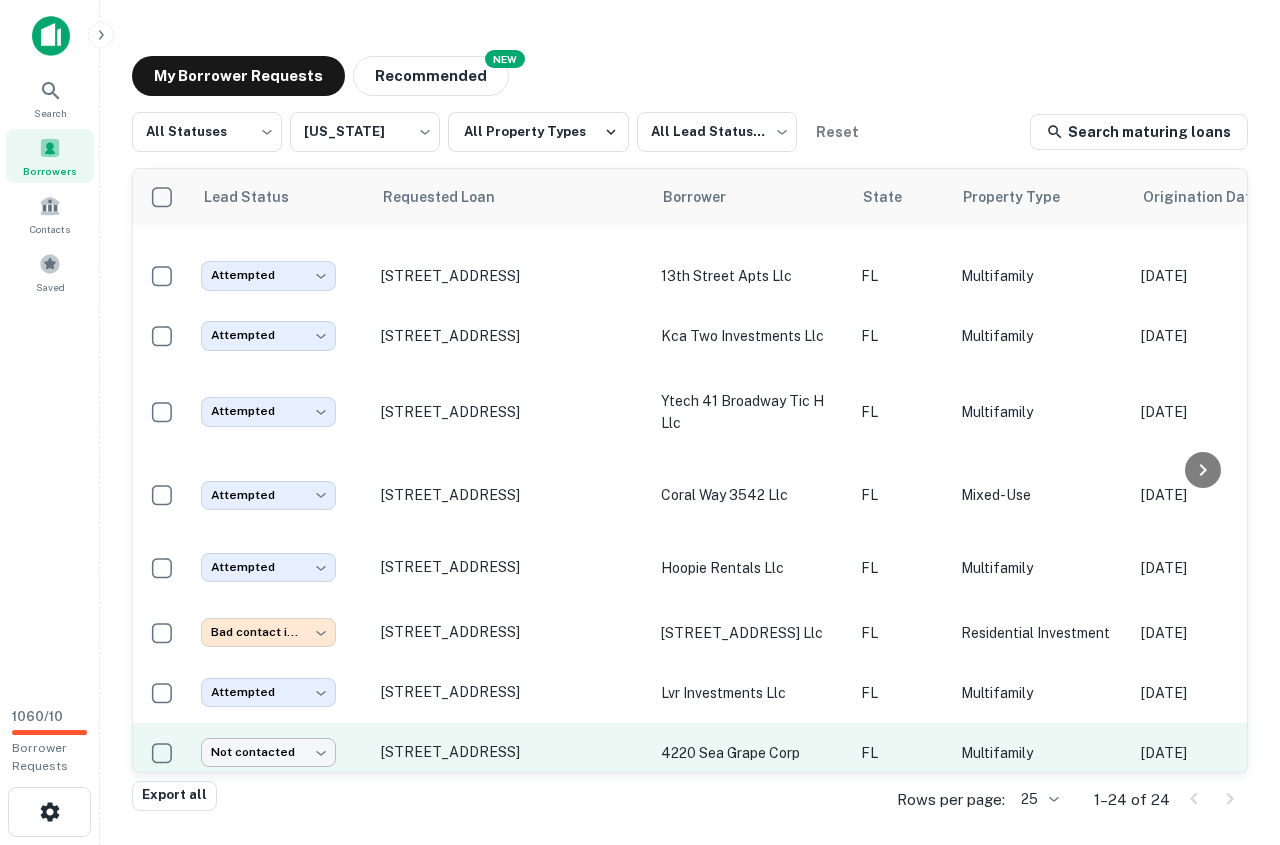 click on "**********" at bounding box center [640, 422] 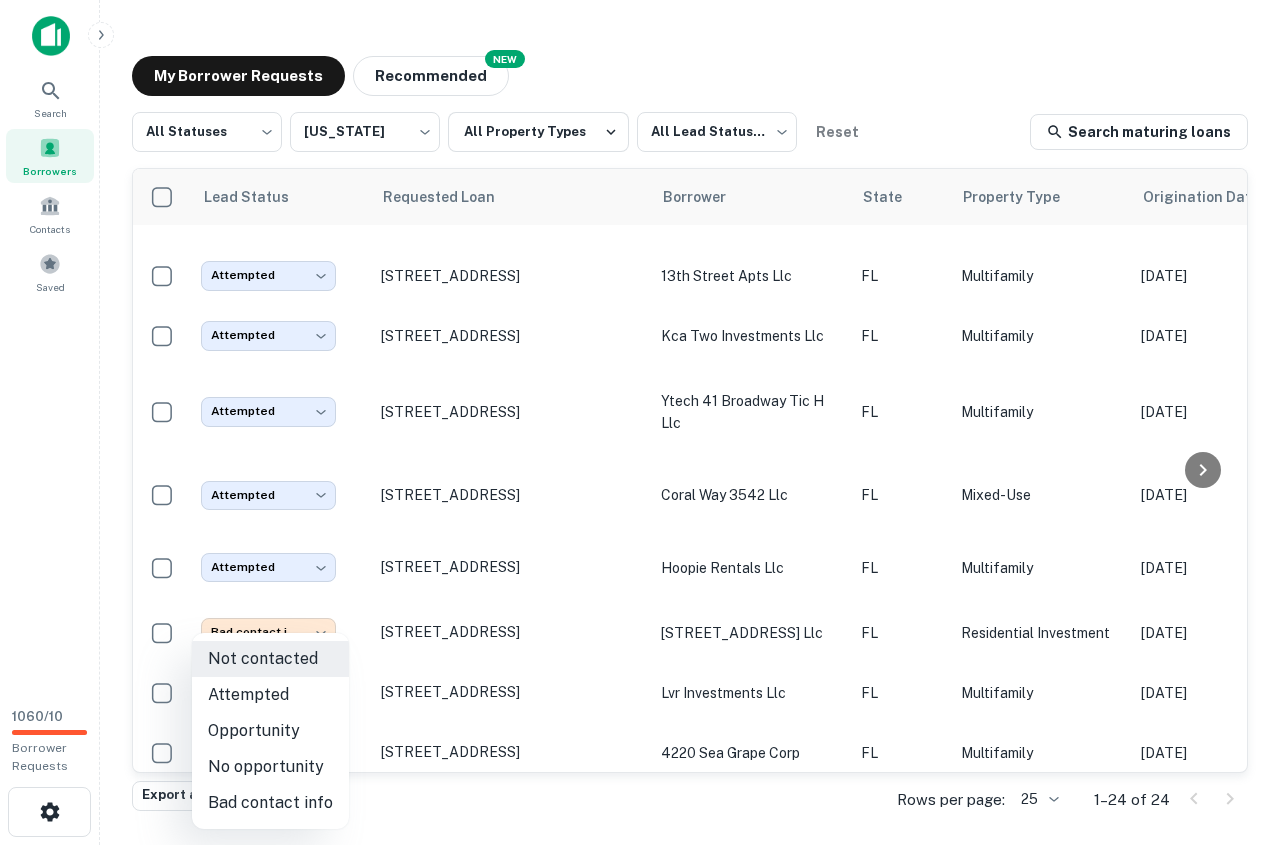 click on "Attempted" at bounding box center [270, 695] 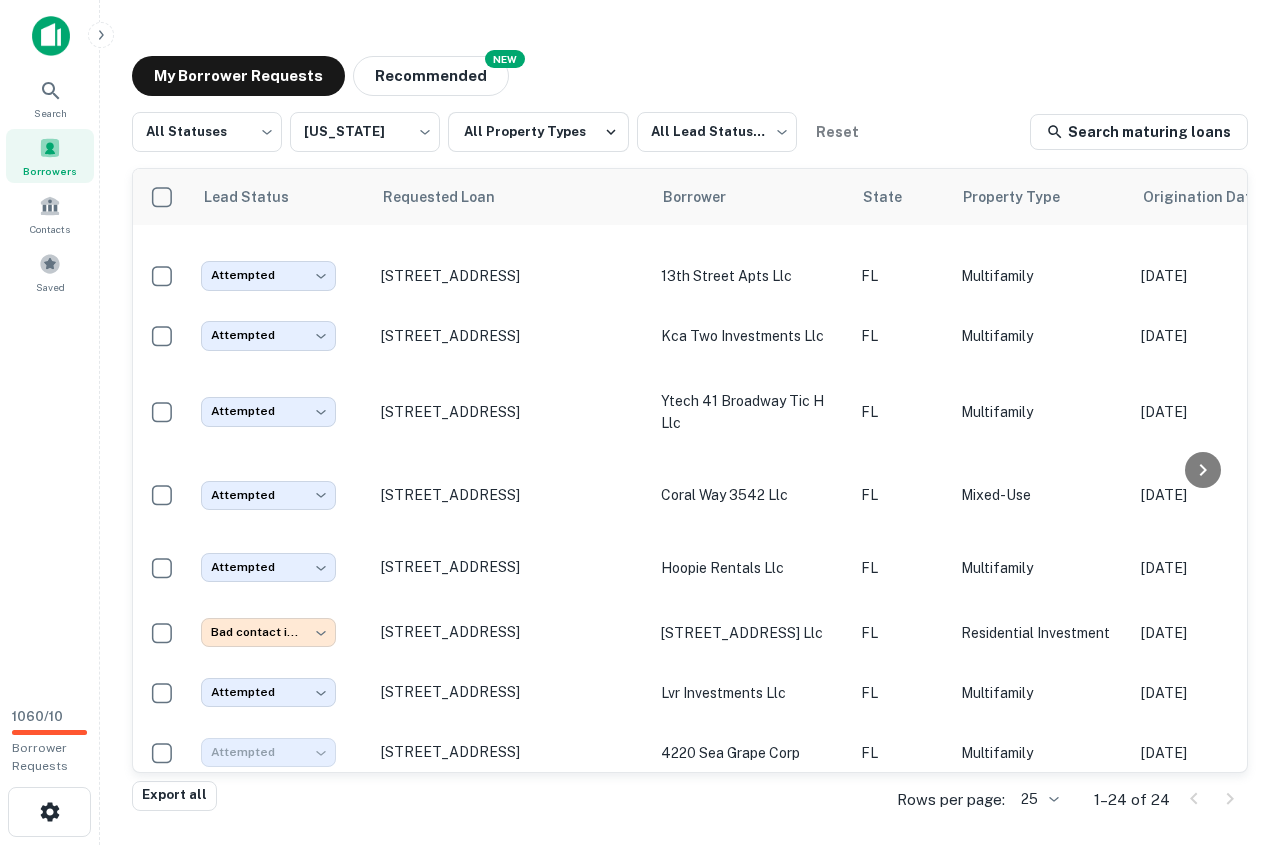 type on "*********" 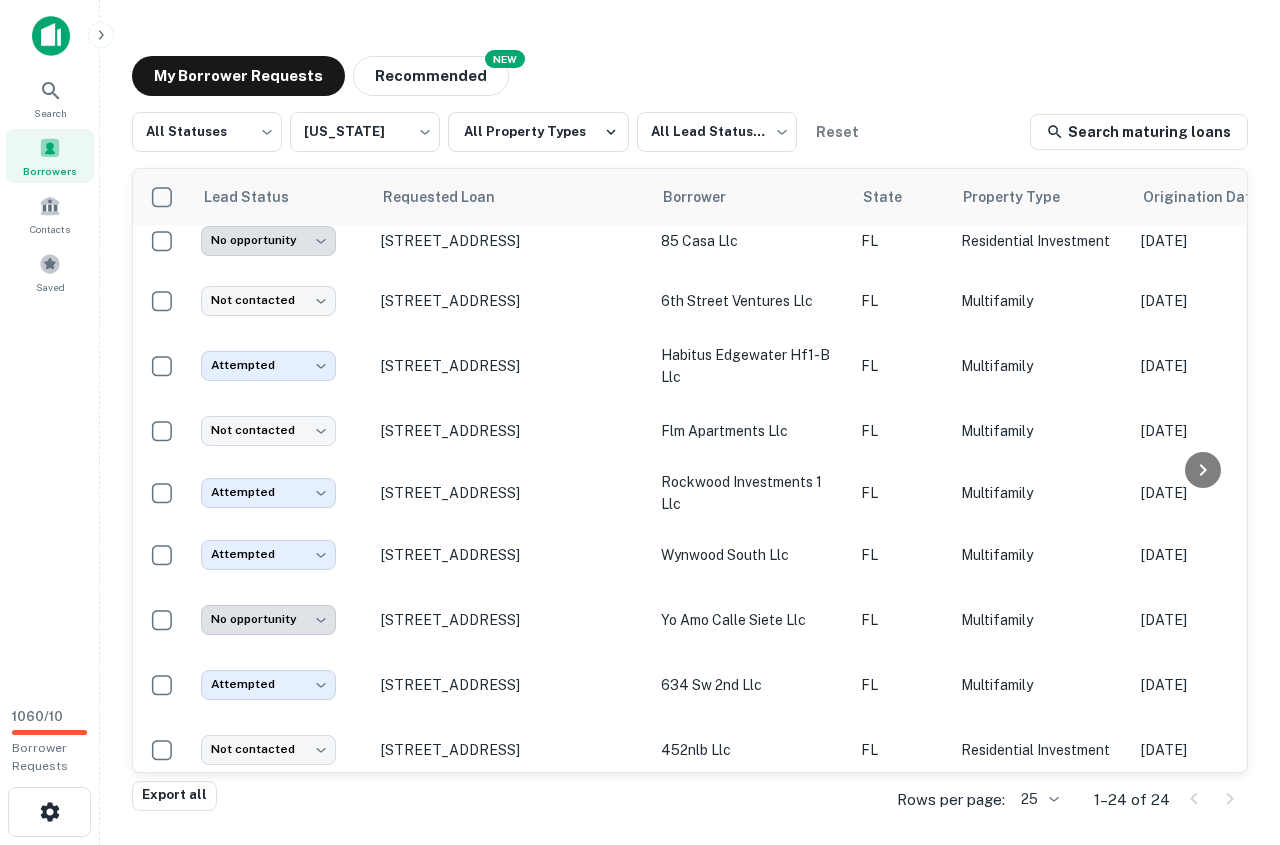 scroll, scrollTop: 0, scrollLeft: 0, axis: both 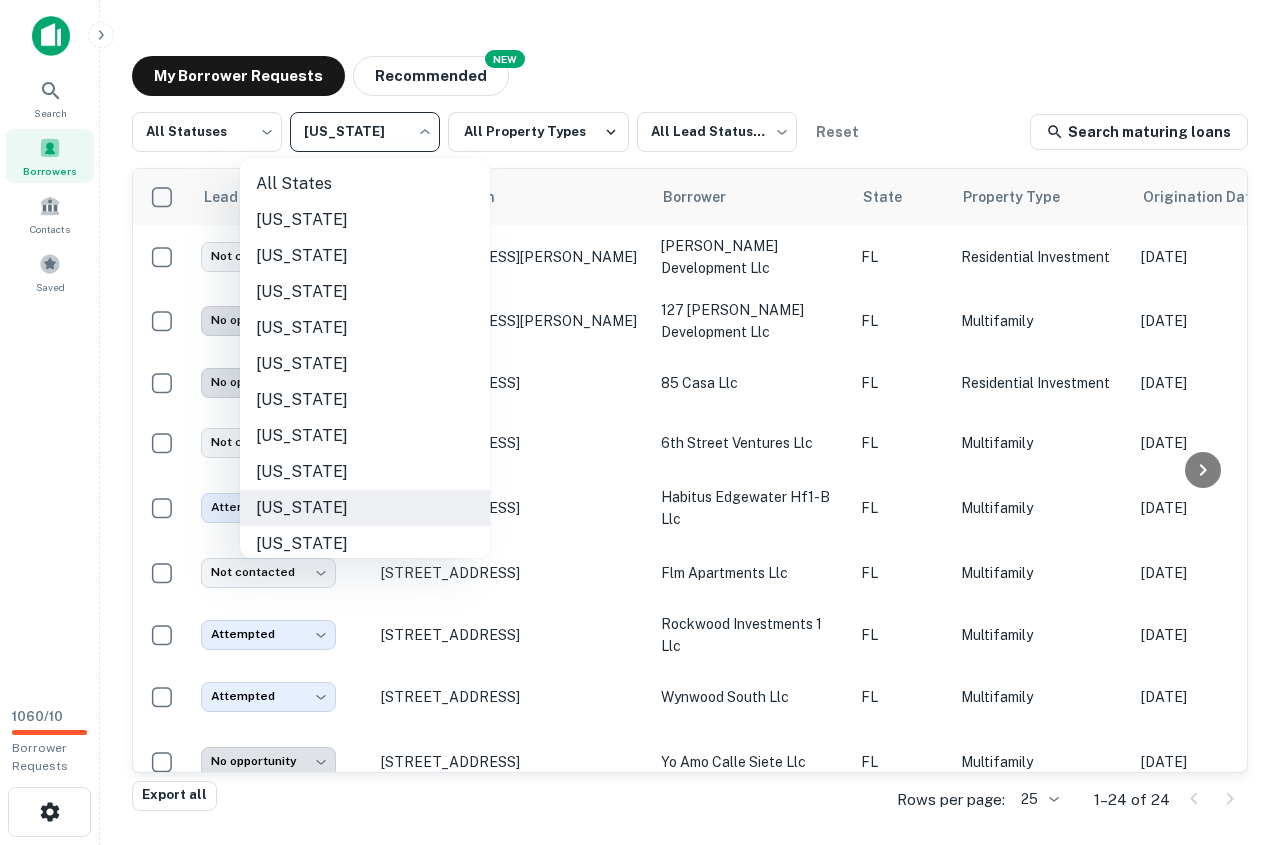 click on "**********" at bounding box center [640, 422] 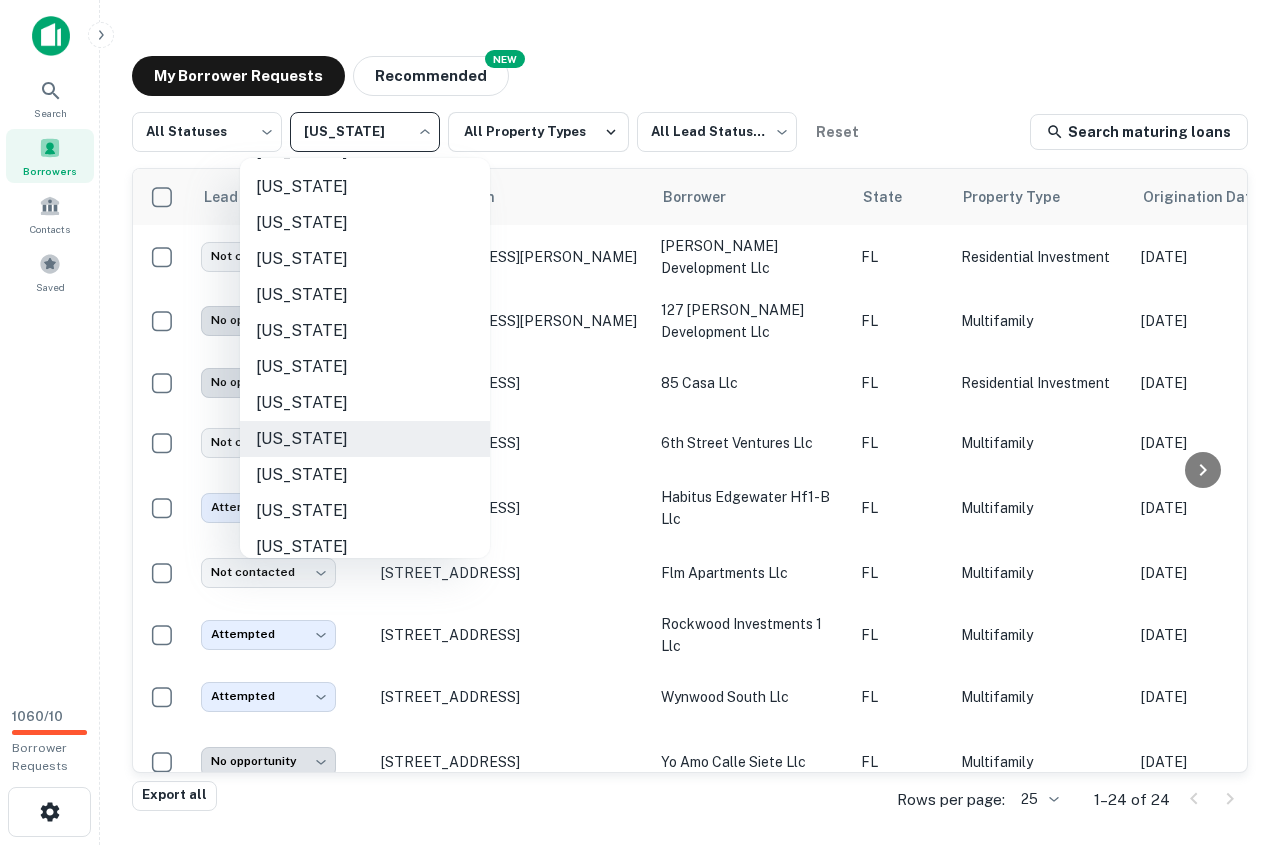 scroll, scrollTop: 100, scrollLeft: 0, axis: vertical 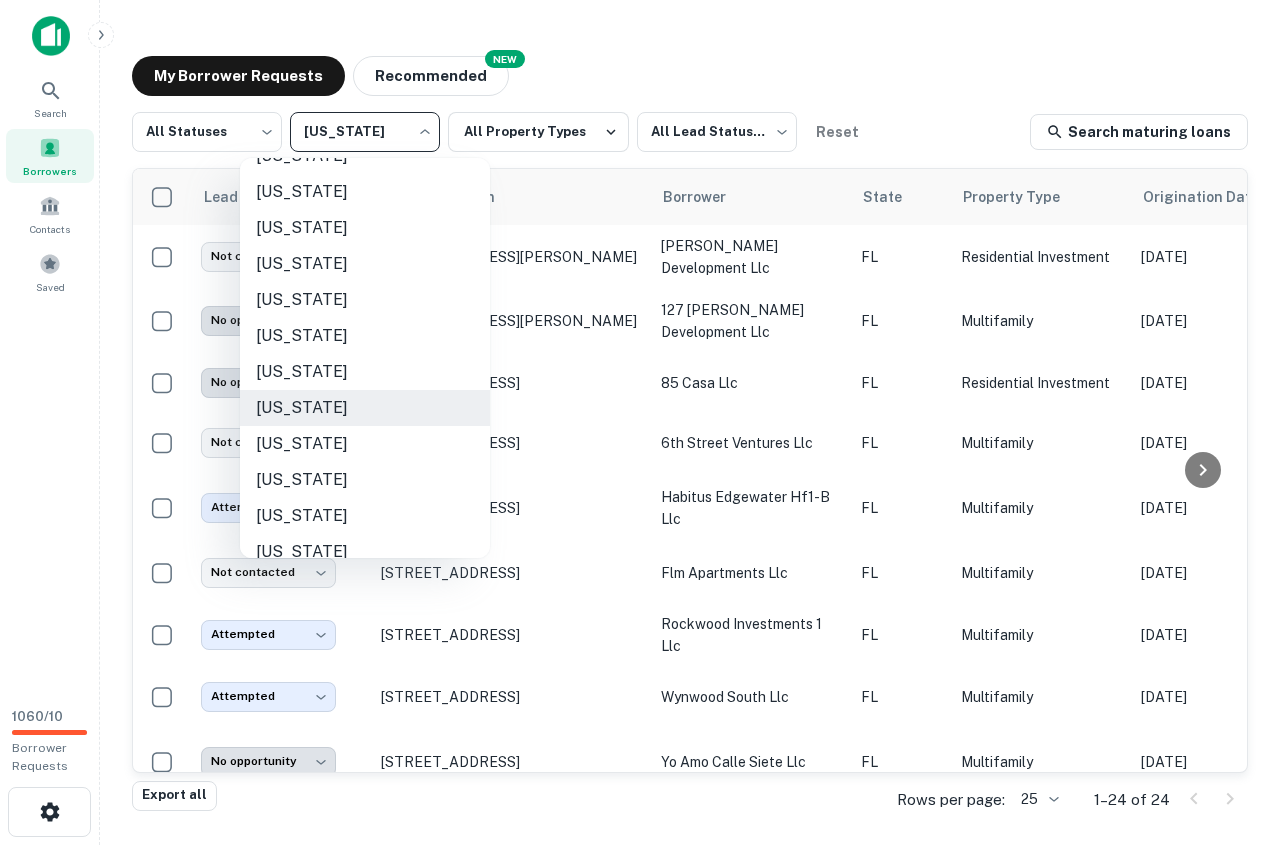 click on "Hawaii" at bounding box center (365, 480) 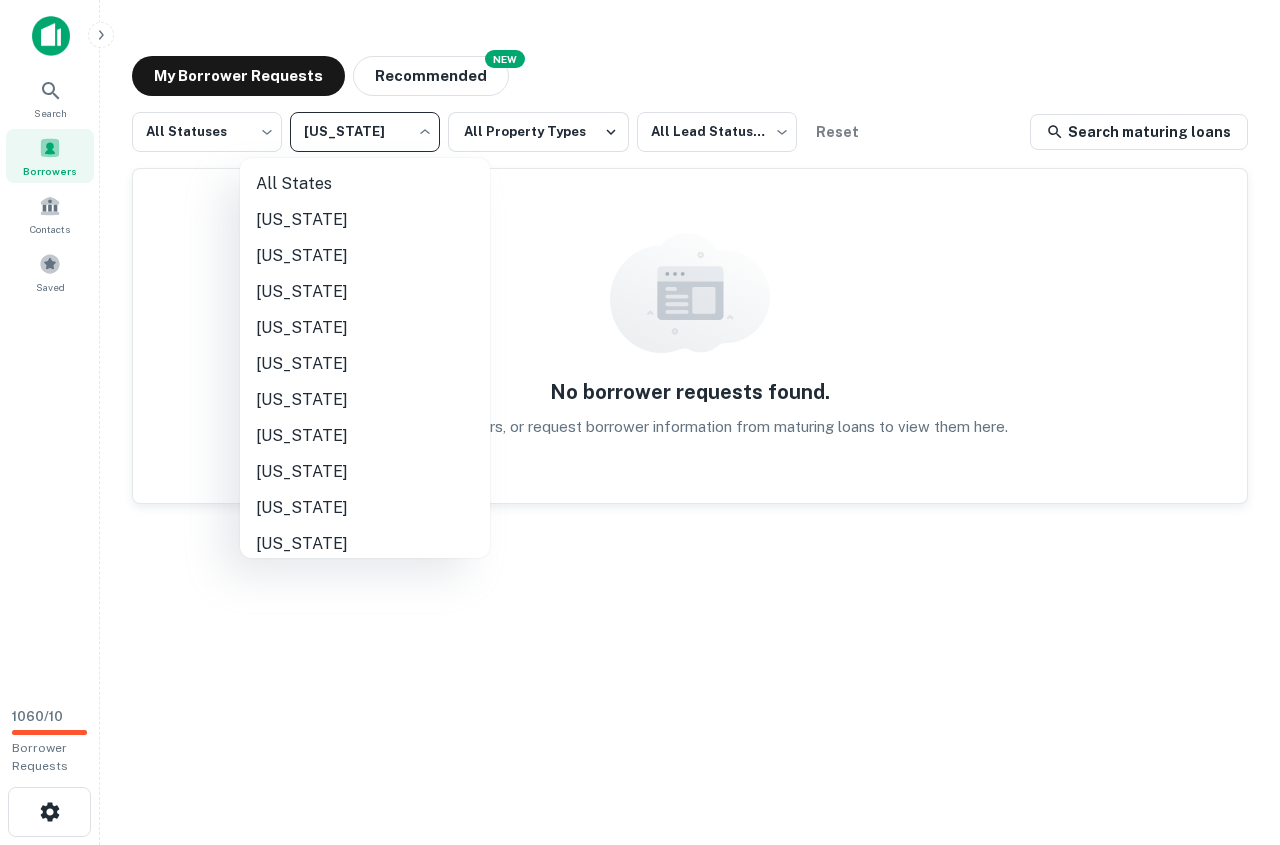 click on "Search         Borrowers         Contacts         Saved     1060  /  10   Borrower Requests My Borrower Requests NEW Recommended All Statuses *** ​ Hawaii ** ​ All Property Types All Lead Statuses *** ​ Reset Search maturing loans No borrower requests found. Update your filters, or request borrower information from maturing loans to view them here.
Contacts All States Alabama Alaska Arizona Arkansas California Colorado Connecticut Delaware Florida Georgia Hawaii Idaho Illinois Indiana Iowa Kansas Kentucky Louisiana Maine Maryland Massachusetts Michigan Minnesota Mississippi Missouri Montana Nebraska Nevada New Hampshire New Jersey New Mexico New York North Carolina North Dakota Ohio Oklahoma Oregon Pennsylvania Rhode Island South Carolina South Dakota Tennessee Texas Utah Vermont Virginia Washington West Virginia Wisconsin Wyoming" at bounding box center (640, 422) 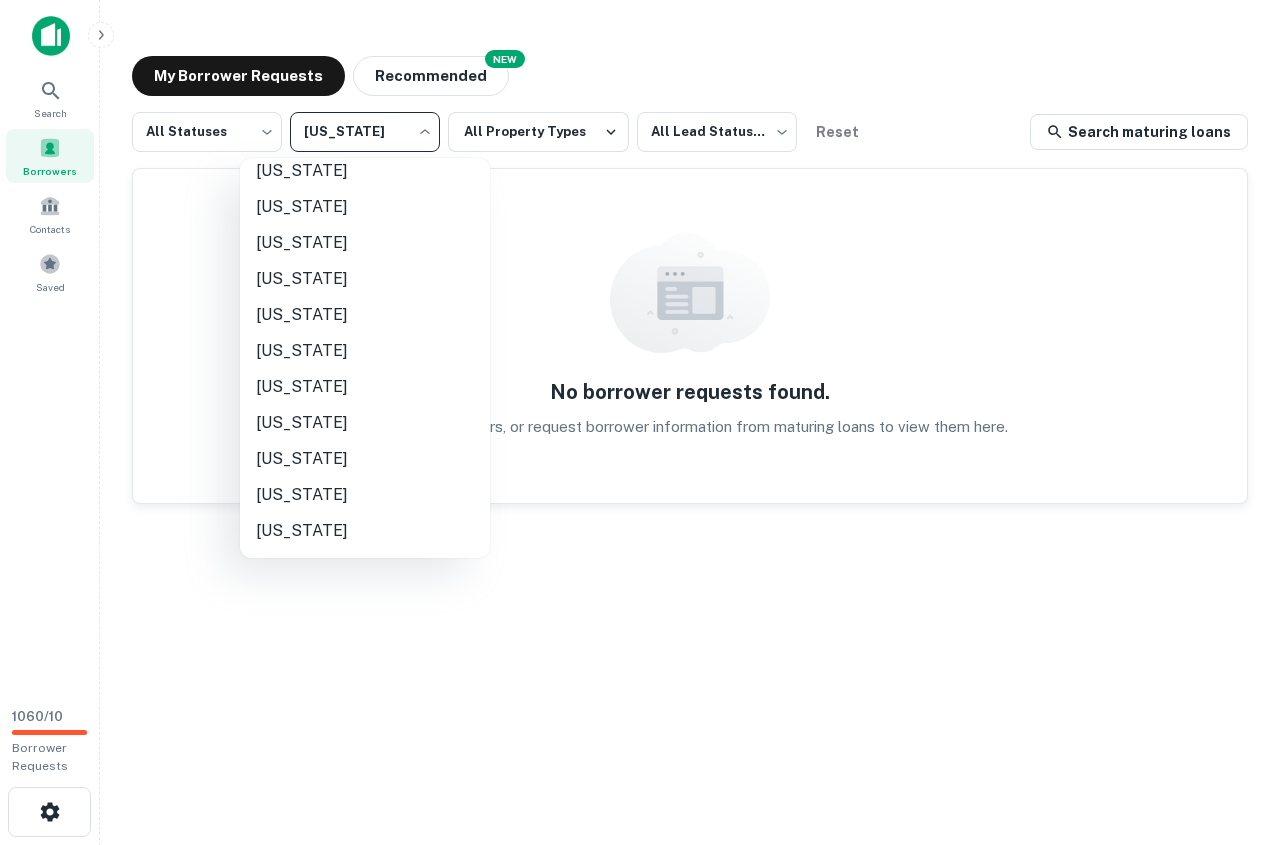 scroll, scrollTop: 1322, scrollLeft: 0, axis: vertical 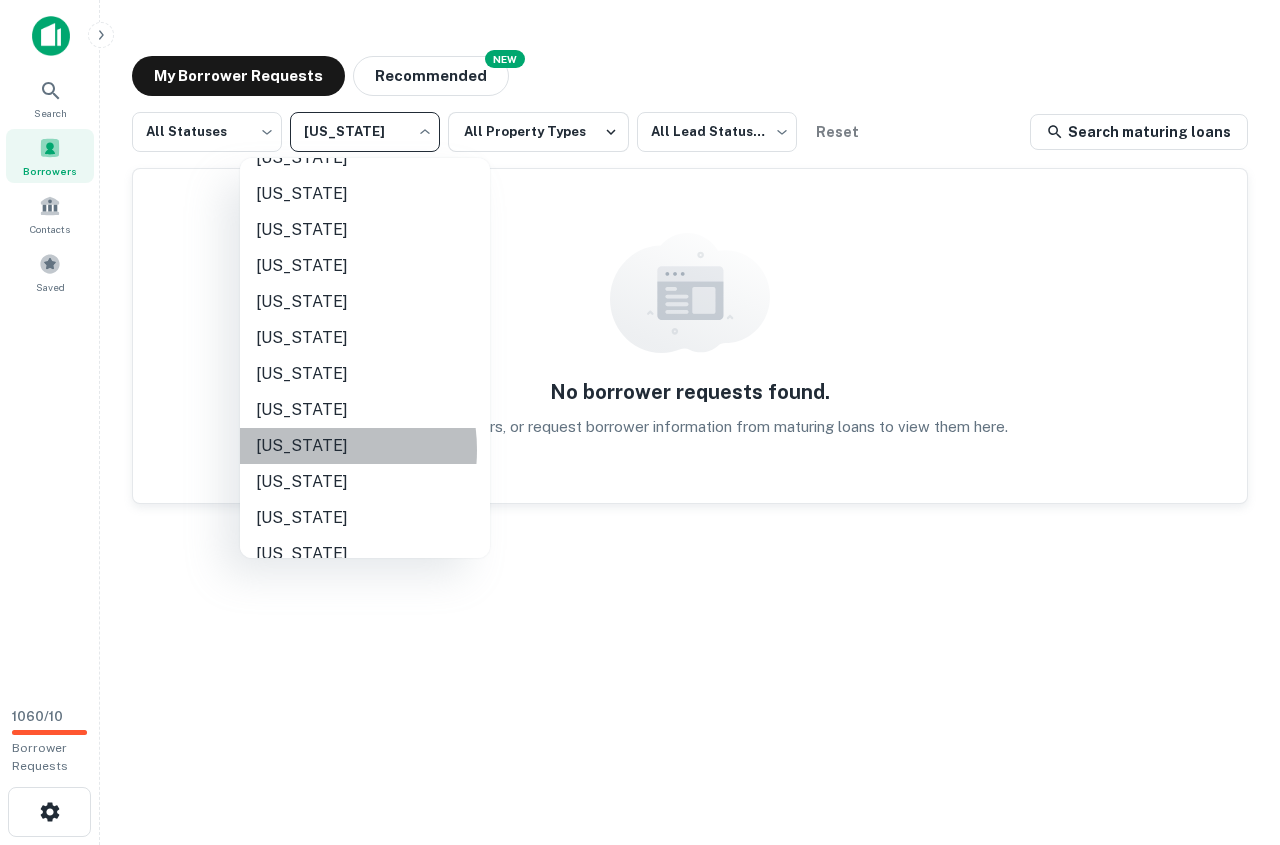 click on "Utah" at bounding box center (365, 446) 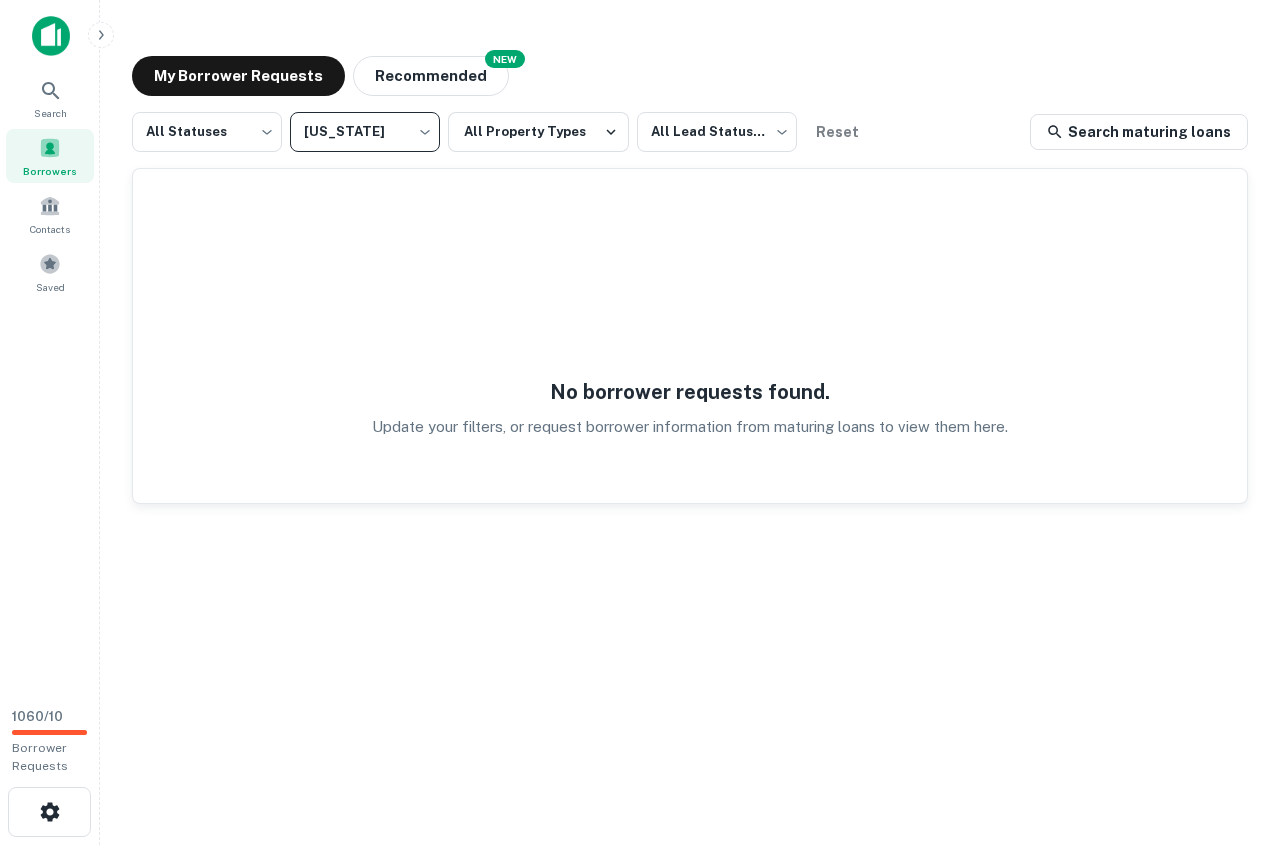 click on "Search         Borrowers         Contacts         Saved     1060  /  10   Borrower Requests My Borrower Requests NEW Recommended All Statuses *** ​ Utah ** ​ All Property Types All Lead Statuses *** ​ Reset Search maturing loans No borrower requests found. Update your filters, or request borrower information from maturing loans to view them here.
Contacts" at bounding box center [640, 422] 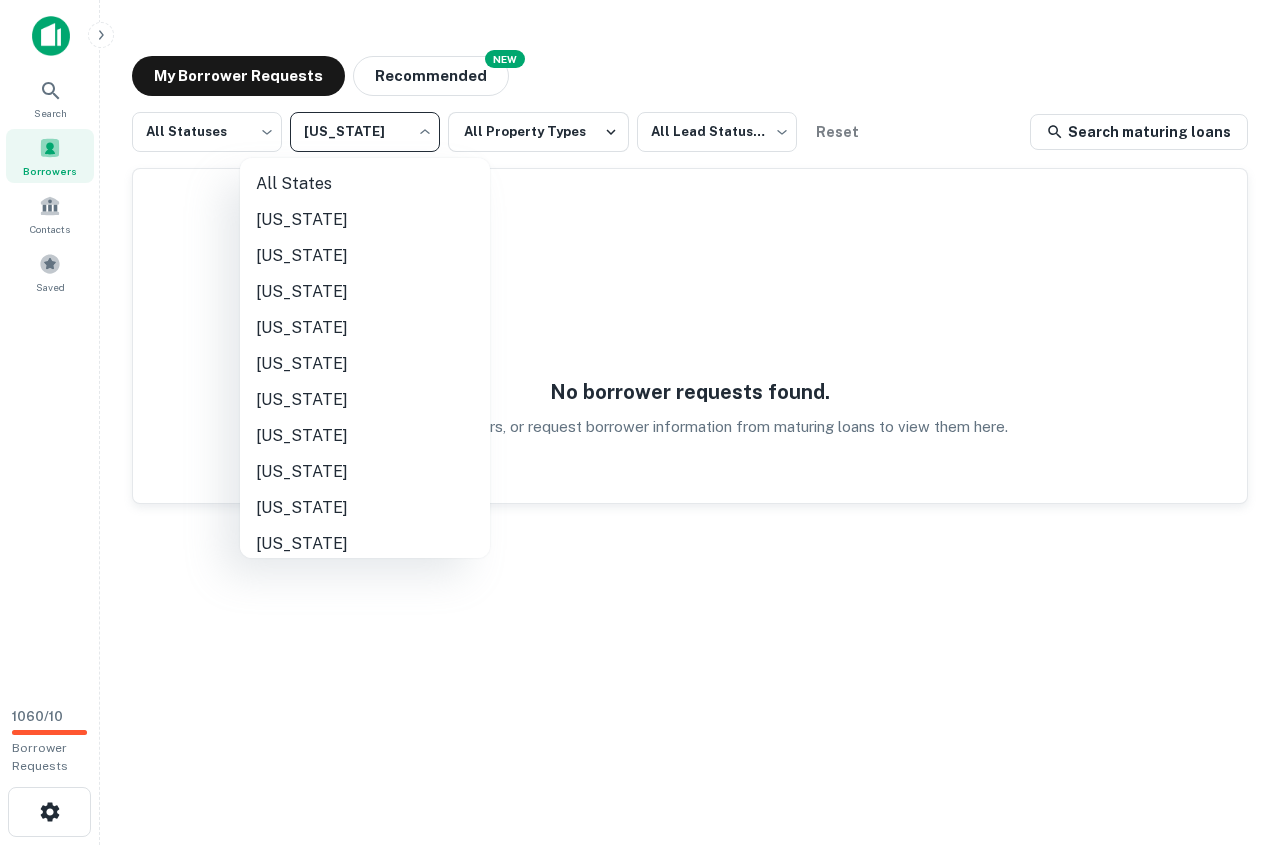 scroll, scrollTop: 1410, scrollLeft: 0, axis: vertical 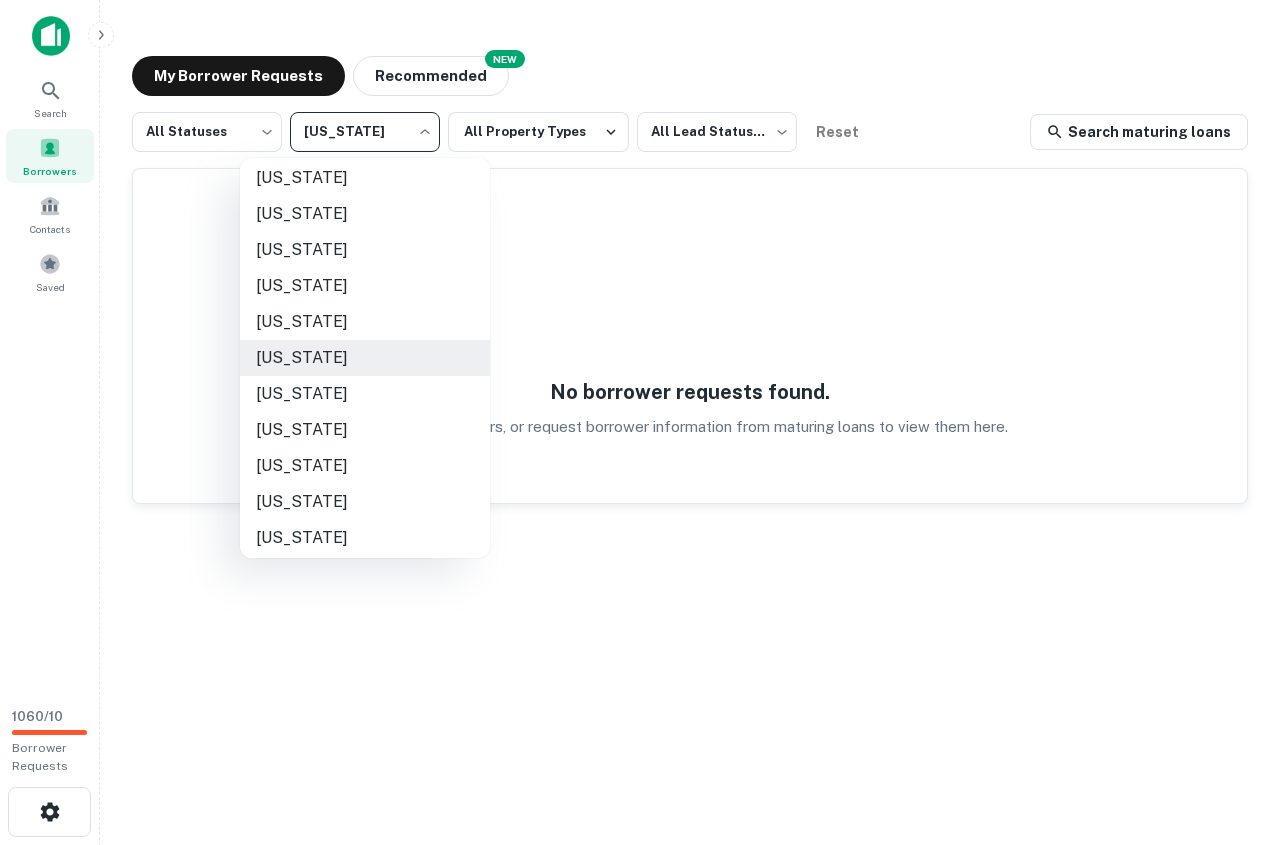 click on "Wisconsin" at bounding box center (365, 538) 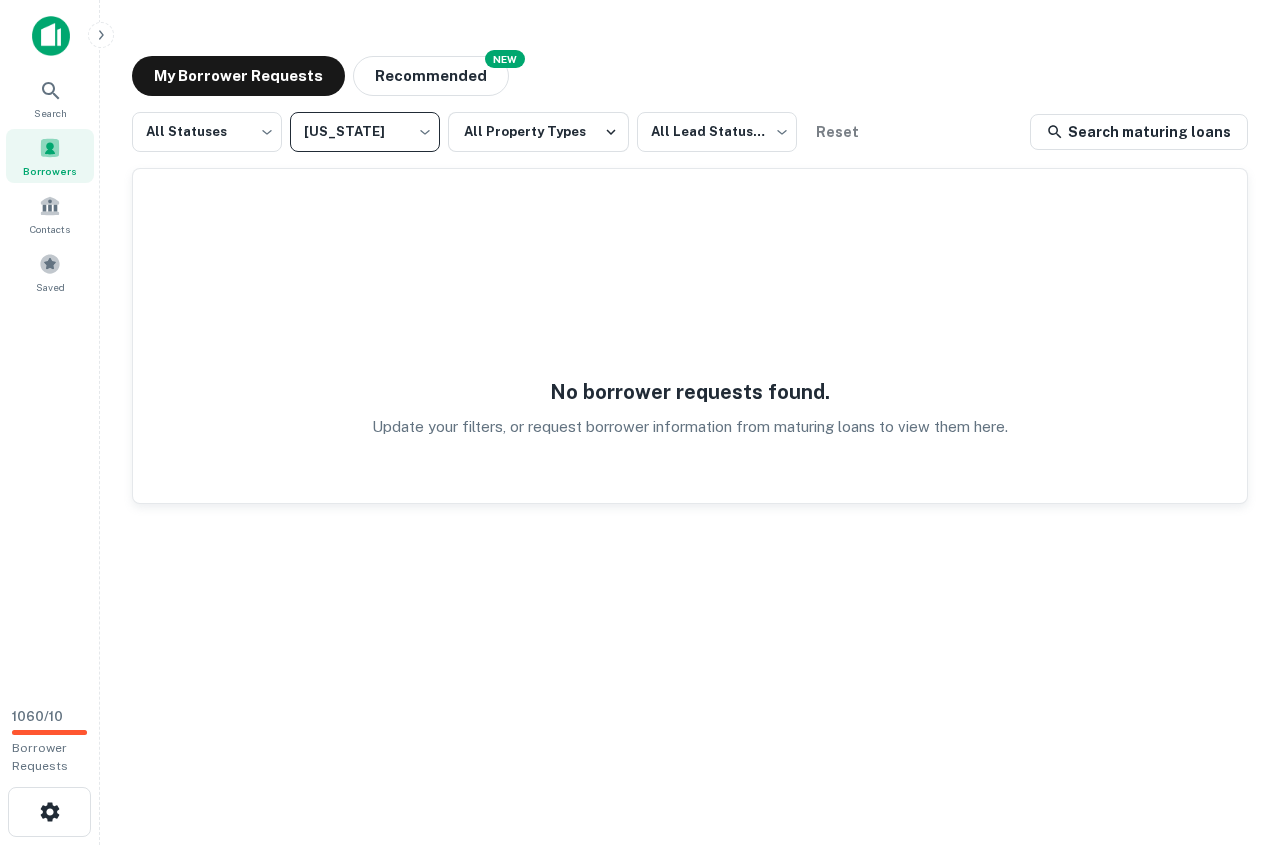 click on "Search         Borrowers         Contacts         Saved     1060  /  10   Borrower Requests My Borrower Requests NEW Recommended All Statuses *** ​ Wisconsin ** ​ All Property Types All Lead Statuses *** ​ Reset Search maturing loans No borrower requests found. Update your filters, or request borrower information from maturing loans to view them here.
Contacts" at bounding box center [640, 422] 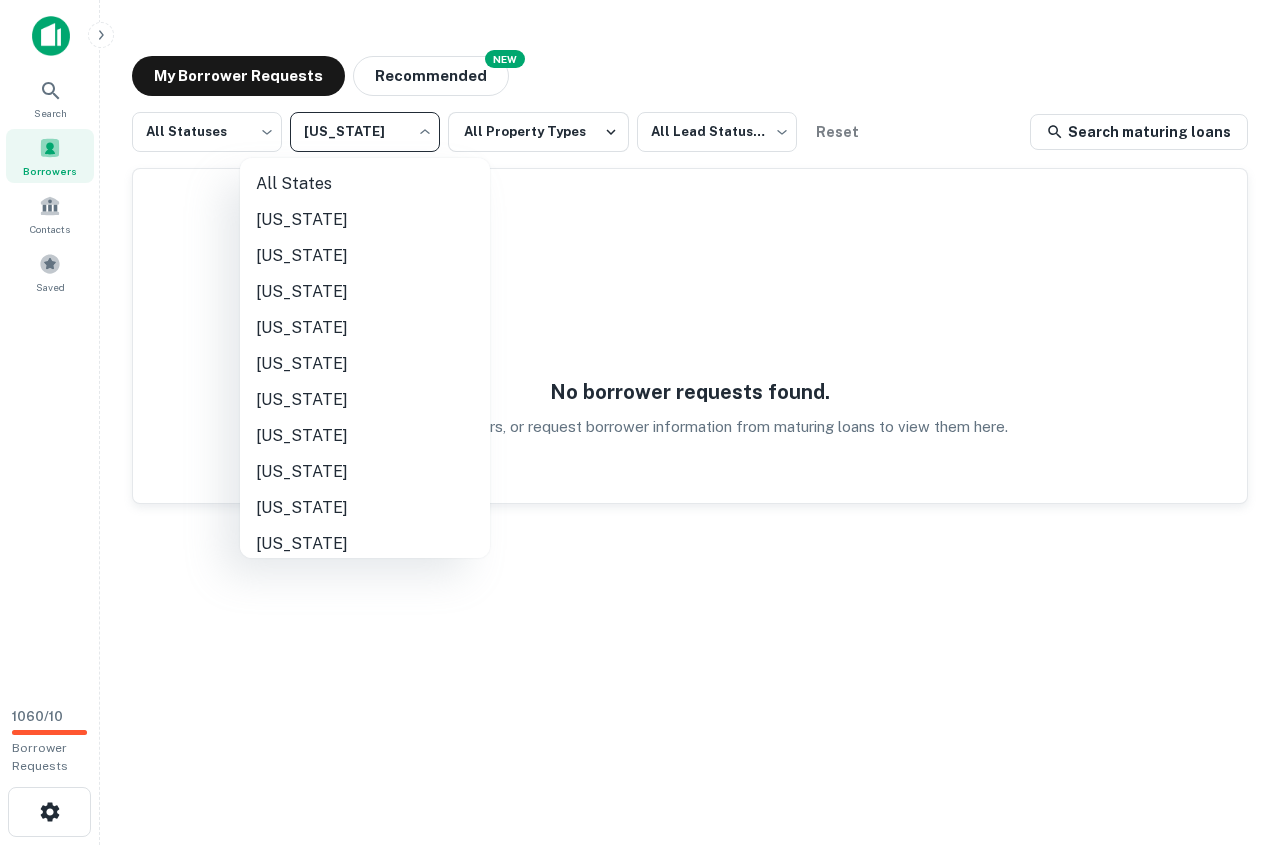 scroll, scrollTop: 1452, scrollLeft: 0, axis: vertical 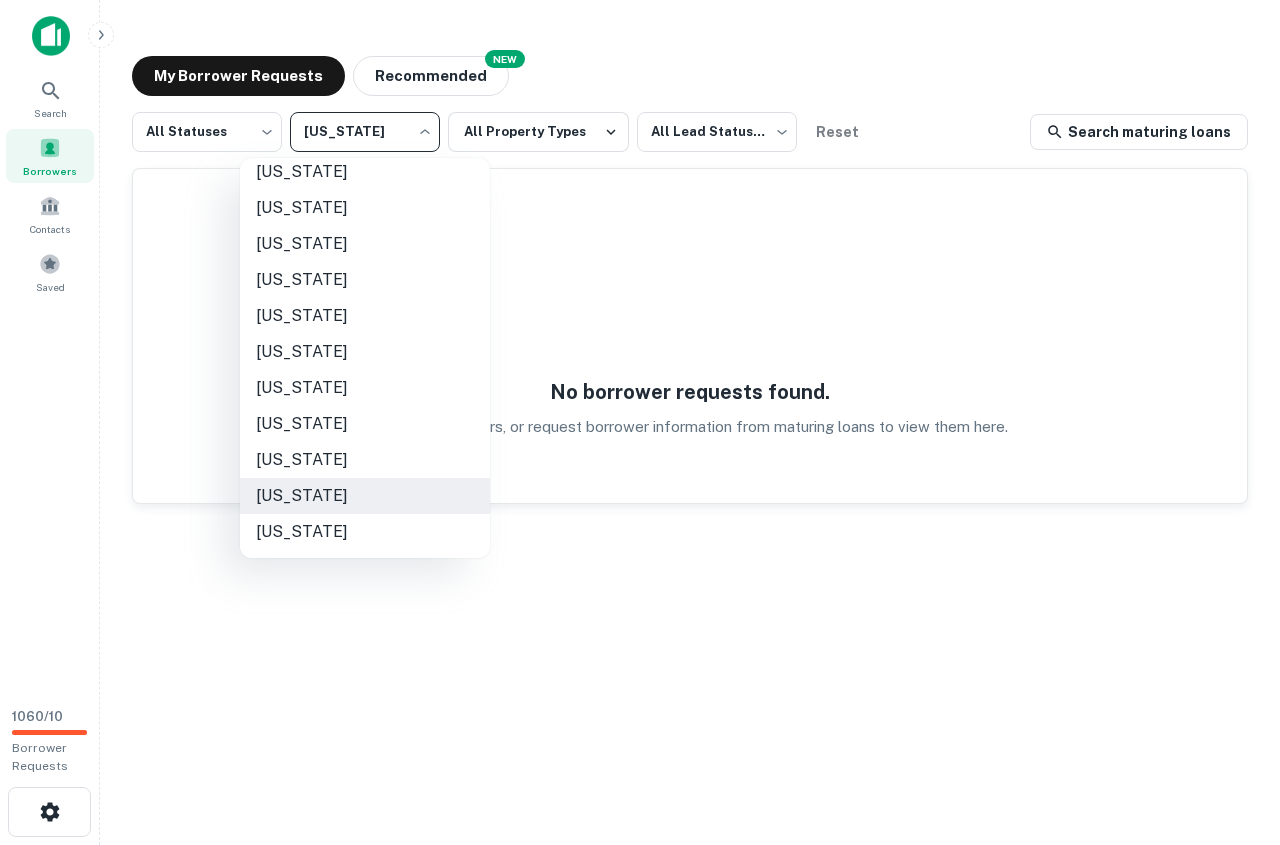 click at bounding box center [640, 422] 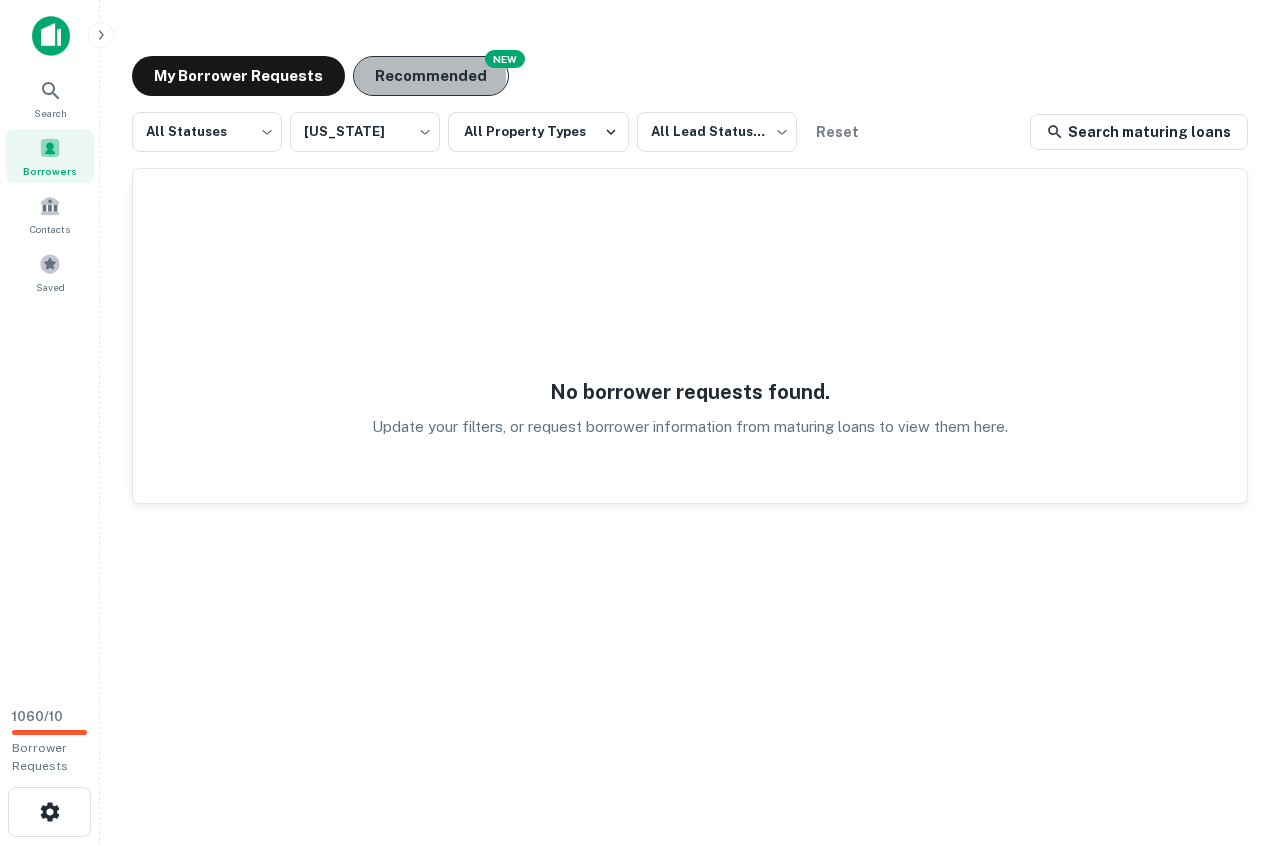 click on "Recommended" at bounding box center (431, 76) 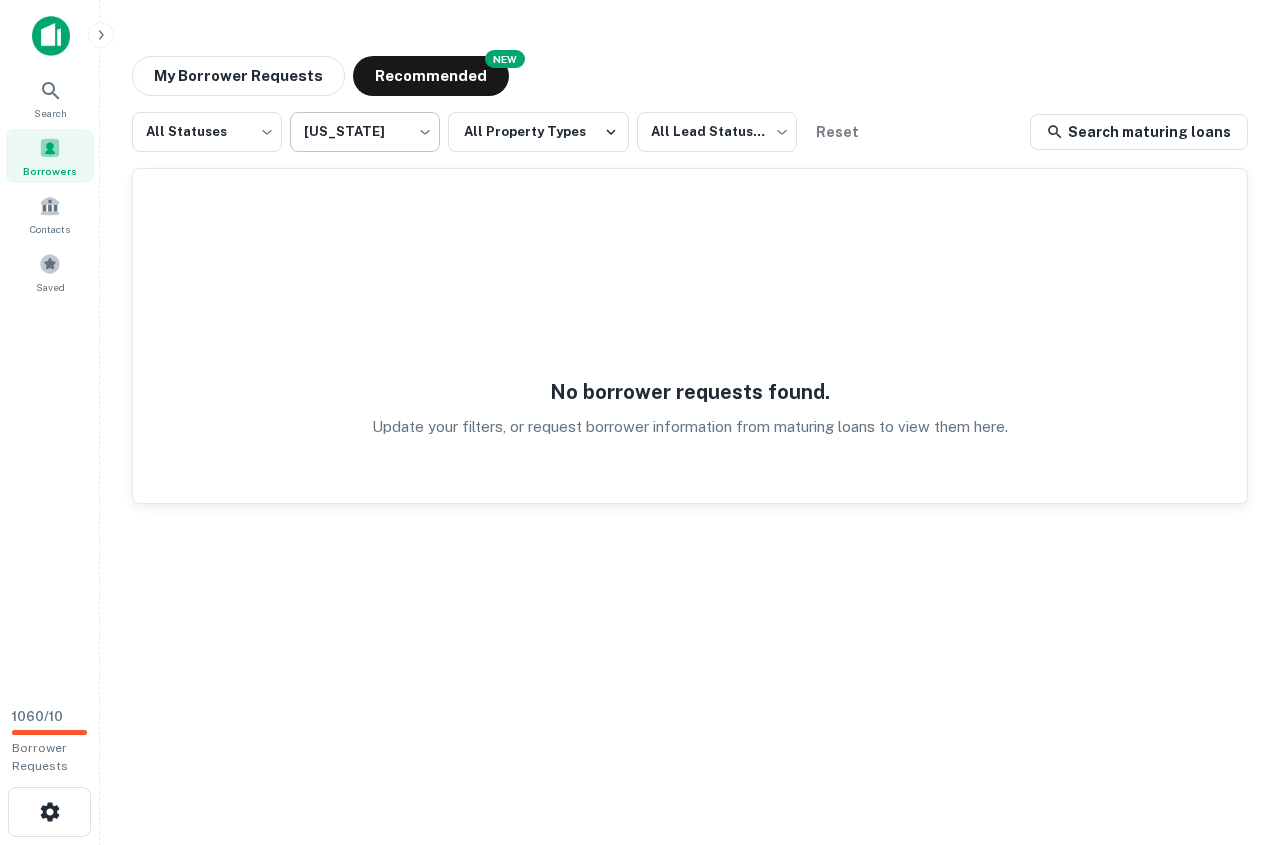 click on "Search         Borrowers         Contacts         Saved     1060  /  10   Borrower Requests My Borrower Requests NEW Recommended All Statuses *** ​ Wisconsin ** ​ All Property Types All Lead Statuses *** ​ Reset Search maturing loans No borrower requests found. Update your filters, or request borrower information from maturing loans to view them here.
Contacts" at bounding box center (640, 422) 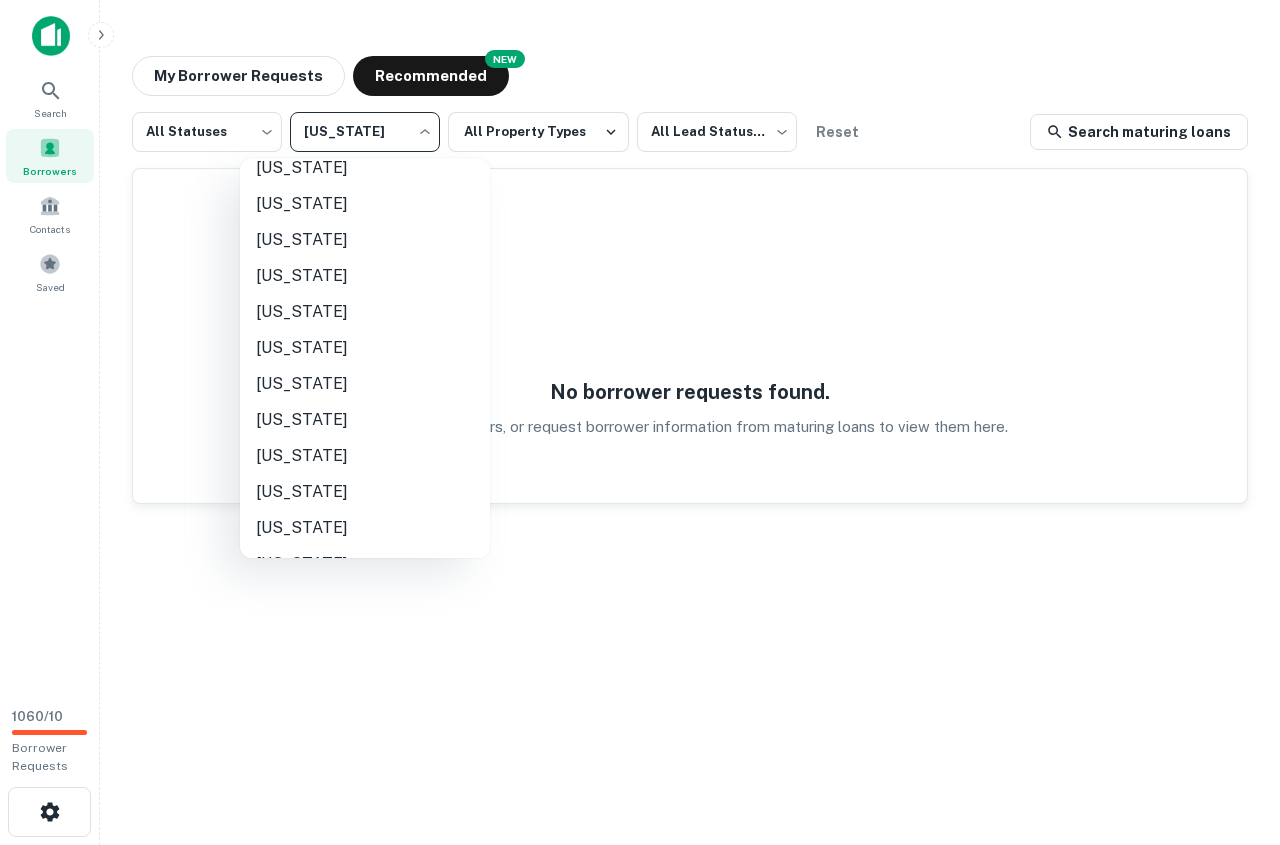 scroll, scrollTop: 0, scrollLeft: 0, axis: both 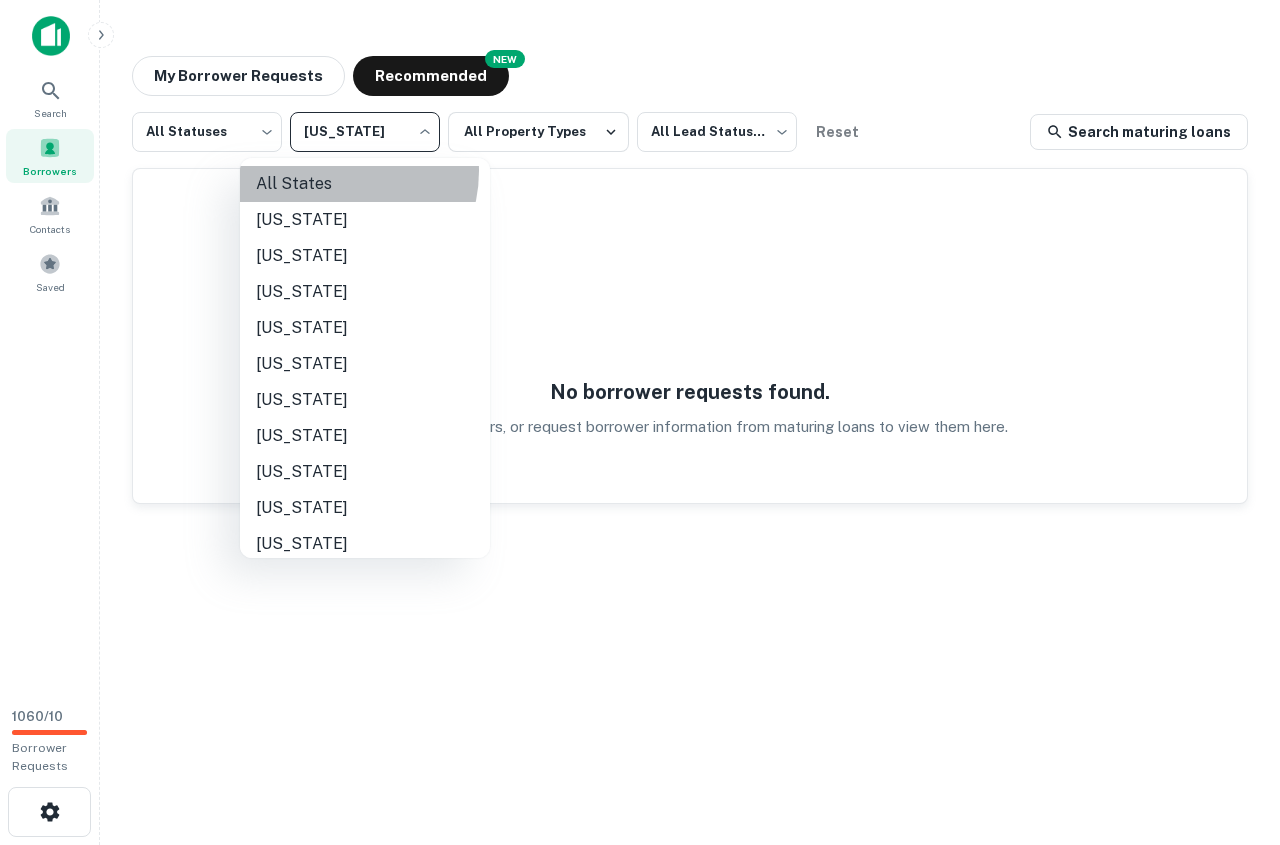 click on "All States" at bounding box center [365, 184] 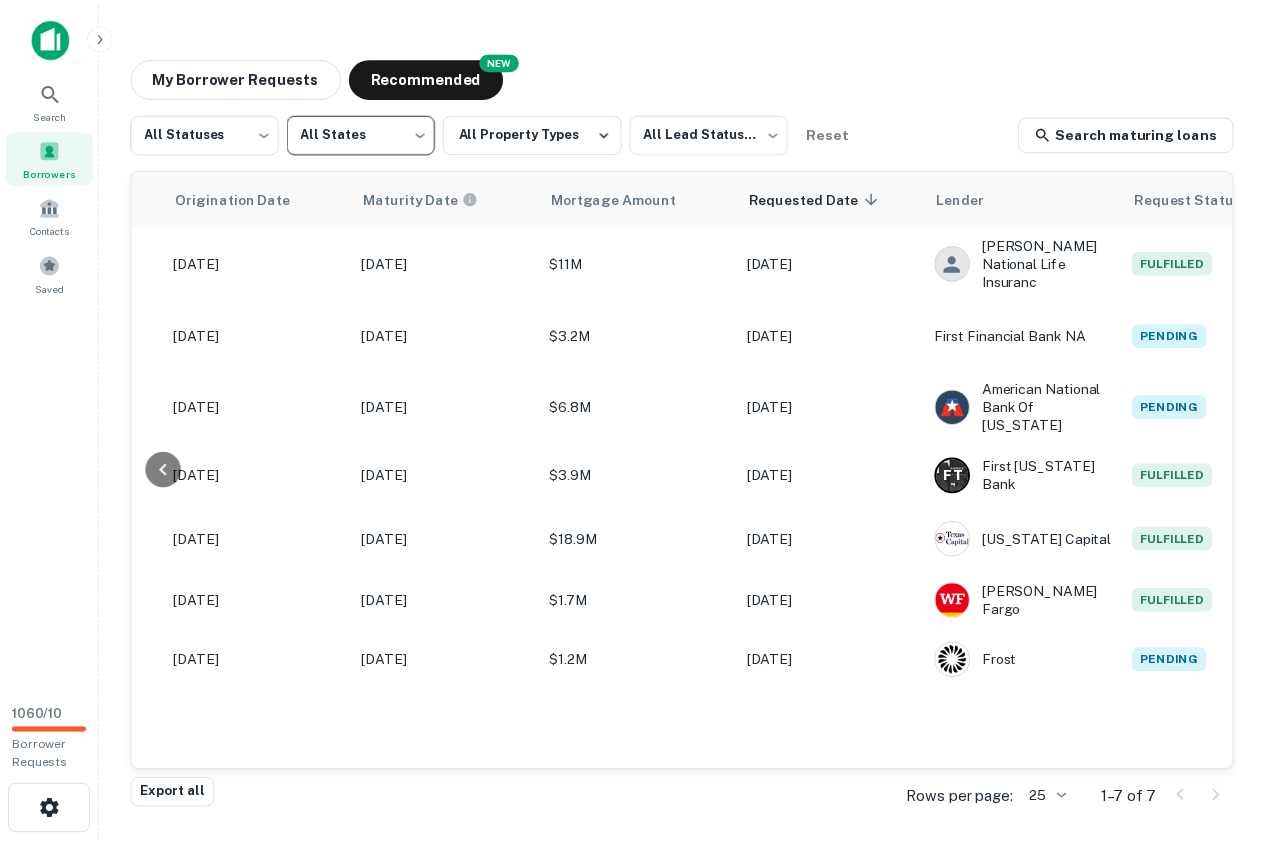 scroll, scrollTop: 0, scrollLeft: 0, axis: both 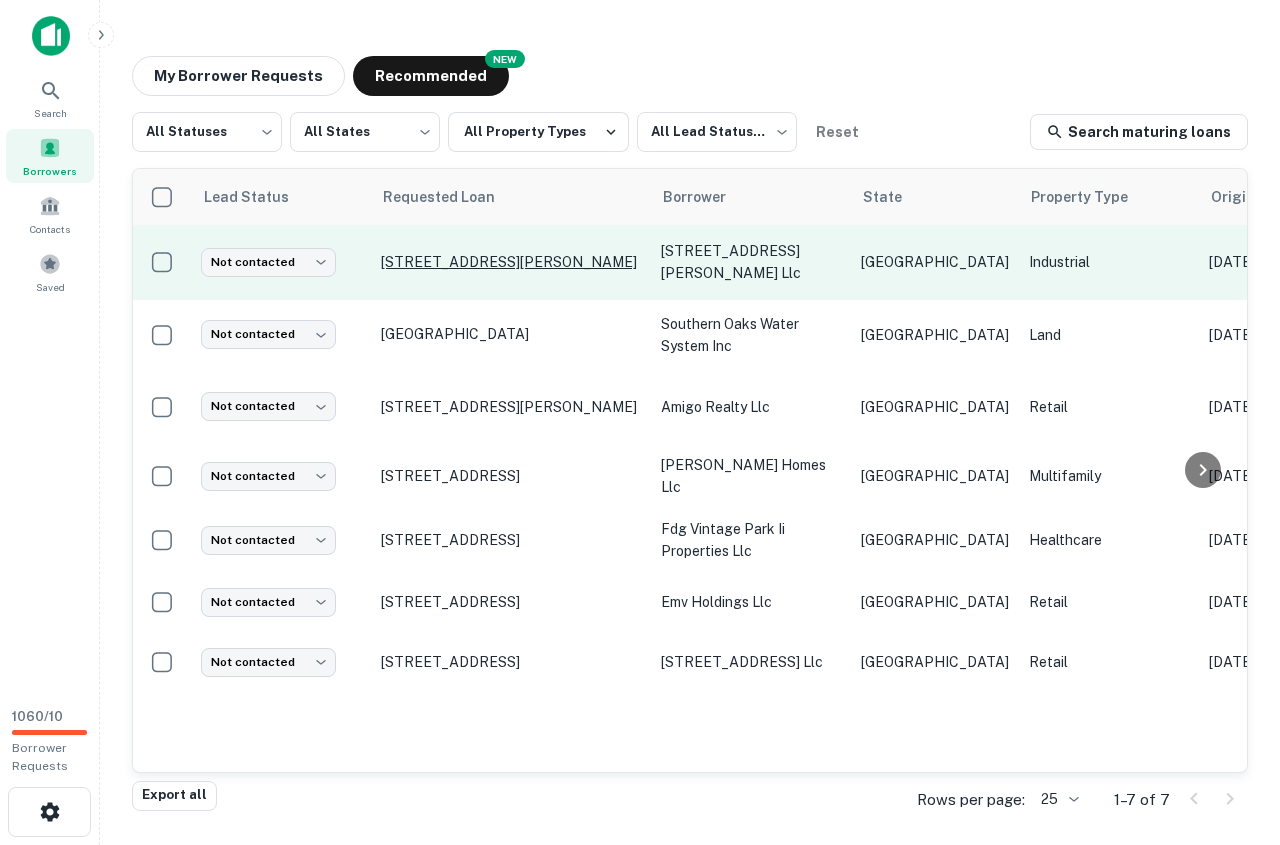 click on "5410 Dietrich Rd San Antonio, TX78219" at bounding box center (511, 262) 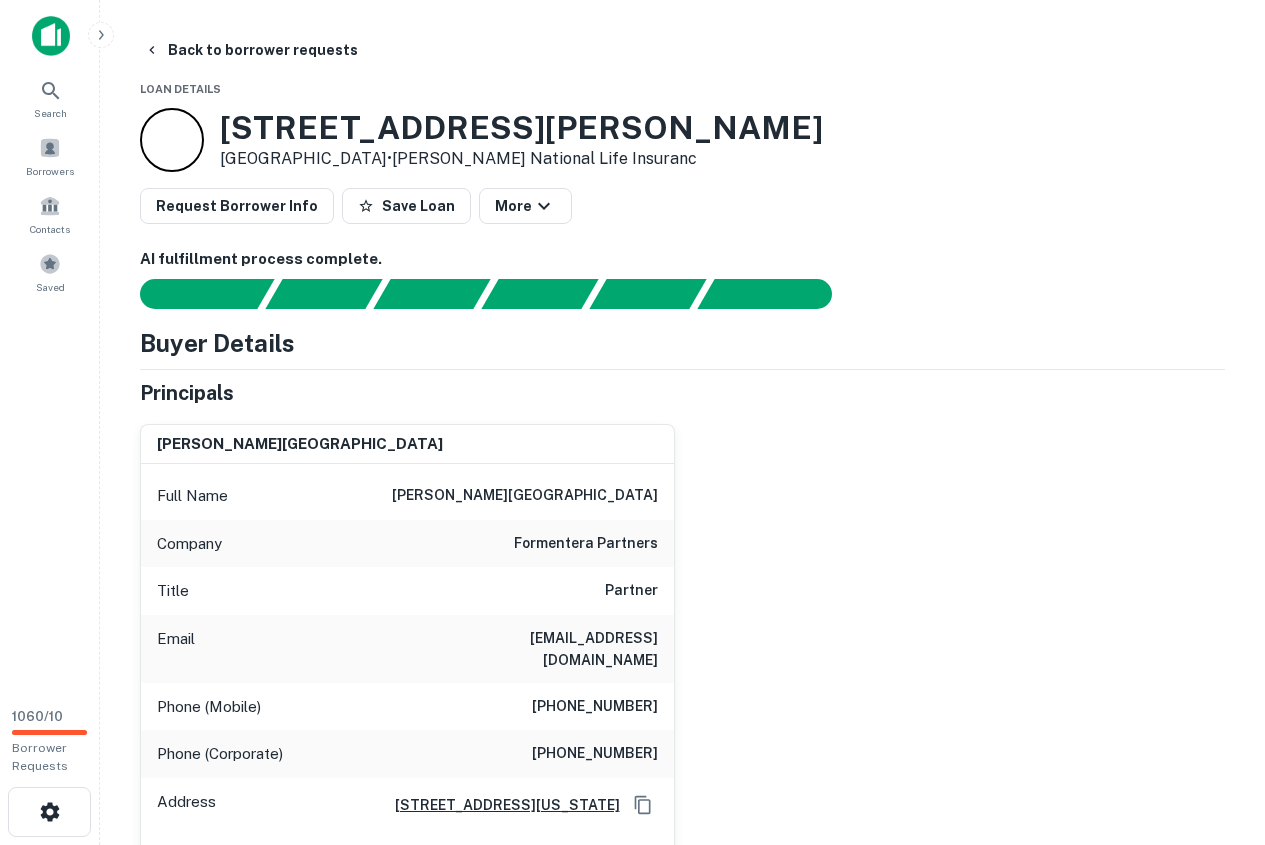click on "(214) 636-8180" at bounding box center [595, 707] 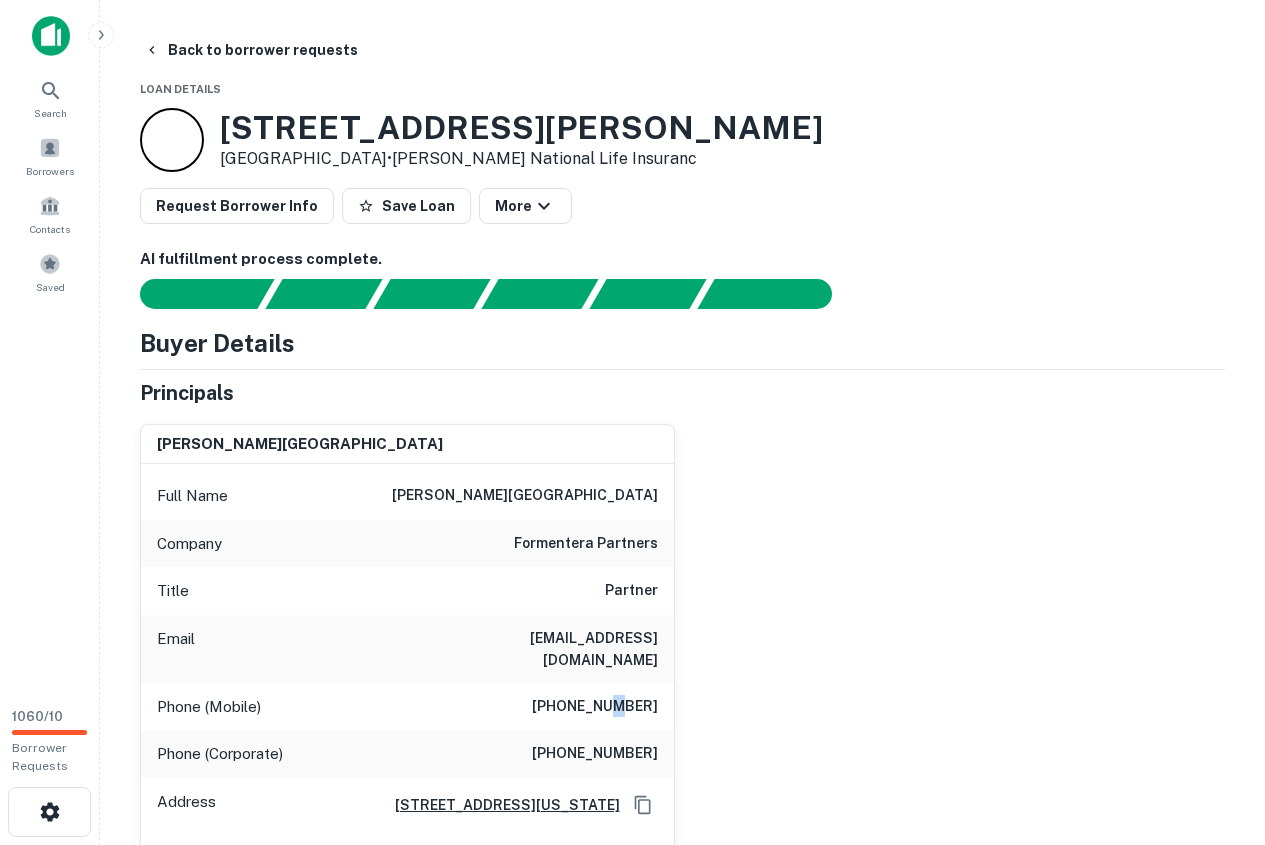 click on "(214) 636-8180" at bounding box center (595, 707) 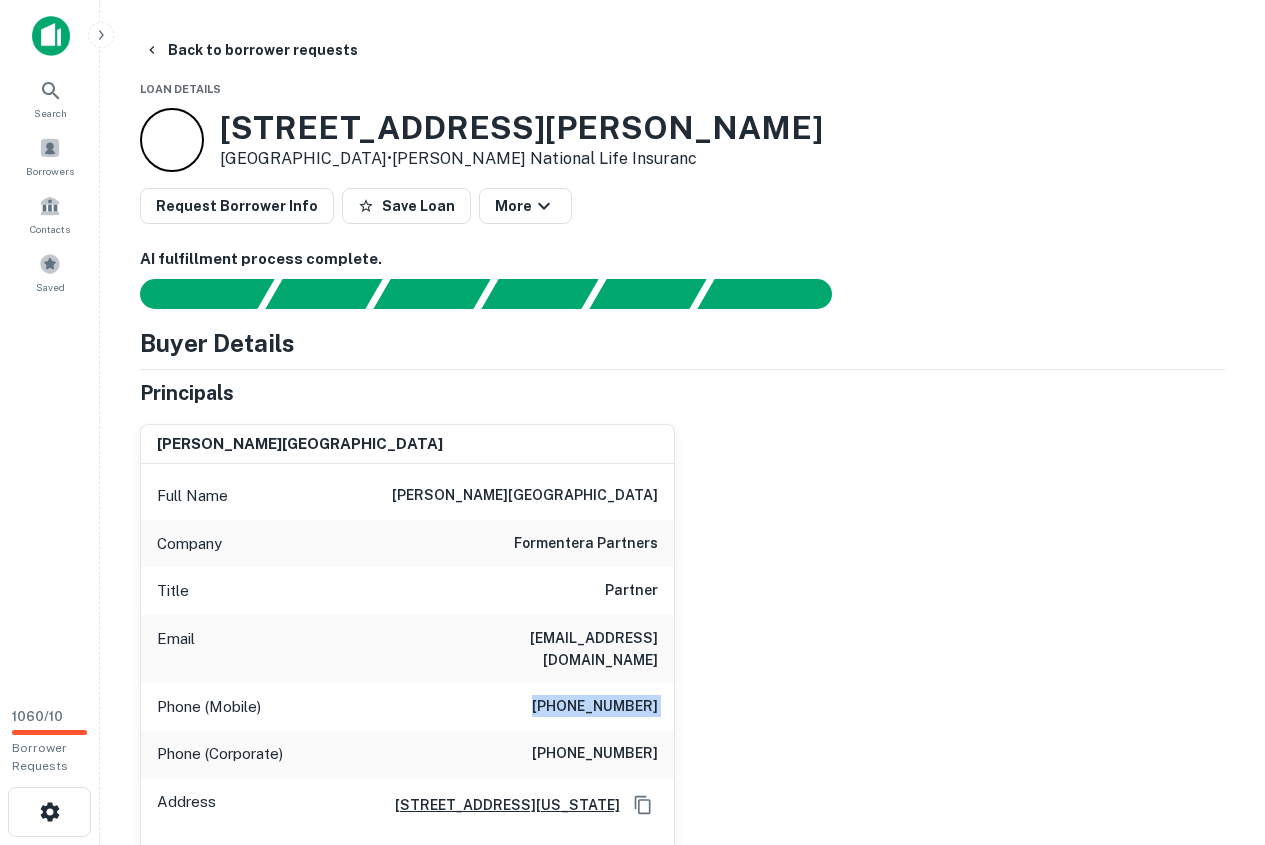 click on "(214) 636-8180" at bounding box center (595, 707) 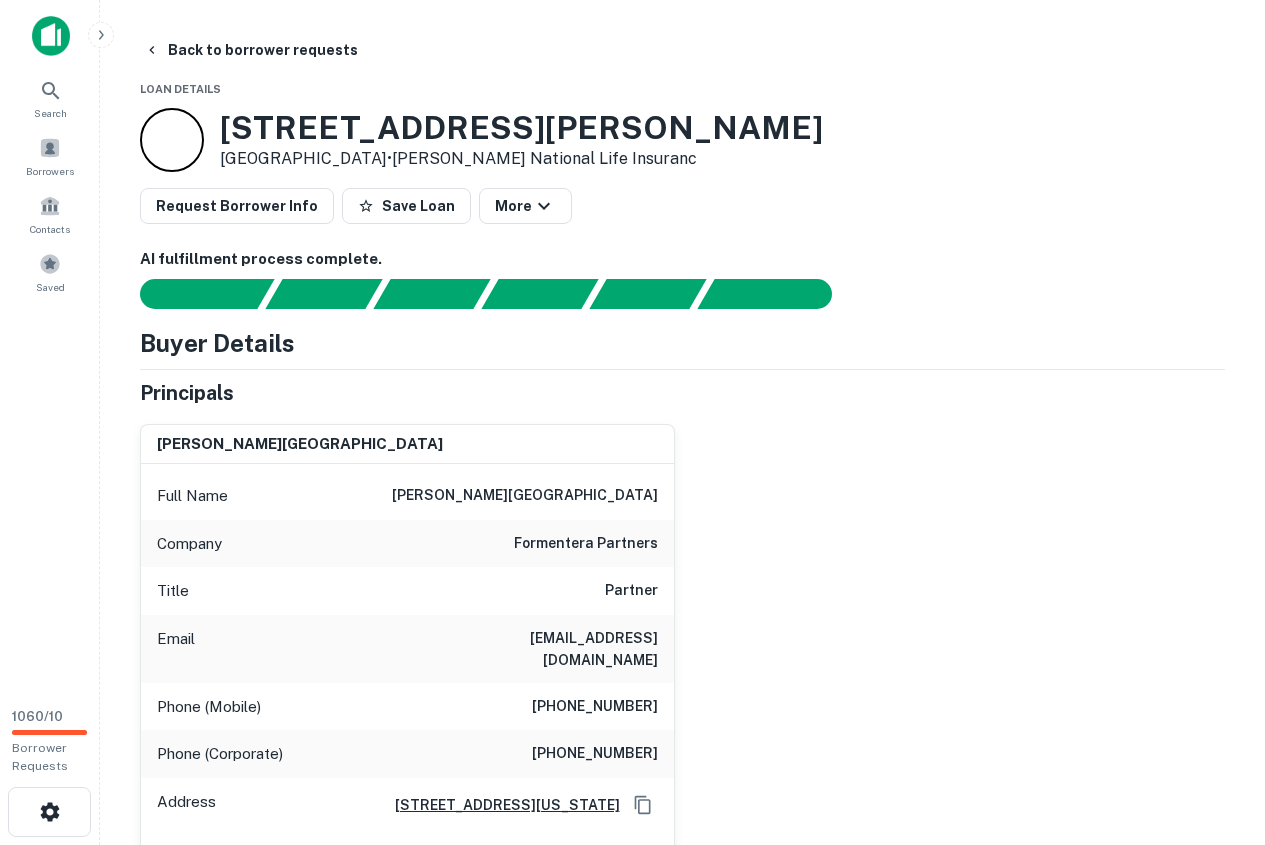 click on "bryan s. sheffield" at bounding box center (525, 496) 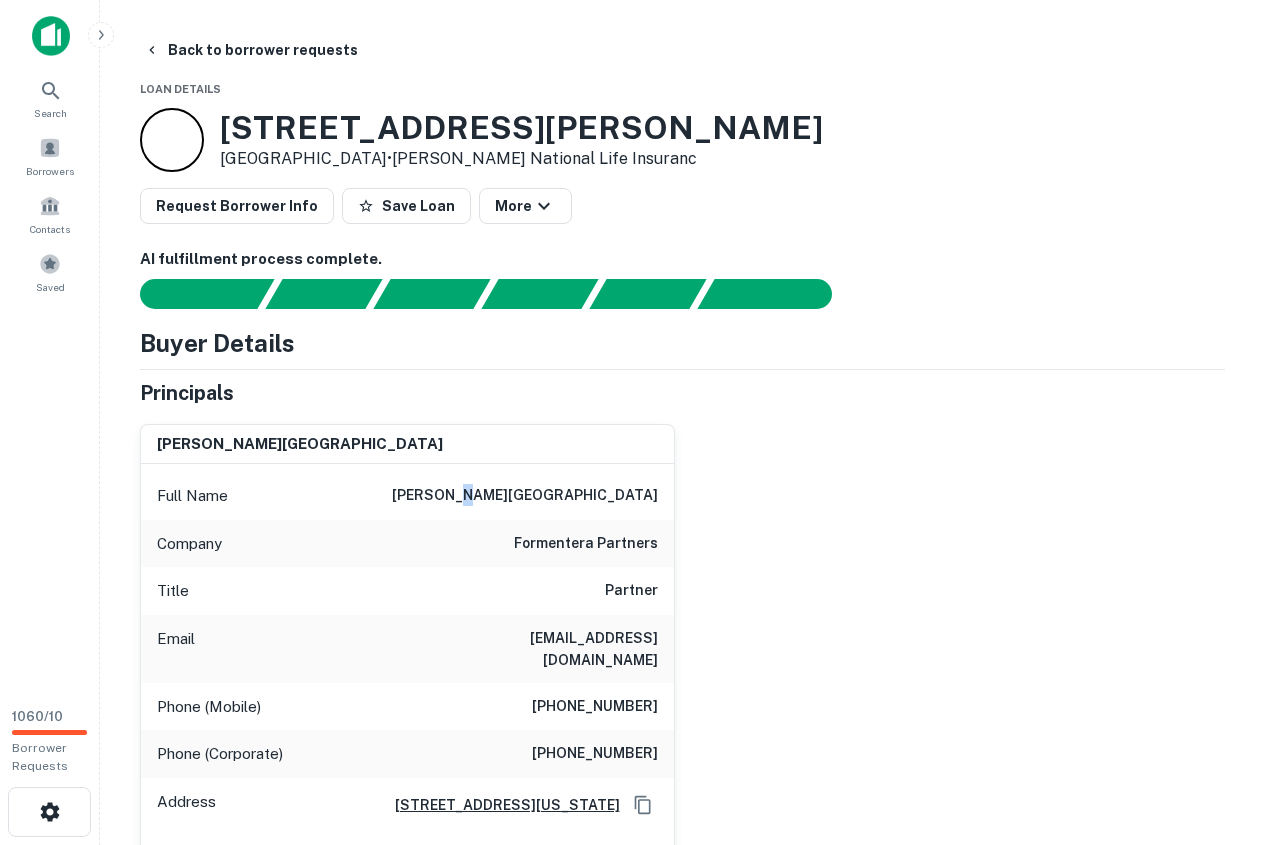 click on "bryan s. sheffield" at bounding box center (525, 496) 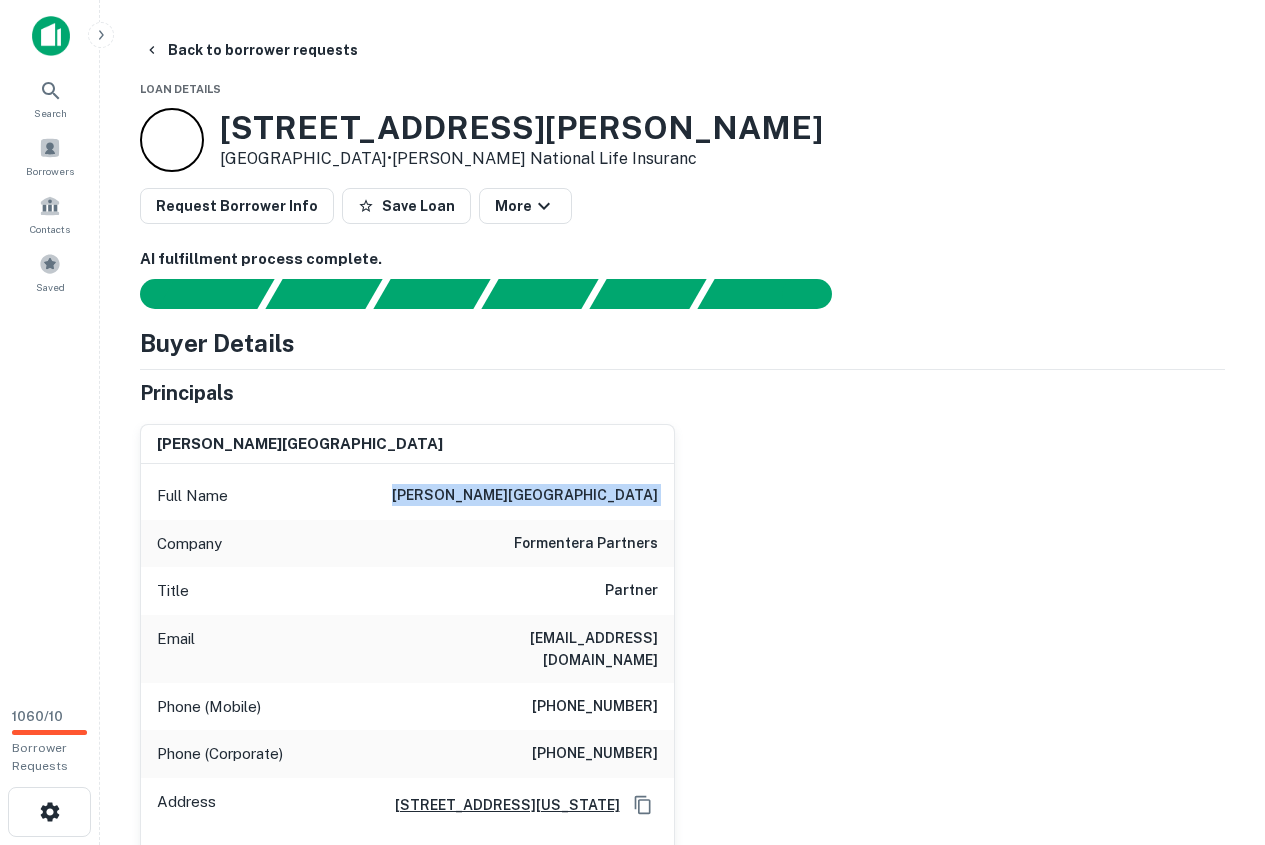 click on "bryan s. sheffield" at bounding box center [525, 496] 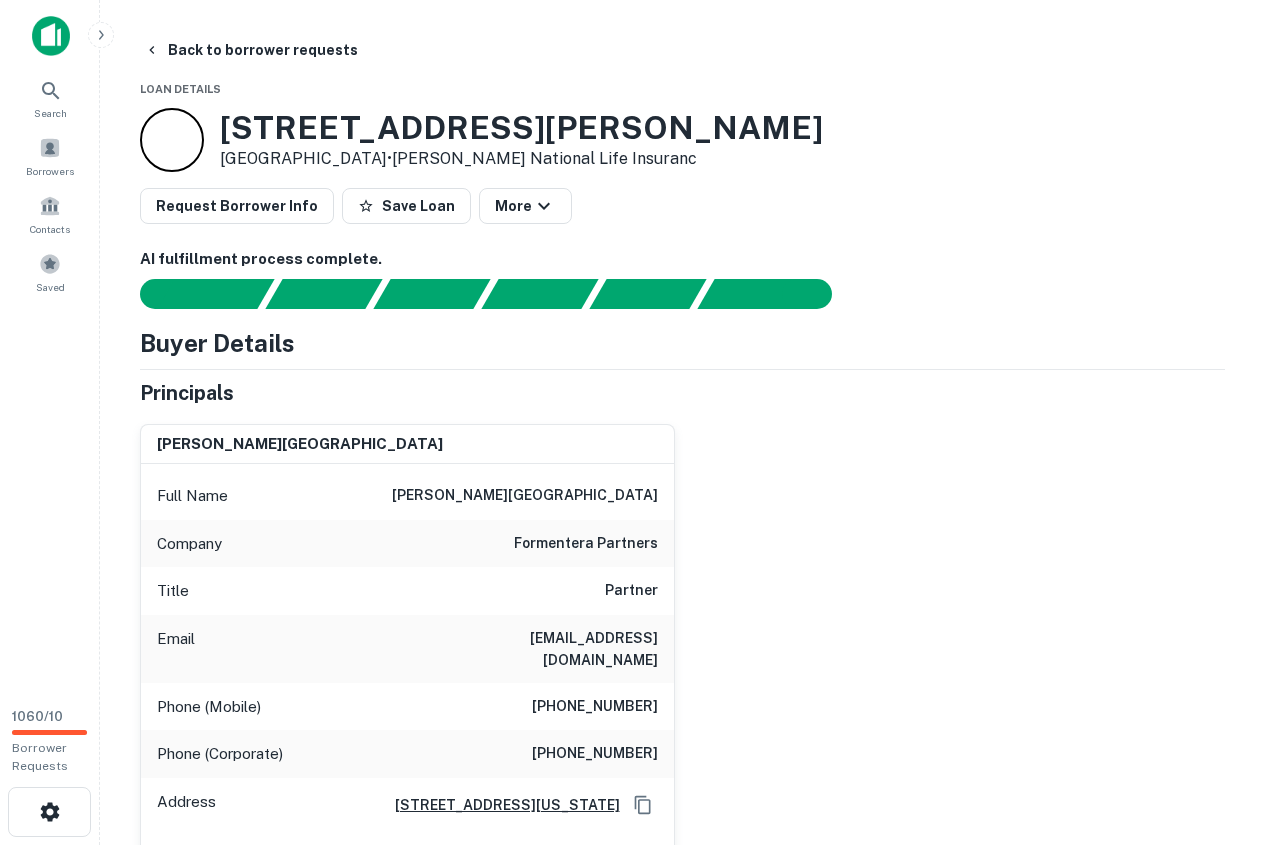 drag, startPoint x: 869, startPoint y: 552, endPoint x: 741, endPoint y: 483, distance: 145.41321 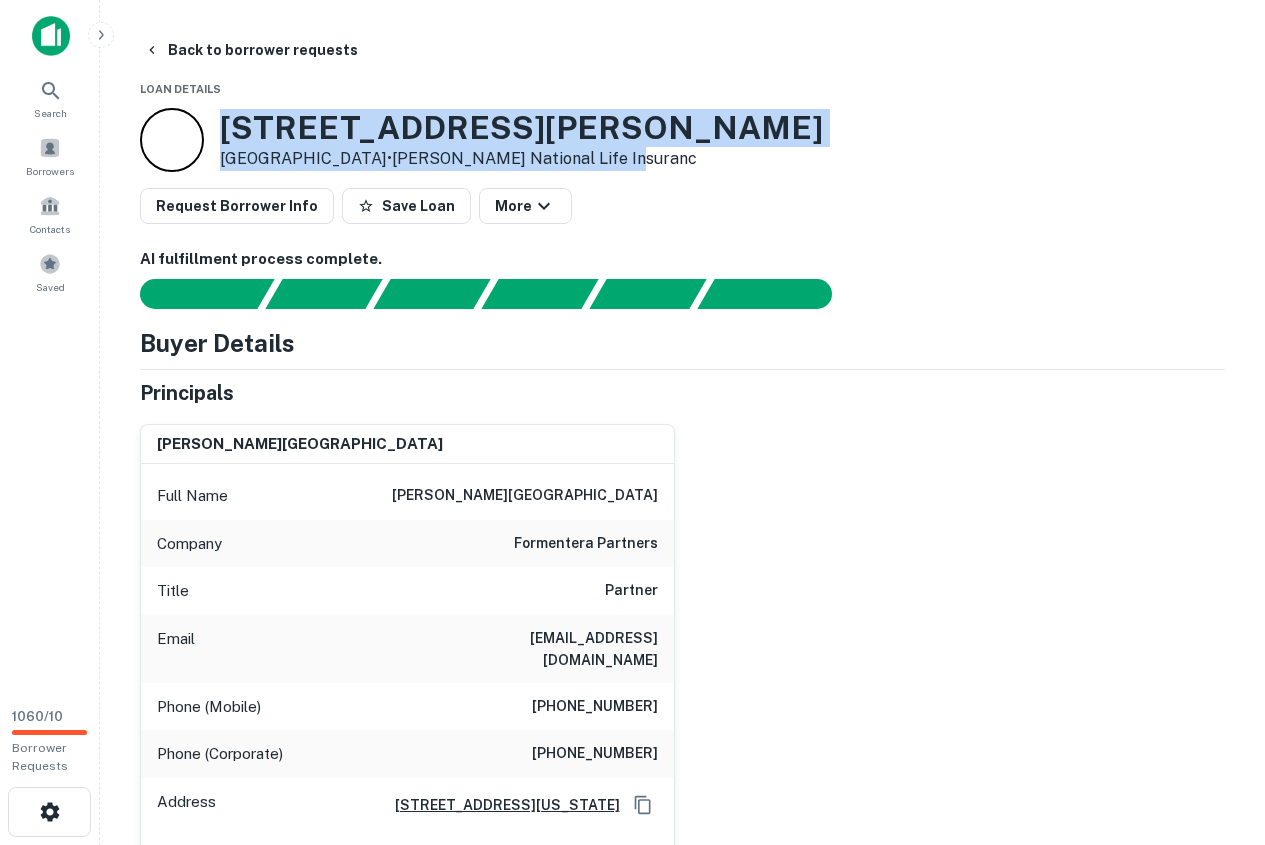 drag, startPoint x: 221, startPoint y: 131, endPoint x: 571, endPoint y: 144, distance: 350.24133 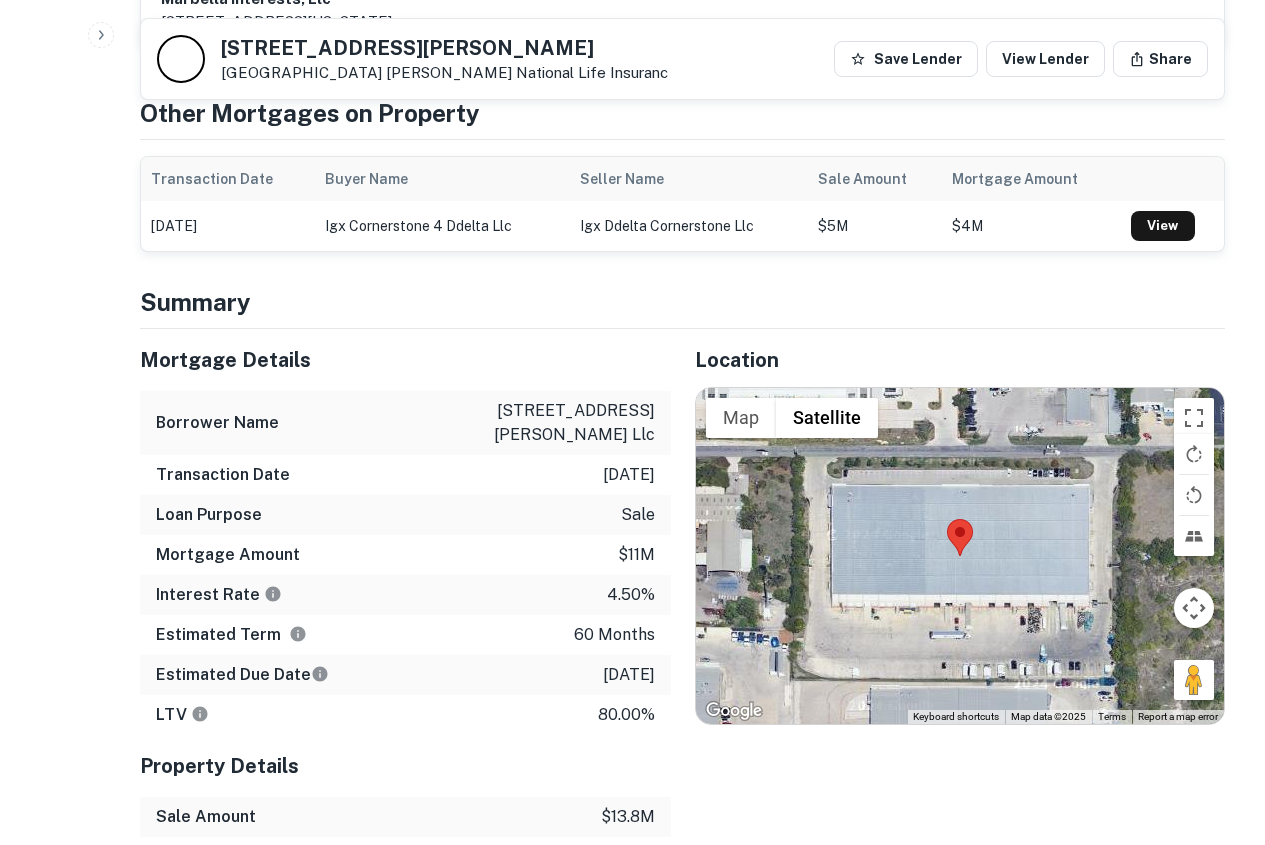 scroll, scrollTop: 1000, scrollLeft: 0, axis: vertical 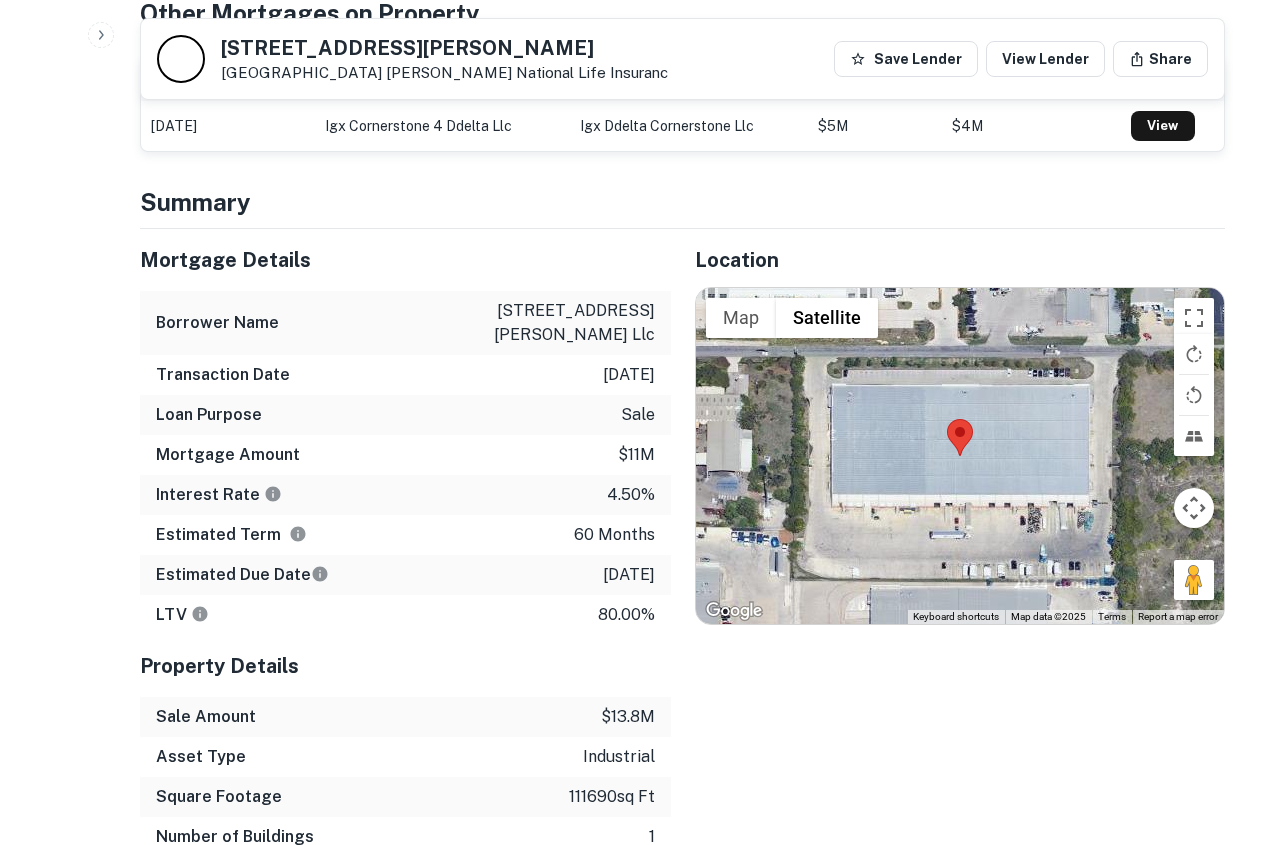 click on "Mortgage Details Borrower Name 5410 dietrich road llc Transaction Date   10/18/2018 Loan Purpose   sale Mortgage Amount   $11m Interest Rate   4.50% Estimated Term 60 months Estimated Due Date 10/18/2023 LTV   80.00% Property Details Sale Amount $13.8m Asset Type industrial Square Footage 111690  sq ft Number of Buildings 1 Year Built 2016" at bounding box center (393, 563) 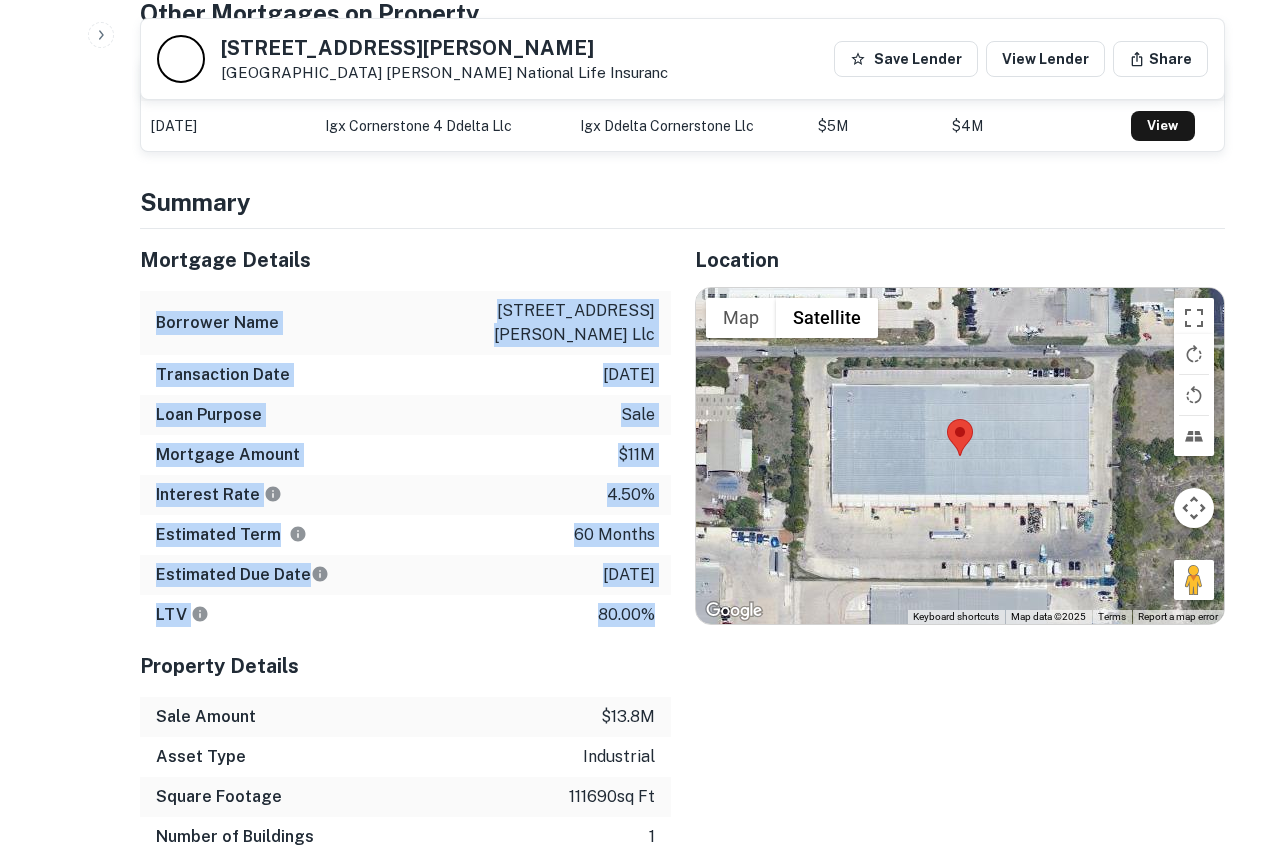 drag, startPoint x: 156, startPoint y: 286, endPoint x: 657, endPoint y: 553, distance: 567.70593 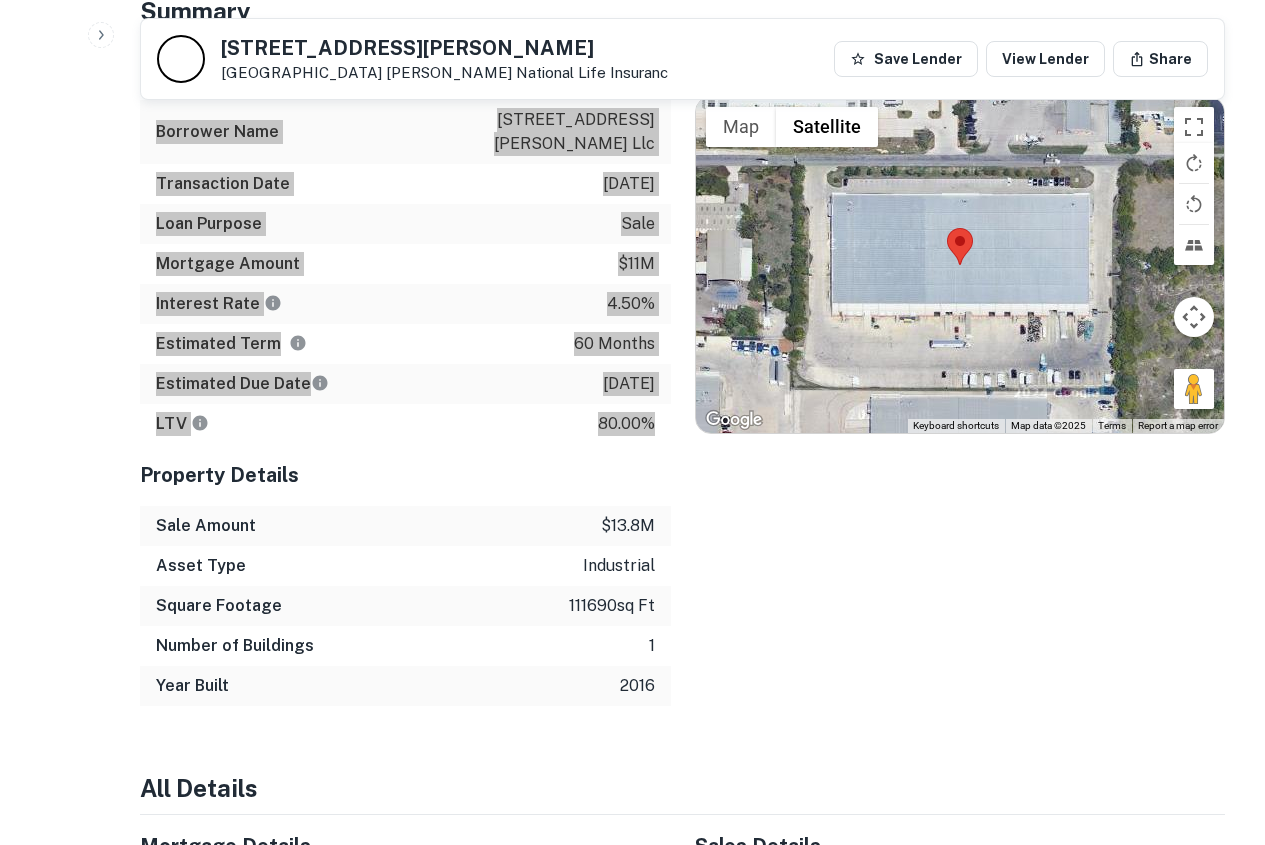 scroll, scrollTop: 1200, scrollLeft: 0, axis: vertical 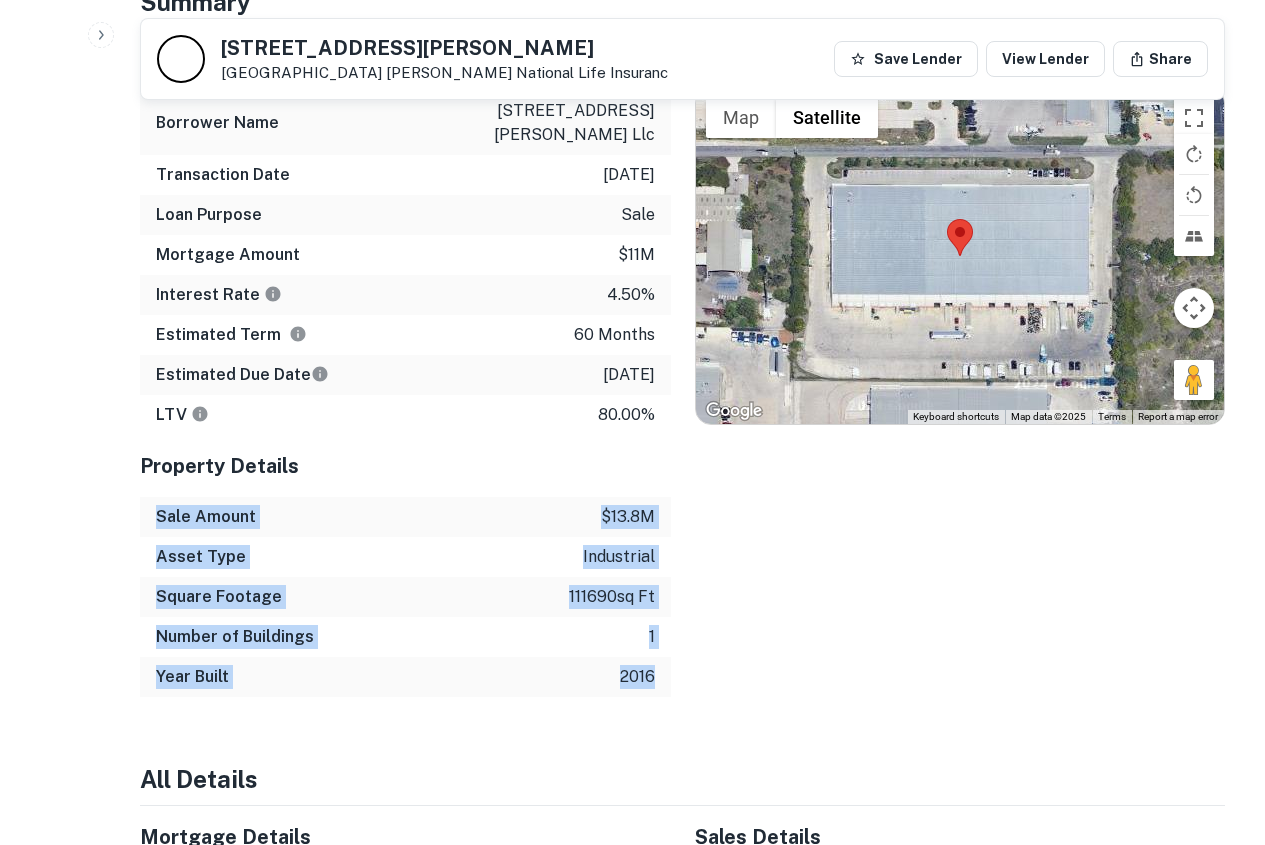 drag, startPoint x: 138, startPoint y: 461, endPoint x: 657, endPoint y: 638, distance: 548.35205 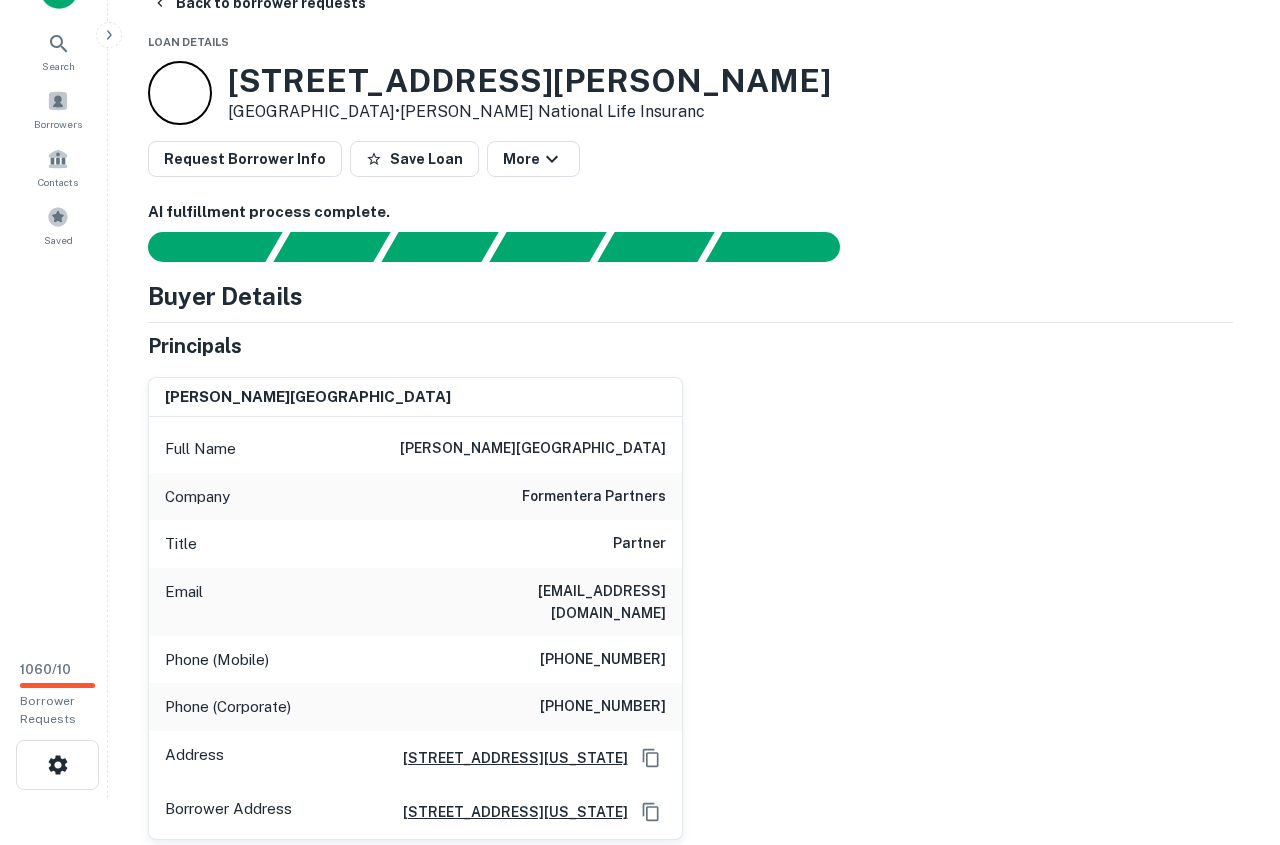 scroll, scrollTop: 0, scrollLeft: 0, axis: both 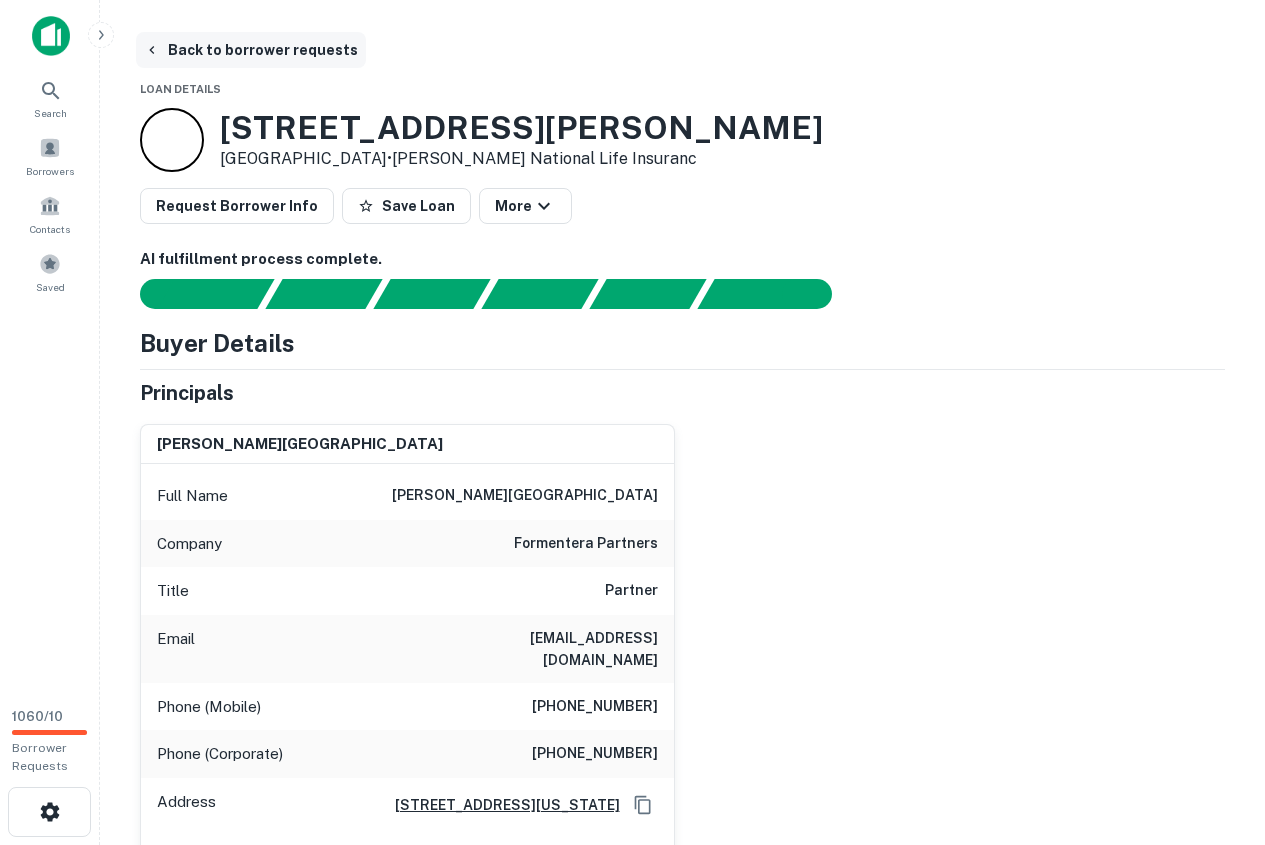 click on "Back to borrower requests" at bounding box center [251, 50] 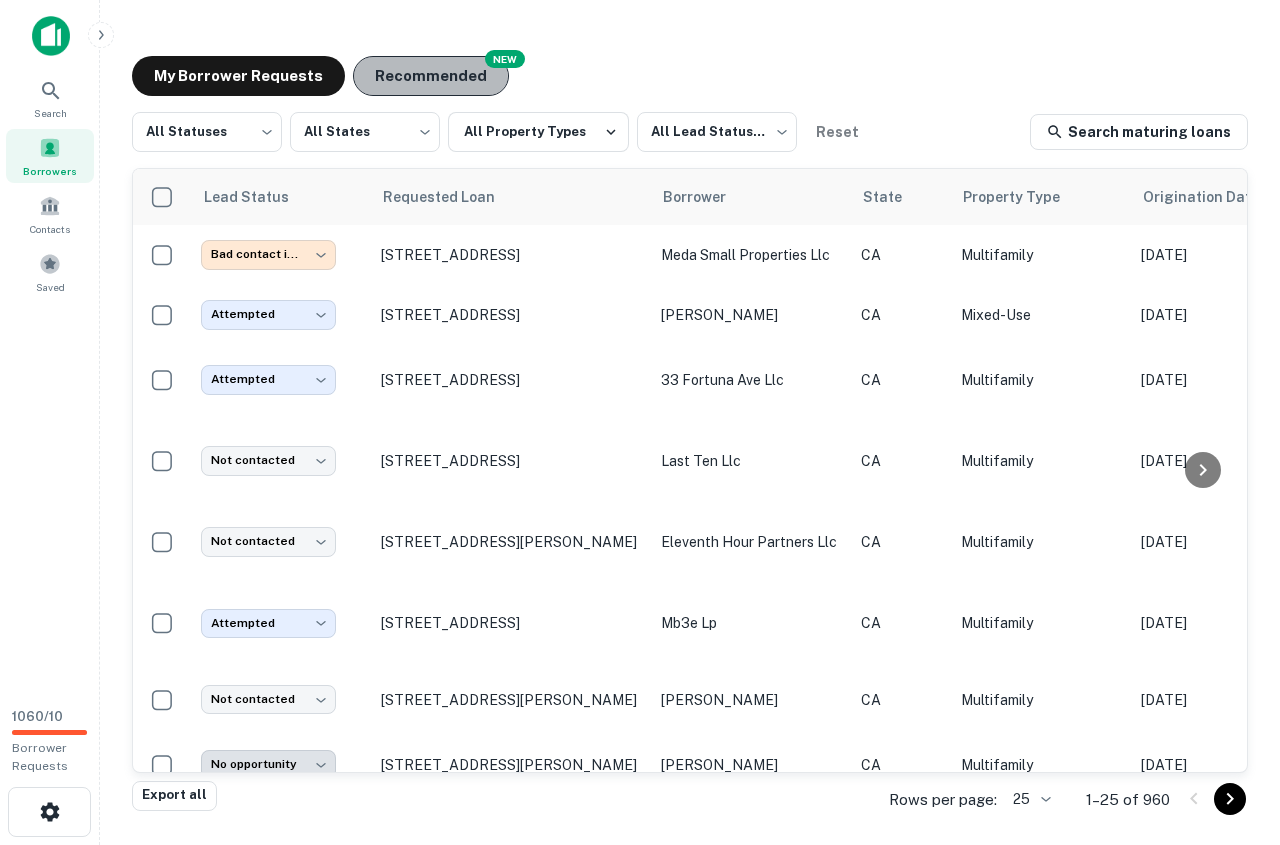 click on "Recommended" at bounding box center [431, 76] 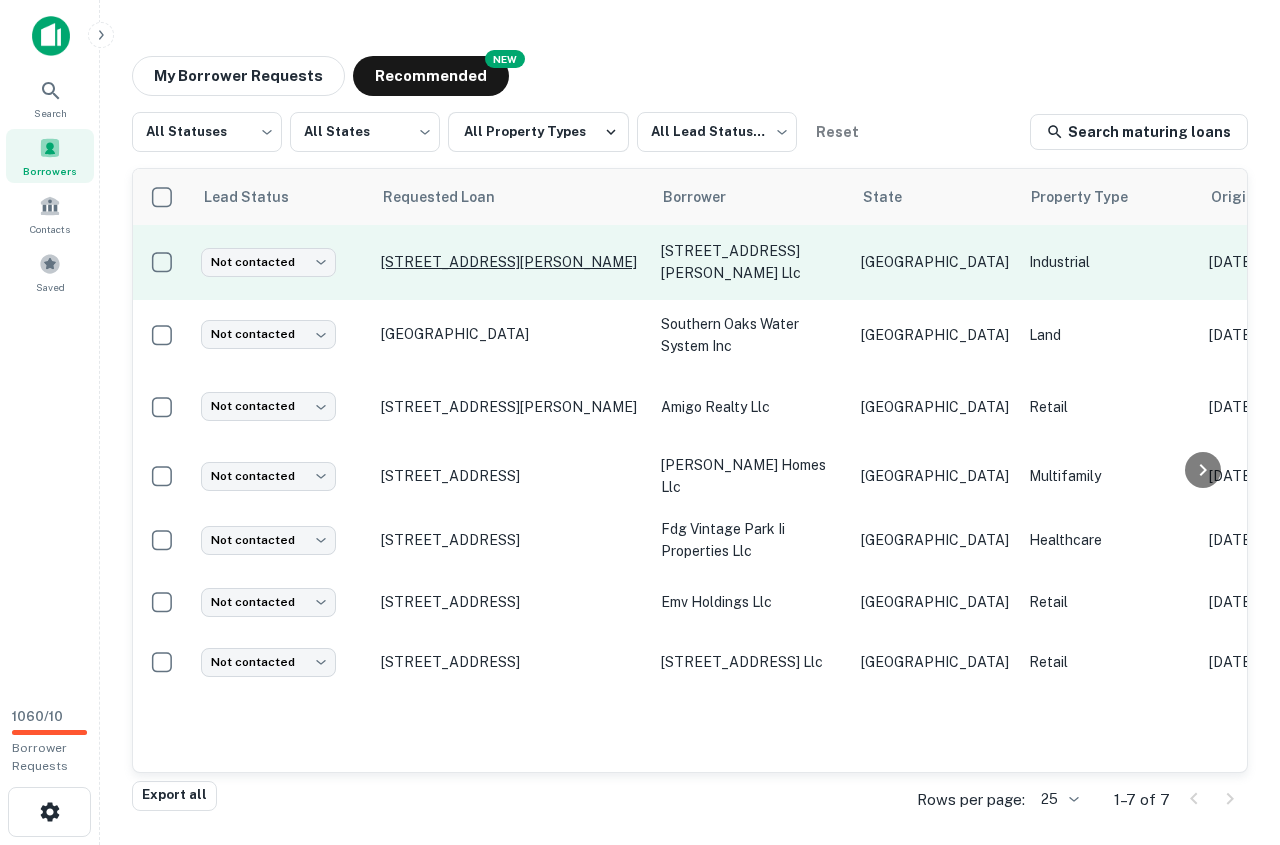 click on "5410 Dietrich Rd San Antonio, TX78219" at bounding box center [511, 262] 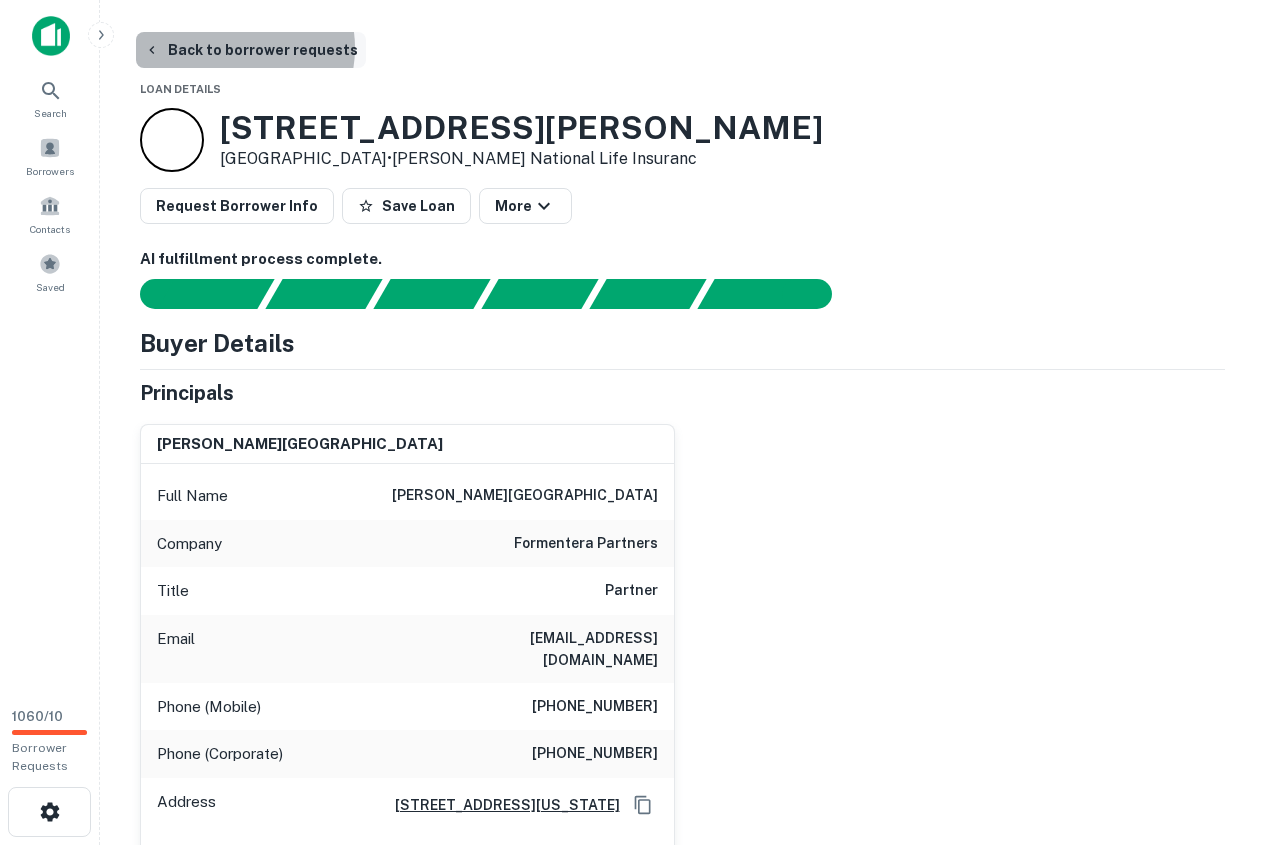 click on "Back to borrower requests" at bounding box center [251, 50] 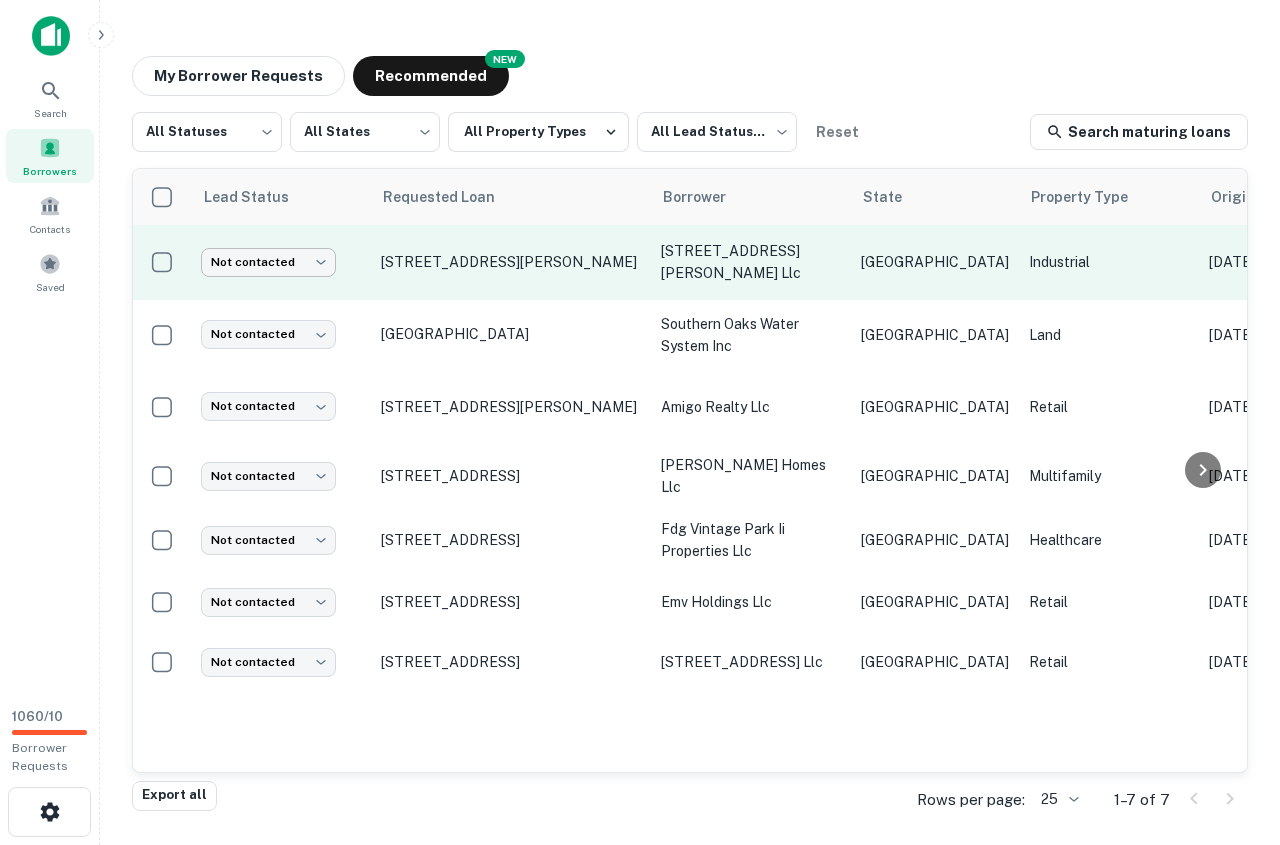 click on "Search         Borrowers         Contacts         Saved     1060  /  10   Borrower Requests My Borrower Requests NEW Recommended All Statuses *** ​ All States *** ​ All Property Types All Lead Statuses *** ​ Reset Search maturing loans Lead Status Requested Loan Borrower State Property Type Origination Date Maturity Date Mortgage Amount Requested Date sorted descending Lender Request Status Not contacted **** ​ 5410 Dietrich Rd San Antonio, TX78219  5410 dietrich road llc TX Industrial Oct 18, 2018 Oct 18, 2023 $11M Jun 26, 2025 Jackson National Life Insuranc Fulfilled Not contacted **** ​  TX southern oaks water system inc TX Land Oct 08, 2020 Sep 28, 2021 $3.2M Jun 26, 2025 First Financial Bank NA Pending Not contacted **** ​ 1550 County Road 107 Hutto, TX78634  amigo realty llc TX Retail Apr 04, 2019 Apr 04, 2024 $6.8M Jun 26, 2025 American National Bank Of Texas Pending Not contacted **** ​ 5408 Developer Ct Killeen, TX76549  bj carothers homes llc TX Multifamily May 08, 2022 F" at bounding box center (640, 422) 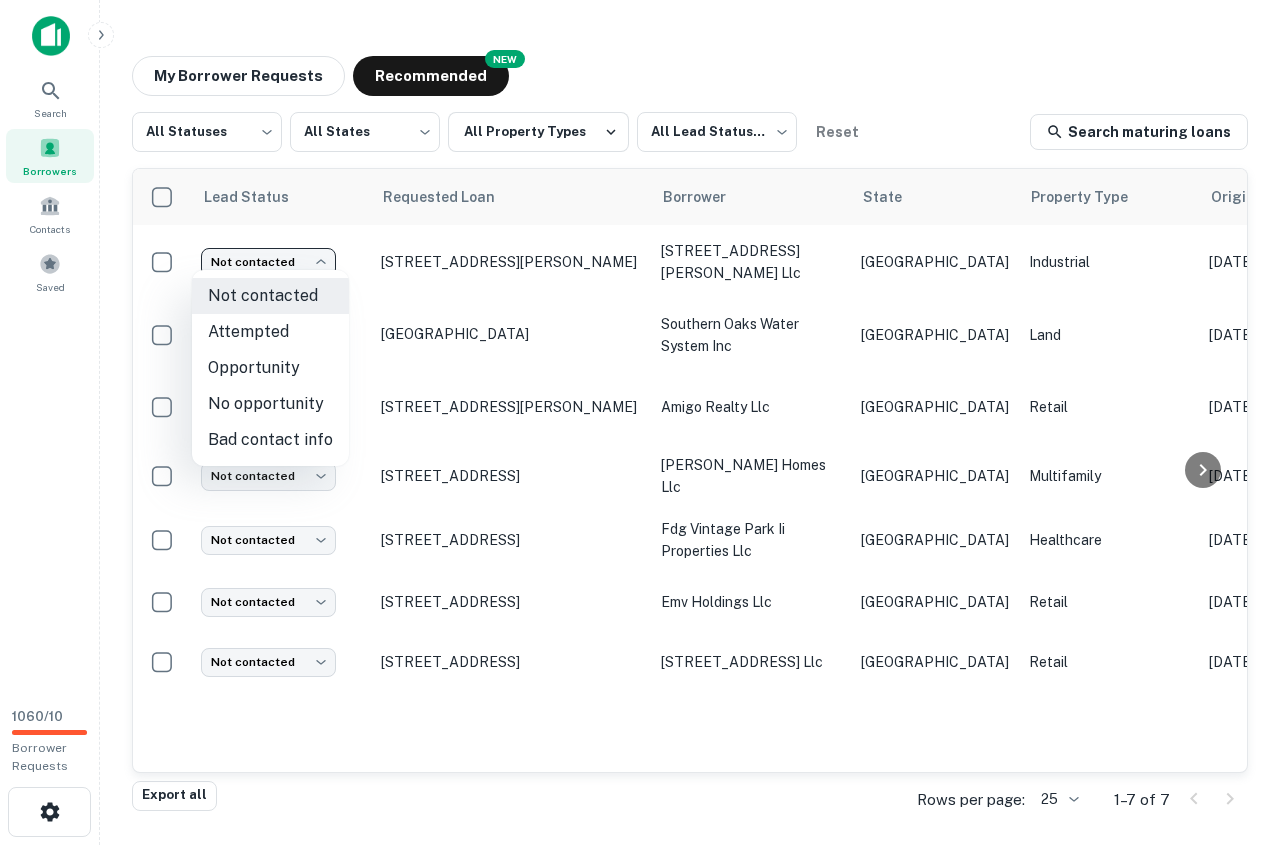 click on "Attempted" at bounding box center [270, 332] 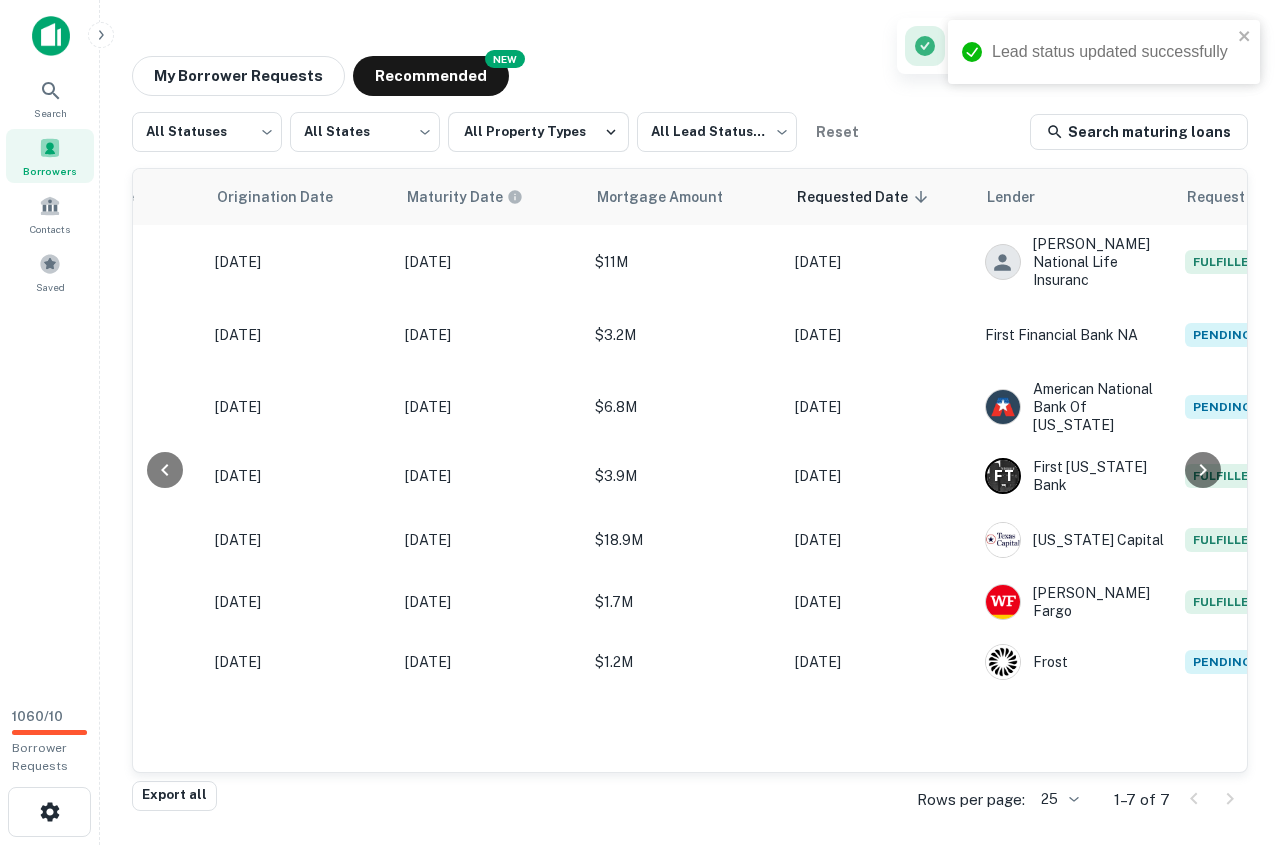 scroll, scrollTop: 0, scrollLeft: 1034, axis: horizontal 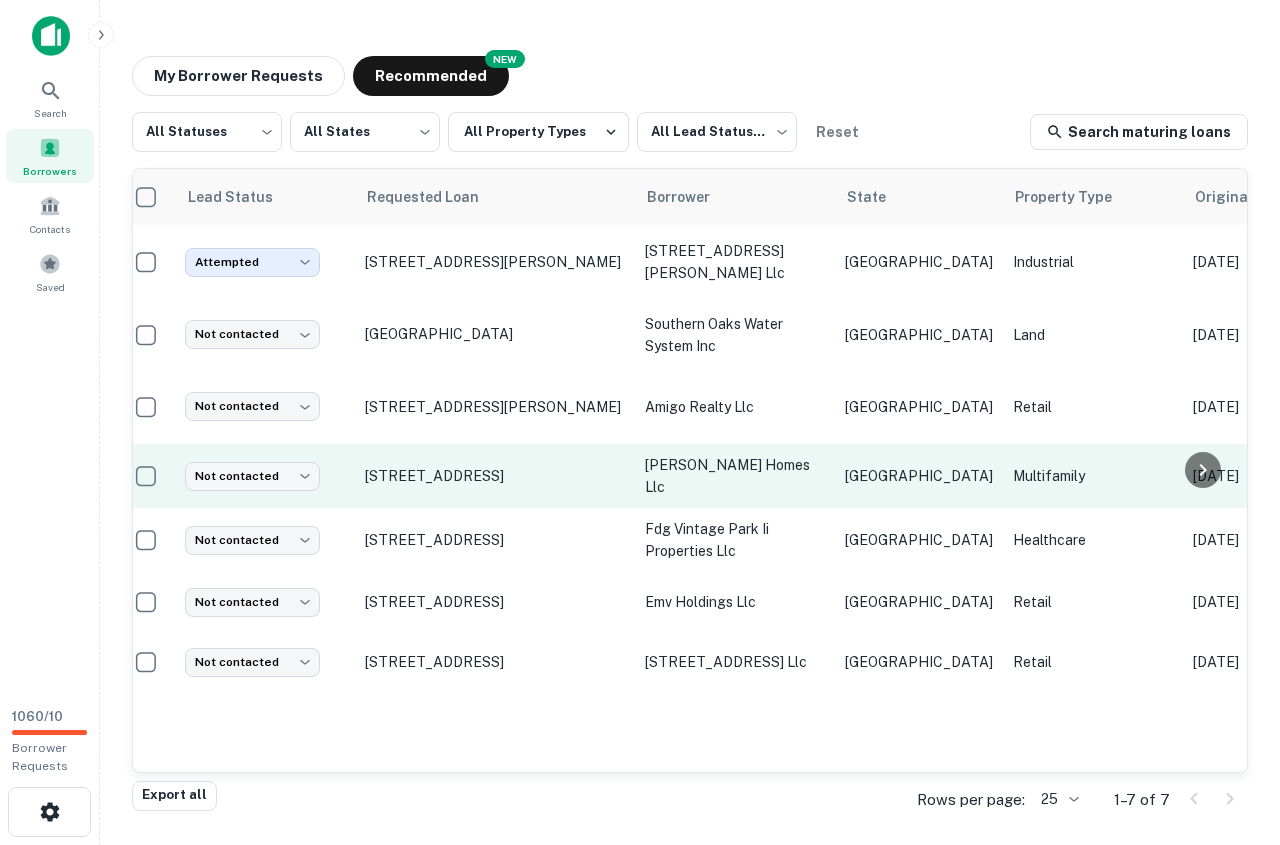 click on "5408 Developer Ct Killeen, TX76549" at bounding box center [495, 476] 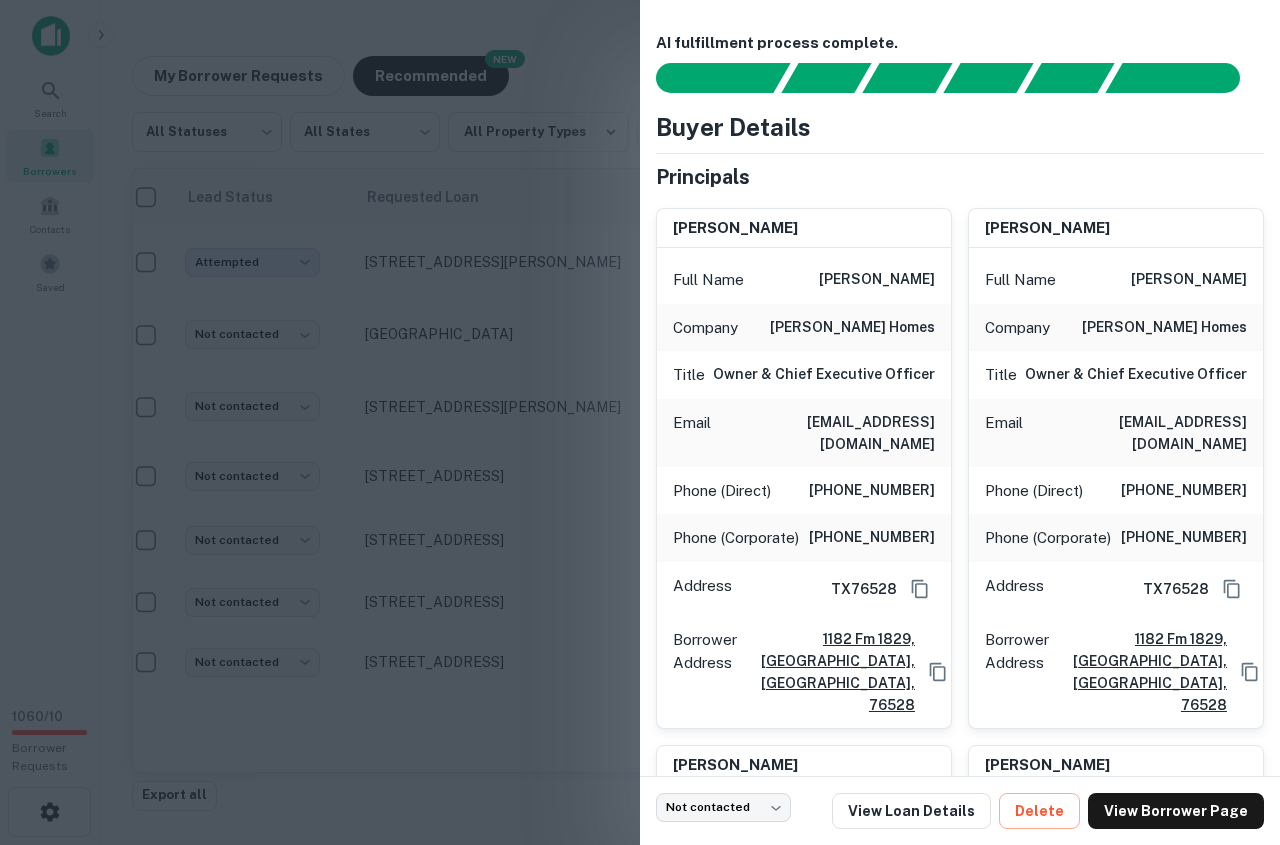 click at bounding box center (640, 422) 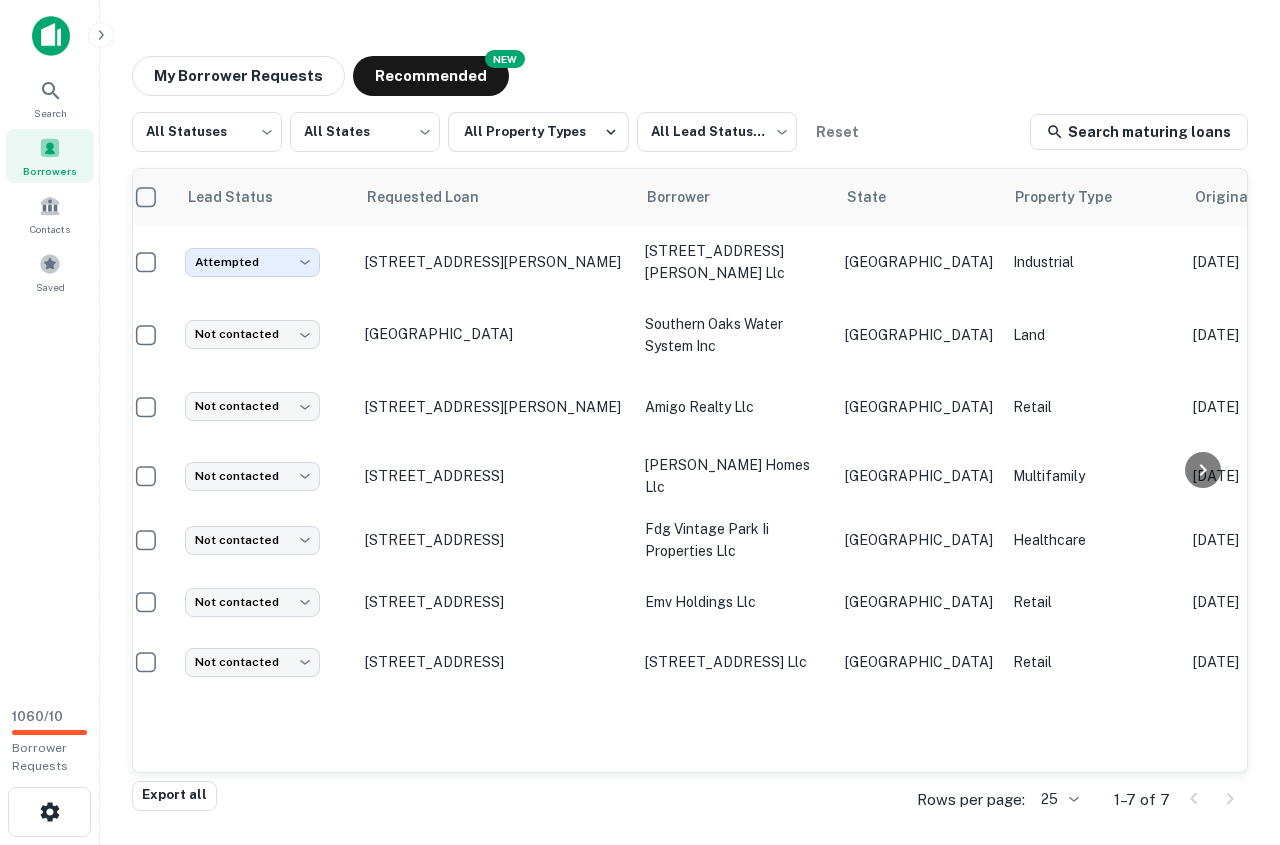 scroll, scrollTop: 0, scrollLeft: 1034, axis: horizontal 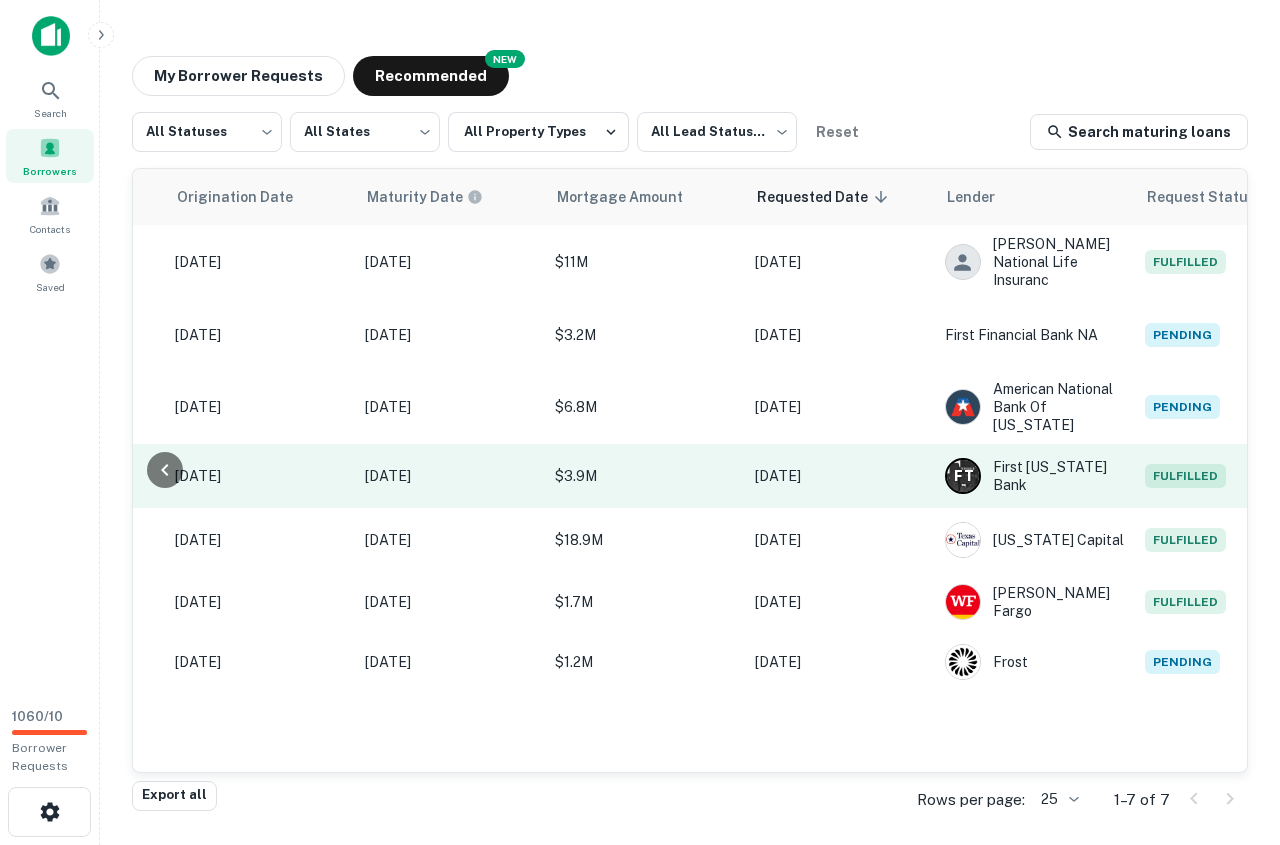 click on "May 08, 2022" at bounding box center [260, 476] 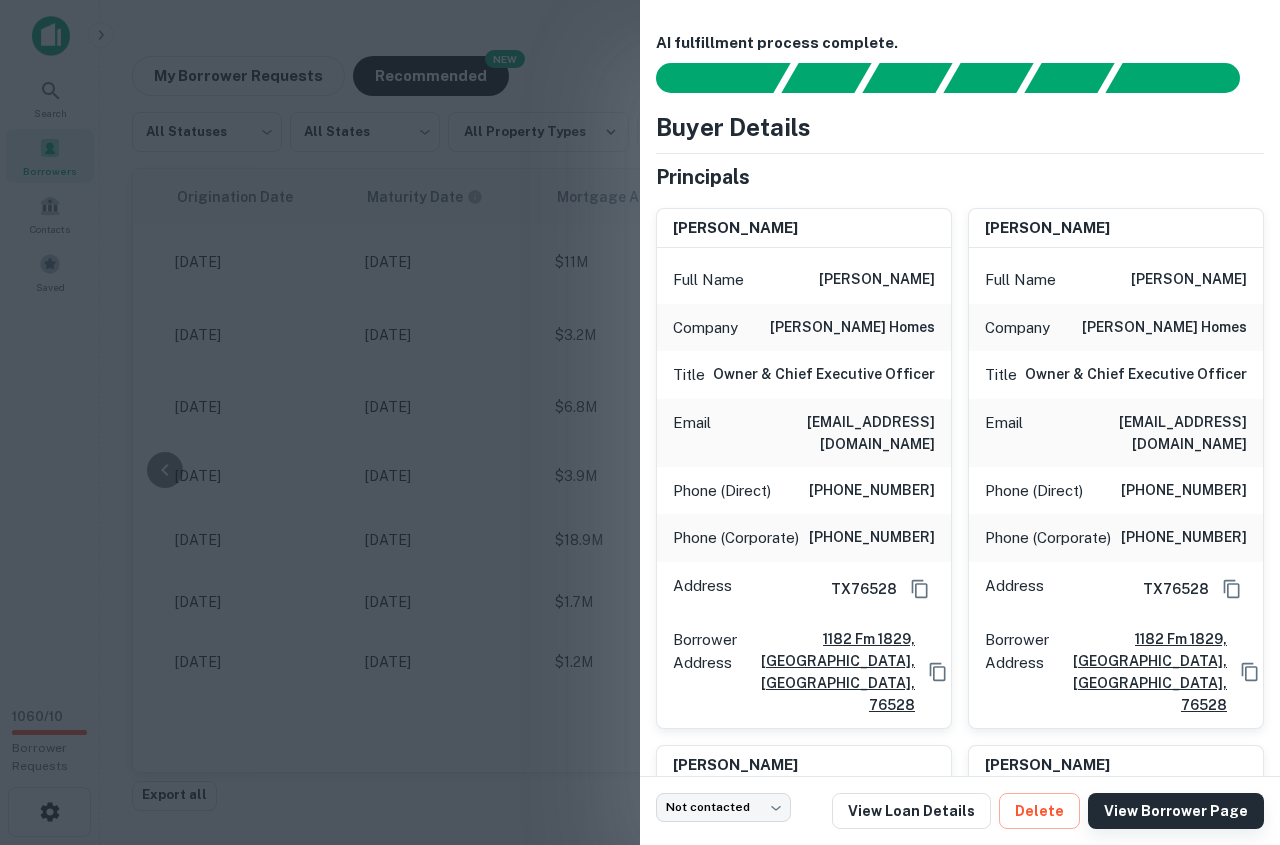 click on "View Borrower Page" at bounding box center (1176, 811) 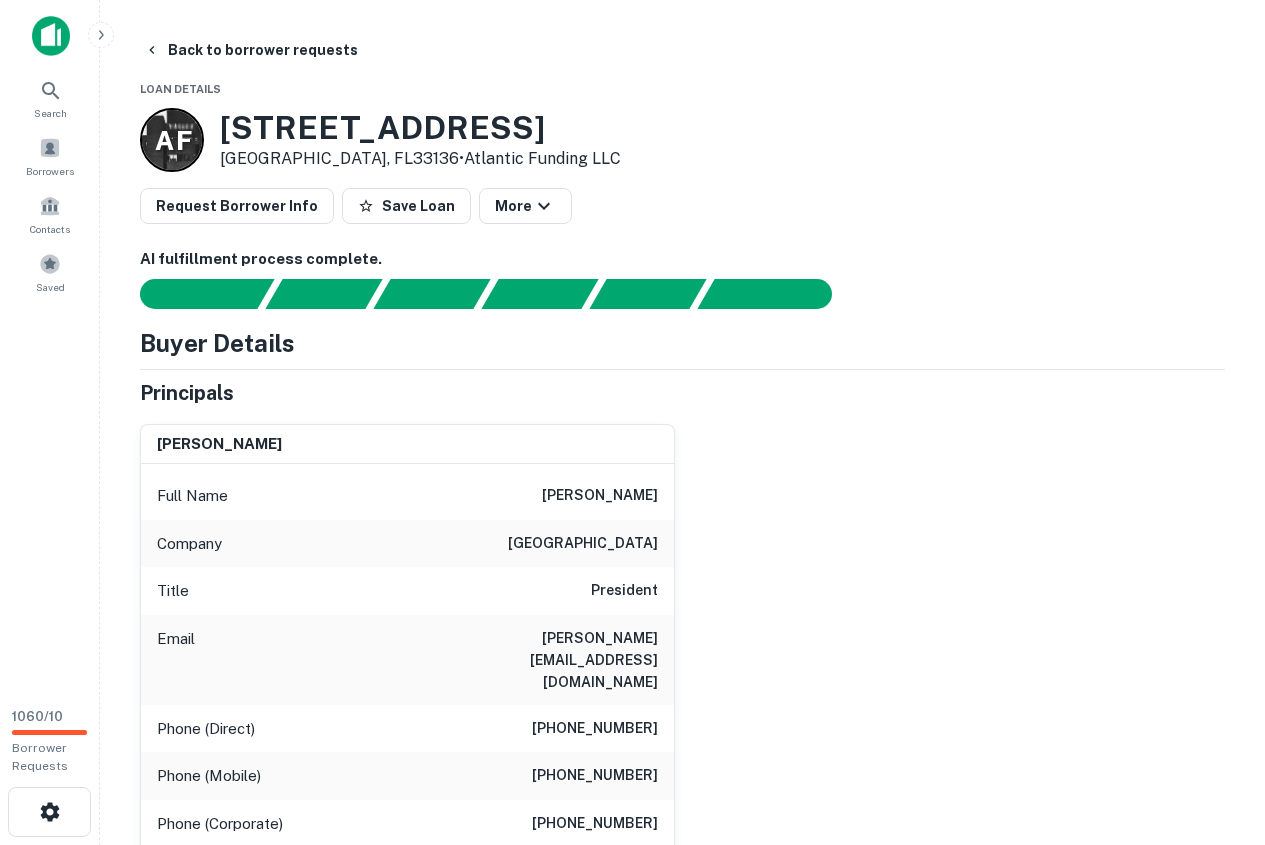 scroll, scrollTop: 0, scrollLeft: 0, axis: both 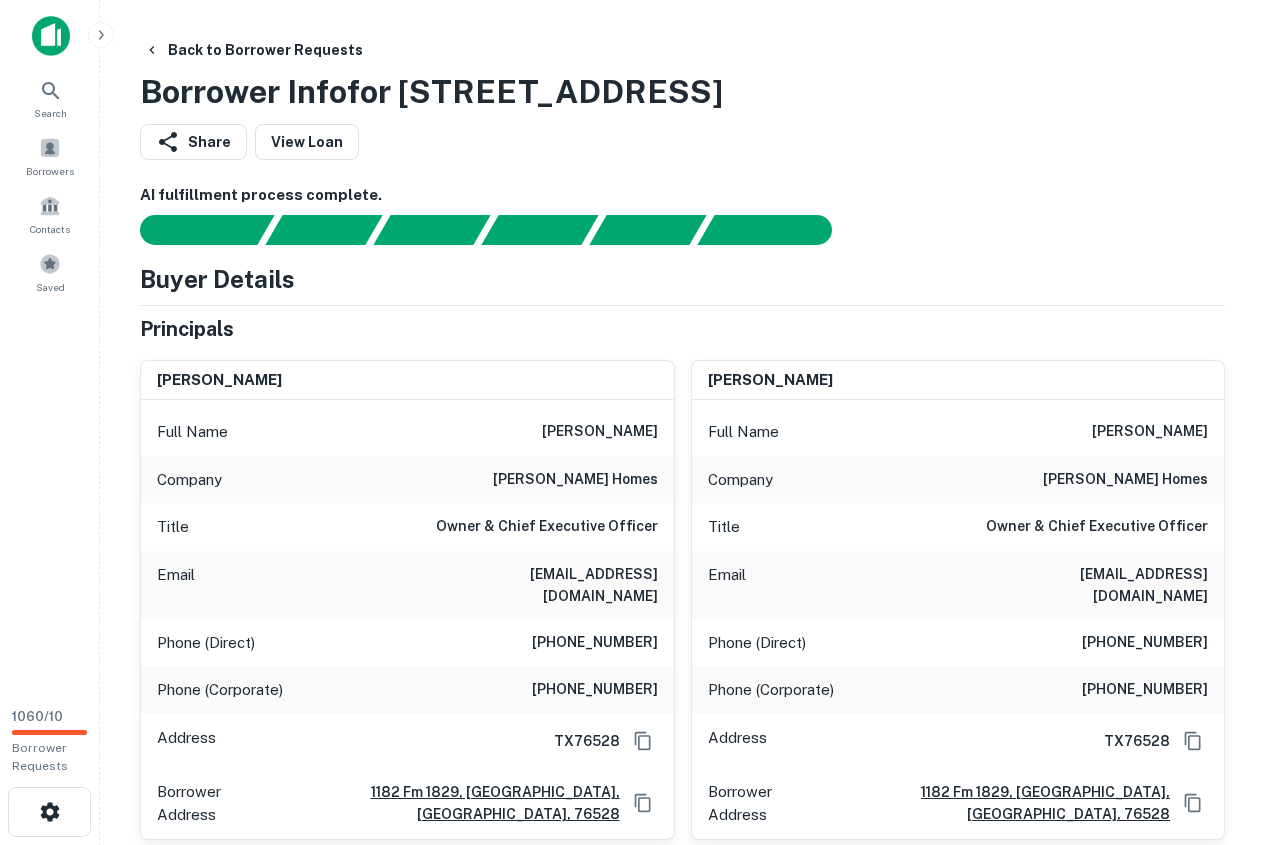 click on "[PHONE_NUMBER]" at bounding box center [595, 643] 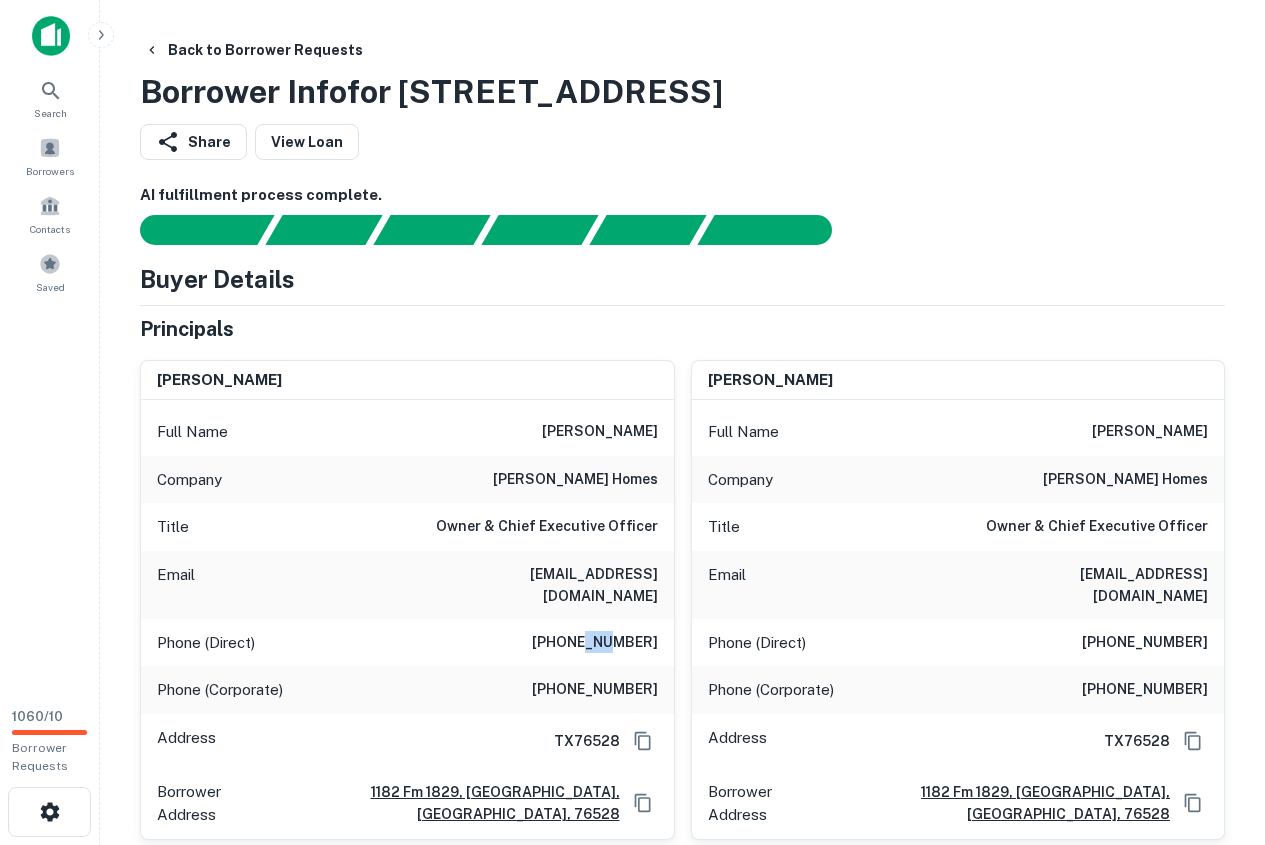 click on "[PHONE_NUMBER]" at bounding box center (595, 643) 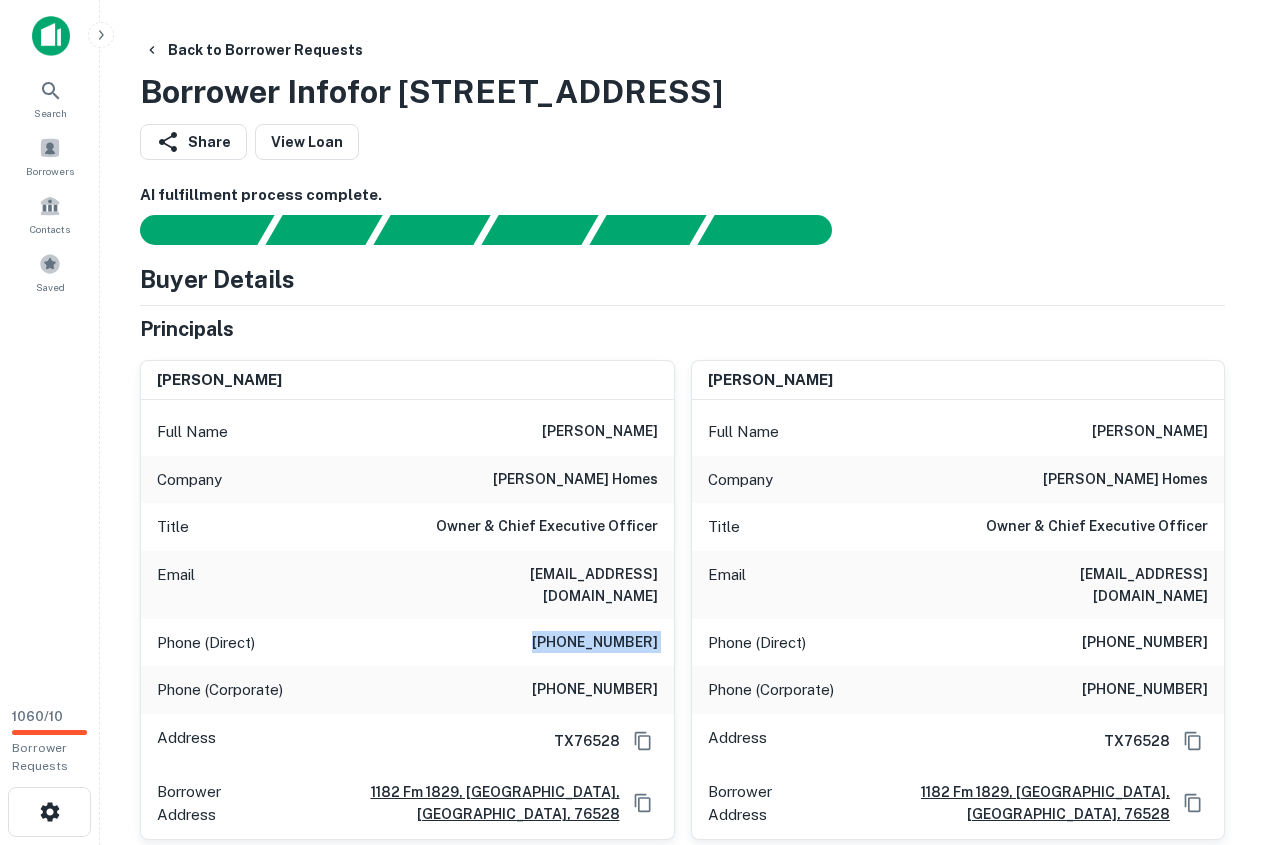 click on "[PHONE_NUMBER]" at bounding box center [595, 643] 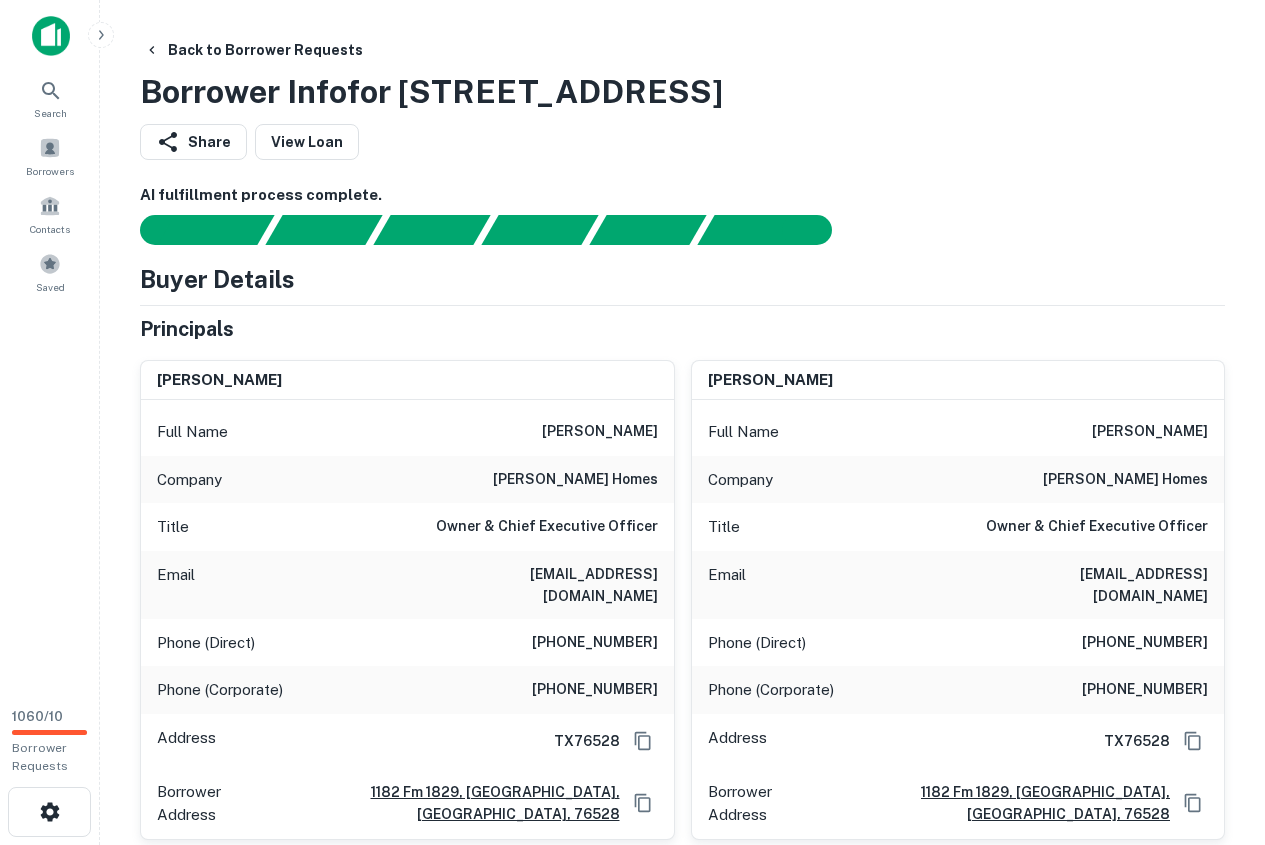 click on "Buyer Details" at bounding box center [682, 279] 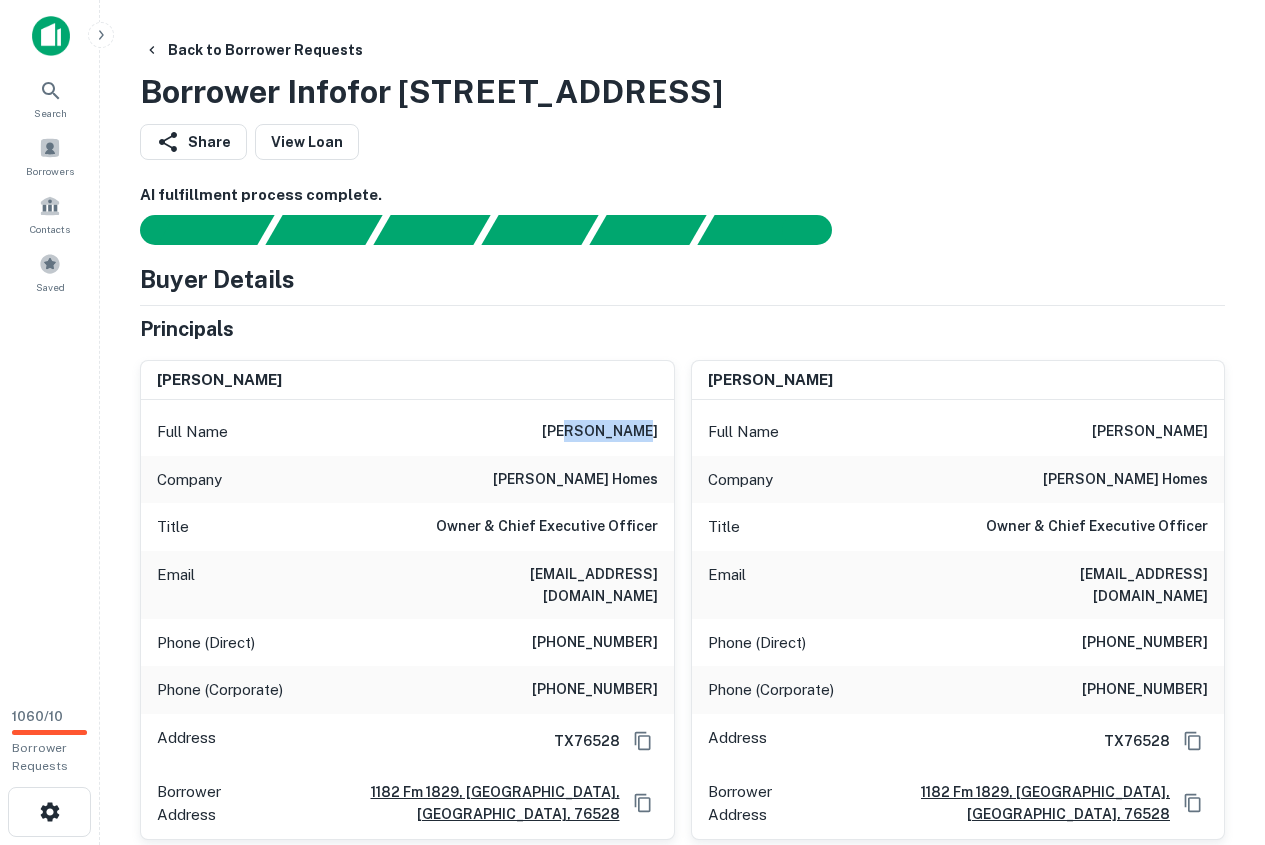 click on "[PERSON_NAME]" at bounding box center (600, 432) 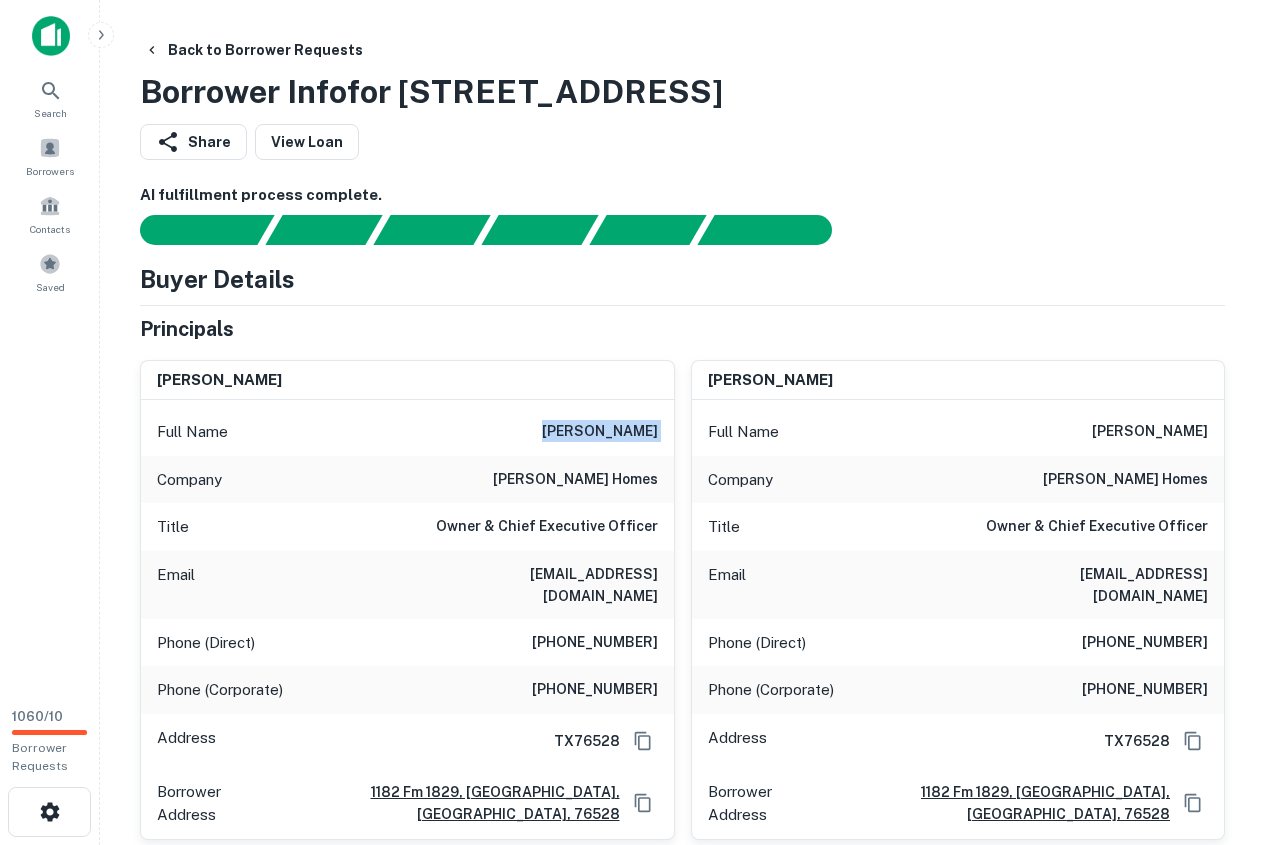 click on "[PERSON_NAME]" at bounding box center [600, 432] 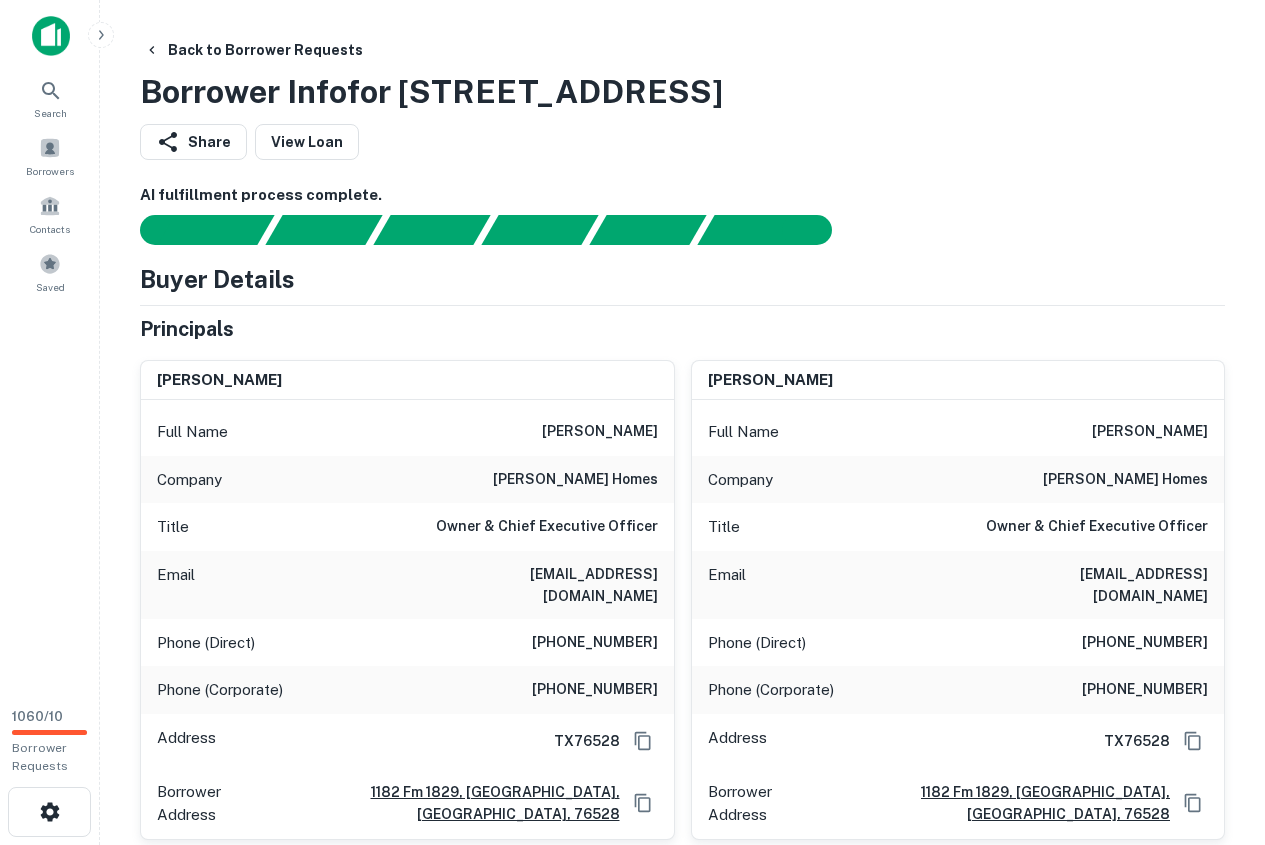 click on "bj carothers Full Name bj carothers Company carothers homes Title Owner & Chief Executive Officer Email bj@carothershomes.com Phone (Direct) (254) 519-4145 Phone (Corporate) (254) 690-6892 Address TX76528  Borrower Address 1182 fm 1829, gatesville, TX, 76528" at bounding box center (407, 600) 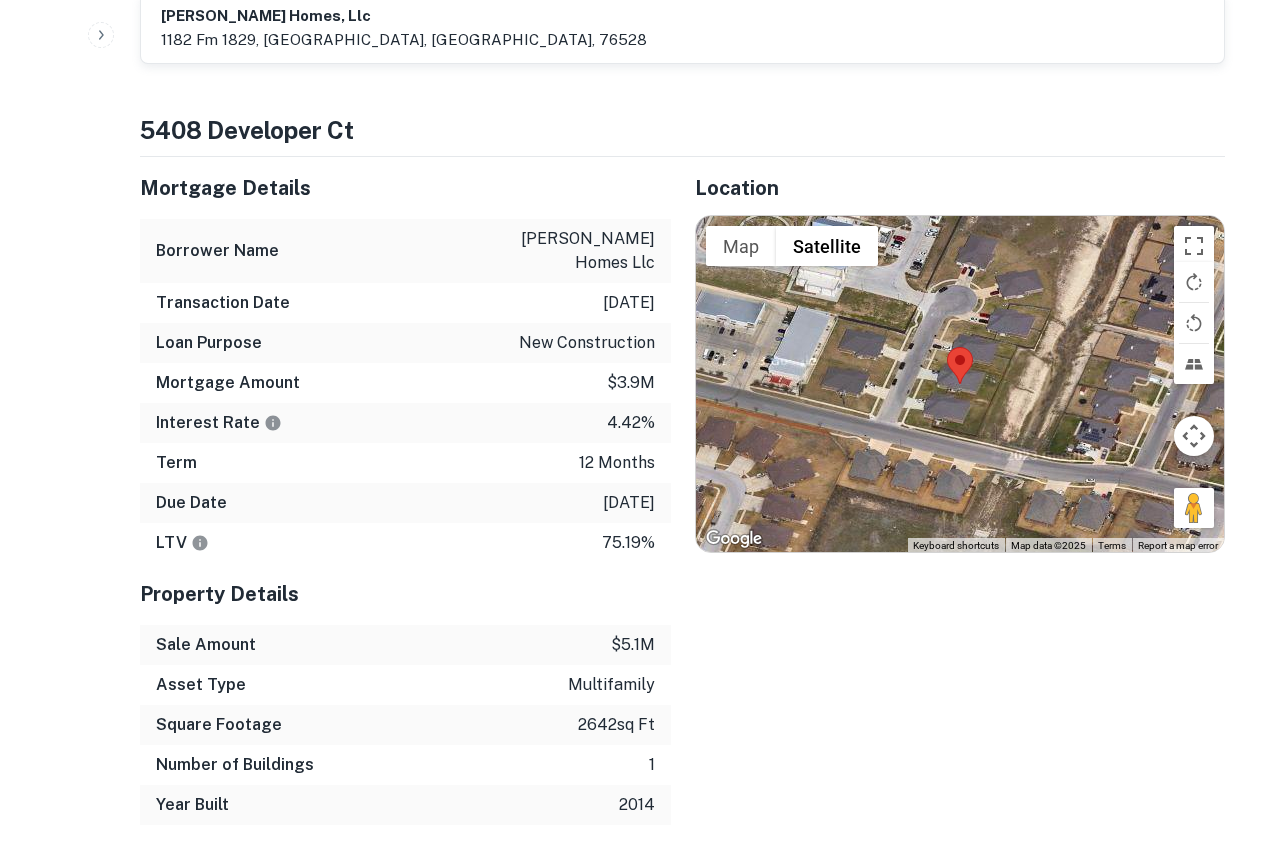 scroll, scrollTop: 1400, scrollLeft: 0, axis: vertical 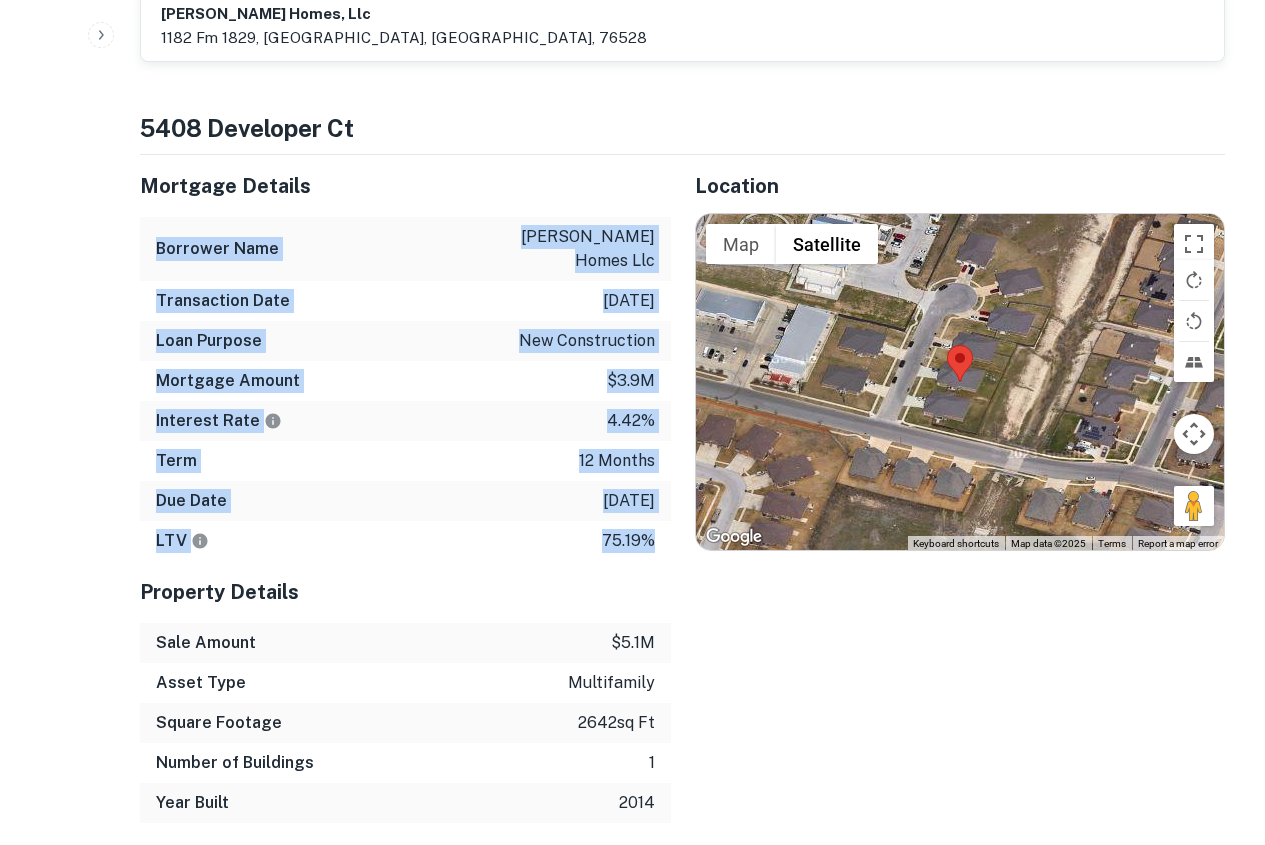 drag, startPoint x: 148, startPoint y: 161, endPoint x: 650, endPoint y: 436, distance: 572.38885 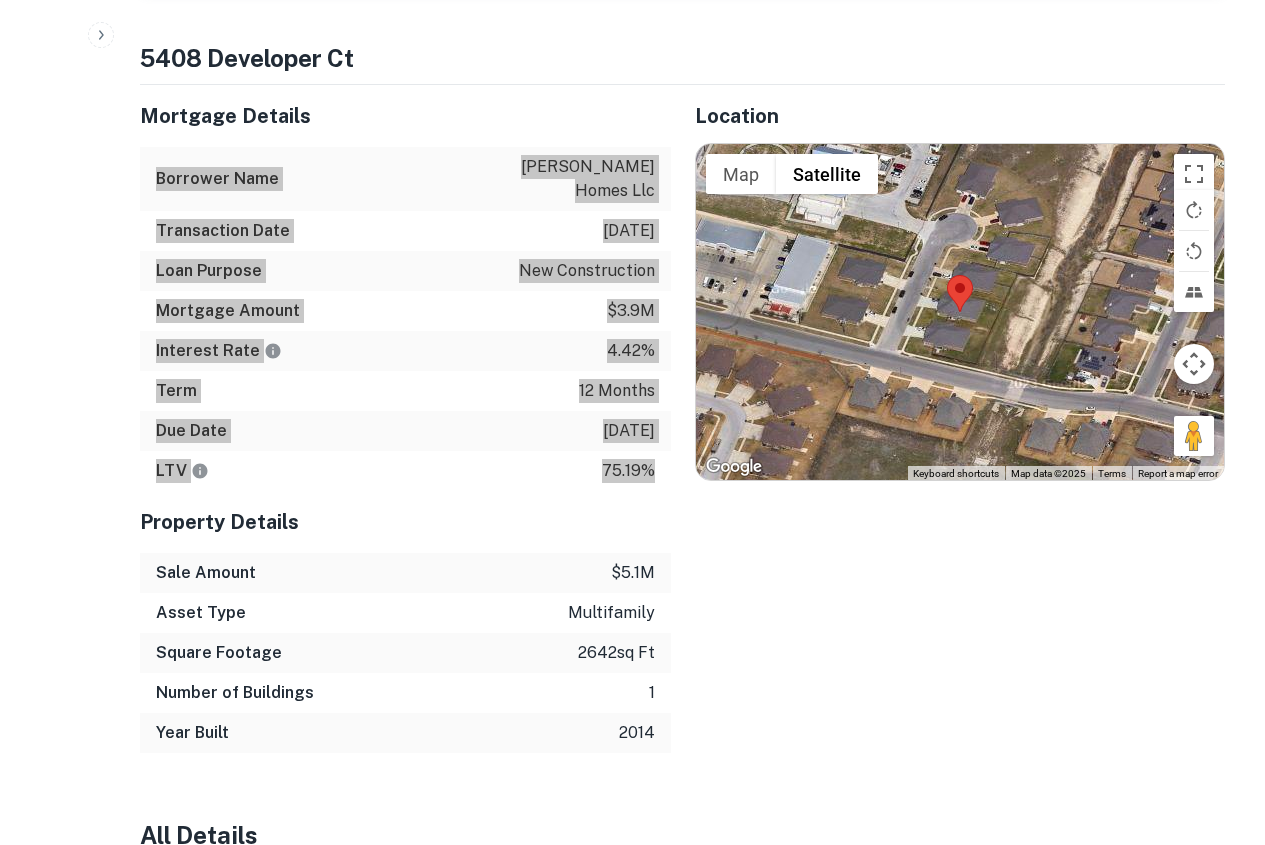 scroll, scrollTop: 1500, scrollLeft: 0, axis: vertical 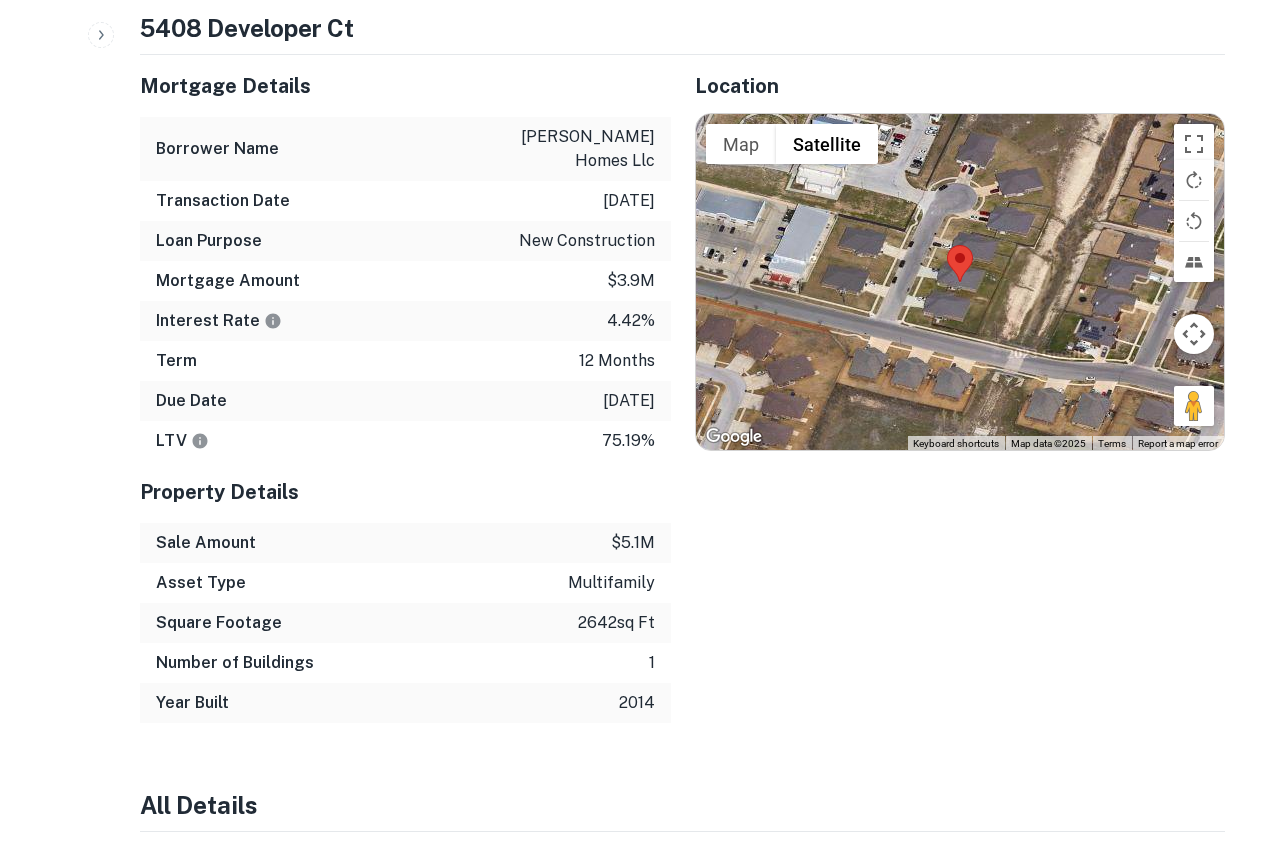 click on "Sale Amount" at bounding box center [206, 543] 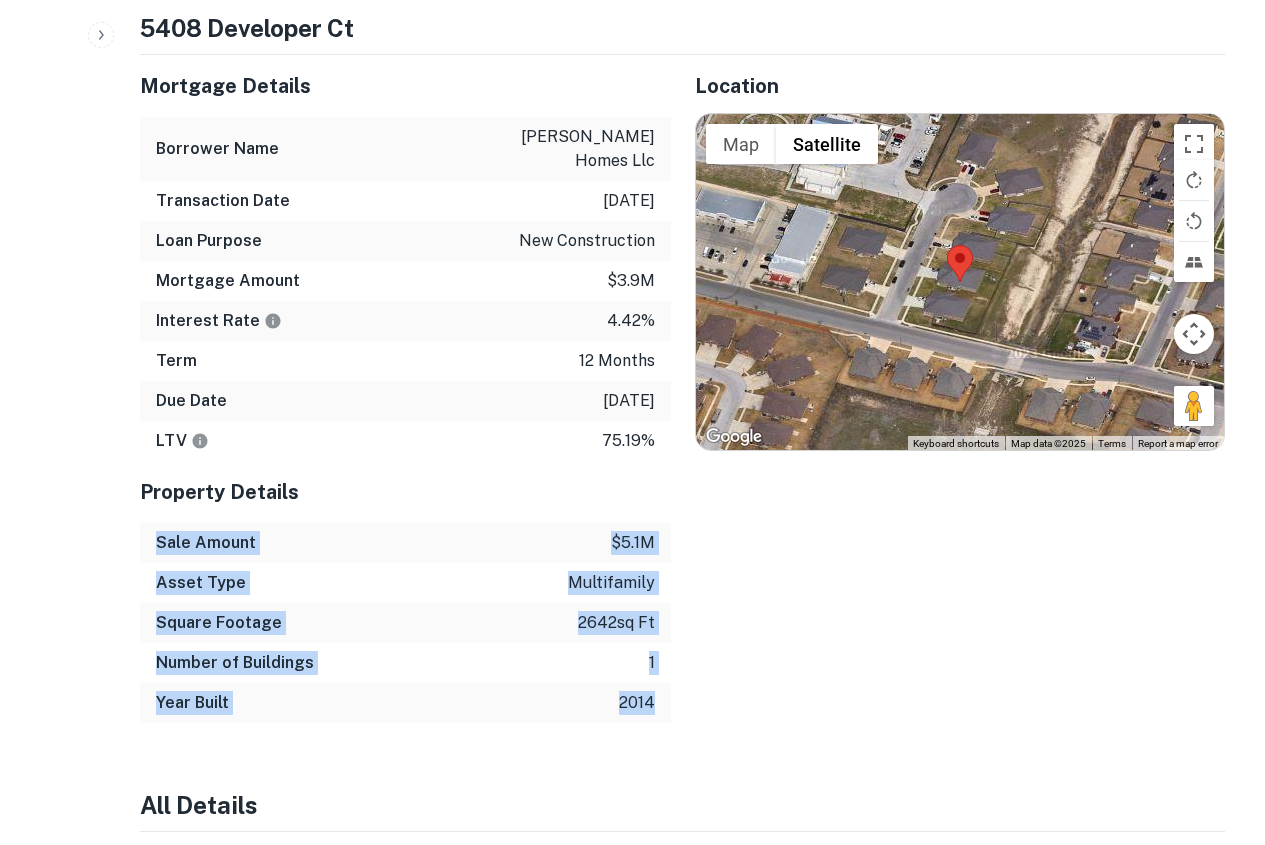 drag, startPoint x: 153, startPoint y: 444, endPoint x: 654, endPoint y: 598, distance: 524.1345 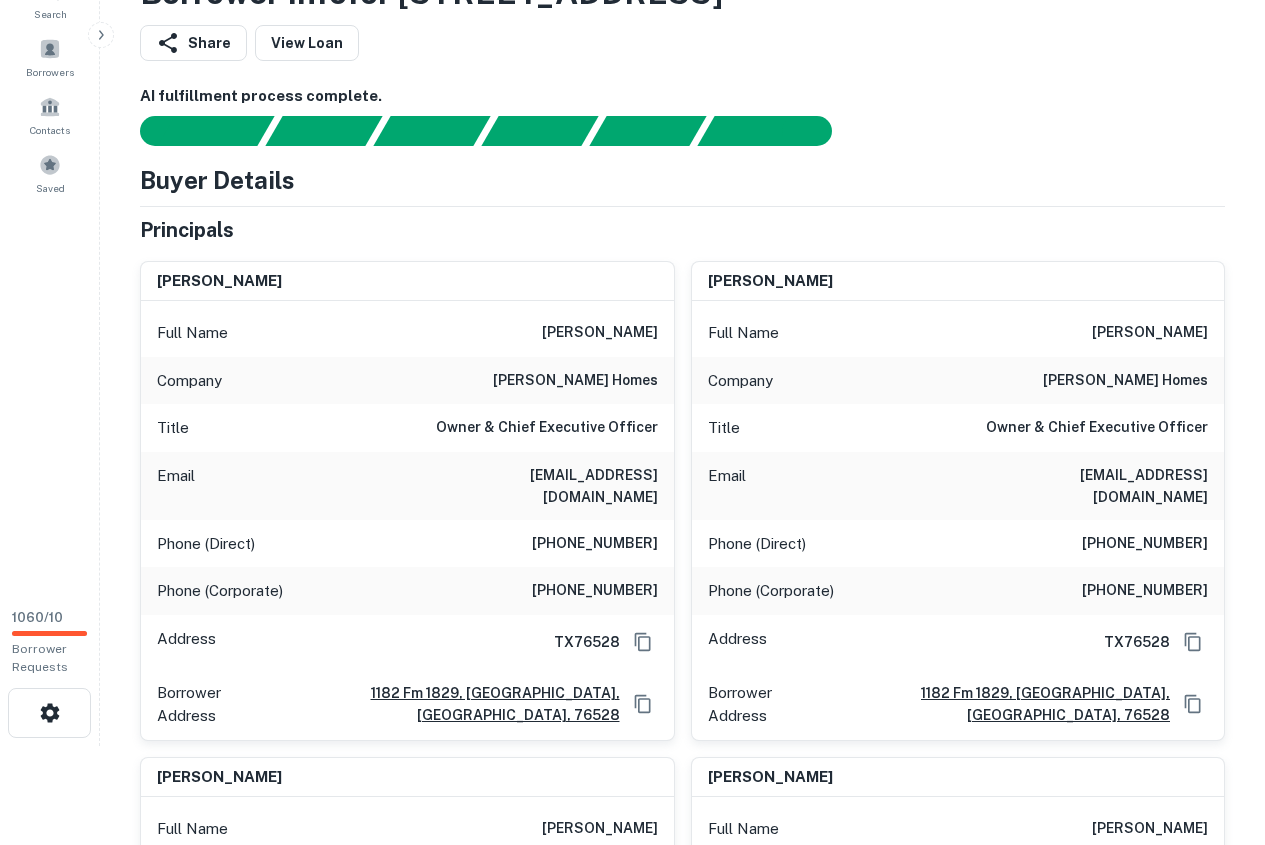 scroll, scrollTop: 0, scrollLeft: 0, axis: both 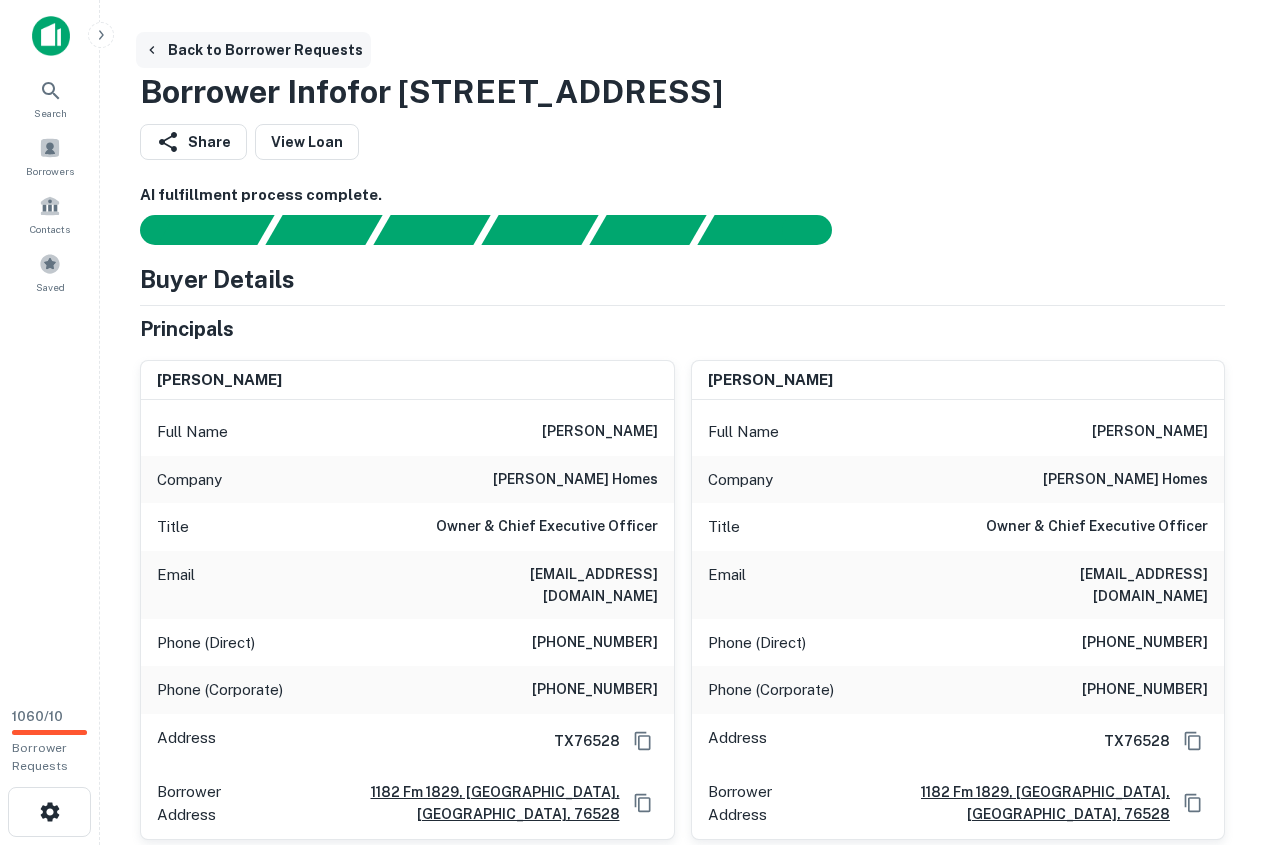 click on "Back to Borrower Requests" at bounding box center (253, 50) 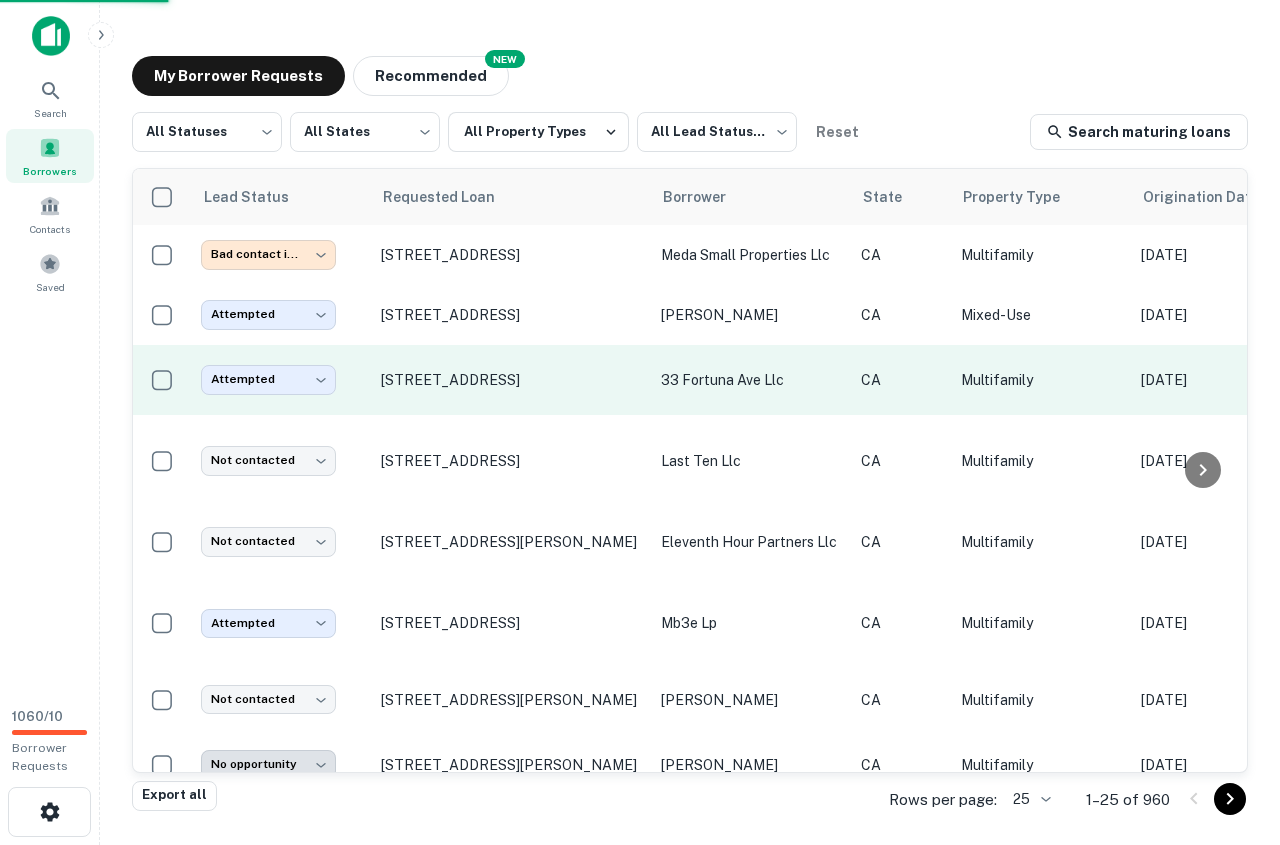 scroll, scrollTop: 0, scrollLeft: 0, axis: both 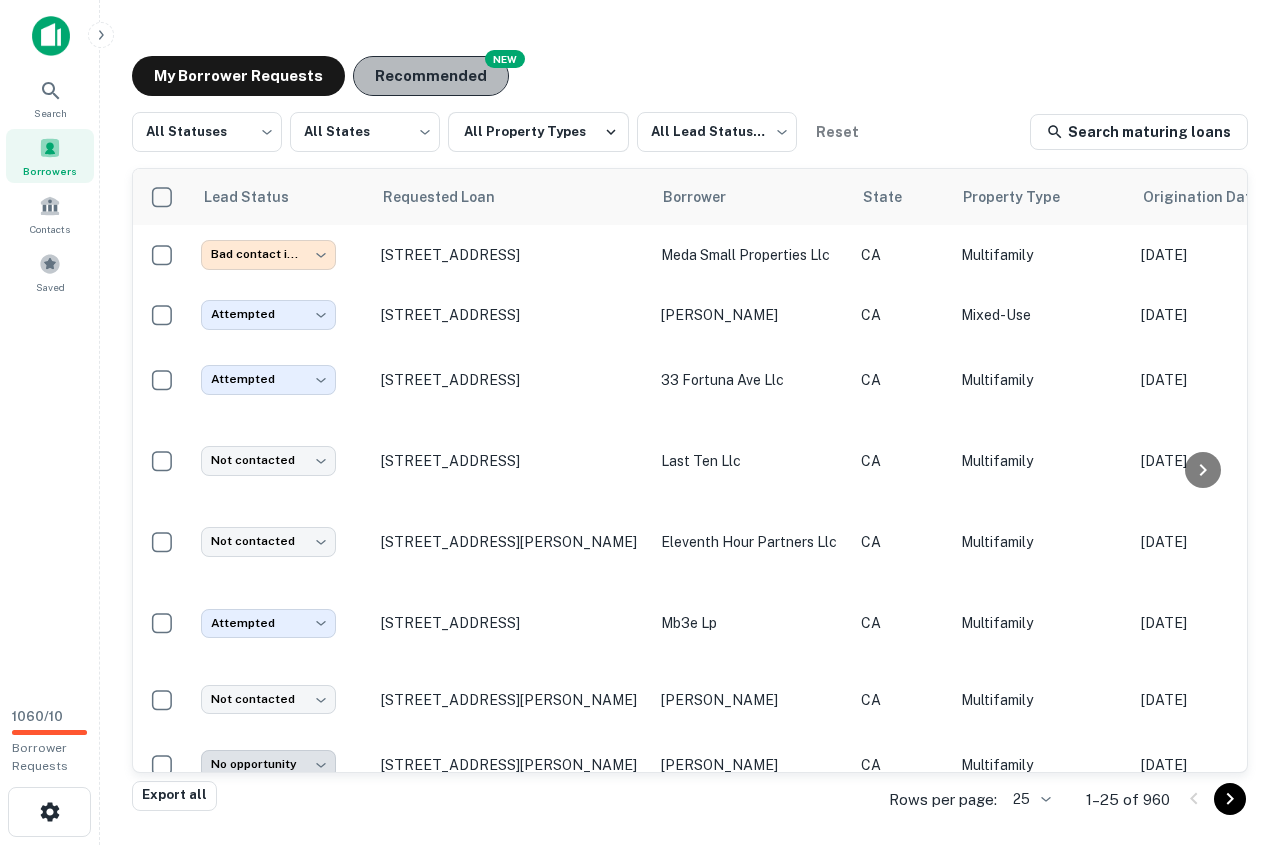 click on "Recommended" at bounding box center (431, 76) 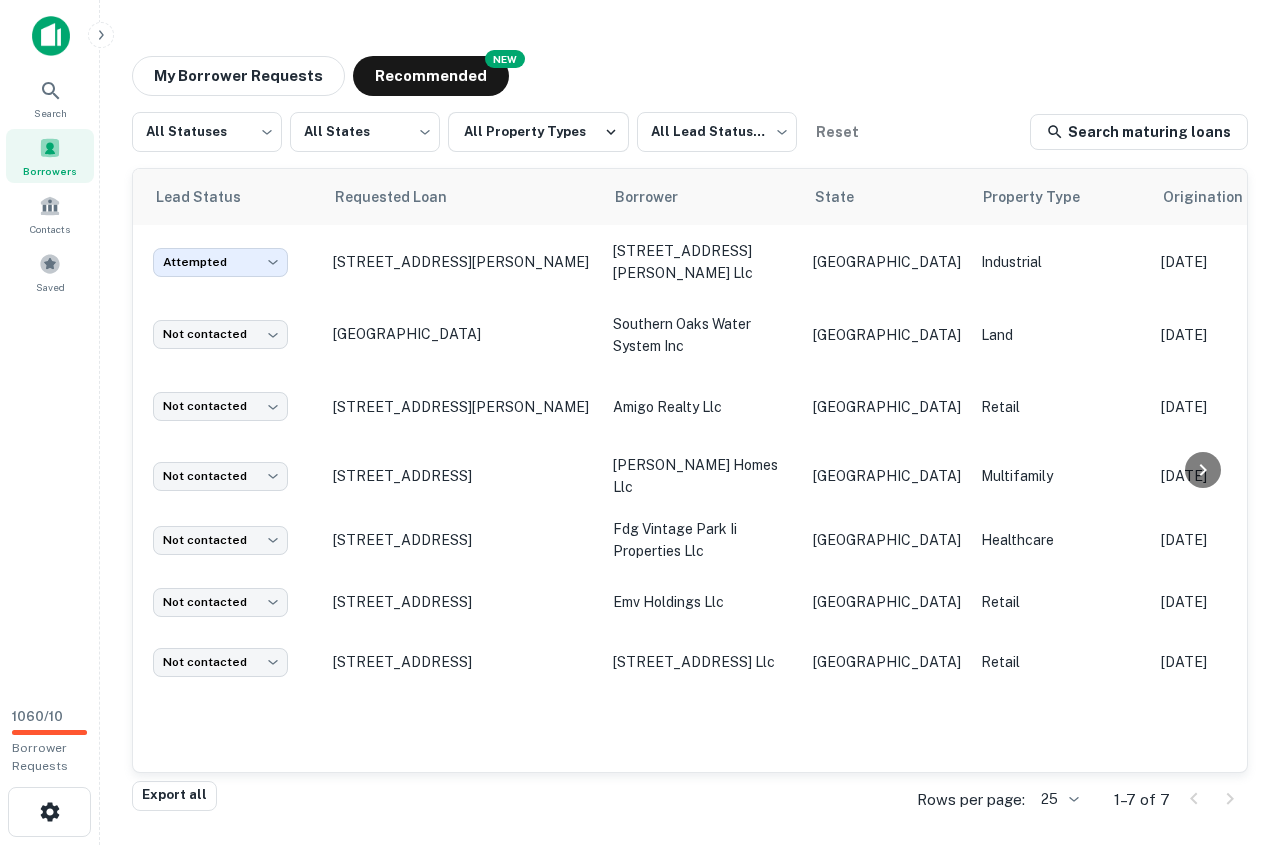 scroll, scrollTop: 0, scrollLeft: 1034, axis: horizontal 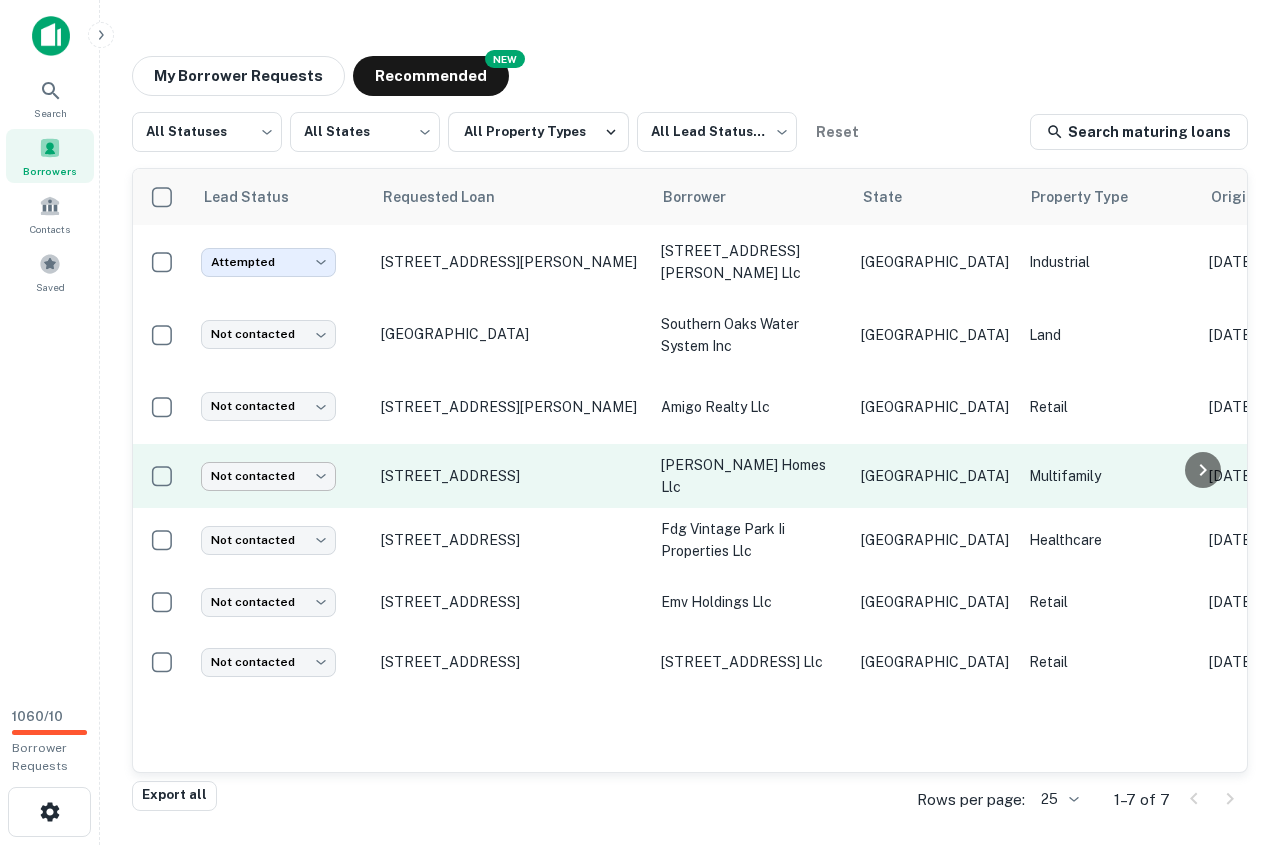 click on "Search         Borrowers         Contacts         Saved     1060  /  10   Borrower Requests My Borrower Requests NEW Recommended All Statuses *** ​ All States *** ​ All Property Types All Lead Statuses *** ​ Reset Search maturing loans Lead Status Requested Loan Borrower State Property Type Origination Date Maturity Date Mortgage Amount Requested Date sorted descending Lender Request Status Attempted ********* ​ 5410 Dietrich Rd San Antonio, TX78219  5410 dietrich road llc TX Industrial Oct 18, 2018 Oct 18, 2023 $11M Jun 26, 2025 Jackson National Life Insuranc Fulfilled Not contacted **** ​  TX southern oaks water system inc TX Land Oct 08, 2020 Sep 28, 2021 $3.2M Jun 26, 2025 First Financial Bank NA Pending Not contacted **** ​ 1550 County Road 107 Hutto, TX78634  amigo realty llc TX Retail Apr 04, 2019 Apr 04, 2024 $6.8M Jun 26, 2025 American National Bank Of Texas Pending Not contacted **** ​ 5408 Developer Ct Killeen, TX76549  bj carothers homes llc TX Multifamily May 08, 2022 F" at bounding box center (640, 422) 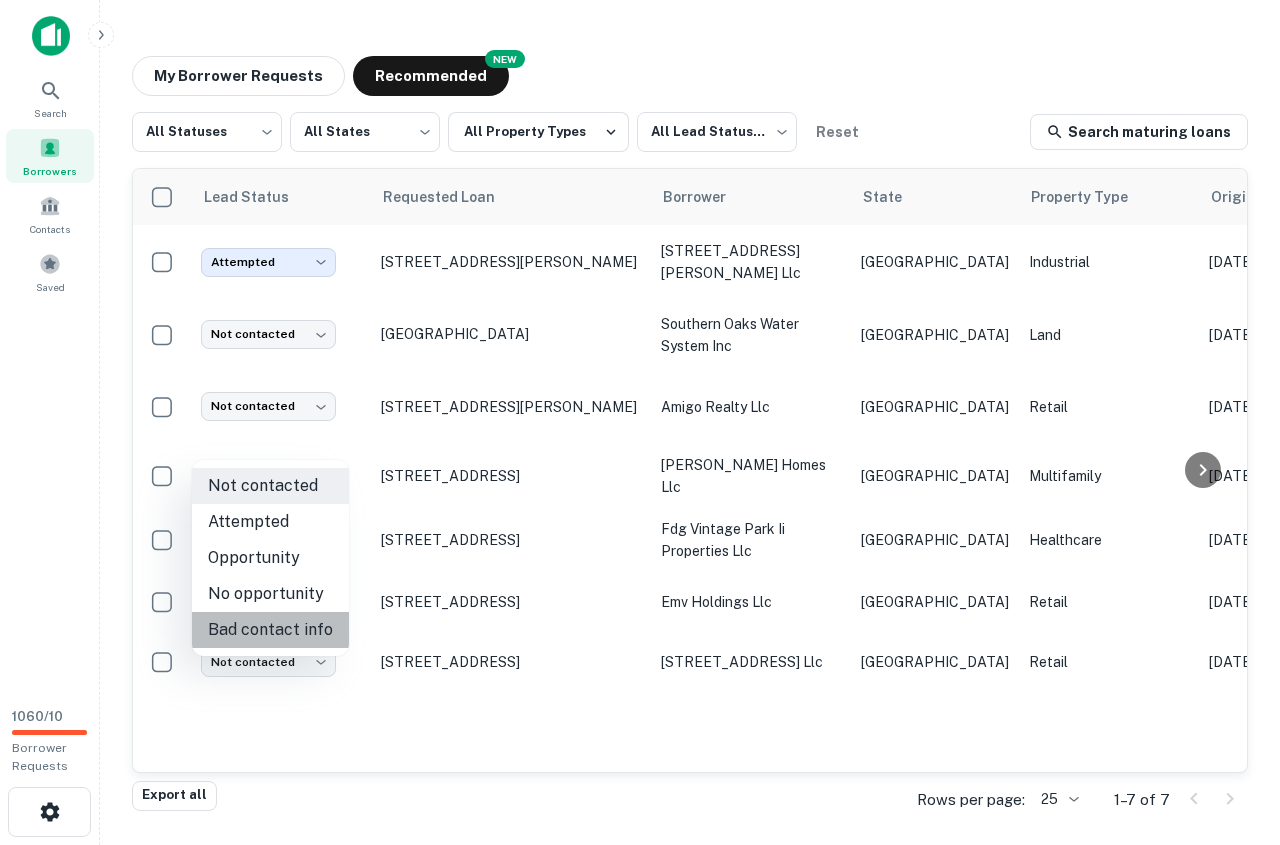 click on "Bad contact info" at bounding box center [270, 630] 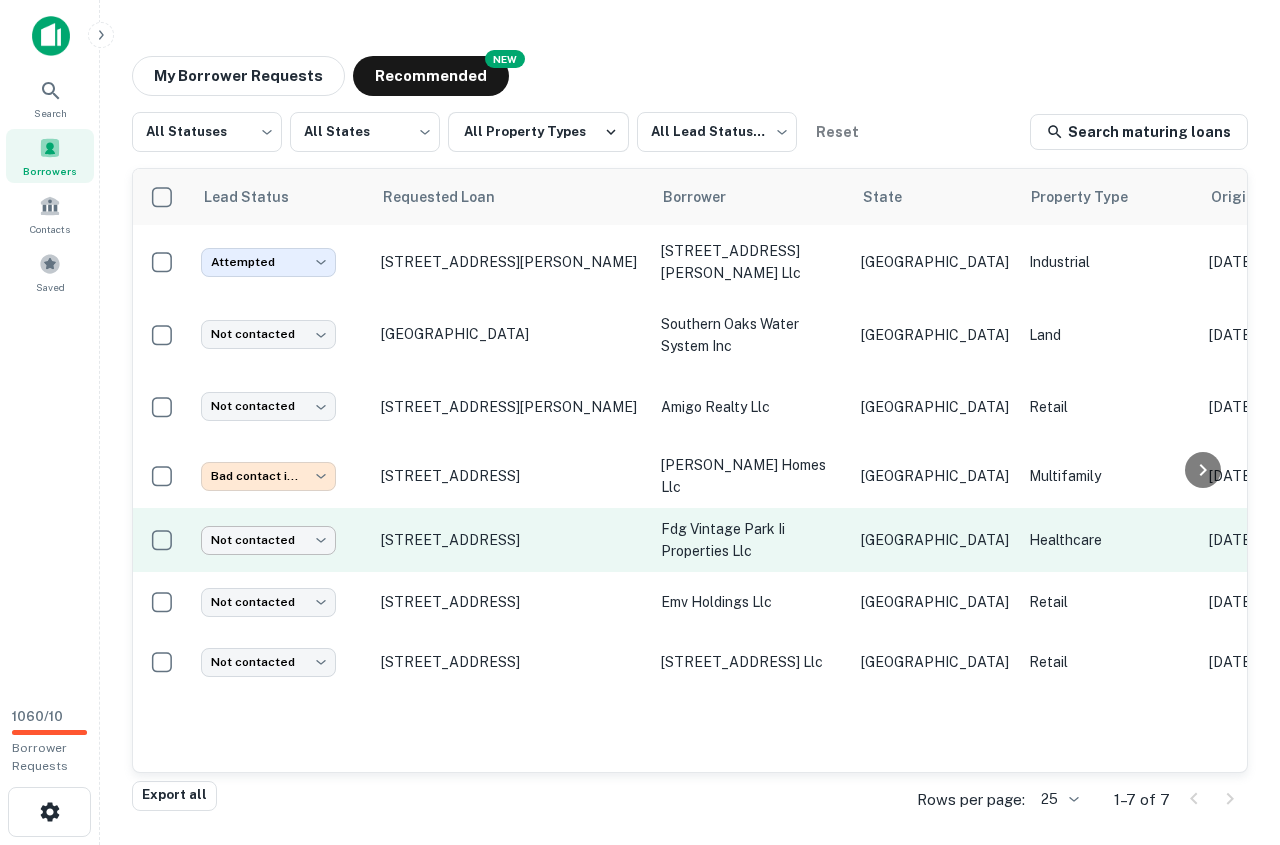 click on "**********" at bounding box center [640, 422] 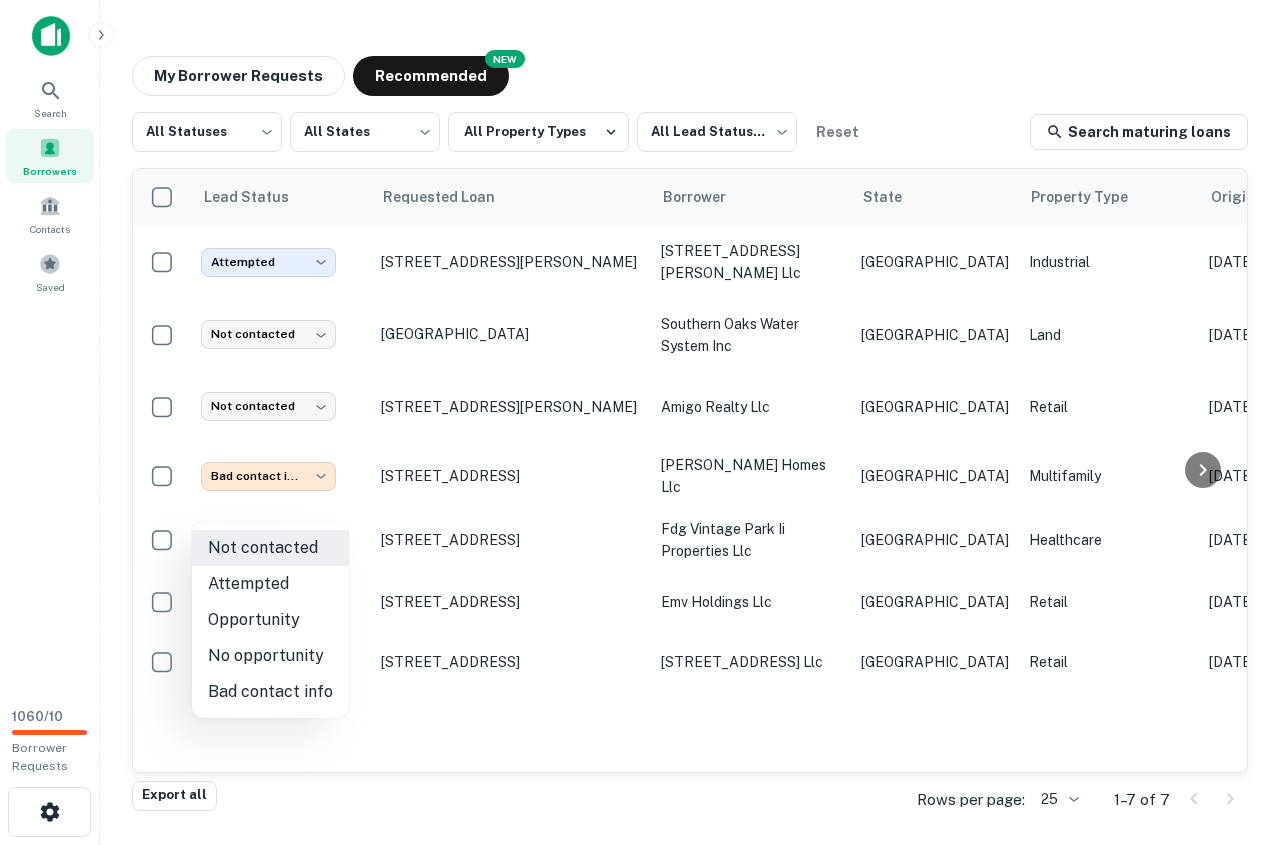 click at bounding box center (640, 422) 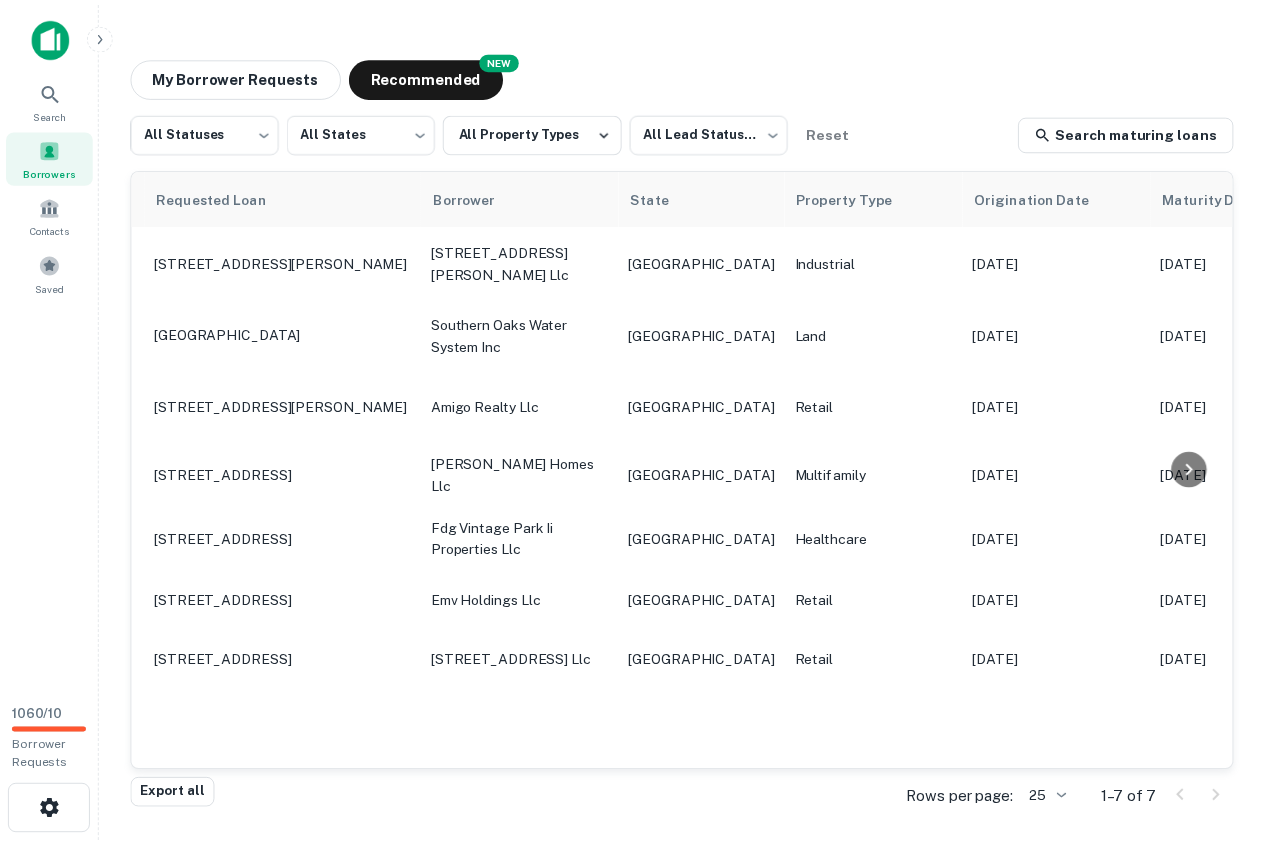 scroll, scrollTop: 0, scrollLeft: 0, axis: both 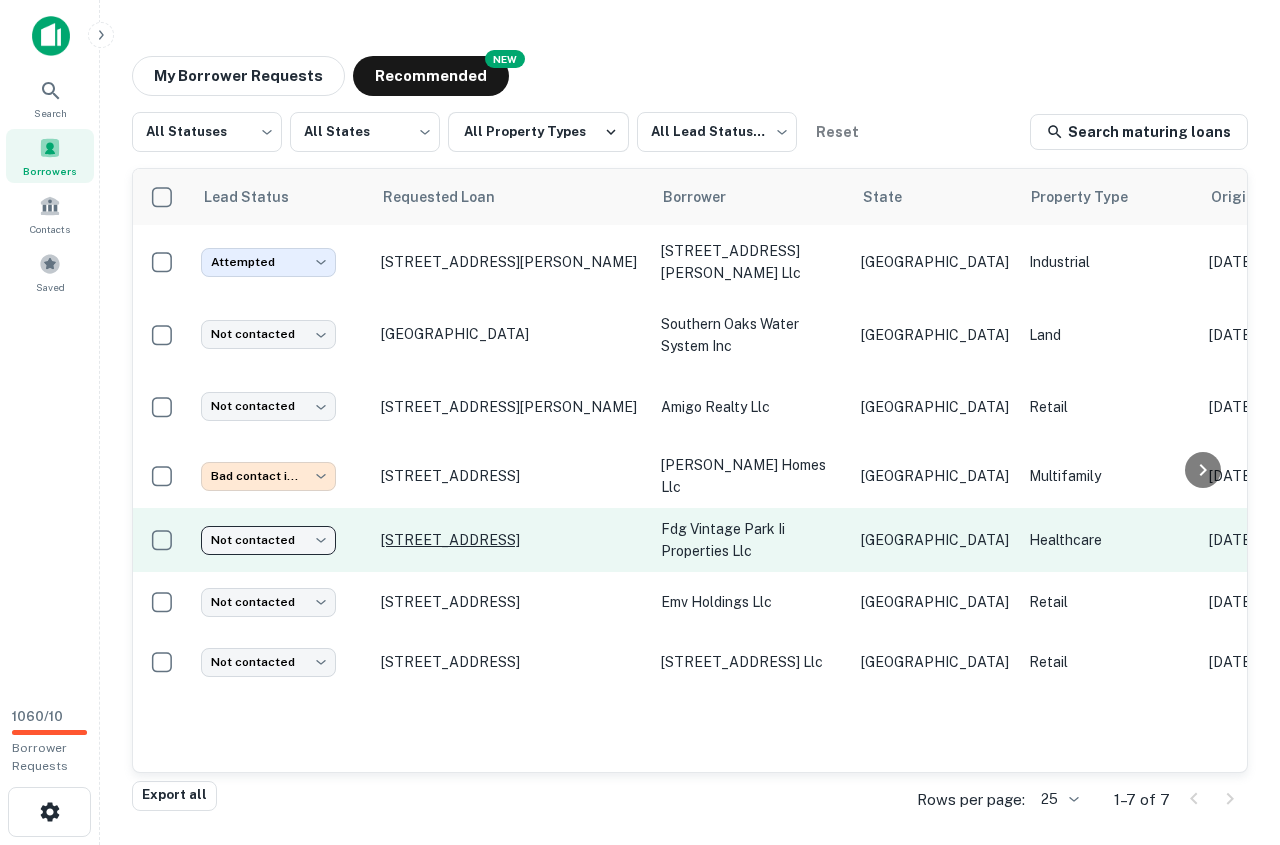 click on "14221 Vintage Preserve Pkwy Houston, TX77070" at bounding box center (511, 540) 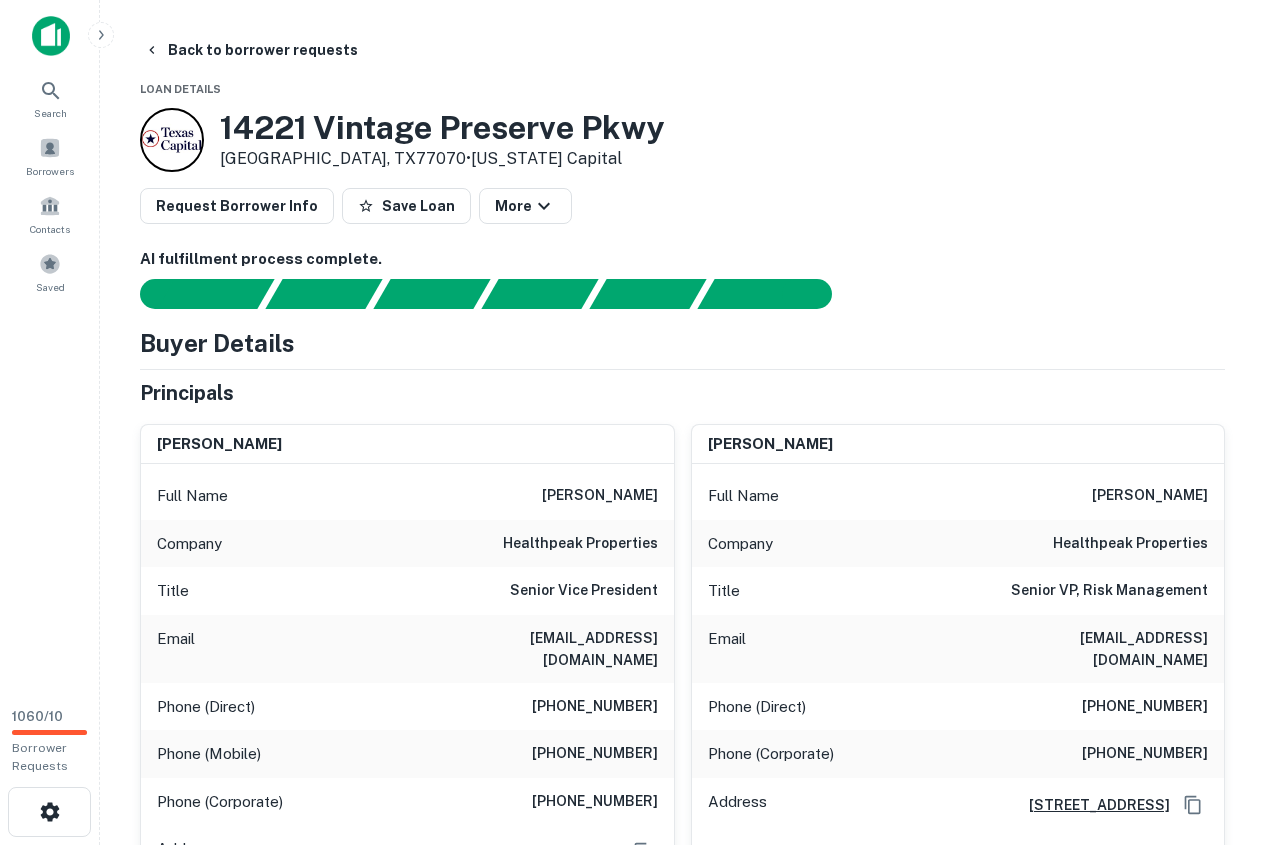click on "(626) 470-7288" at bounding box center (595, 754) 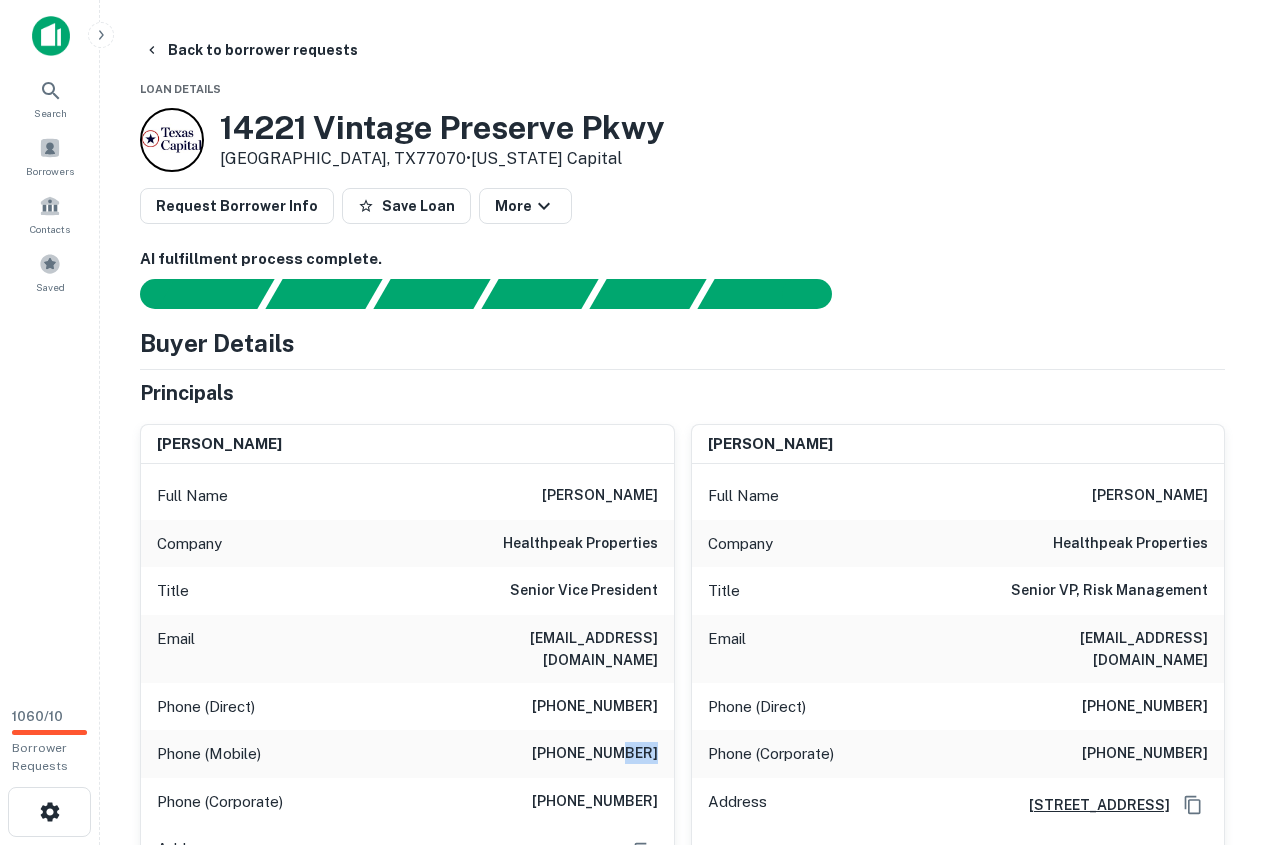 click on "(626) 470-7288" at bounding box center [595, 754] 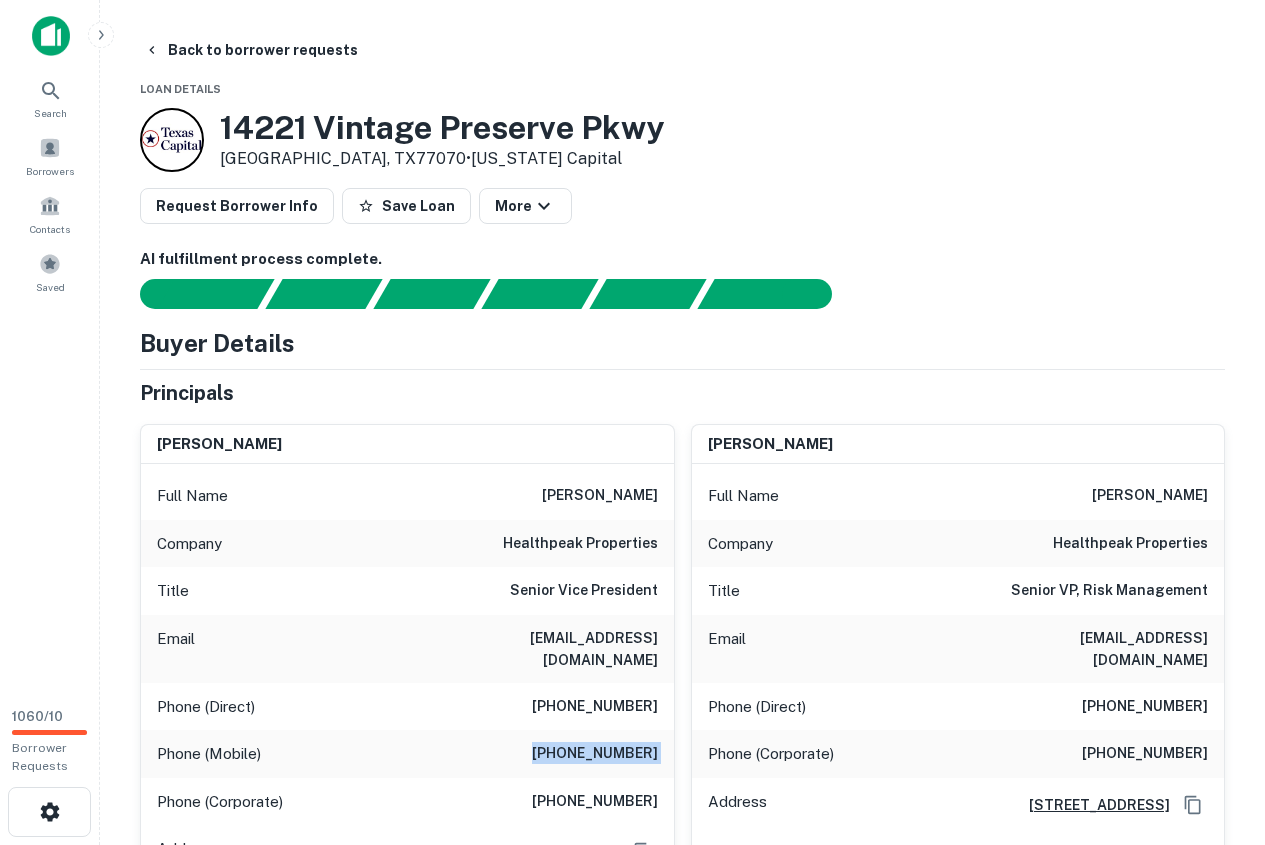 click on "(626) 470-7288" at bounding box center [595, 754] 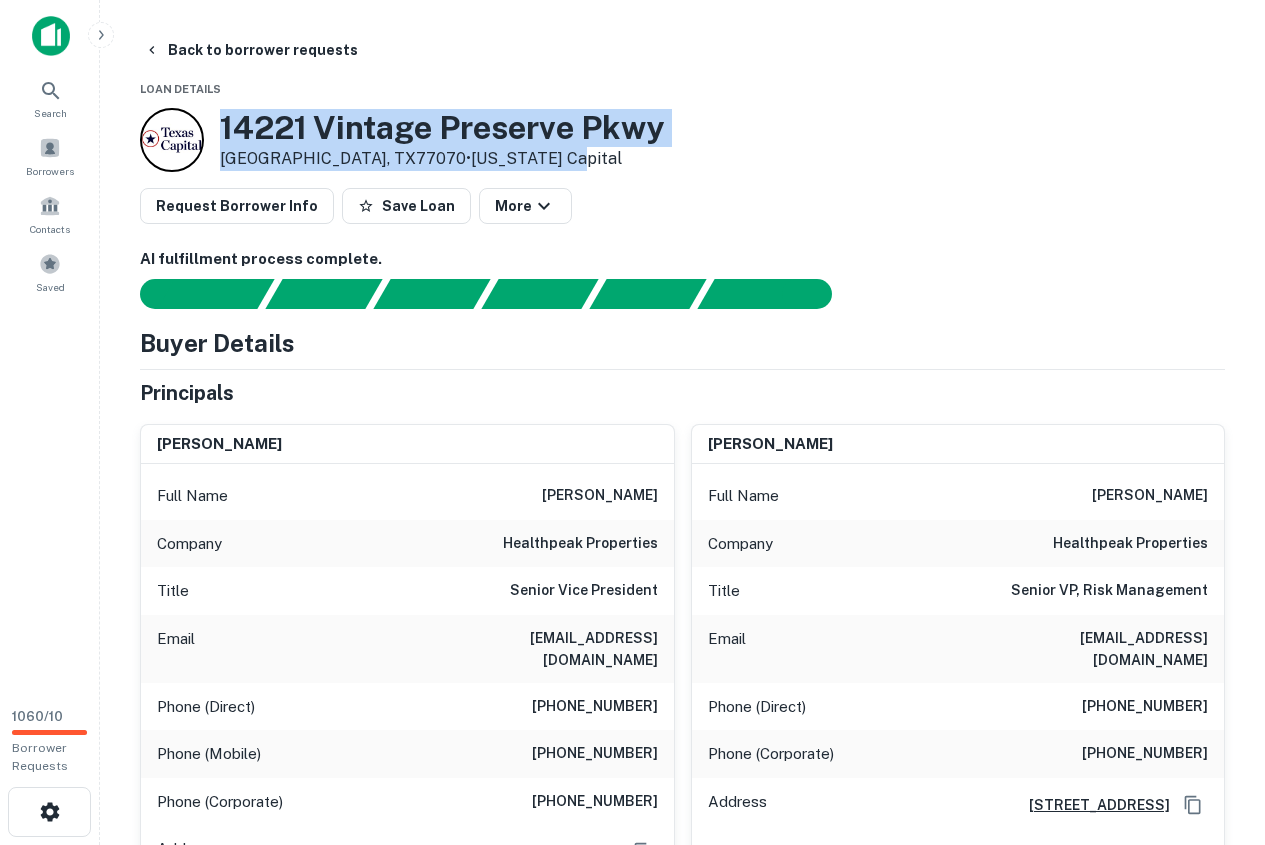 drag, startPoint x: 218, startPoint y: 126, endPoint x: 483, endPoint y: 156, distance: 266.69272 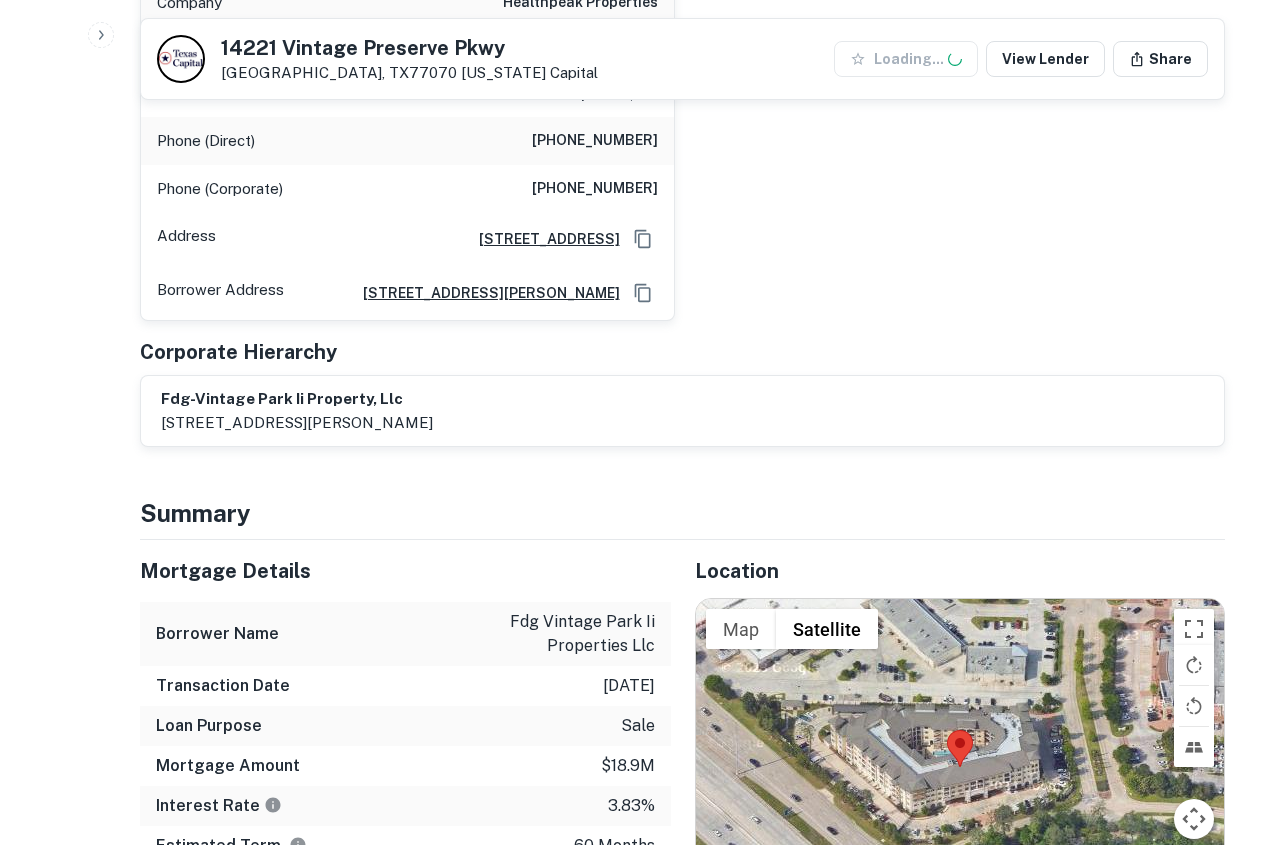 scroll, scrollTop: 1300, scrollLeft: 0, axis: vertical 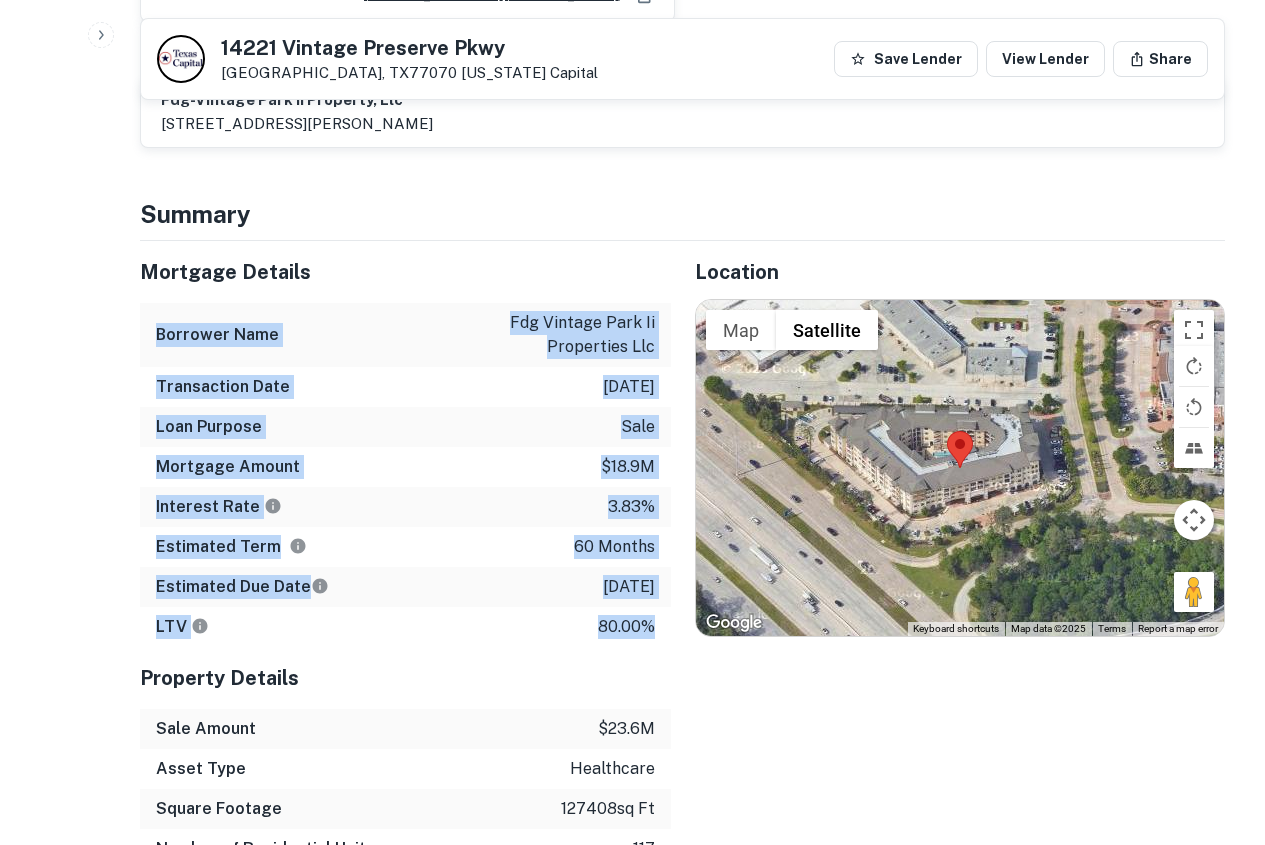 drag, startPoint x: 153, startPoint y: 305, endPoint x: 652, endPoint y: 591, distance: 575.14954 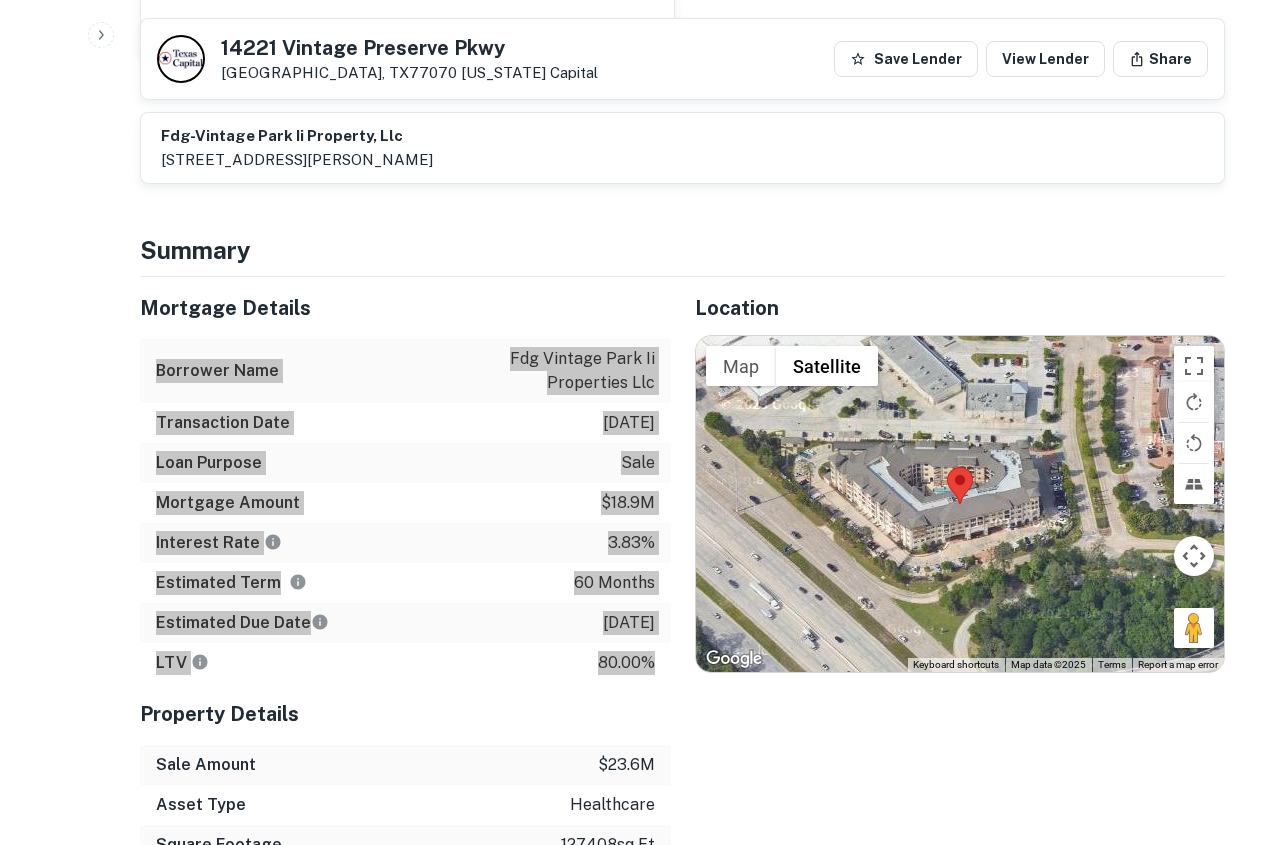 scroll, scrollTop: 1300, scrollLeft: 0, axis: vertical 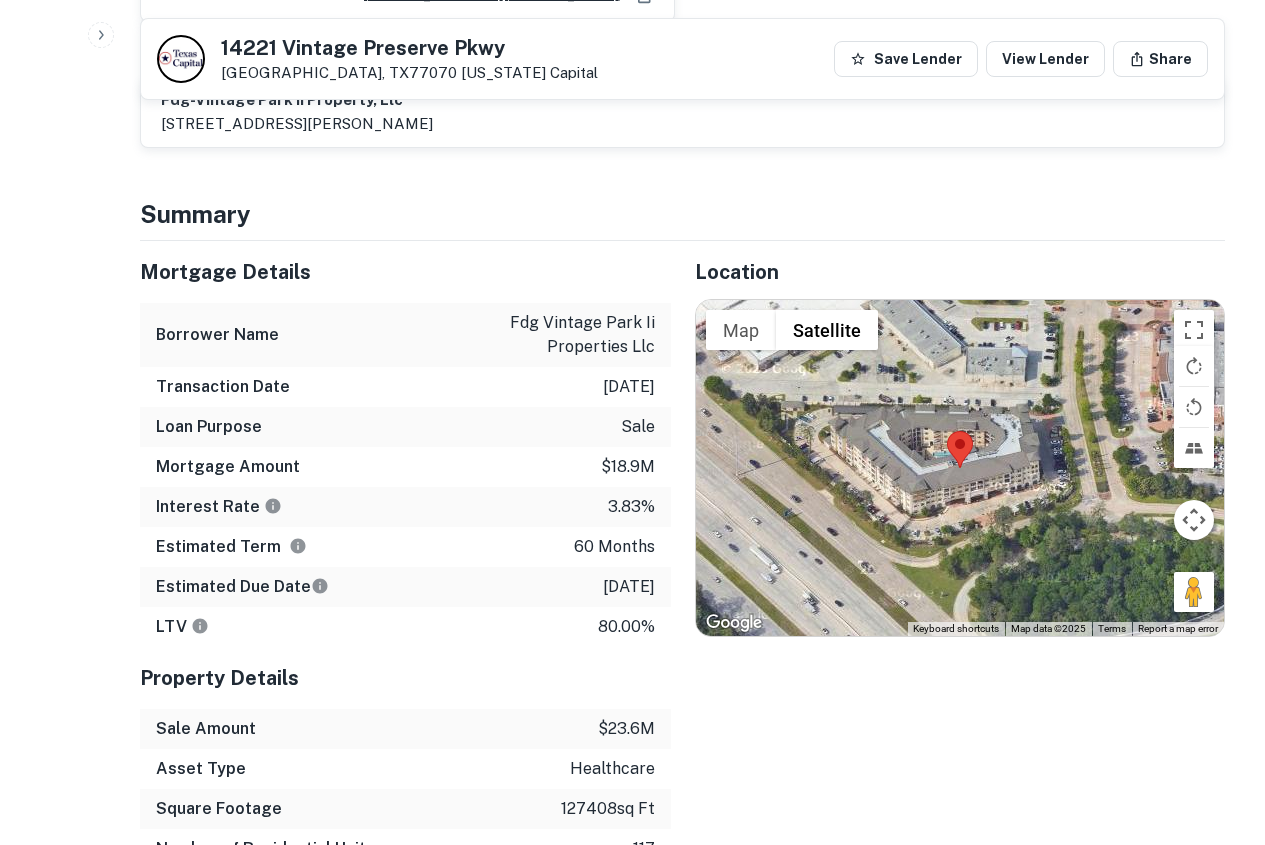 click on "Search         Borrowers         Contacts         Saved     1060  /  10   Borrower Requests Back to borrower requests 14221 Vintage Preserve Pkwy Houston, TX77070    Texas Capital Save Lender View Lender Share AI fulfillment process complete.   Buyer Details Principals patrick cheng Full Name patrick cheng Company healthpeak properties Title Senior Vice President Email pcheng@healthpeak.com Phone (Direct) (949) 407-0472 Phone (Mobile) (626) 470-7288 Phone (Corporate) (720) 428-5050 Address 1920 Main St, Ste 1200, Irvine, CA80237  Borrower Address 3820 mansell road, alpharetta, GA, 30022 frank russo Full Name frank russo Company healthpeak properties Title Senior VP, Risk Management Email frusso@healthpeak.com Phone (Direct) (949) 407-0434 Phone (Corporate) (720) 428-5050 Address 4600 S Syracuse St Ste 500, Denver, CO80237  Borrower Address 3820 mansell road, alpharetta, GA, 30022 shawn g. johnston Full Name shawn g. johnston Company healthpeak properties Title Phone (Direct) (720) 428-5369 Address" at bounding box center (632, -878) 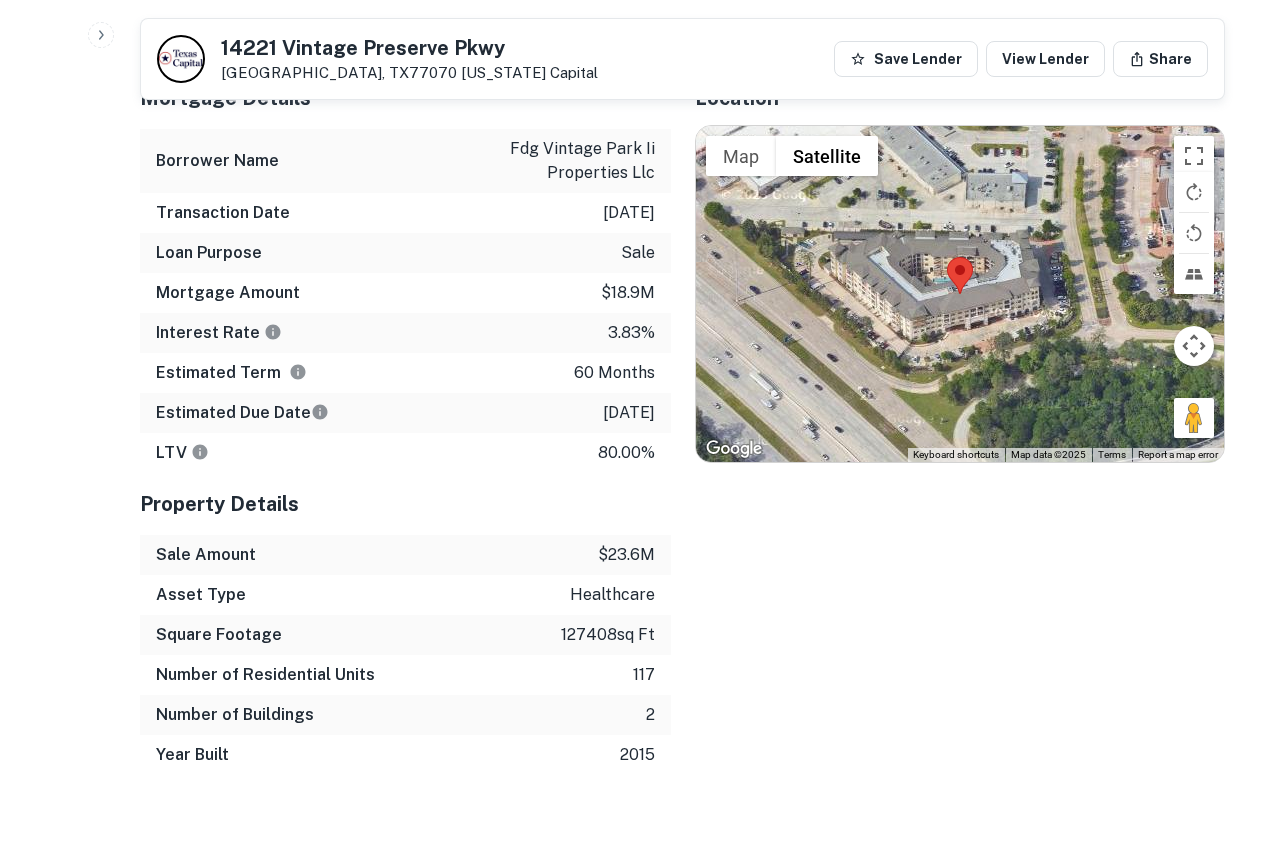 scroll, scrollTop: 1500, scrollLeft: 0, axis: vertical 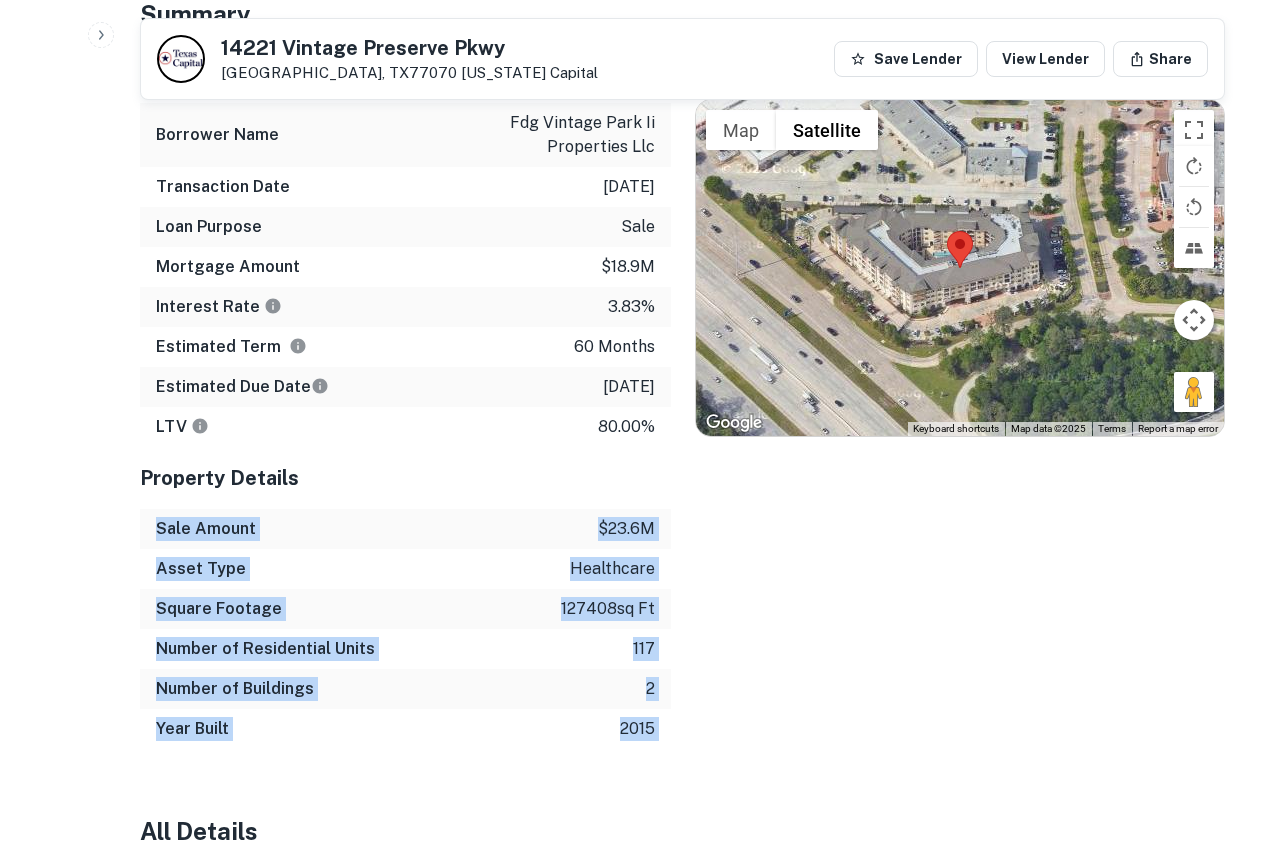 drag, startPoint x: 154, startPoint y: 503, endPoint x: 672, endPoint y: 675, distance: 545.8095 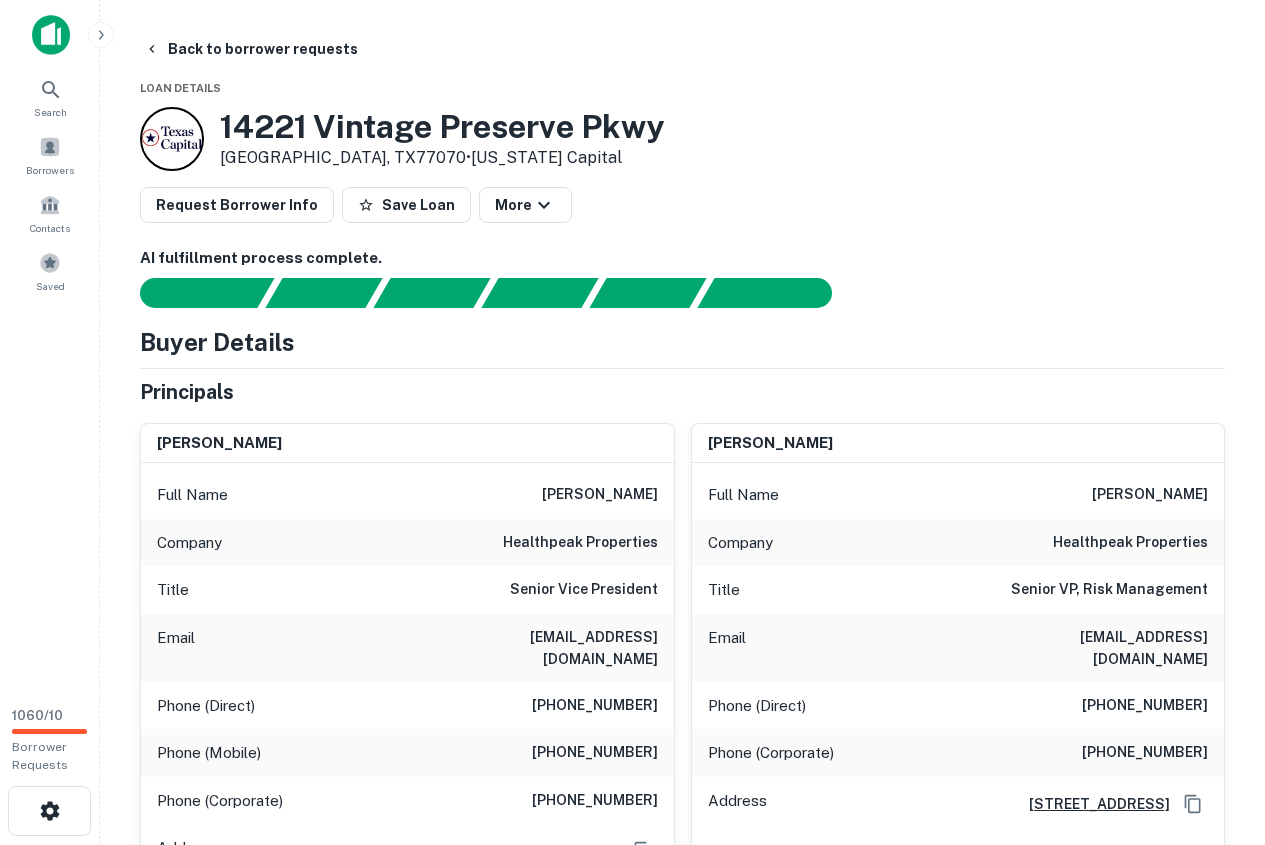 scroll, scrollTop: 0, scrollLeft: 0, axis: both 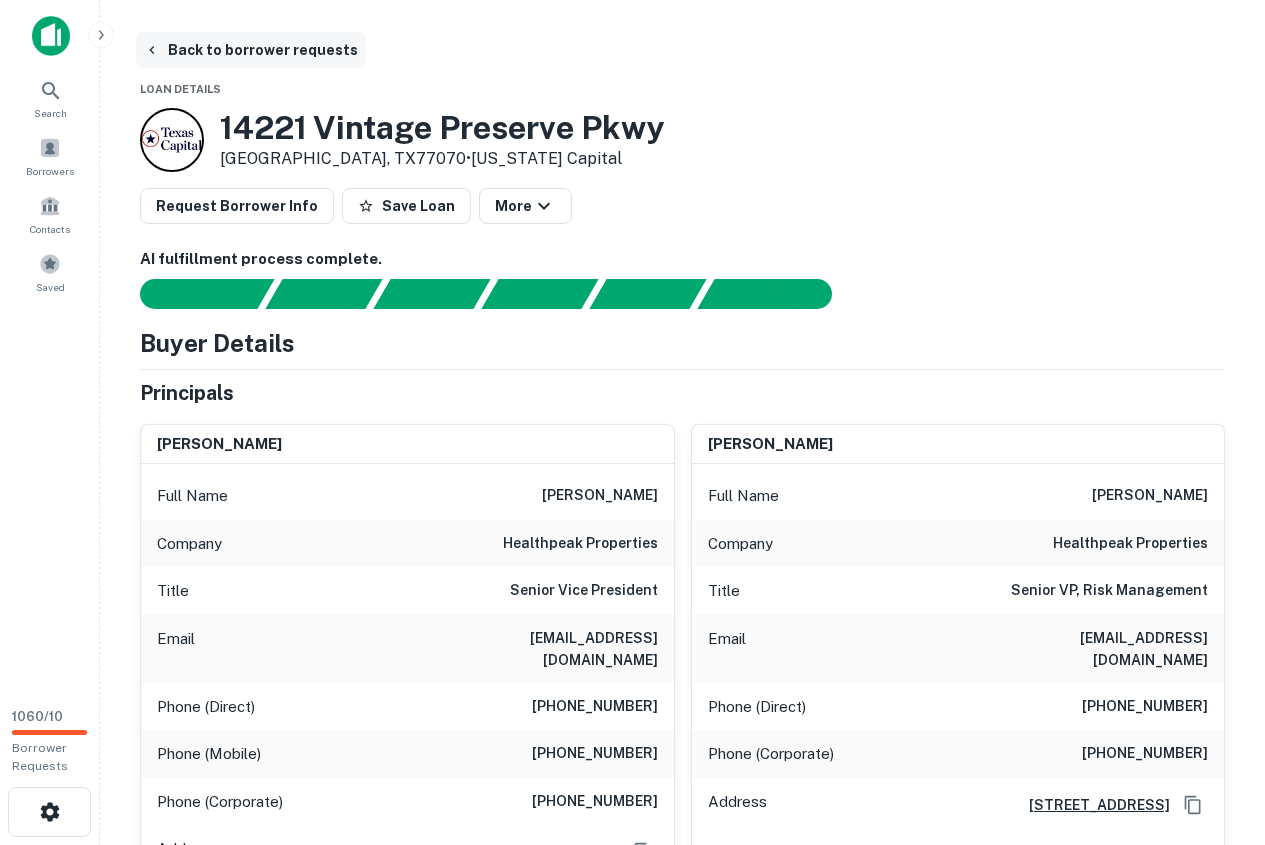 click on "Back to borrower requests" at bounding box center [251, 50] 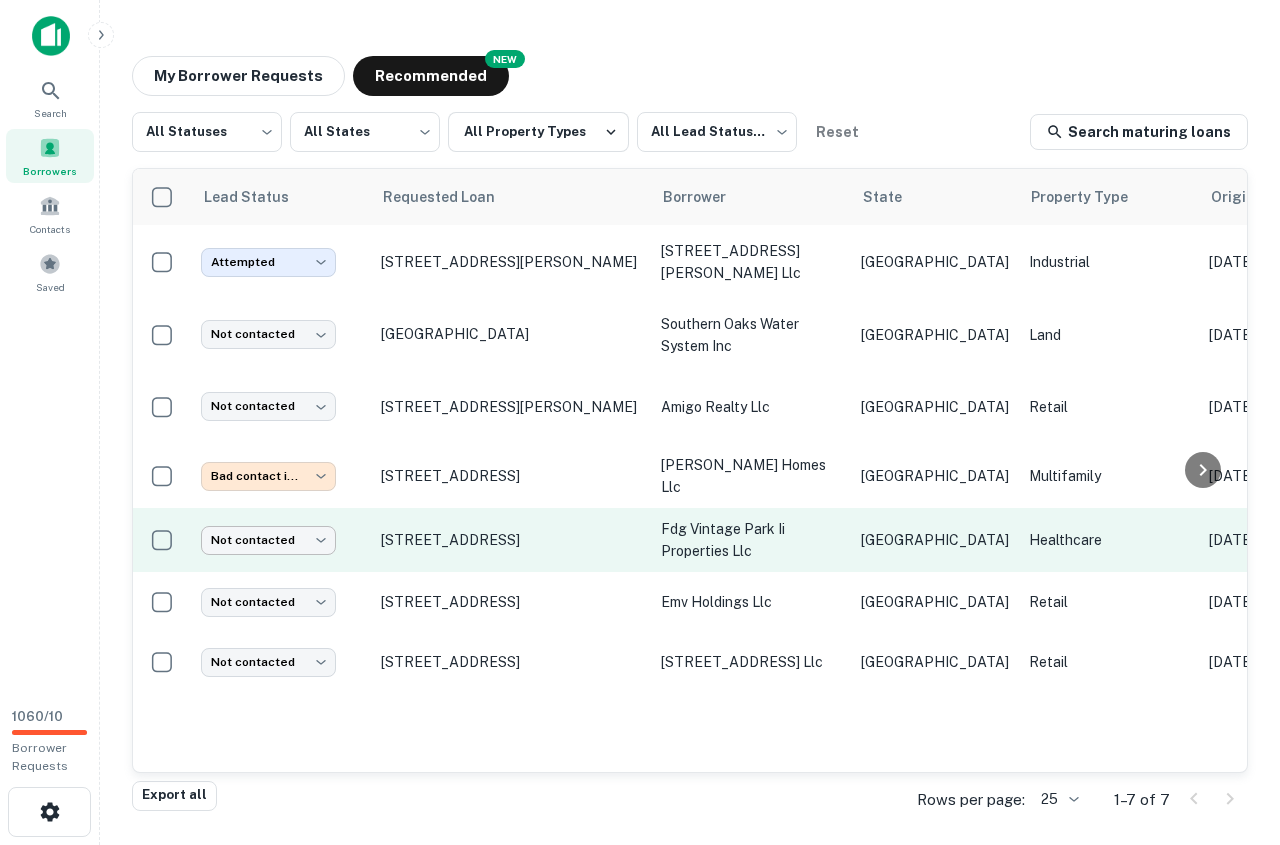 click on "**********" at bounding box center [640, 422] 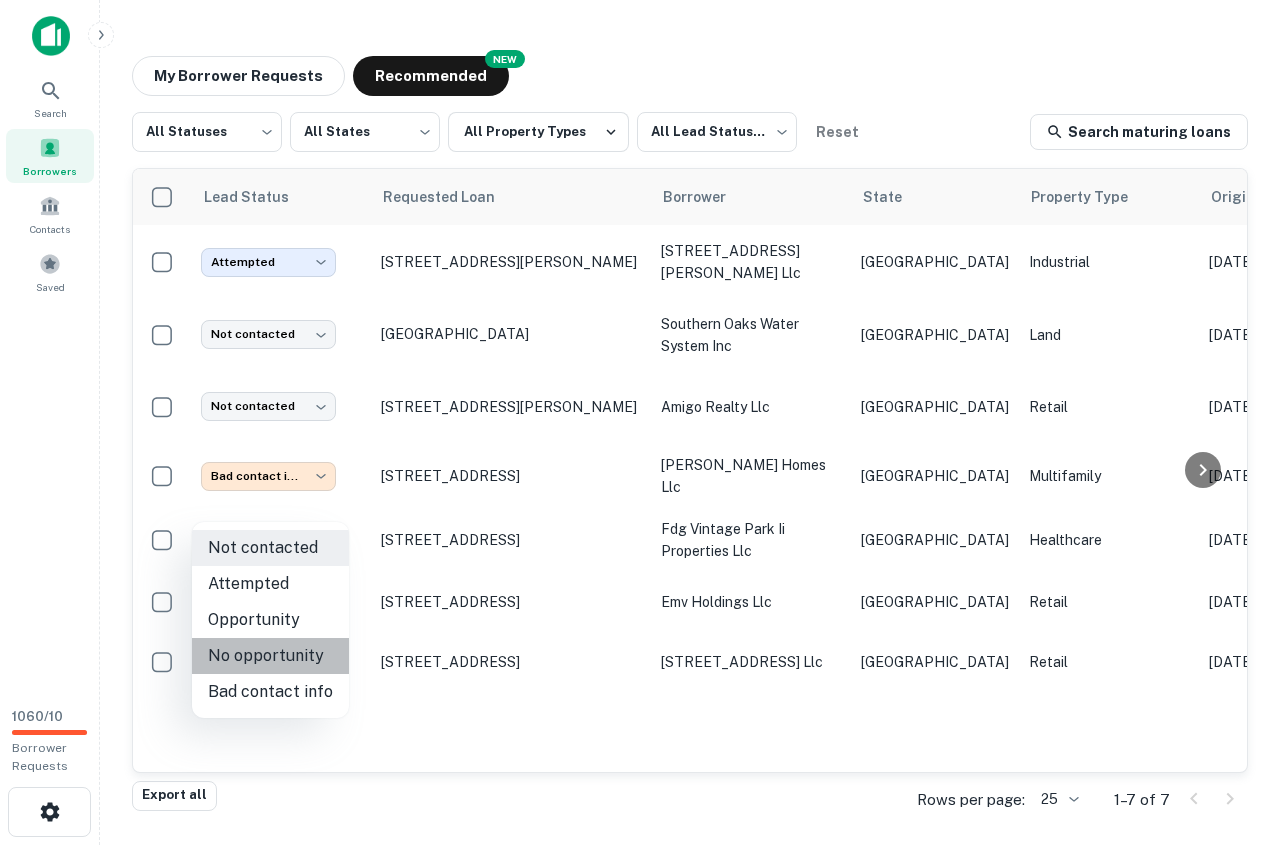 click on "No opportunity" at bounding box center [270, 656] 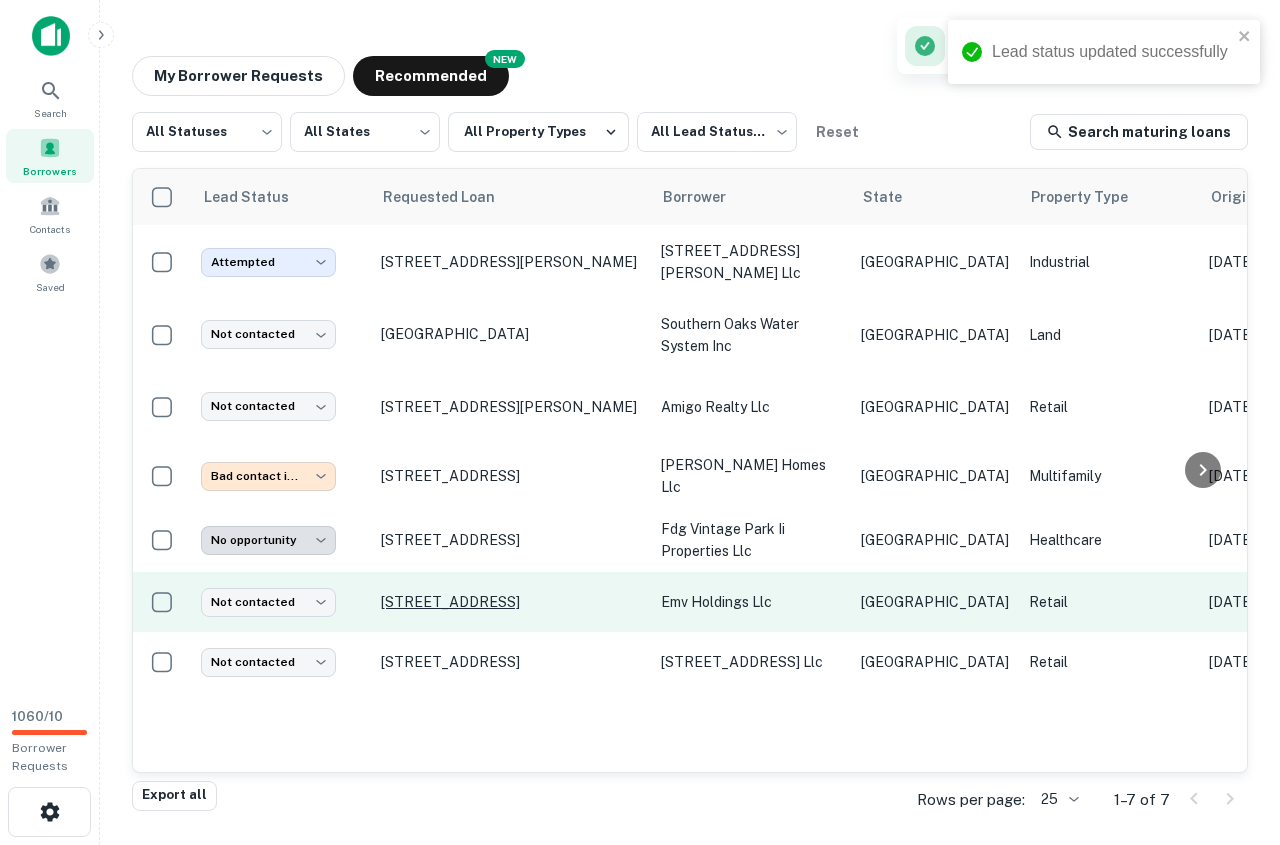 click on "2163 Golden Heights Rd Fort Worth, TX76177" at bounding box center [511, 602] 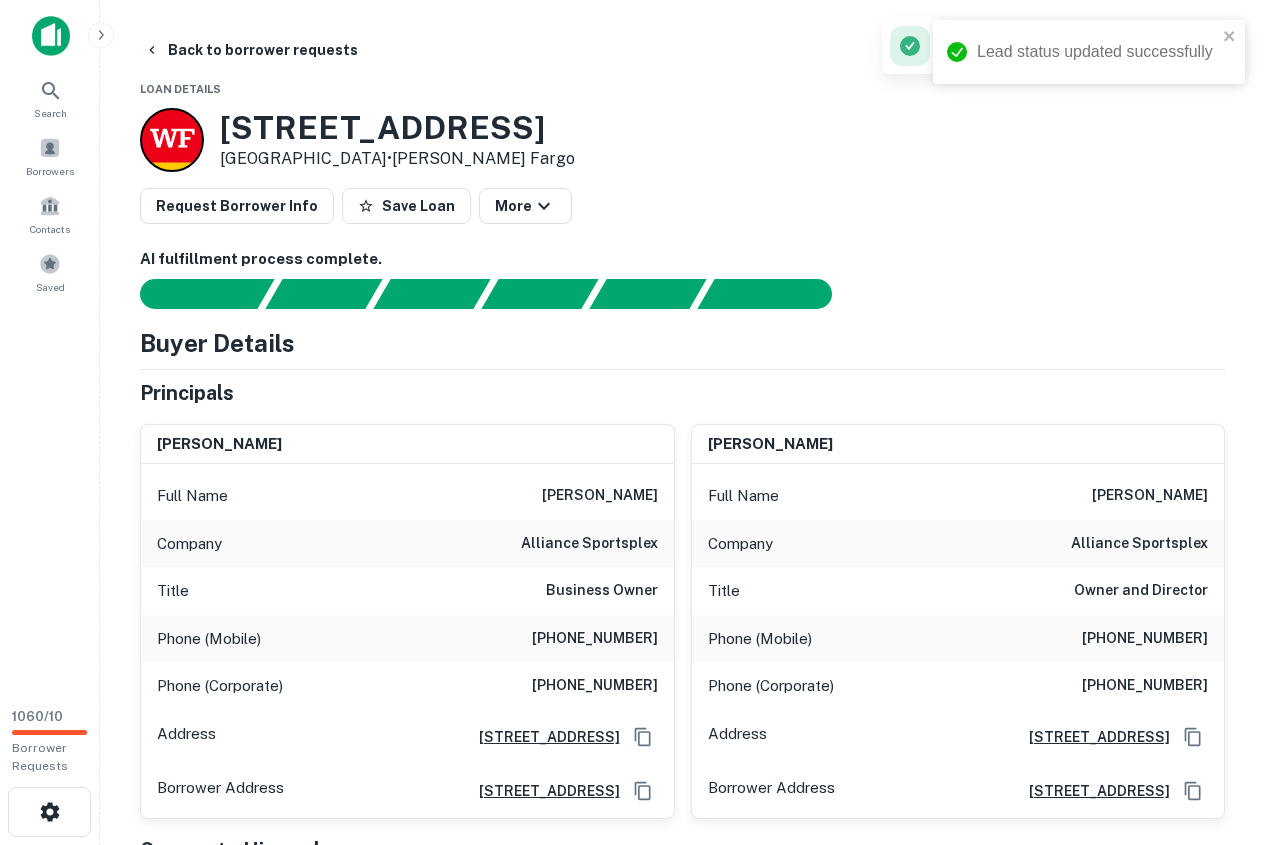 click on "(214) 906-8302" at bounding box center (595, 639) 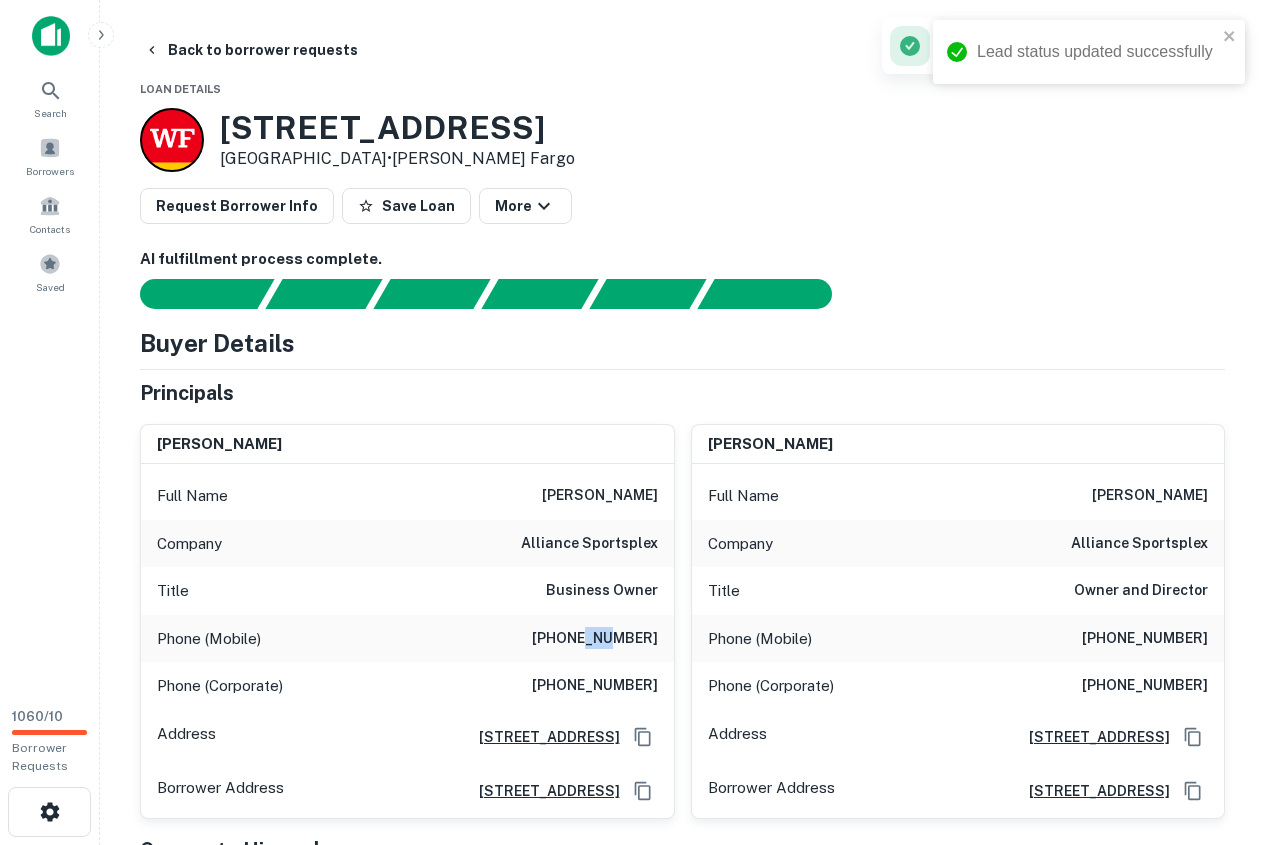 click on "(214) 906-8302" at bounding box center [595, 639] 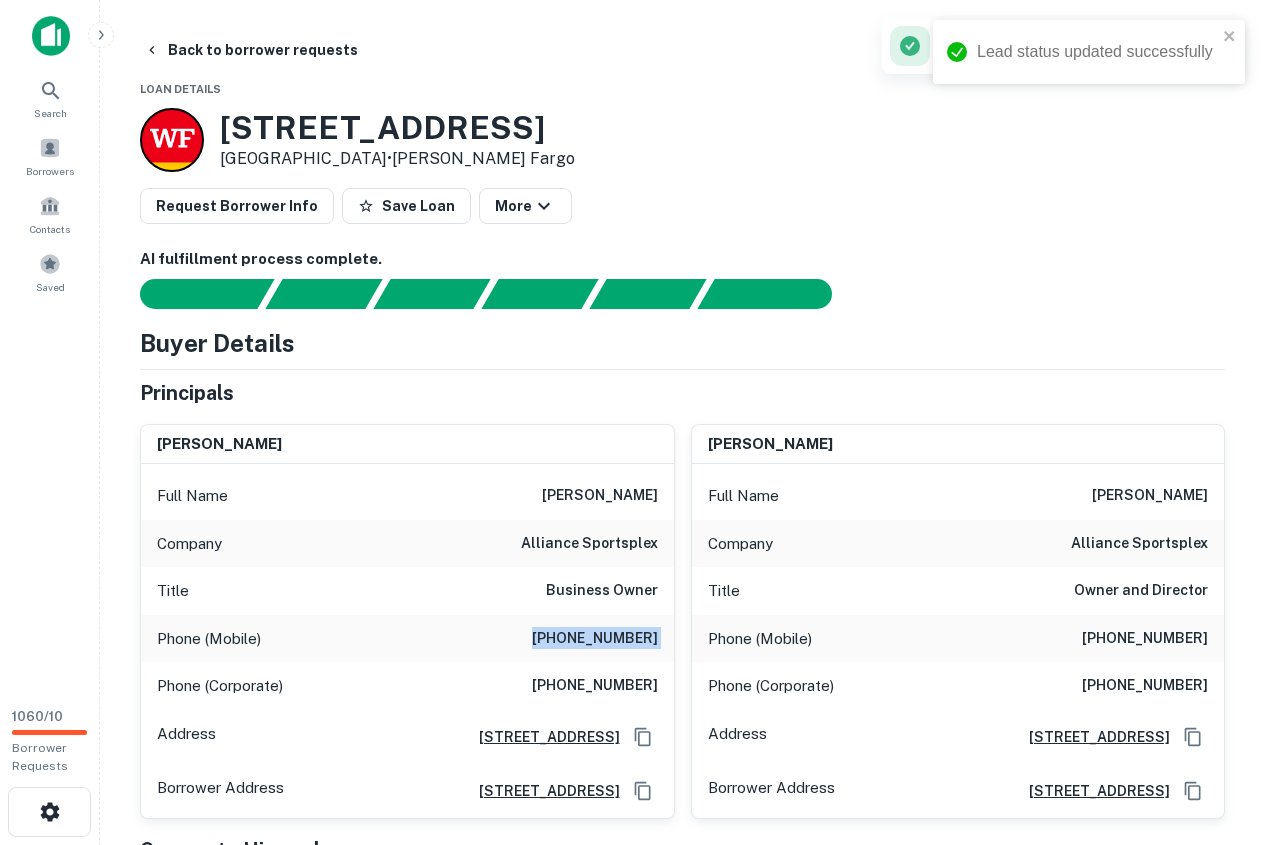 click on "(214) 906-8302" at bounding box center (595, 639) 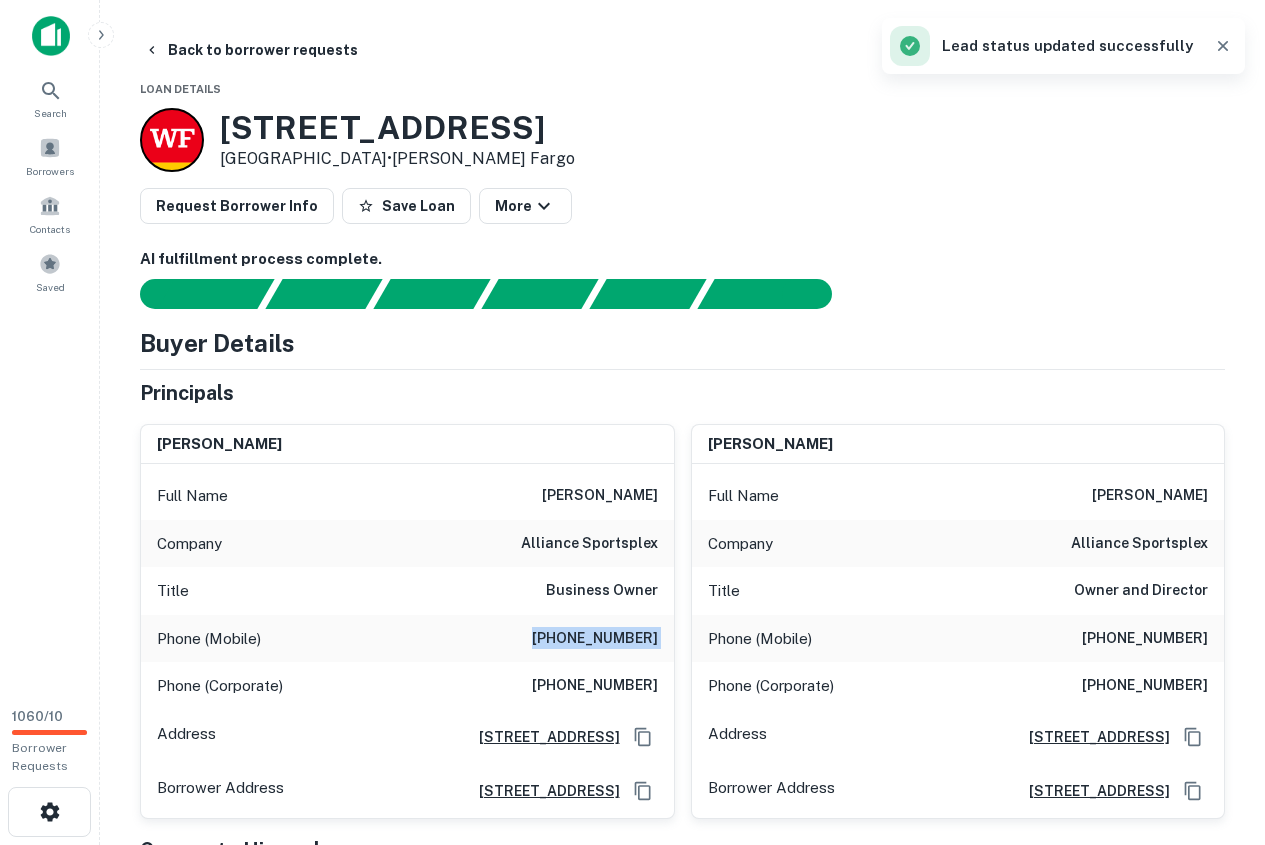 copy on "(214) 906-8302" 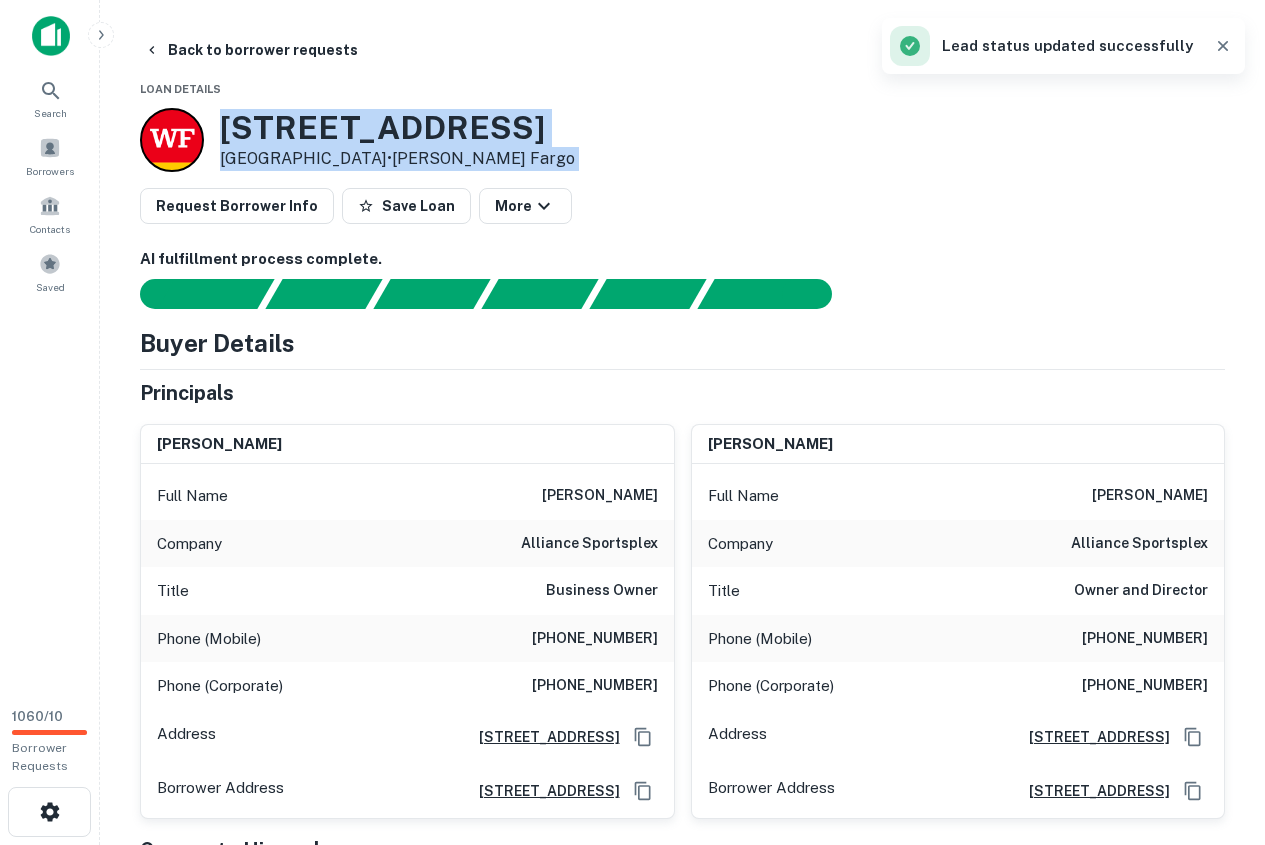drag, startPoint x: 218, startPoint y: 123, endPoint x: 512, endPoint y: 174, distance: 298.3907 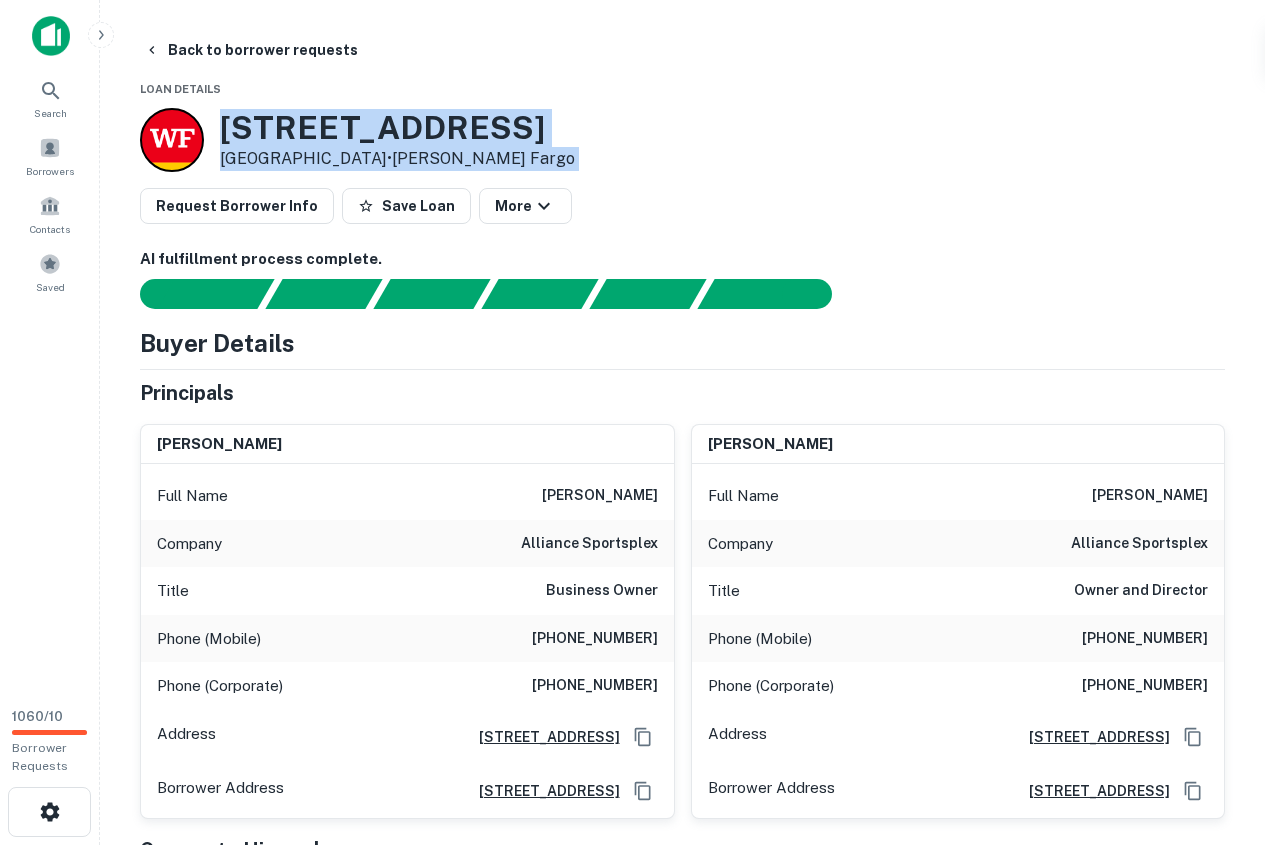 copy on "2163 Golden Heights Rd Fort Worth, TX76177   •  Wells Fargo Request Borrower Info Save Loan More" 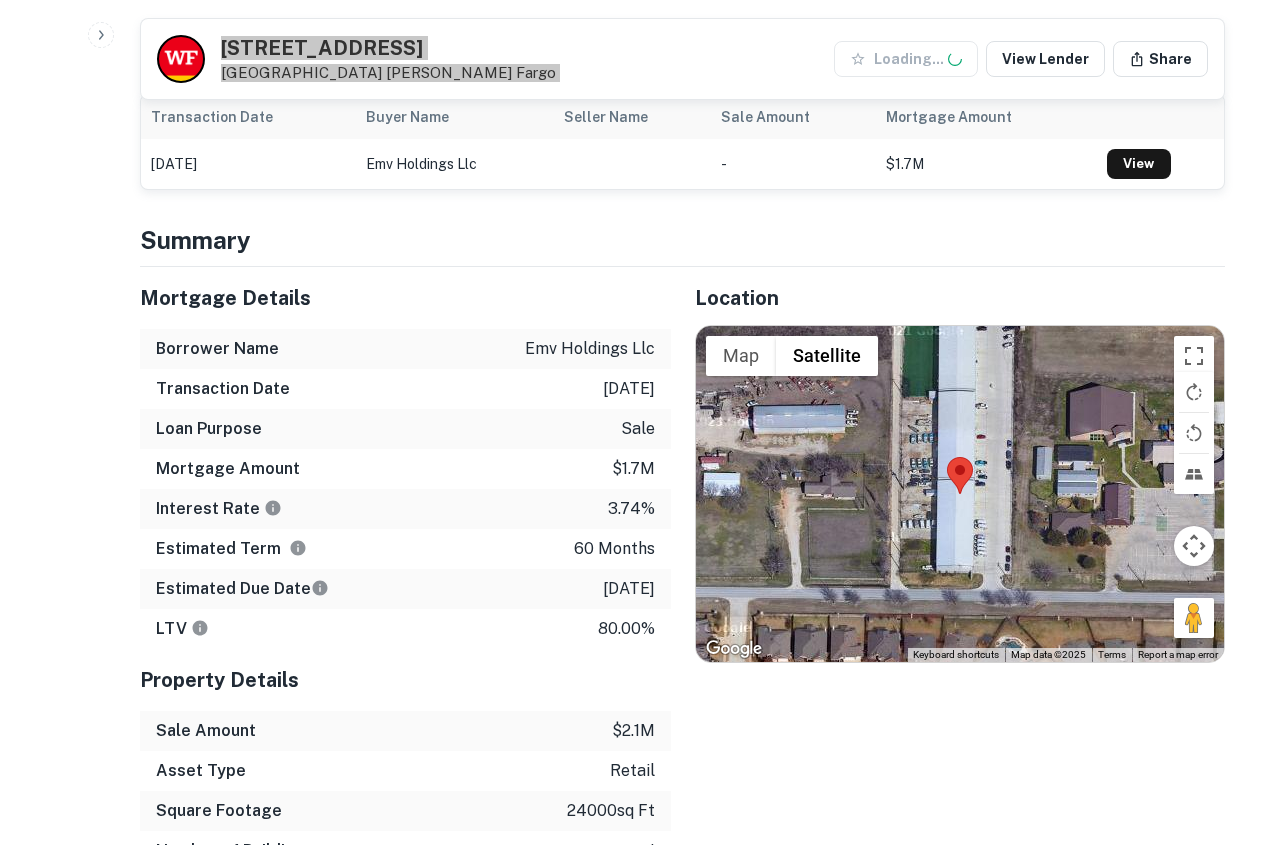 scroll, scrollTop: 900, scrollLeft: 0, axis: vertical 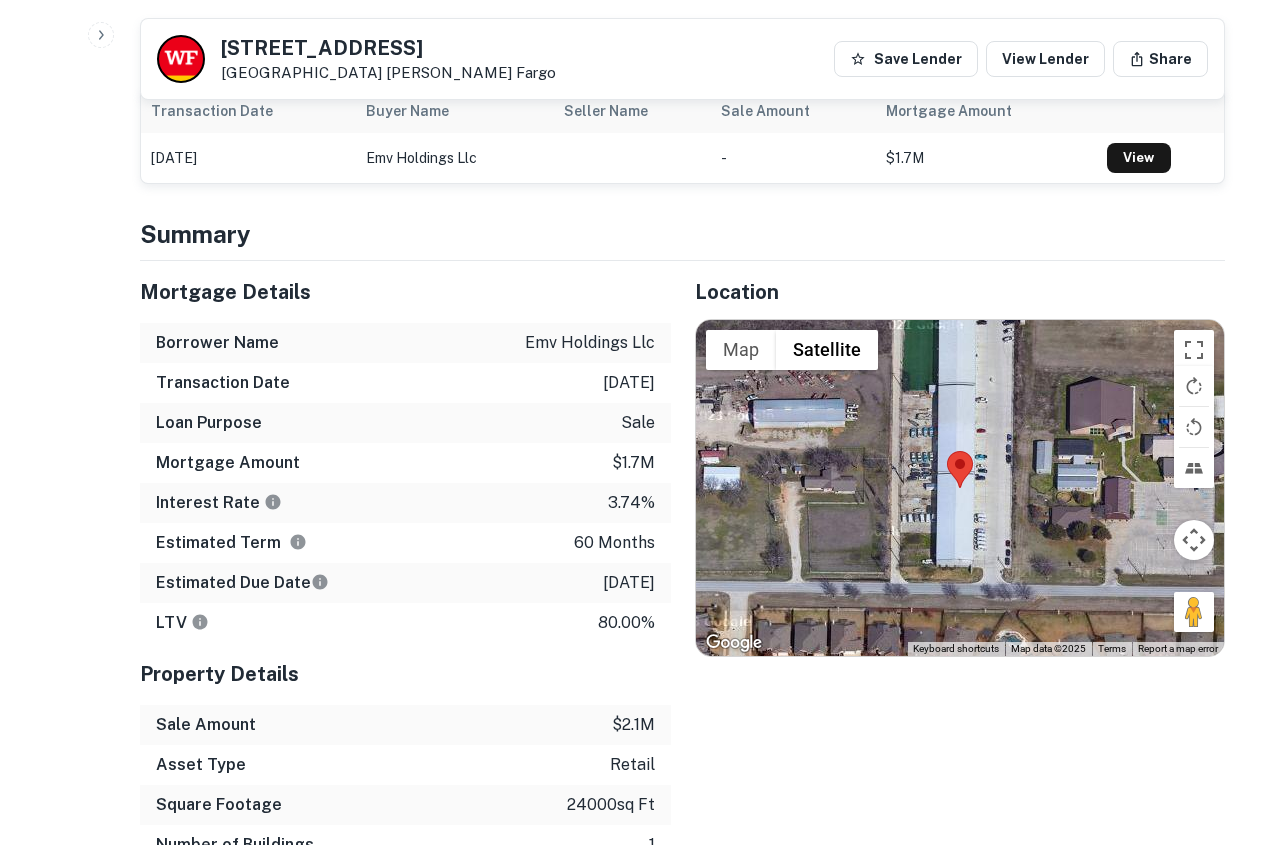 click on "Borrower Name emv holdings llc" at bounding box center (405, 343) 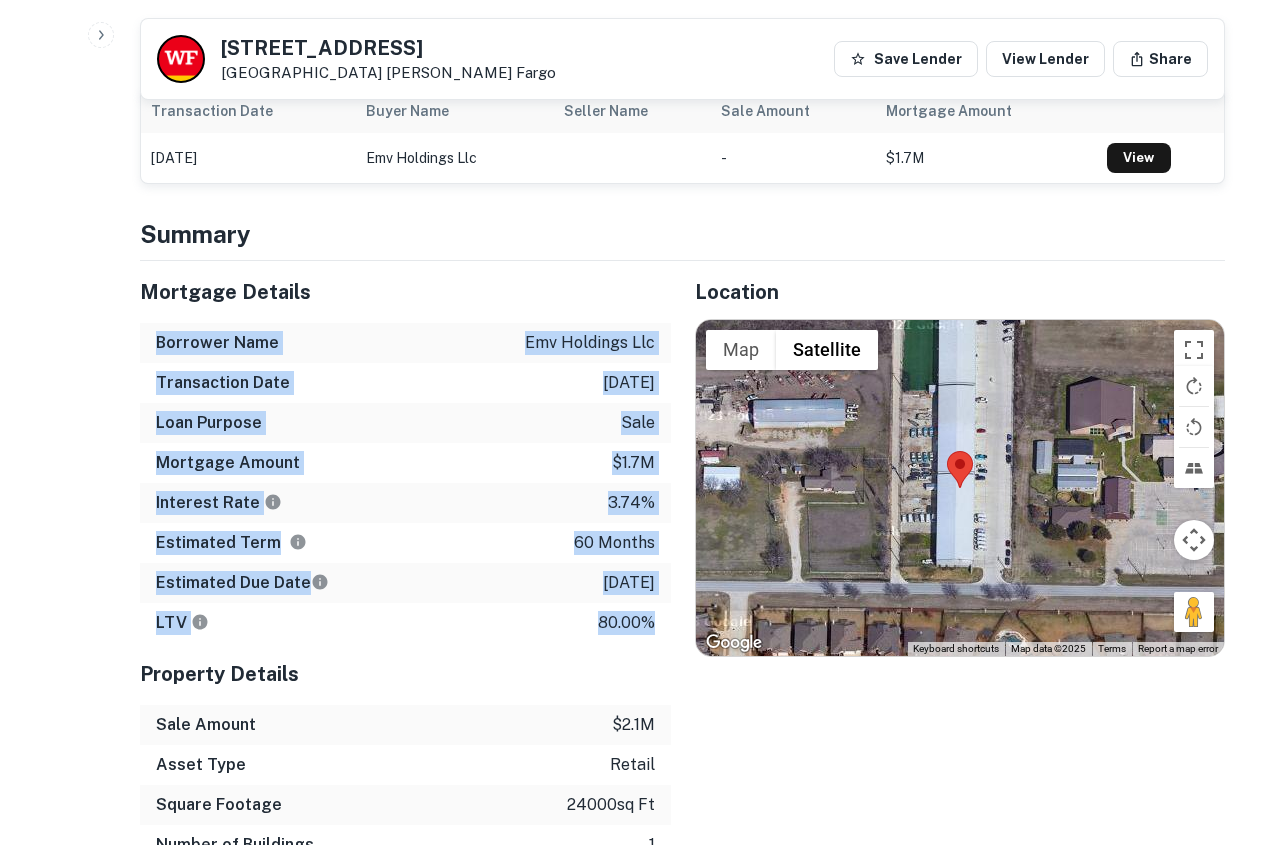 drag, startPoint x: 155, startPoint y: 356, endPoint x: 656, endPoint y: 637, distance: 574.4232 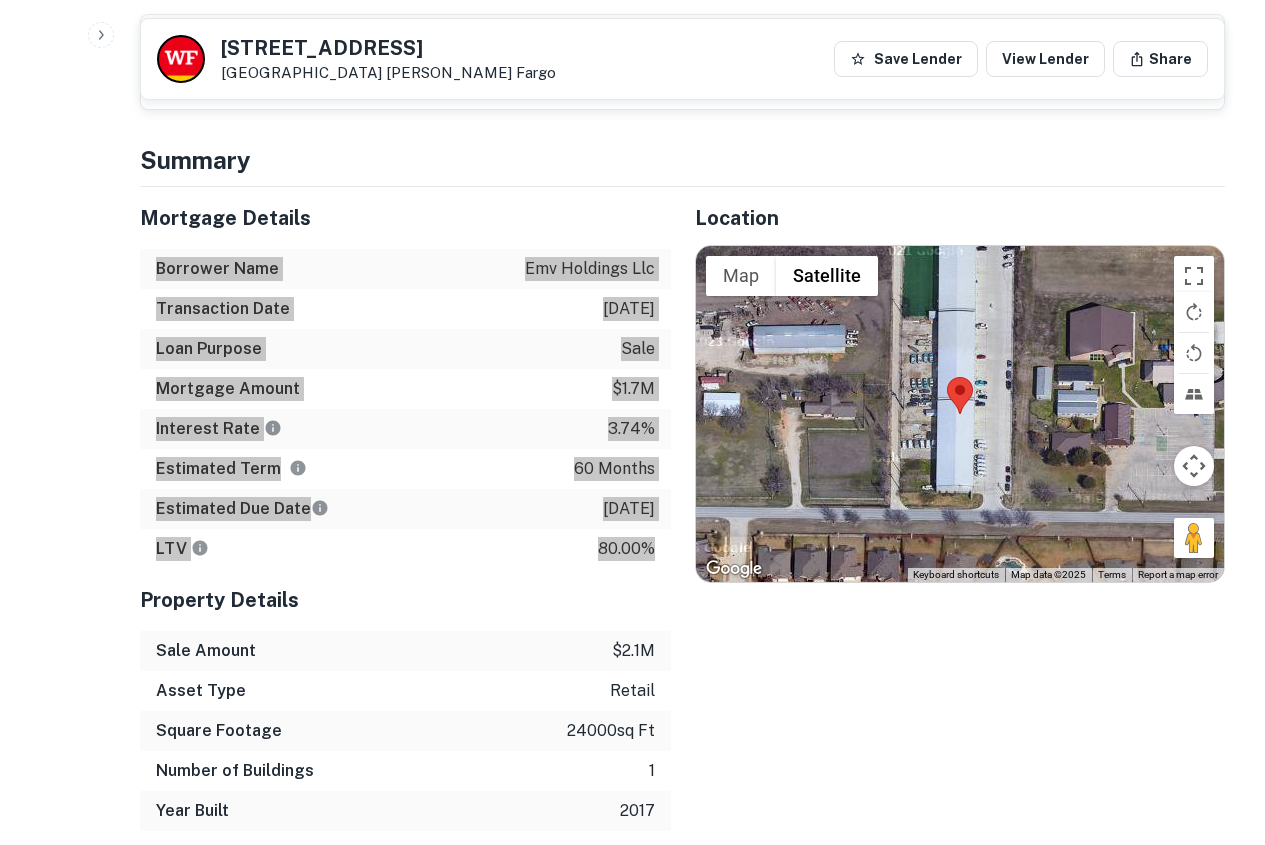 scroll, scrollTop: 1200, scrollLeft: 0, axis: vertical 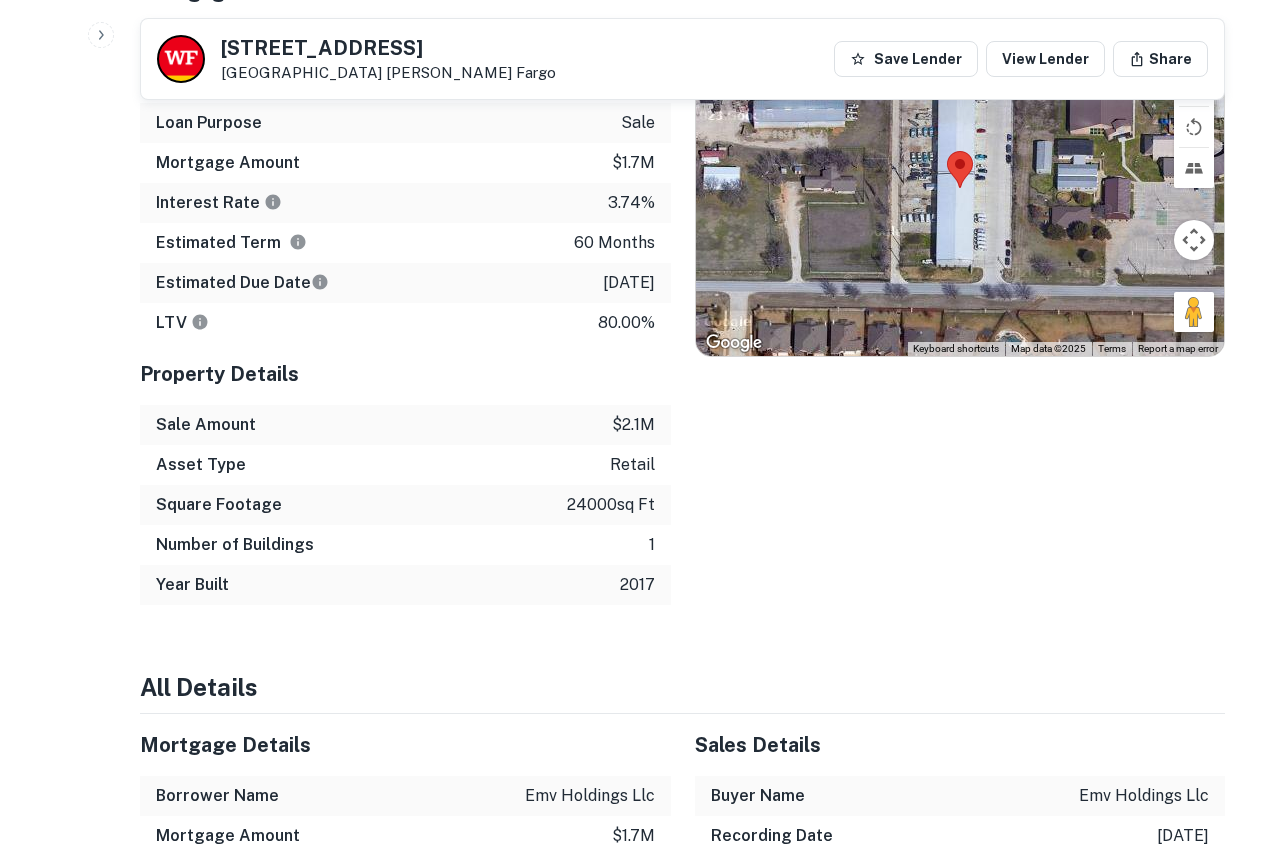 click on "Mortgage Details Borrower Name emv holdings llc Transaction Date   2/9/2020 Loan Purpose   sale Mortgage Amount   $1.7m Interest Rate   3.74% Estimated Term 60 months Estimated Due Date 2/9/2025 LTV   80.00% Property Details Sale Amount $2.1m Asset Type retail Square Footage 24000  sq ft Number of Buildings 1 Year Built 2017" at bounding box center [393, 283] 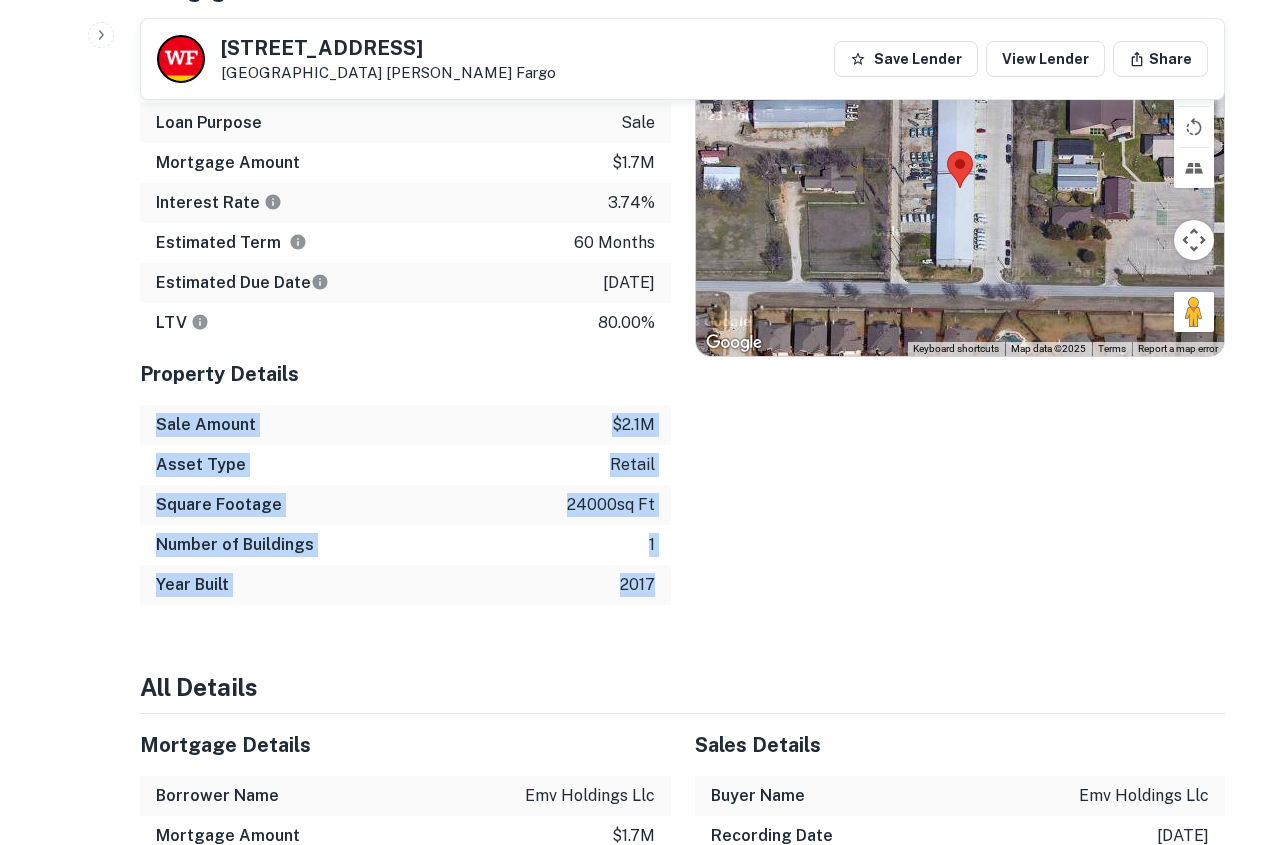 drag, startPoint x: 148, startPoint y: 431, endPoint x: 640, endPoint y: 579, distance: 513.77814 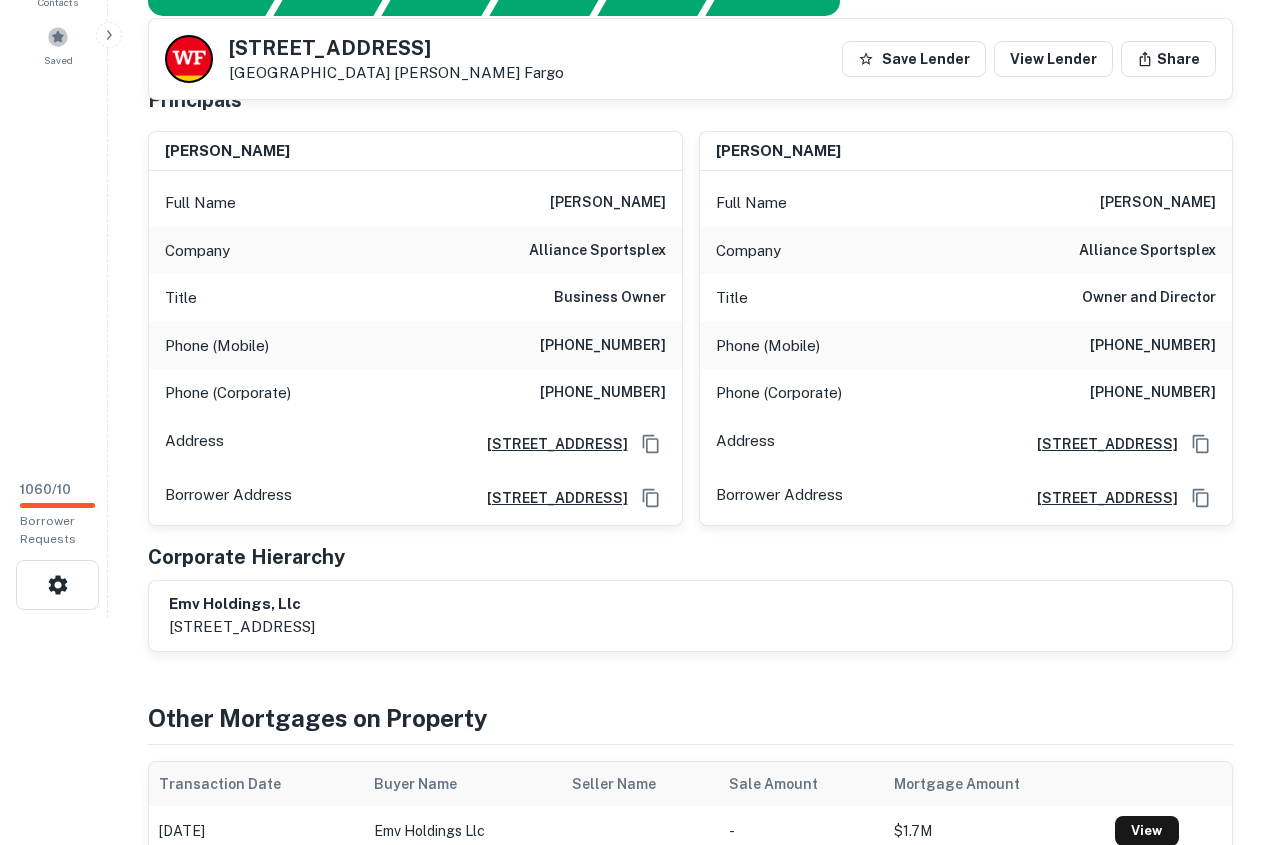 scroll, scrollTop: 0, scrollLeft: 0, axis: both 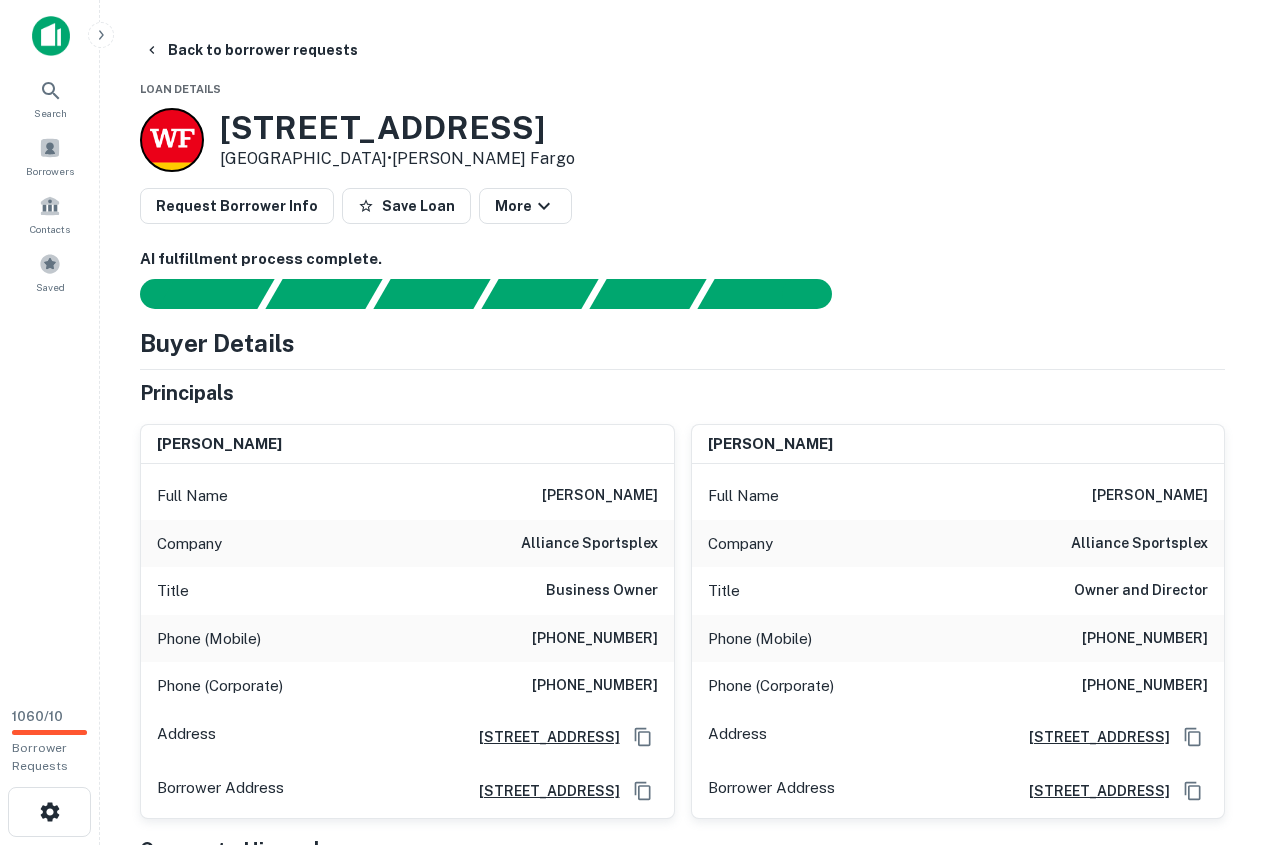 click on "christopher randle" at bounding box center [600, 496] 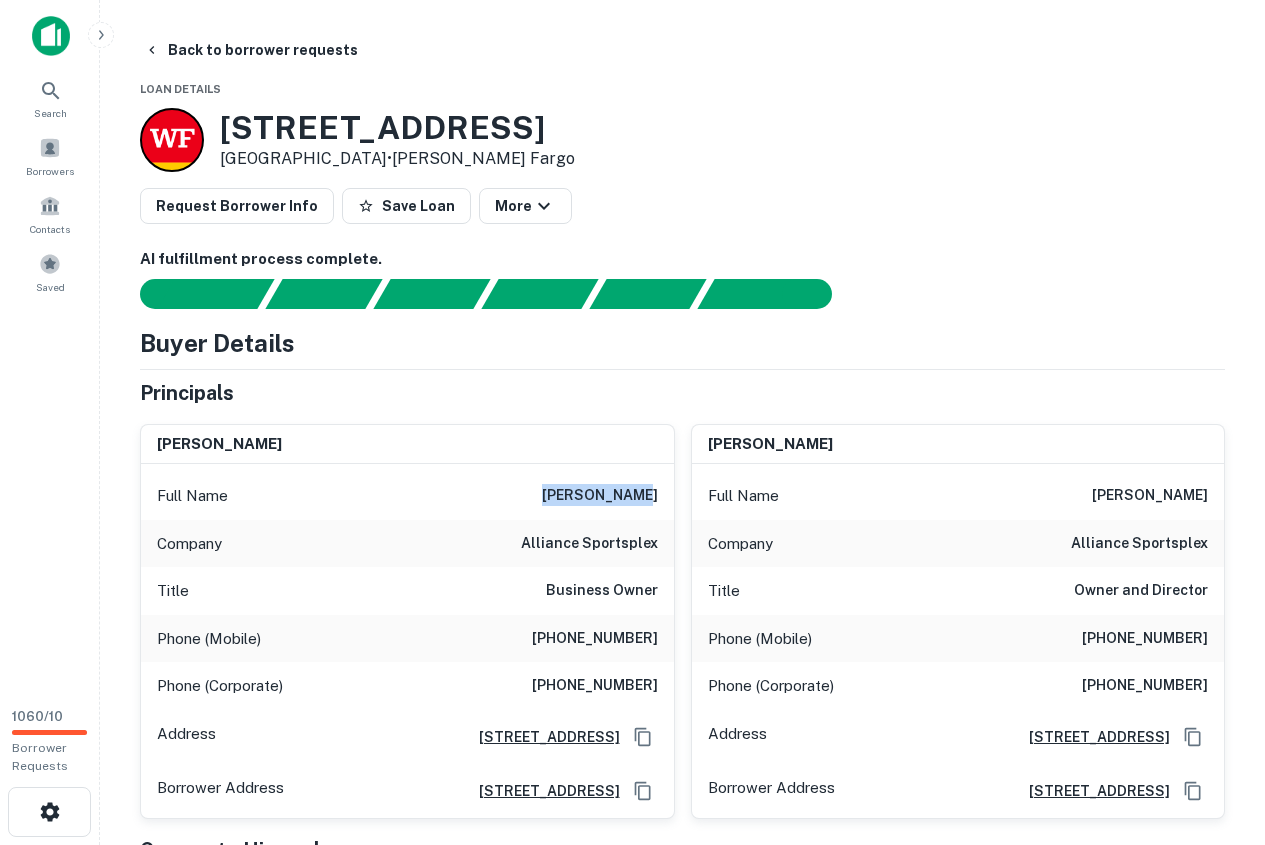 click on "christopher randle" at bounding box center (600, 496) 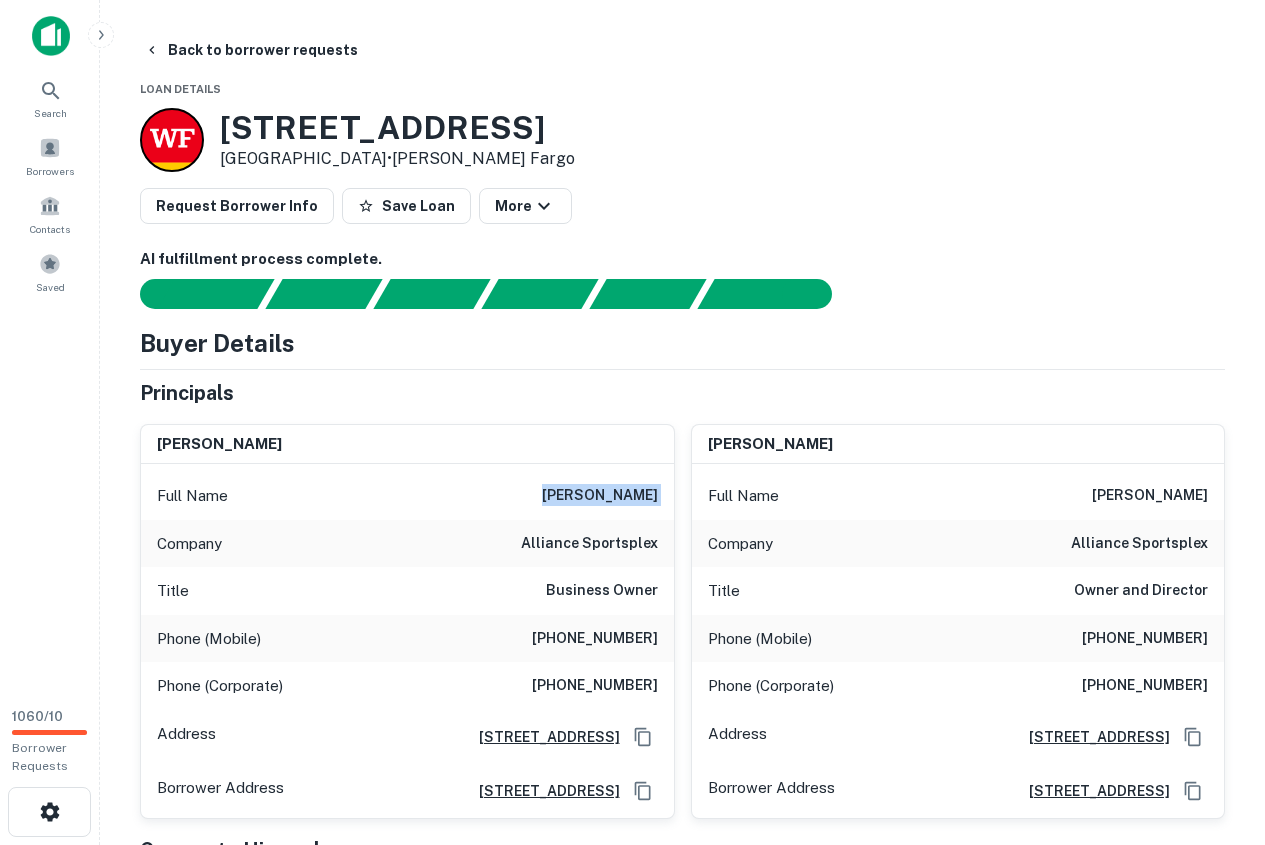 click on "christopher randle" at bounding box center [600, 496] 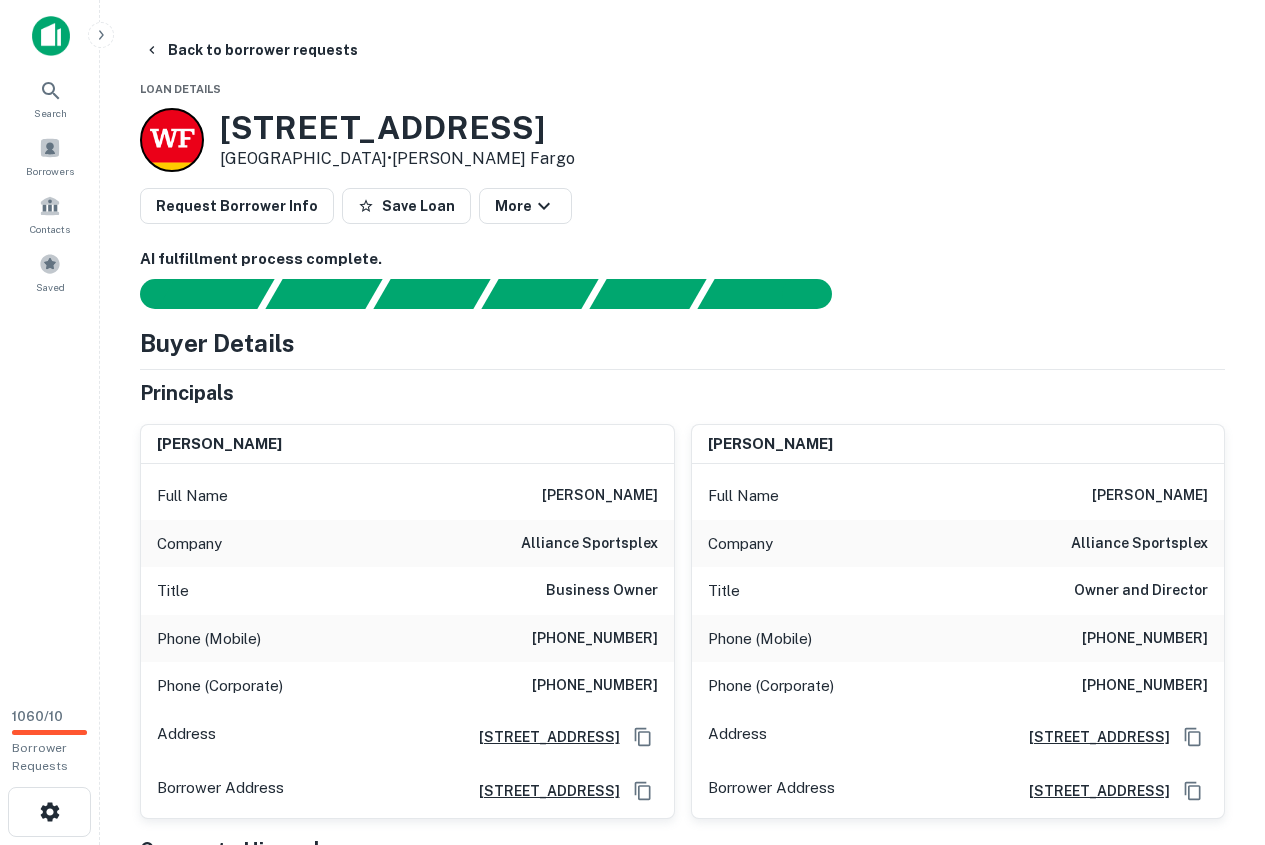 click on "krista mccormick" at bounding box center [1150, 496] 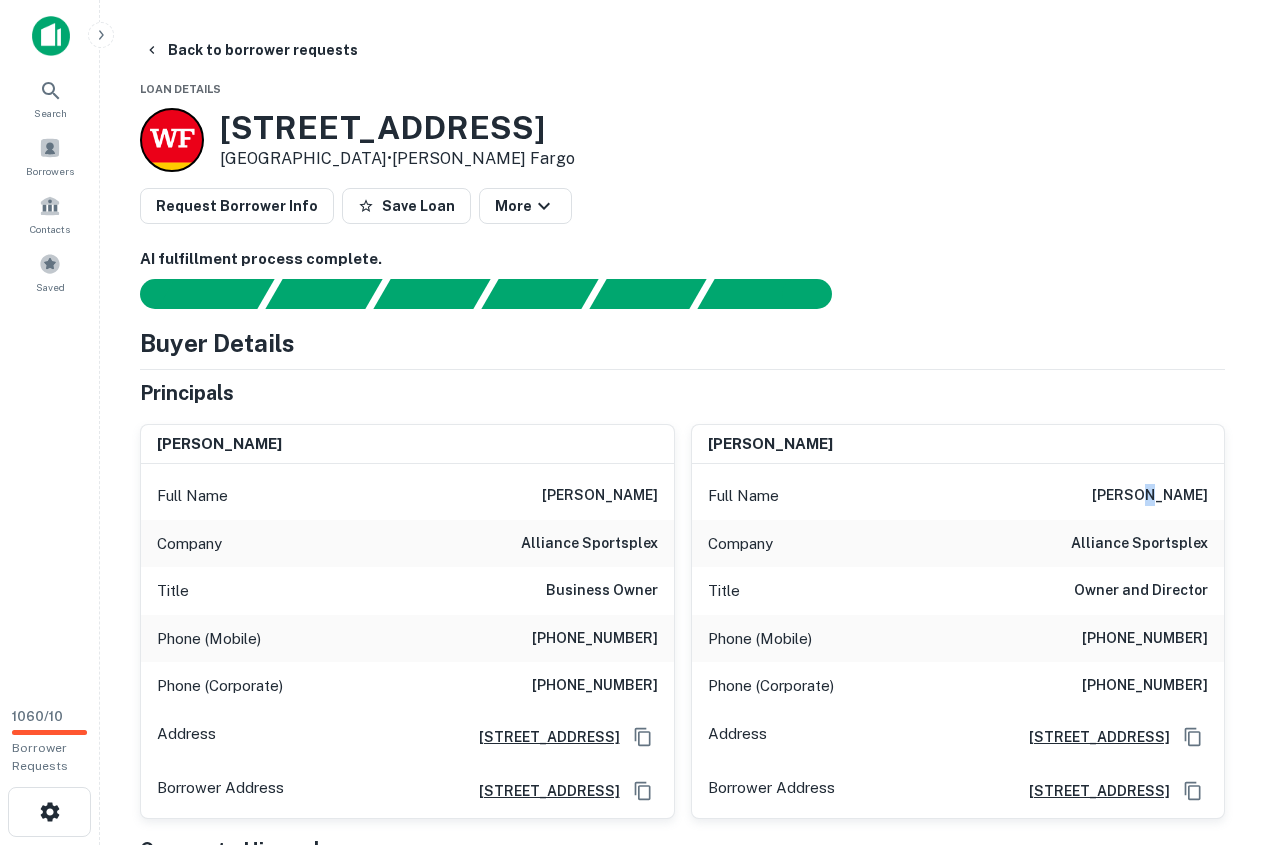 click on "krista mccormick" at bounding box center (1150, 496) 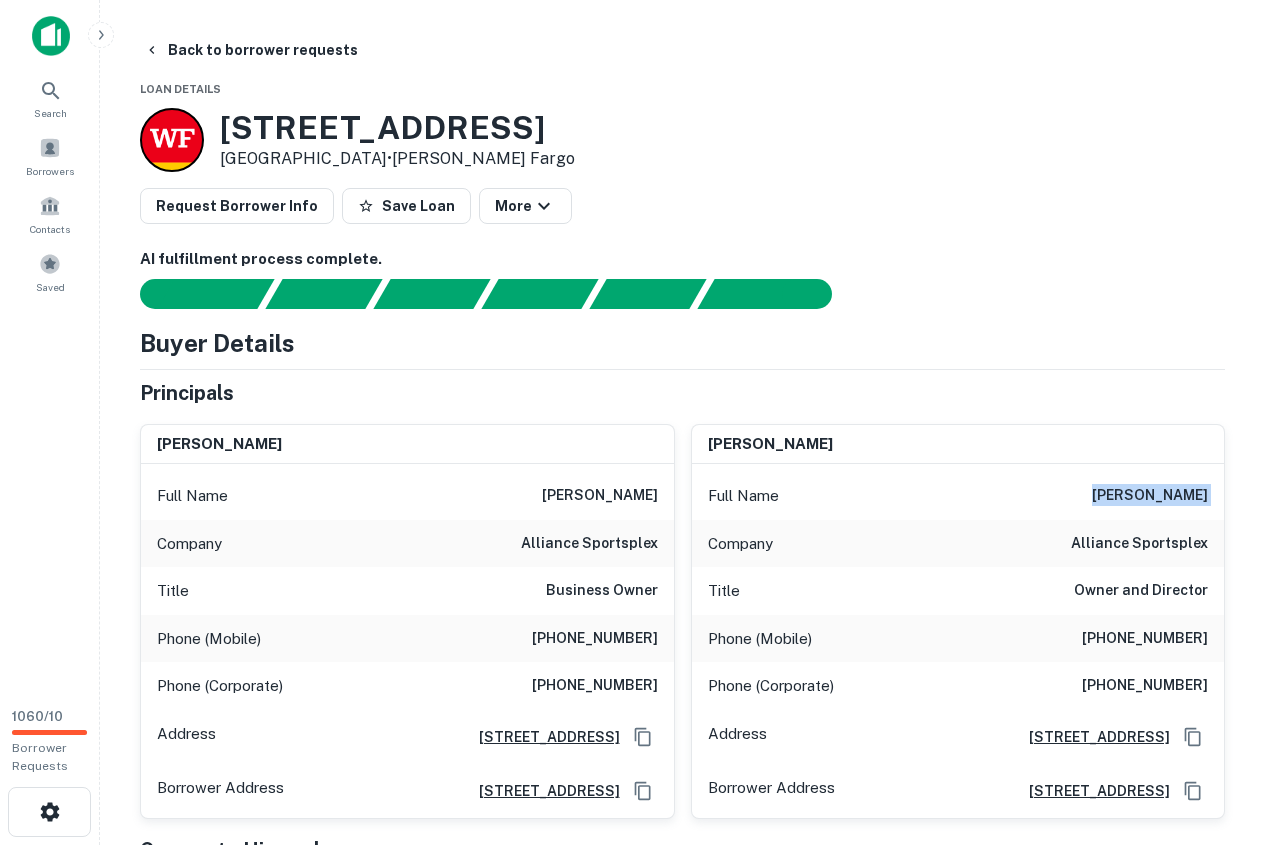 click on "krista mccormick" at bounding box center (1150, 496) 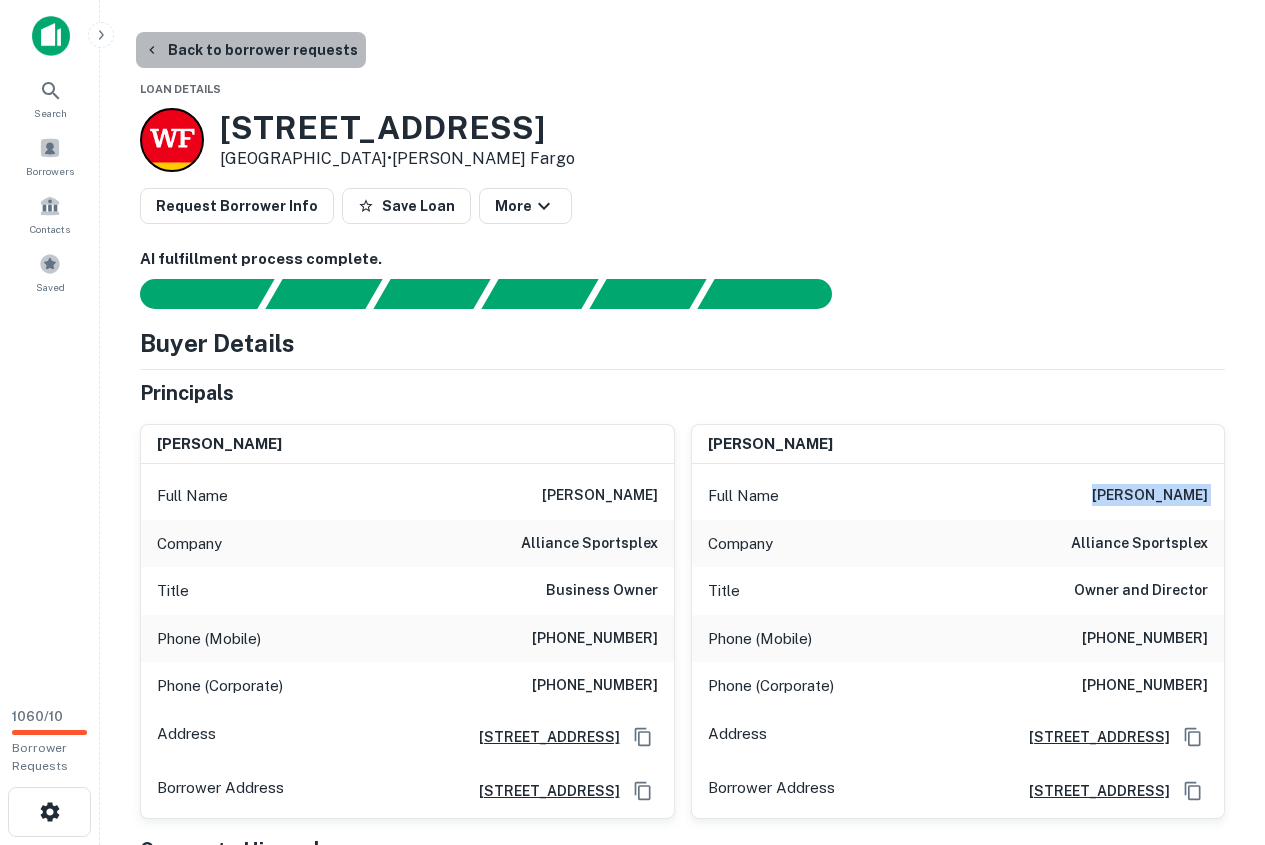 click on "Back to borrower requests" at bounding box center (251, 50) 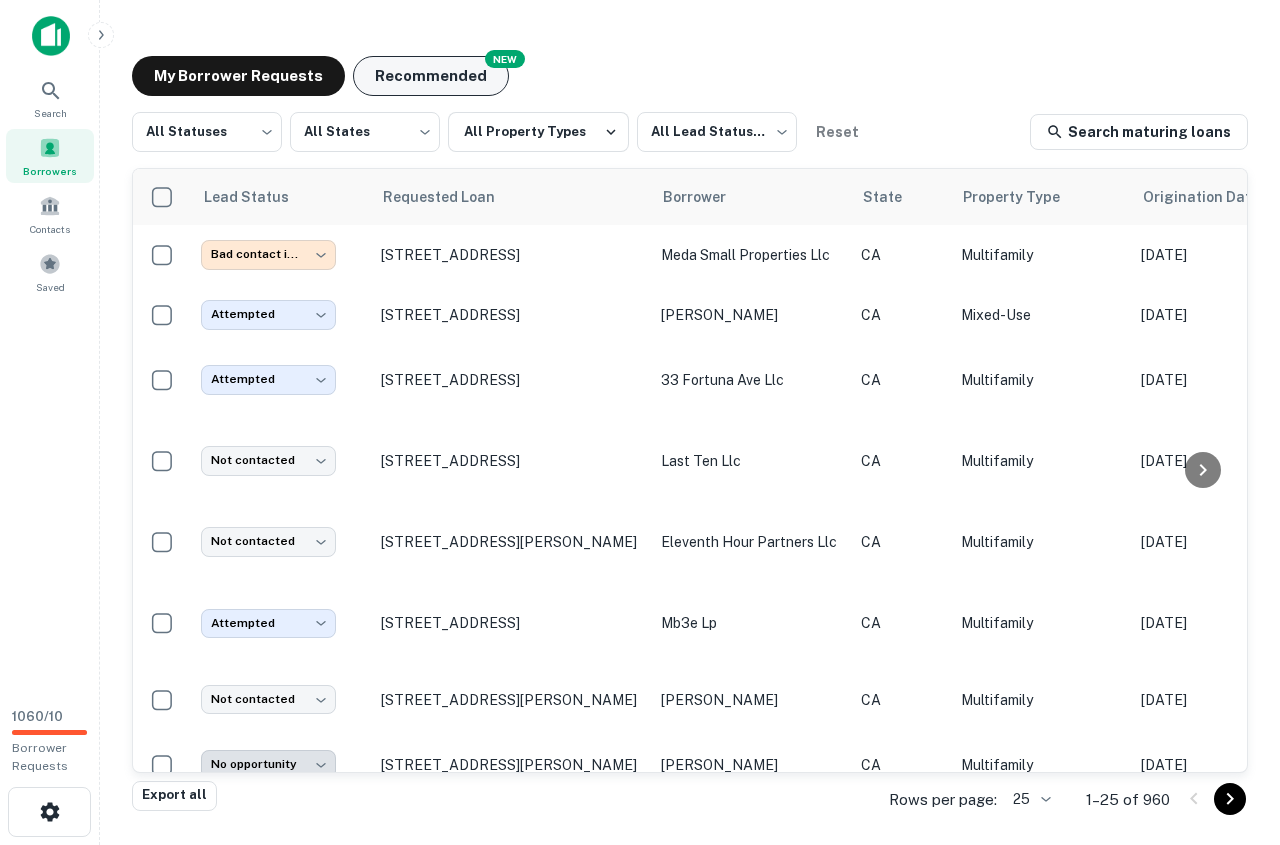 click on "Recommended" at bounding box center (431, 76) 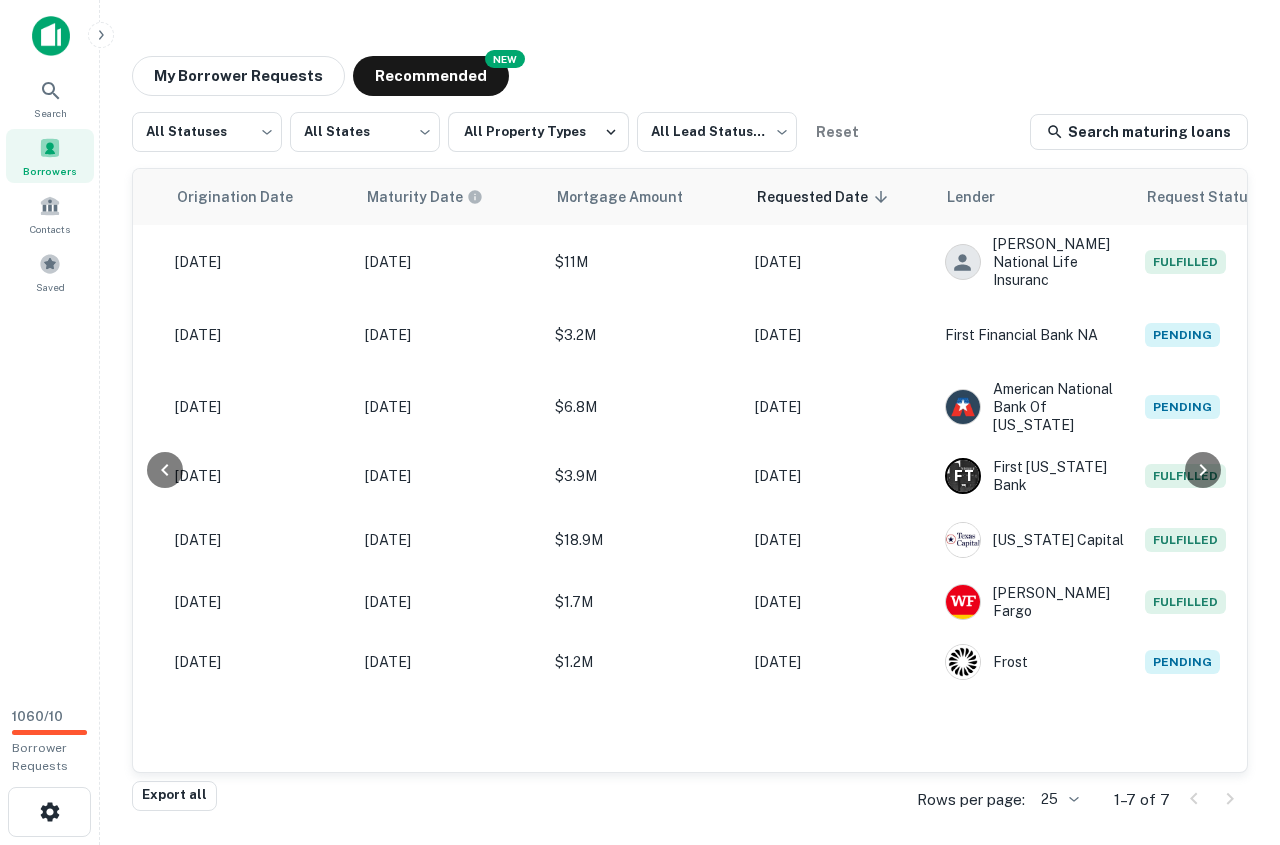 scroll, scrollTop: 0, scrollLeft: 0, axis: both 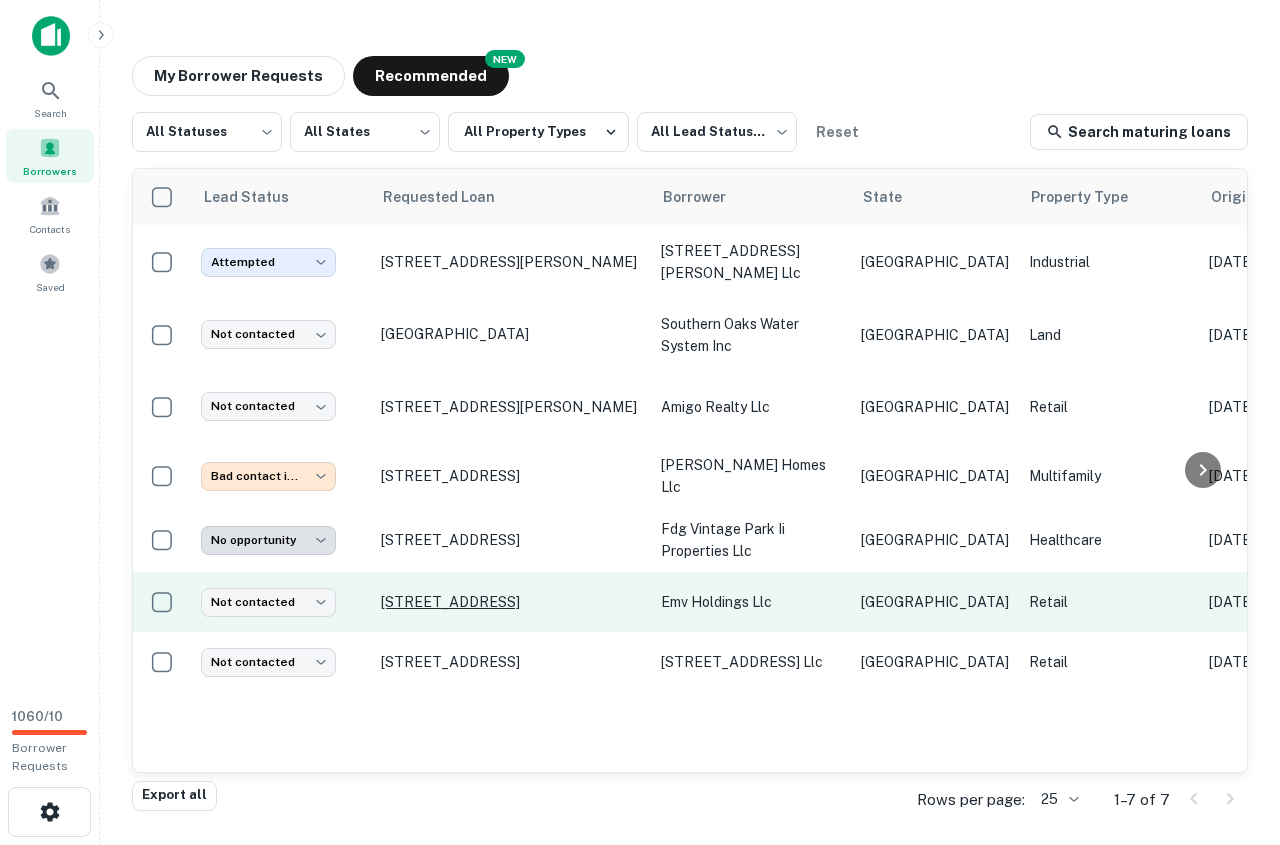 click on "2163 Golden Heights Rd Fort Worth, TX76177" at bounding box center [511, 602] 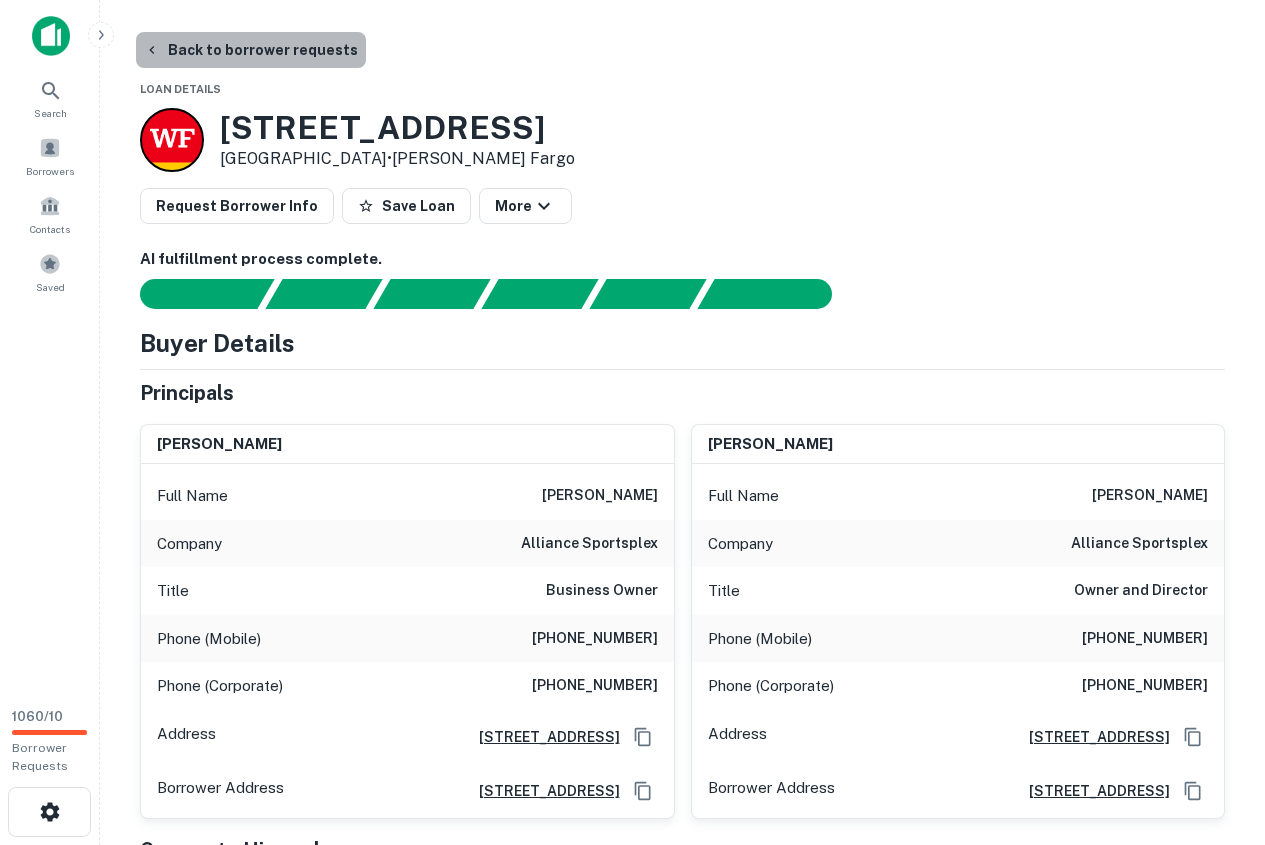 click on "Back to borrower requests" at bounding box center (251, 50) 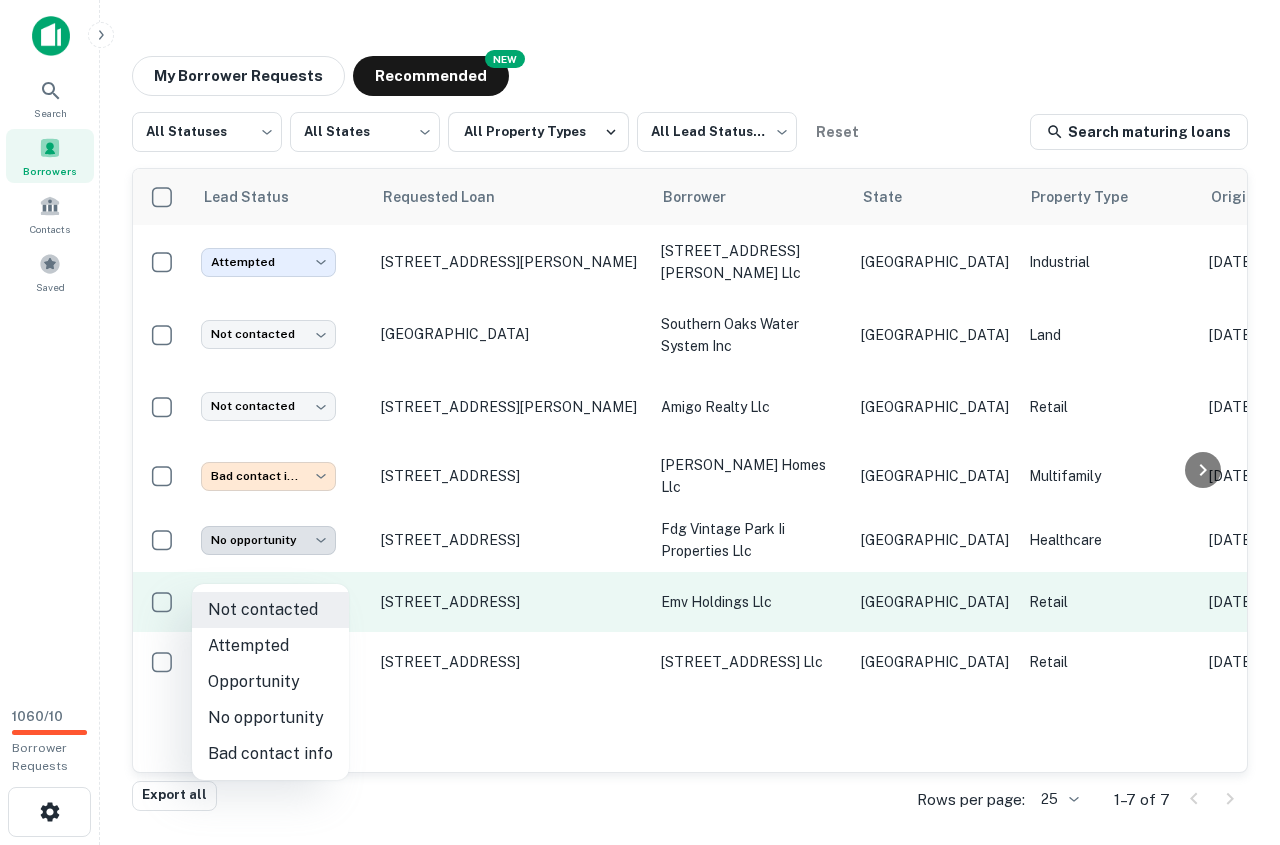 click on "**********" at bounding box center [640, 422] 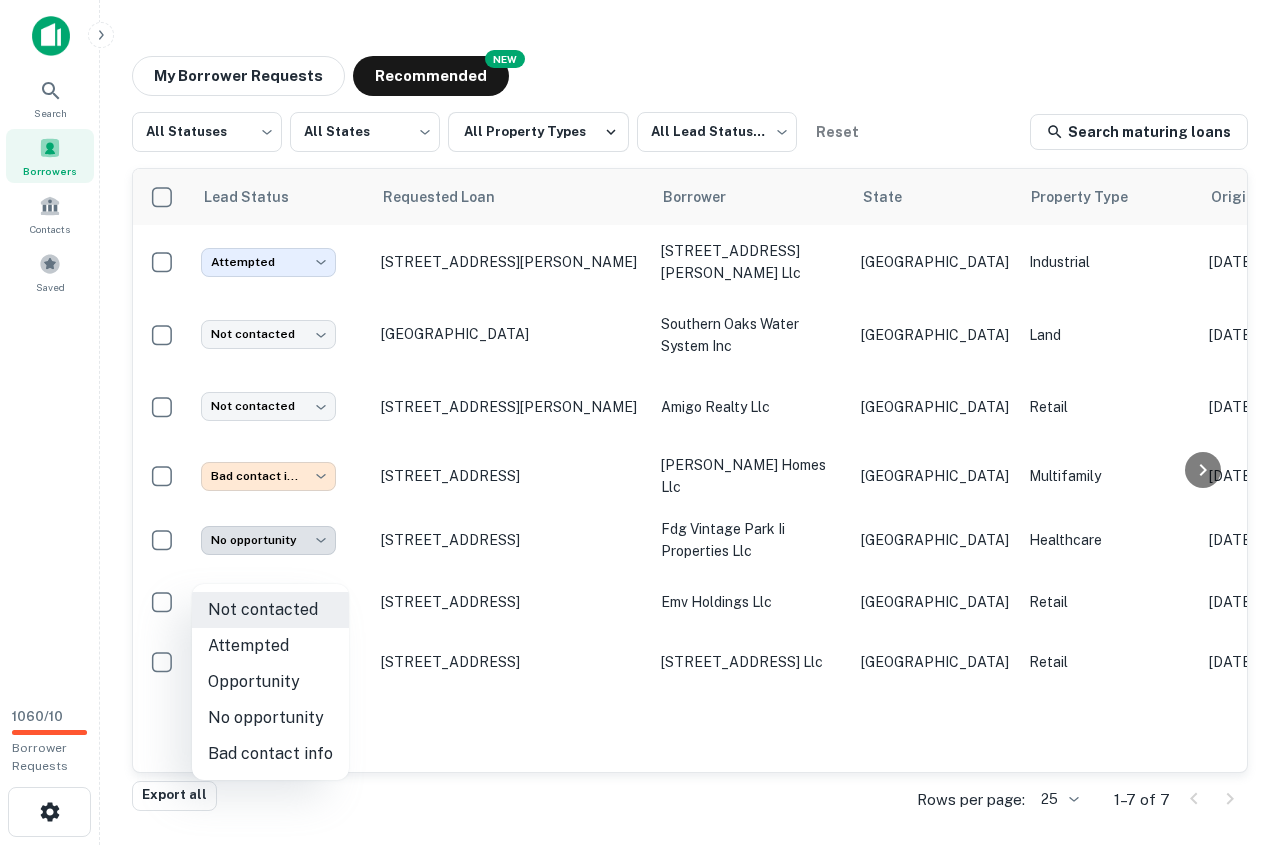 click on "Attempted" at bounding box center [270, 646] 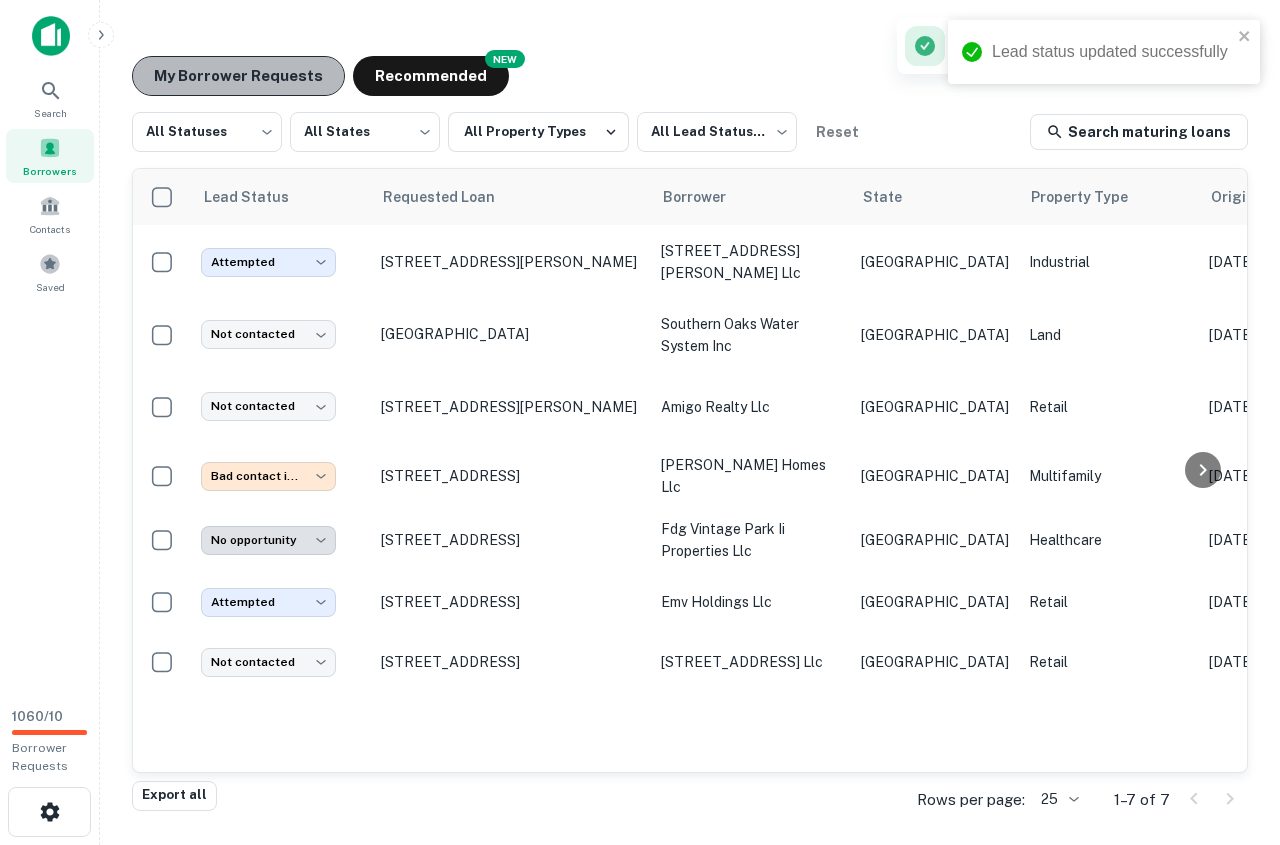 click on "My Borrower Requests" at bounding box center [238, 76] 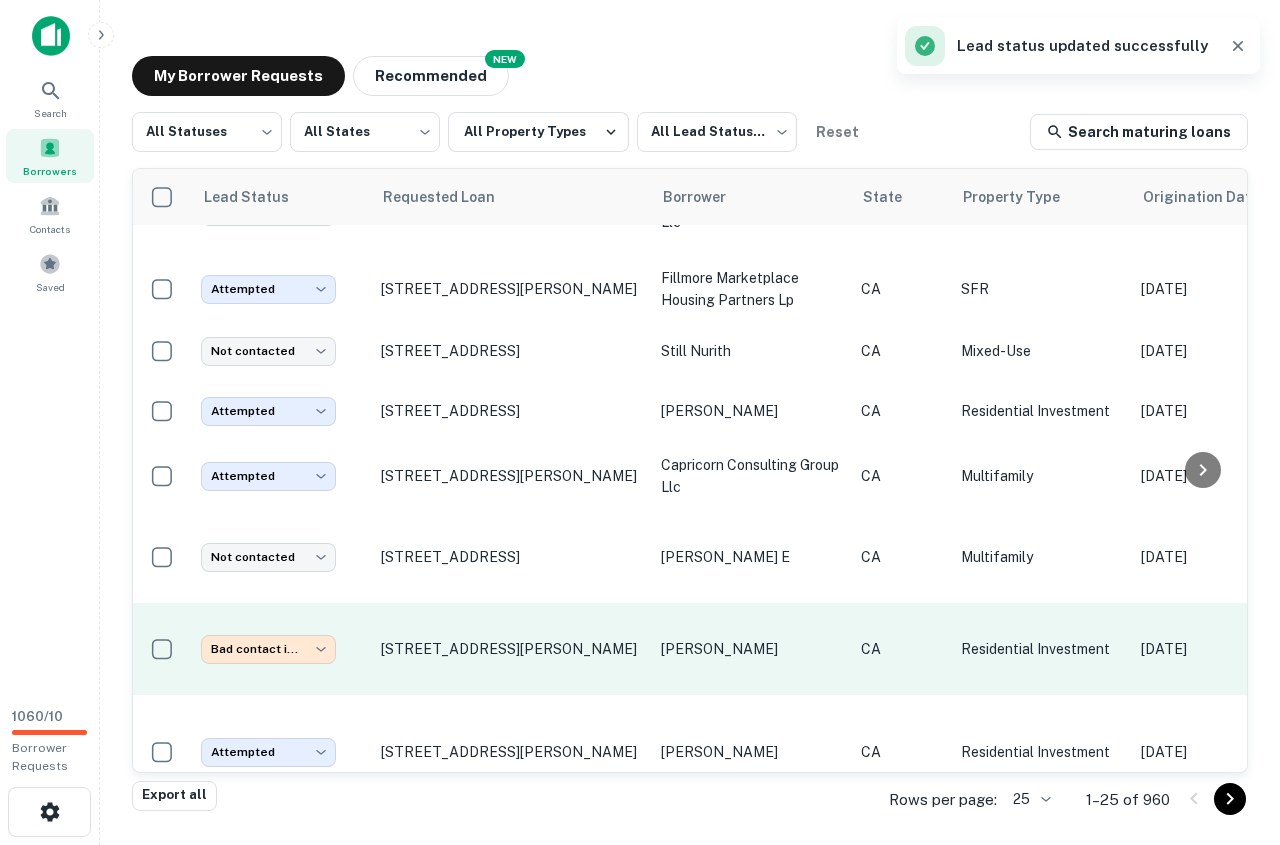scroll, scrollTop: 1283, scrollLeft: 0, axis: vertical 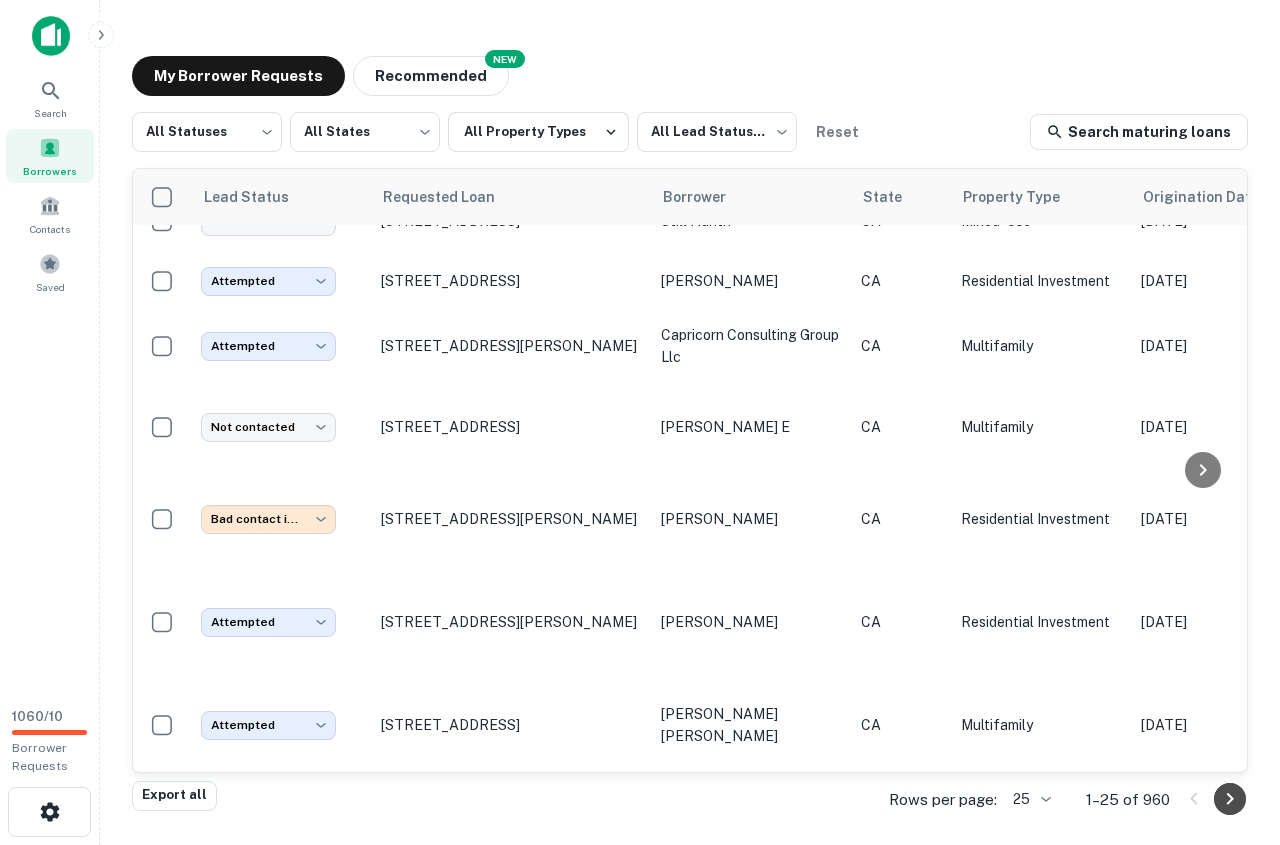 click 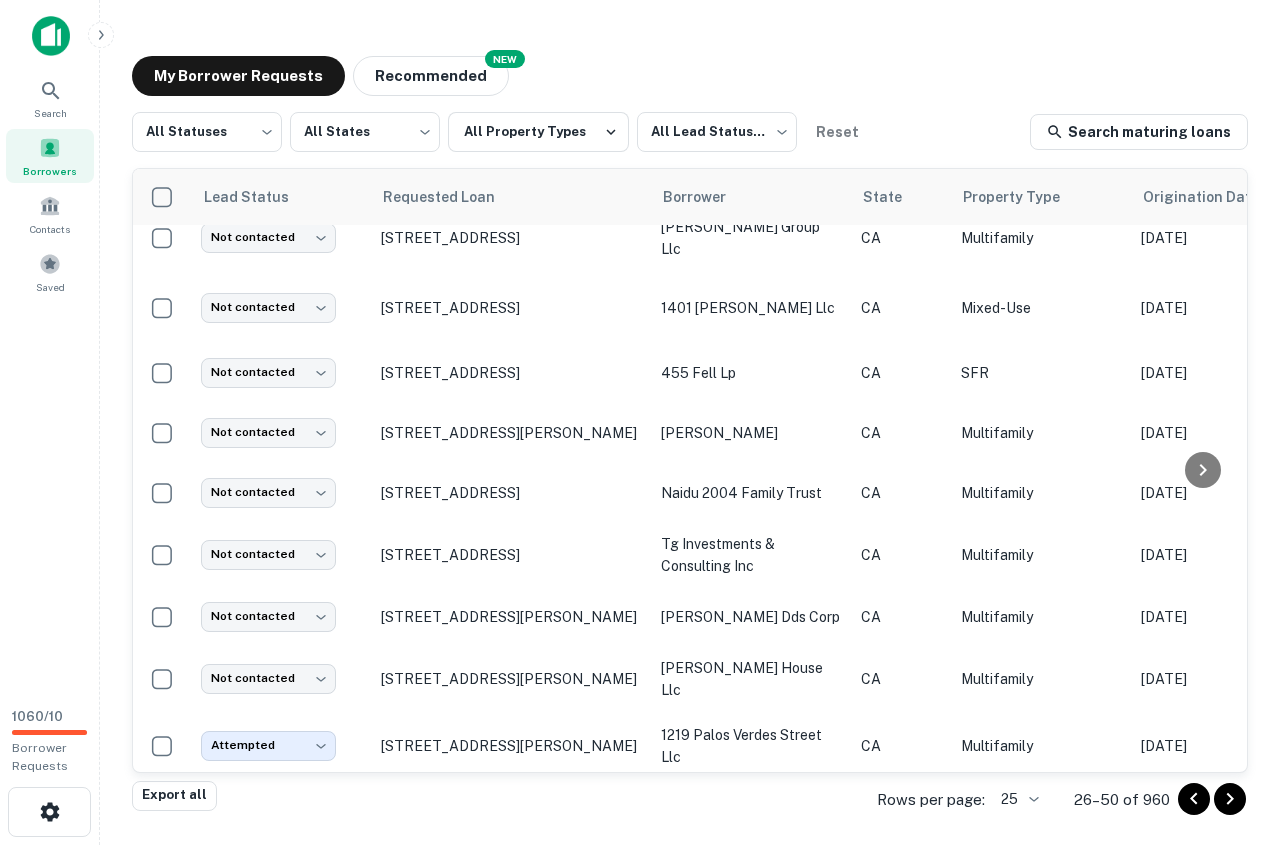 scroll, scrollTop: 1135, scrollLeft: 0, axis: vertical 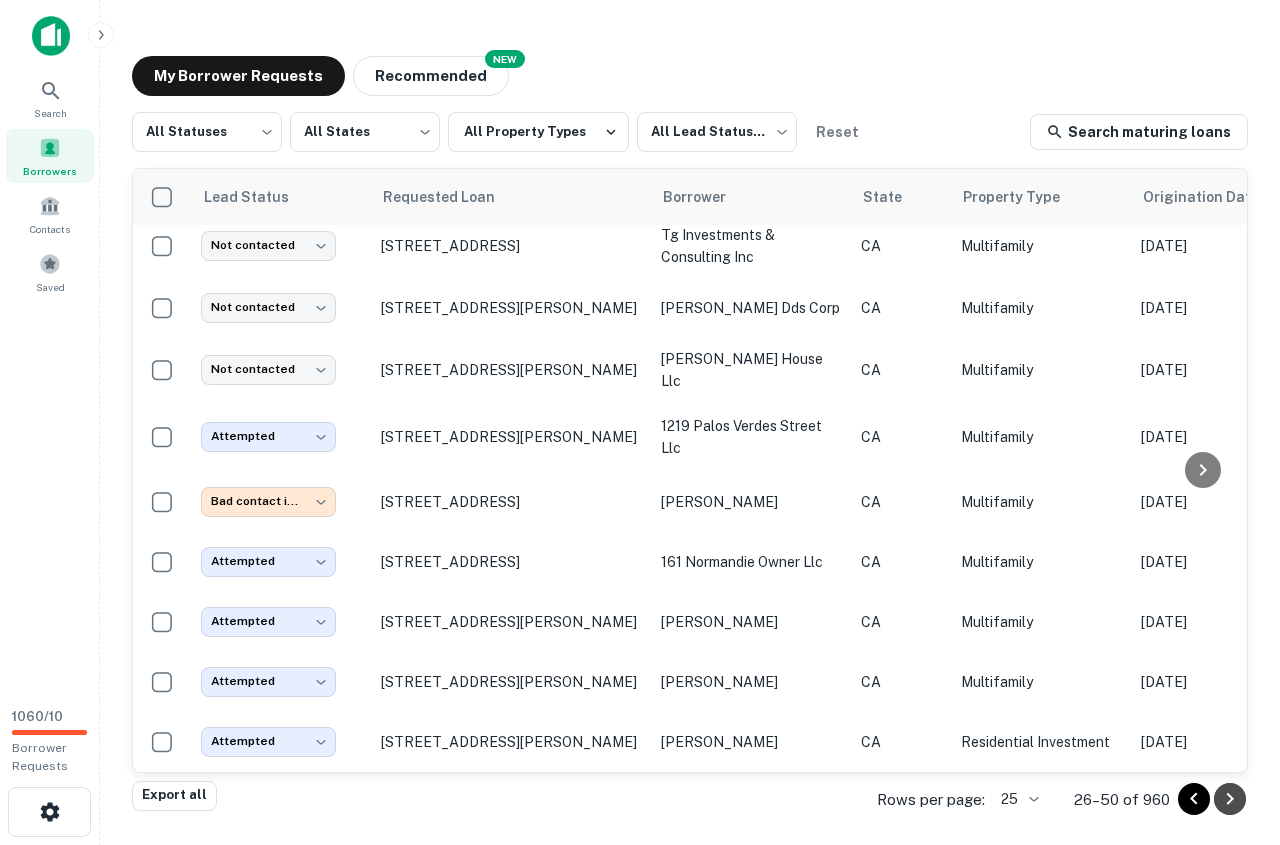 click 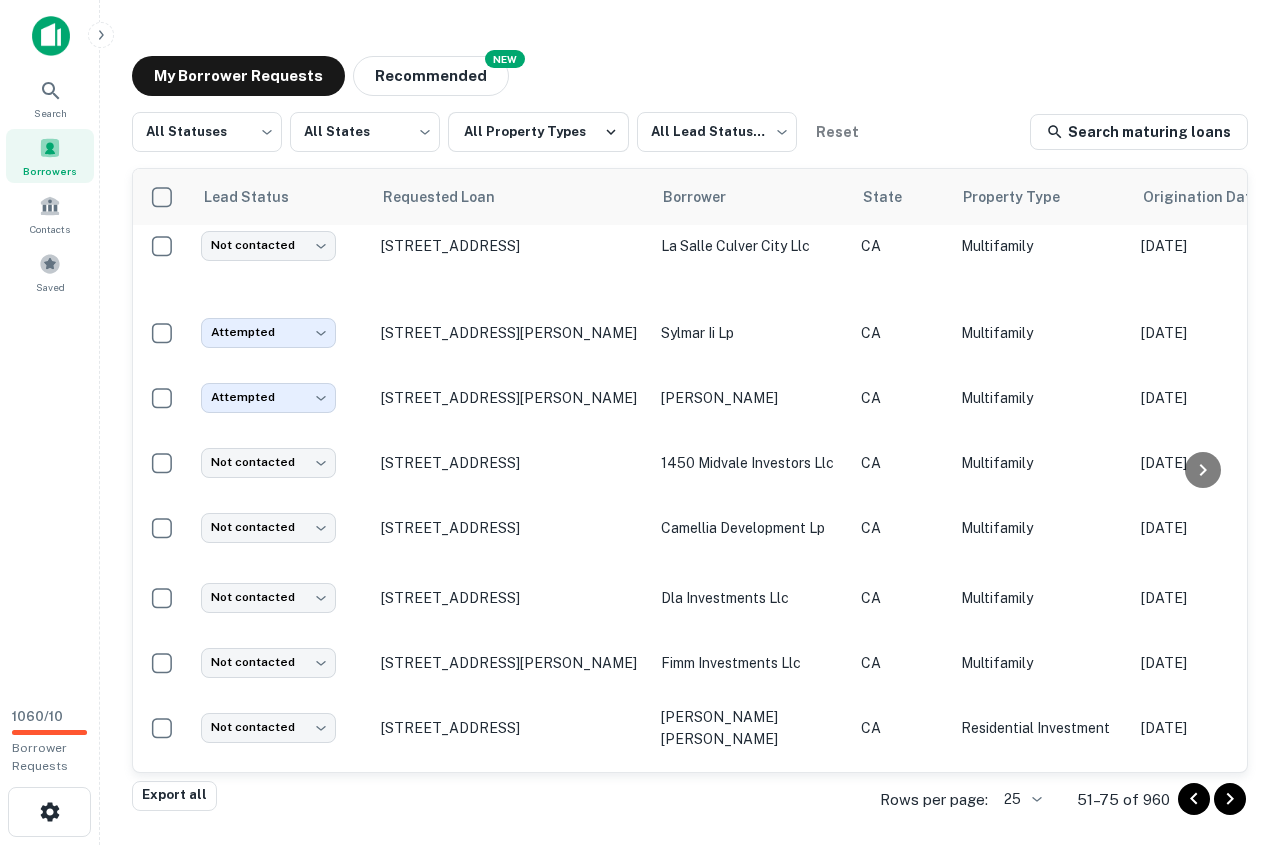 scroll, scrollTop: 1146, scrollLeft: 0, axis: vertical 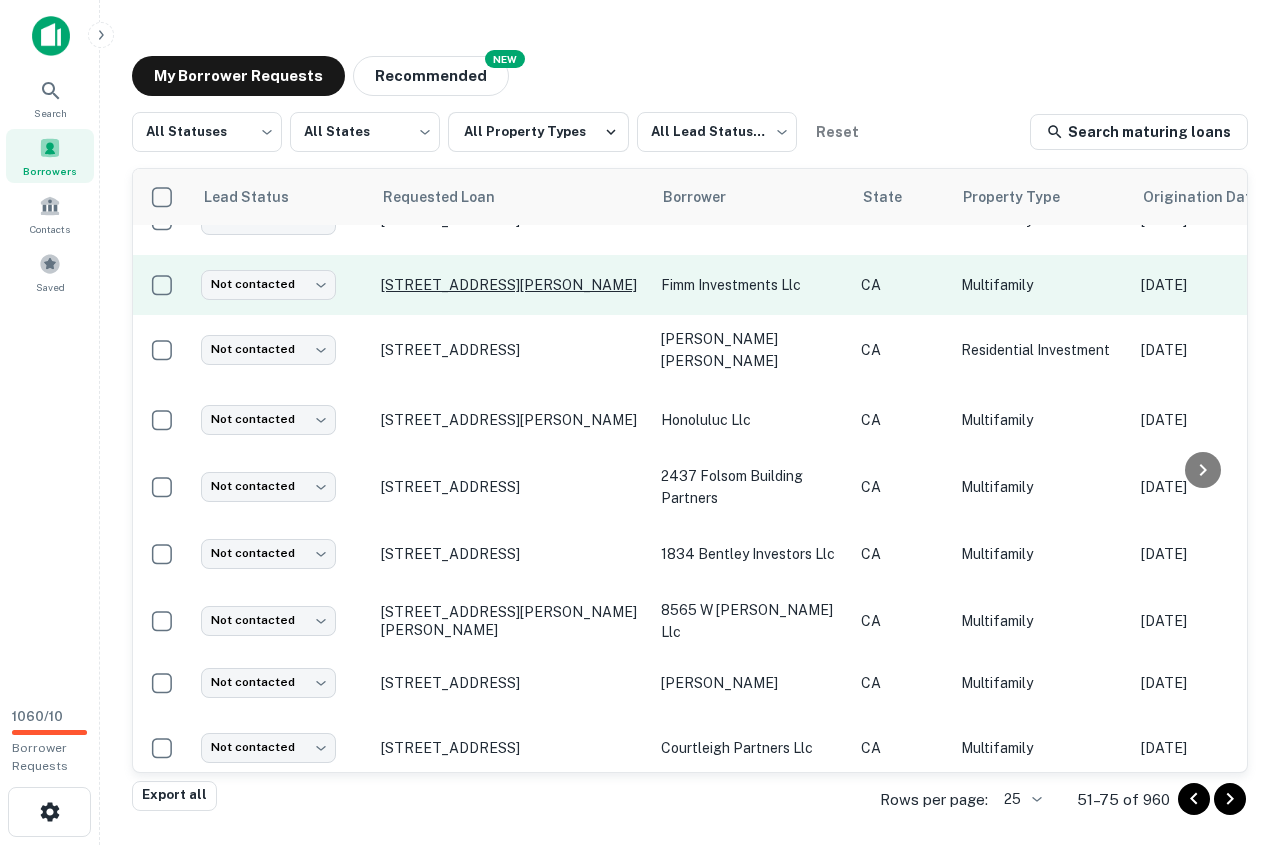 click on "311 S Cabrillo Ave San Pedro, CA90731" at bounding box center (511, 285) 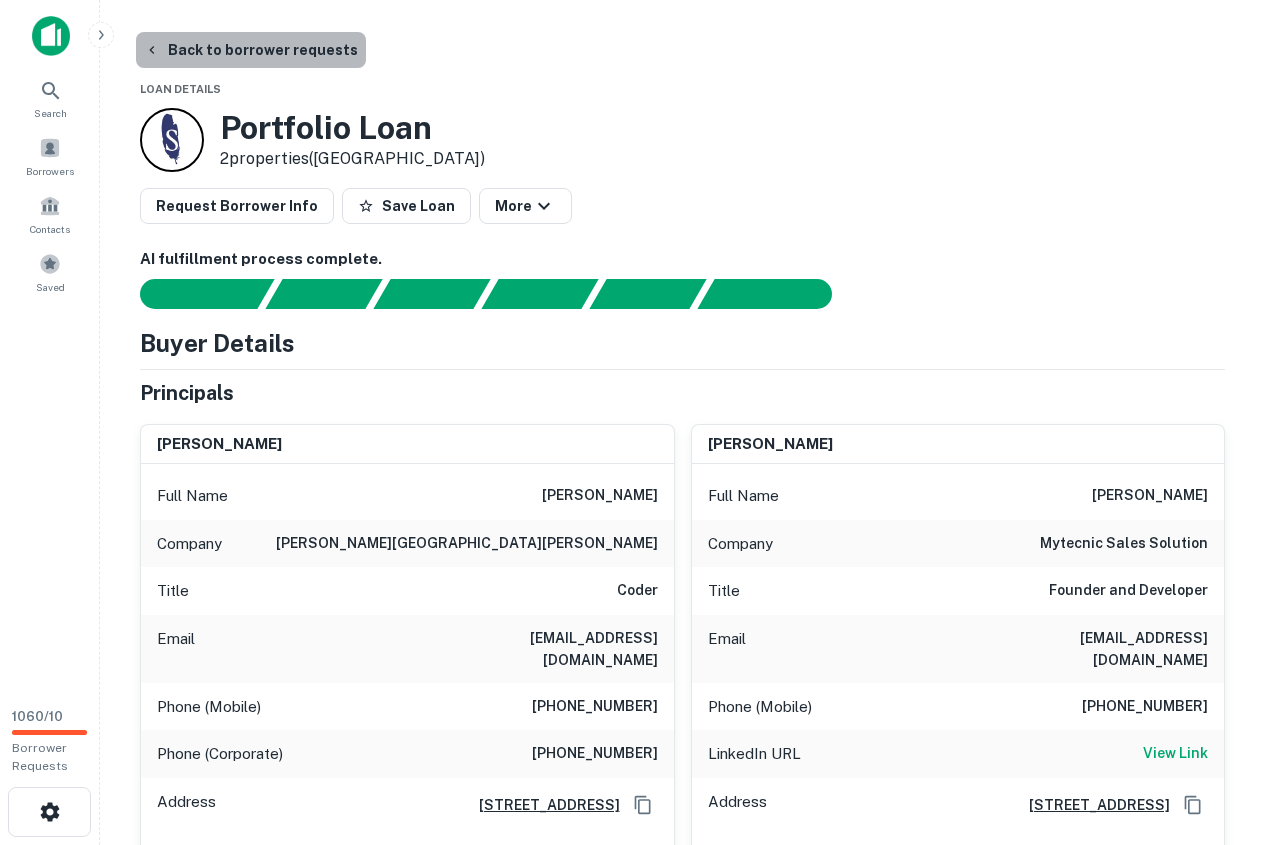 click on "Back to borrower requests" at bounding box center (251, 50) 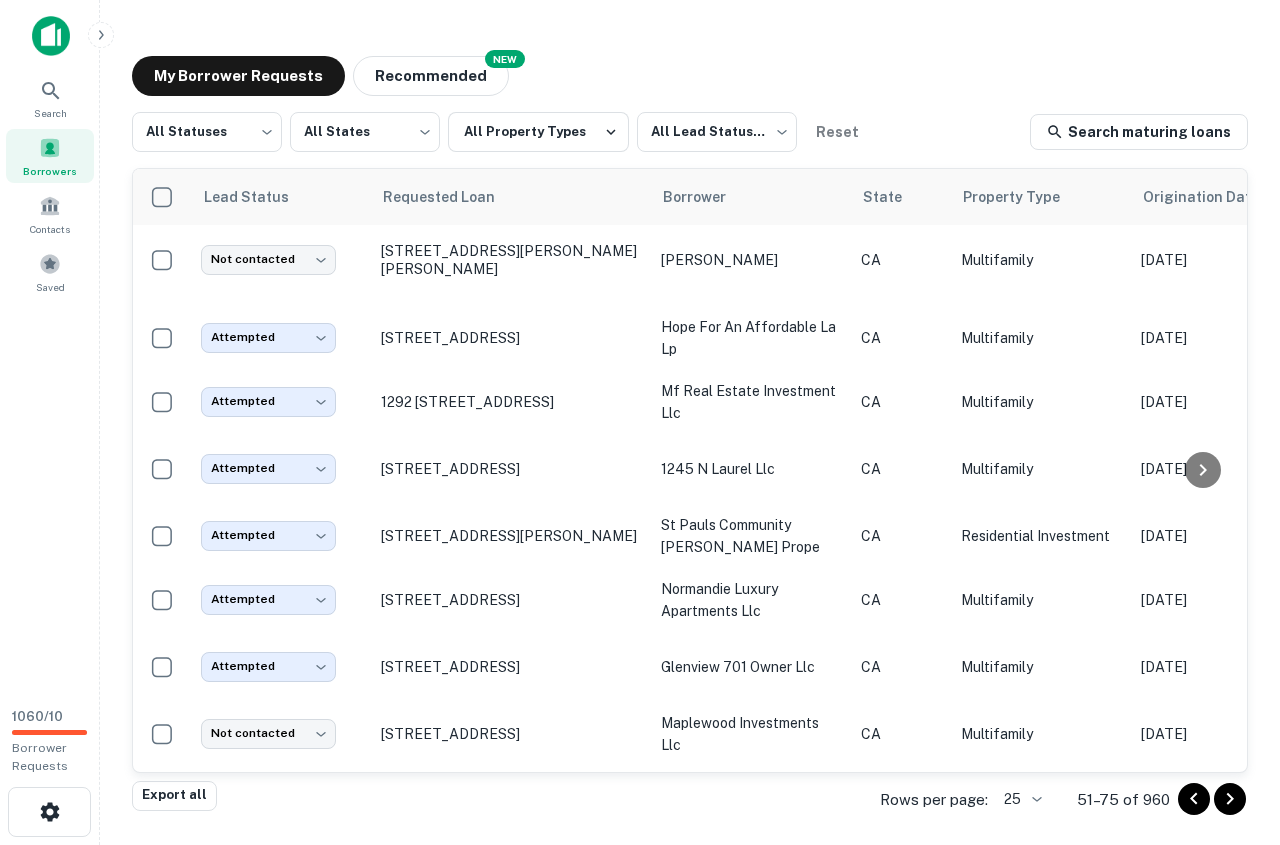 scroll, scrollTop: 700, scrollLeft: 0, axis: vertical 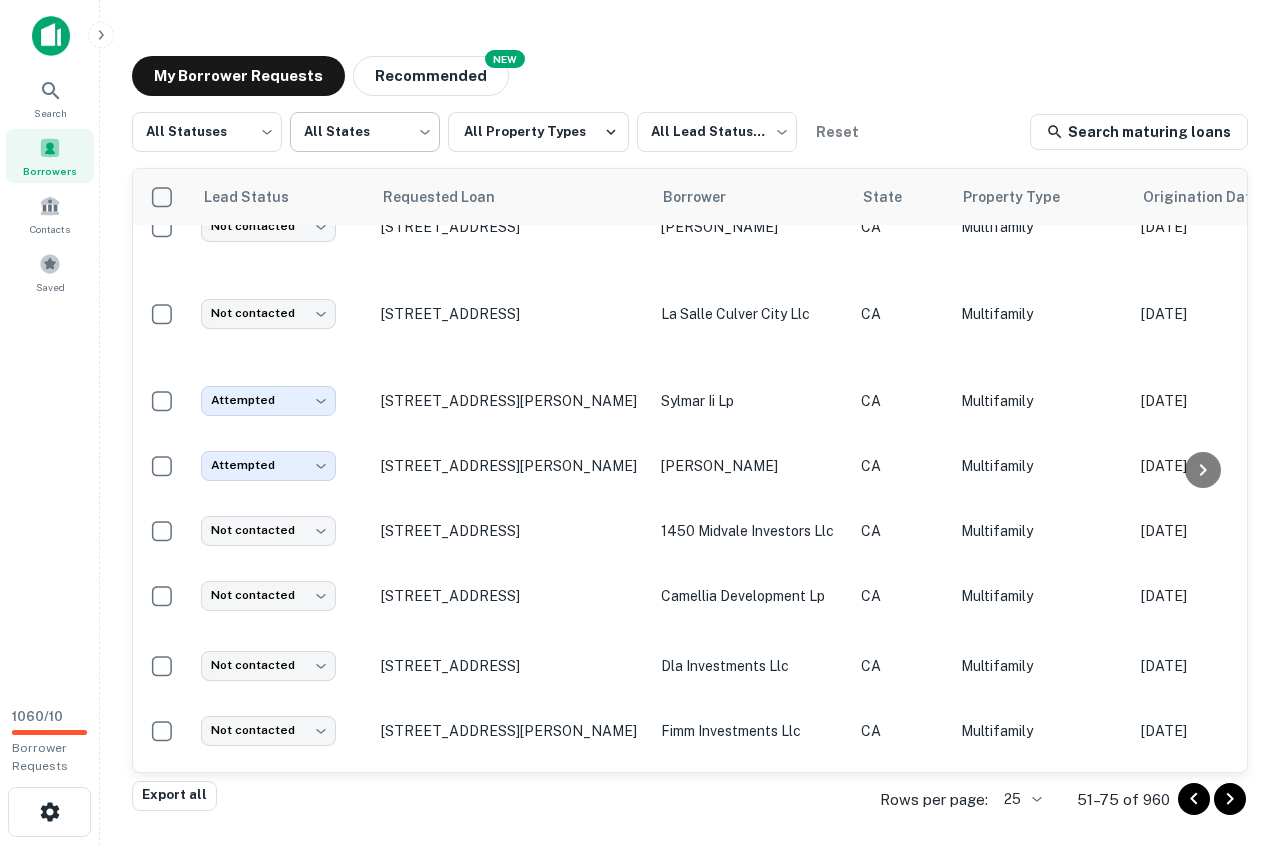 click on "Search         Borrowers         Contacts         Saved     1060  /  10   Borrower Requests My Borrower Requests NEW Recommended All Statuses *** ​ All States *** ​ All Property Types All Lead Statuses *** ​ Reset Search maturing loans Lead Status Requested Loan Borrower State Property Type Origination Date Maturity Date Mortgage Amount Requested Date sorted descending Lender Request Status Not contacted **** ​ 2115 9th Ave Los Angeles, CA90018  gaada angat CA Residential Investment Nov 12, 2020 Nov 12, 2025 $1.2M Jul 02, 2025 Royal Pacific Funding Fulfilled Attempted ********* ​ 2107 E Century Blvd Los Angeles, CA90002  jordan downs 1a lp CA Multifamily Nov 11, 2020 Nov 11, 2025 $6M Jul 02, 2025 Caltrans Fulfilled Not contacted **** ​ 4018 S Gaffey St San Pedro, CA90731  bologna vito CA Multifamily Nov 11, 2020 Nov 11, 2025 $1.2M Jul 02, 2025 The Dibernardo Family Trust Fulfilled Attempted ********* ​ 1624 S Hope St Los Angeles, CA90015  hope for an affordable la lp CA Multifamily C" at bounding box center (640, 422) 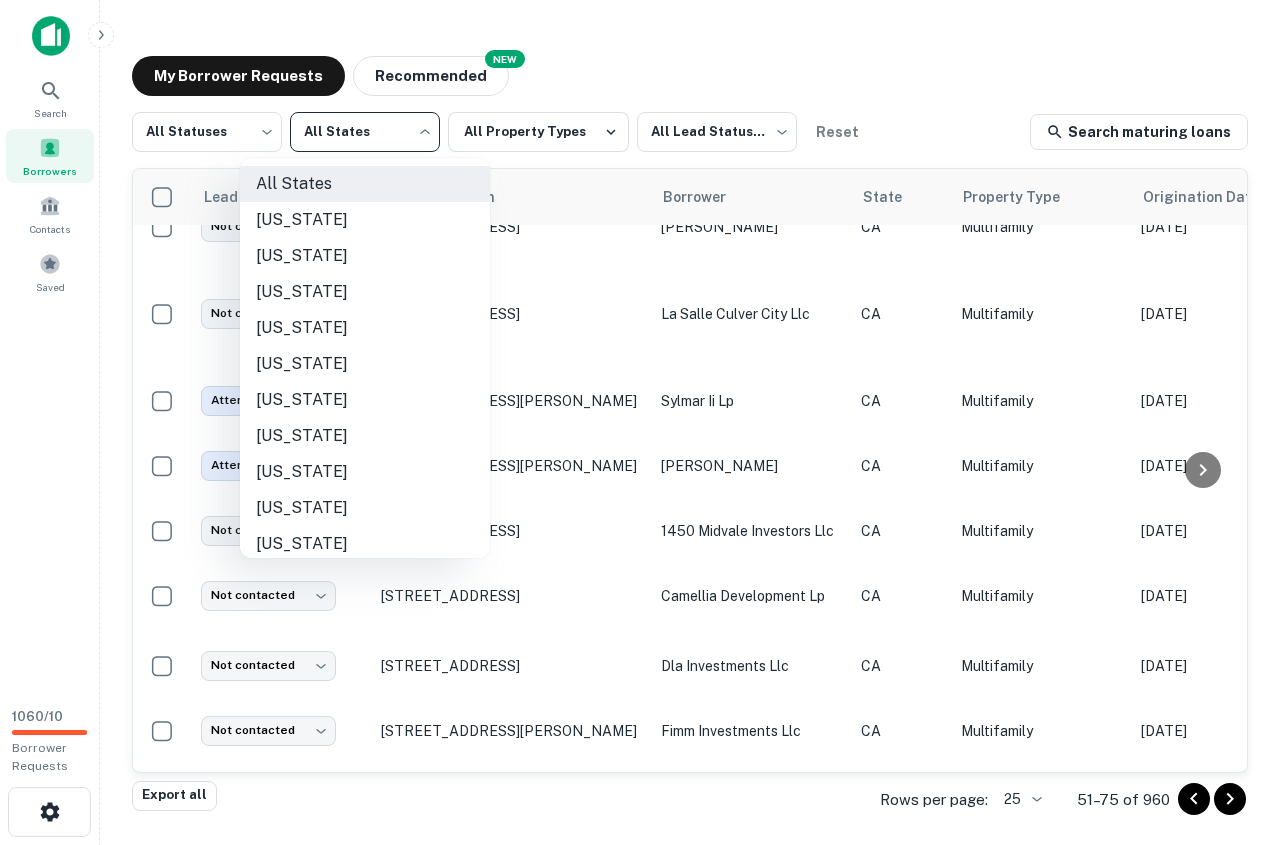 click on "Georgia" at bounding box center (365, 544) 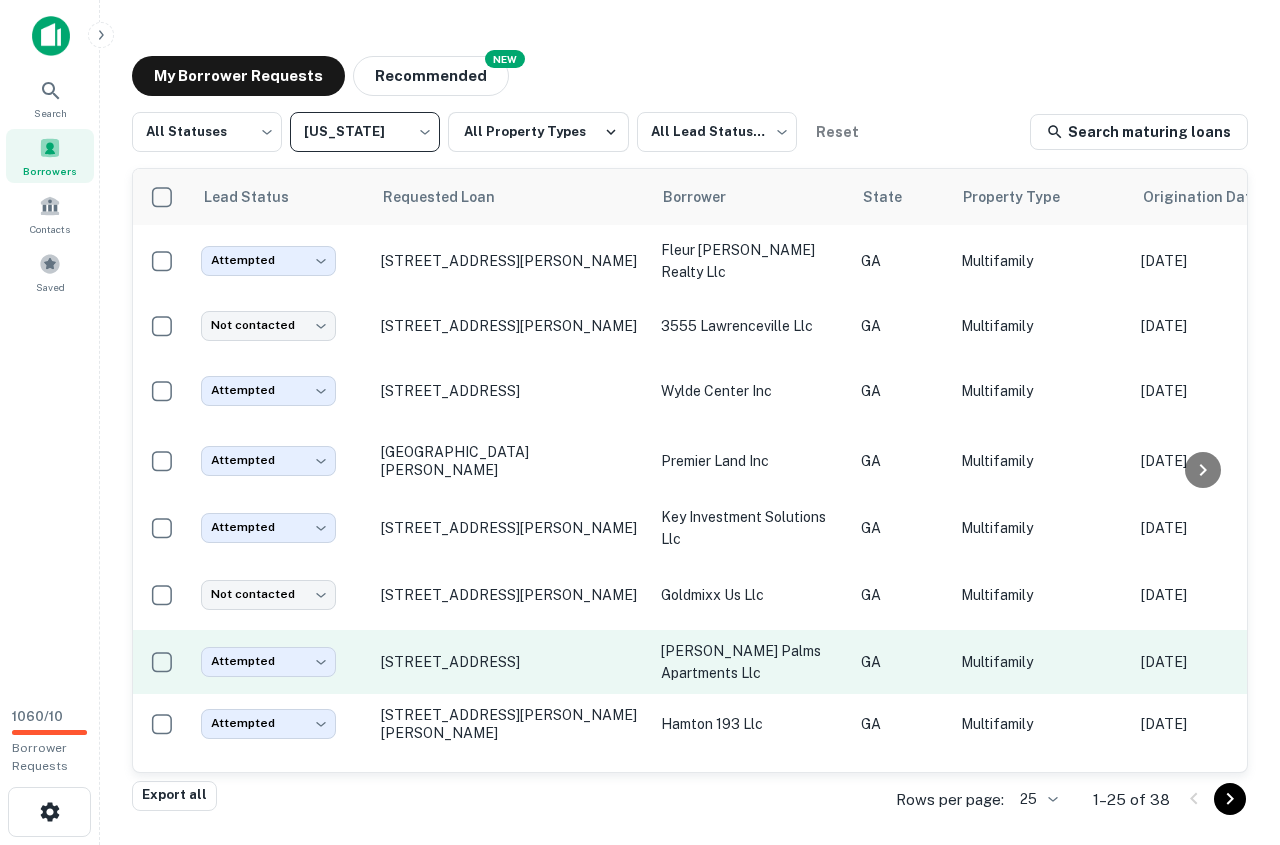 scroll, scrollTop: 1145, scrollLeft: 0, axis: vertical 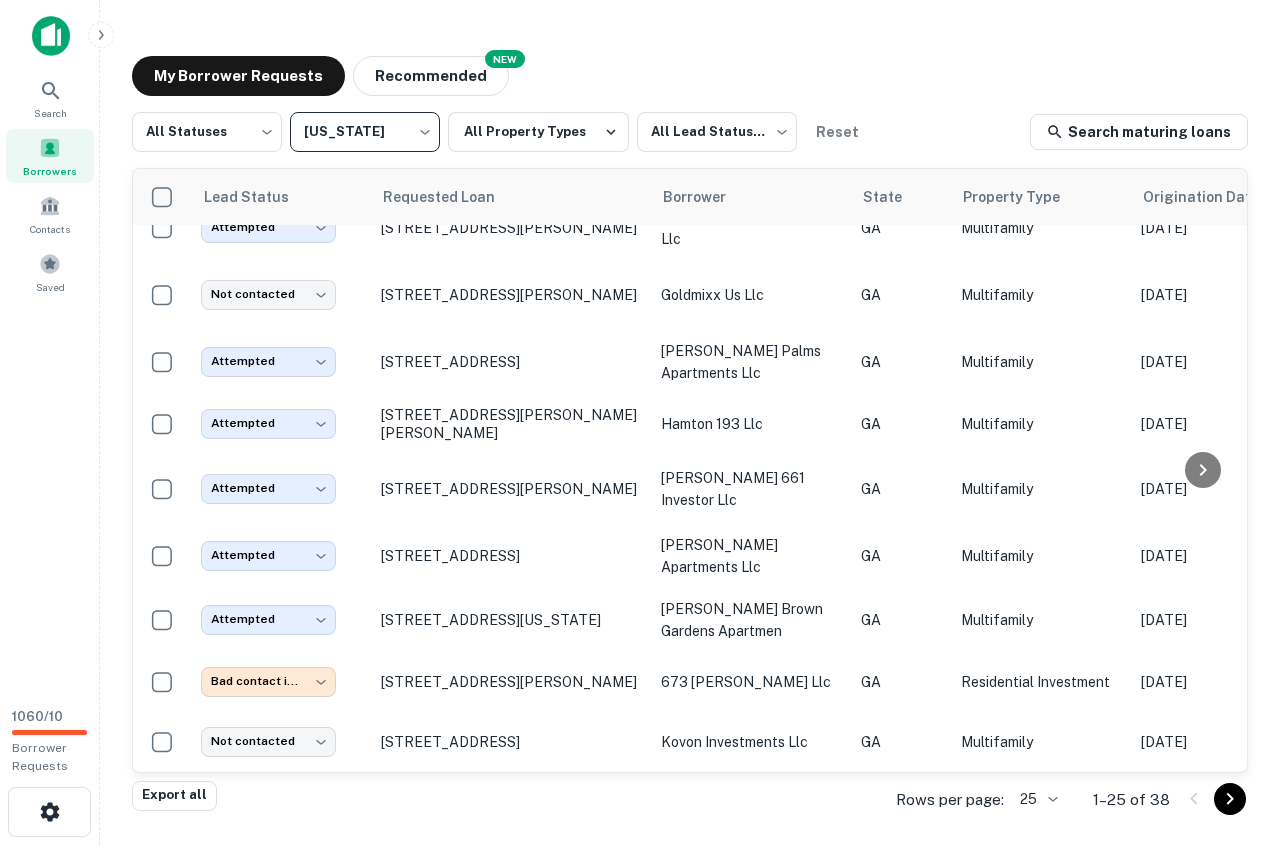 click 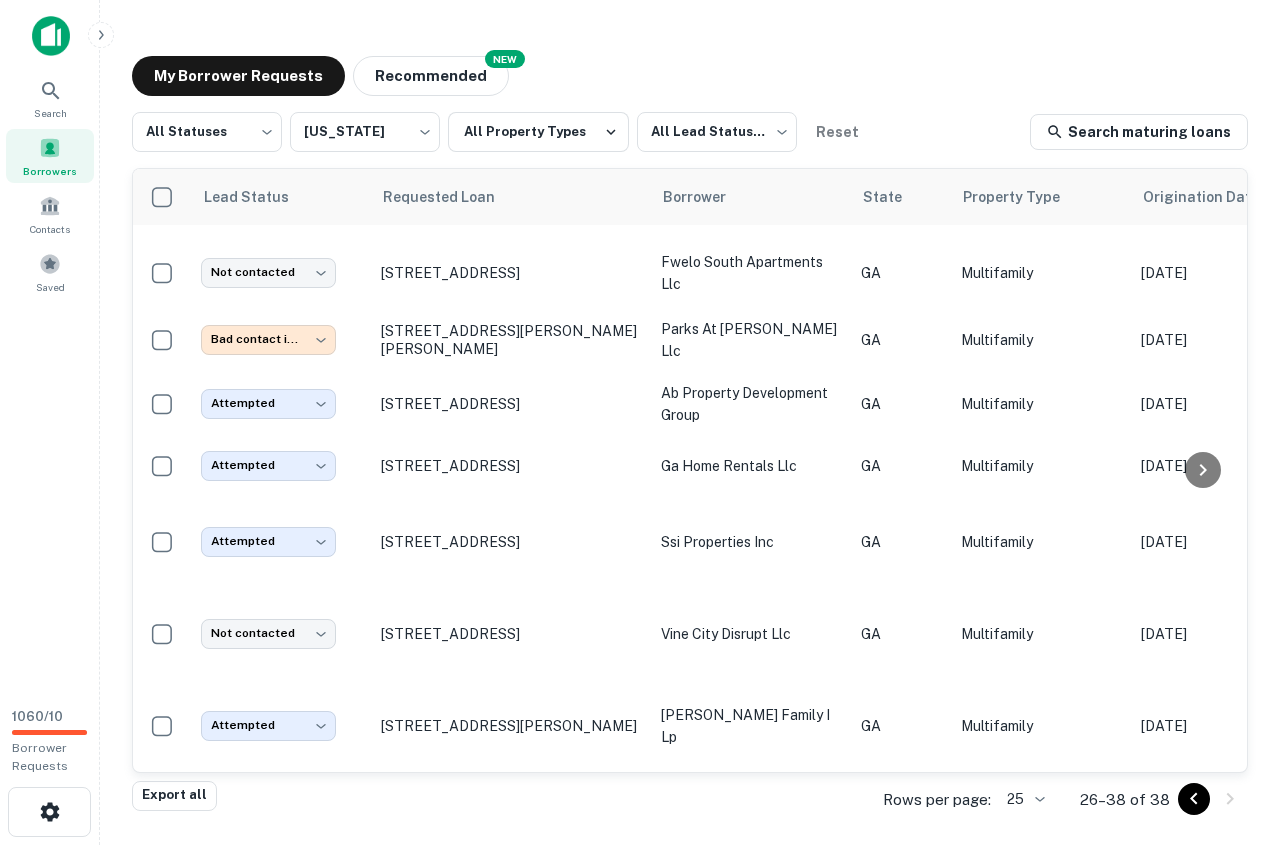 scroll, scrollTop: 407, scrollLeft: 0, axis: vertical 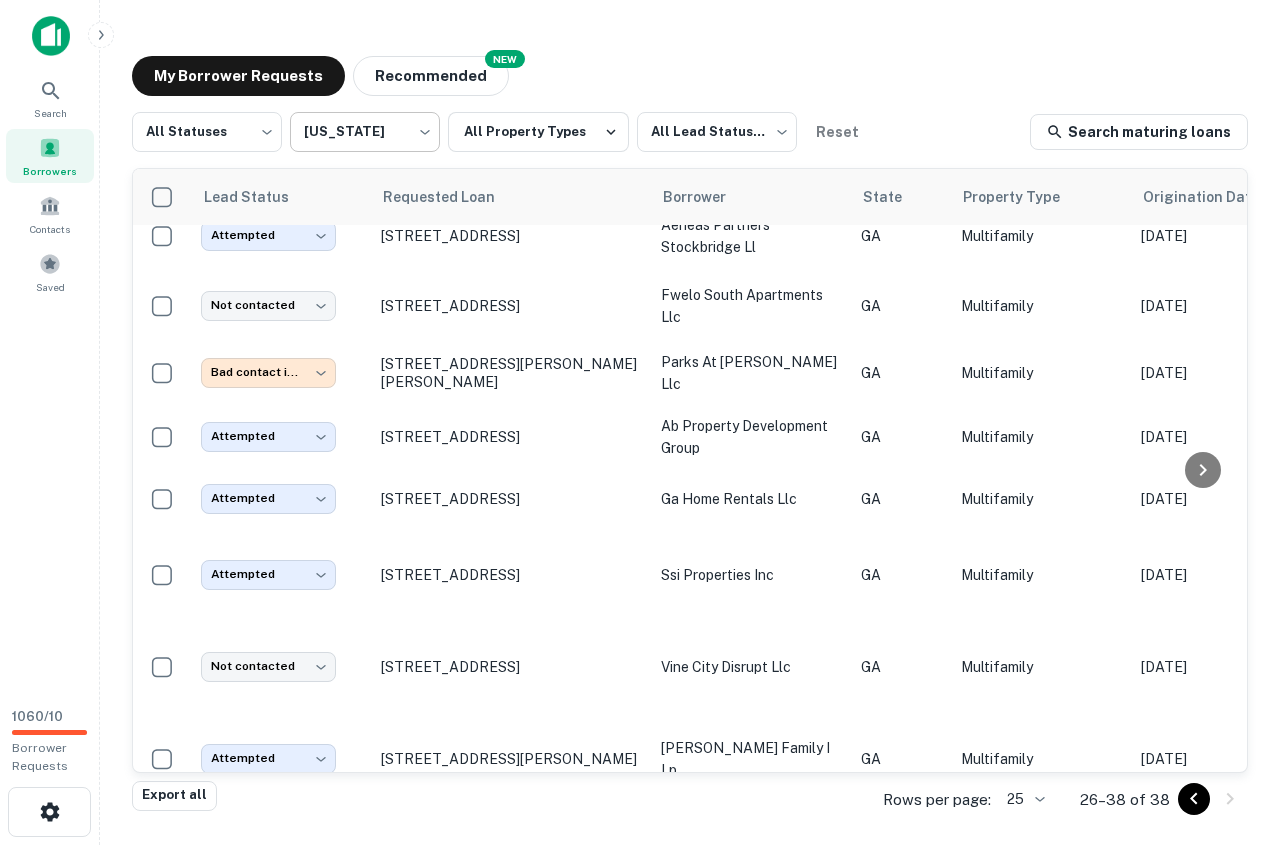 click on "**********" at bounding box center (640, 422) 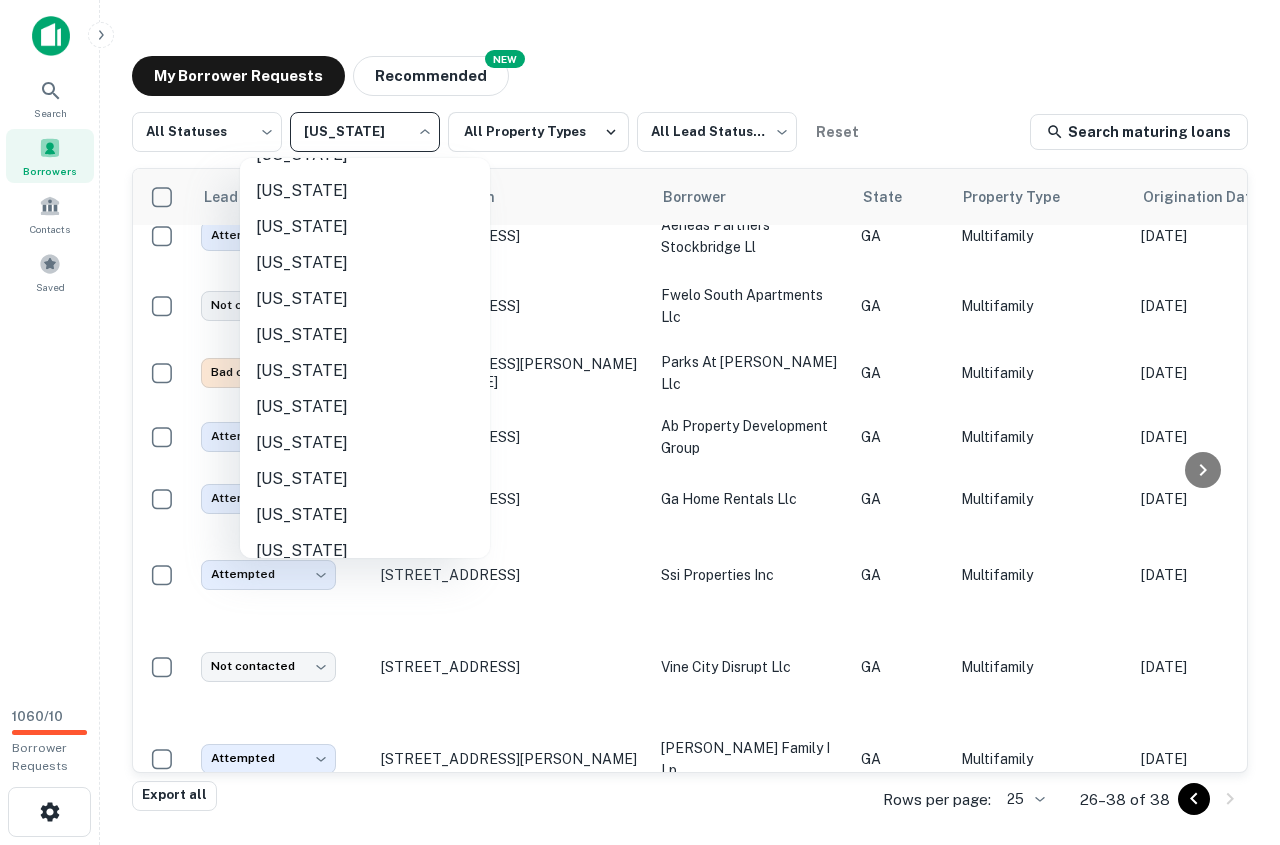 scroll, scrollTop: 1152, scrollLeft: 0, axis: vertical 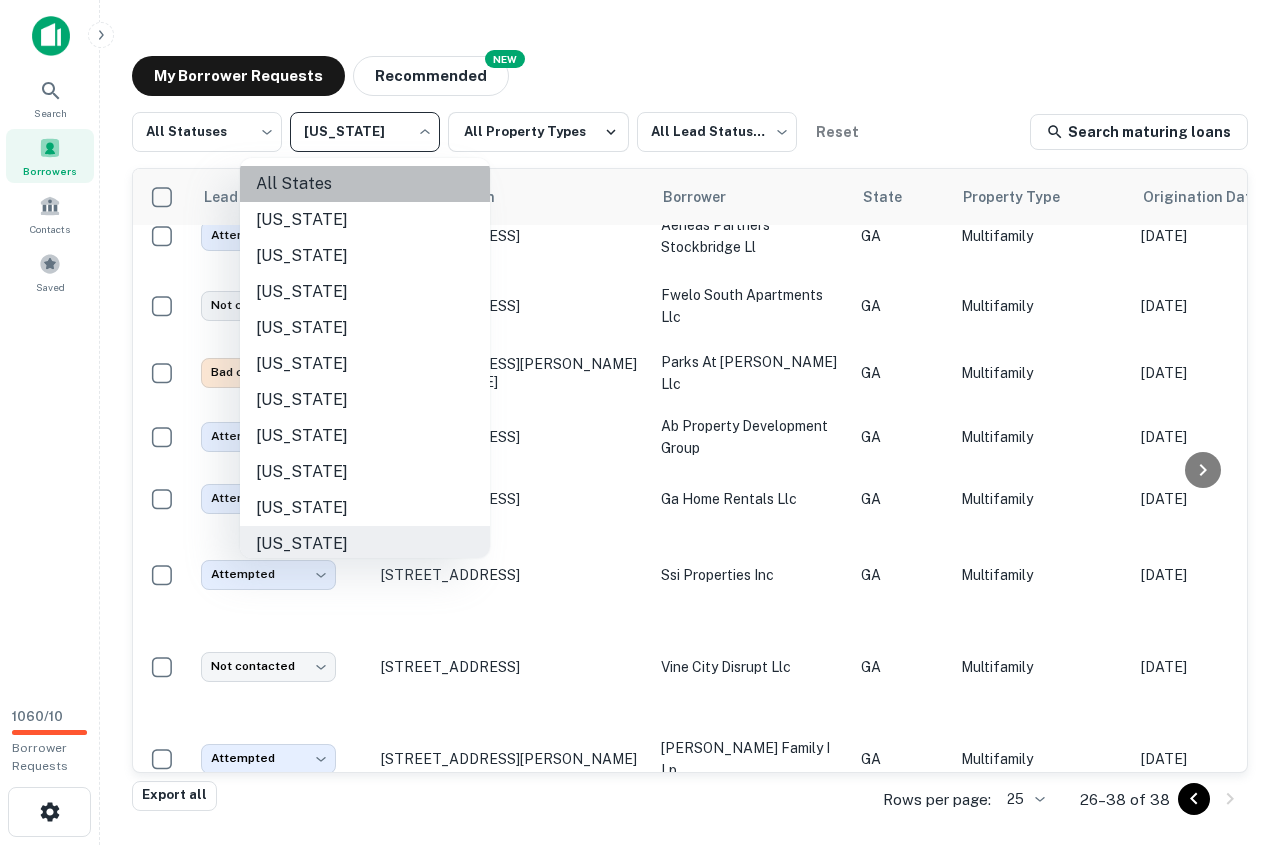 click on "All States" at bounding box center (365, 184) 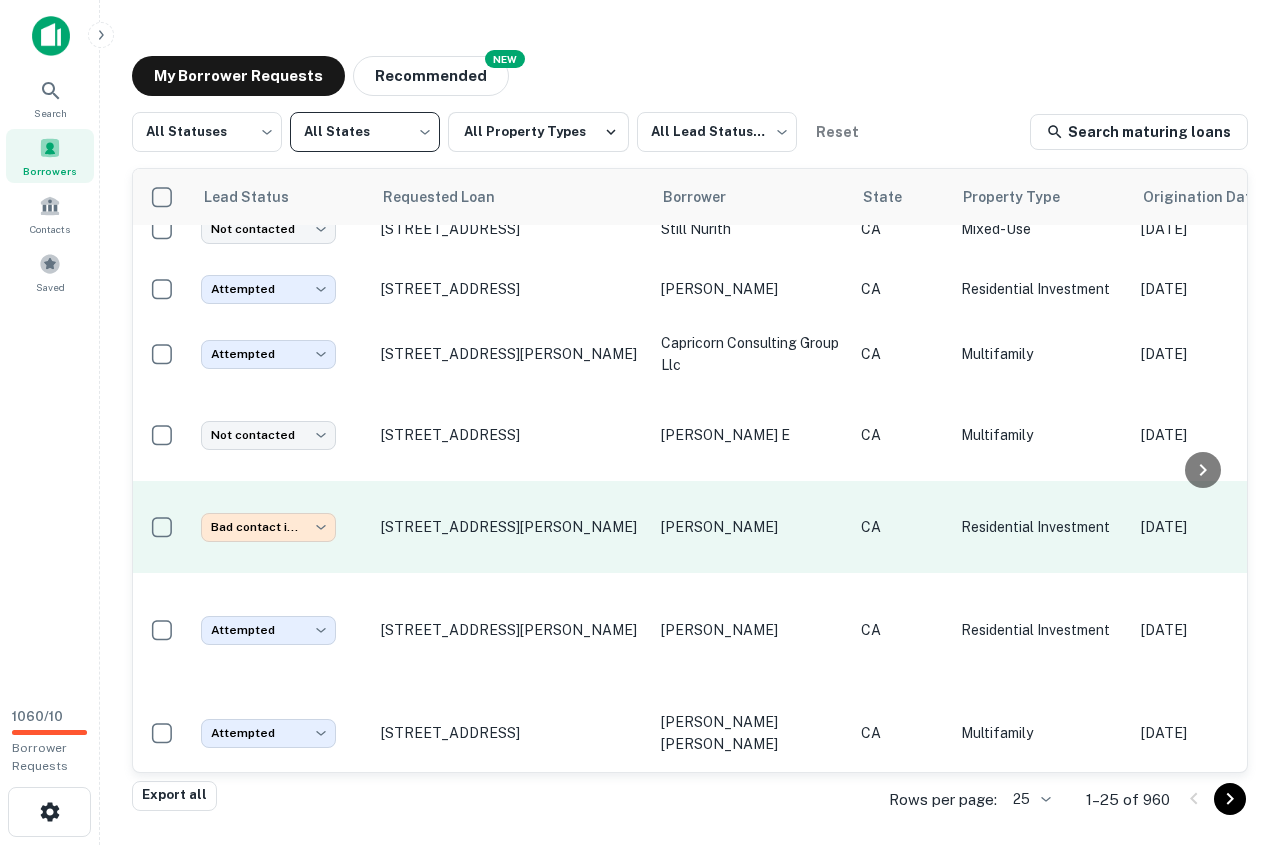 scroll, scrollTop: 1283, scrollLeft: 0, axis: vertical 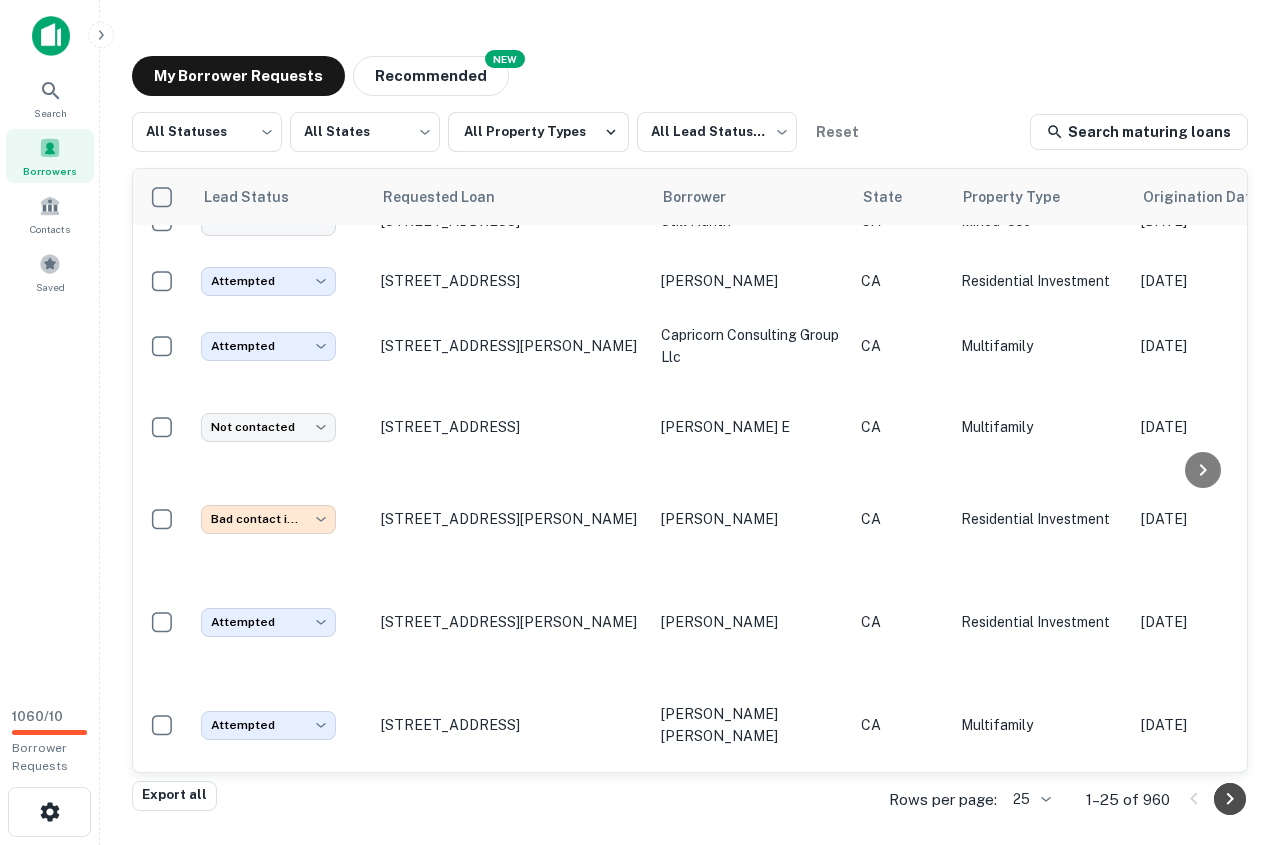 click 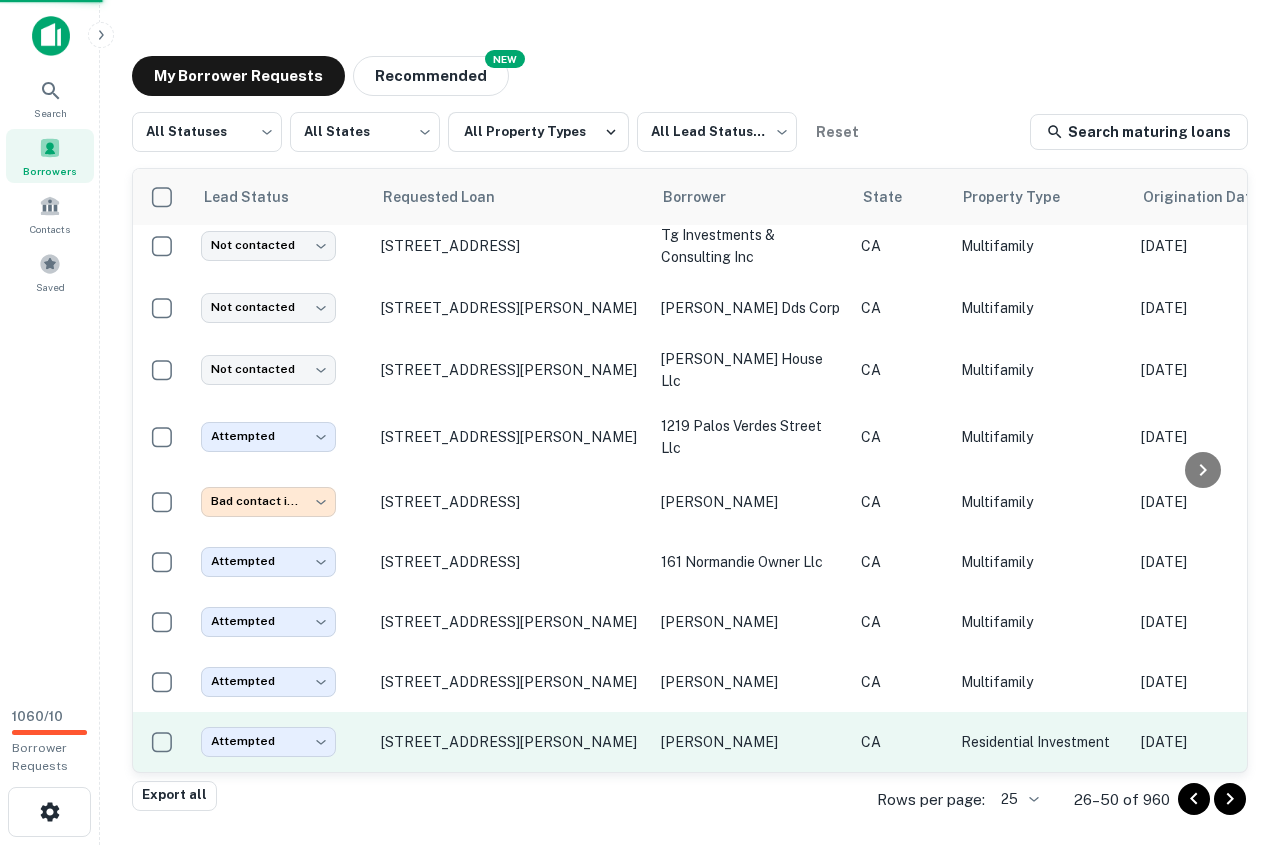 scroll, scrollTop: 1135, scrollLeft: 0, axis: vertical 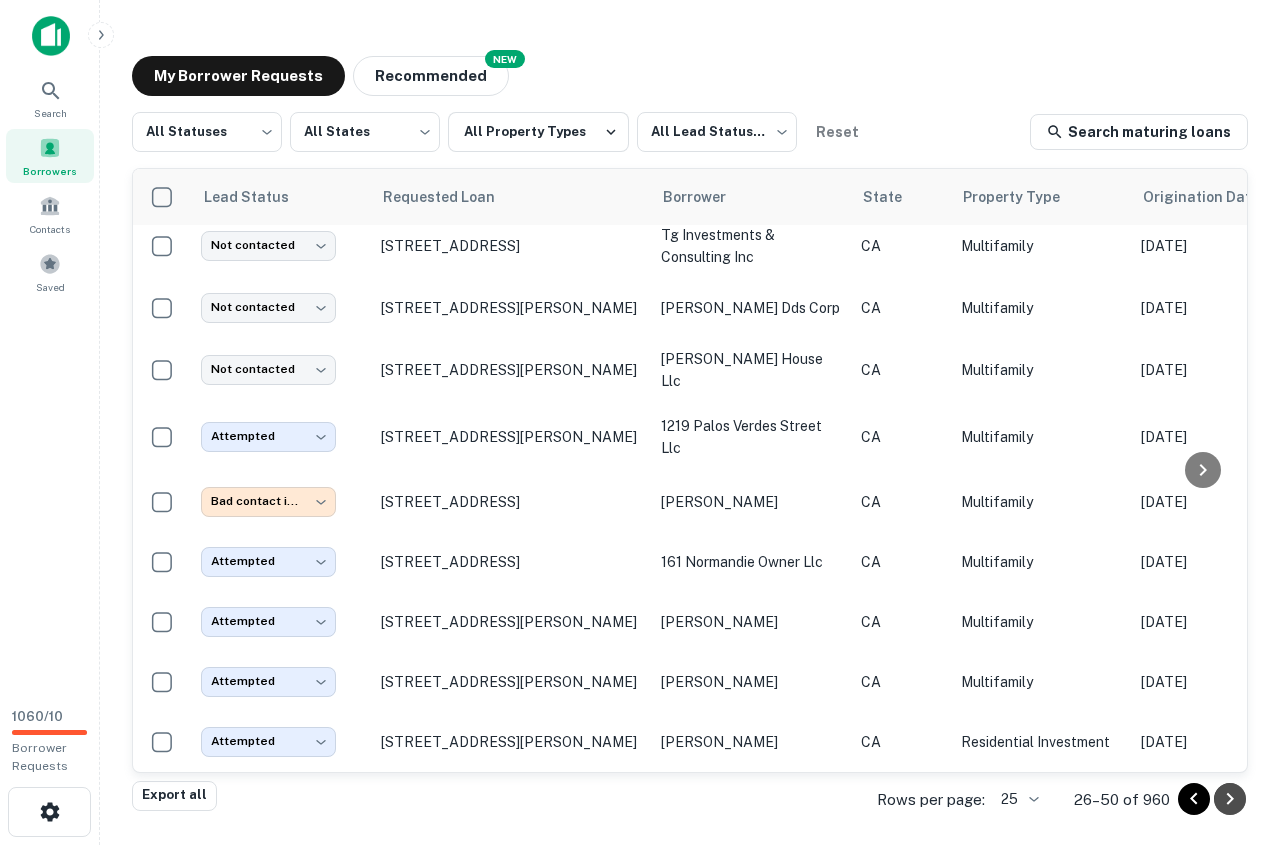 click 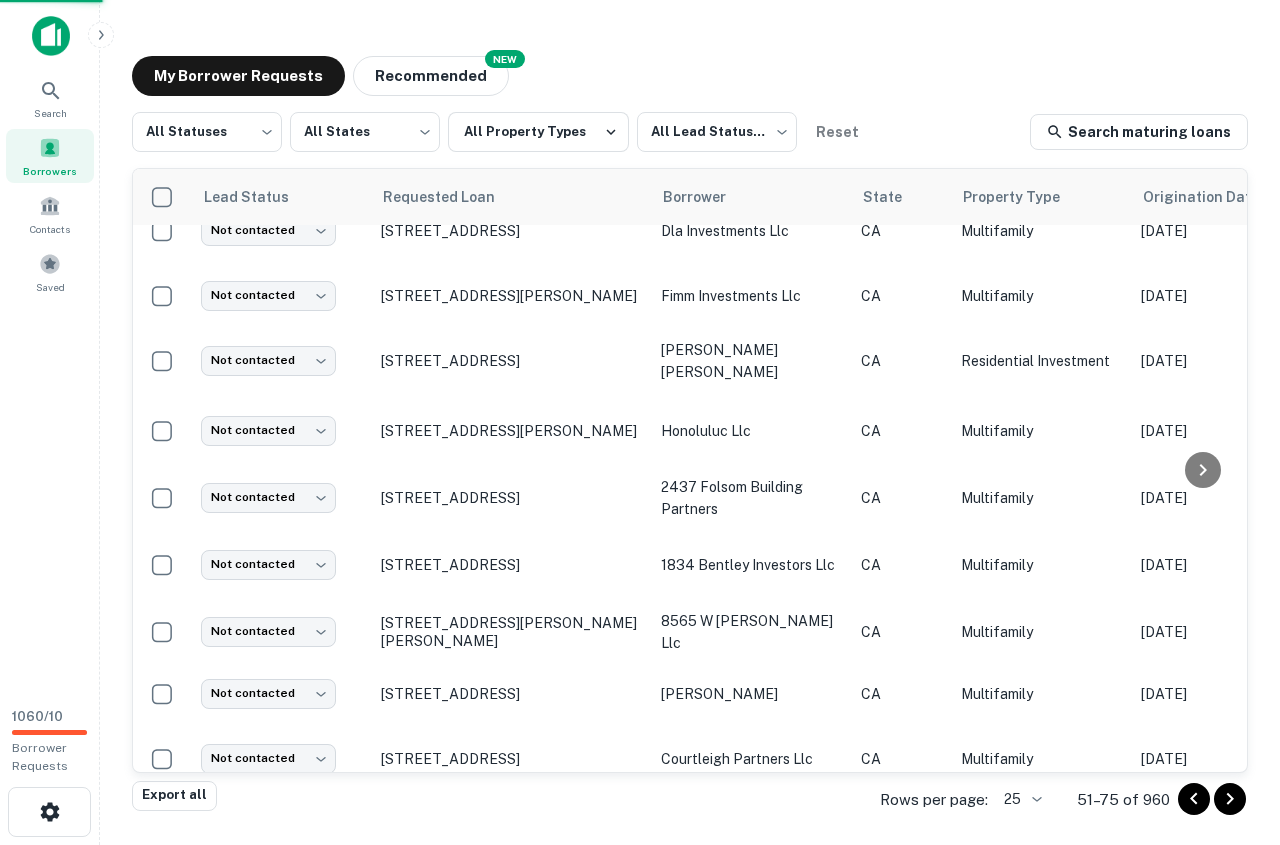 scroll, scrollTop: 1146, scrollLeft: 0, axis: vertical 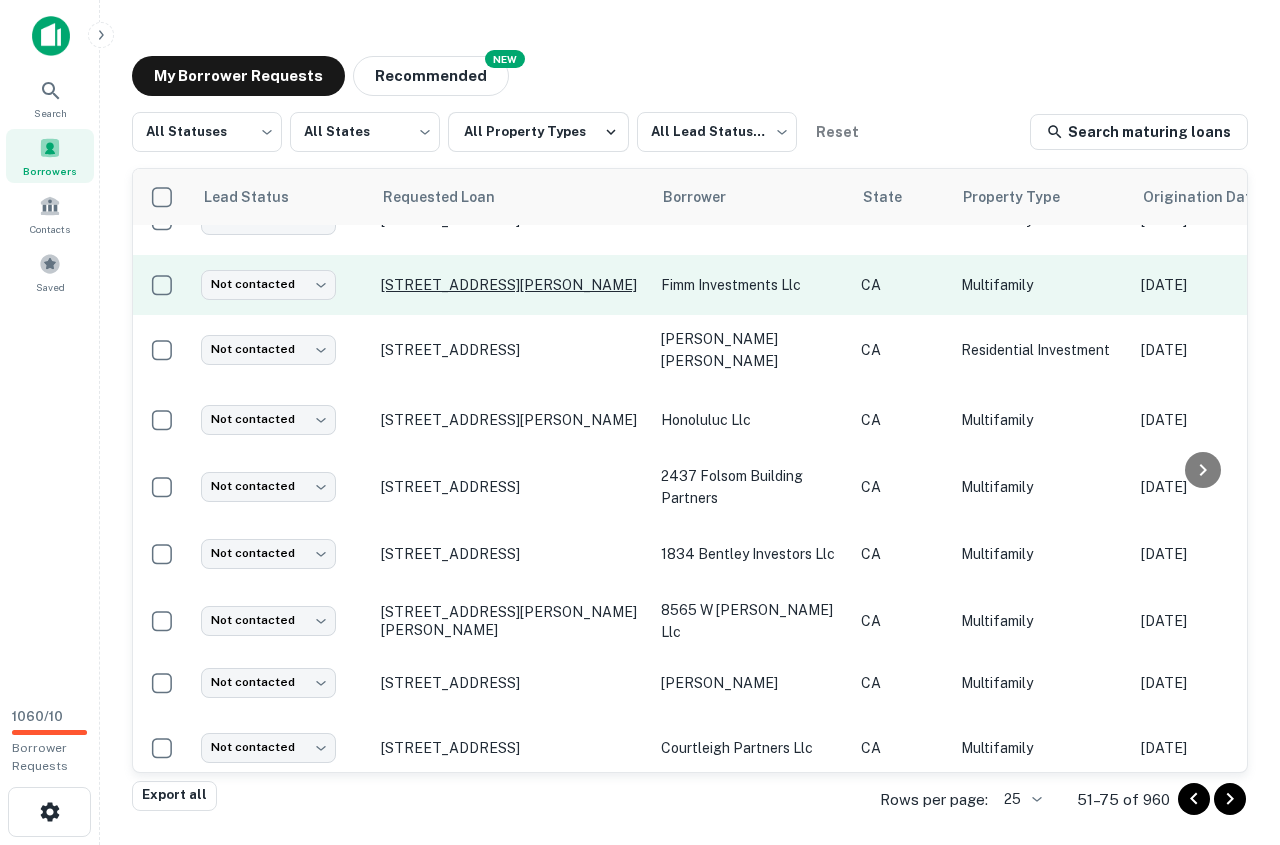 click on "311 S Cabrillo Ave San Pedro, CA90731" at bounding box center [511, 285] 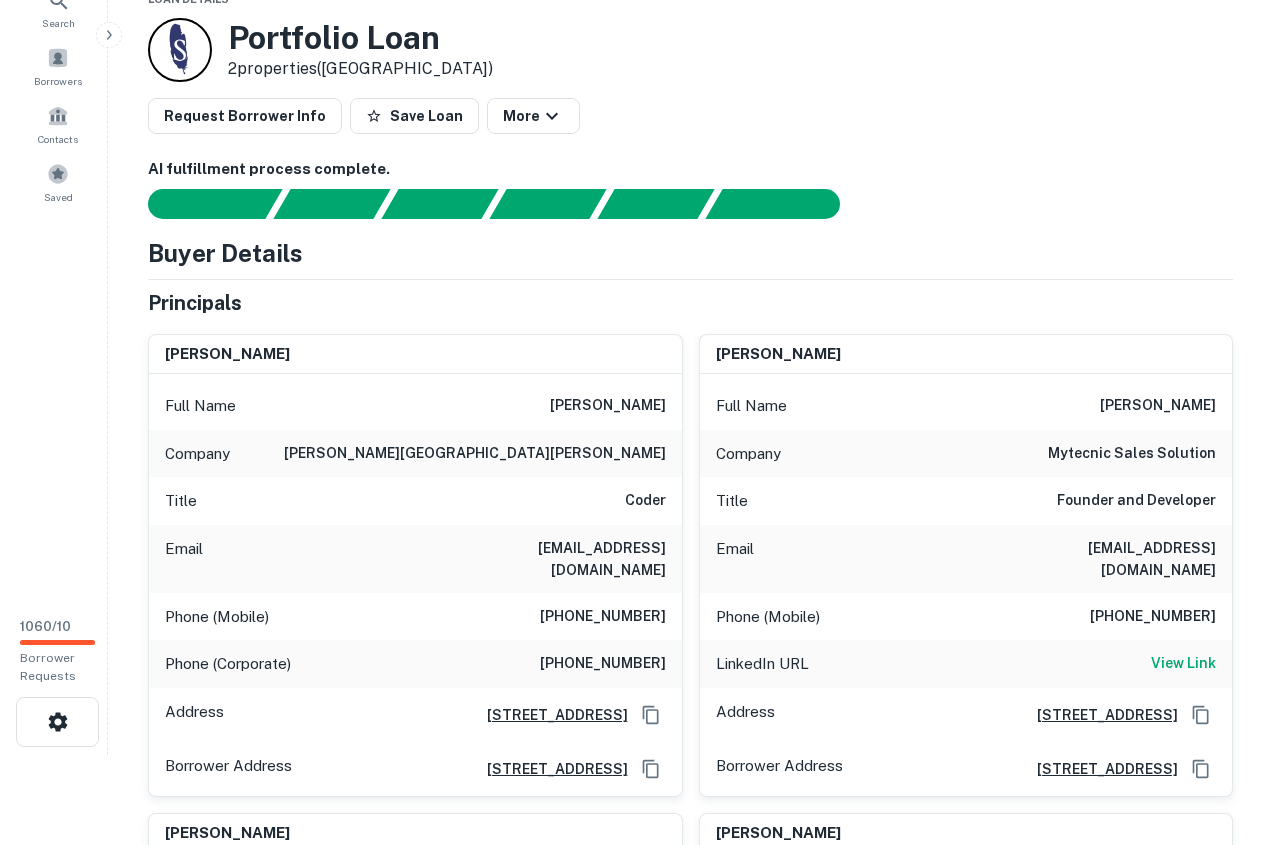 scroll, scrollTop: 0, scrollLeft: 0, axis: both 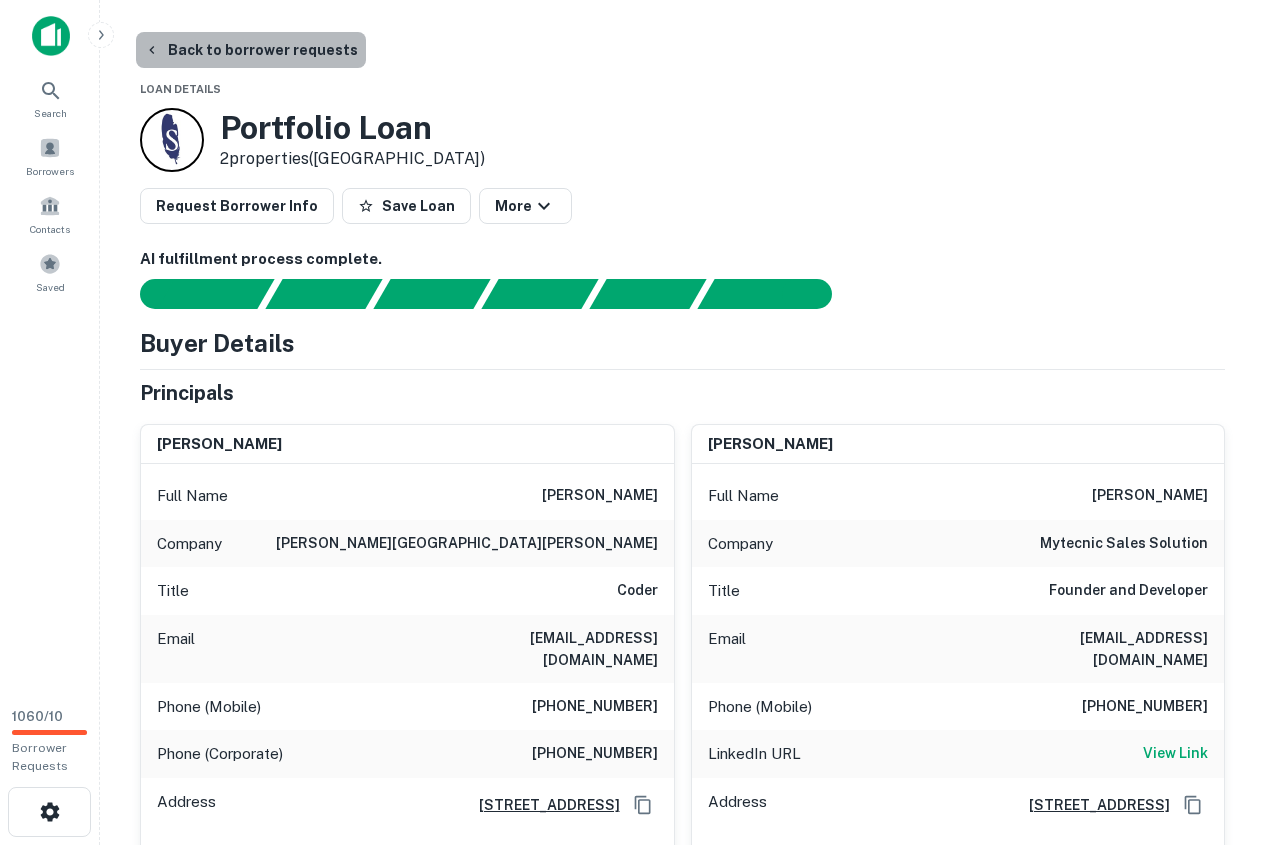 click on "Back to borrower requests" at bounding box center [251, 50] 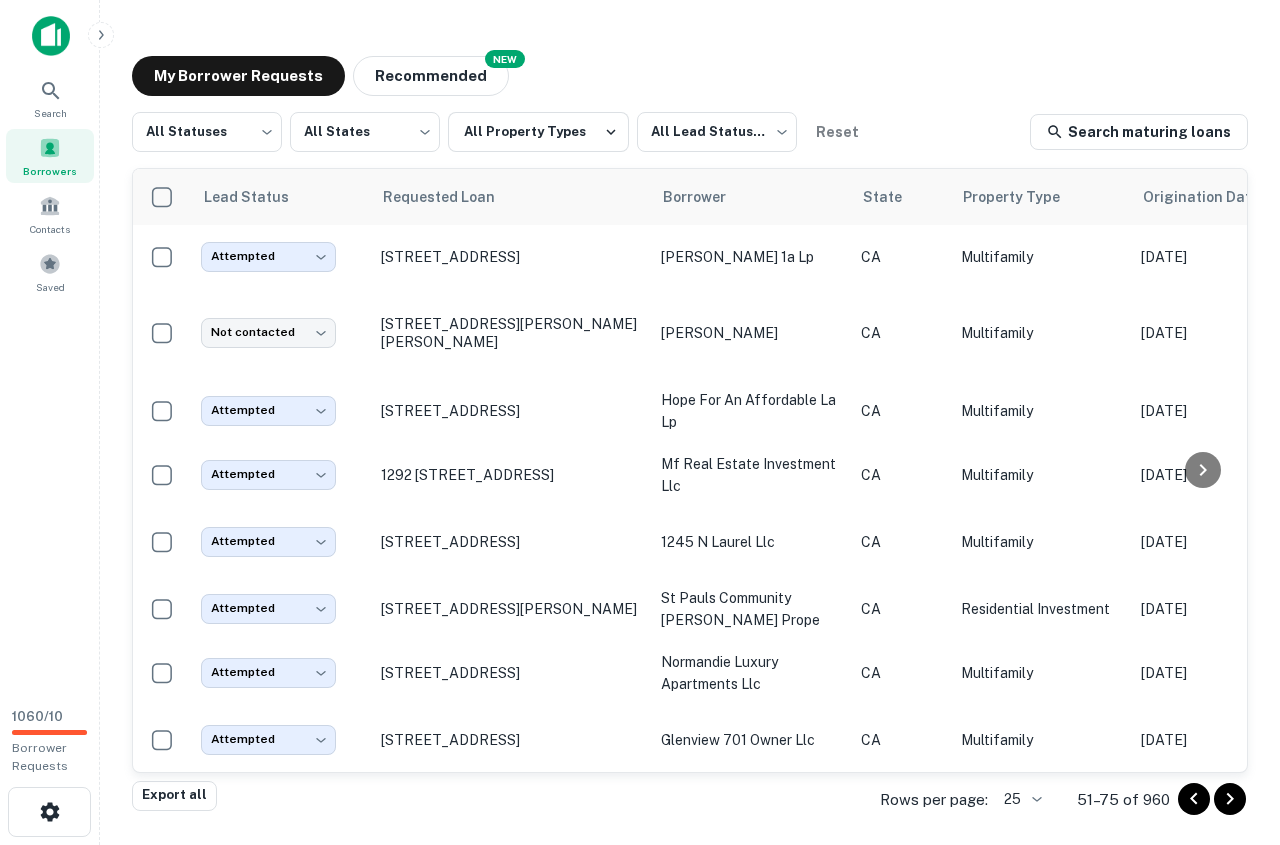 scroll, scrollTop: 0, scrollLeft: 0, axis: both 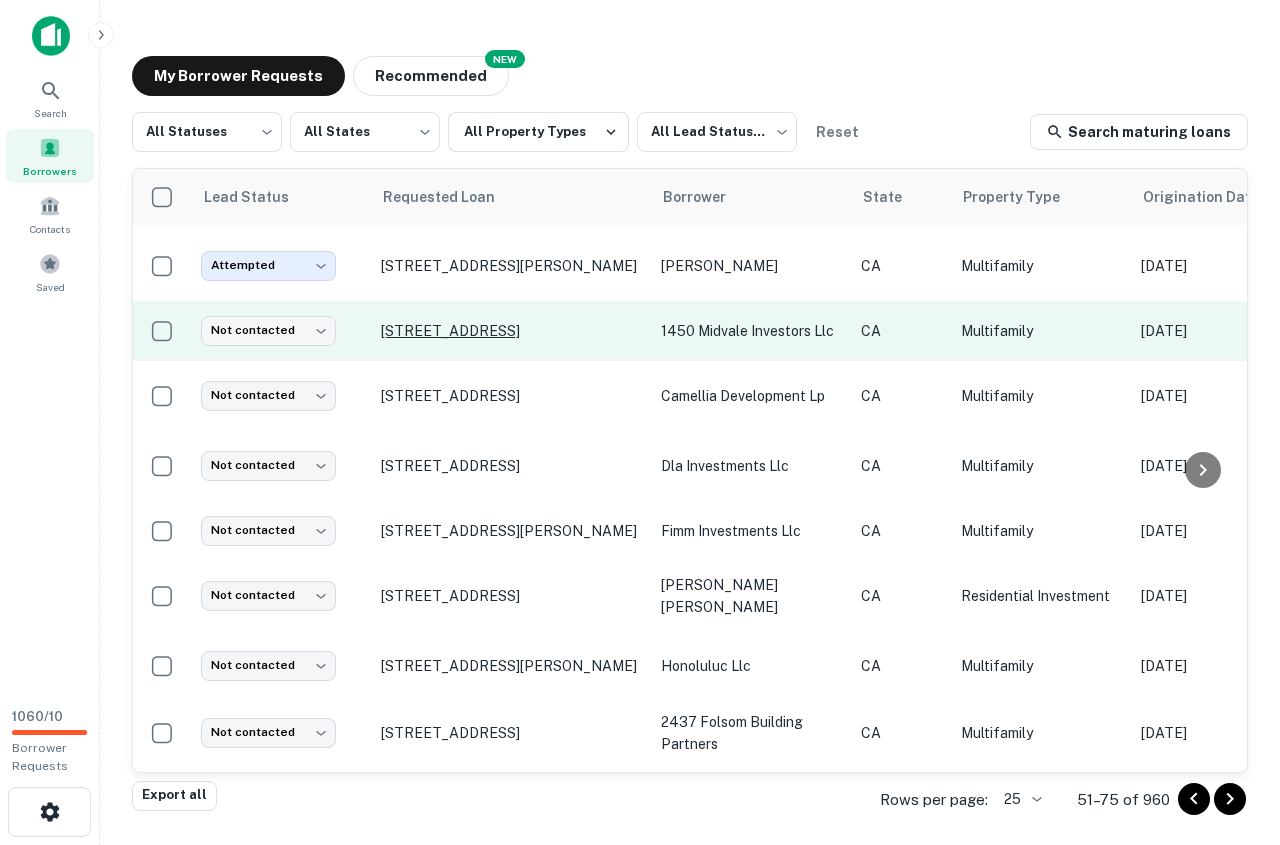 click on "1450 Midvale Ave Los Angeles, CA90024" at bounding box center [511, 331] 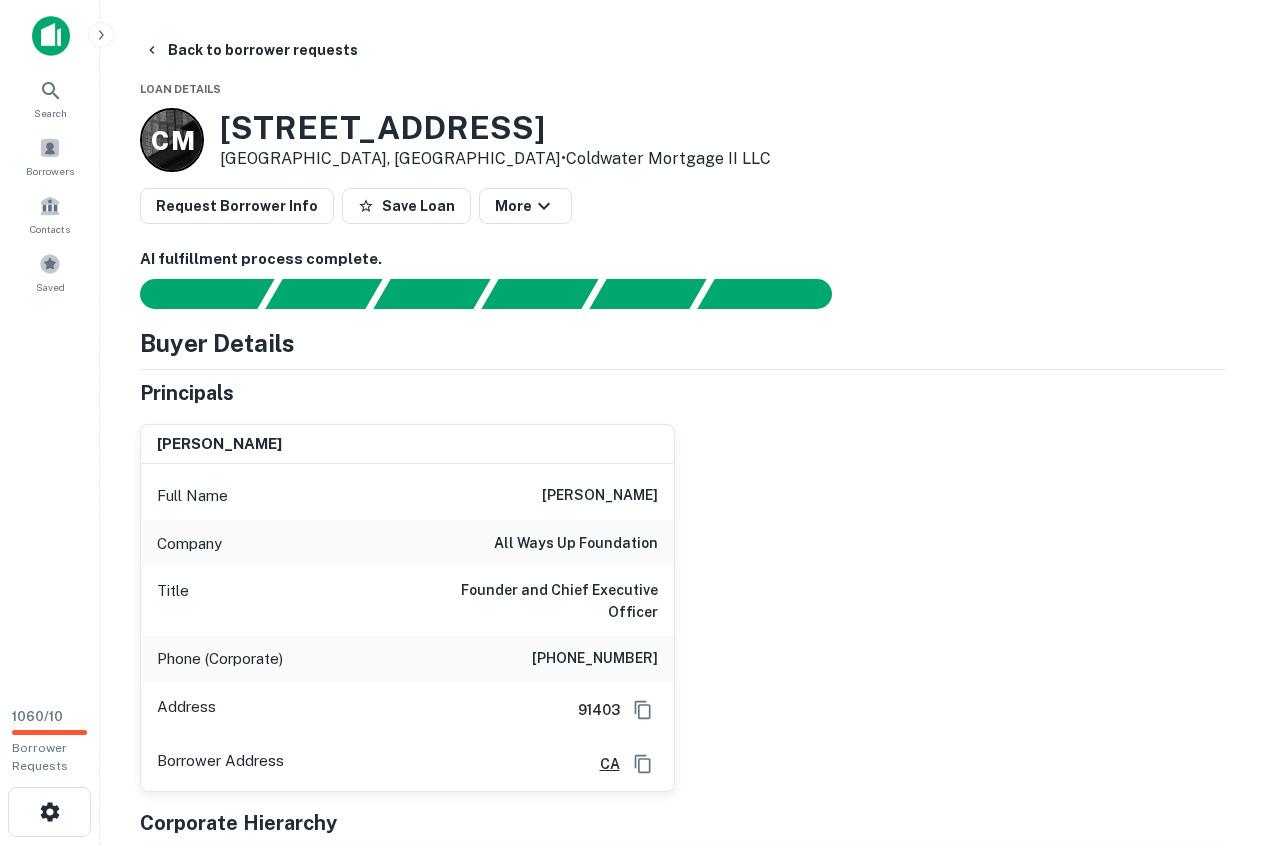 click on "(310) 450-2302" at bounding box center (595, 659) 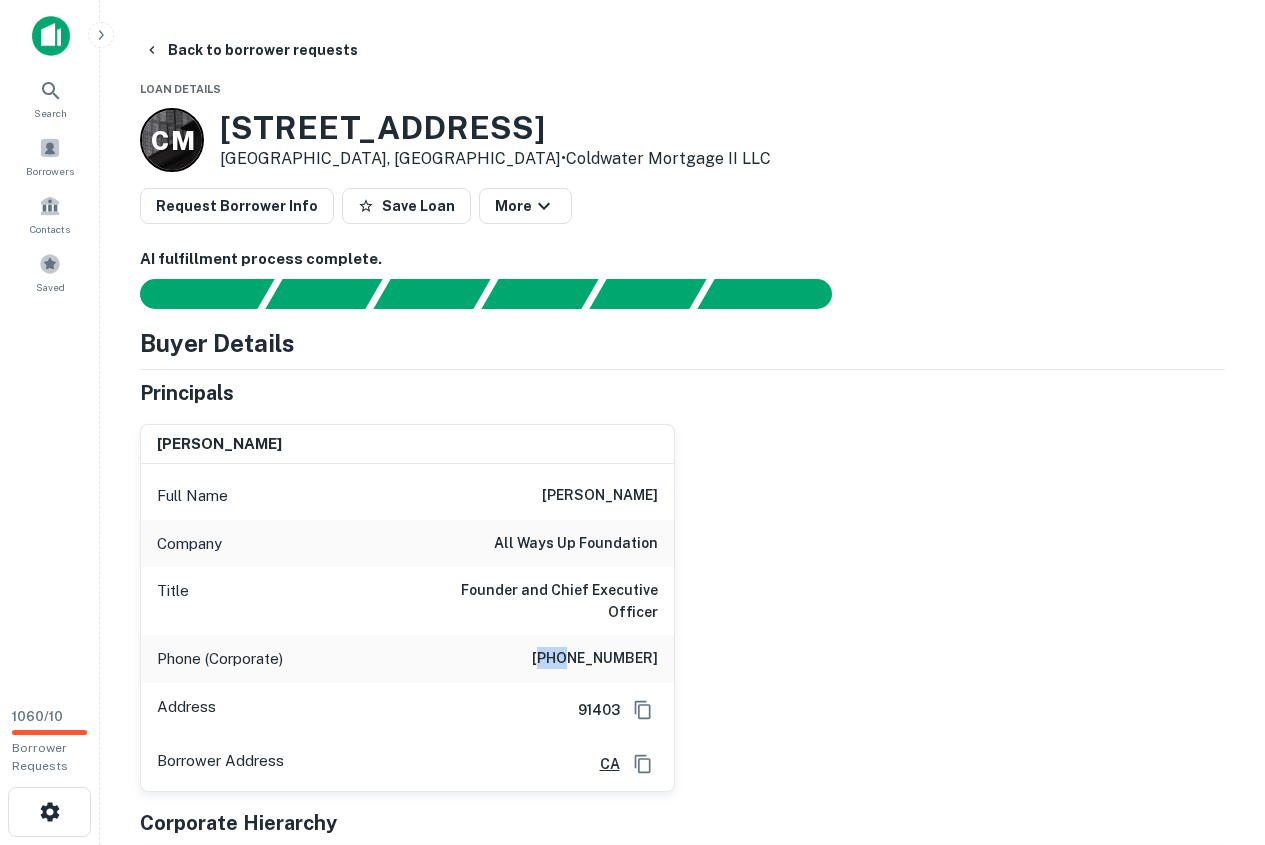 click on "(310) 450-2302" at bounding box center [595, 659] 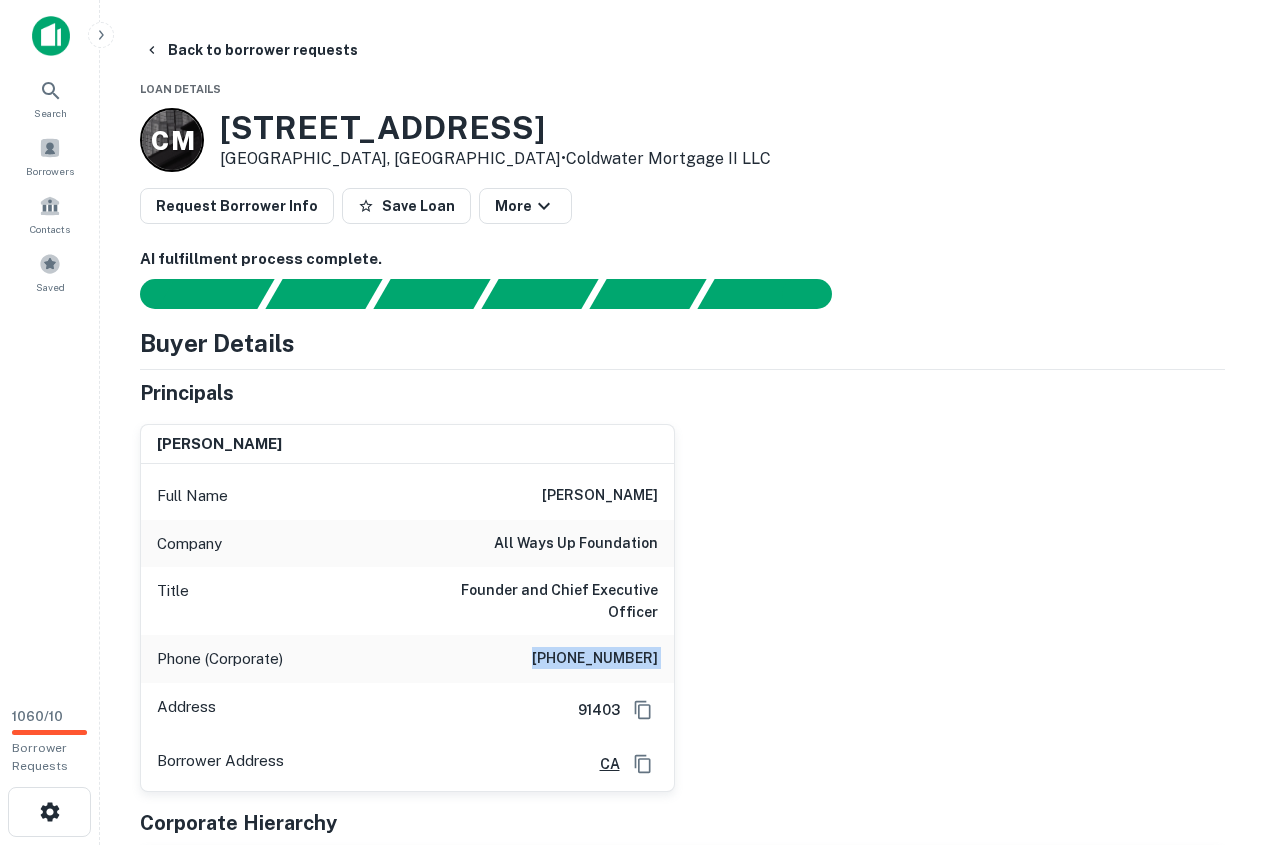 click on "(310) 450-2302" at bounding box center [595, 659] 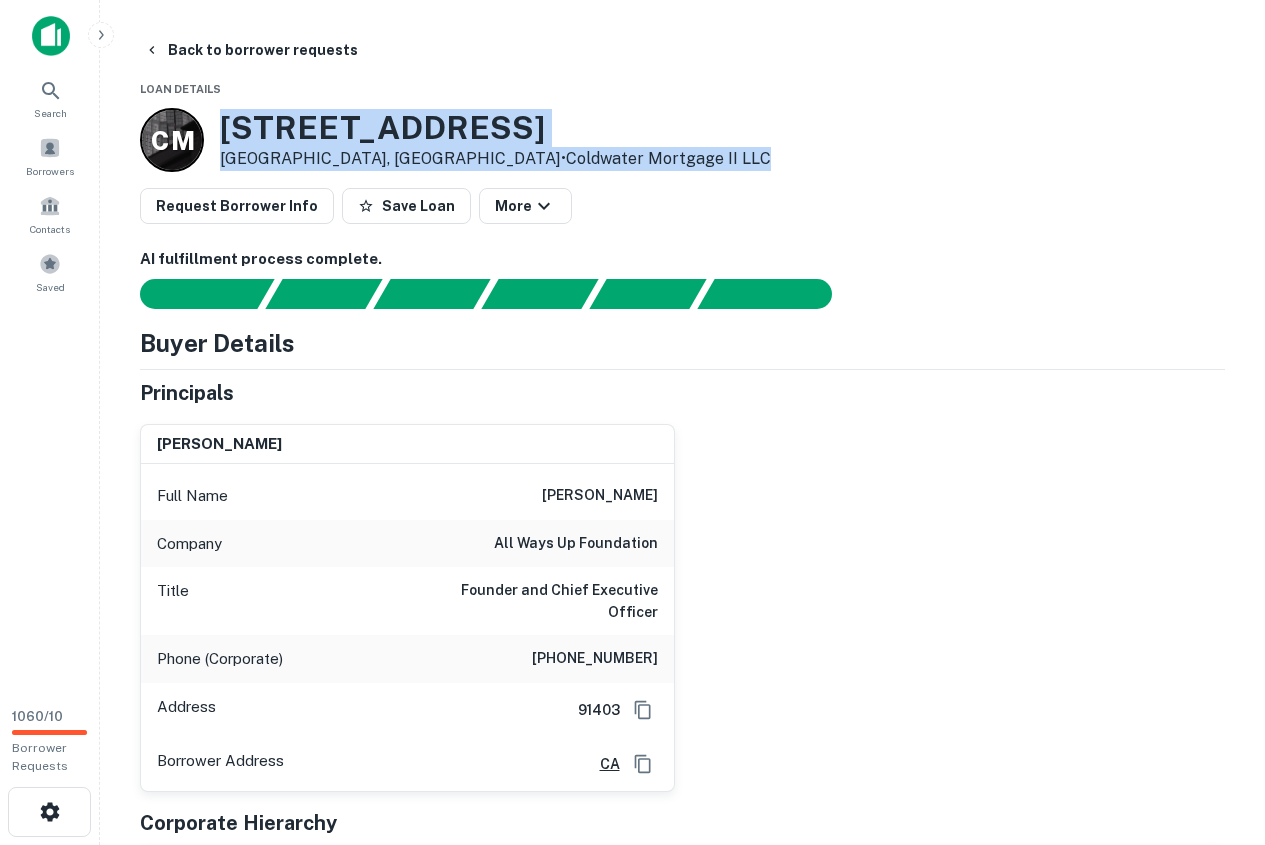 drag, startPoint x: 222, startPoint y: 108, endPoint x: 626, endPoint y: 156, distance: 406.8415 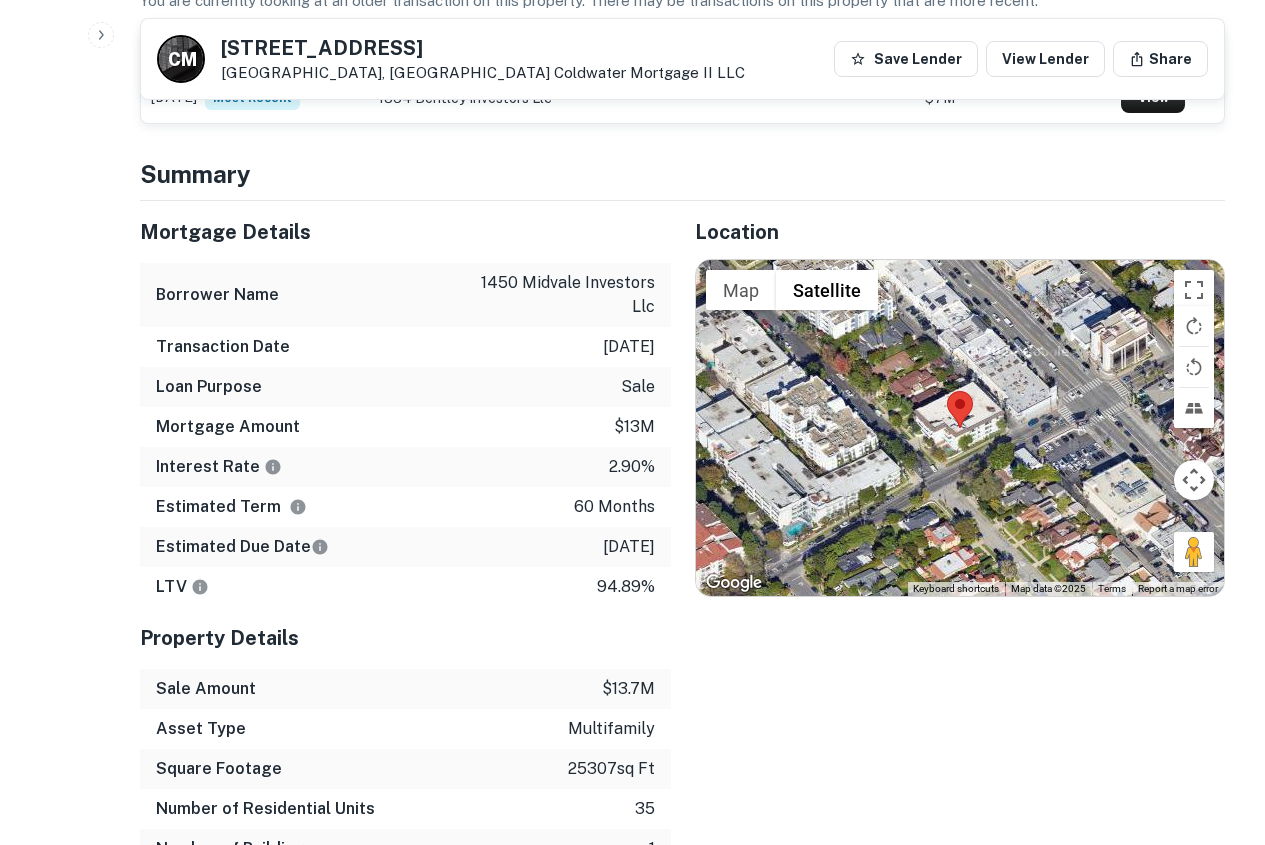 scroll, scrollTop: 1000, scrollLeft: 0, axis: vertical 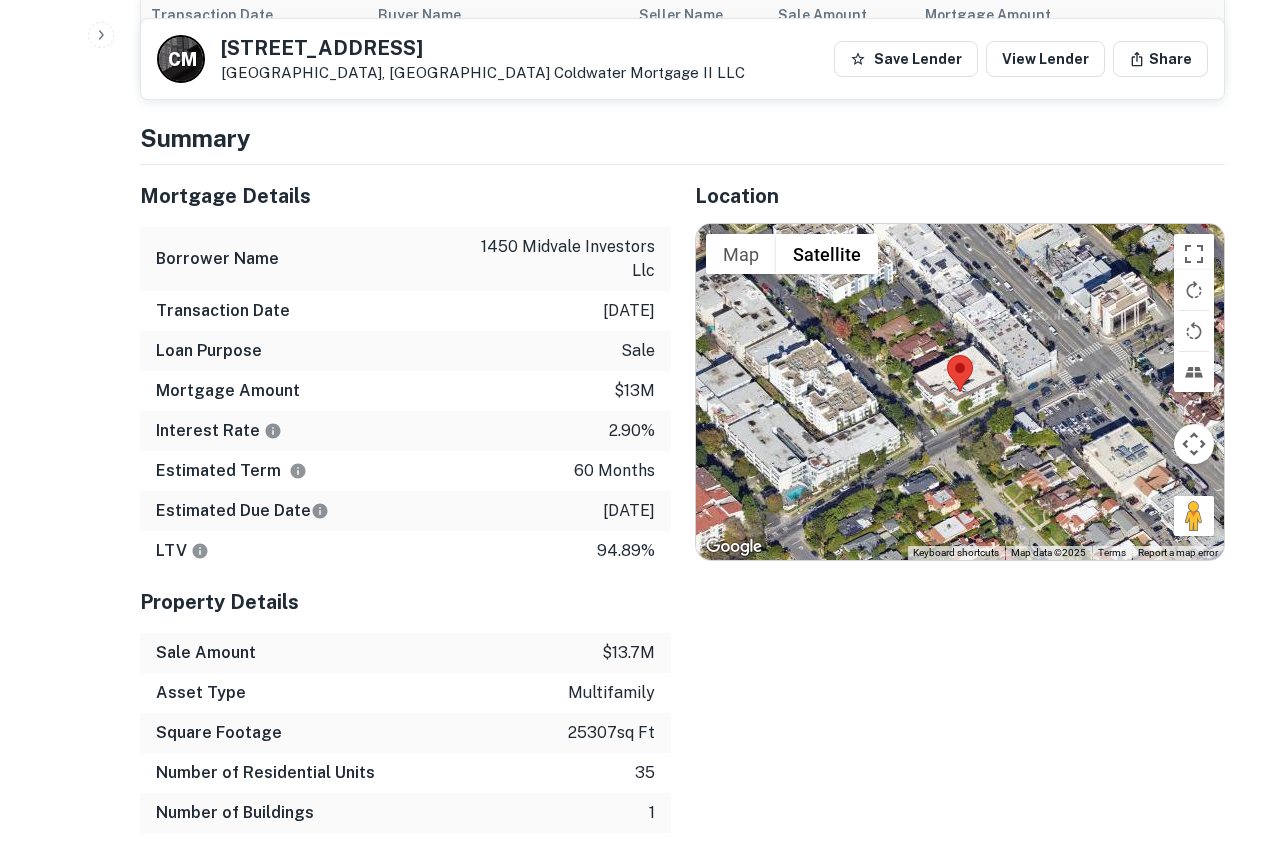 click on "Search         Borrowers         Contacts         Saved     1060  /  10   Borrower Requests Back to borrower requests C   M 1450 Midvale Ave Los Angeles, CA90024    Coldwater Mortgage II LLC Save Lender View Lender Share AI fulfillment process complete.   Buyer Details Principals gregory perlman Full Name gregory perlman Company all ways up foundation Title Founder and Chief Executive Officer Phone (Corporate) (310) 450-2302 Address 91403  Borrower Address CA Corporate Hierarchy 1450 midvale investors llc ca Other Mortgages on Property You are currently looking at an older transaction on this property. There may be transactions on this property that are more recent. Transaction Date Buyer Name Seller Name Sale Amount Mortgage Amount 09/30/2020 Most Recent 1834 bentley investors llc - $7M View Summary Mortgage Details Borrower Name 1450 midvale investors llc Transaction Date   9/30/2020 Loan Purpose   sale Mortgage Amount   $13m Interest Rate   2.90% Estimated Term 60 months Estimated Due Date LTV" at bounding box center (632, -578) 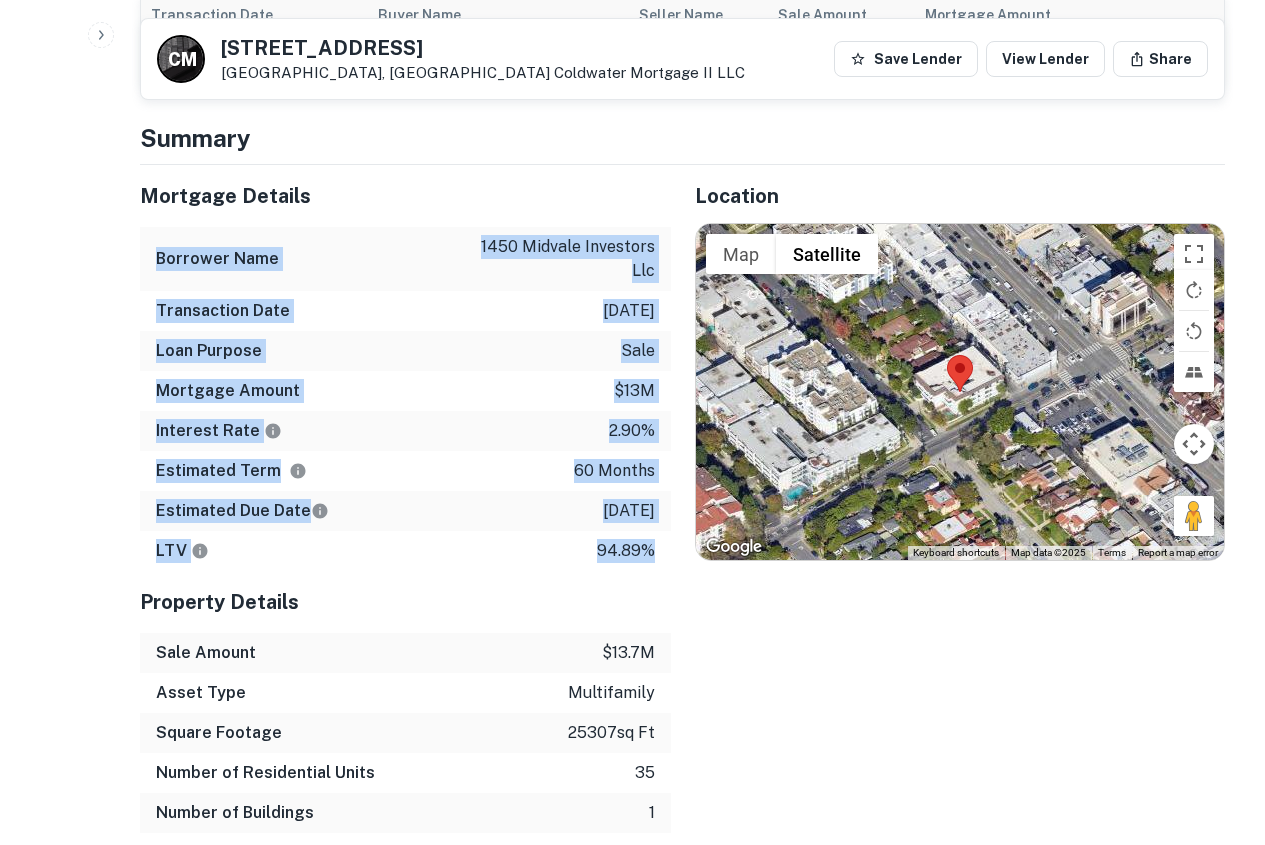 drag, startPoint x: 154, startPoint y: 239, endPoint x: 661, endPoint y: 549, distance: 594.2634 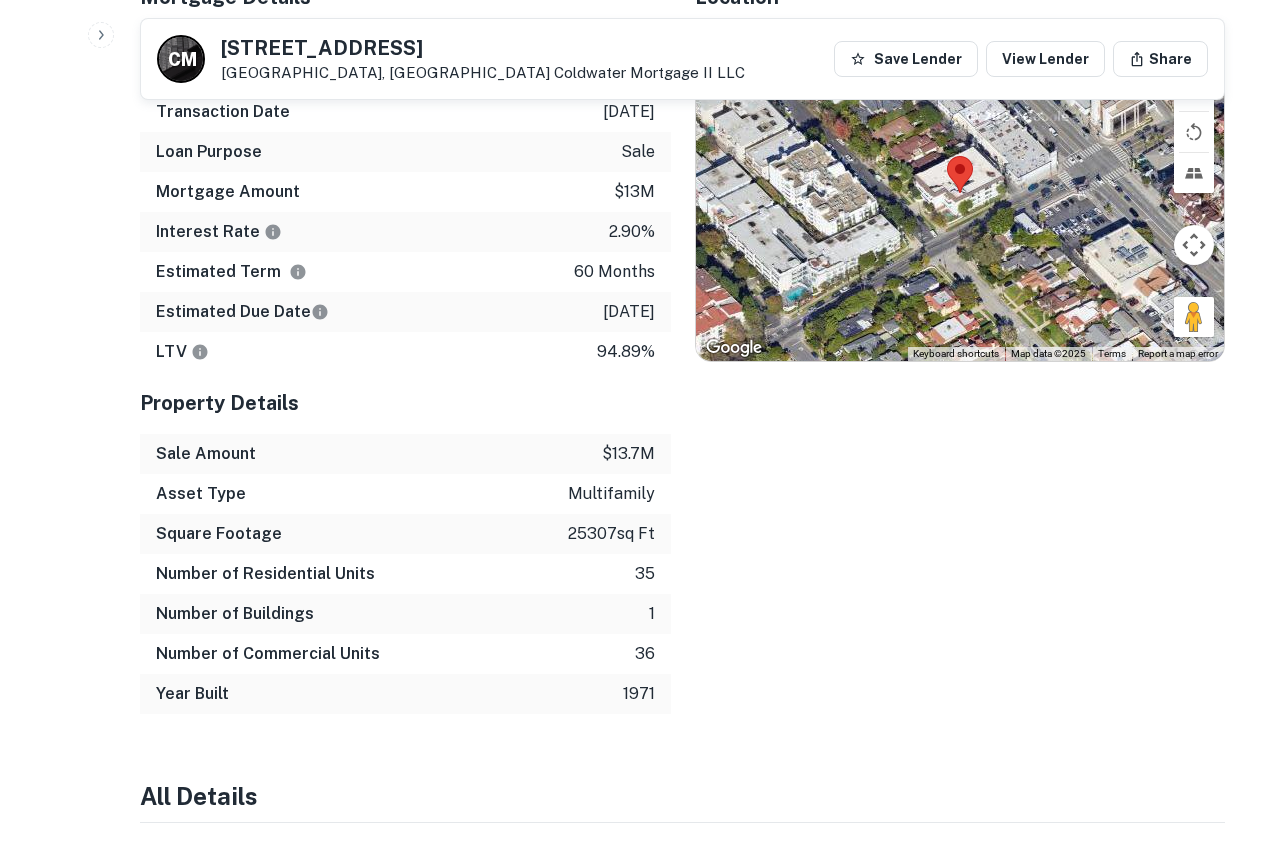 scroll, scrollTop: 1200, scrollLeft: 0, axis: vertical 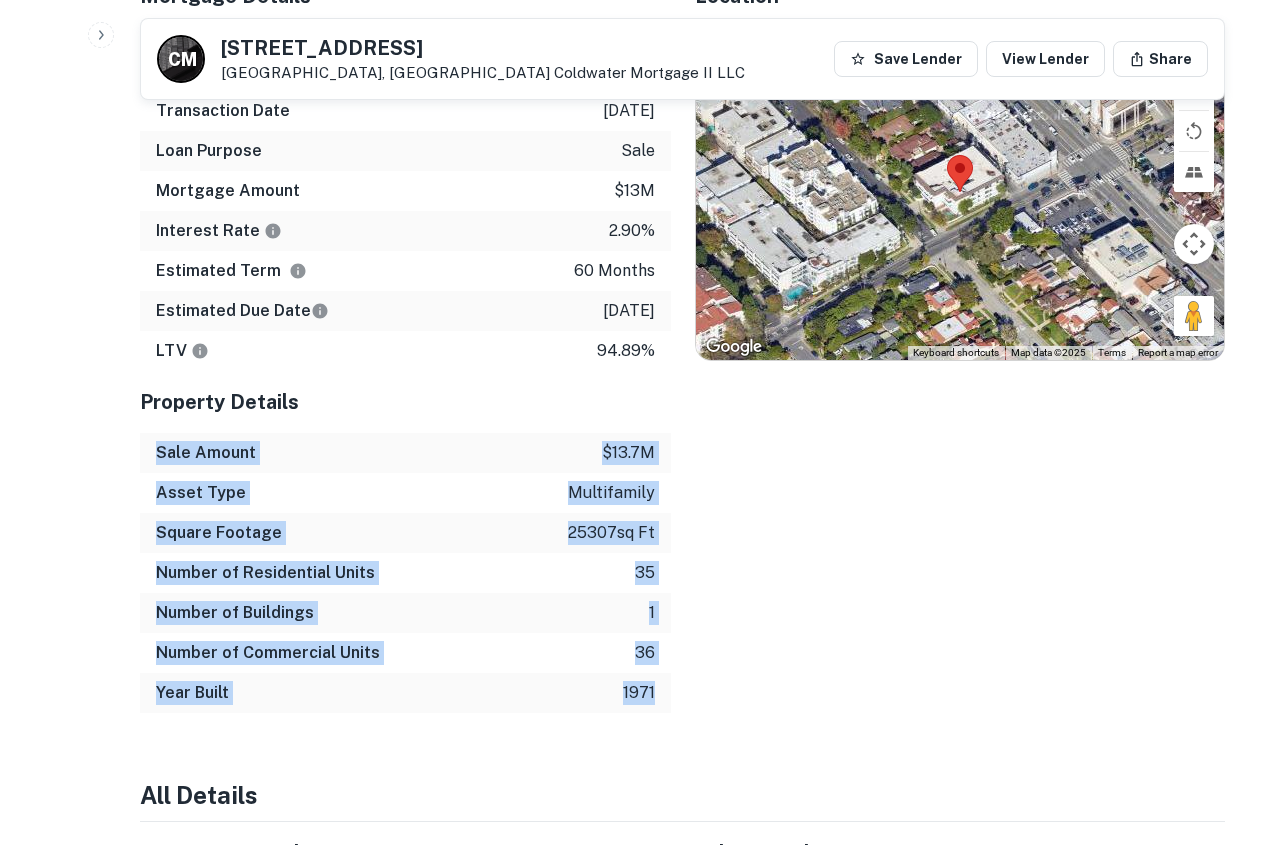 drag, startPoint x: 144, startPoint y: 424, endPoint x: 653, endPoint y: 661, distance: 561.47125 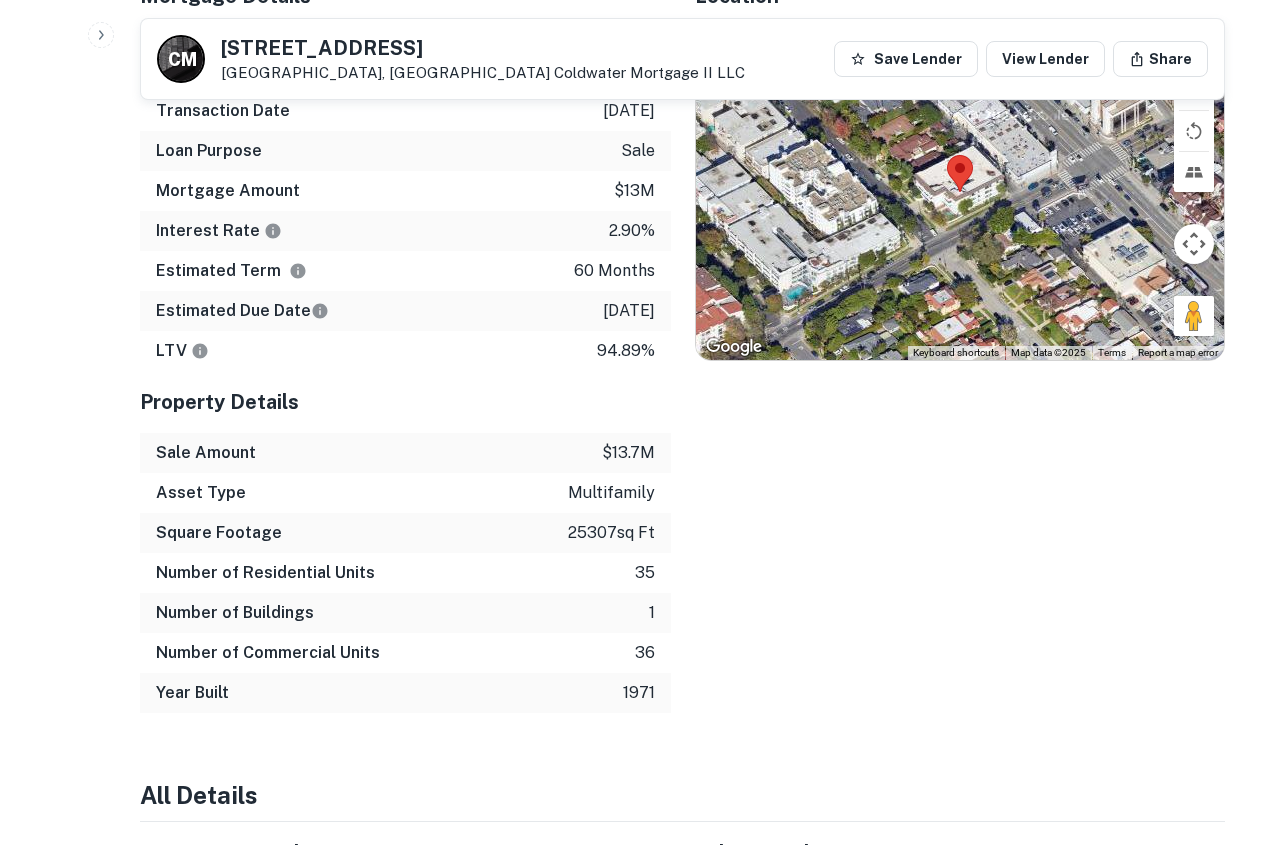 click on "Search         Borrowers         Contacts         Saved     1060  /  10   Borrower Requests Back to borrower requests C   M 1450 Midvale Ave Los Angeles, CA90024    Coldwater Mortgage II LLC Save Lender View Lender Share AI fulfillment process complete.   Buyer Details Principals gregory perlman Full Name gregory perlman Company all ways up foundation Title Founder and Chief Executive Officer Phone (Corporate) (310) 450-2302 Address 91403  Borrower Address CA Corporate Hierarchy 1450 midvale investors llc ca Other Mortgages on Property You are currently looking at an older transaction on this property. There may be transactions on this property that are more recent. Transaction Date Buyer Name Seller Name Sale Amount Mortgage Amount 09/30/2020 Most Recent 1834 bentley investors llc - $7M View Summary Mortgage Details Borrower Name 1450 midvale investors llc Transaction Date   9/30/2020 Loan Purpose   sale Mortgage Amount   $13m Interest Rate   2.90% Estimated Term 60 months Estimated Due Date LTV" at bounding box center (632, -778) 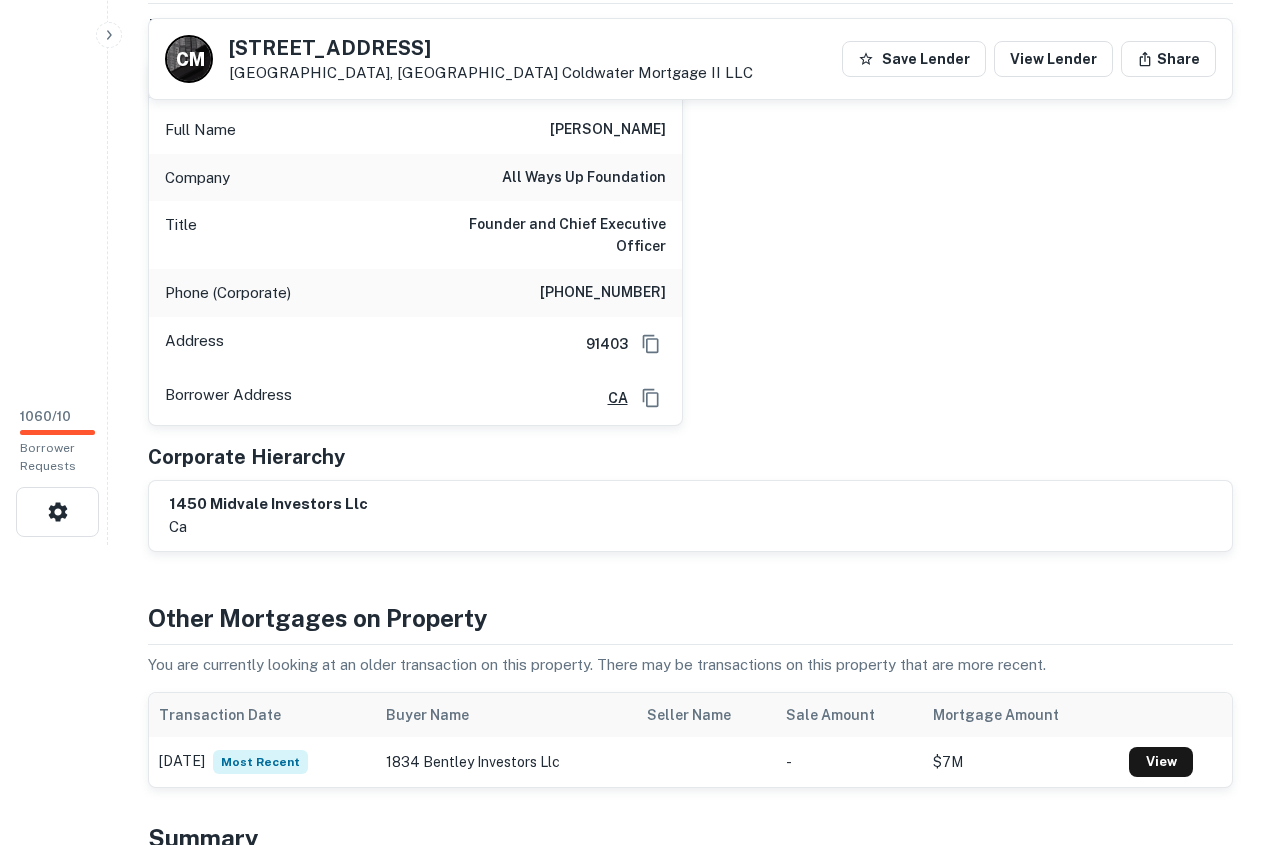scroll, scrollTop: 0, scrollLeft: 0, axis: both 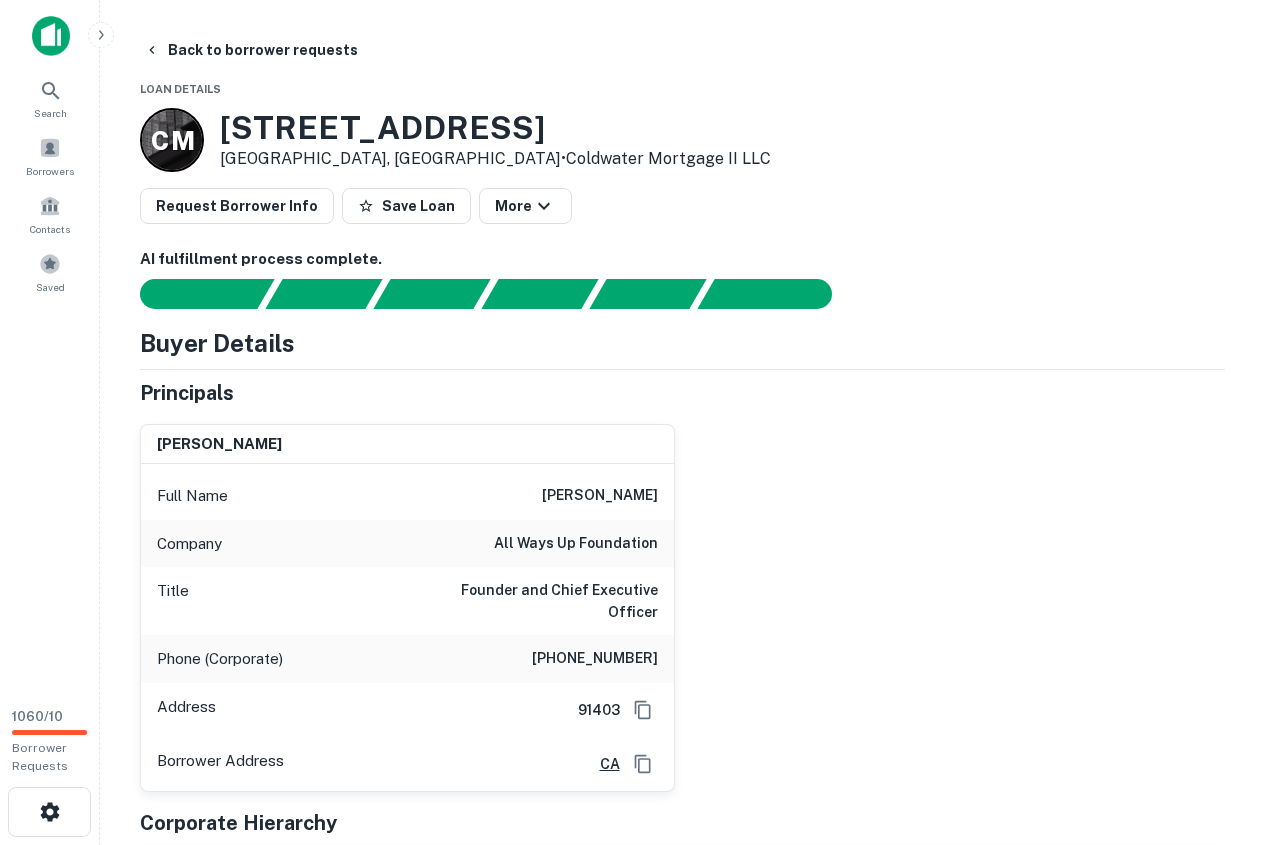 click on "gregory perlman" at bounding box center [600, 496] 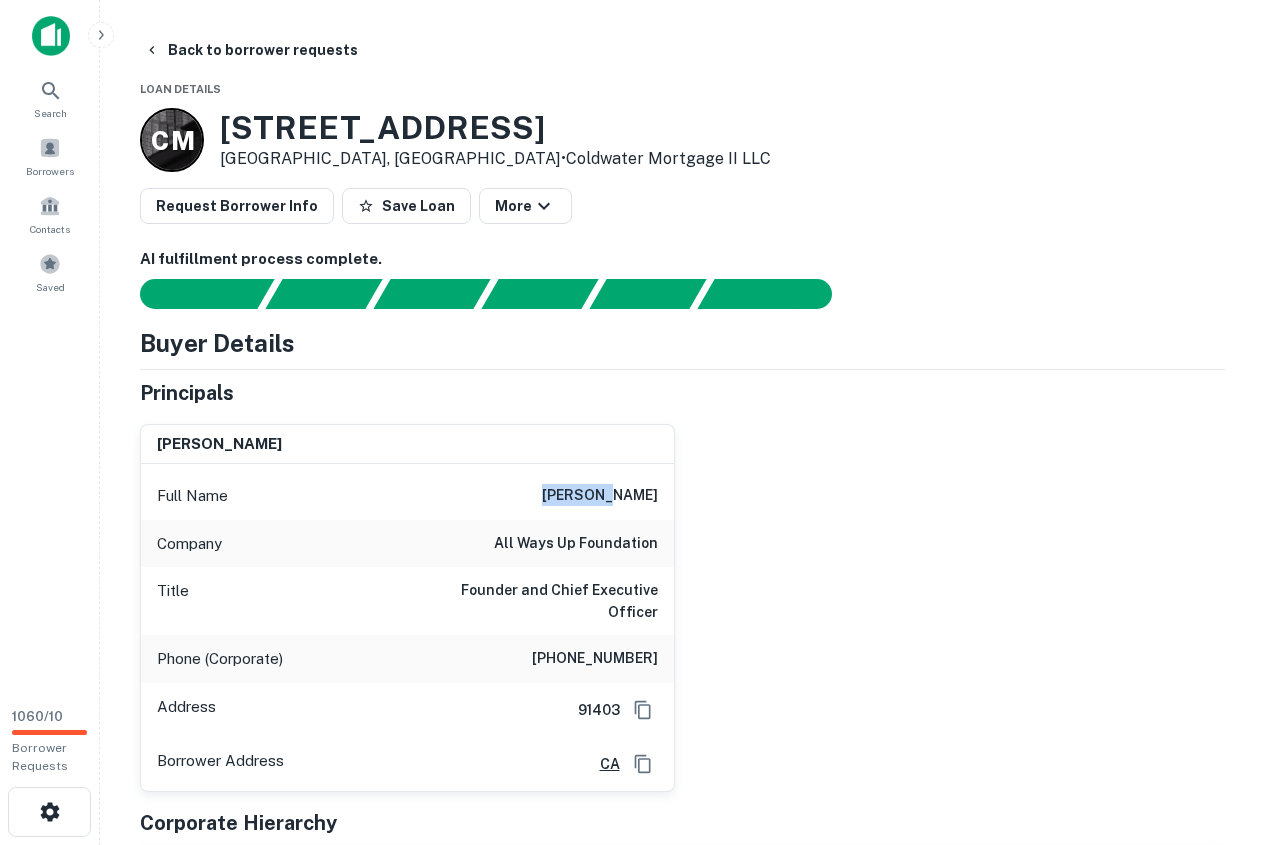 click on "gregory perlman" at bounding box center [600, 496] 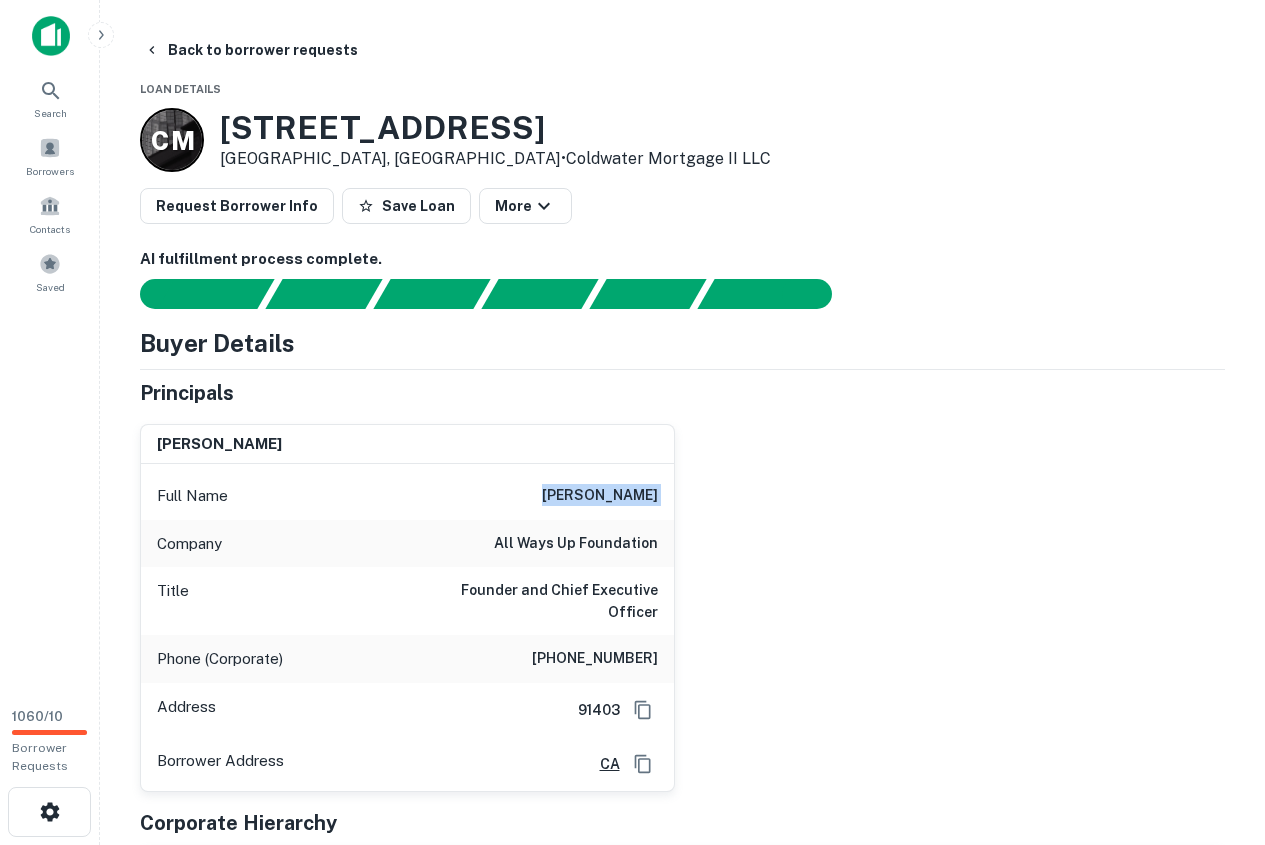 click on "gregory perlman" at bounding box center [600, 496] 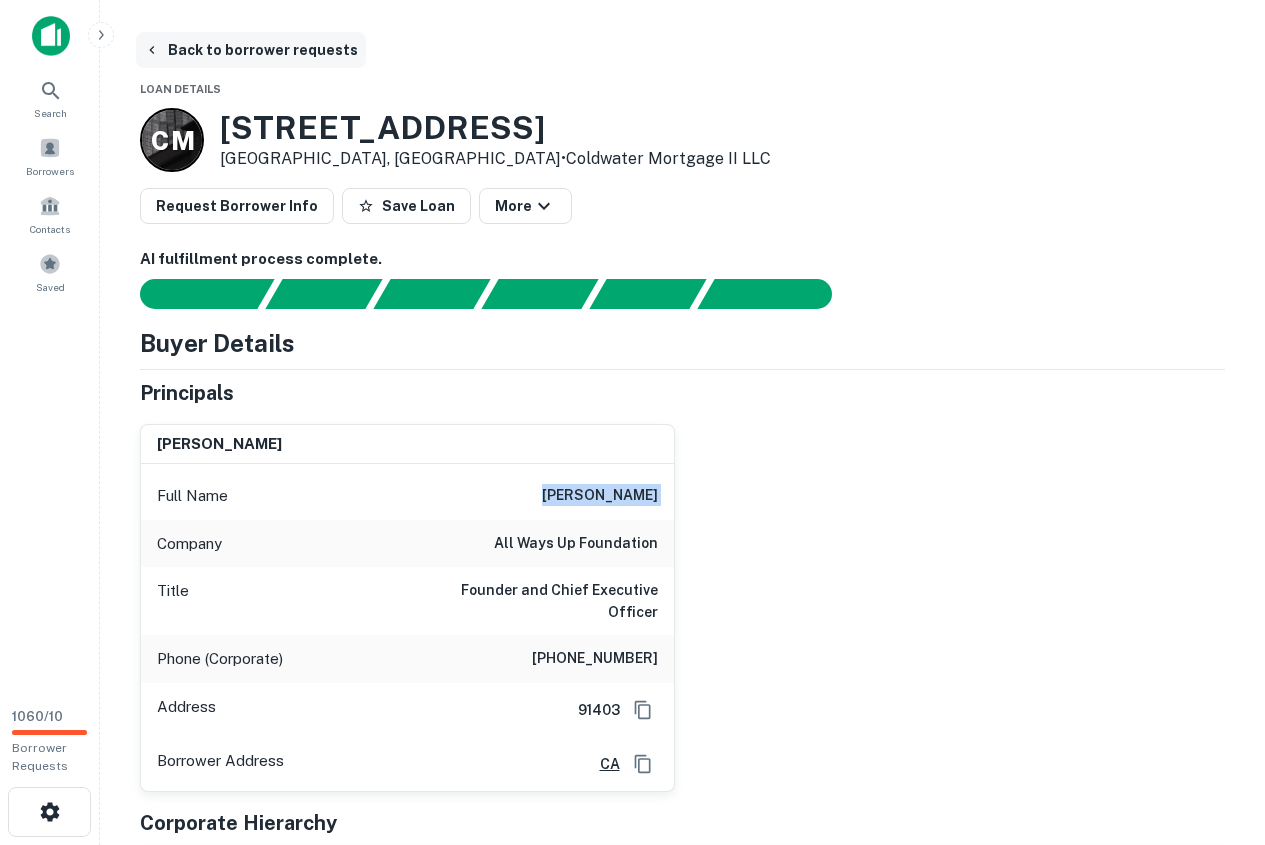 click on "Back to borrower requests" at bounding box center (251, 50) 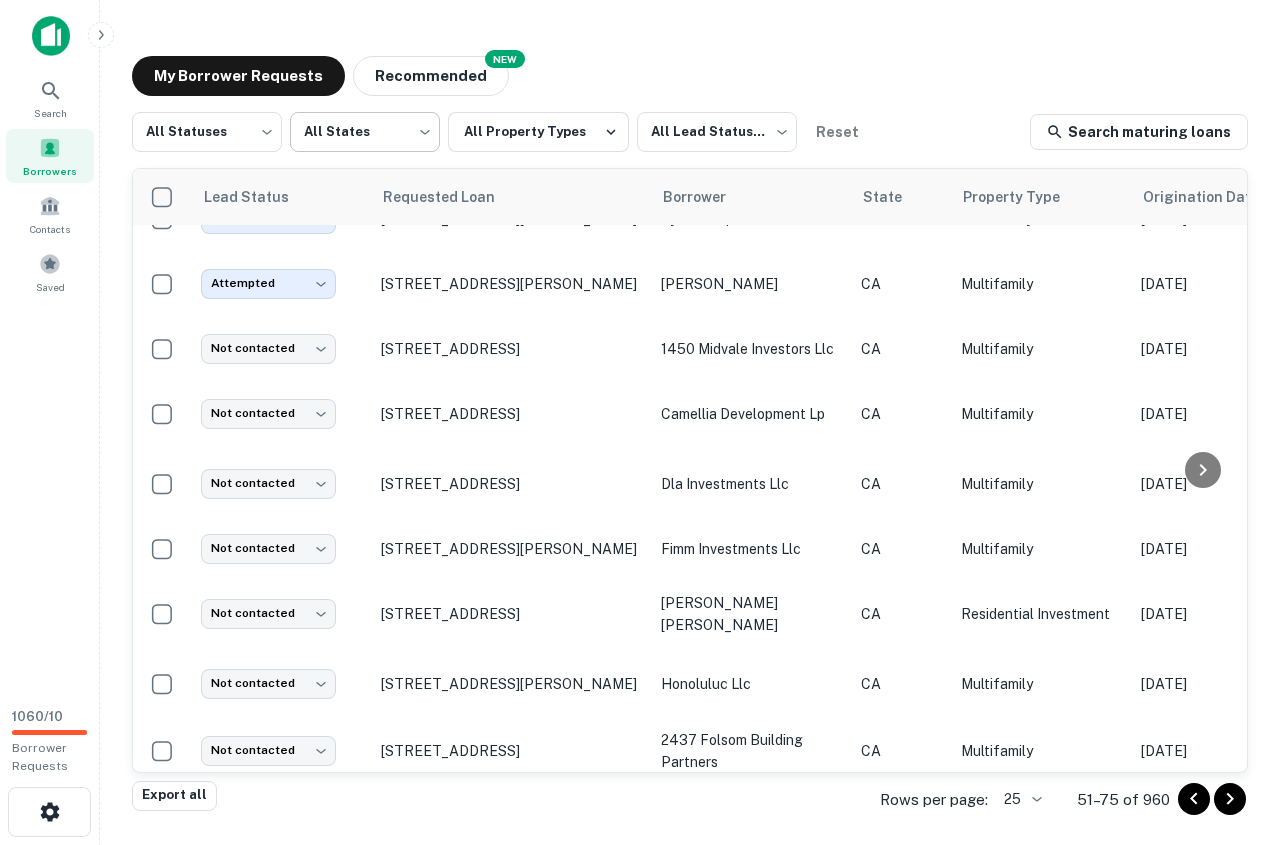 scroll, scrollTop: 900, scrollLeft: 0, axis: vertical 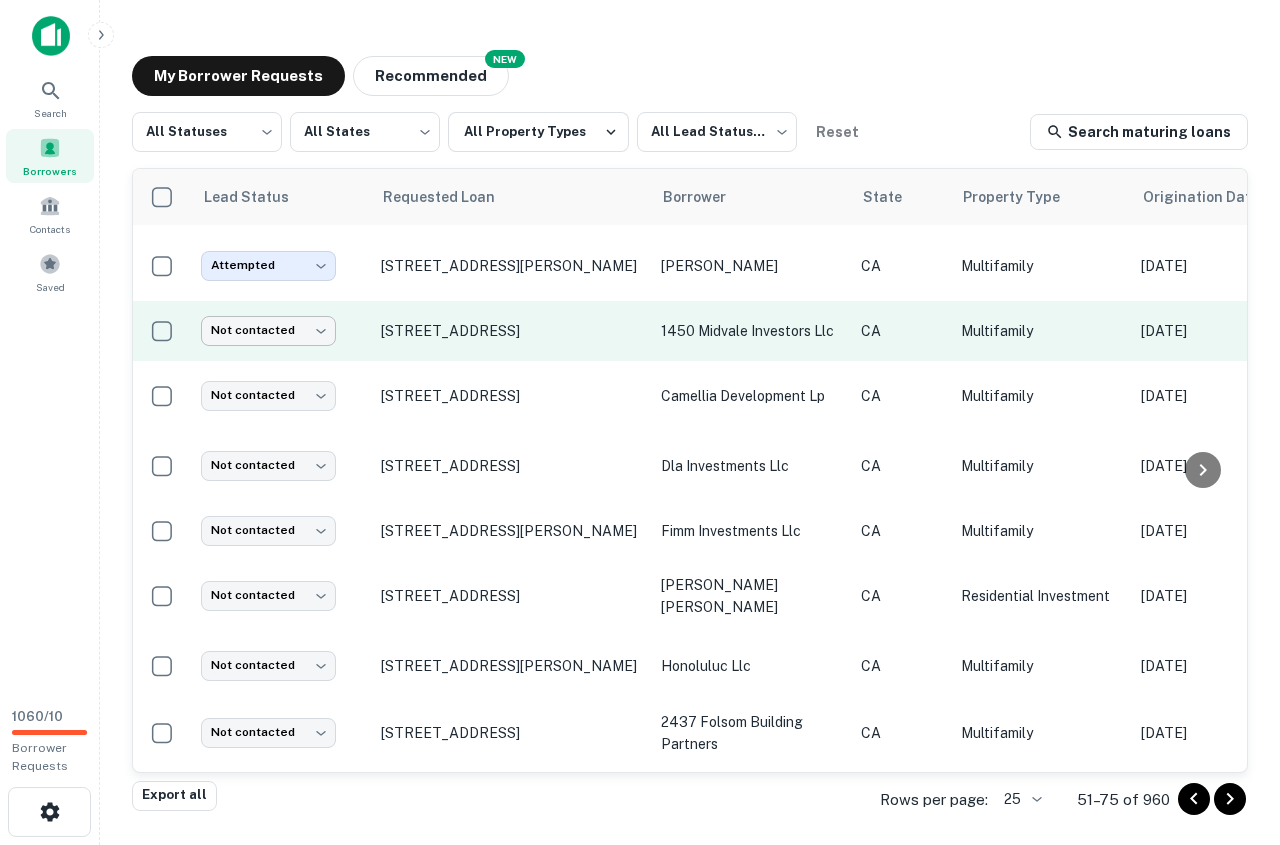 click on "Search         Borrowers         Contacts         Saved     1060  /  10   Borrower Requests My Borrower Requests NEW Recommended All Statuses *** ​ All States *** ​ All Property Types All Lead Statuses *** ​ Reset Search maturing loans Lead Status Requested Loan Borrower State Property Type Origination Date Maturity Date Mortgage Amount Requested Date sorted descending Lender Request Status Not contacted **** ​ 2115 9th Ave Los Angeles, CA90018  gaada angat CA Residential Investment Nov 12, 2020 Nov 12, 2025 $1.2M Jul 02, 2025 Royal Pacific Funding Fulfilled Attempted ********* ​ 2107 E Century Blvd Los Angeles, CA90002  jordan downs 1a lp CA Multifamily Nov 11, 2020 Nov 11, 2025 $6M Jul 02, 2025 Caltrans Fulfilled Not contacted **** ​ 4018 S Gaffey St San Pedro, CA90731  bologna vito CA Multifamily Nov 11, 2020 Nov 11, 2025 $1.2M Jul 02, 2025 The Dibernardo Family Trust Fulfilled Attempted ********* ​ 1624 S Hope St Los Angeles, CA90015  hope for an affordable la lp CA Multifamily C" at bounding box center [640, 422] 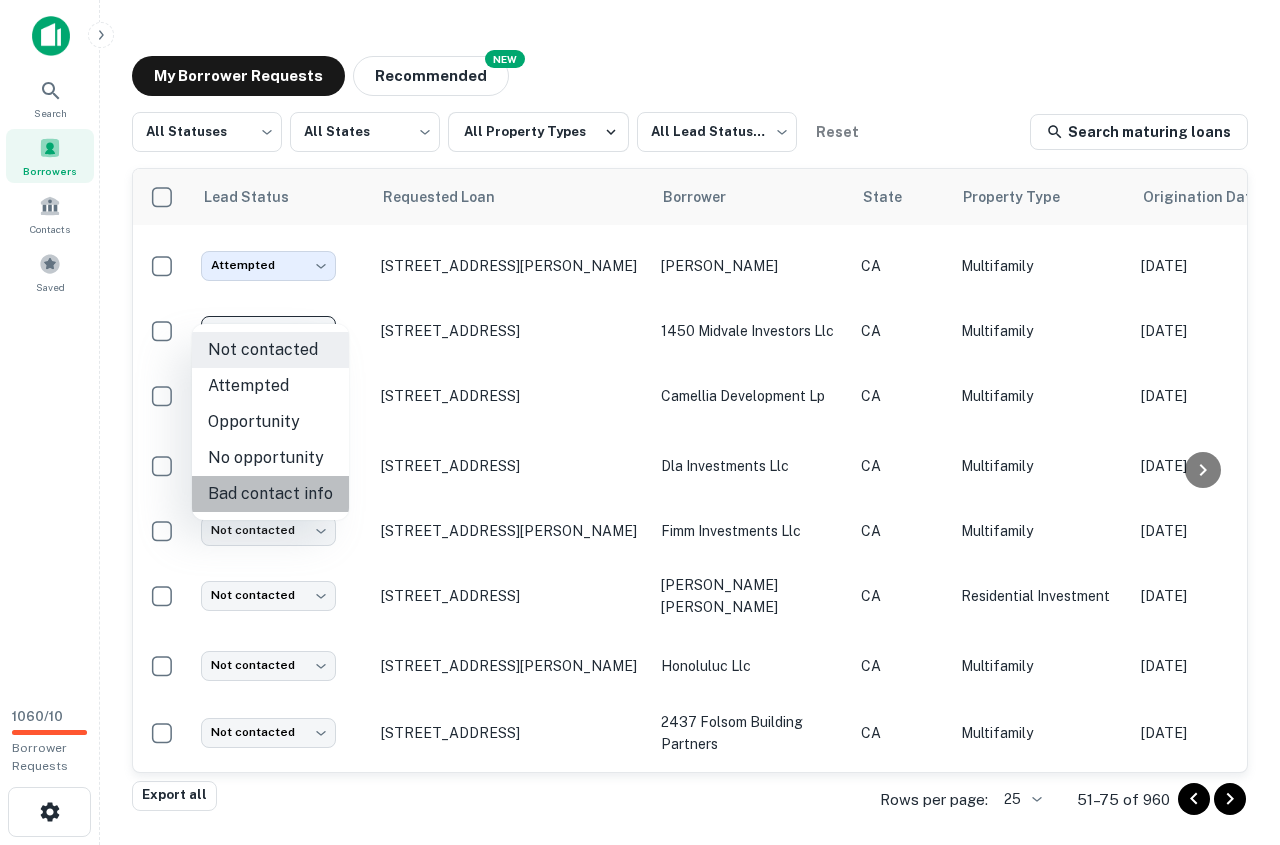 click on "Bad contact info" at bounding box center [270, 494] 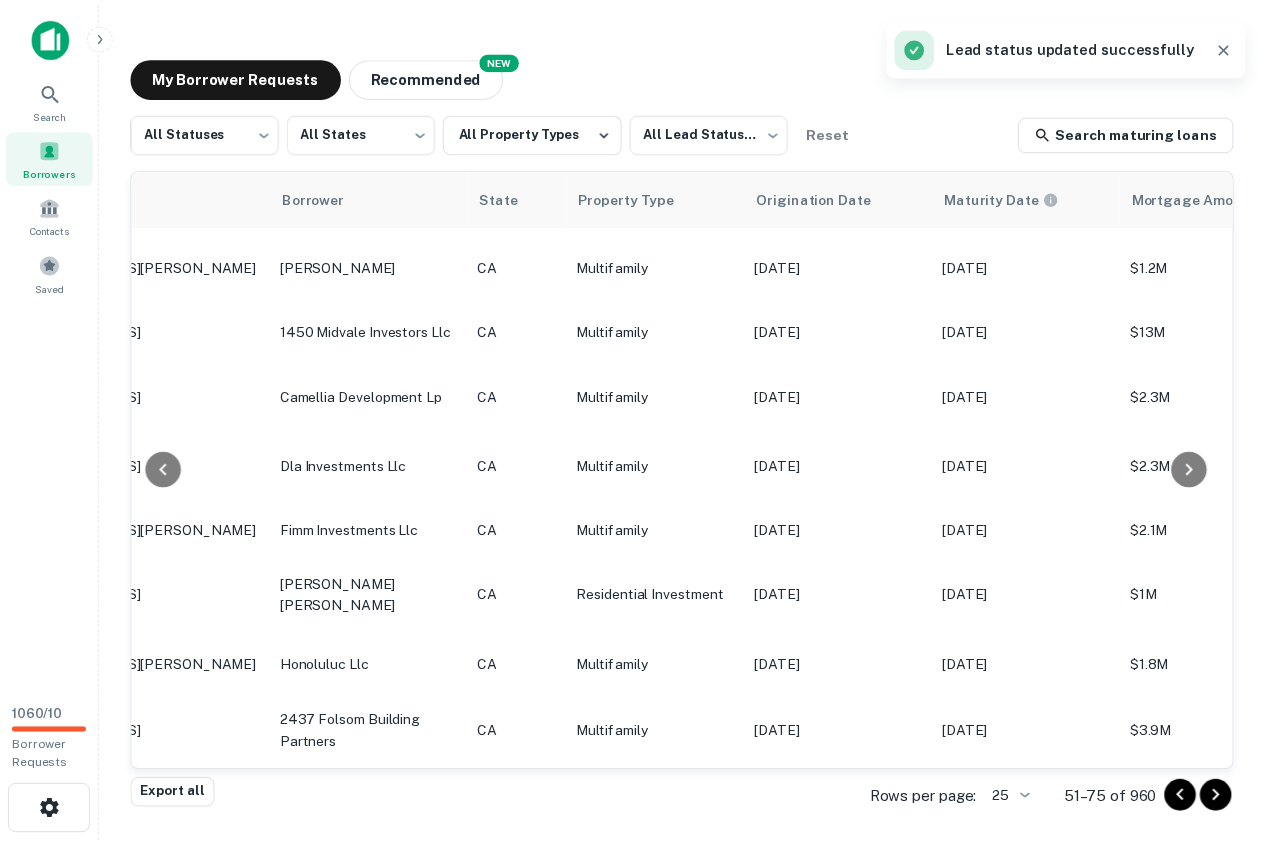 scroll, scrollTop: 900, scrollLeft: 0, axis: vertical 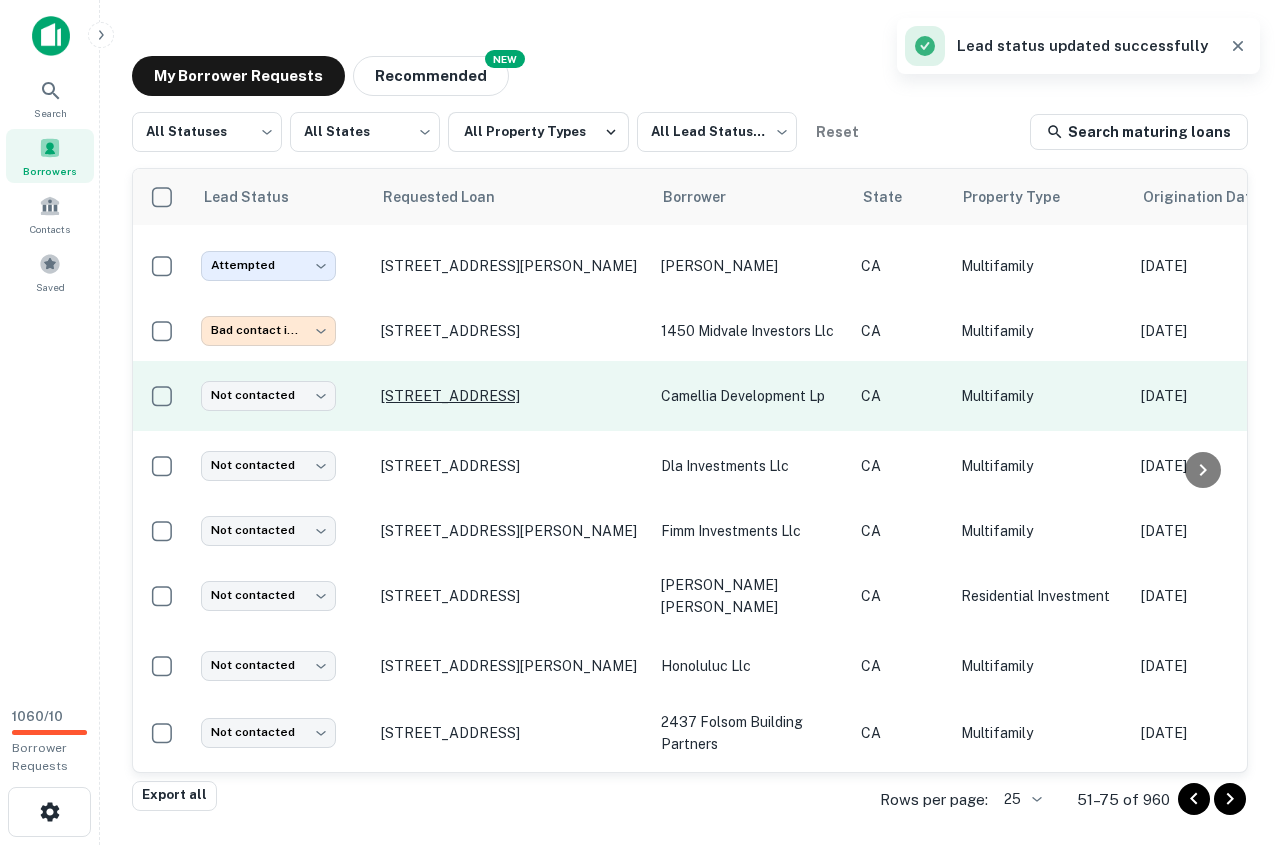 click on "6651 Camellia Ave North Hollywood, CA91606" at bounding box center (511, 396) 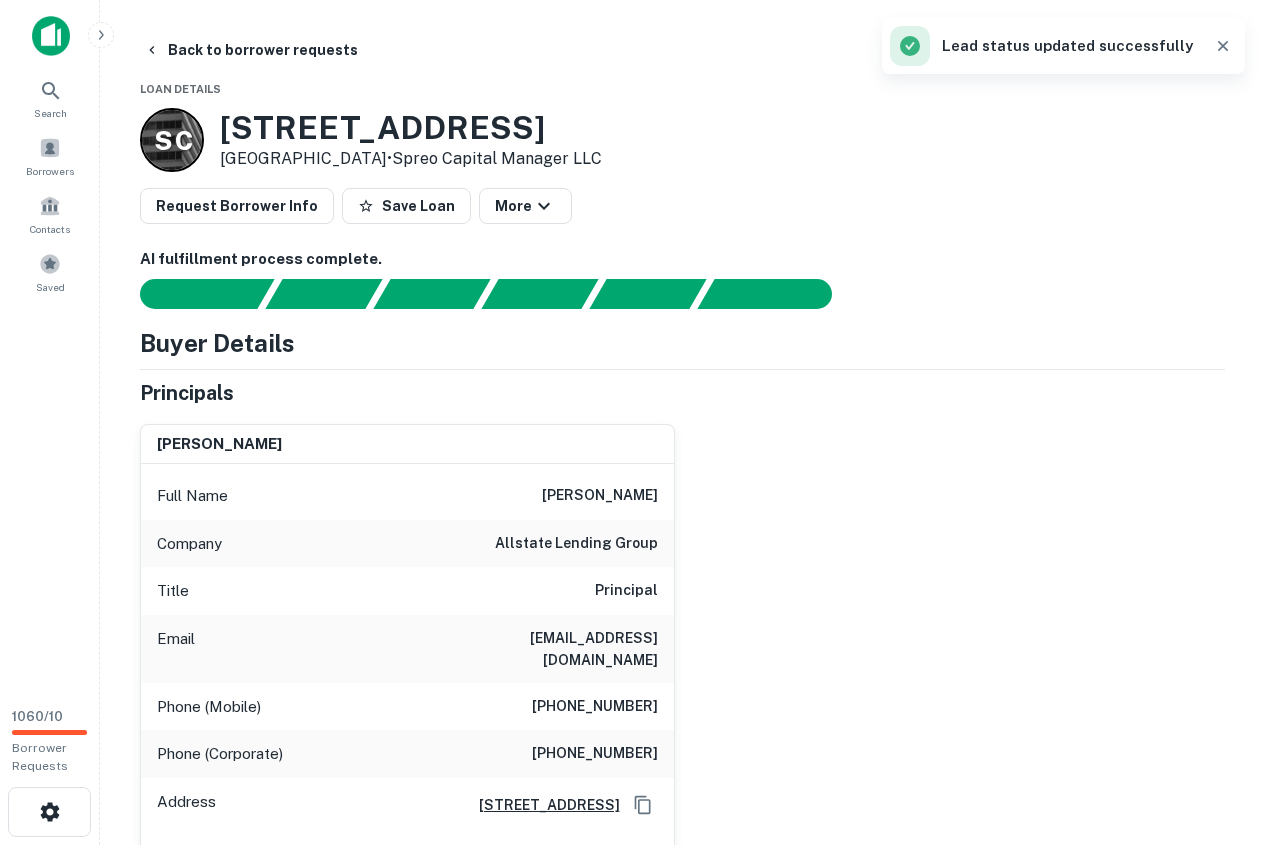 click on "(818) 601-1056" at bounding box center (595, 707) 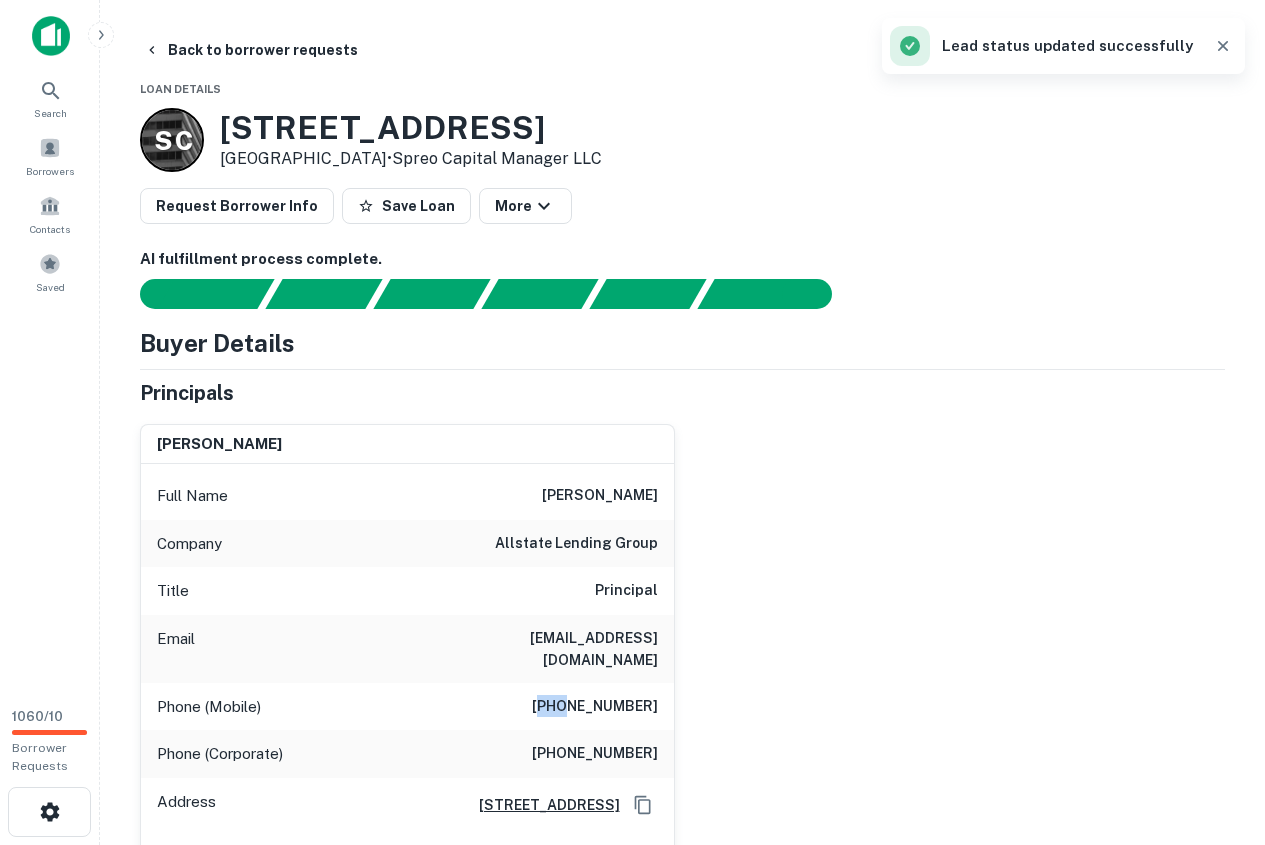 click on "(818) 601-1056" at bounding box center [595, 707] 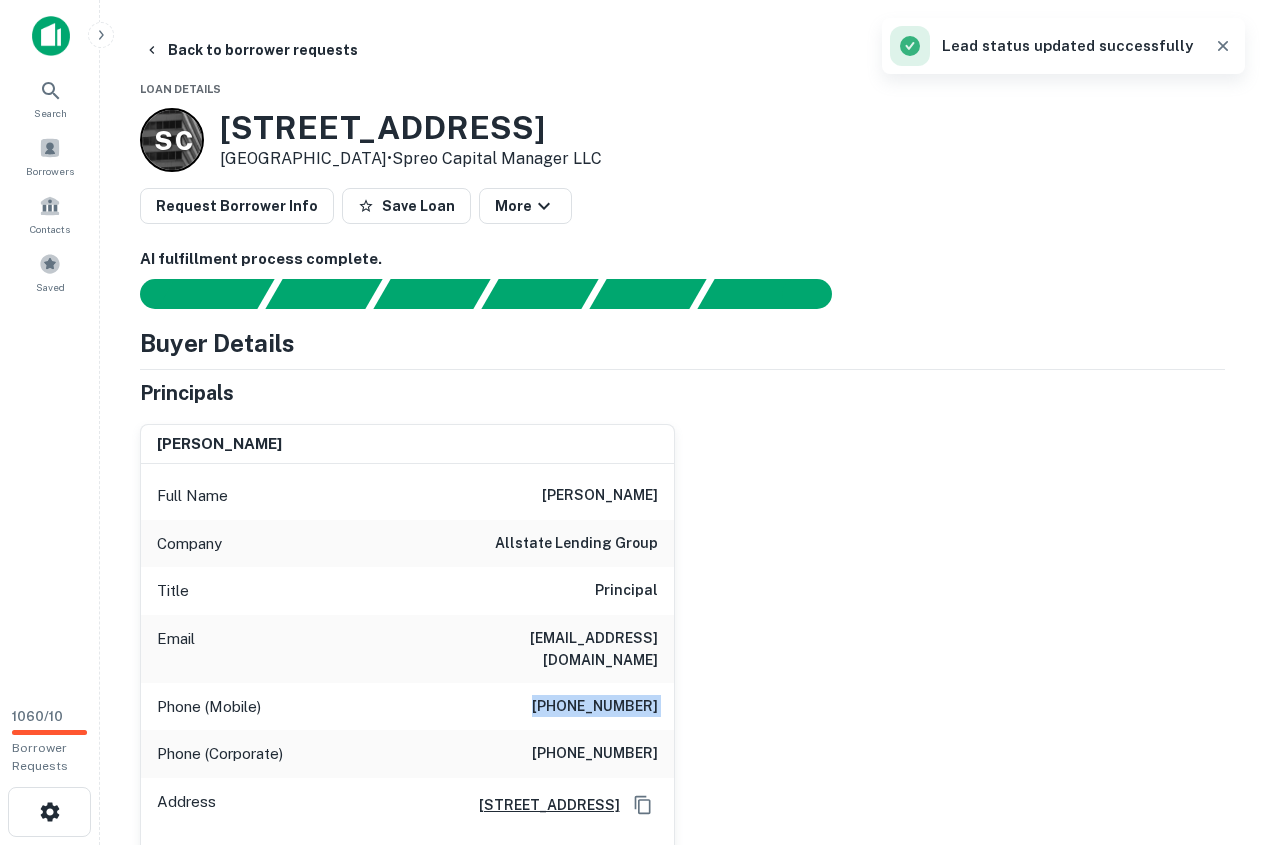 click on "(818) 601-1056" at bounding box center (595, 707) 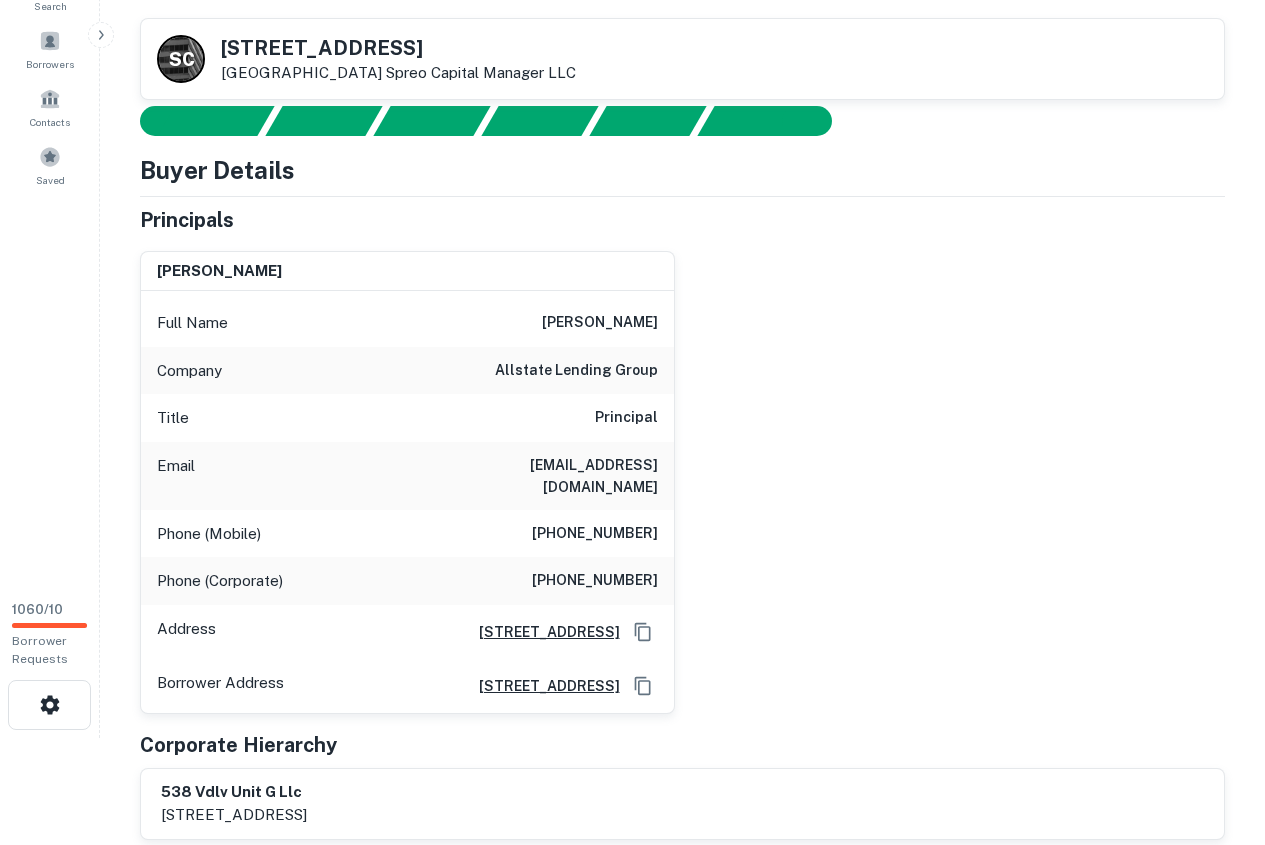 scroll, scrollTop: 0, scrollLeft: 0, axis: both 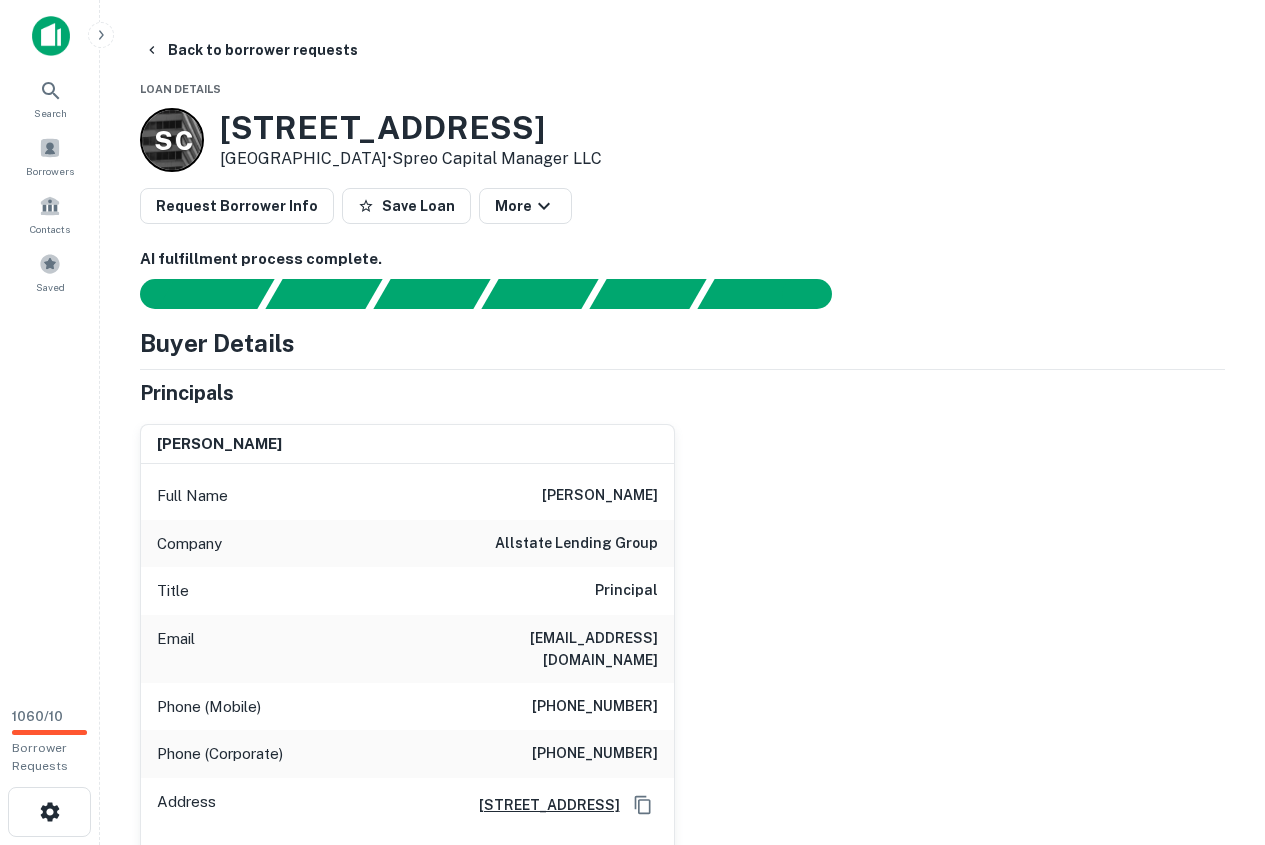 click on "michael scannell" at bounding box center [600, 496] 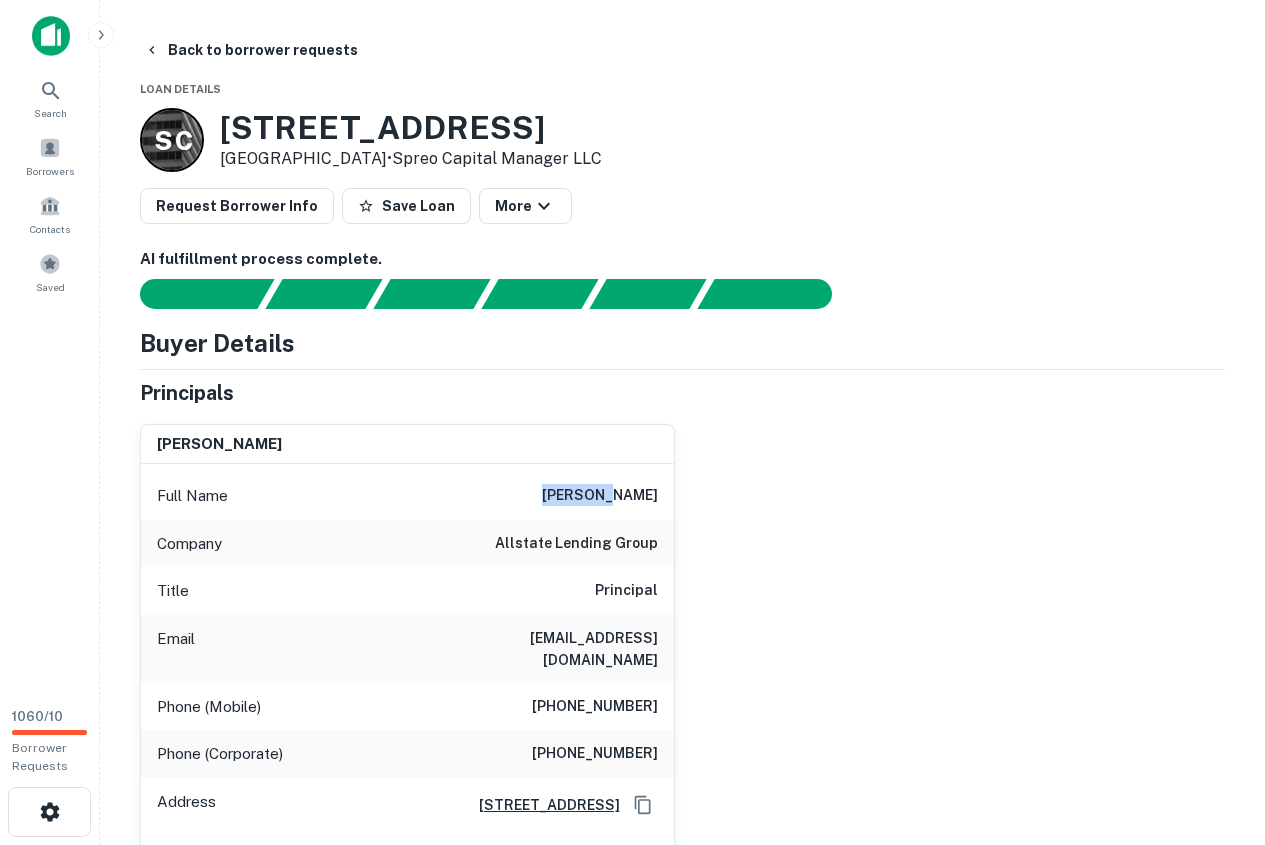 click on "michael scannell" at bounding box center [600, 496] 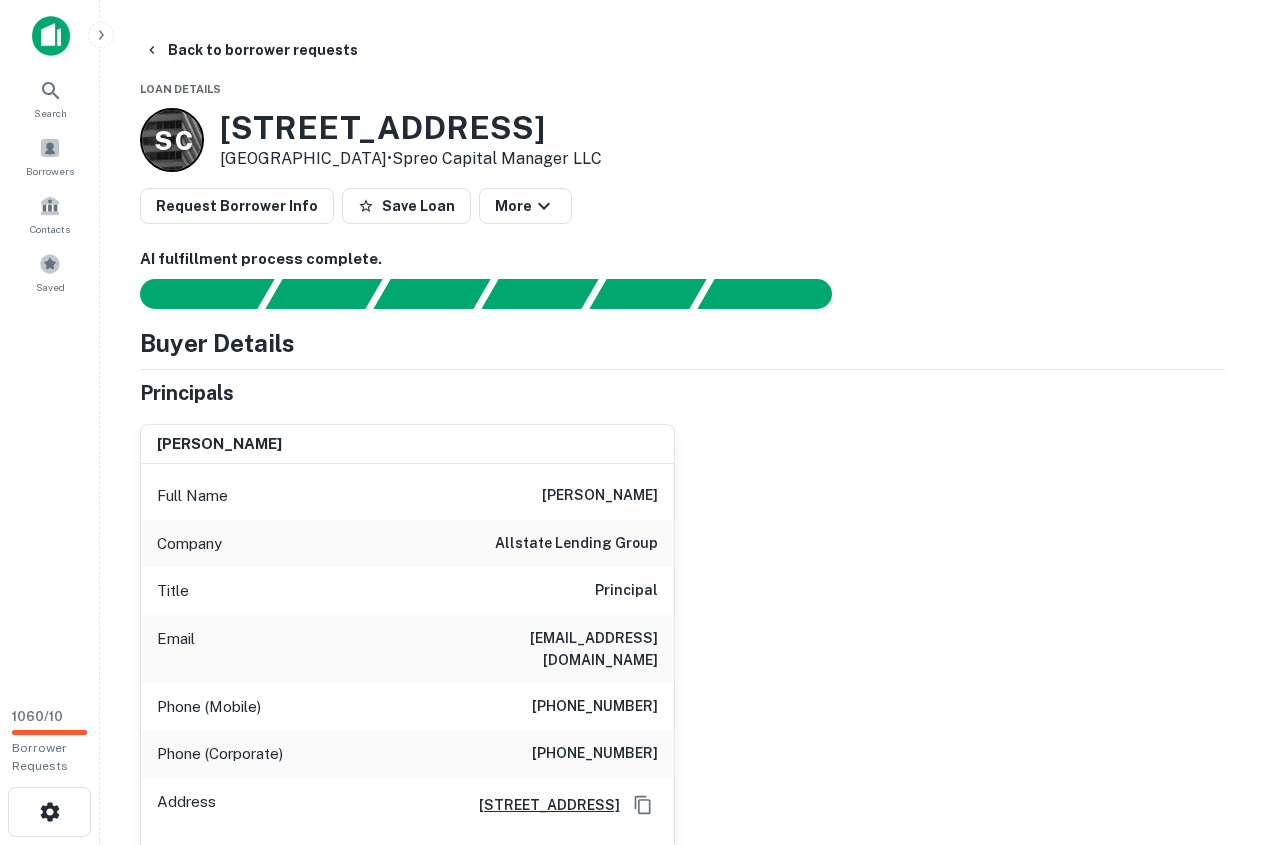 click on "Full Name michael scannell" at bounding box center (407, 496) 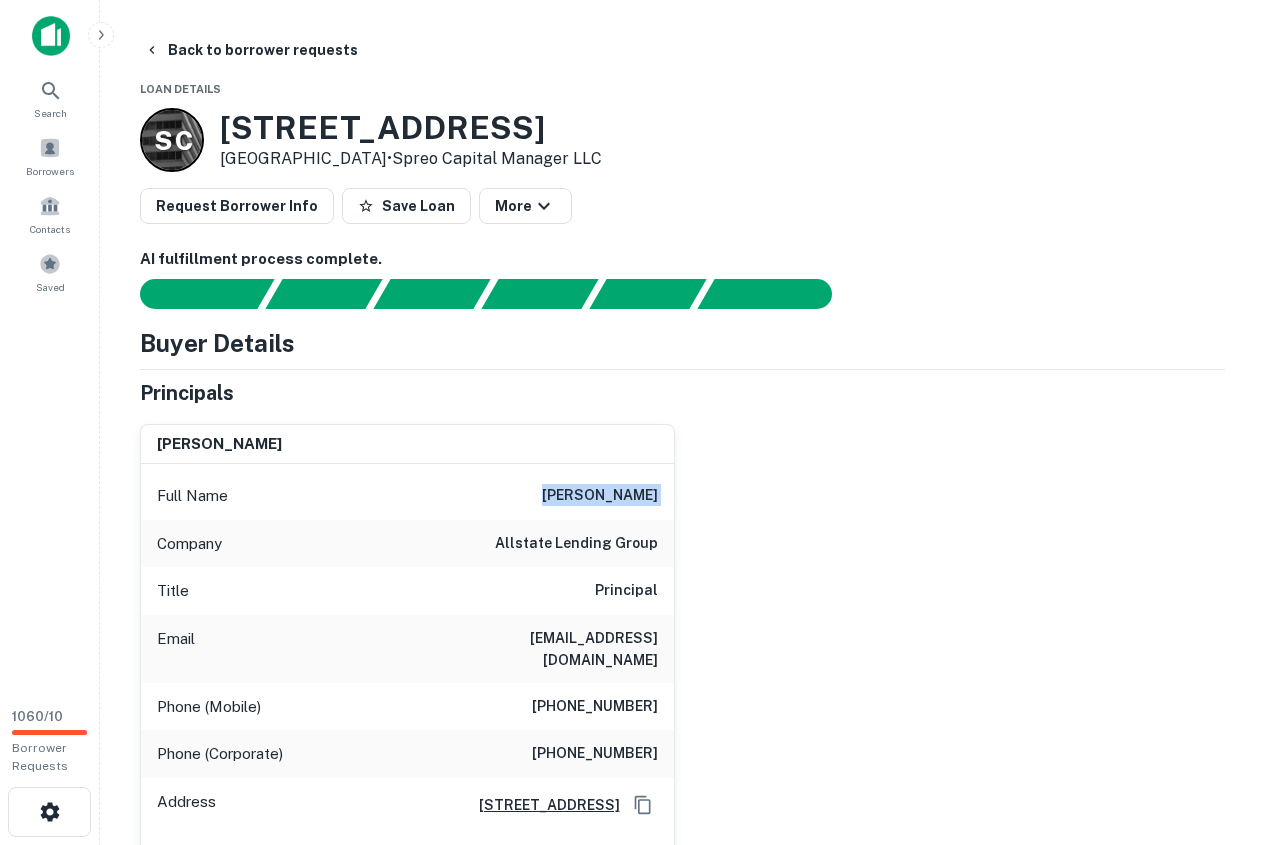 click on "Full Name michael scannell" at bounding box center [407, 496] 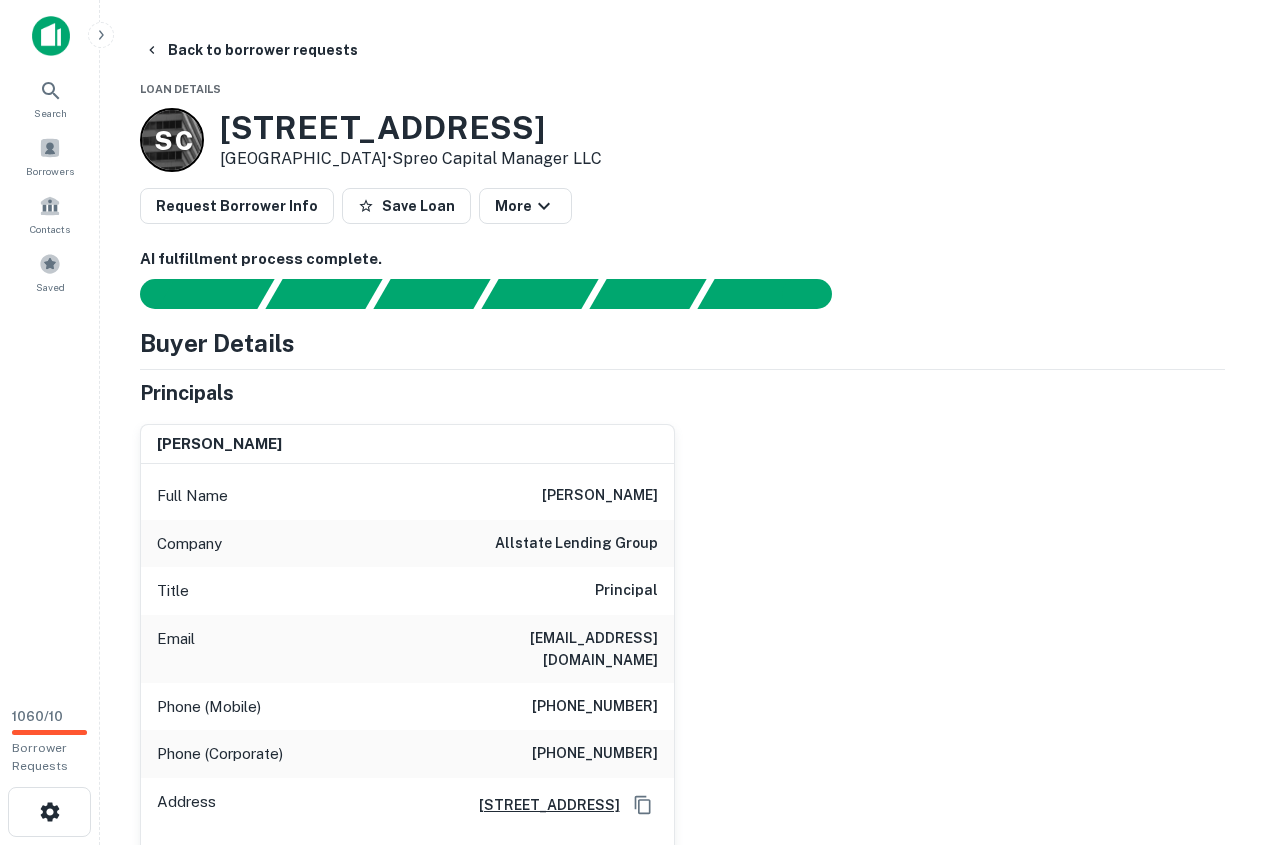 click on "6651 Camellia Ave" at bounding box center [411, 128] 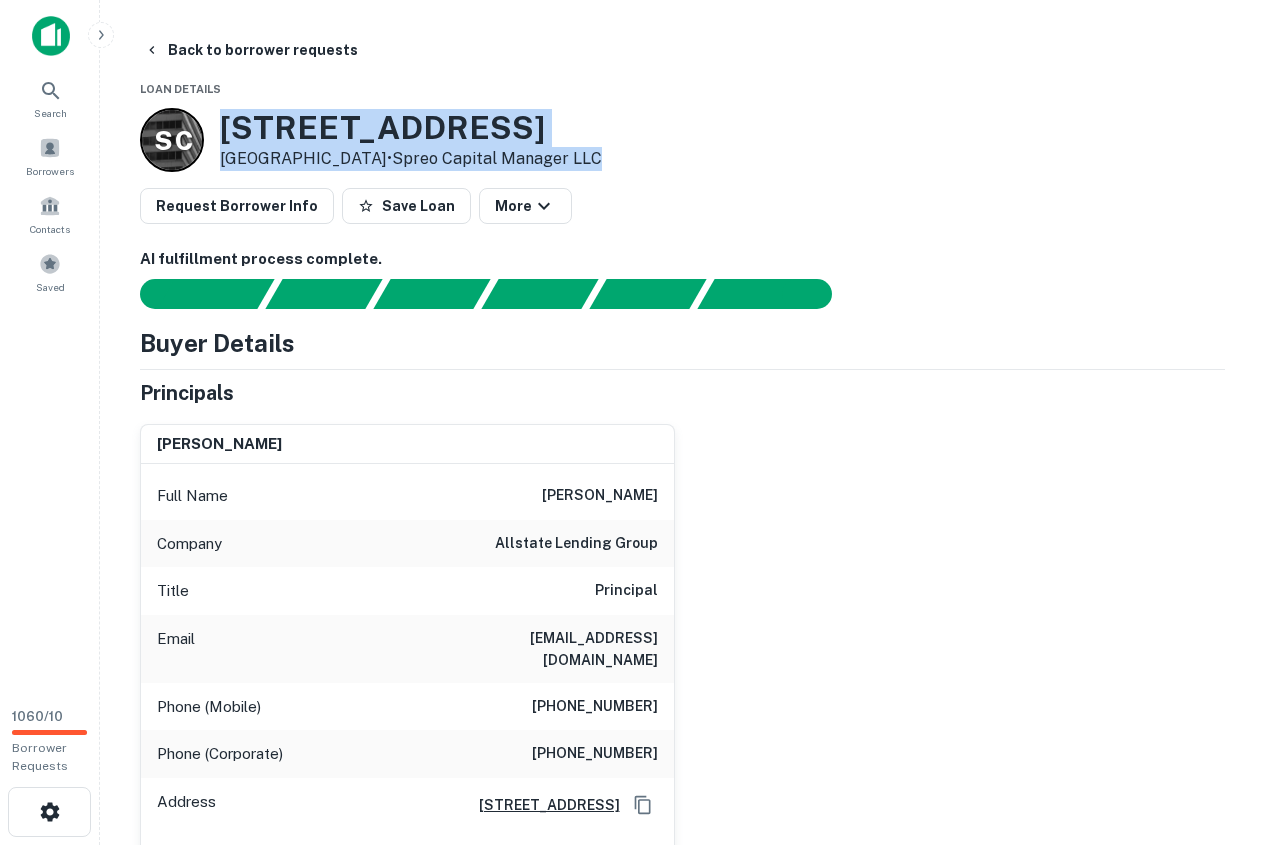 drag, startPoint x: 305, startPoint y: 137, endPoint x: 592, endPoint y: 132, distance: 287.04355 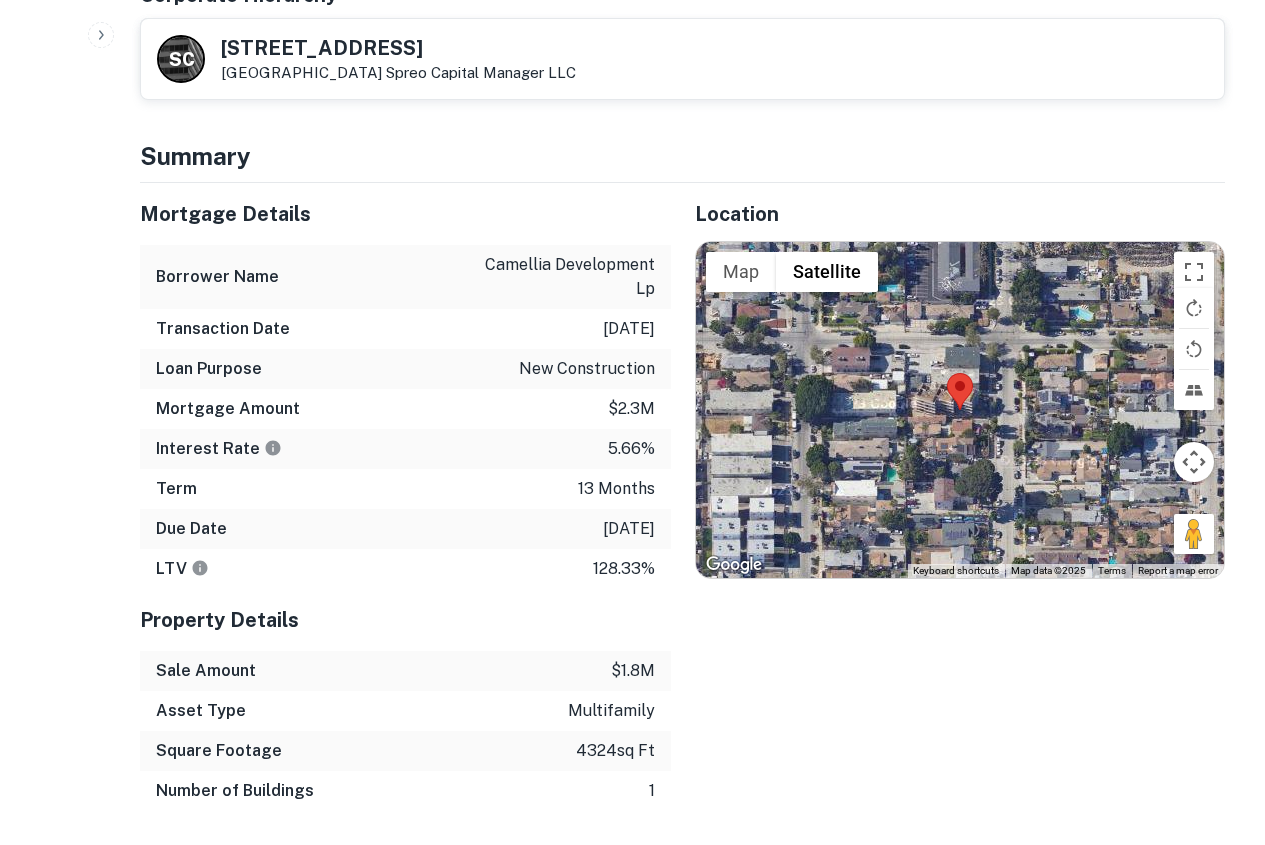 scroll, scrollTop: 900, scrollLeft: 0, axis: vertical 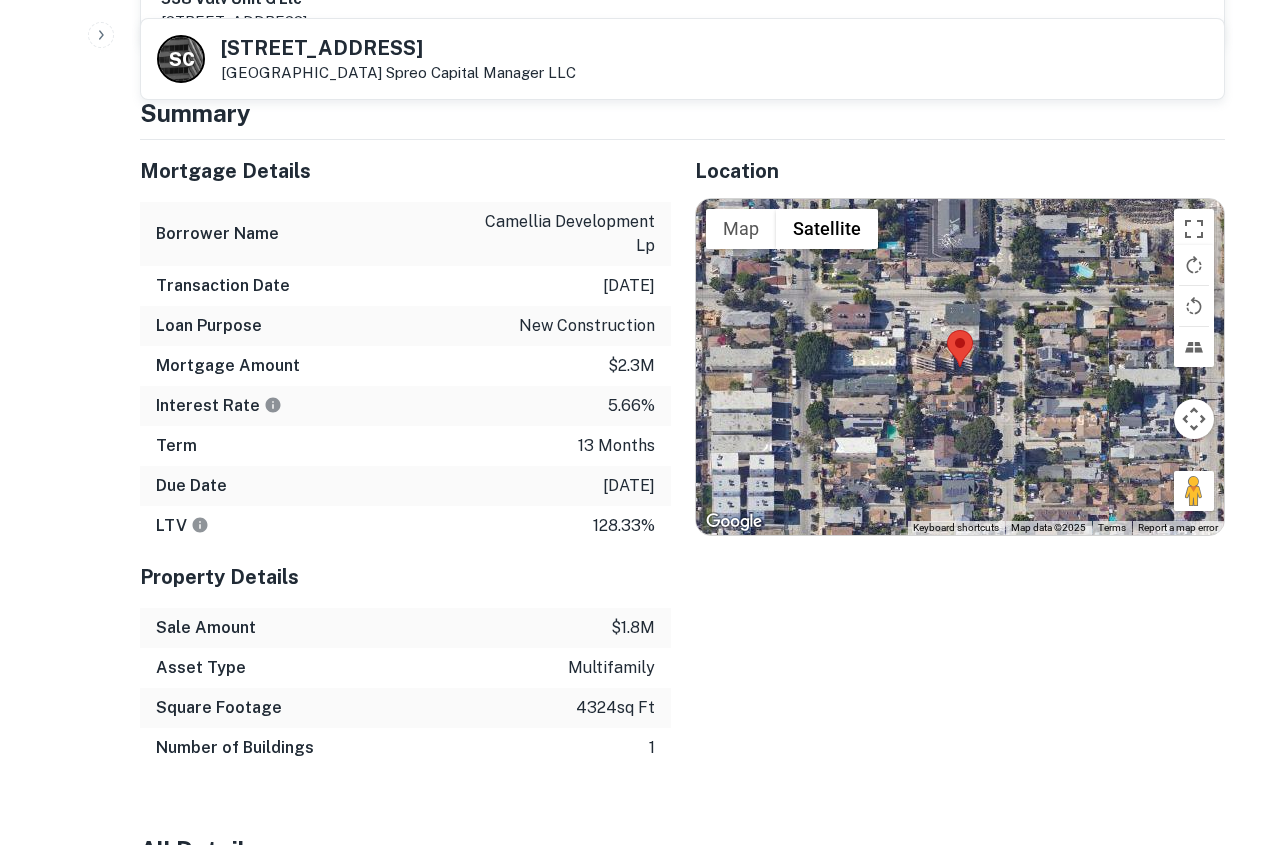 click on "Mortgage Details" at bounding box center [405, 171] 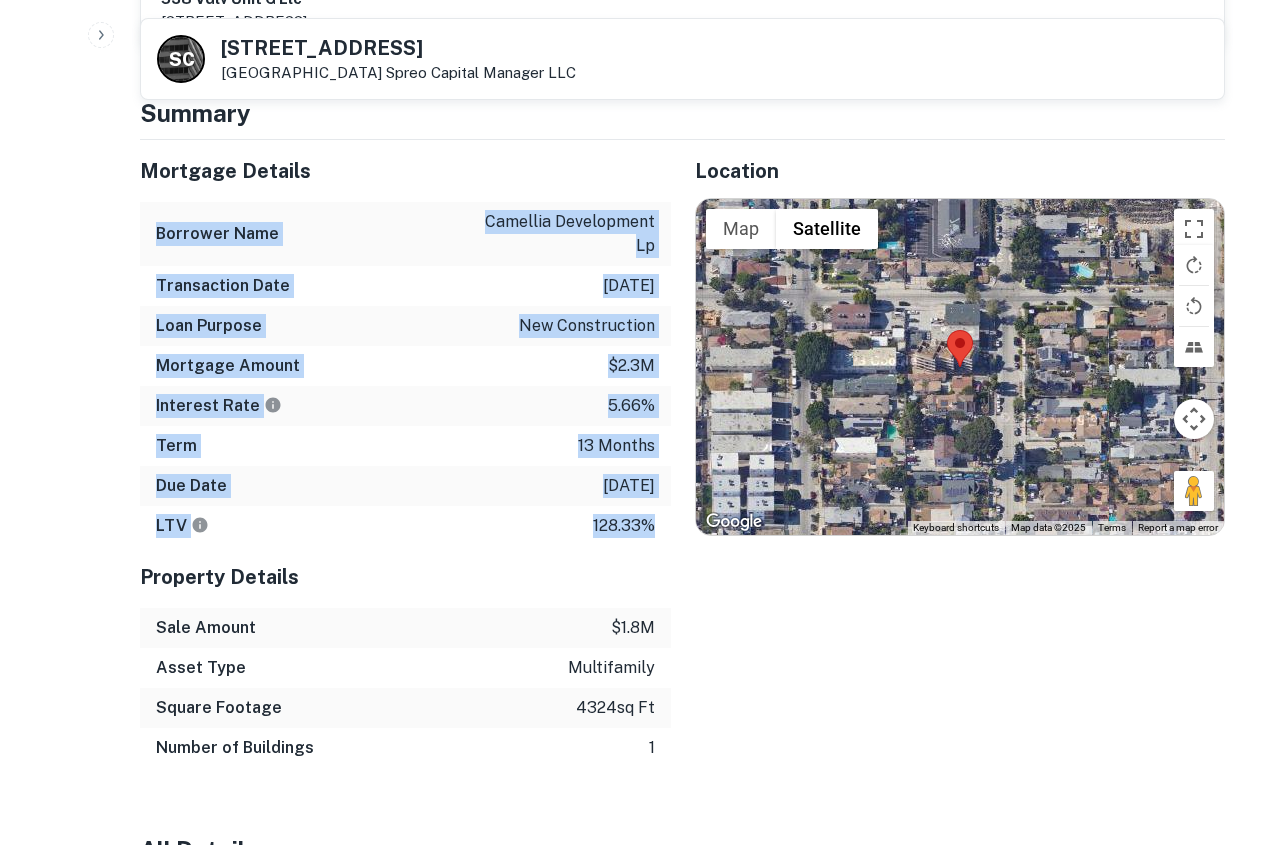 drag, startPoint x: 152, startPoint y: 228, endPoint x: 658, endPoint y: 526, distance: 587.2308 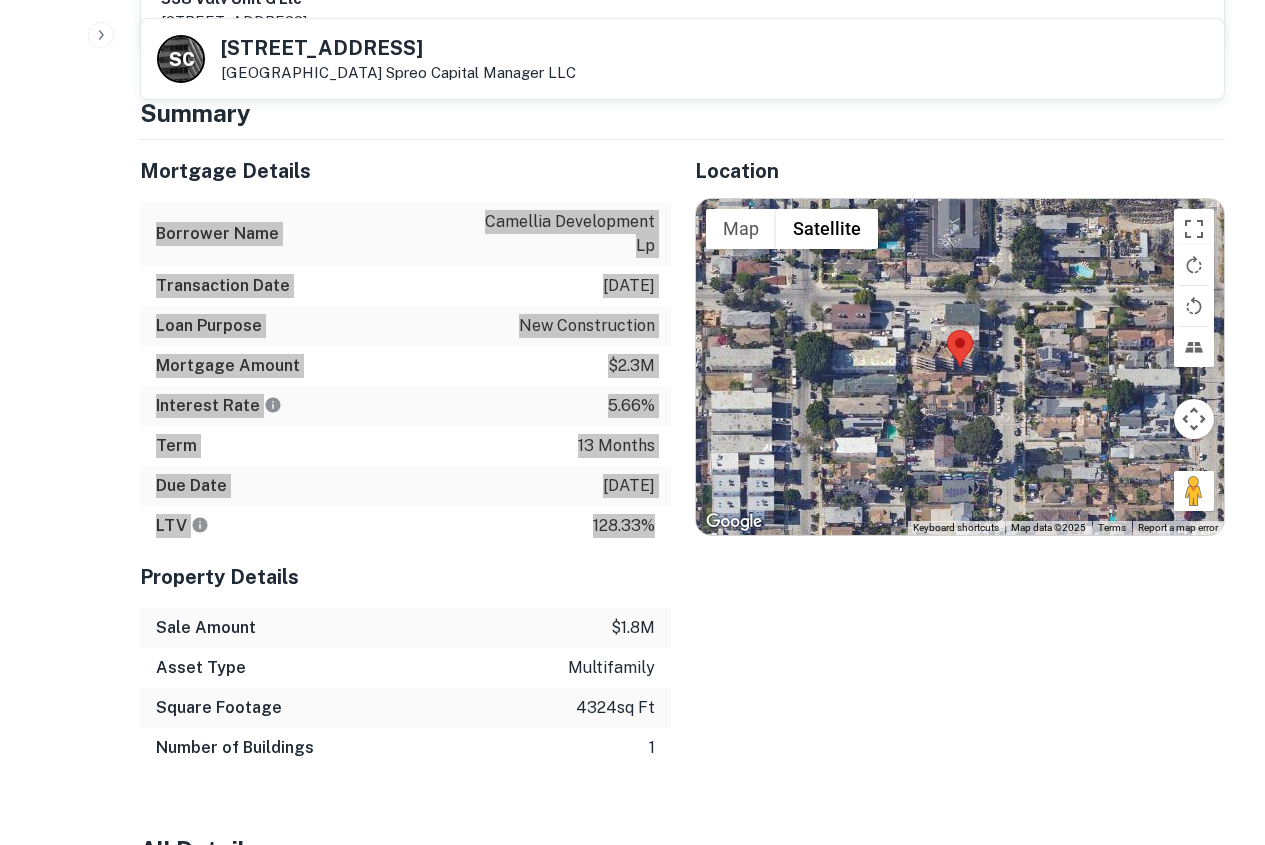 scroll, scrollTop: 1000, scrollLeft: 0, axis: vertical 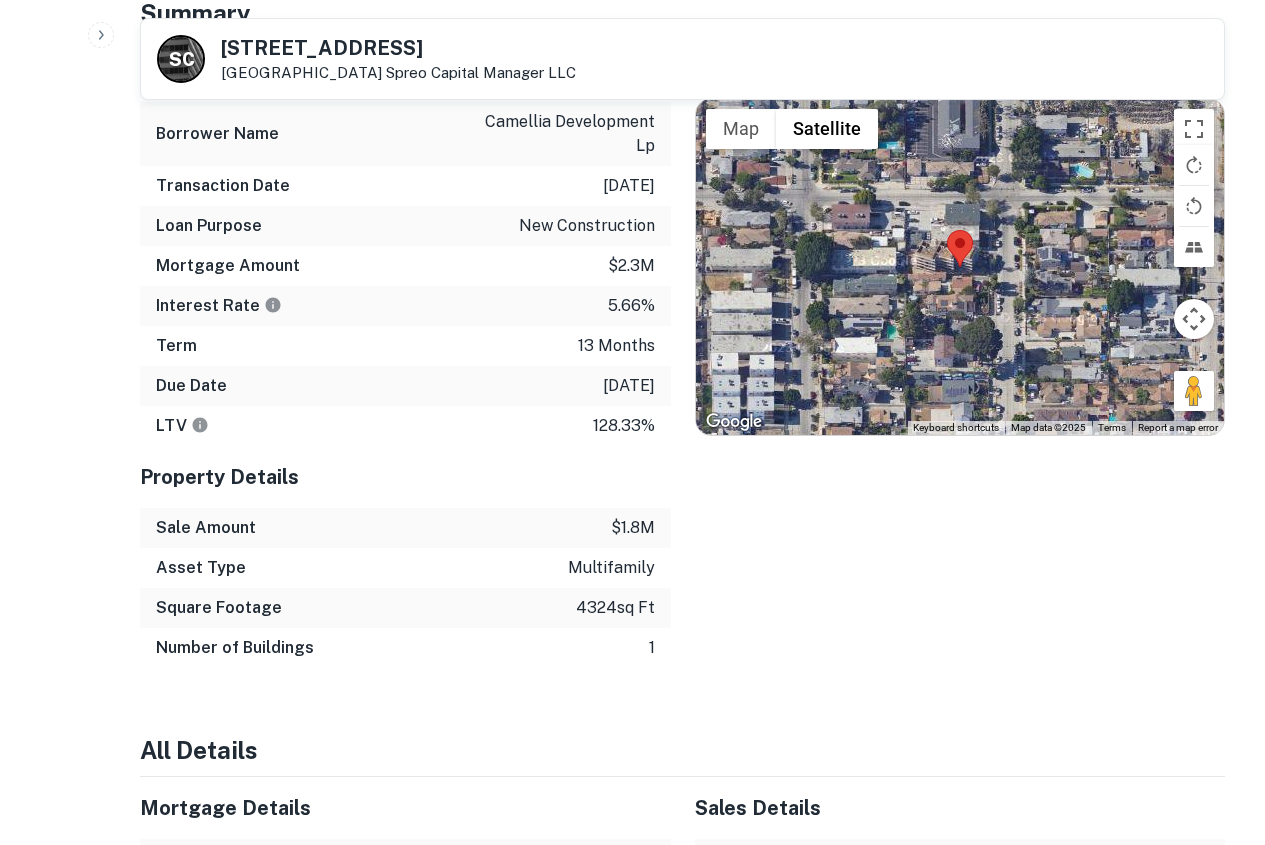 click on "Sale Amount $1.8m" at bounding box center [405, 528] 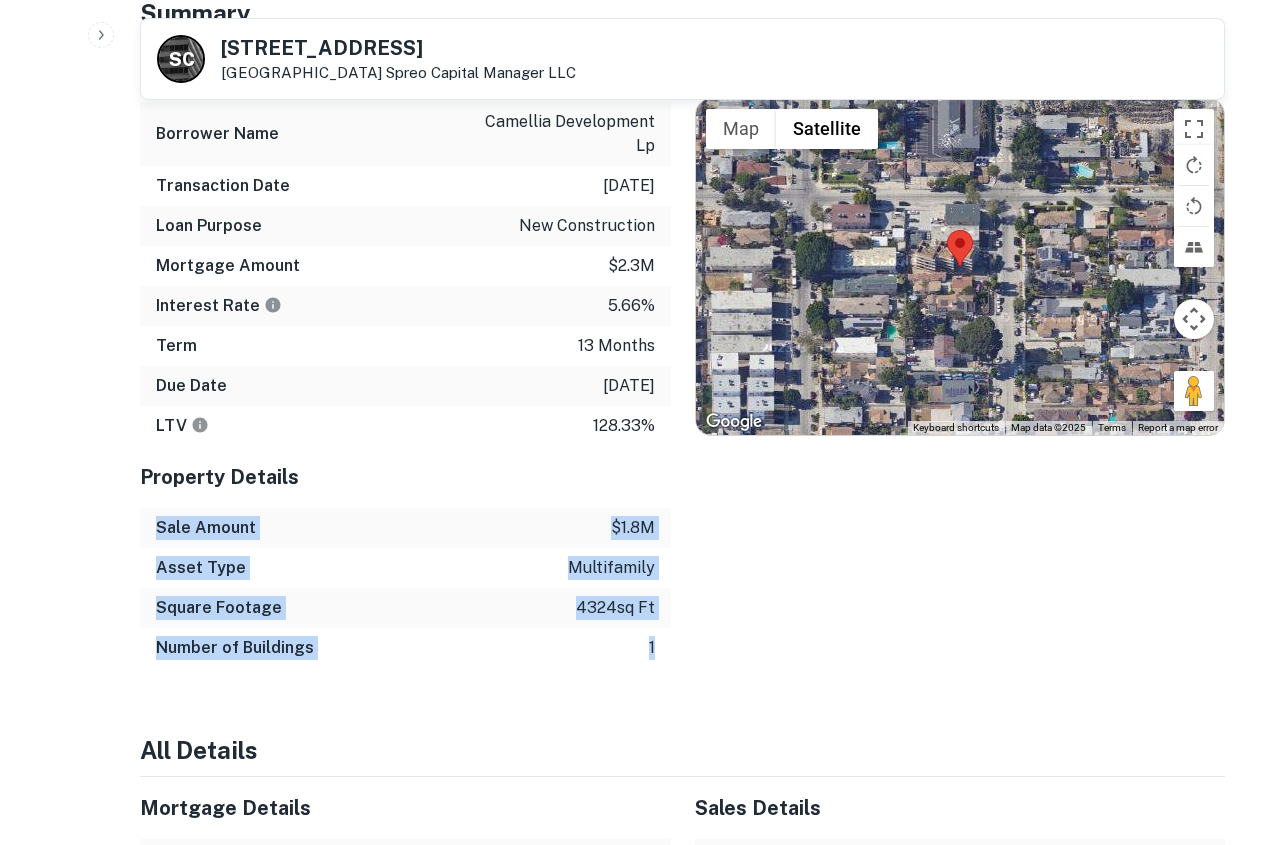 drag, startPoint x: 158, startPoint y: 525, endPoint x: 659, endPoint y: 640, distance: 514.0292 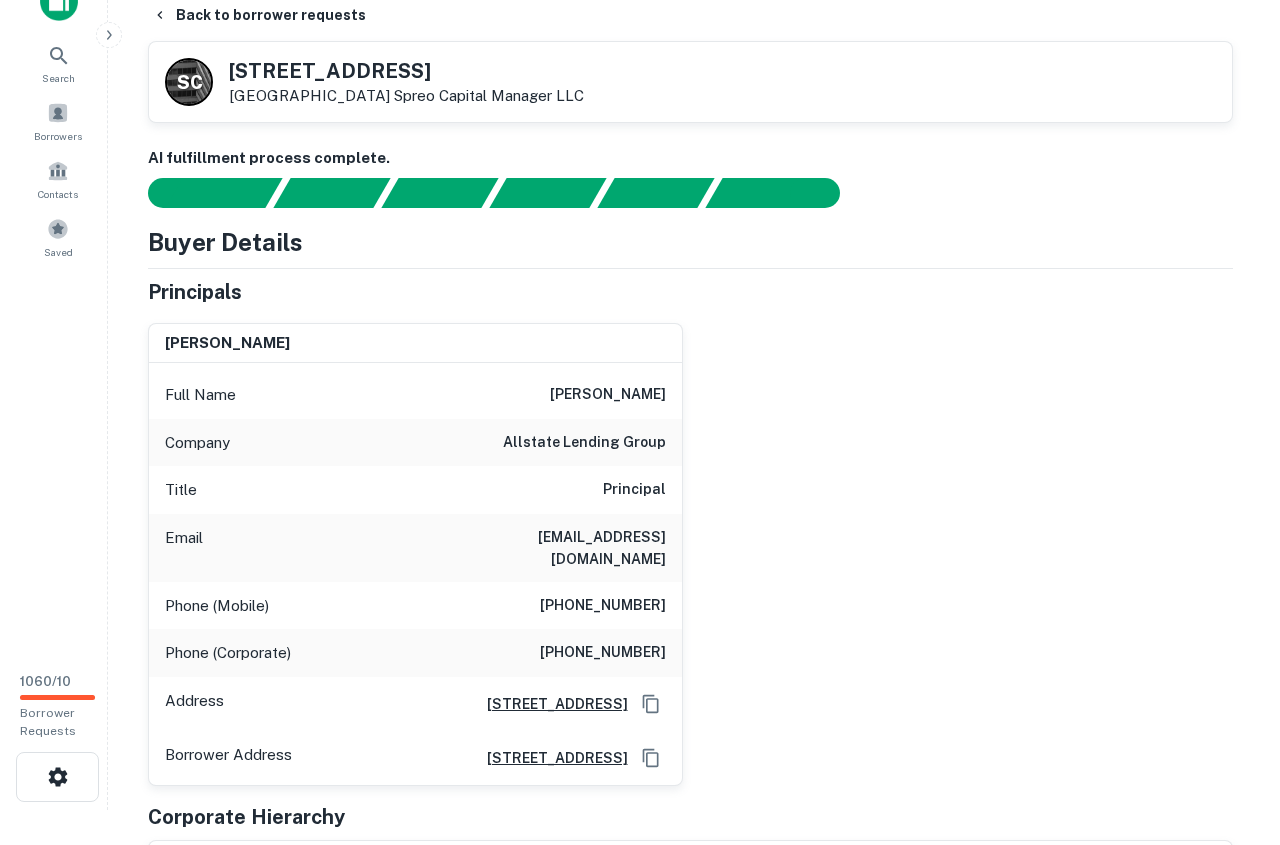 scroll, scrollTop: 0, scrollLeft: 0, axis: both 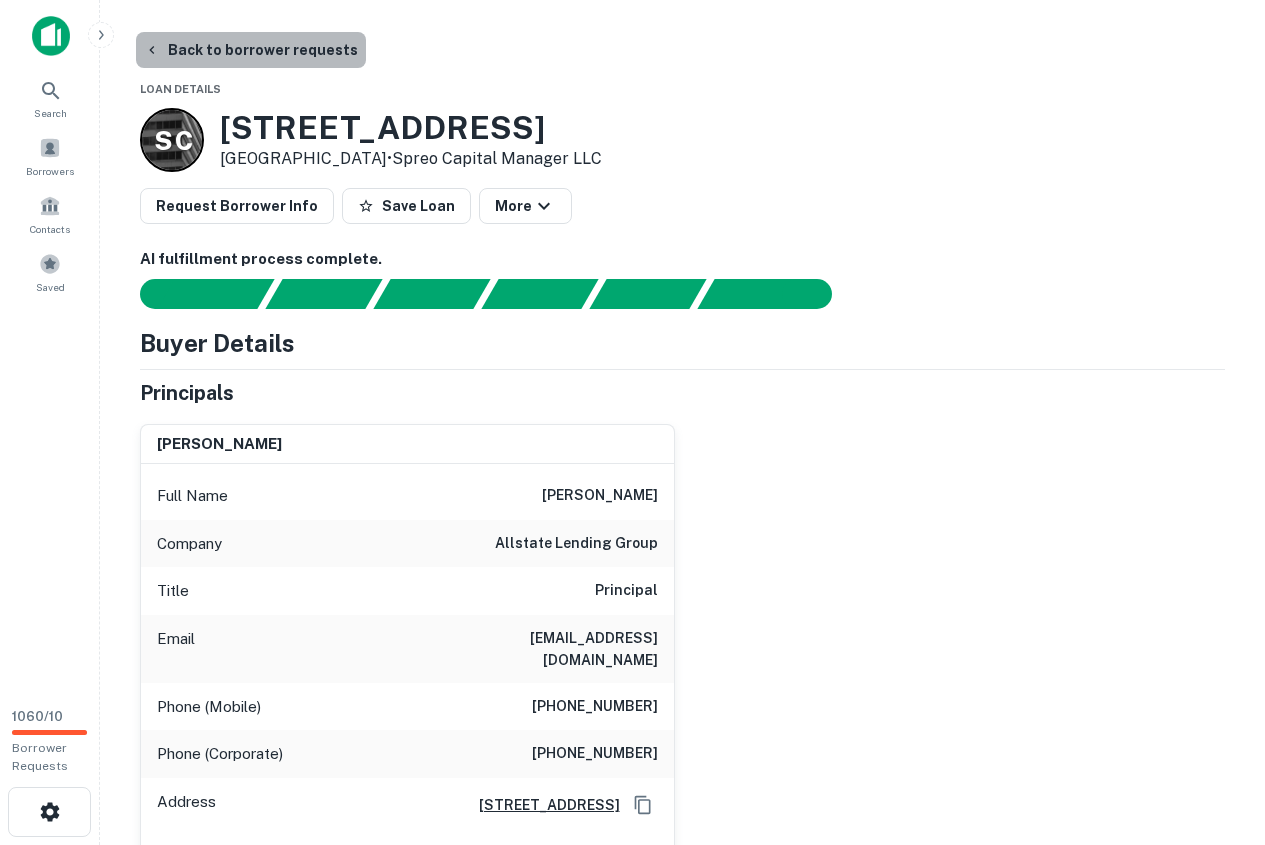 click on "Back to borrower requests" at bounding box center (251, 50) 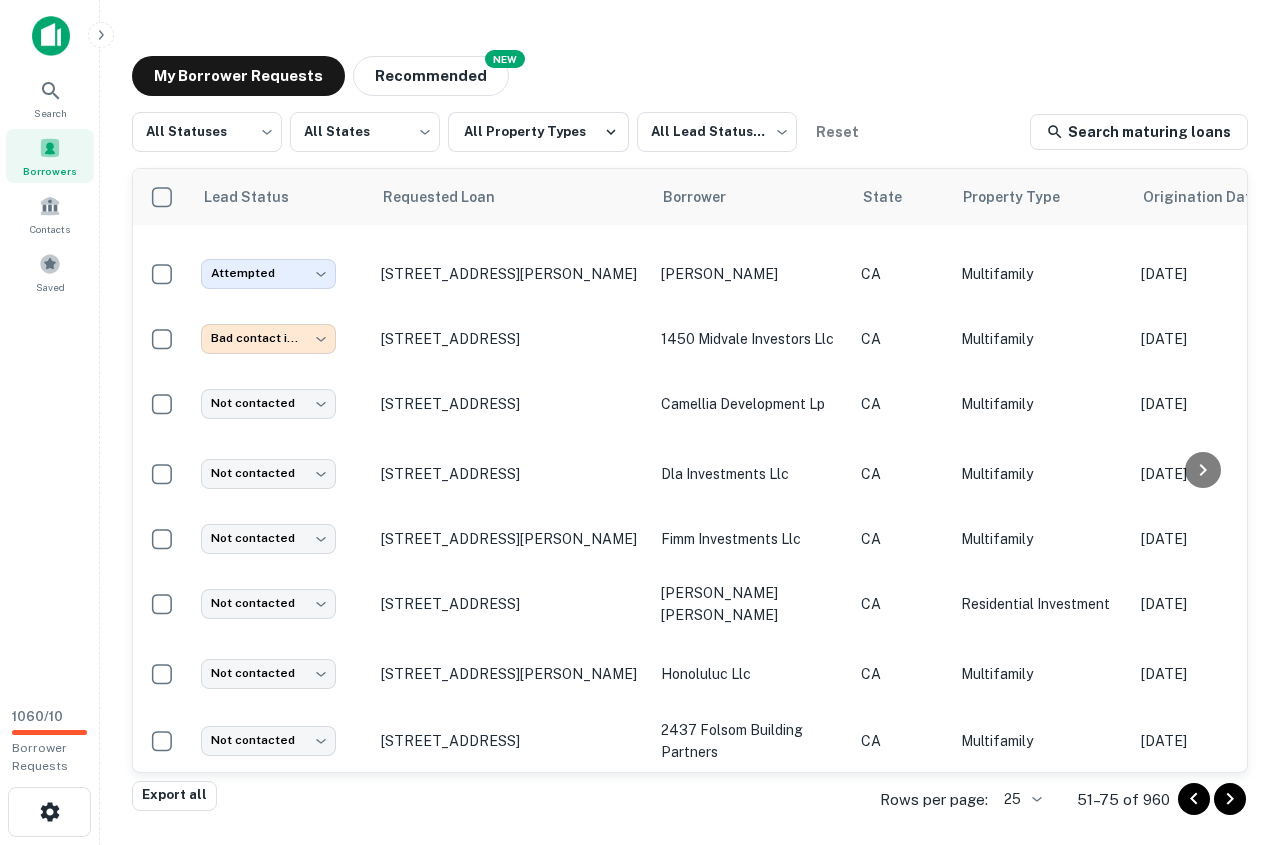 scroll, scrollTop: 900, scrollLeft: 0, axis: vertical 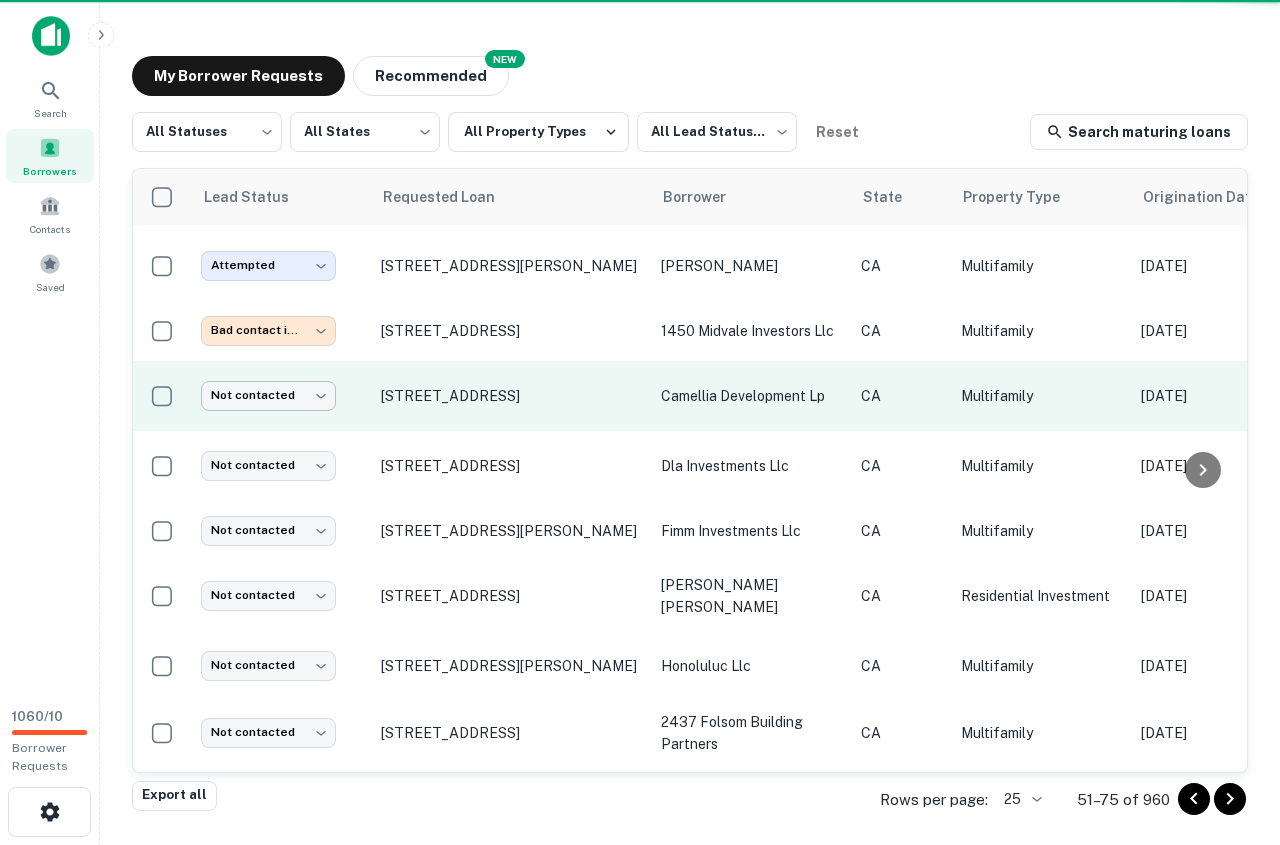 click on "Search         Borrowers         Contacts         Saved     1060  /  10   Borrower Requests My Borrower Requests NEW Recommended All Statuses *** ​ All States *** ​ All Property Types All Lead Statuses *** ​ Reset Search maturing loans Lead Status Requested Loan Borrower State Property Type Origination Date Maturity Date Mortgage Amount Requested Date sorted descending Lender Request Status Not contacted **** ​ 2115 9th Ave Los Angeles, CA90018  gaada angat CA Residential Investment Nov 12, 2020 Nov 12, 2025 $1.2M Jul 02, 2025 Royal Pacific Funding Fulfilled Attempted ********* ​ 2107 E Century Blvd Los Angeles, CA90002  jordan downs 1a lp CA Multifamily Nov 11, 2020 Nov 11, 2025 $6M Jul 02, 2025 Caltrans Fulfilled Not contacted **** ​ 4018 S Gaffey St San Pedro, CA90731  bologna vito CA Multifamily Nov 11, 2020 Nov 11, 2025 $1.2M Jul 02, 2025 The Dibernardo Family Trust Fulfilled Attempted ********* ​ 1624 S Hope St Los Angeles, CA90015  hope for an affordable la lp CA Multifamily C" at bounding box center (640, 422) 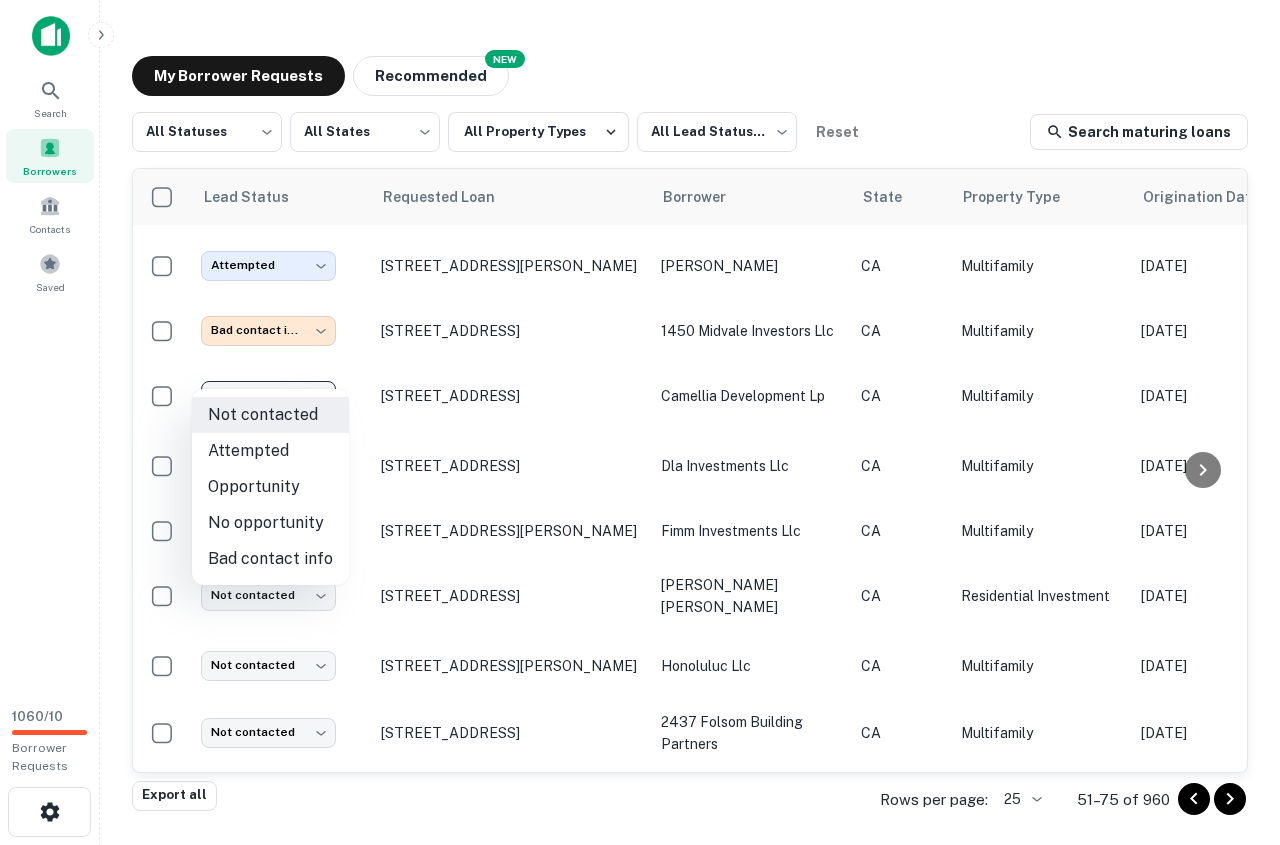 click on "Attempted" at bounding box center [270, 451] 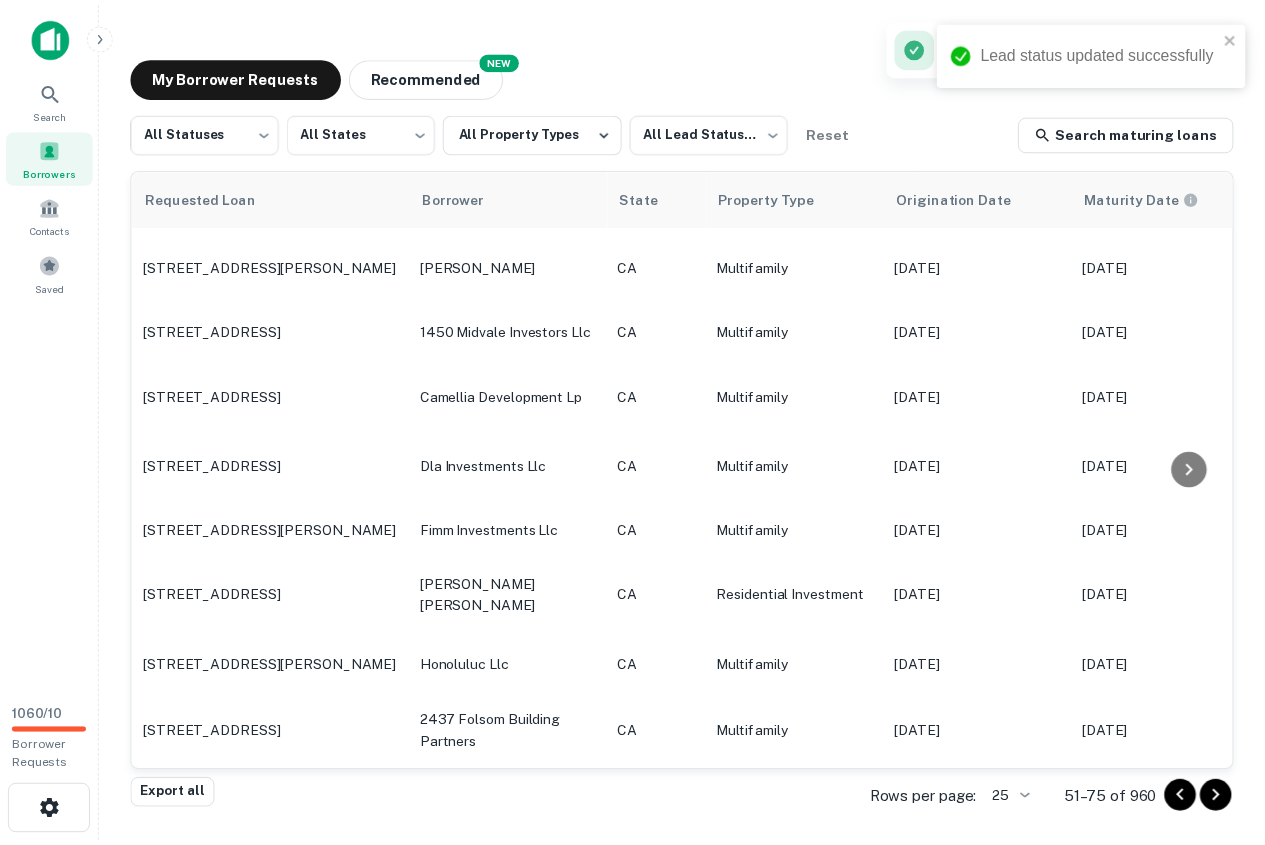 scroll, scrollTop: 900, scrollLeft: 0, axis: vertical 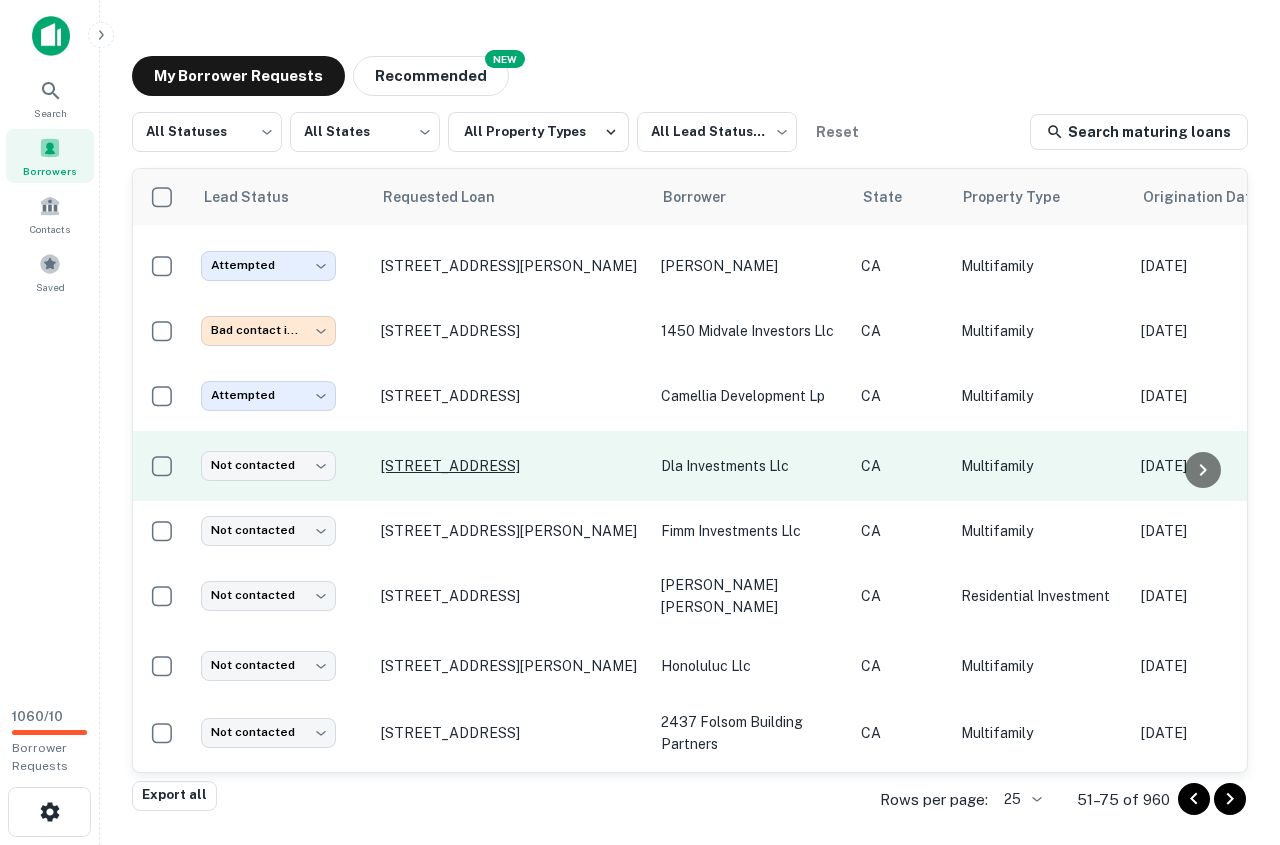 click on "2415 E 3rd St Los Angeles, CA90033" at bounding box center (511, 466) 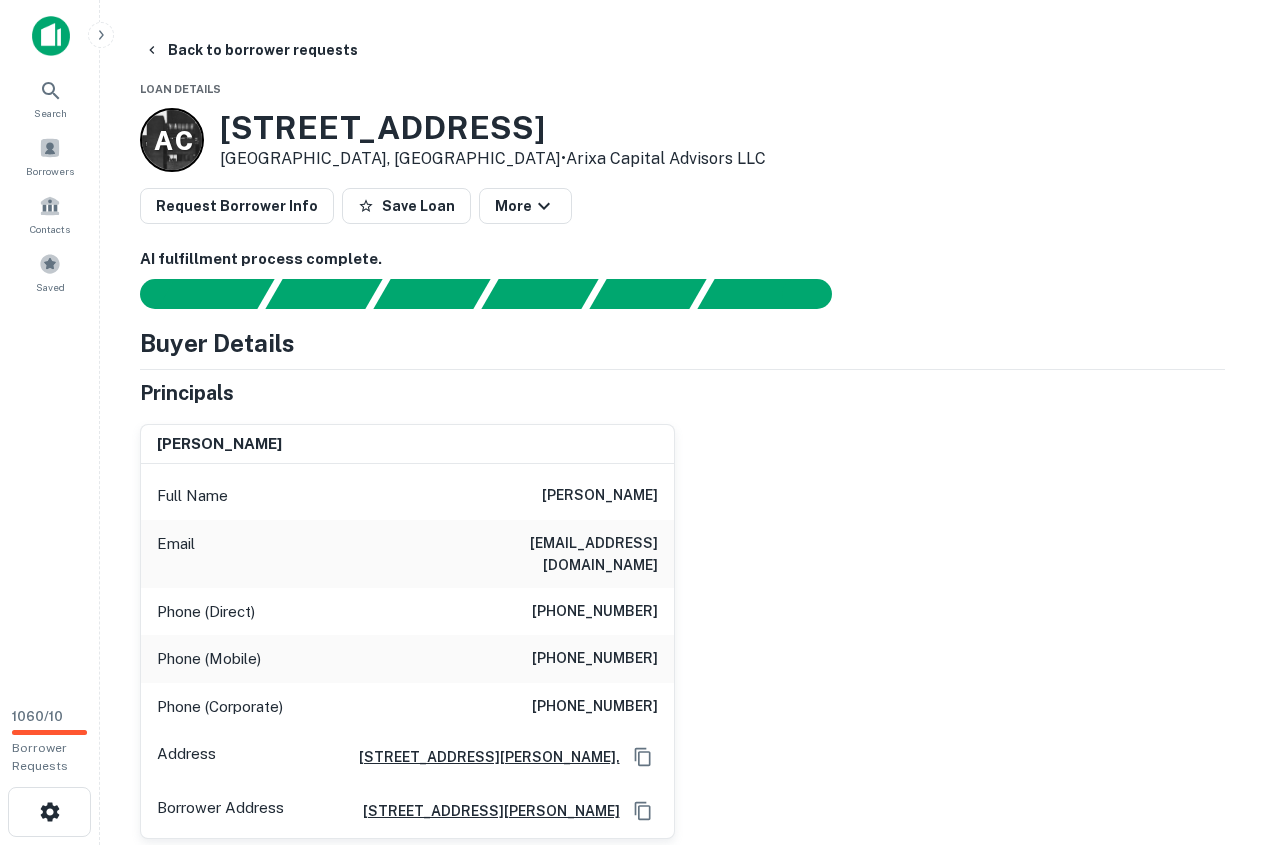 scroll, scrollTop: 100, scrollLeft: 0, axis: vertical 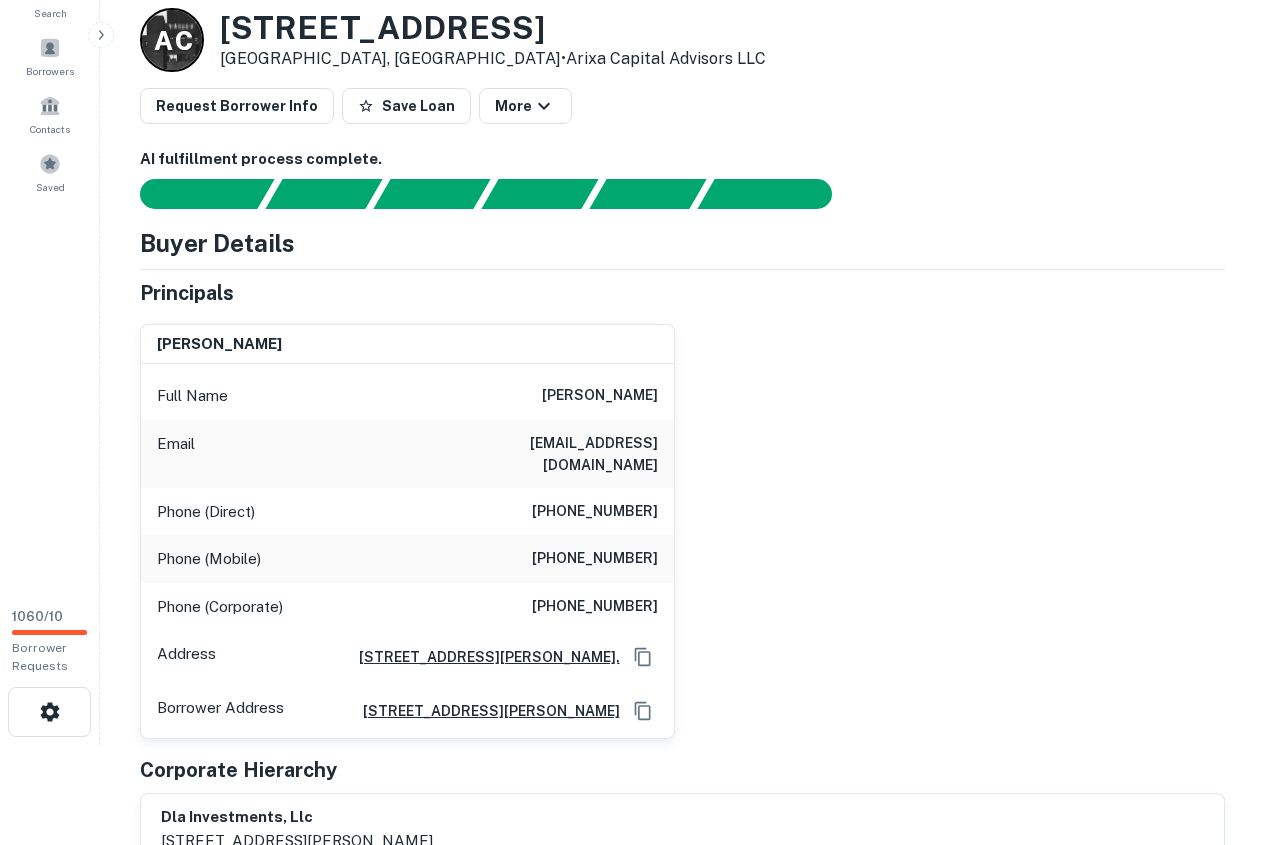 click on "(562) 418-9054" at bounding box center (595, 559) 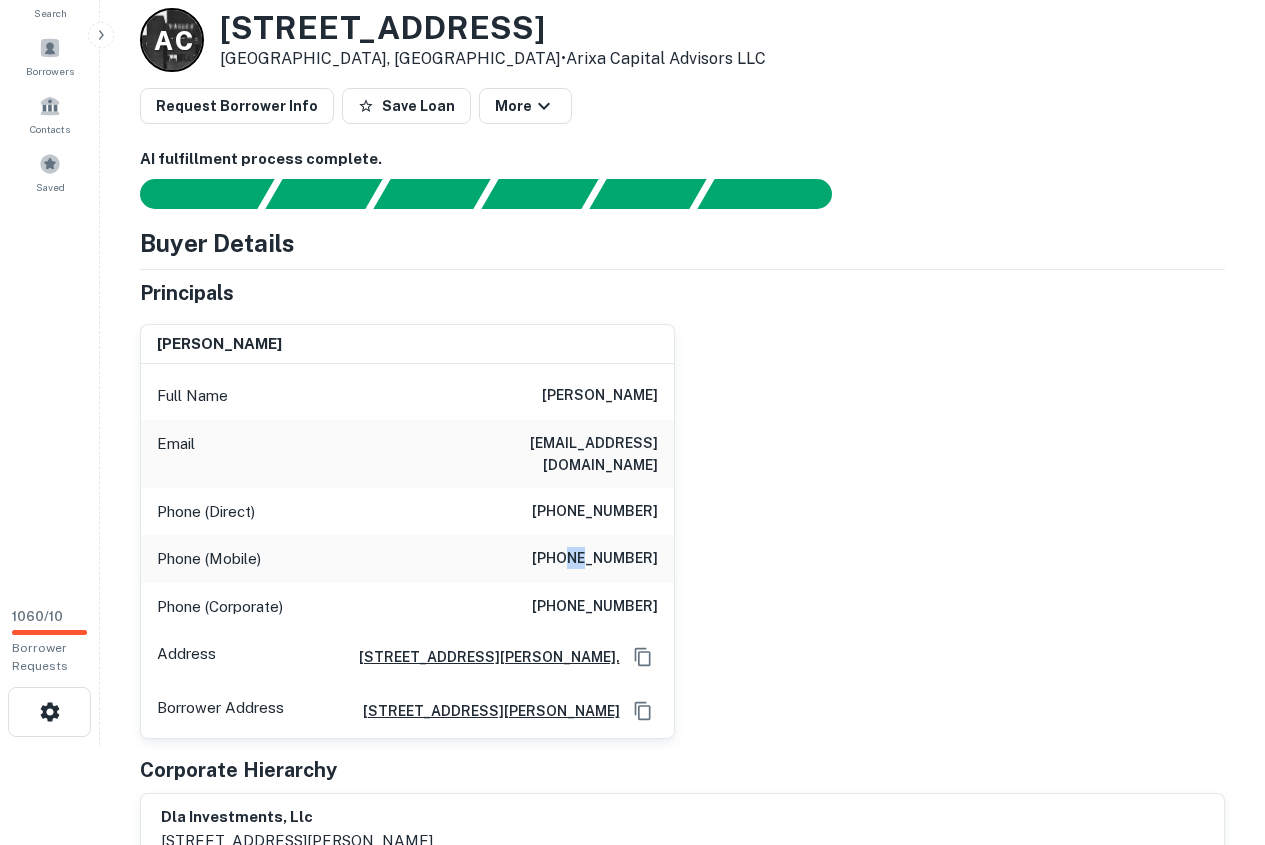 click on "(562) 418-9054" at bounding box center [595, 559] 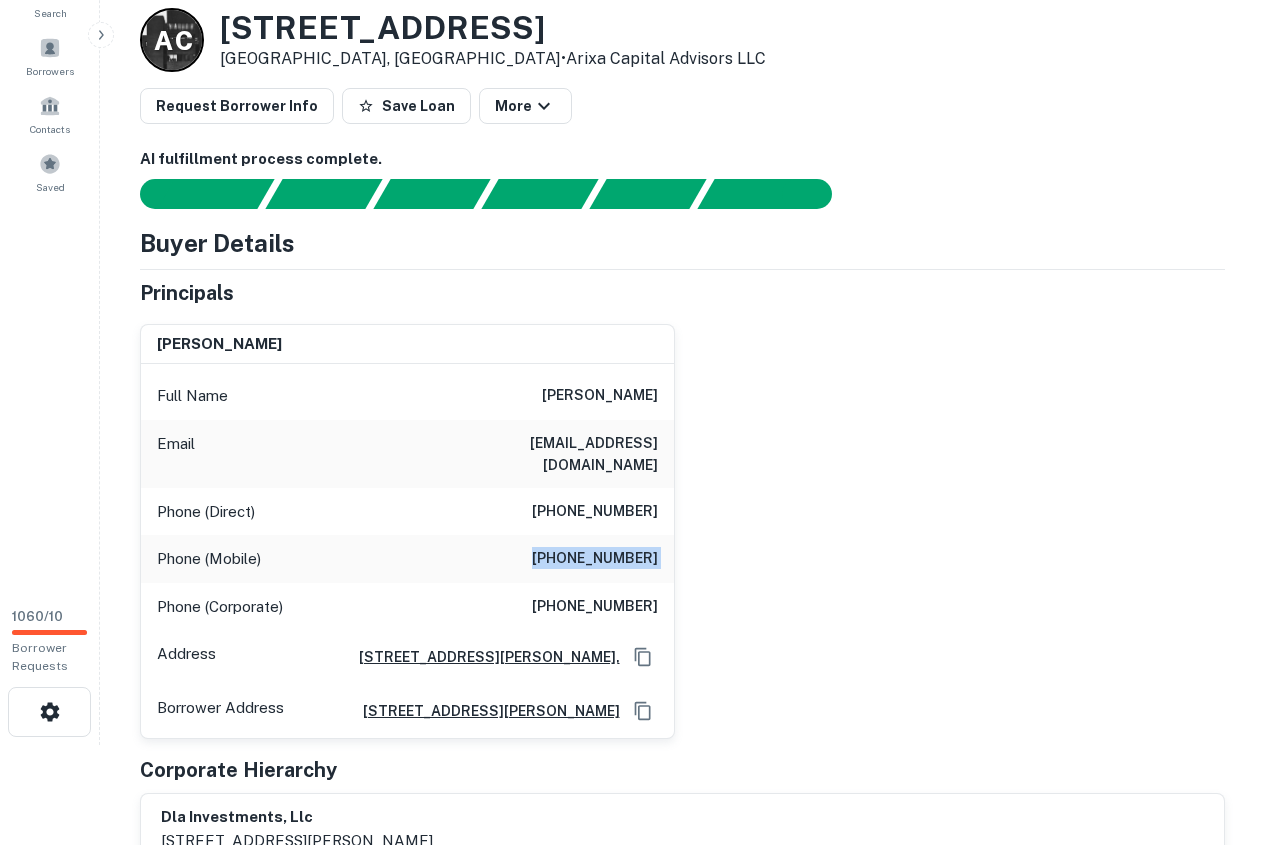click on "(562) 418-9054" at bounding box center [595, 559] 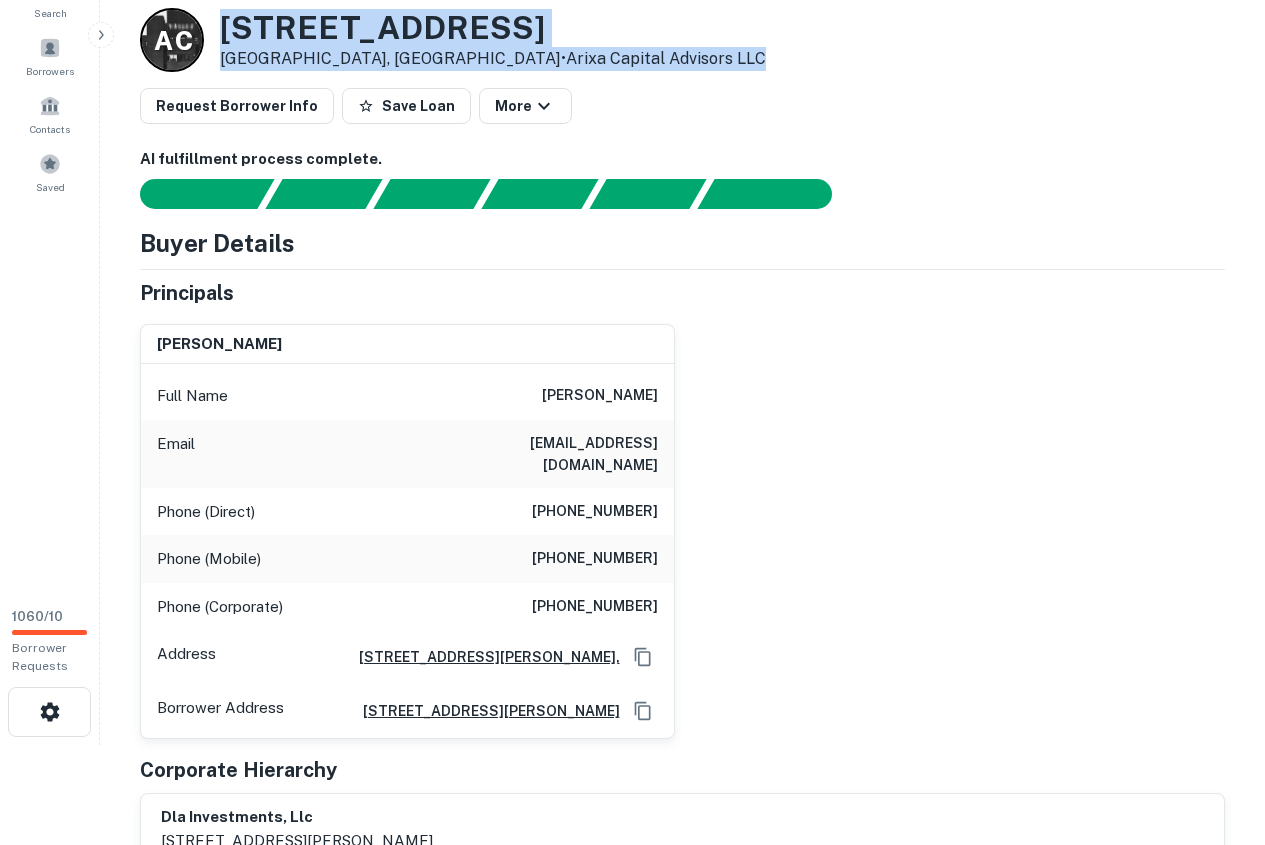 drag, startPoint x: 222, startPoint y: 16, endPoint x: 602, endPoint y: 56, distance: 382.09946 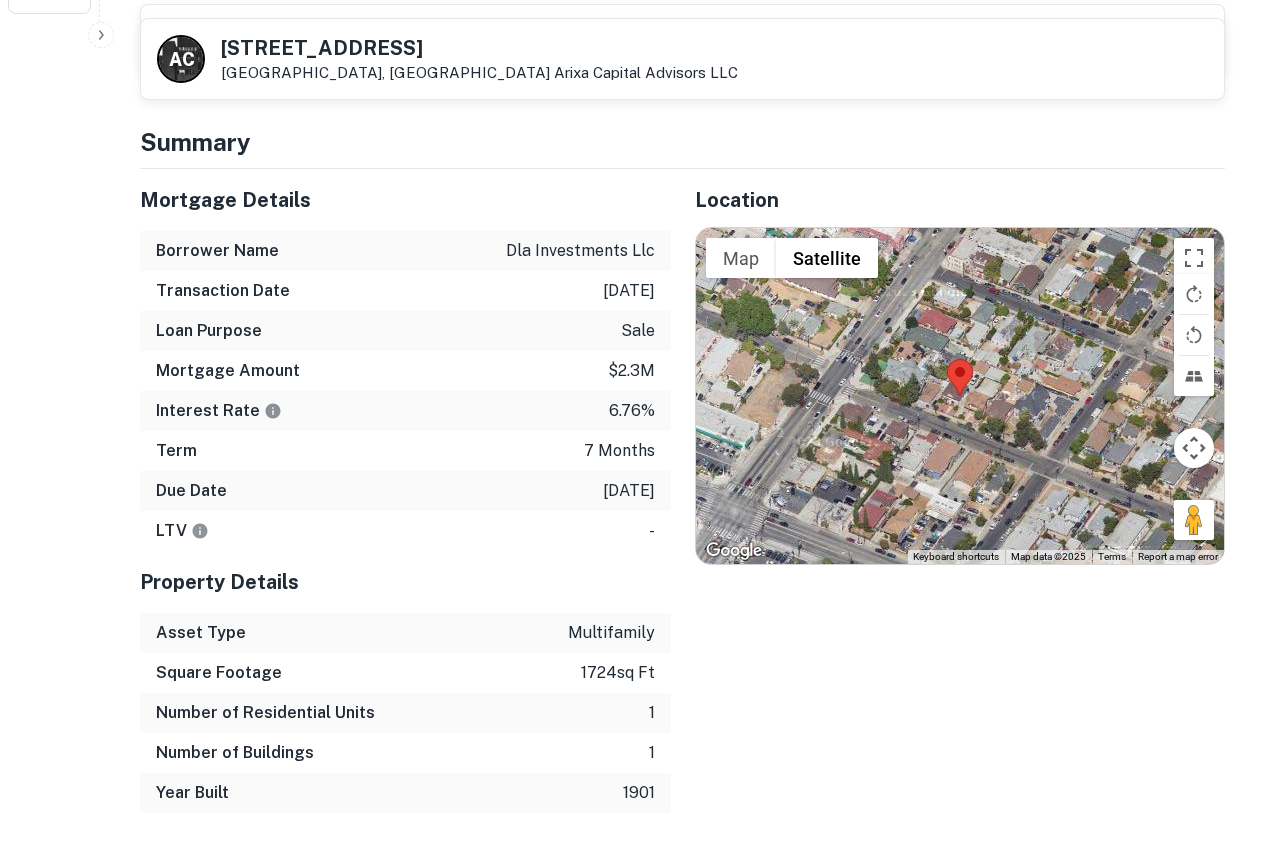 scroll, scrollTop: 800, scrollLeft: 0, axis: vertical 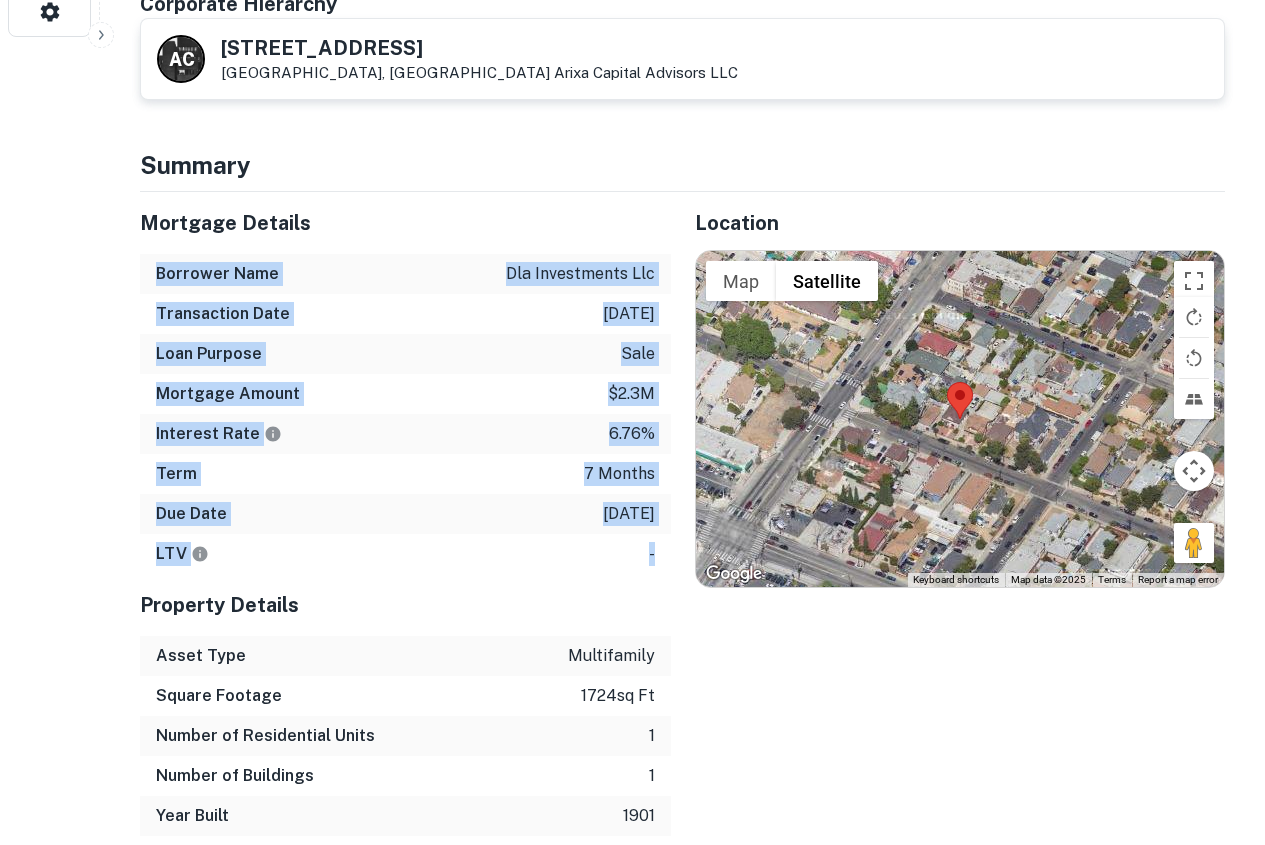drag, startPoint x: 153, startPoint y: 254, endPoint x: 658, endPoint y: 534, distance: 577.4296 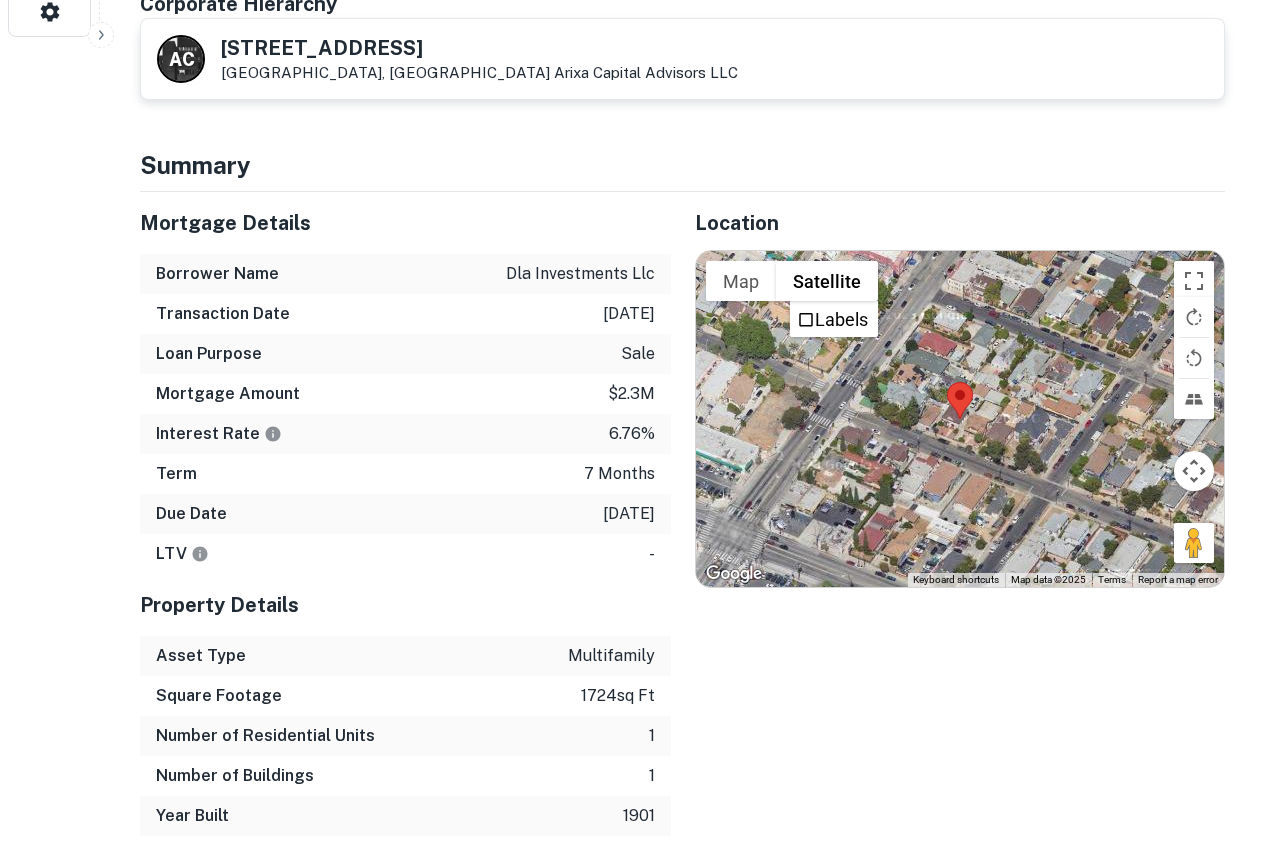 click on "Search         Borrowers         Contacts         Saved     1060  /  10   Borrower Requests Back to borrower requests A   C 2415 E 3rd St Los Angeles, CA90033    Arixa Capital Advisors LLC AI fulfillment process complete.   Buyer Details Principals mauricio vivanco Full Name mauricio vivanco Email nfregoso@frontiernet.net Phone (Direct) (562) 806-1071 Phone (Mobile) (562) 418-9054 Phone (Corporate) (562) 307-1160 Address 9157 Brookshire Ave, Downey, Ca 90240,  Borrower Address 8504 firestone blvd 235, downey, CA, 90241 Corporate Hierarchy dla investments, llc 8504 firestone blvd 235, downey, ca, 90241 Summary Mortgage Details Borrower Name dla investments llc Transaction Date   3/27/2025 Loan Purpose   sale Mortgage Amount   $2.3m Interest Rate   6.76% Term 7 months Due Date 9/30/2025 LTV   - Property Details Asset Type multifamily Square Footage 1724  sq ft Number of Residential Units 1 Number of Buildings 1 Year Built 1901 Location ← Move left → Move right ↑ Move up ↓ Move down + Zoom in" at bounding box center (632, -378) 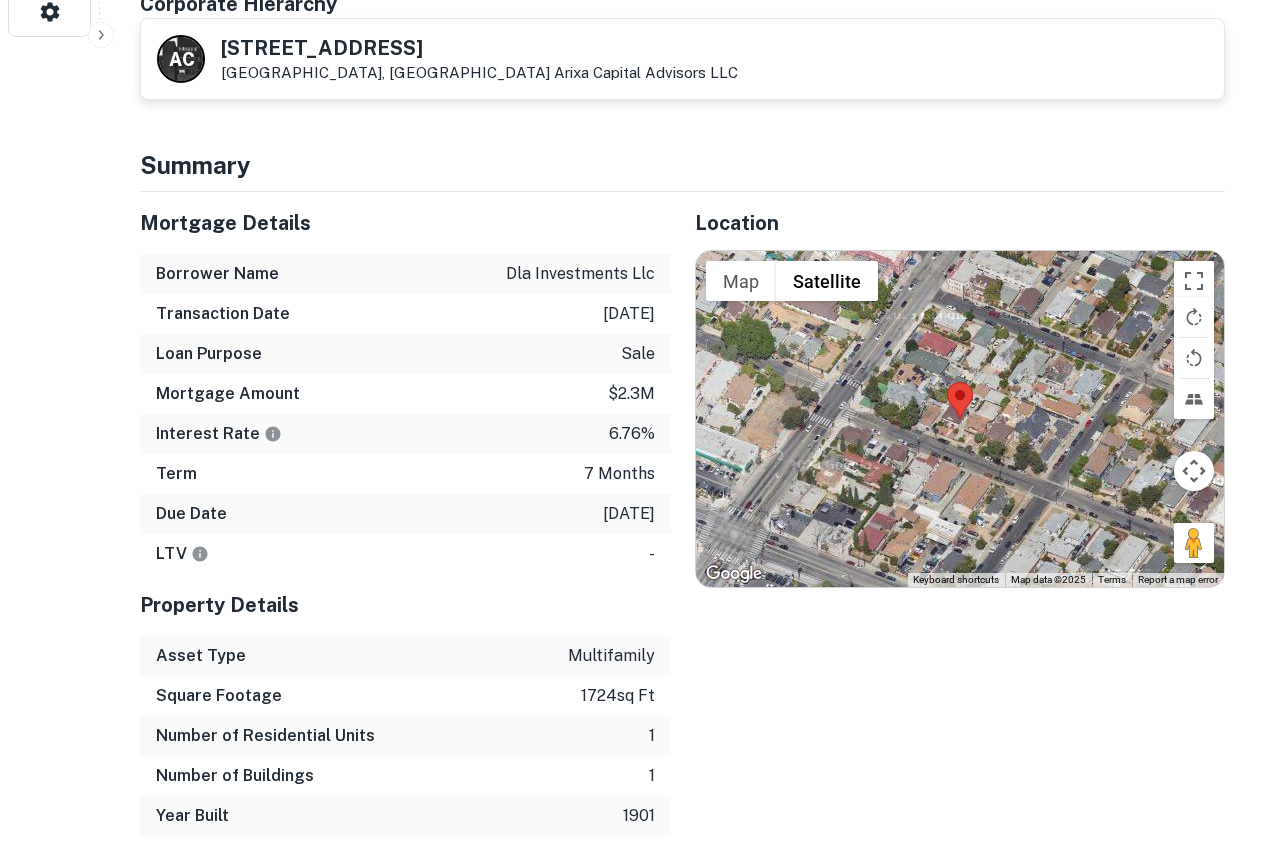 scroll, scrollTop: 900, scrollLeft: 0, axis: vertical 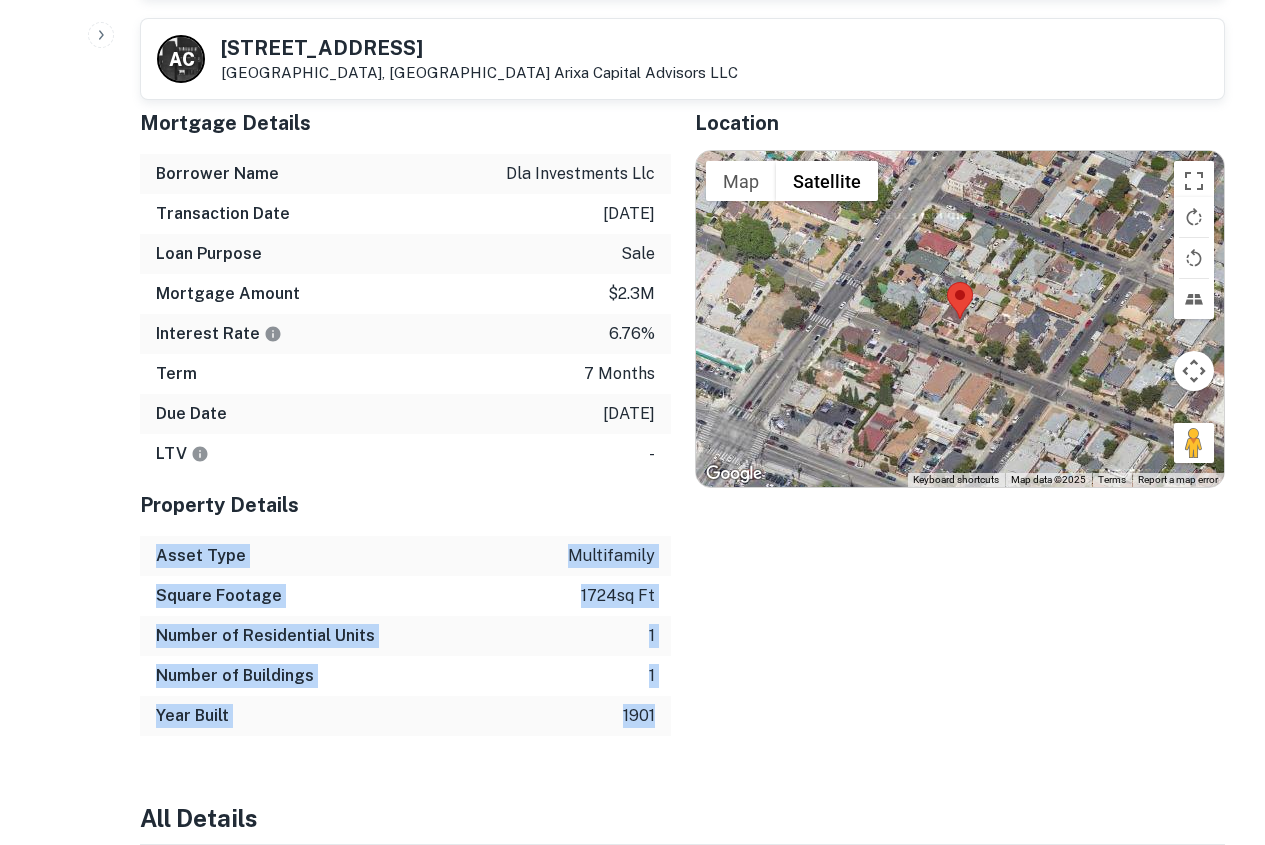 drag, startPoint x: 159, startPoint y: 533, endPoint x: 656, endPoint y: 698, distance: 523.6736 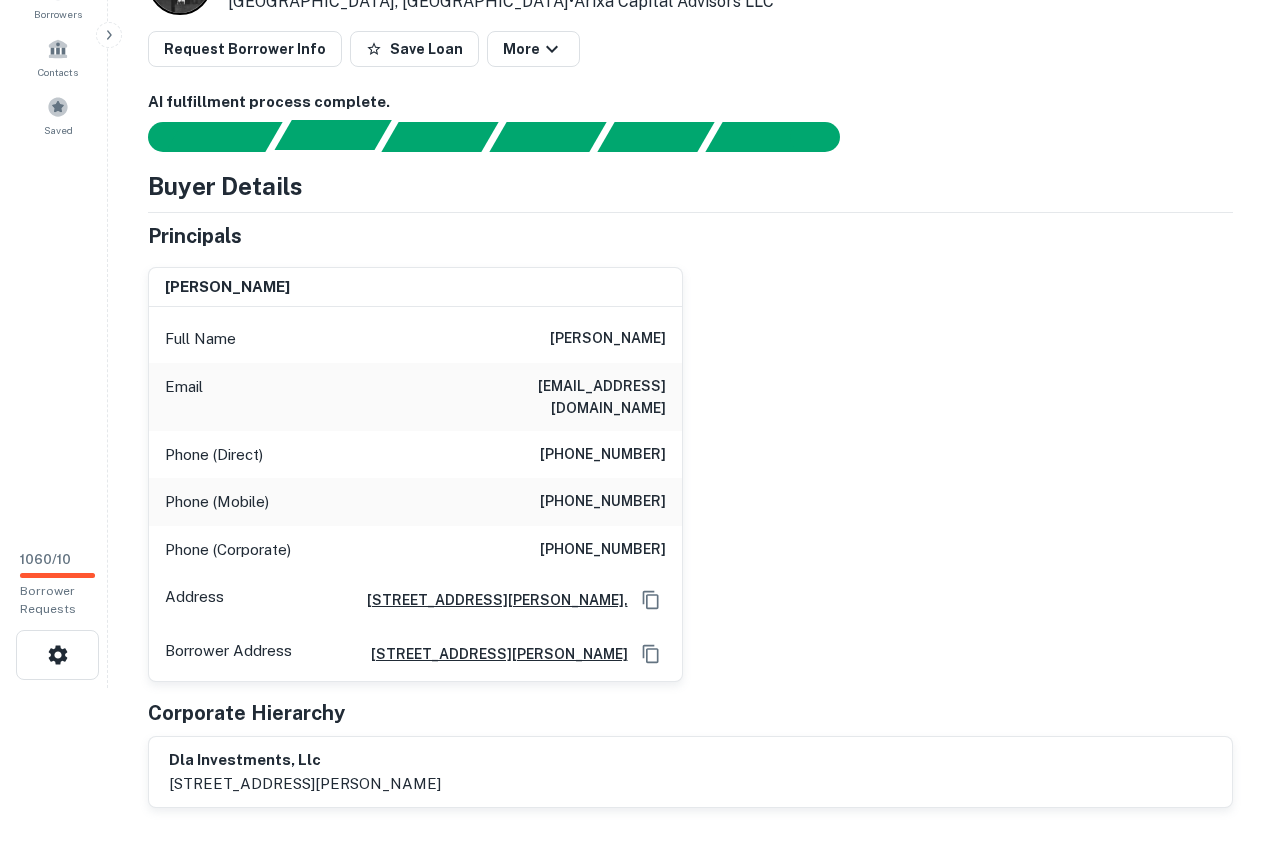 scroll, scrollTop: 0, scrollLeft: 0, axis: both 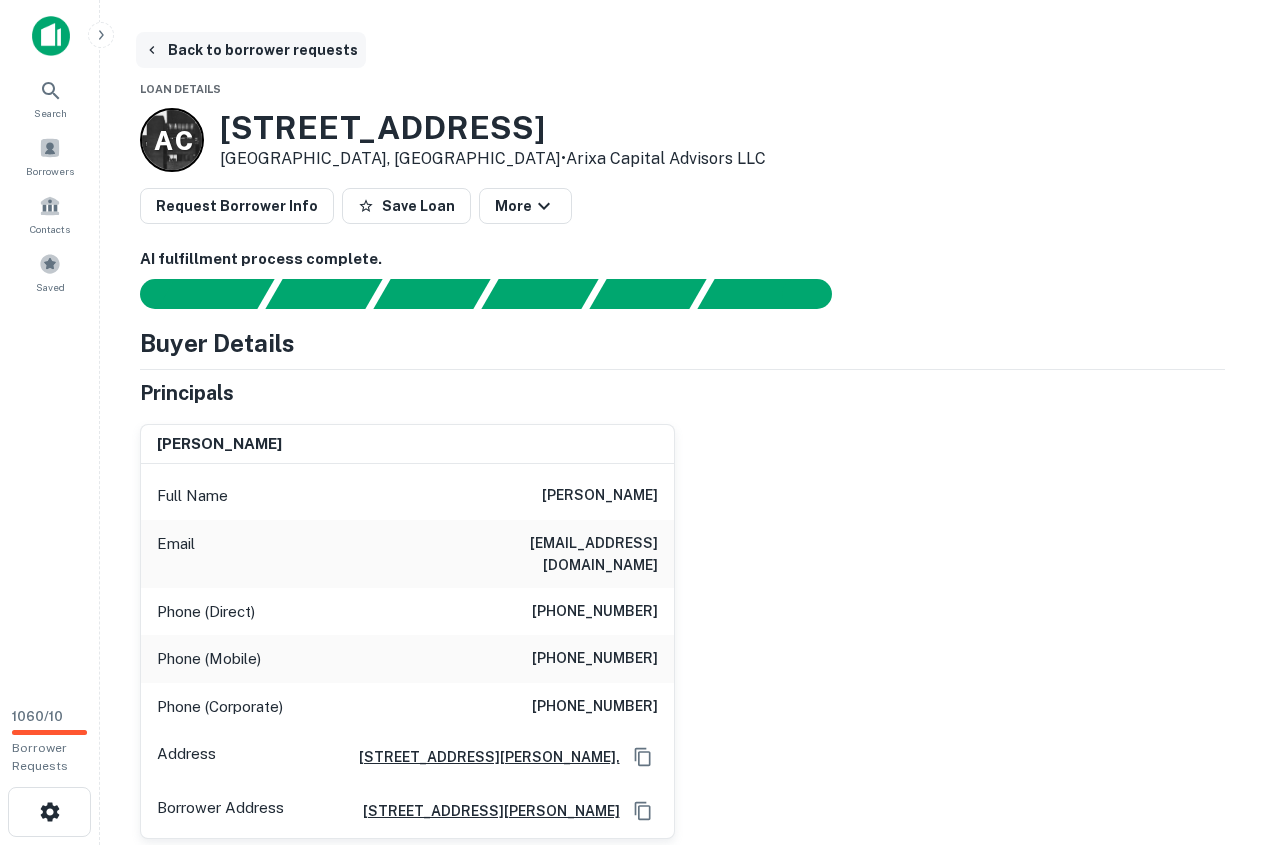 click on "Back to borrower requests" at bounding box center (251, 50) 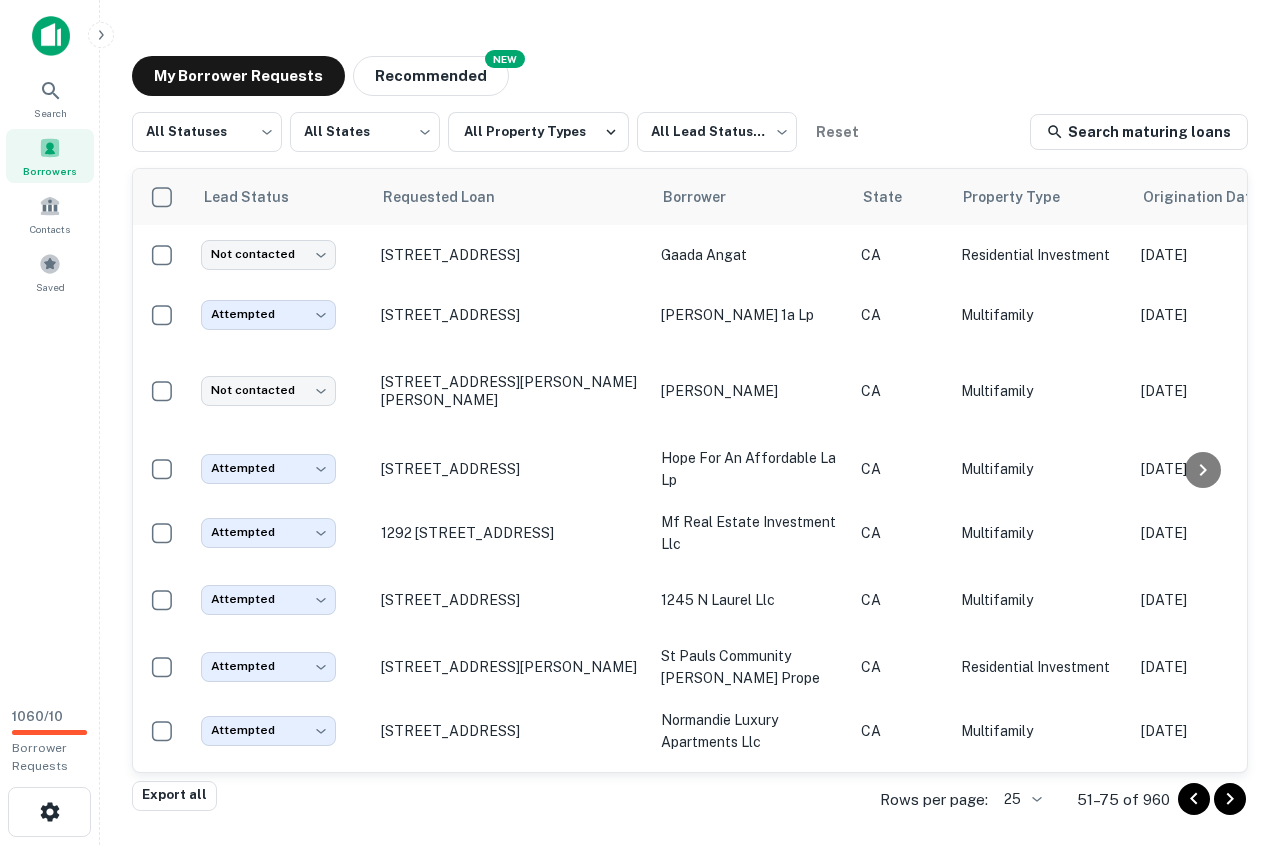 scroll, scrollTop: 900, scrollLeft: 0, axis: vertical 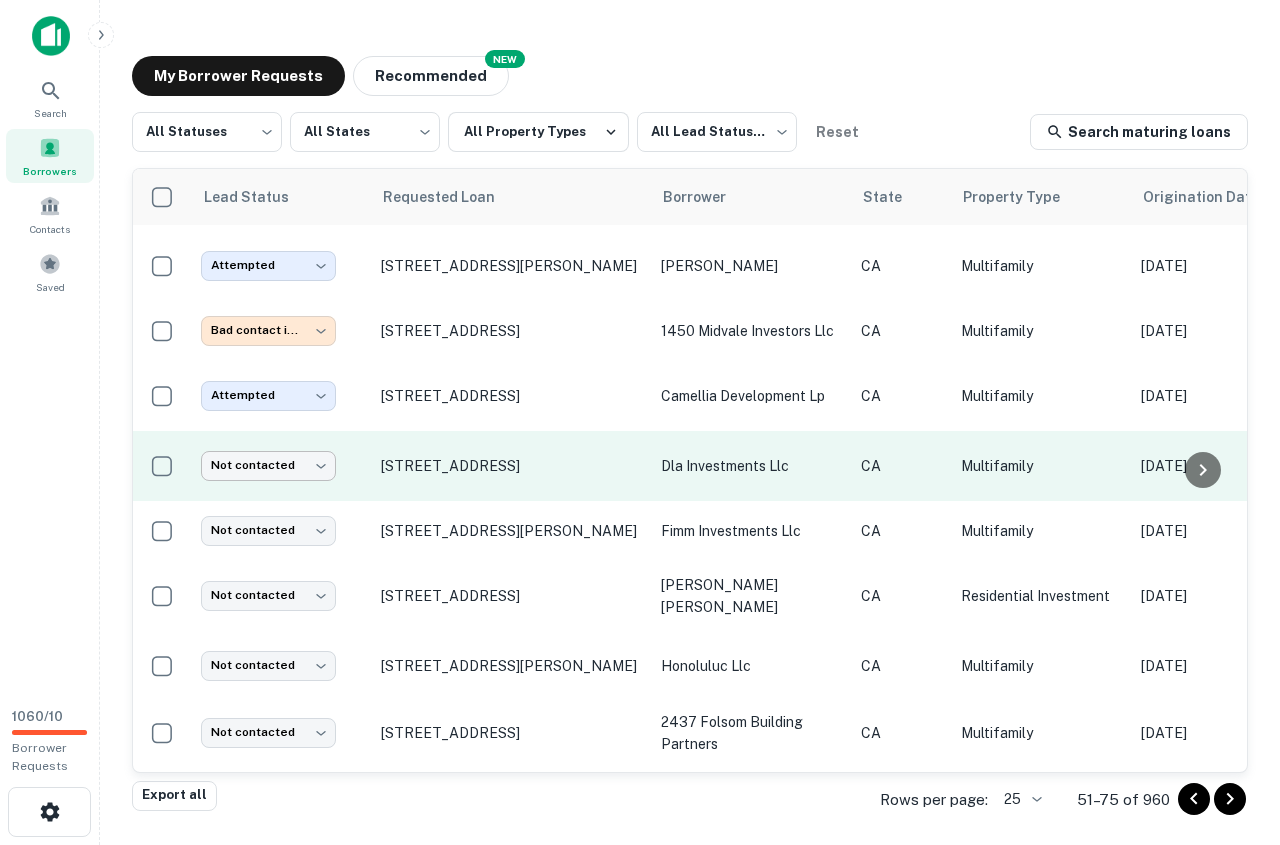 click on "Search         Borrowers         Contacts         Saved     1060  /  10   Borrower Requests My Borrower Requests NEW Recommended All Statuses *** ​ All States *** ​ All Property Types All Lead Statuses *** ​ Reset Search maturing loans Lead Status Requested Loan Borrower State Property Type Origination Date Maturity Date Mortgage Amount Requested Date sorted descending Lender Request Status Not contacted **** ​ 2115 9th Ave Los Angeles, CA90018  gaada angat CA Residential Investment Nov 12, 2020 Nov 12, 2025 $1.2M Jul 02, 2025 Royal Pacific Funding Fulfilled Attempted ********* ​ 2107 E Century Blvd Los Angeles, CA90002  jordan downs 1a lp CA Multifamily Nov 11, 2020 Nov 11, 2025 $6M Jul 02, 2025 Caltrans Fulfilled Not contacted **** ​ 4018 S Gaffey St San Pedro, CA90731  bologna vito CA Multifamily Nov 11, 2020 Nov 11, 2025 $1.2M Jul 02, 2025 The Dibernardo Family Trust Fulfilled Attempted ********* ​ 1624 S Hope St Los Angeles, CA90015  hope for an affordable la lp CA Multifamily C" at bounding box center (640, 422) 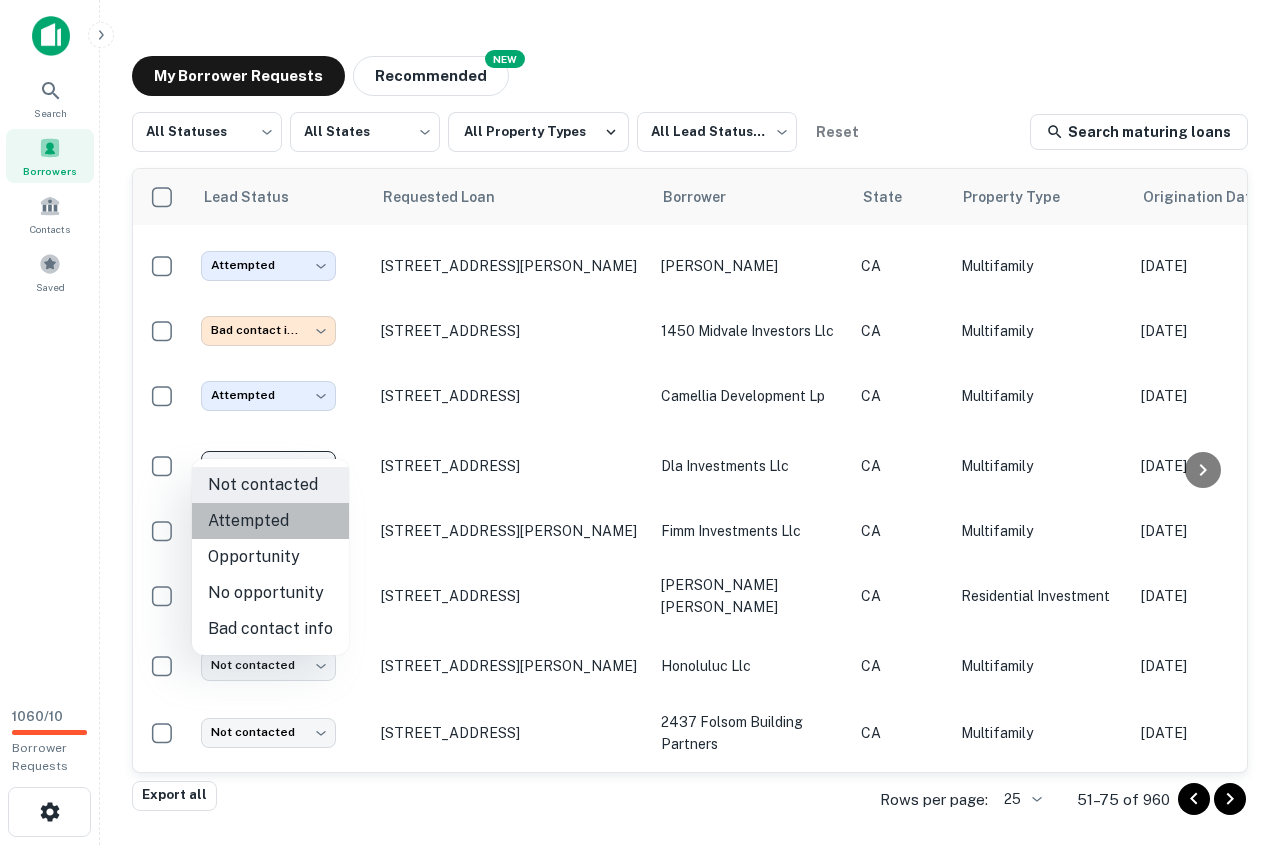 click on "Attempted" at bounding box center [270, 521] 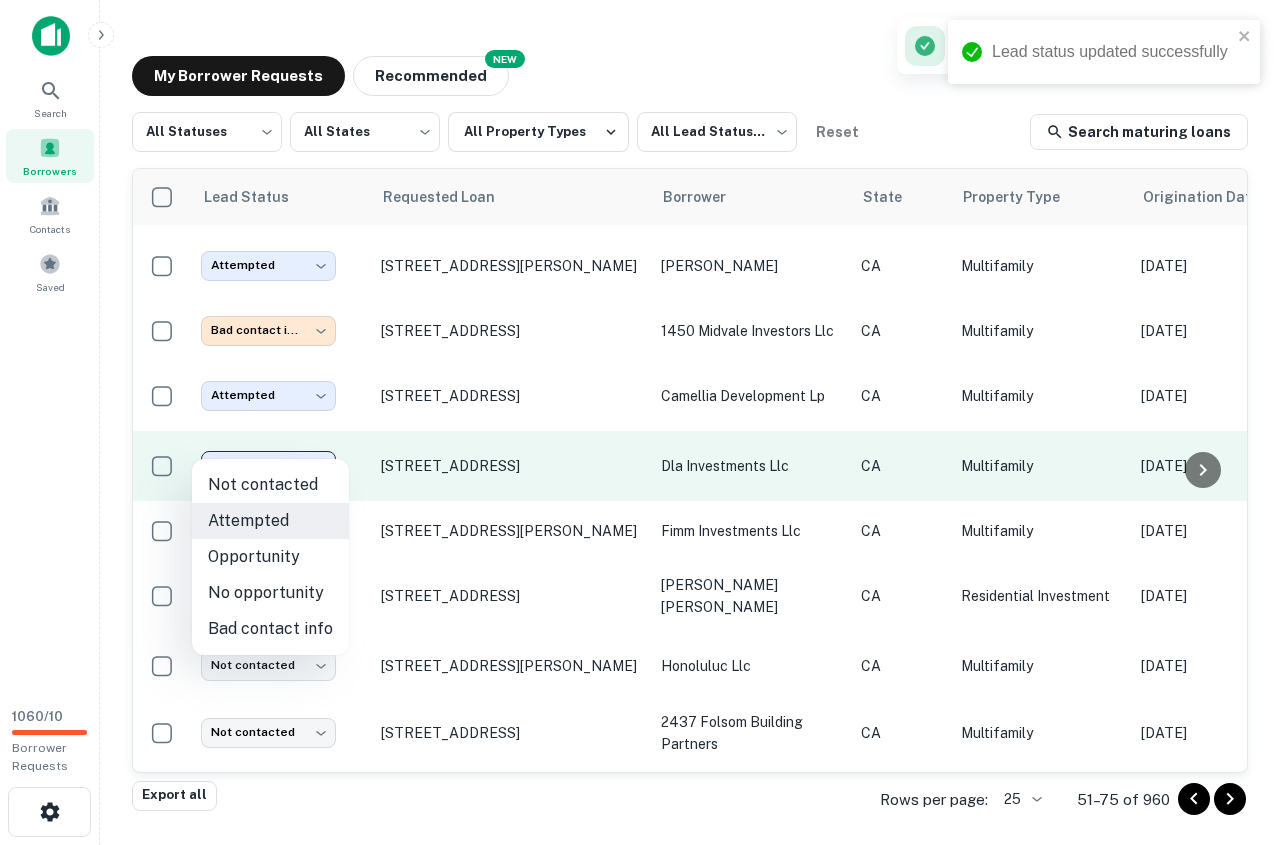 click on "Lead status updated successfully         Search         Borrowers         Contacts         Saved     1060  /  10   Borrower Requests My Borrower Requests NEW Recommended All Statuses *** ​ All States *** ​ All Property Types All Lead Statuses *** ​ Reset Search maturing loans Lead Status Requested Loan Borrower State Property Type Origination Date Maturity Date Mortgage Amount Requested Date sorted descending Lender Request Status Not contacted **** ​ 2115 9th Ave Los Angeles, CA90018  gaada angat CA Residential Investment Nov 12, 2020 Nov 12, 2025 $1.2M Jul 02, 2025 Royal Pacific Funding Fulfilled Attempted ********* ​ 2107 E Century Blvd Los Angeles, CA90002  jordan downs 1a lp CA Multifamily Nov 11, 2020 Nov 11, 2025 $6M Jul 02, 2025 Caltrans Fulfilled Not contacted **** ​ 4018 S Gaffey St San Pedro, CA90731  bologna vito CA Multifamily Nov 11, 2020 Nov 11, 2025 $1.2M Jul 02, 2025 The Dibernardo Family Trust Fulfilled Attempted ********* ​ 1624 S Hope St Los Angeles, CA90015  CA $6M ​ C" at bounding box center (640, 422) 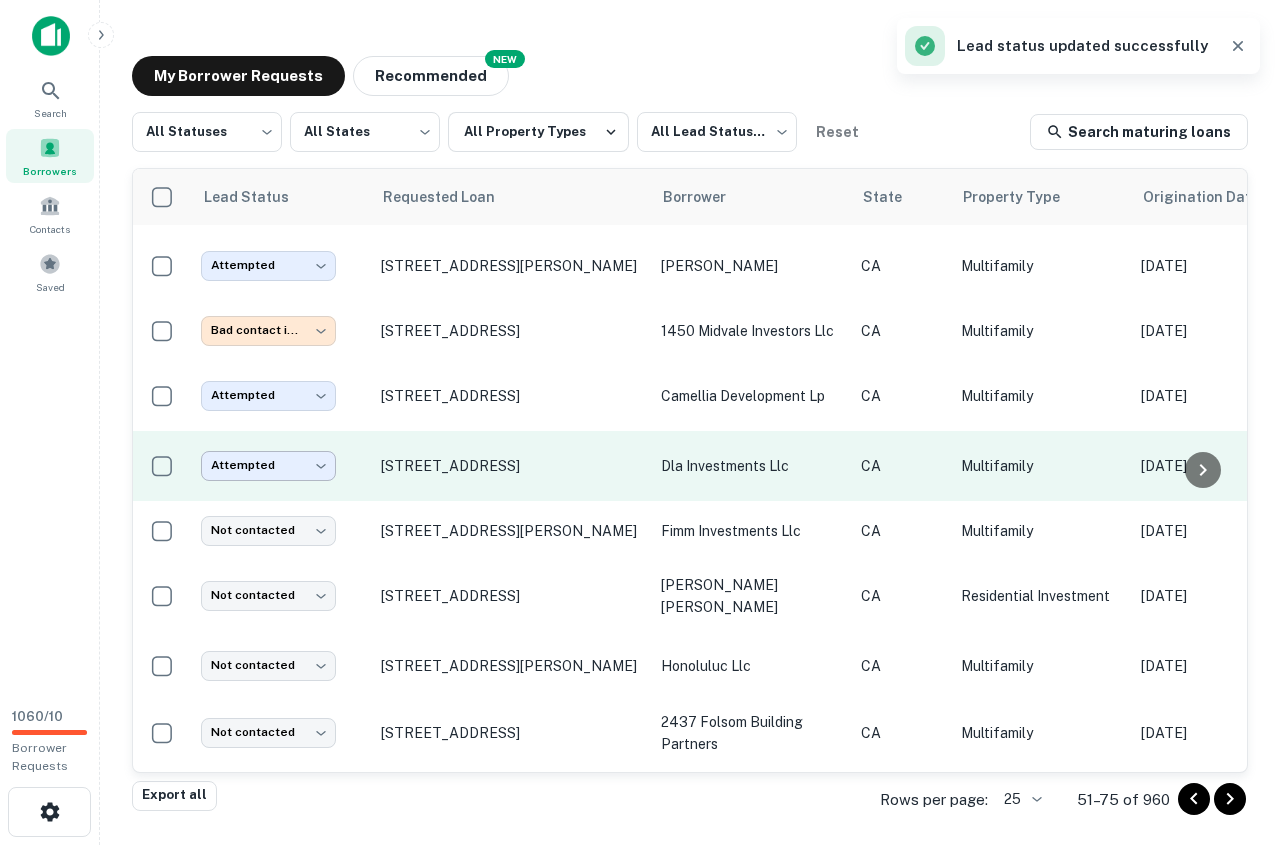 click on "Lead status updated successfully         Search         Borrowers         Contacts         Saved     1060  /  10   Borrower Requests My Borrower Requests NEW Recommended All Statuses *** ​ All States *** ​ All Property Types All Lead Statuses *** ​ Reset Search maturing loans Lead Status Requested Loan Borrower State Property Type Origination Date Maturity Date Mortgage Amount Requested Date sorted descending Lender Request Status Not contacted **** ​ 2115 9th Ave Los Angeles, CA90018  gaada angat CA Residential Investment Nov 12, 2020 Nov 12, 2025 $1.2M Jul 02, 2025 Royal Pacific Funding Fulfilled Attempted ********* ​ 2107 E Century Blvd Los Angeles, CA90002  jordan downs 1a lp CA Multifamily Nov 11, 2020 Nov 11, 2025 $6M Jul 02, 2025 Caltrans Fulfilled Not contacted **** ​ 4018 S Gaffey St San Pedro, CA90731  bologna vito CA Multifamily Nov 11, 2020 Nov 11, 2025 $1.2M Jul 02, 2025 The Dibernardo Family Trust Fulfilled Attempted ********* ​ 1624 S Hope St Los Angeles, CA90015  CA $6M ​ C" at bounding box center [640, 422] 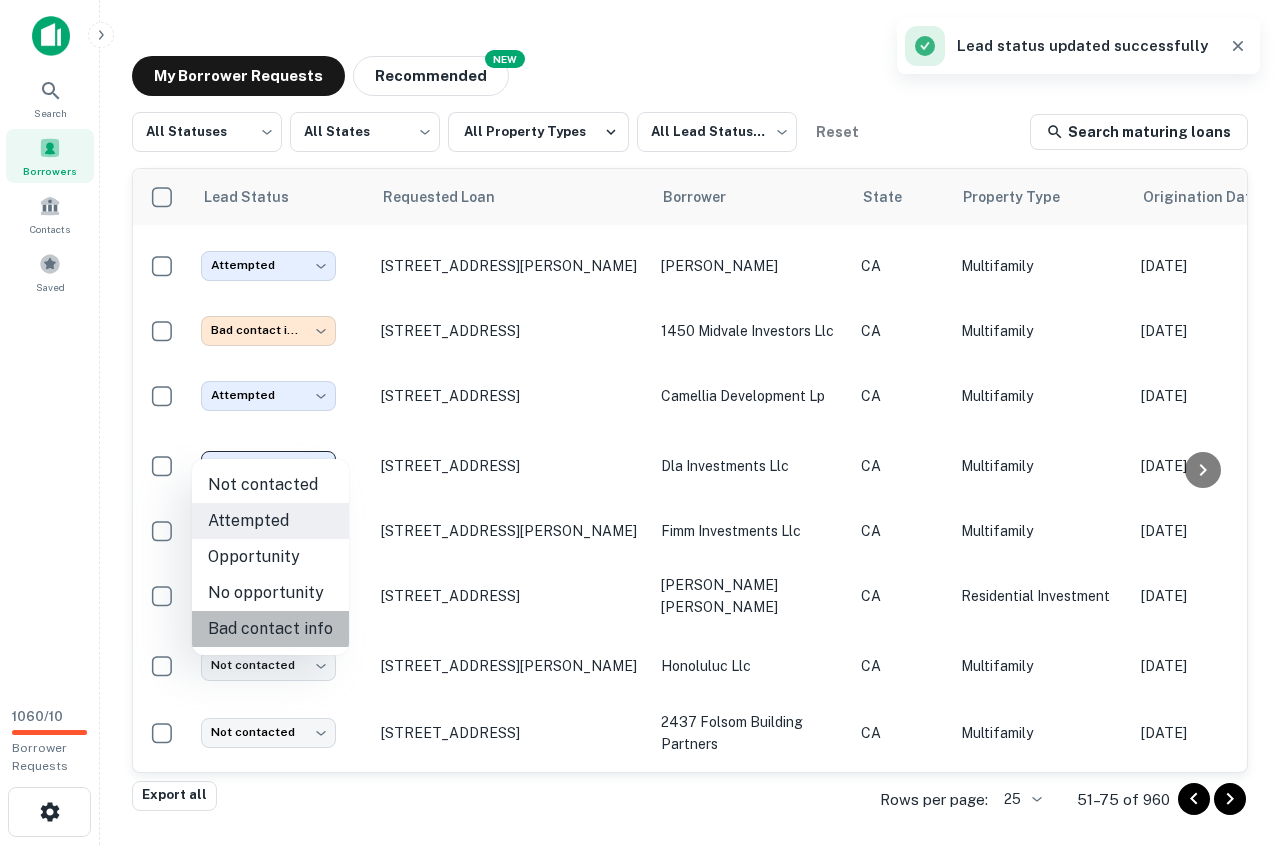 click on "Bad contact info" at bounding box center [270, 629] 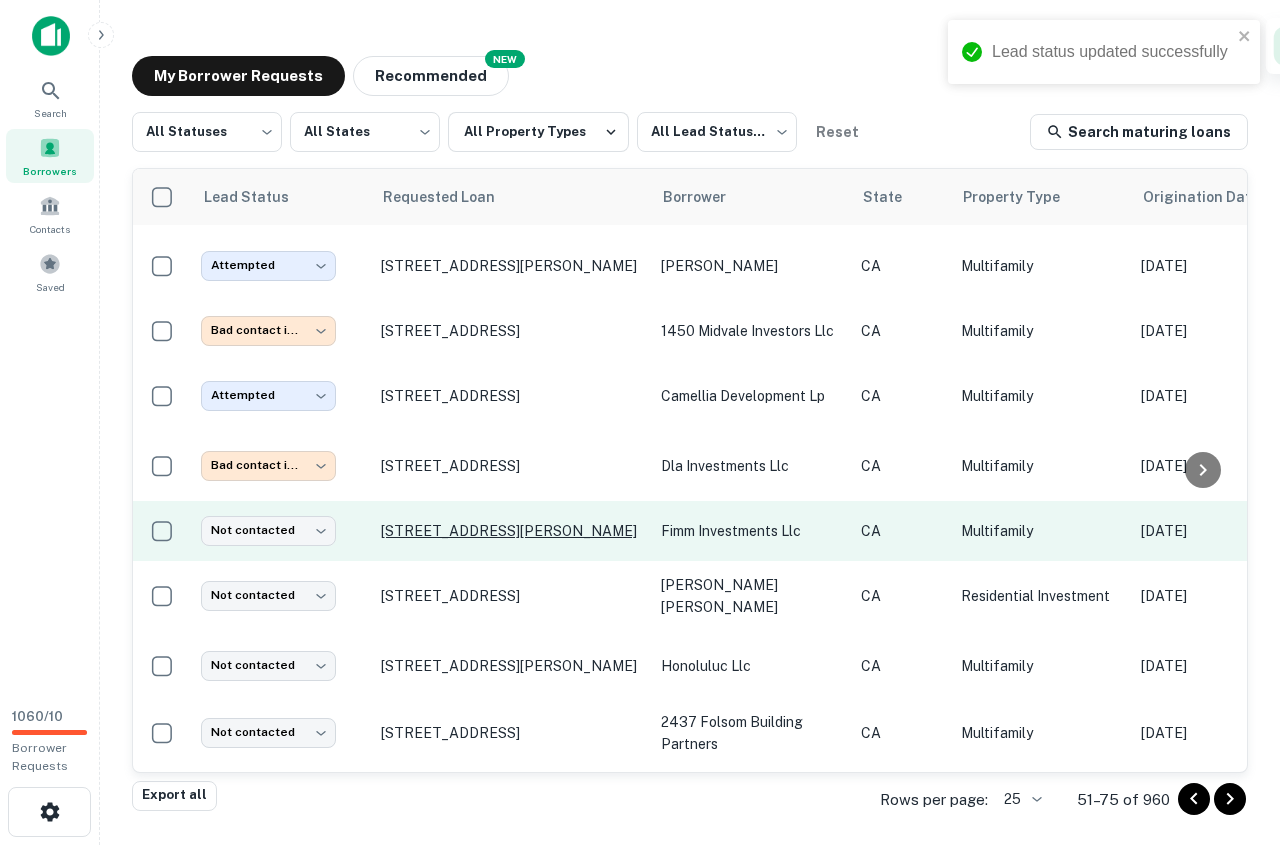 click on "311 S Cabrillo Ave San Pedro, CA90731" at bounding box center [511, 531] 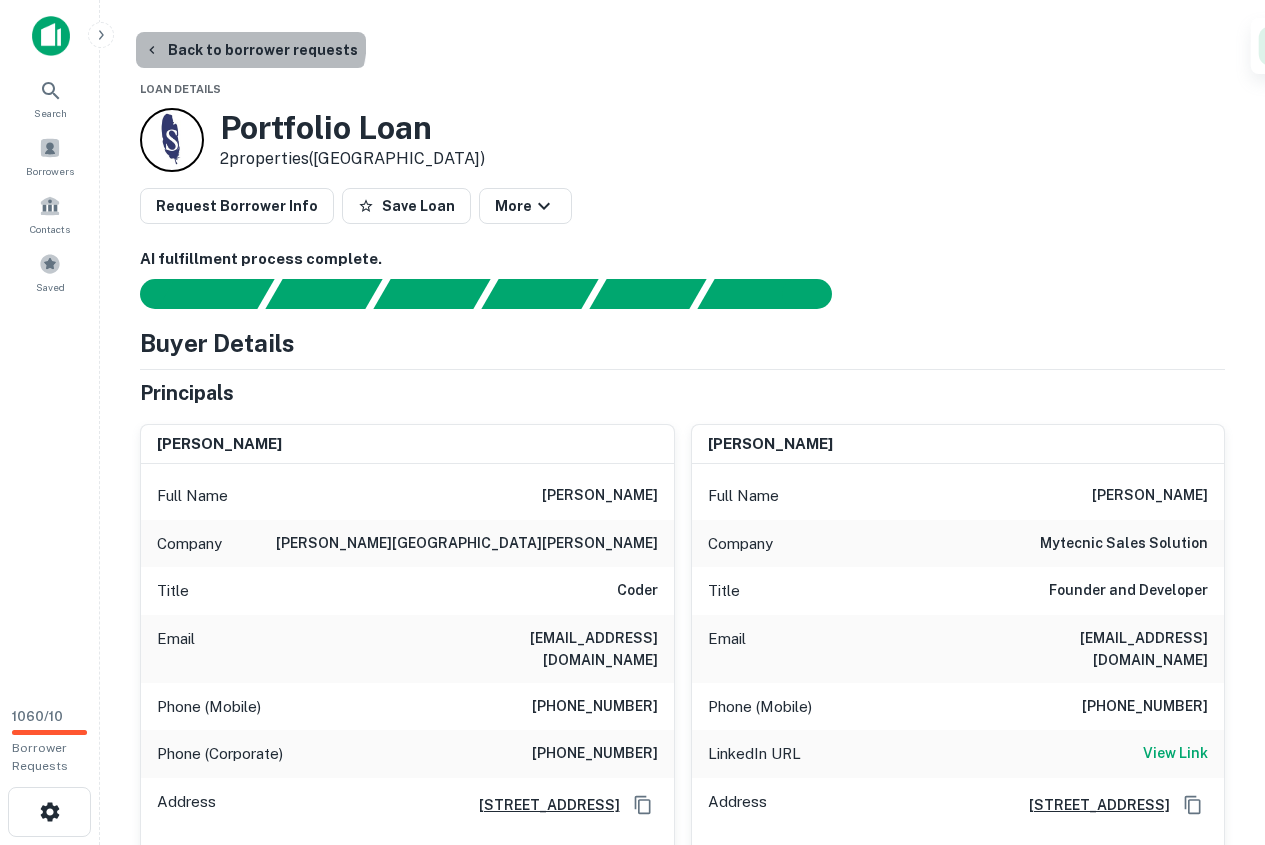 click on "Back to borrower requests" at bounding box center [251, 50] 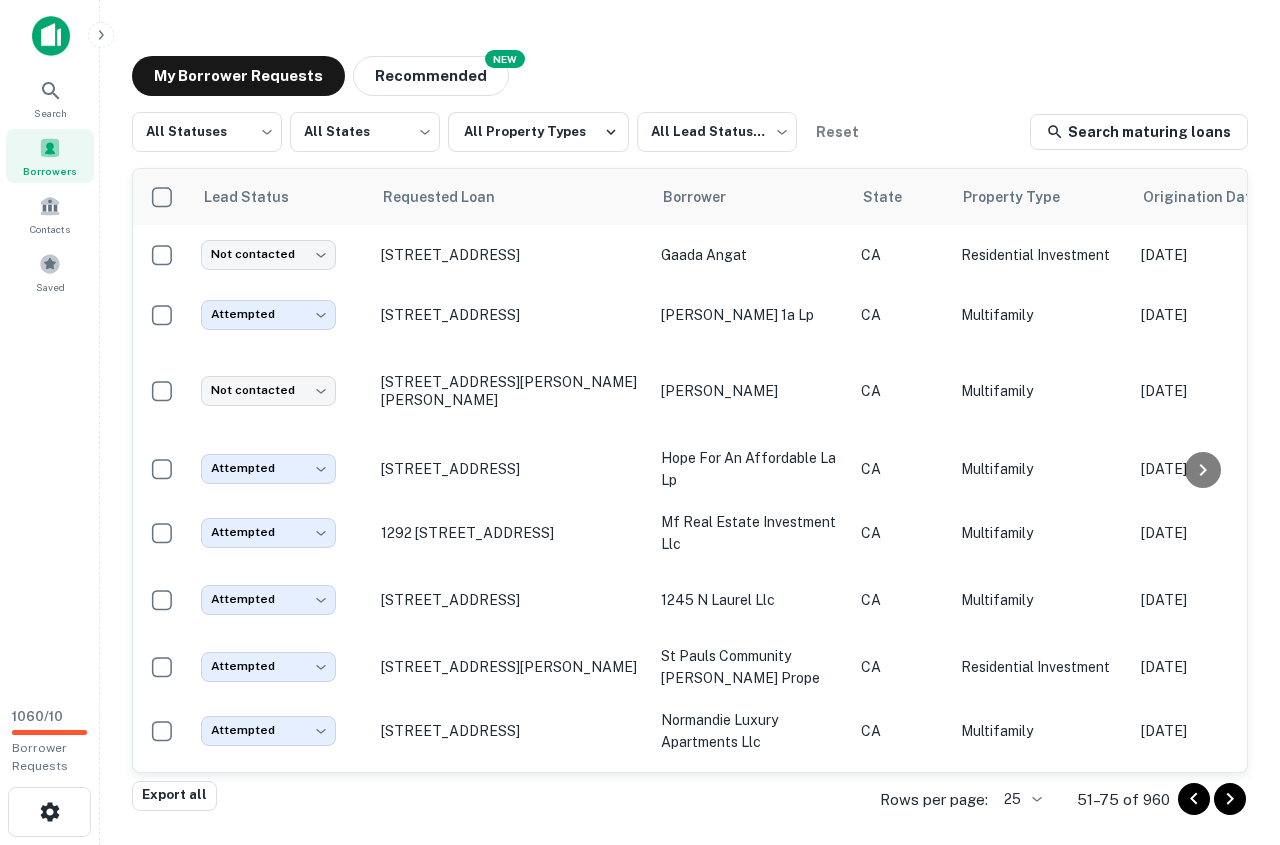 scroll, scrollTop: 900, scrollLeft: 0, axis: vertical 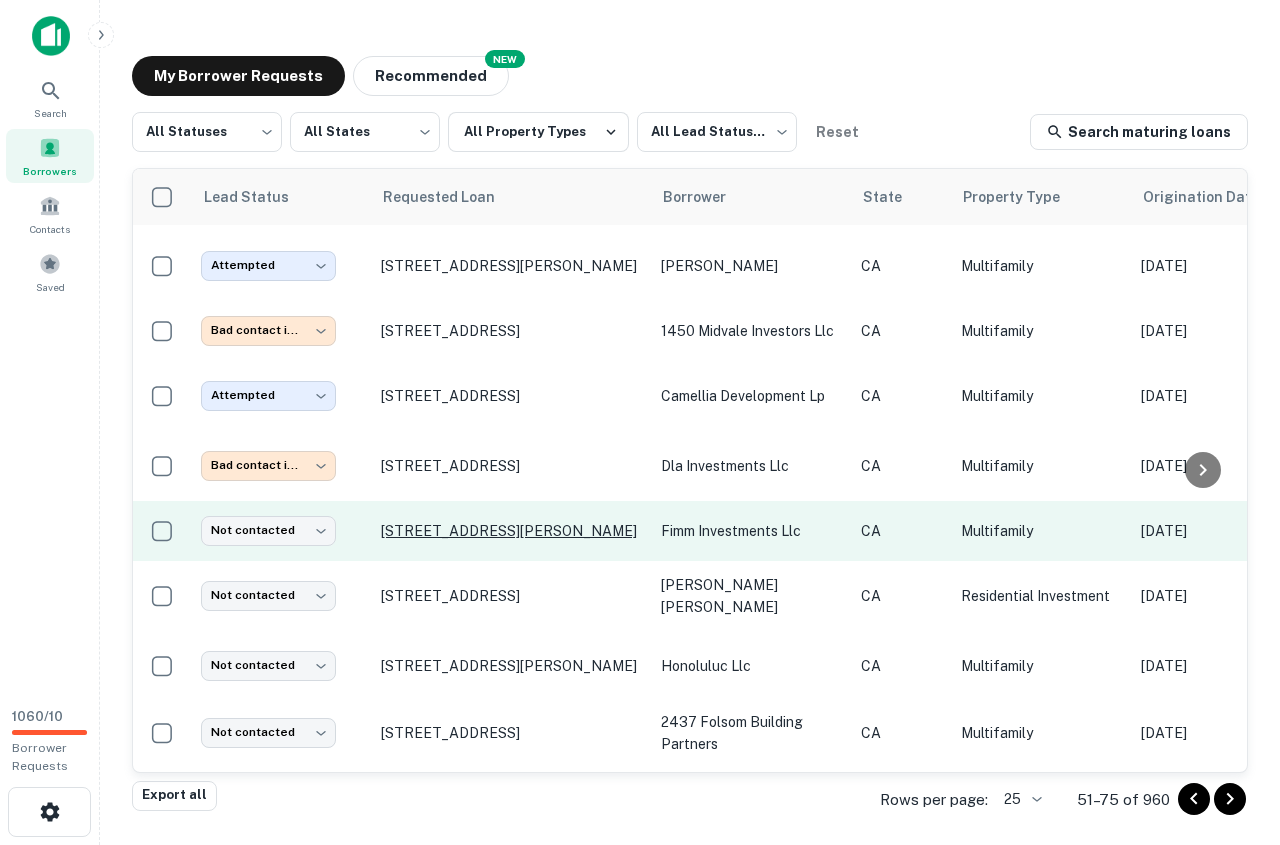 click on "311 S Cabrillo Ave San Pedro, CA90731" at bounding box center (511, 531) 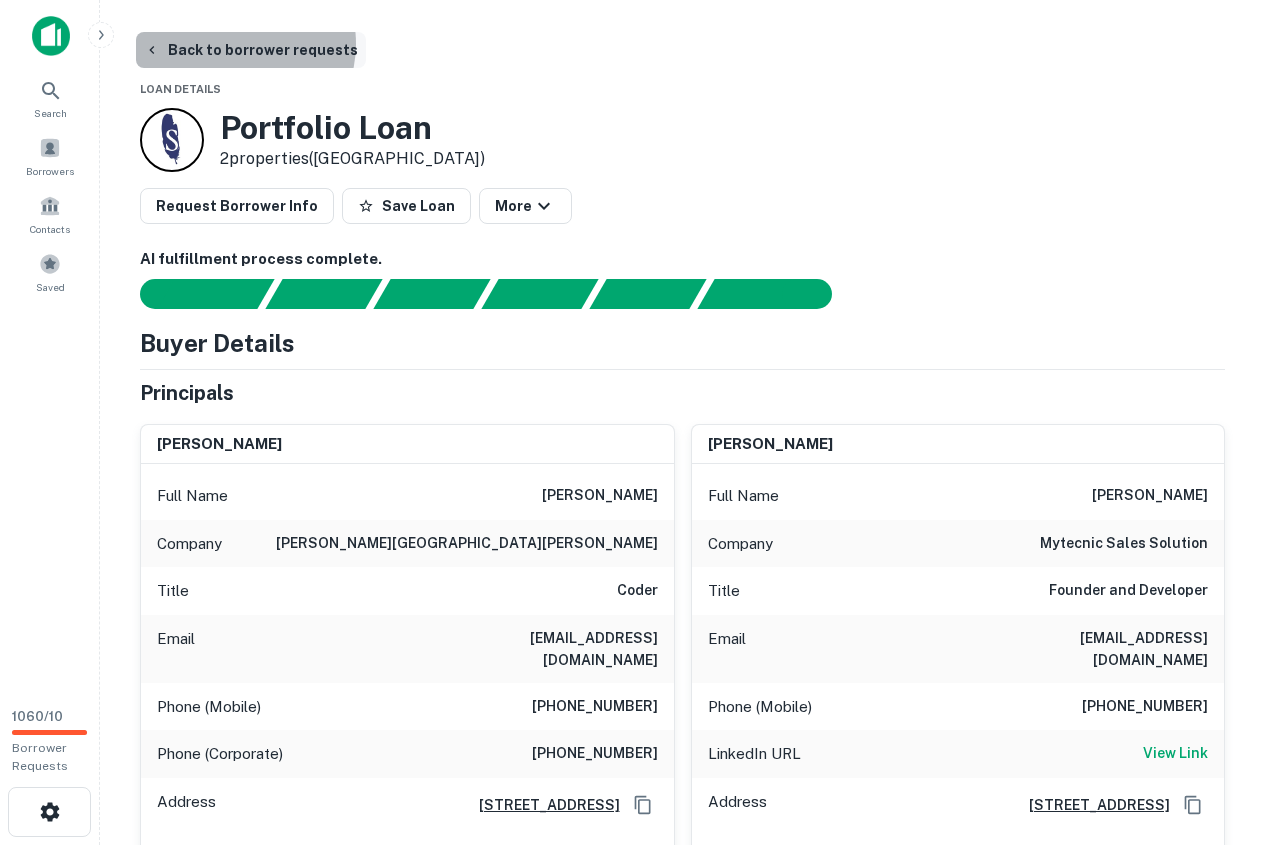 click on "Back to borrower requests" at bounding box center (251, 50) 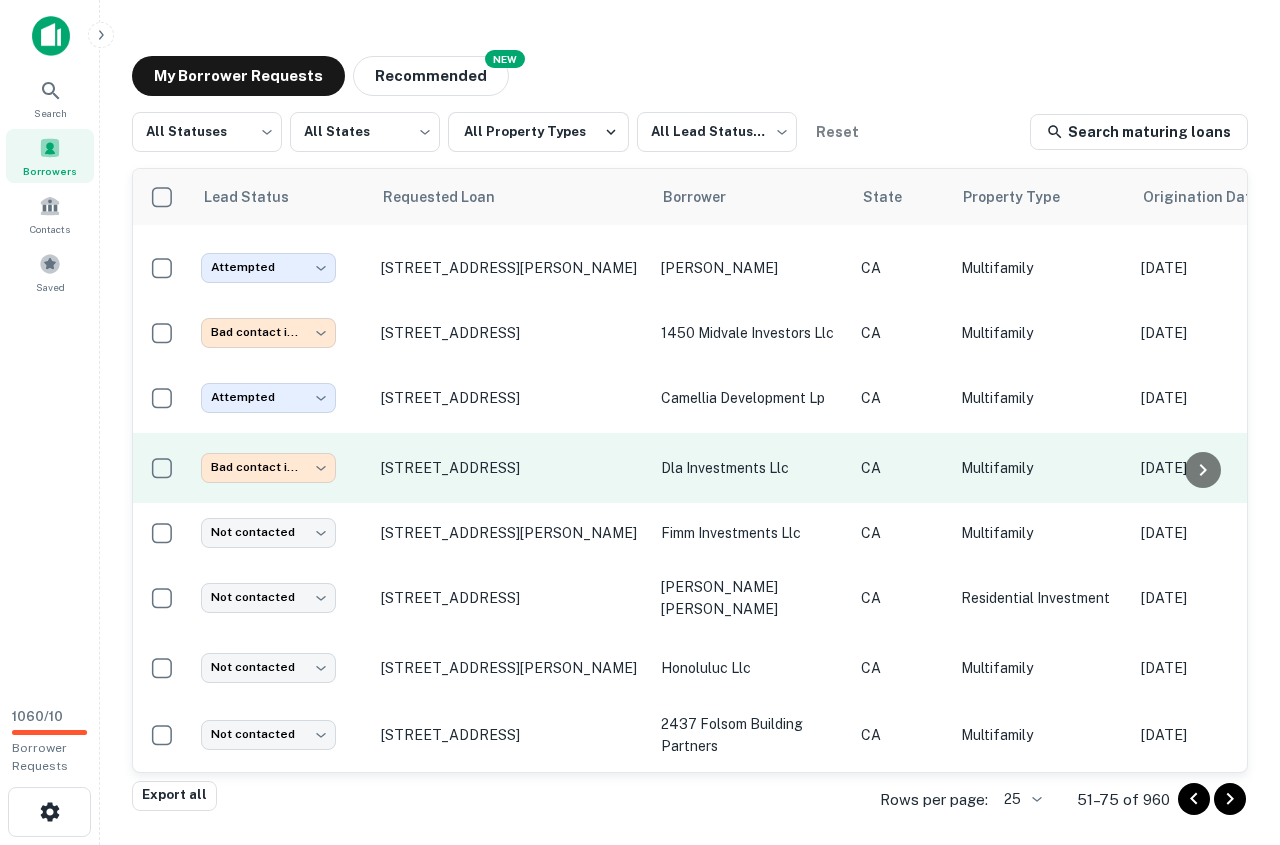 scroll, scrollTop: 900, scrollLeft: 0, axis: vertical 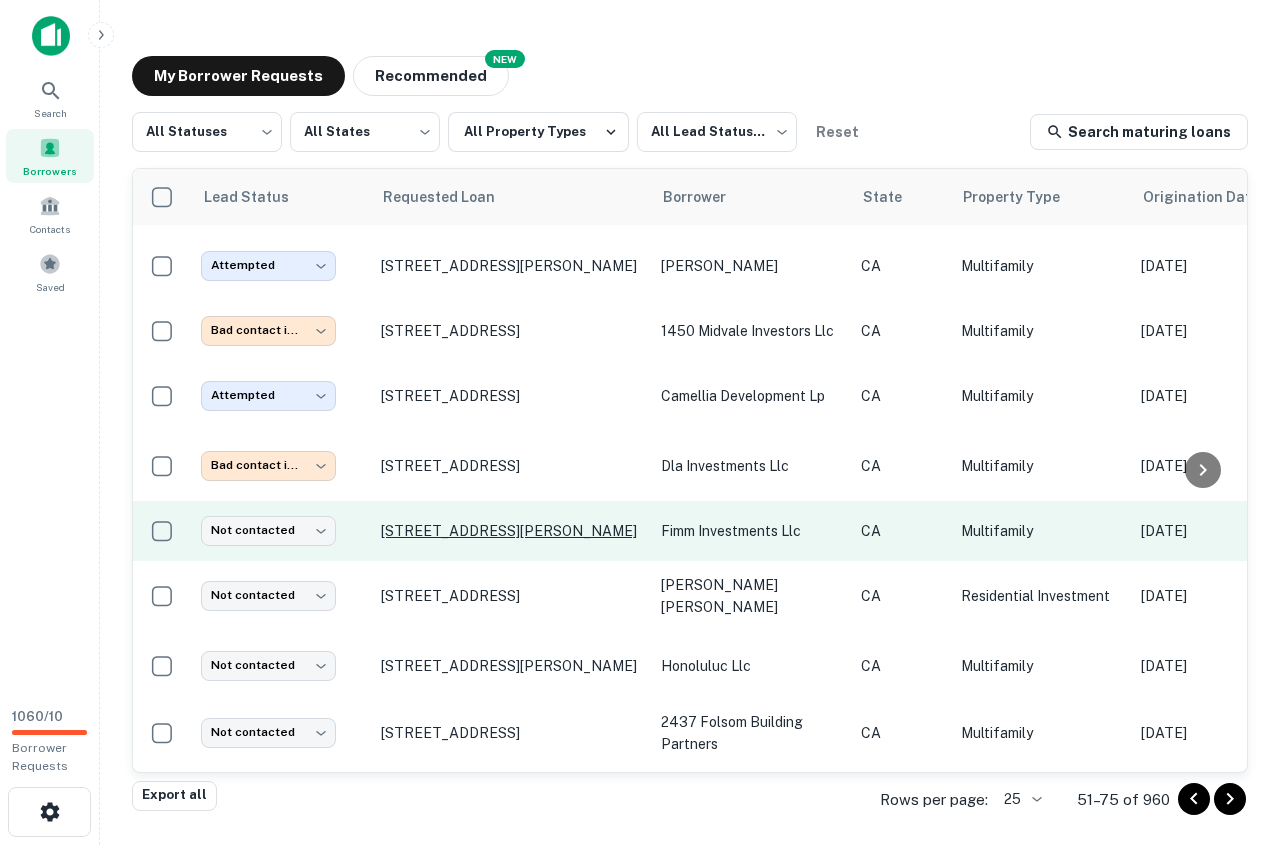 click on "311 S Cabrillo Ave San Pedro, CA90731" at bounding box center (511, 531) 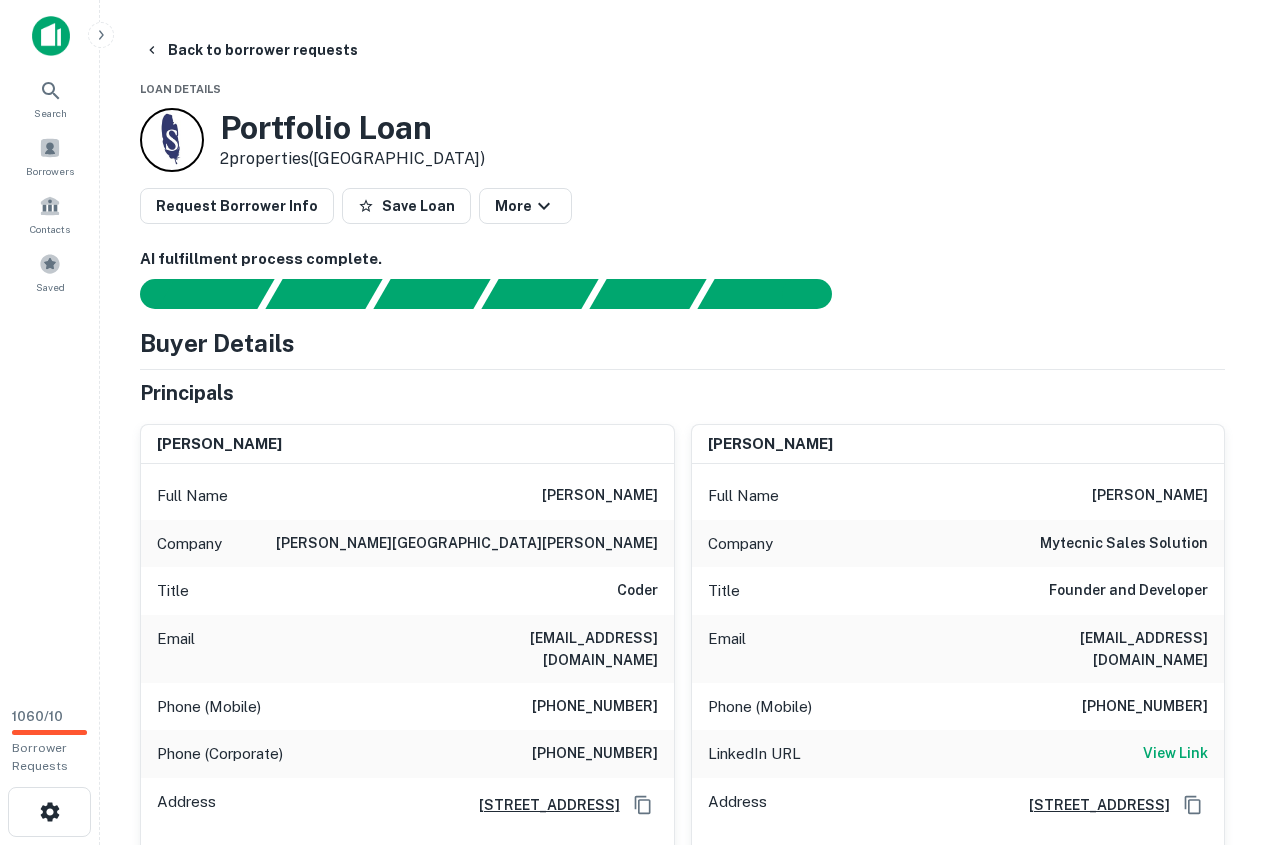 click on "(818) 486-0606" at bounding box center [595, 707] 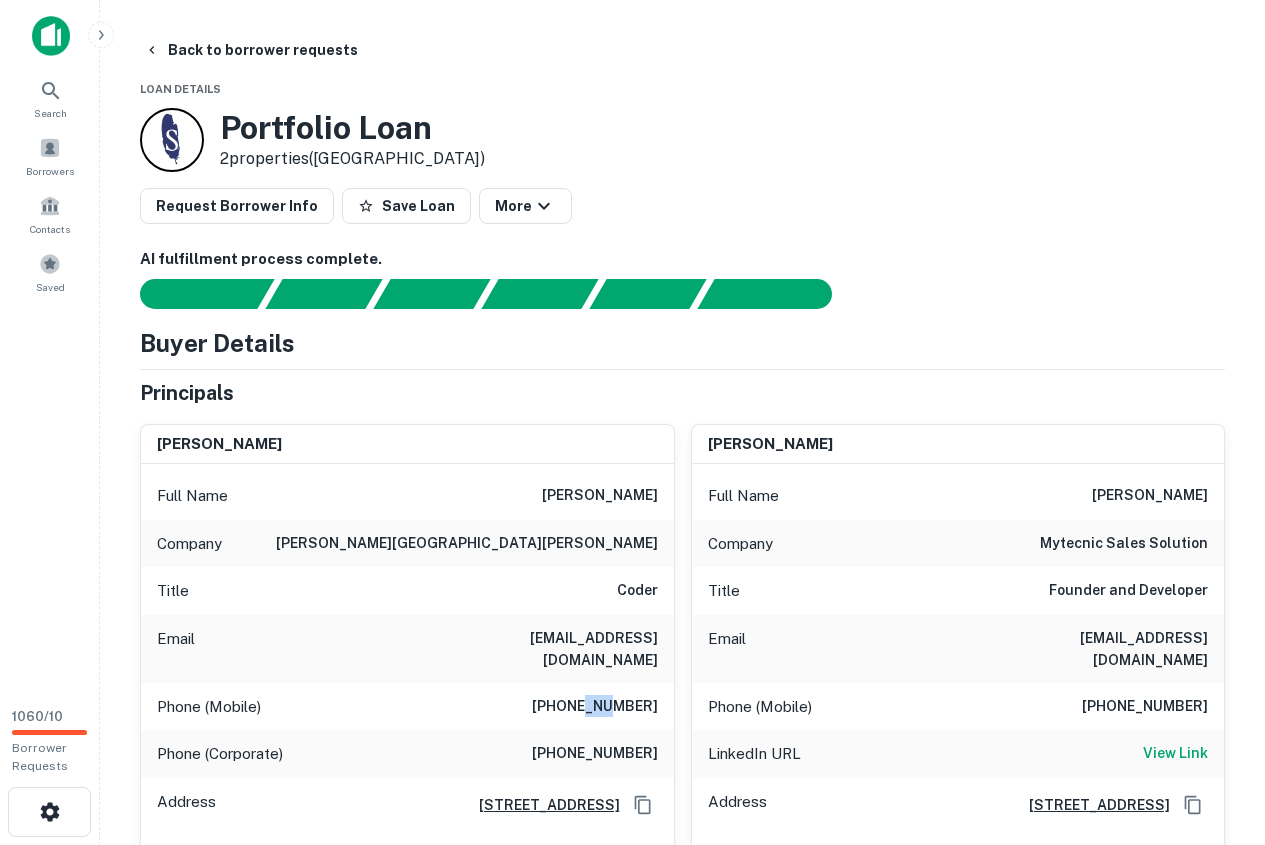click on "(818) 486-0606" at bounding box center [595, 707] 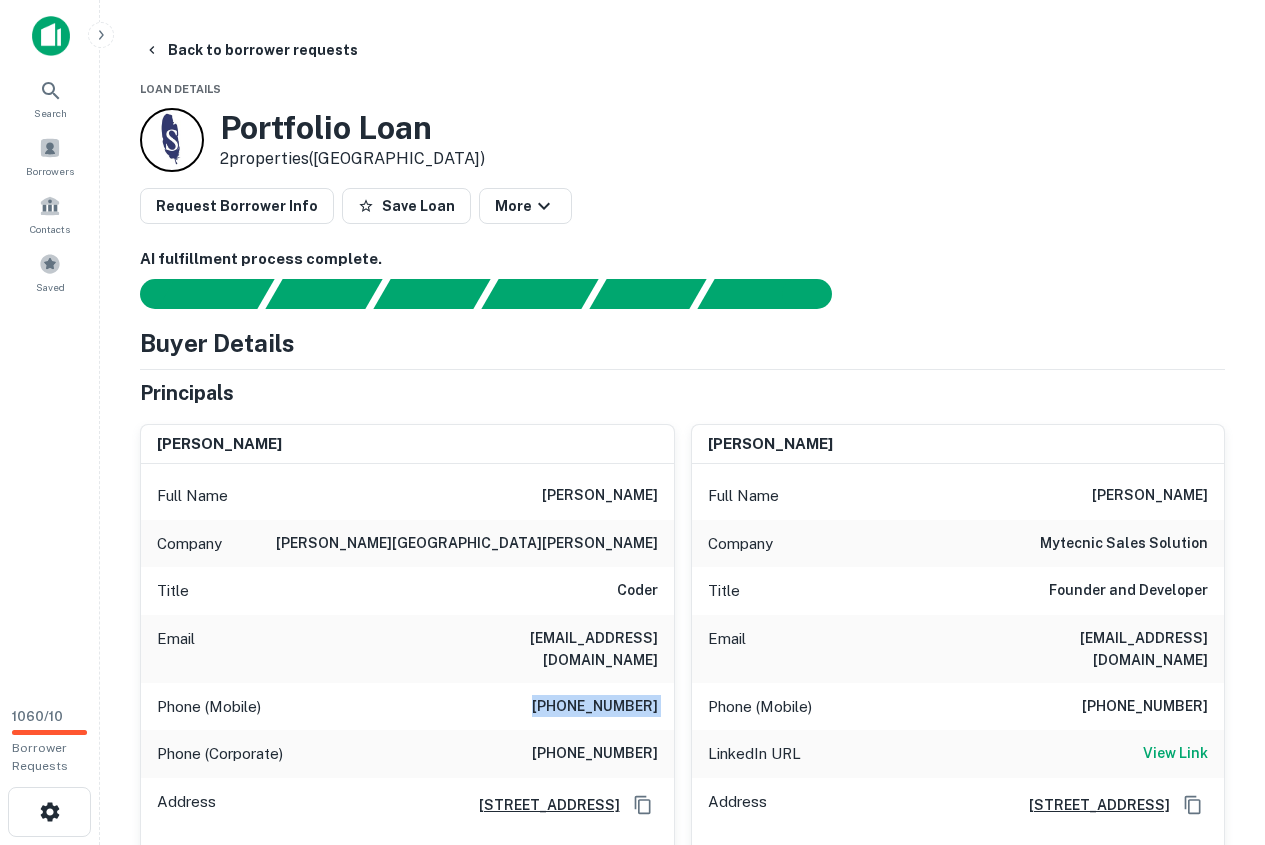 click on "(818) 486-0606" at bounding box center [595, 707] 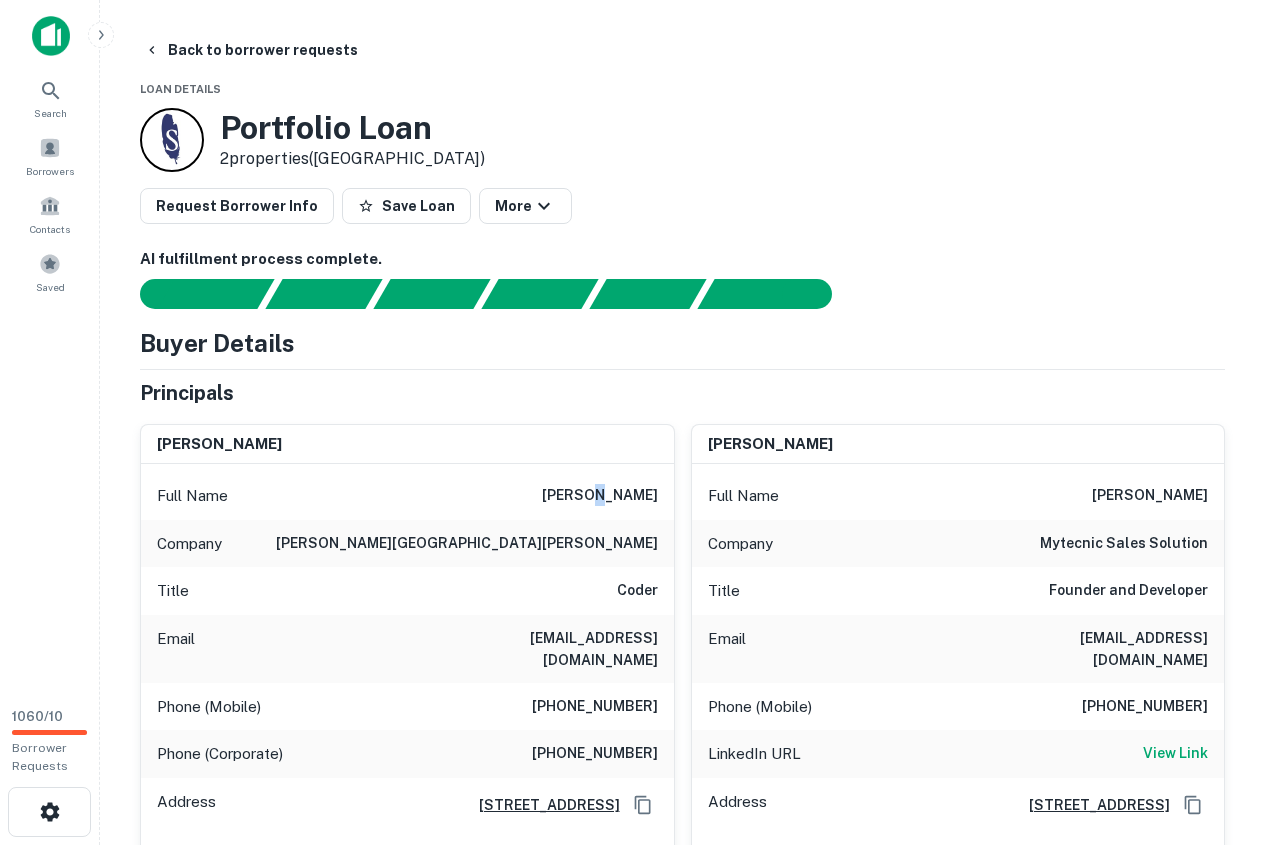 click on "mohibb haque" at bounding box center (600, 496) 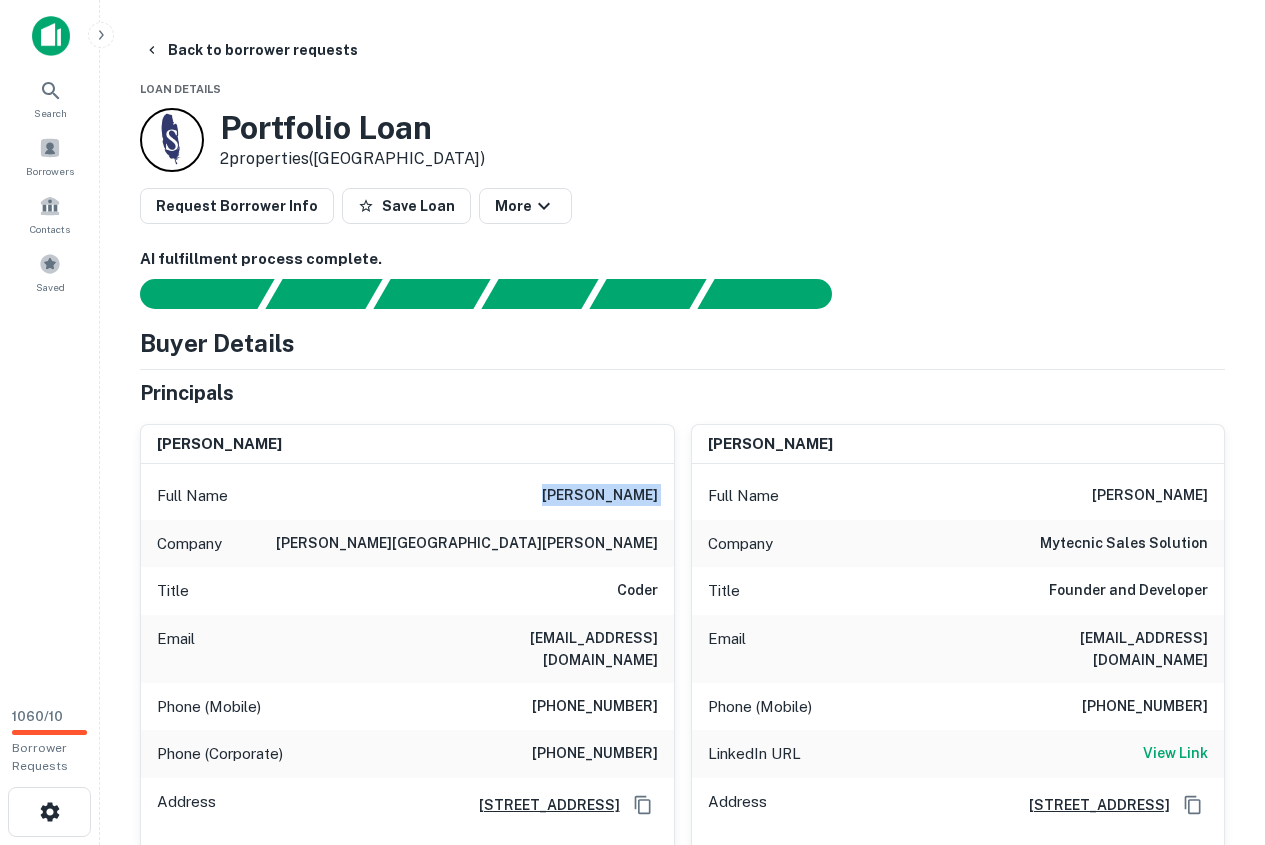 click on "mohibb haque" at bounding box center (600, 496) 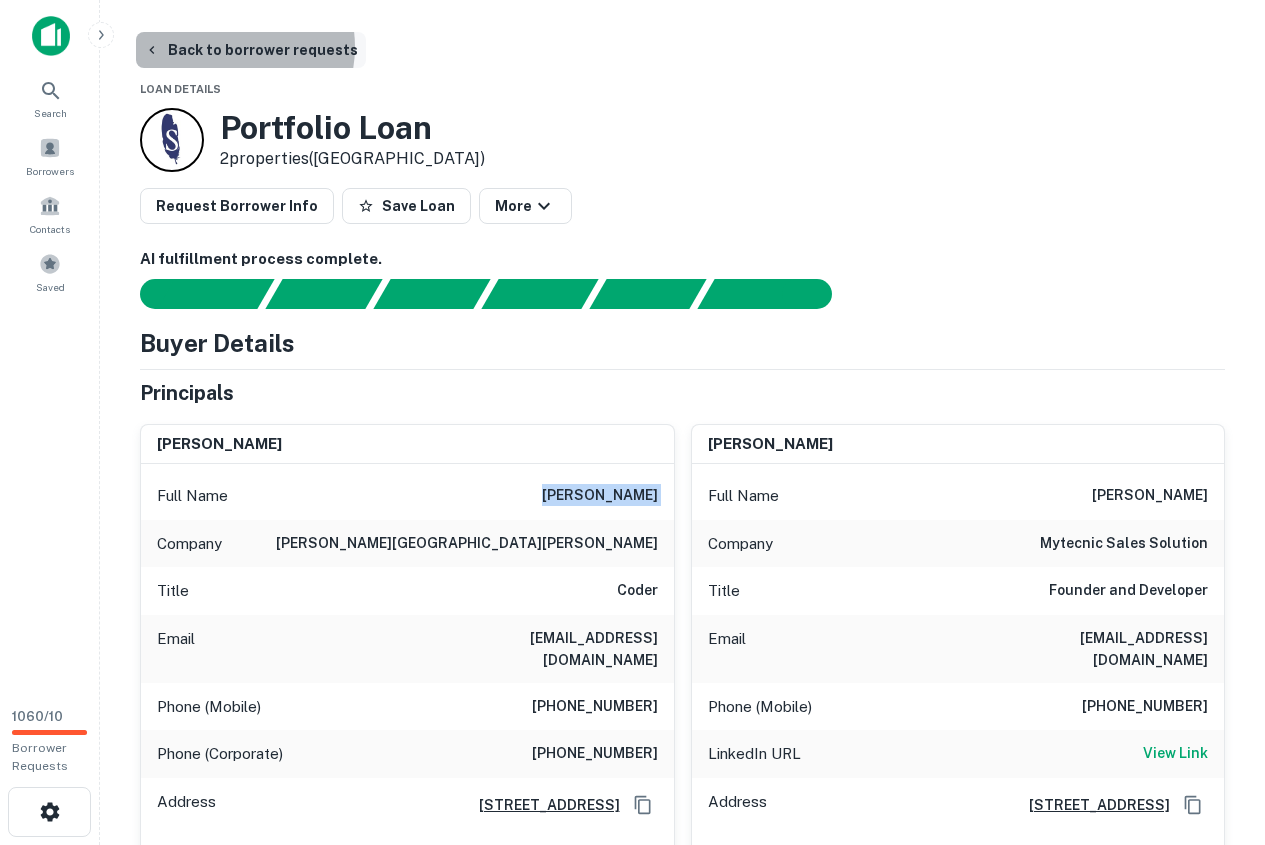 click on "Back to borrower requests" at bounding box center [251, 50] 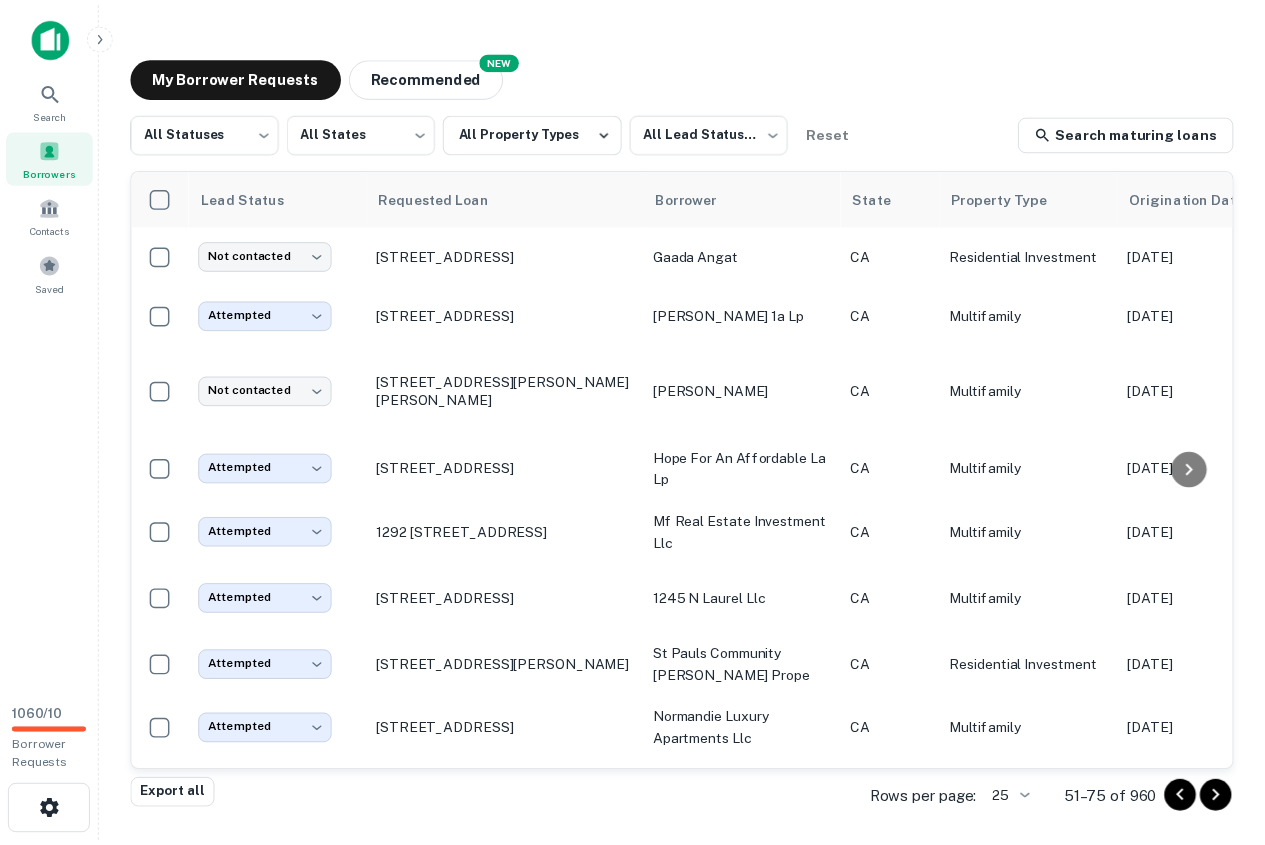 scroll, scrollTop: 900, scrollLeft: 0, axis: vertical 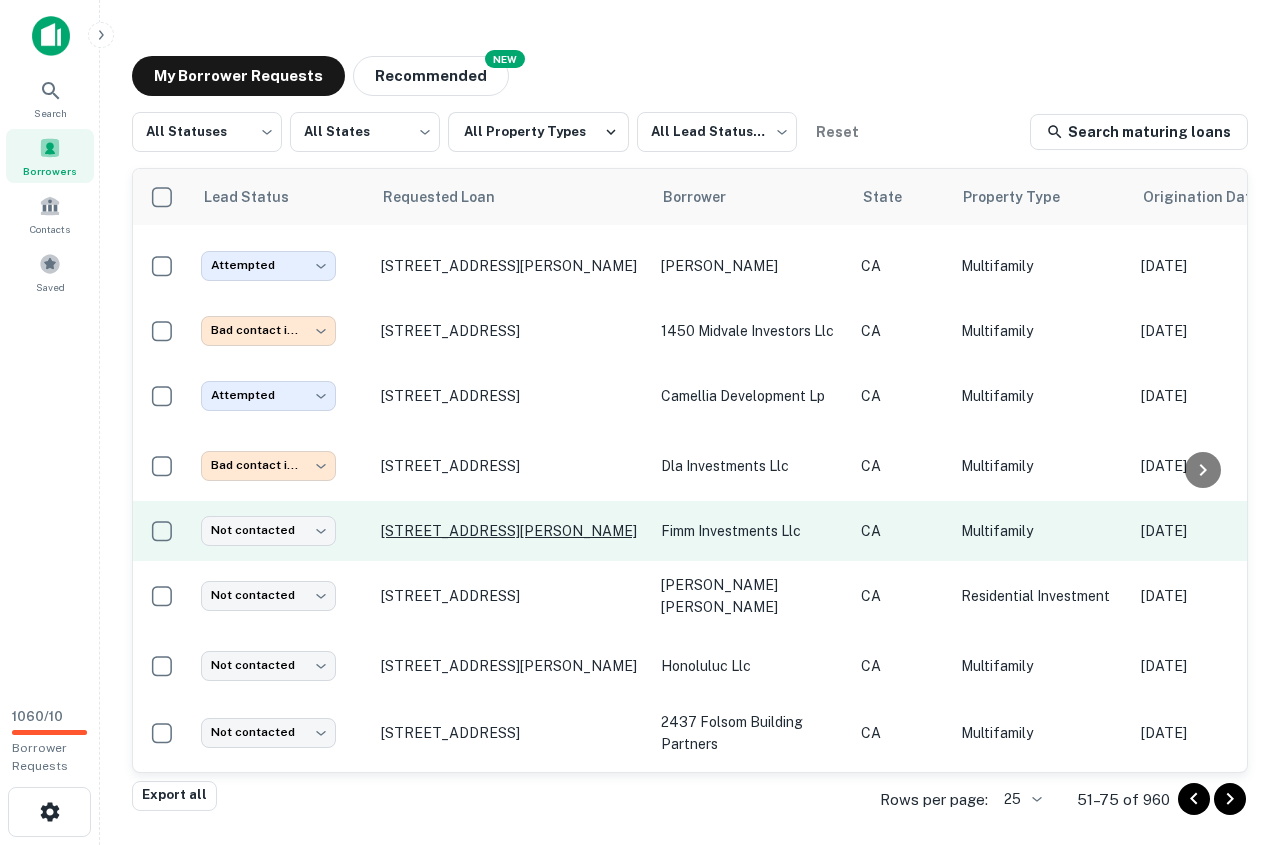 click on "311 S Cabrillo Ave San Pedro, CA90731" at bounding box center [511, 531] 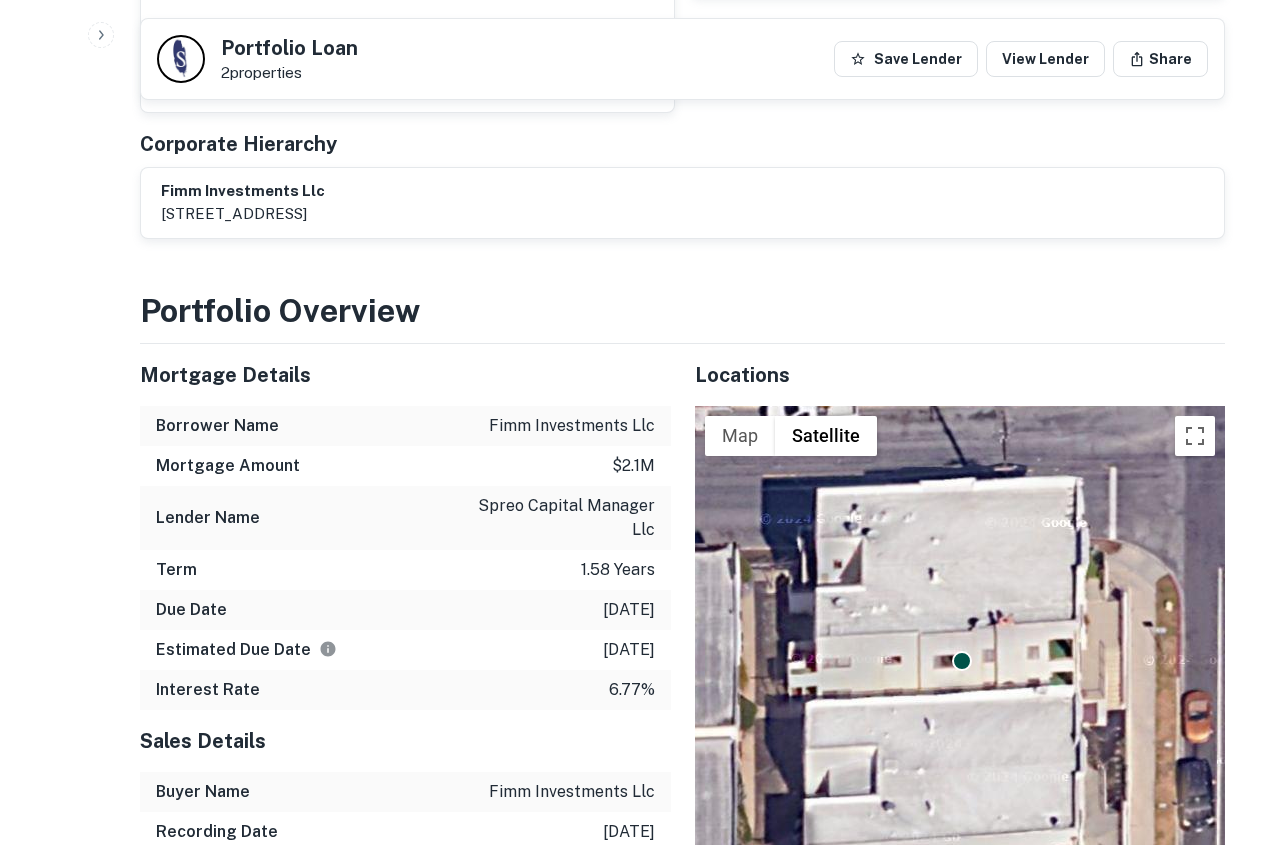 scroll, scrollTop: 1500, scrollLeft: 0, axis: vertical 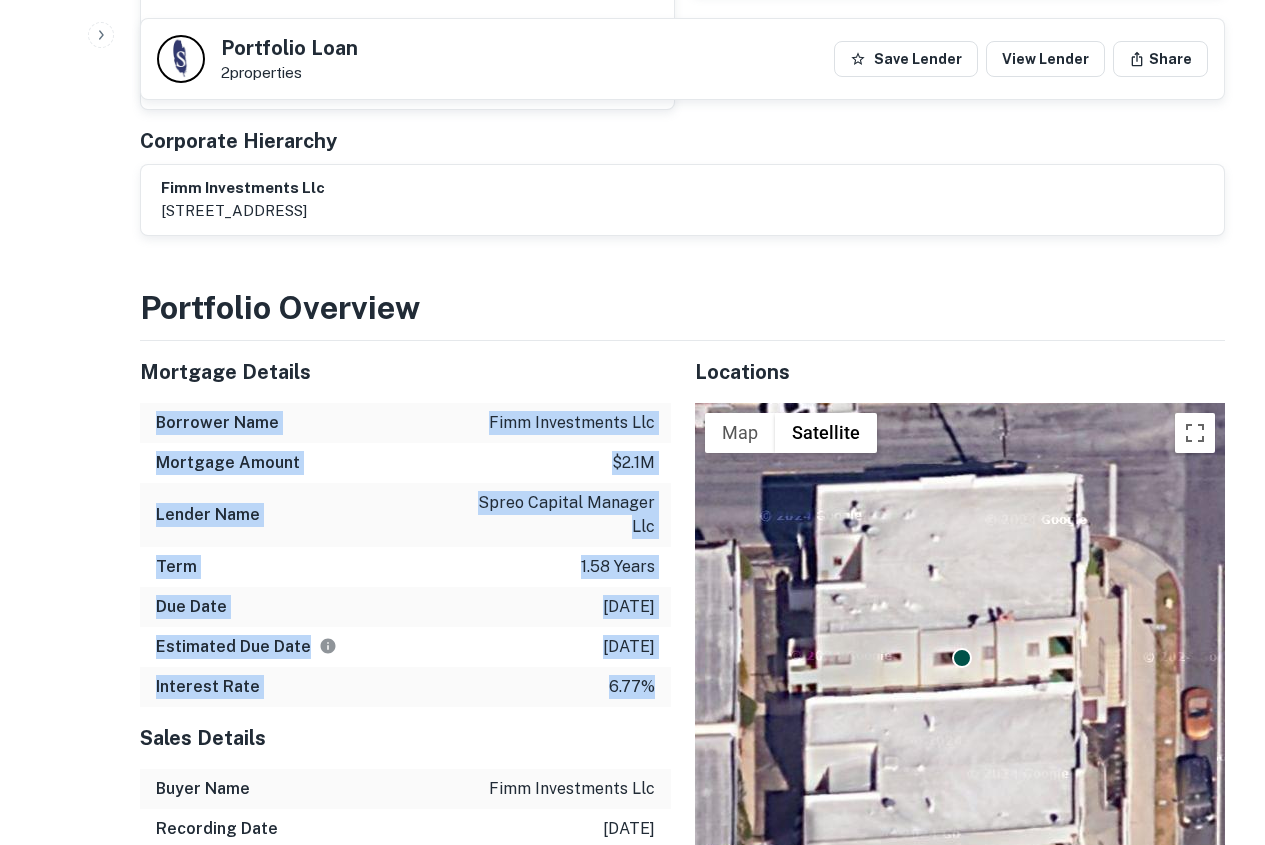 drag, startPoint x: 154, startPoint y: 356, endPoint x: 651, endPoint y: 613, distance: 559.51587 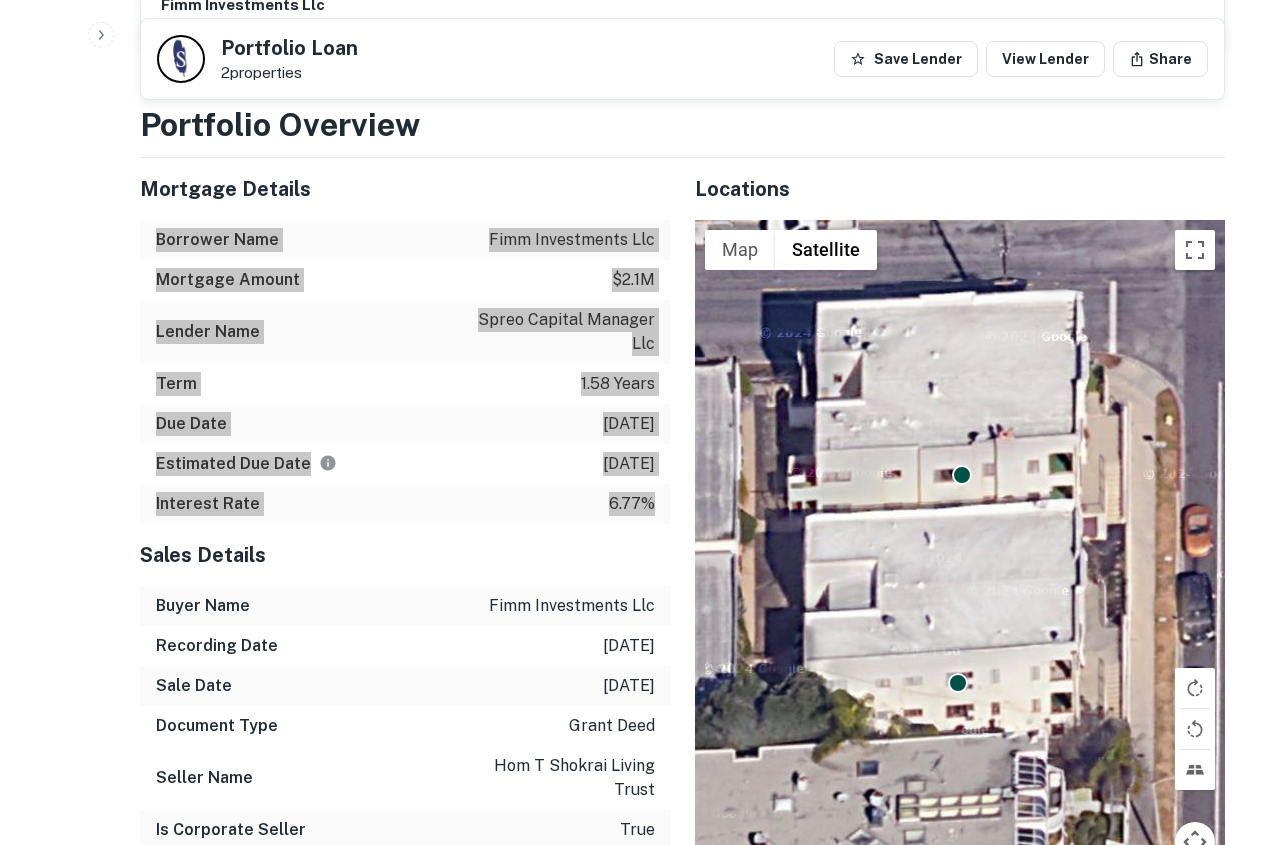 scroll, scrollTop: 1700, scrollLeft: 0, axis: vertical 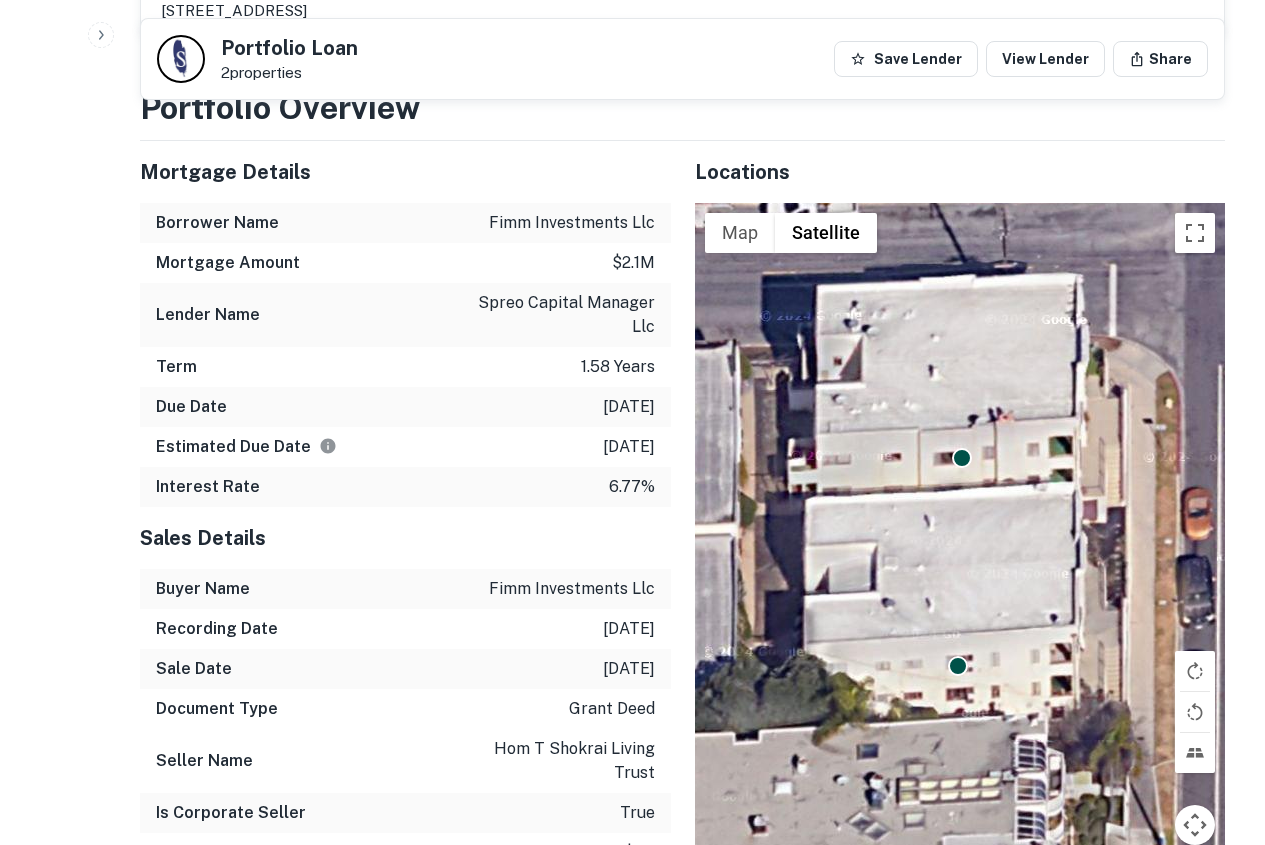click on "Buyer Name fimm investments llc" at bounding box center [405, 589] 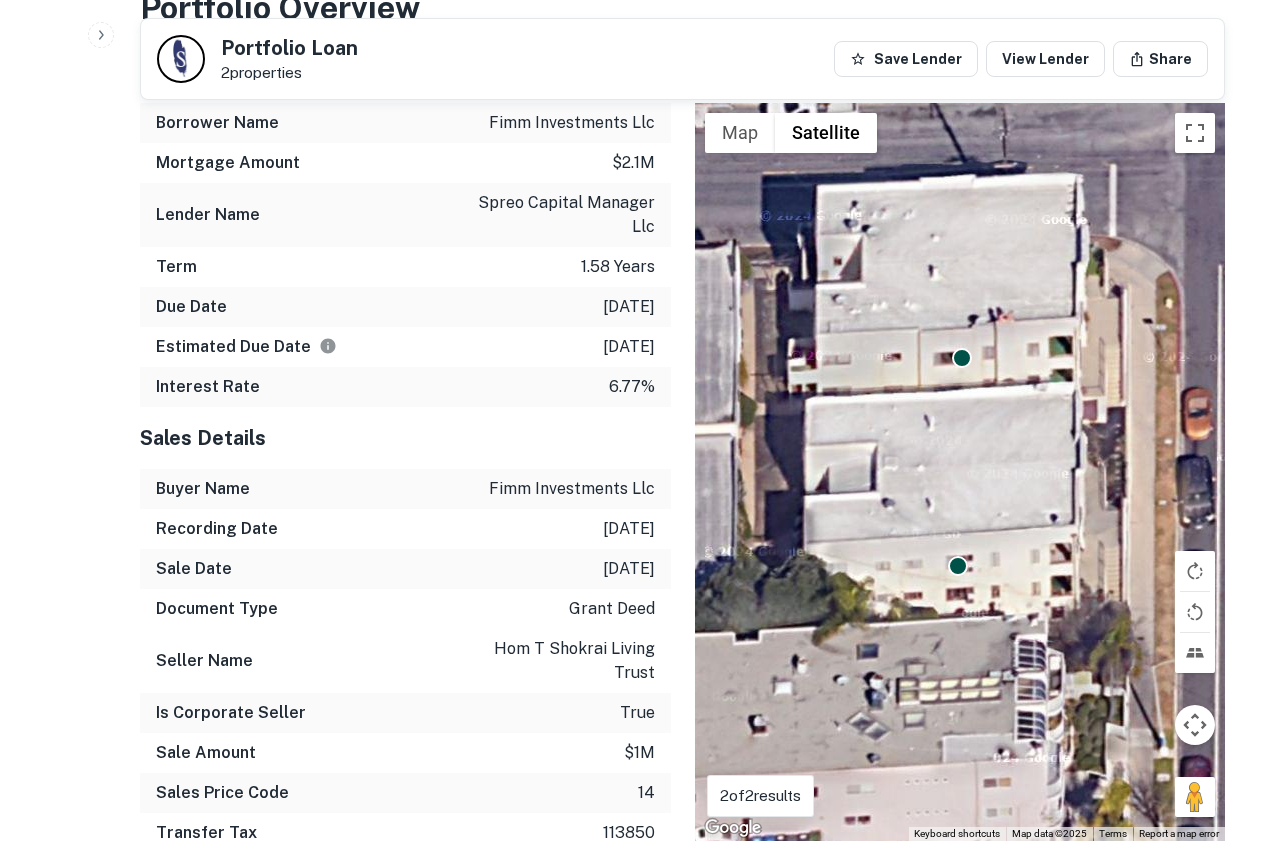 scroll, scrollTop: 1900, scrollLeft: 0, axis: vertical 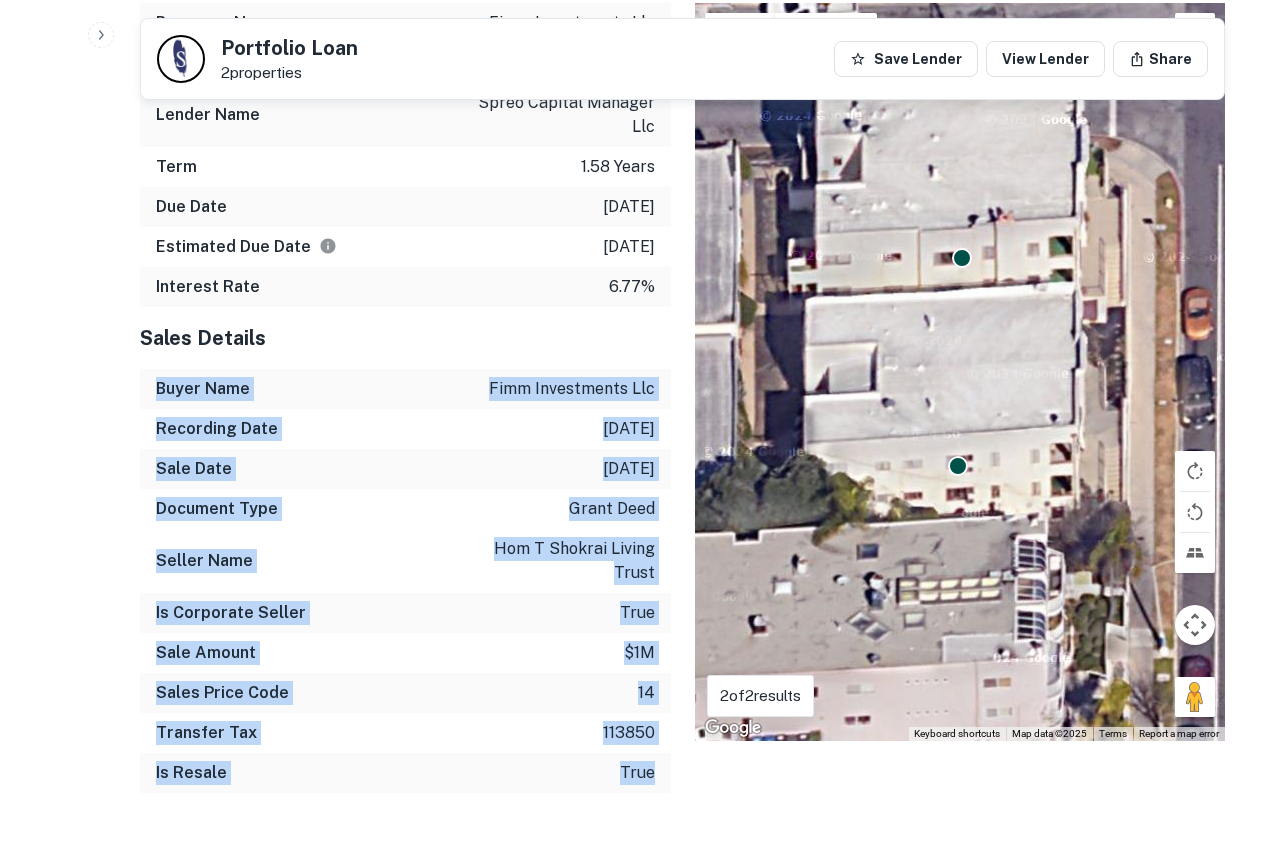 drag, startPoint x: 152, startPoint y: 319, endPoint x: 649, endPoint y: 707, distance: 630.51807 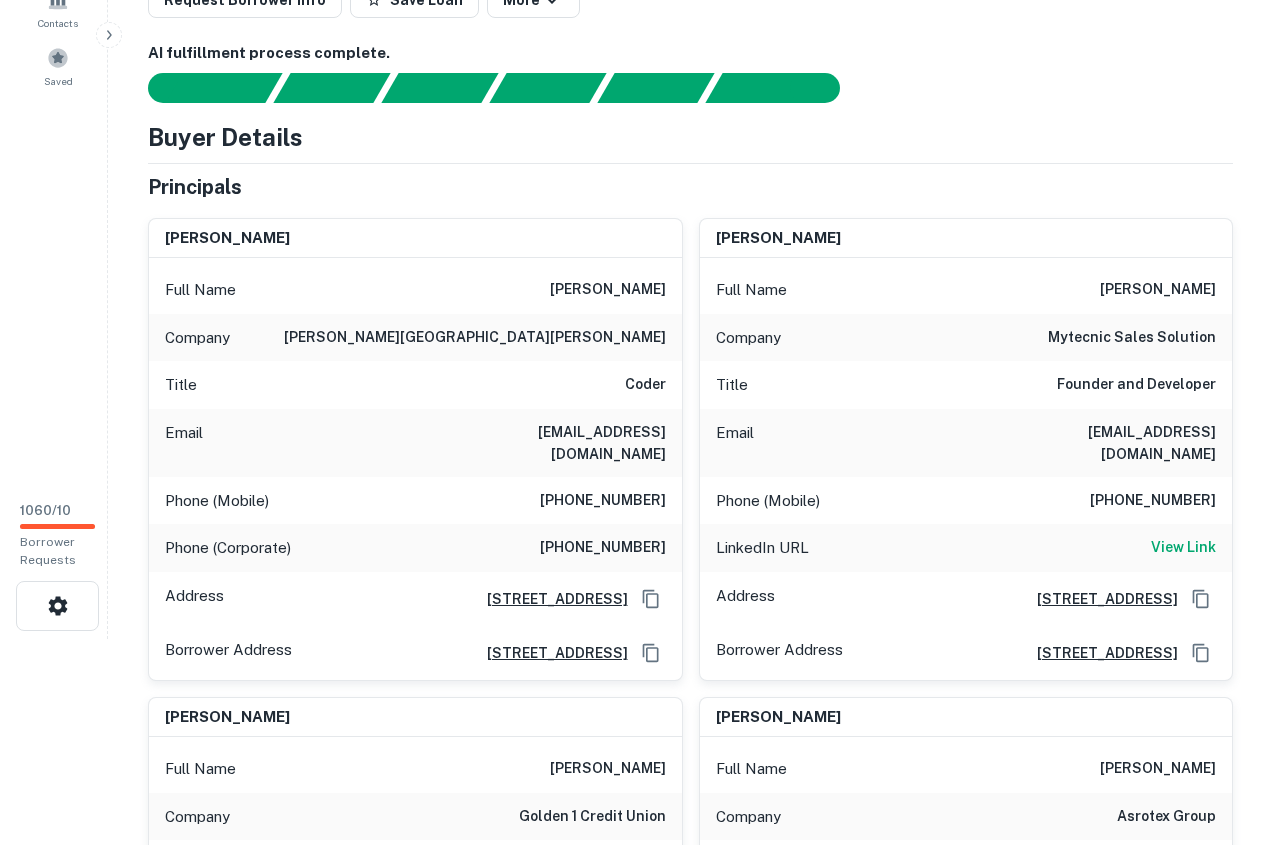 scroll, scrollTop: 0, scrollLeft: 0, axis: both 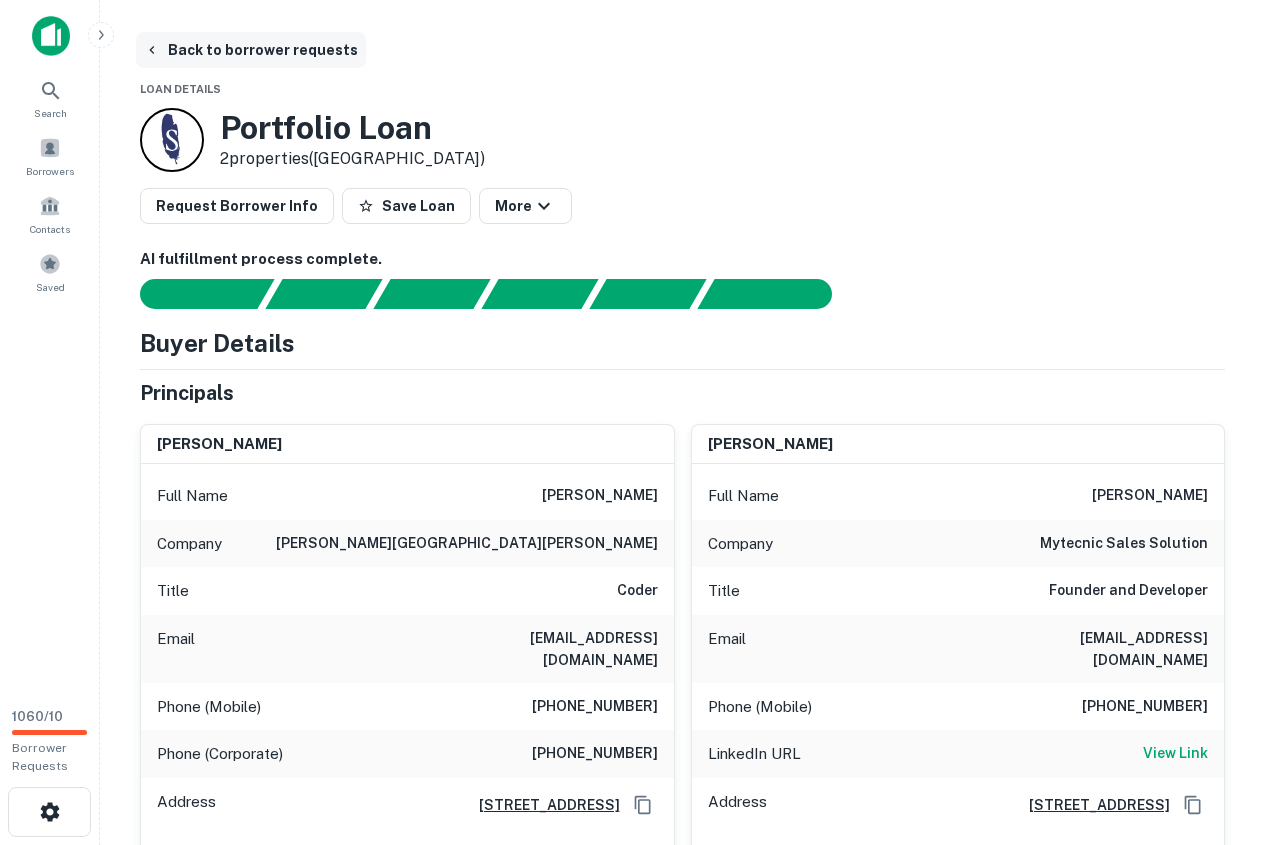 click on "Back to borrower requests" at bounding box center (251, 50) 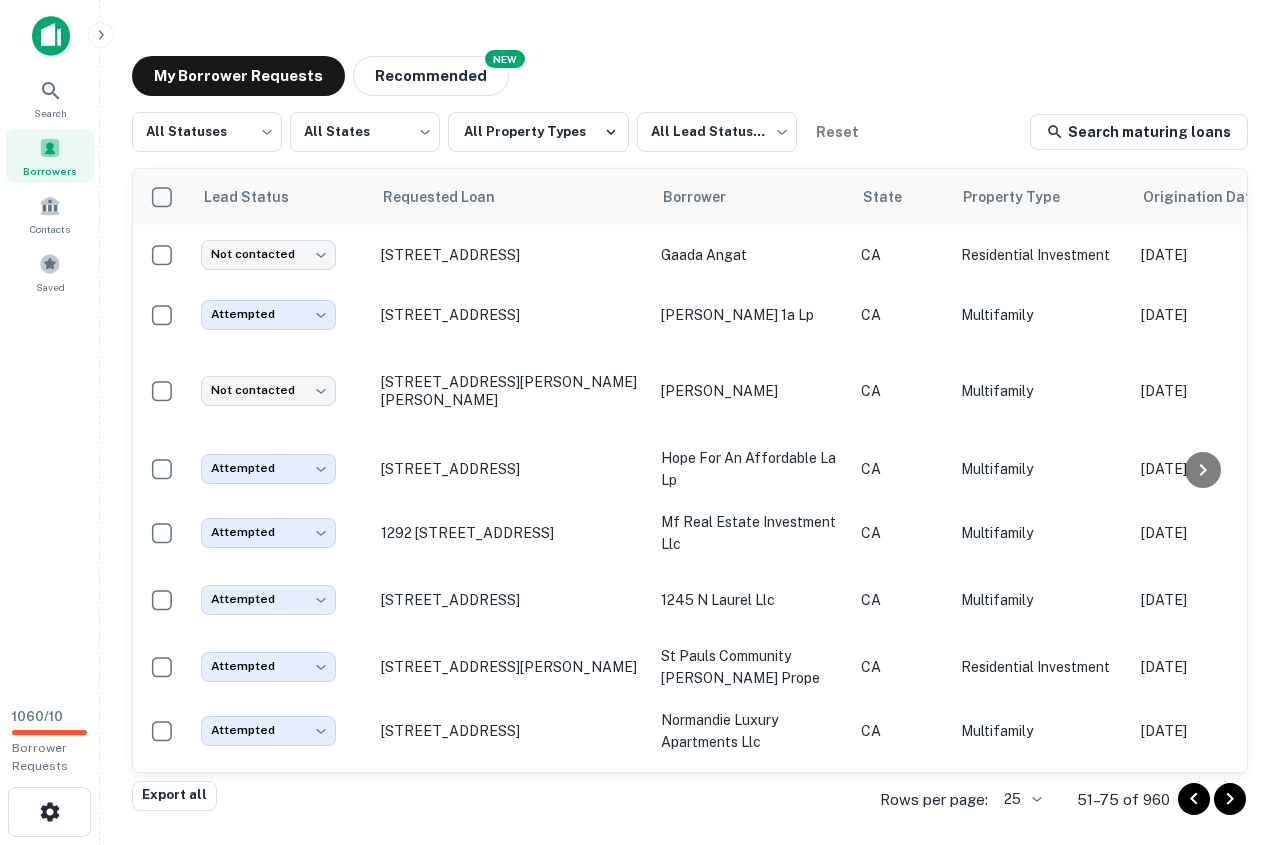 scroll, scrollTop: 900, scrollLeft: 0, axis: vertical 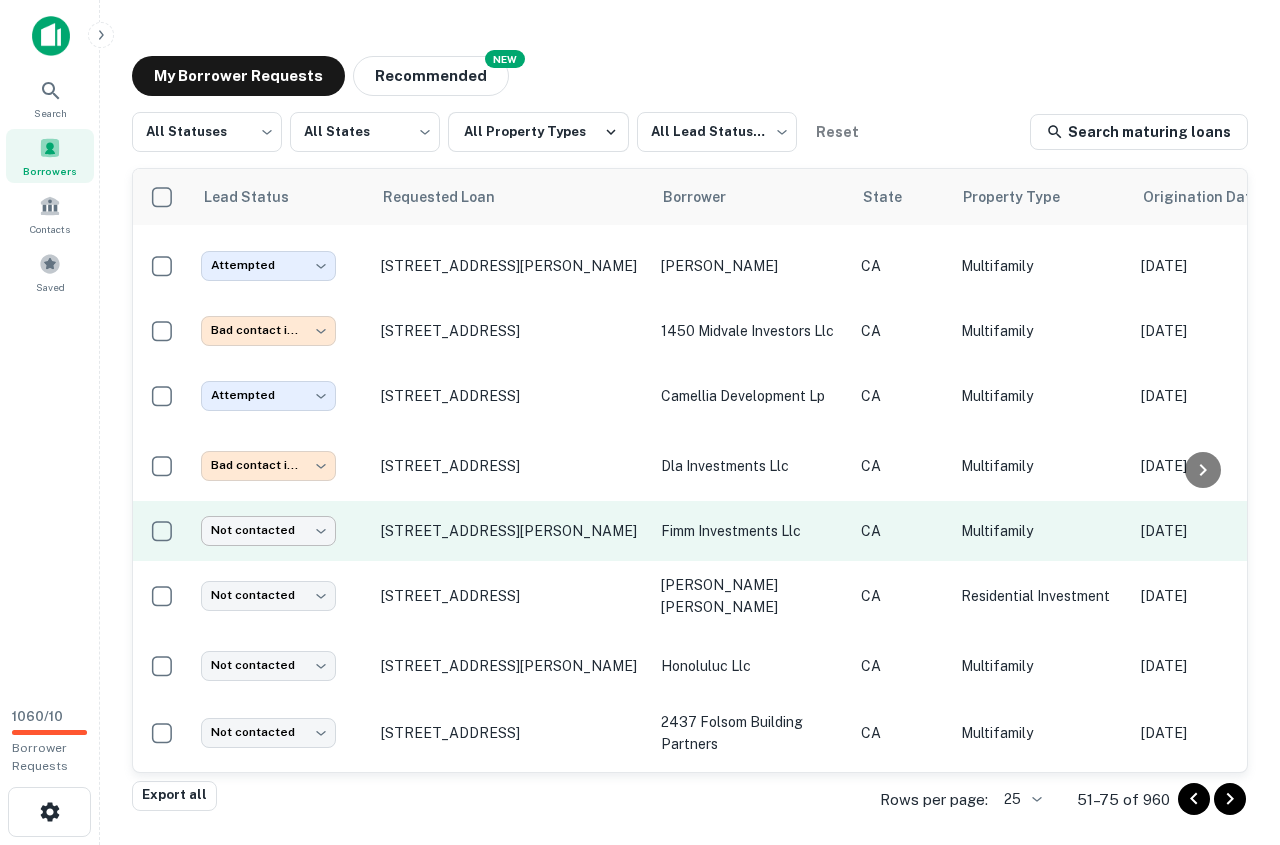click on "Search         Borrowers         Contacts         Saved     1060  /  10   Borrower Requests My Borrower Requests NEW Recommended All Statuses *** ​ All States *** ​ All Property Types All Lead Statuses *** ​ Reset Search maturing loans Lead Status Requested Loan Borrower State Property Type Origination Date Maturity Date Mortgage Amount Requested Date sorted descending Lender Request Status Not contacted **** ​ 2115 9th Ave Los Angeles, CA90018  gaada angat CA Residential Investment Nov 12, 2020 Nov 12, 2025 $1.2M Jul 02, 2025 Royal Pacific Funding Fulfilled Attempted ********* ​ 2107 E Century Blvd Los Angeles, CA90002  jordan downs 1a lp CA Multifamily Nov 11, 2020 Nov 11, 2025 $6M Jul 02, 2025 Caltrans Fulfilled Not contacted **** ​ 4018 S Gaffey St San Pedro, CA90731  bologna vito CA Multifamily Nov 11, 2020 Nov 11, 2025 $1.2M Jul 02, 2025 The Dibernardo Family Trust Fulfilled Attempted ********* ​ 1624 S Hope St Los Angeles, CA90015  hope for an affordable la lp CA Multifamily C" at bounding box center [640, 422] 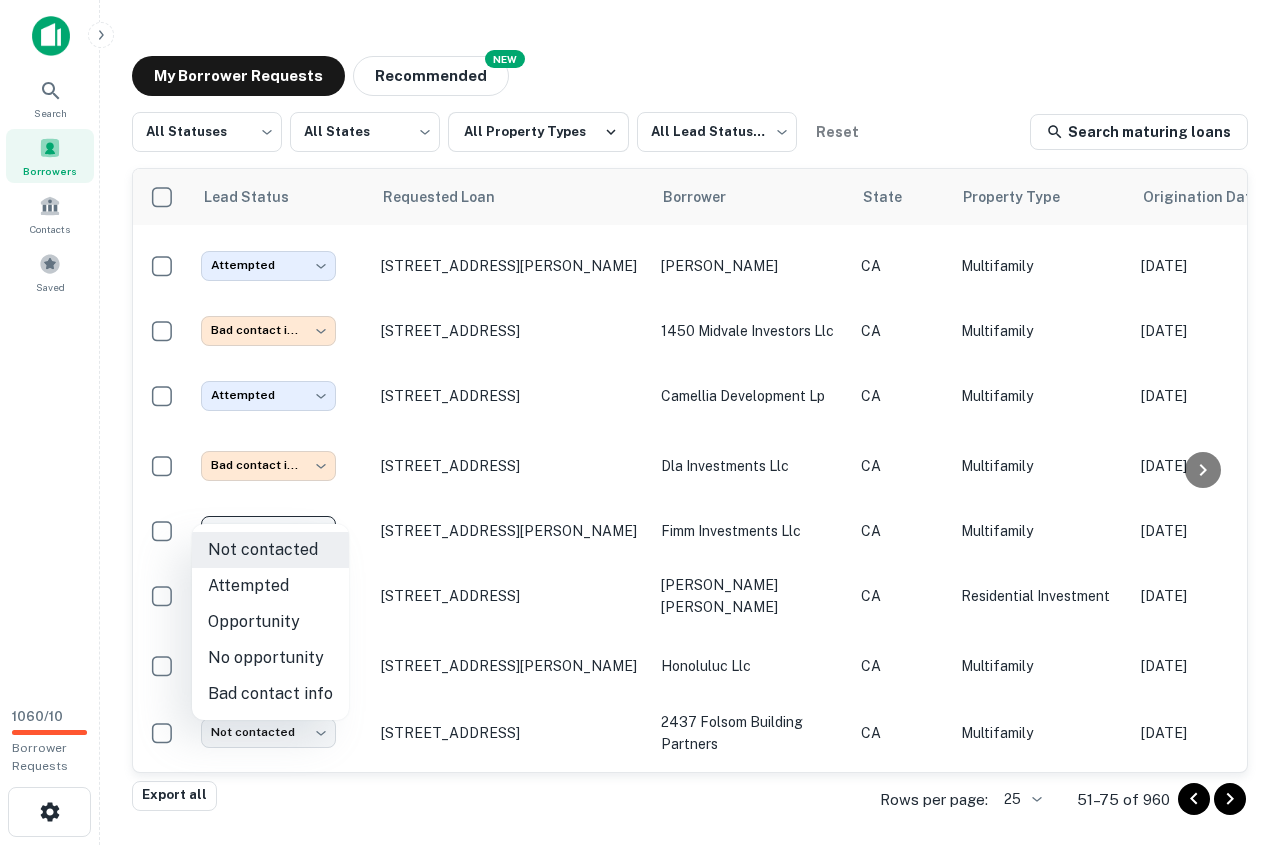 click on "Attempted" at bounding box center [270, 586] 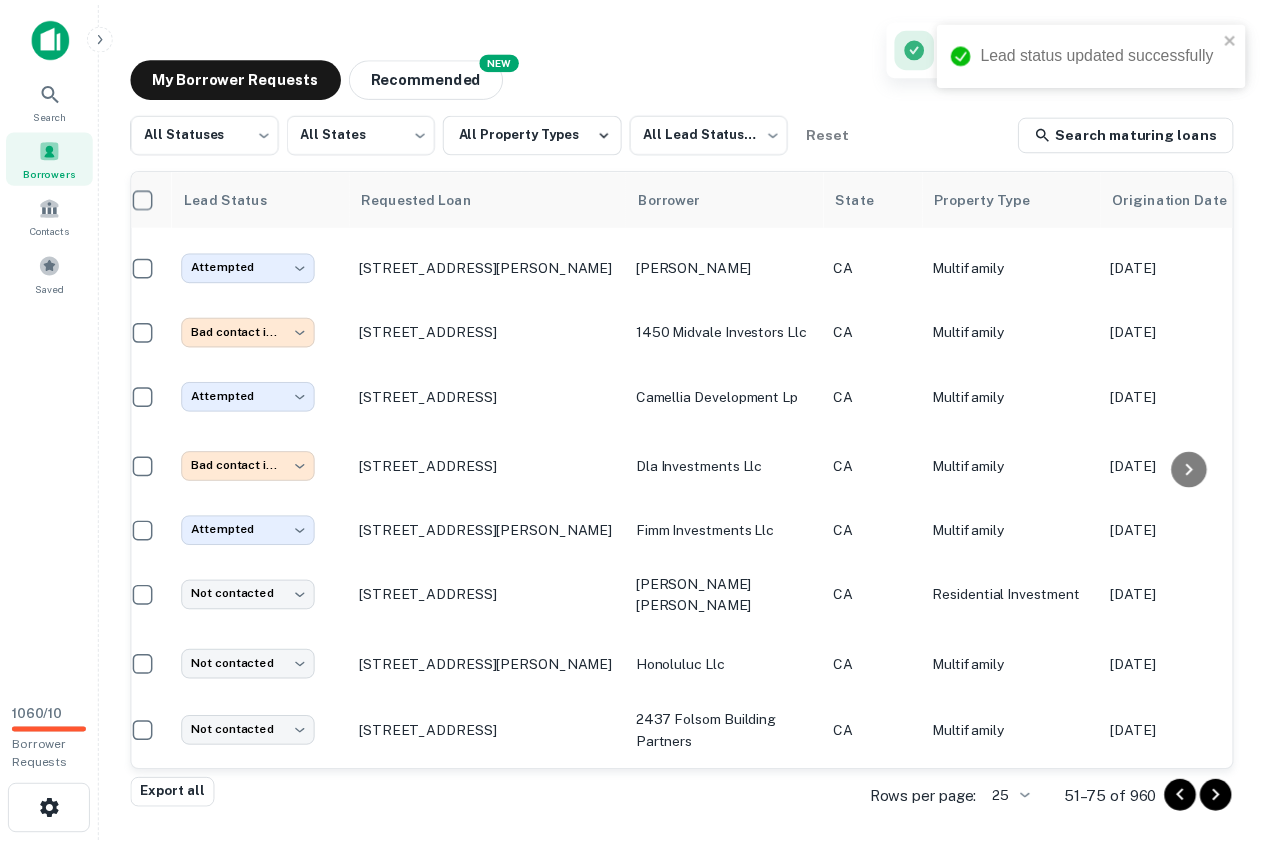 scroll, scrollTop: 900, scrollLeft: 0, axis: vertical 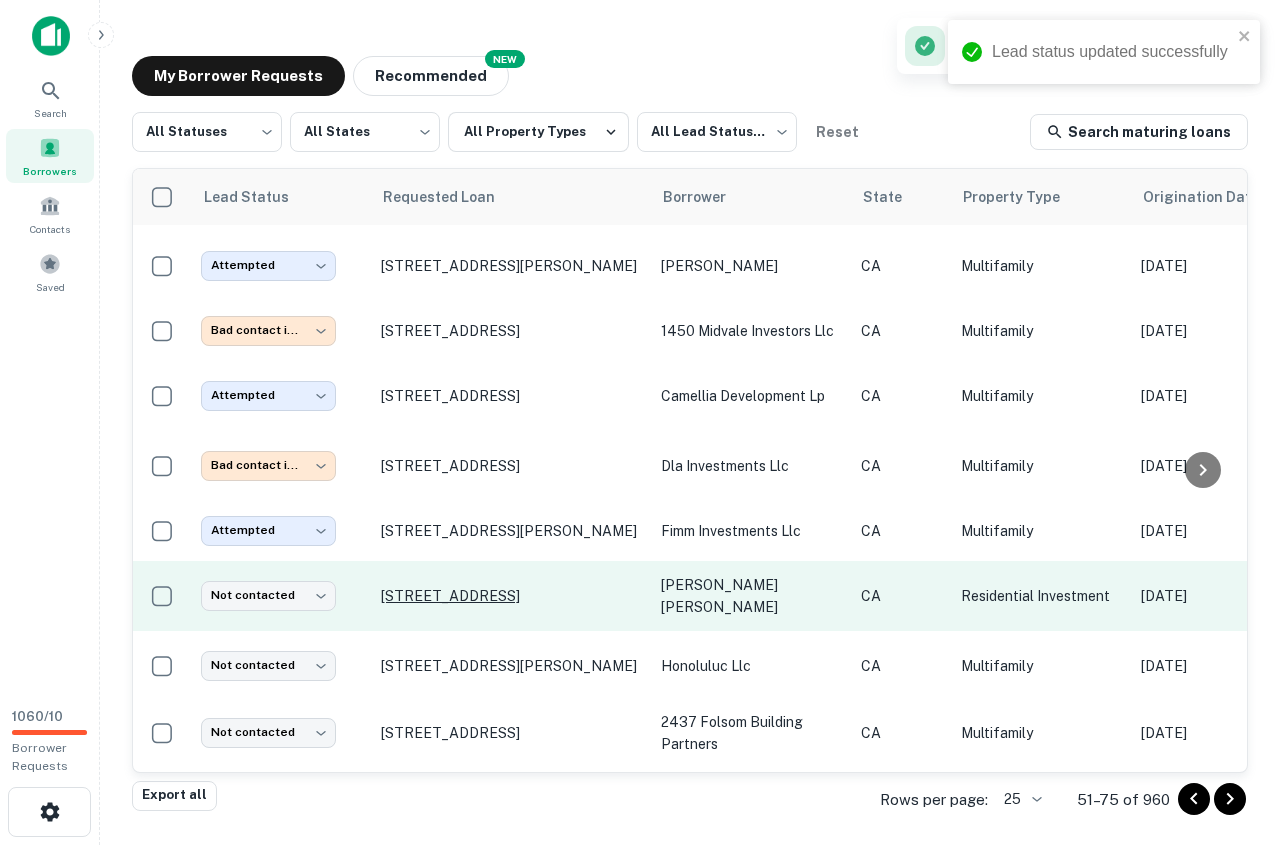 click on "732 N Crescent Heights Blvd Los Angeles, CA90046" at bounding box center [511, 596] 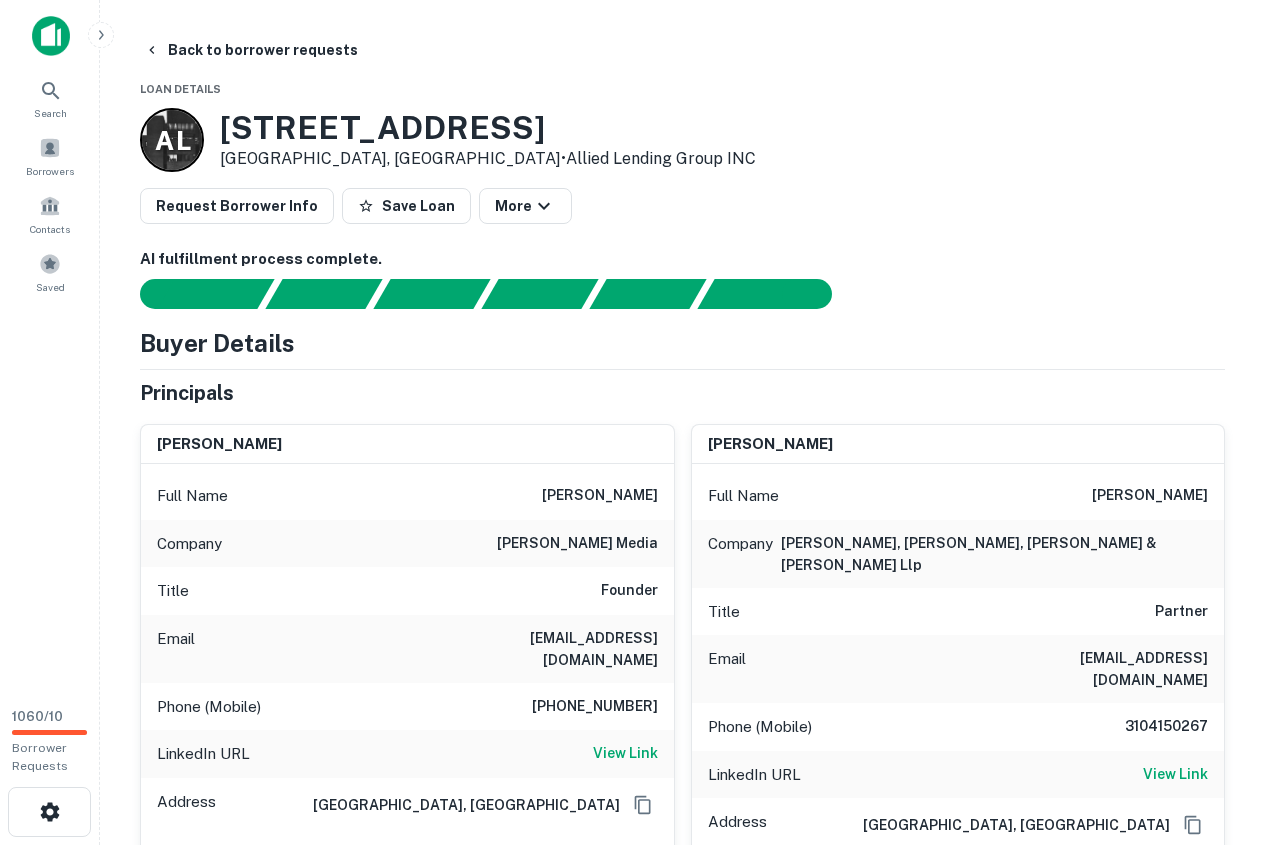 click on "415-308-5850" at bounding box center [595, 707] 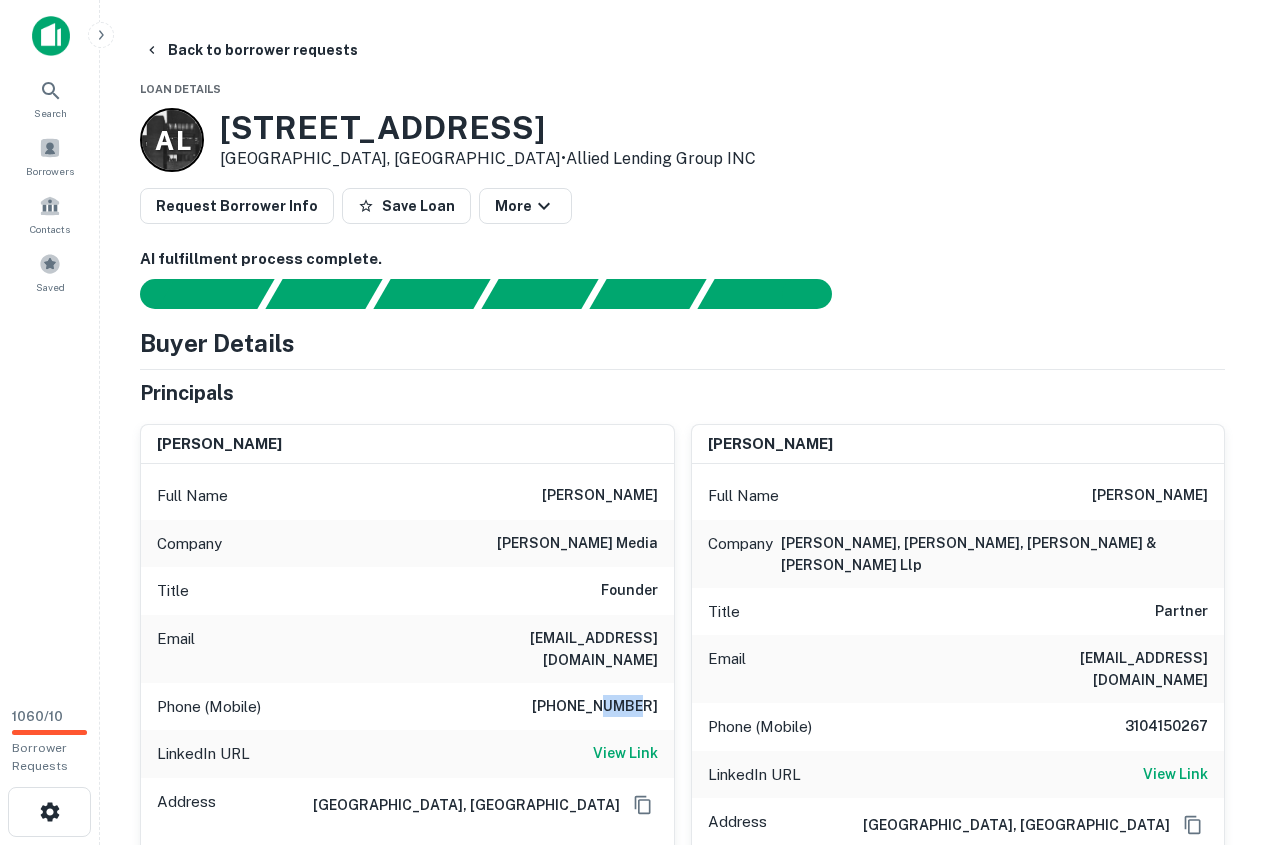 click on "415-308-5850" at bounding box center (595, 707) 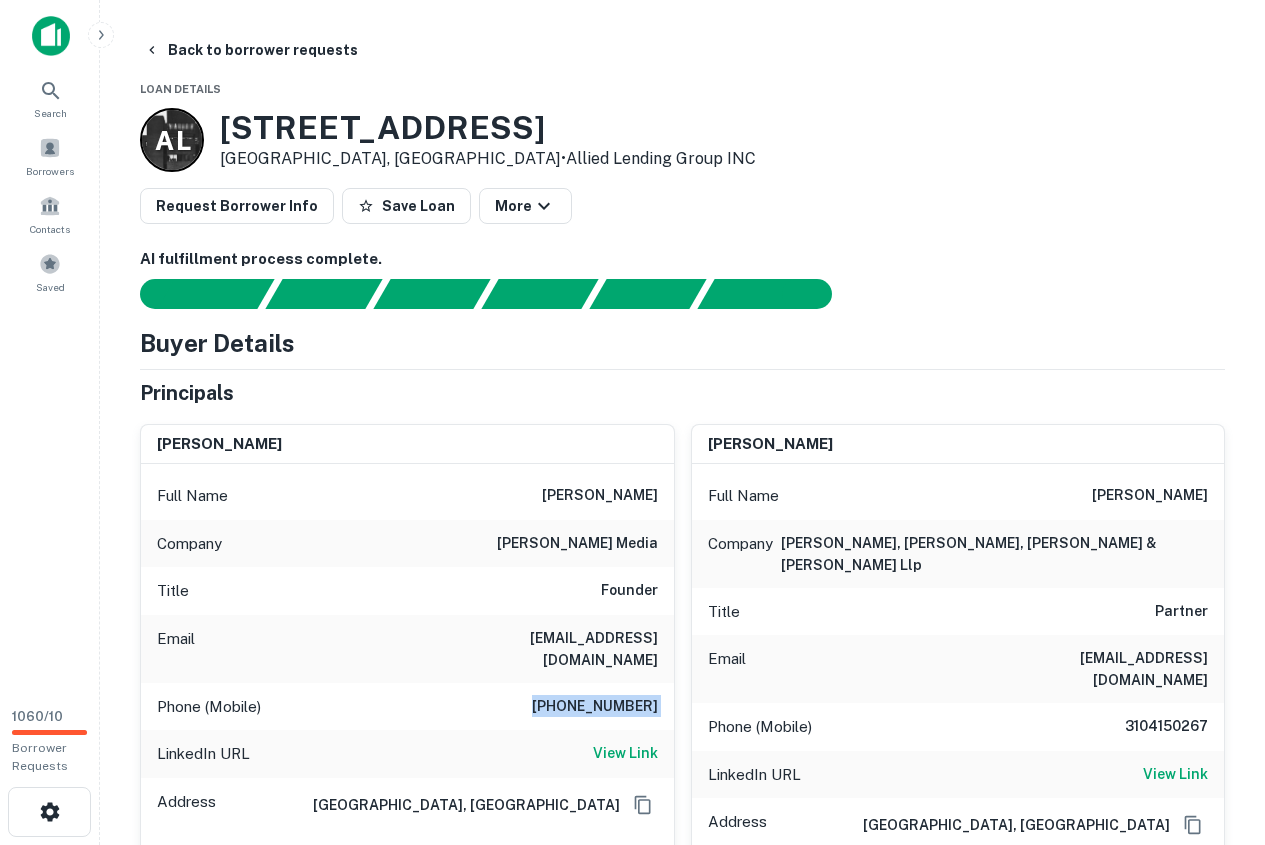 click on "415-308-5850" at bounding box center (595, 707) 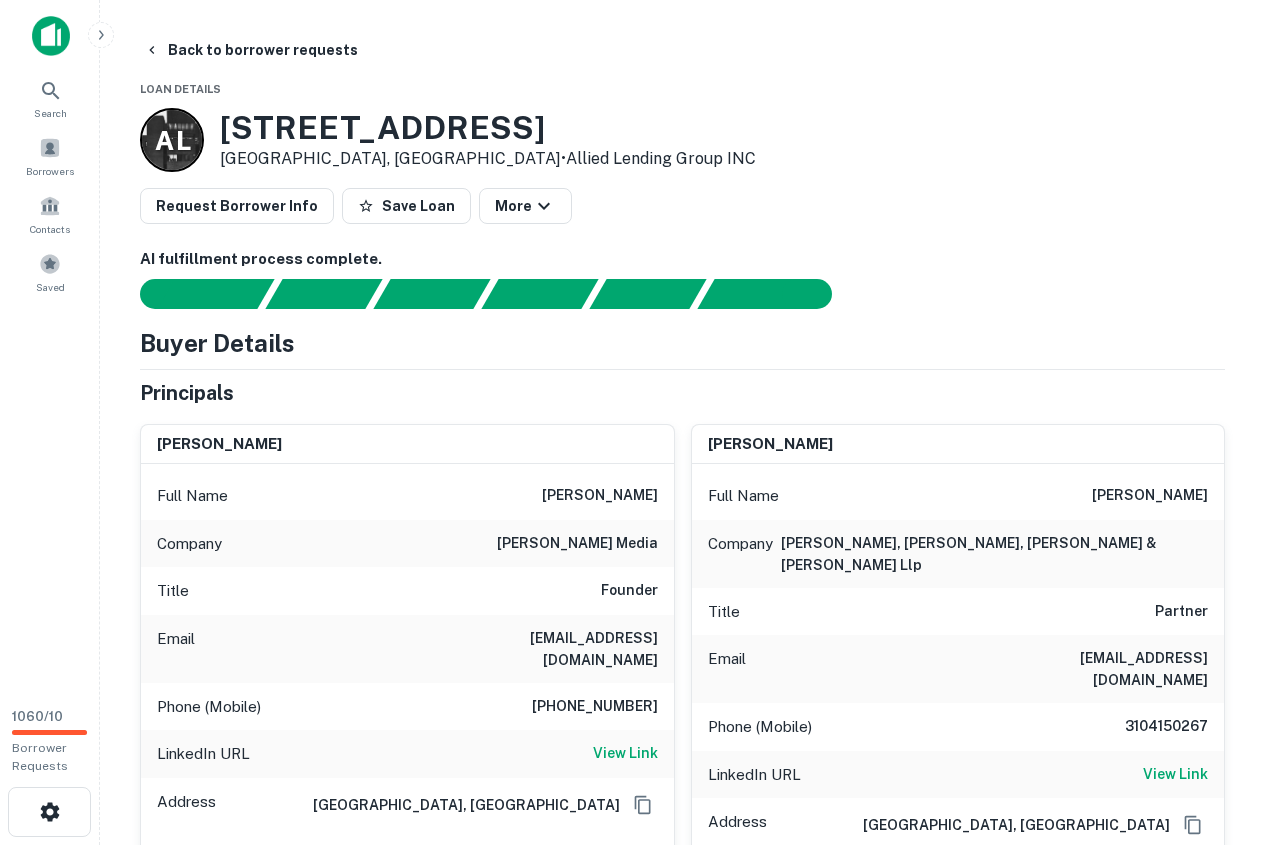 click on "732 N Crescent Heights Blvd" at bounding box center [488, 128] 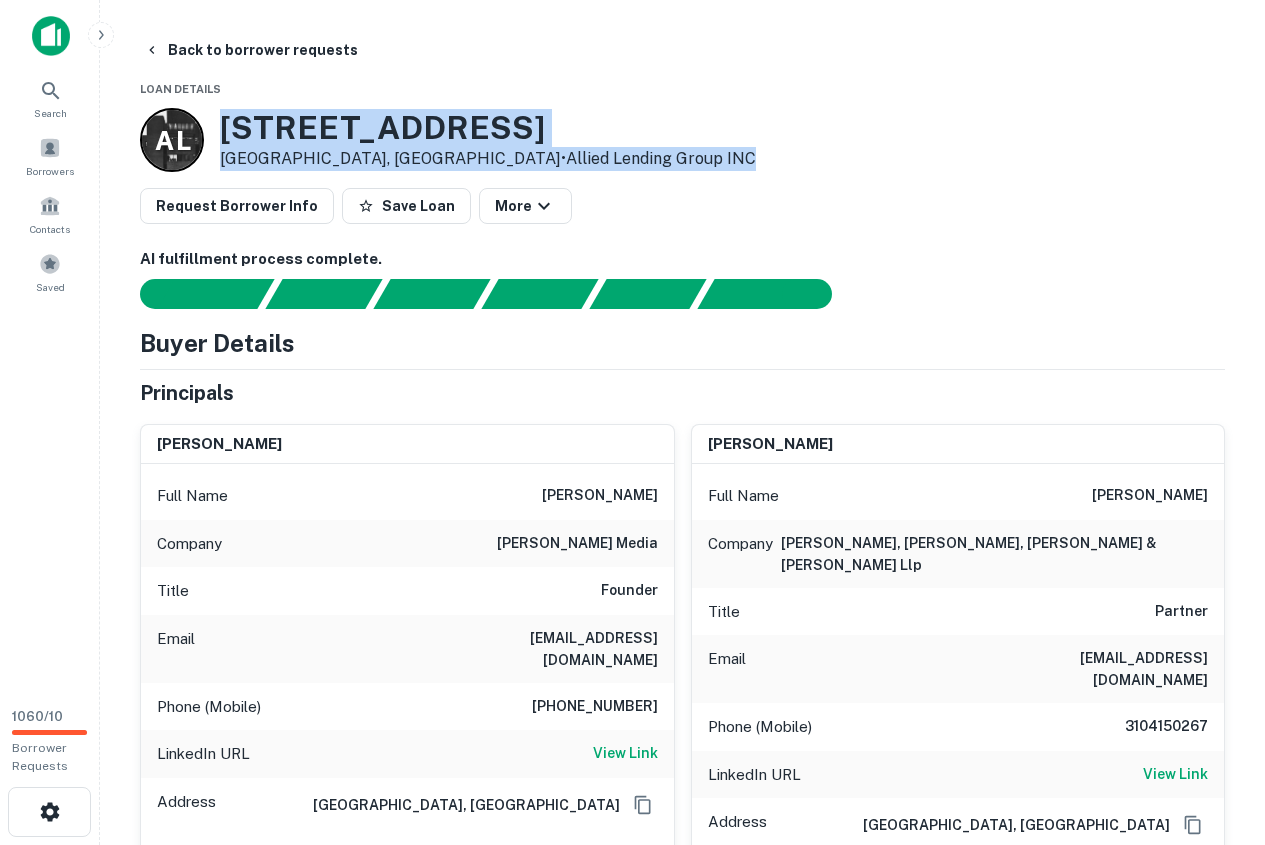 drag, startPoint x: 224, startPoint y: 123, endPoint x: 620, endPoint y: 159, distance: 397.633 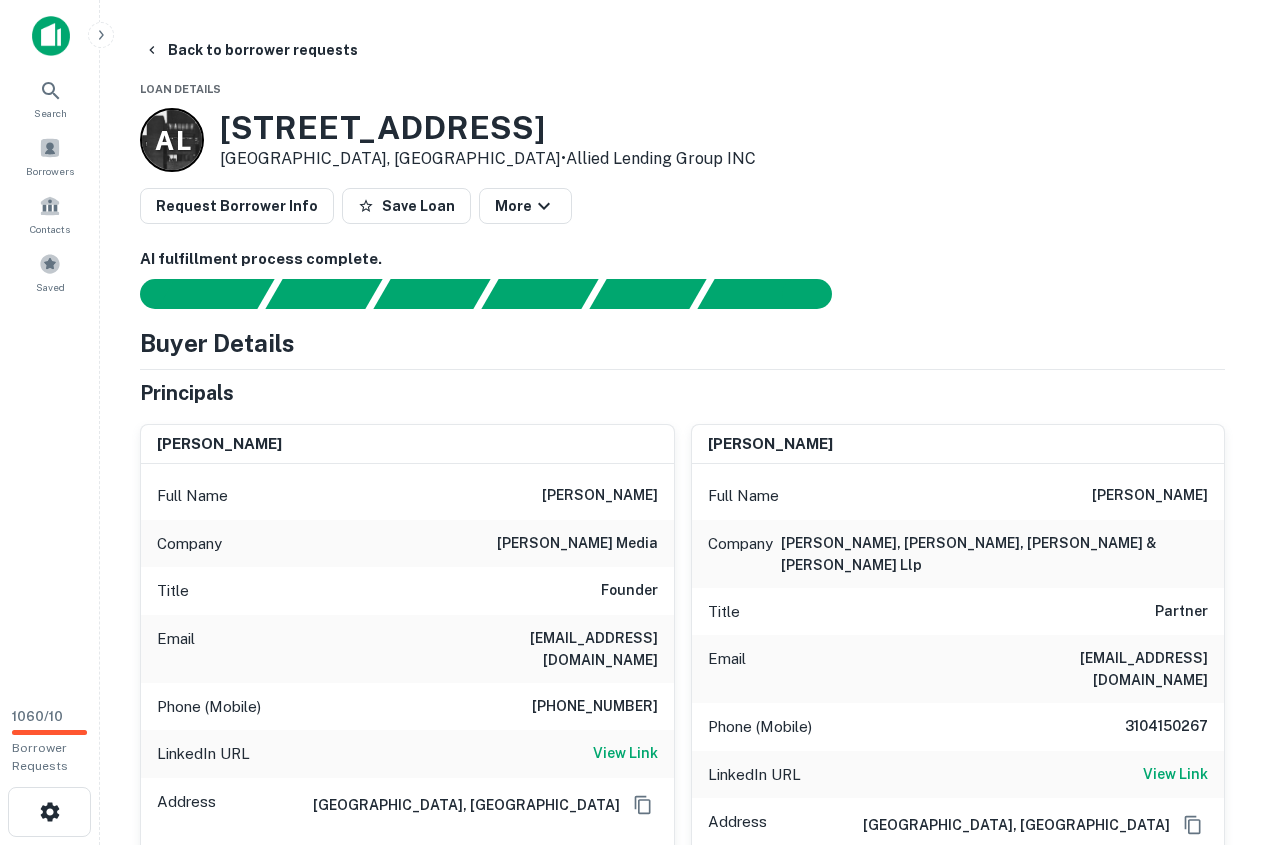 click on "rob holmes" at bounding box center [600, 496] 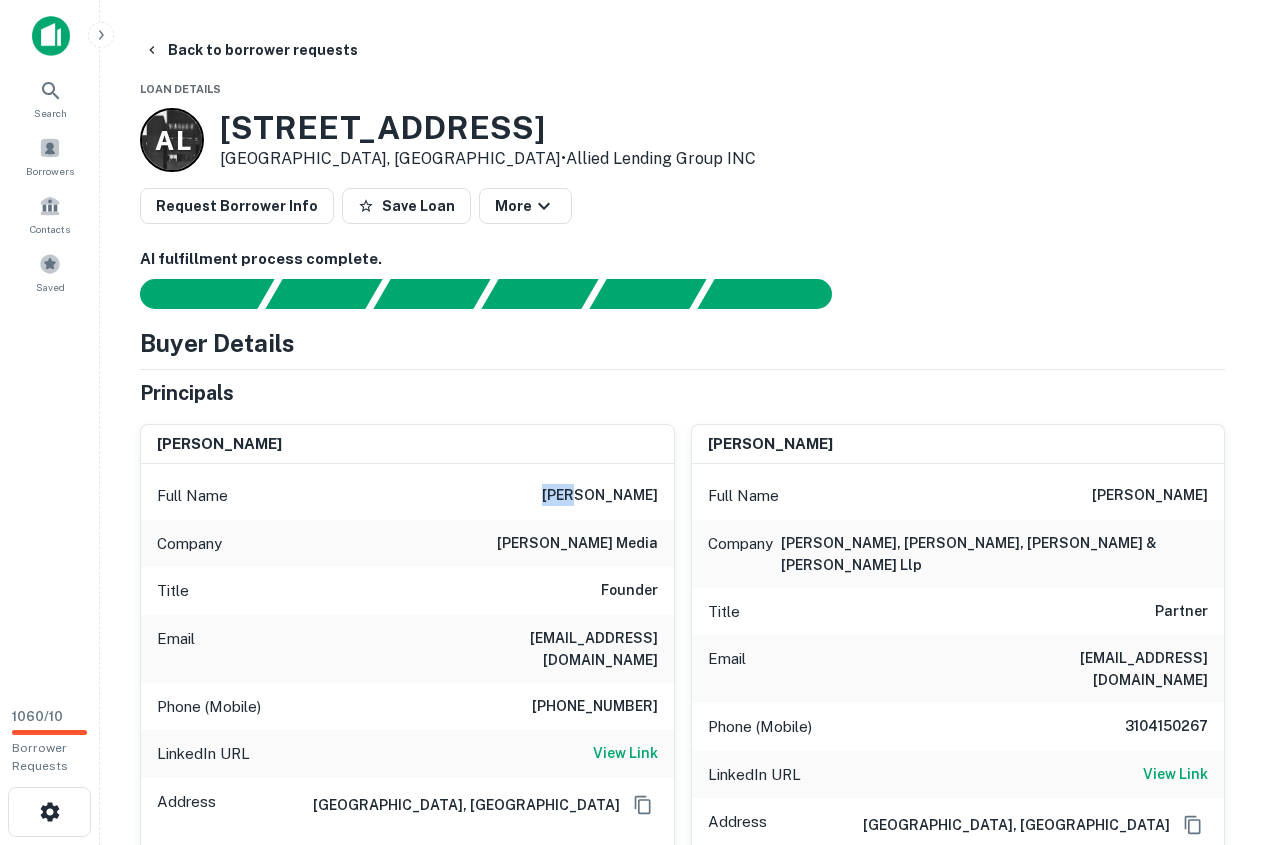 click on "rob holmes" at bounding box center (600, 496) 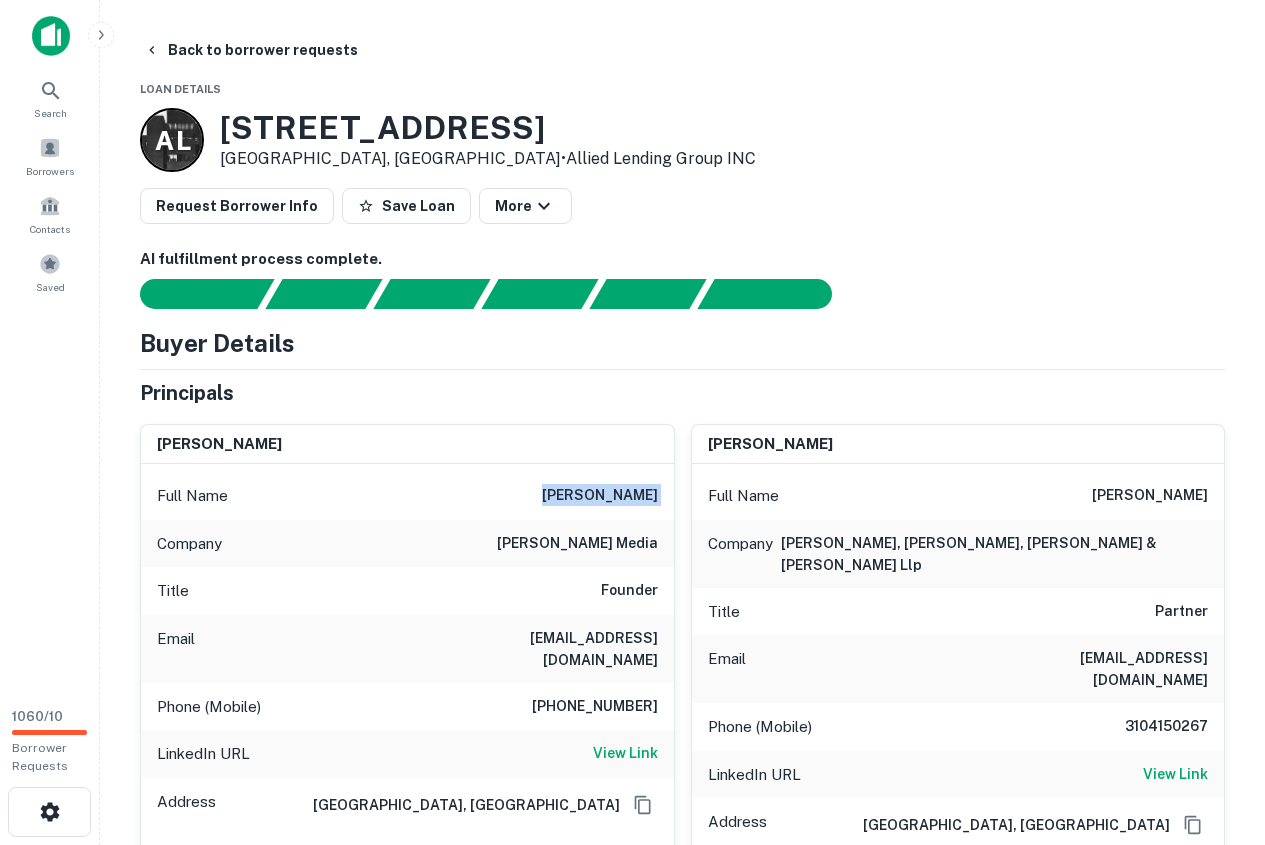 click on "rob holmes" at bounding box center [600, 496] 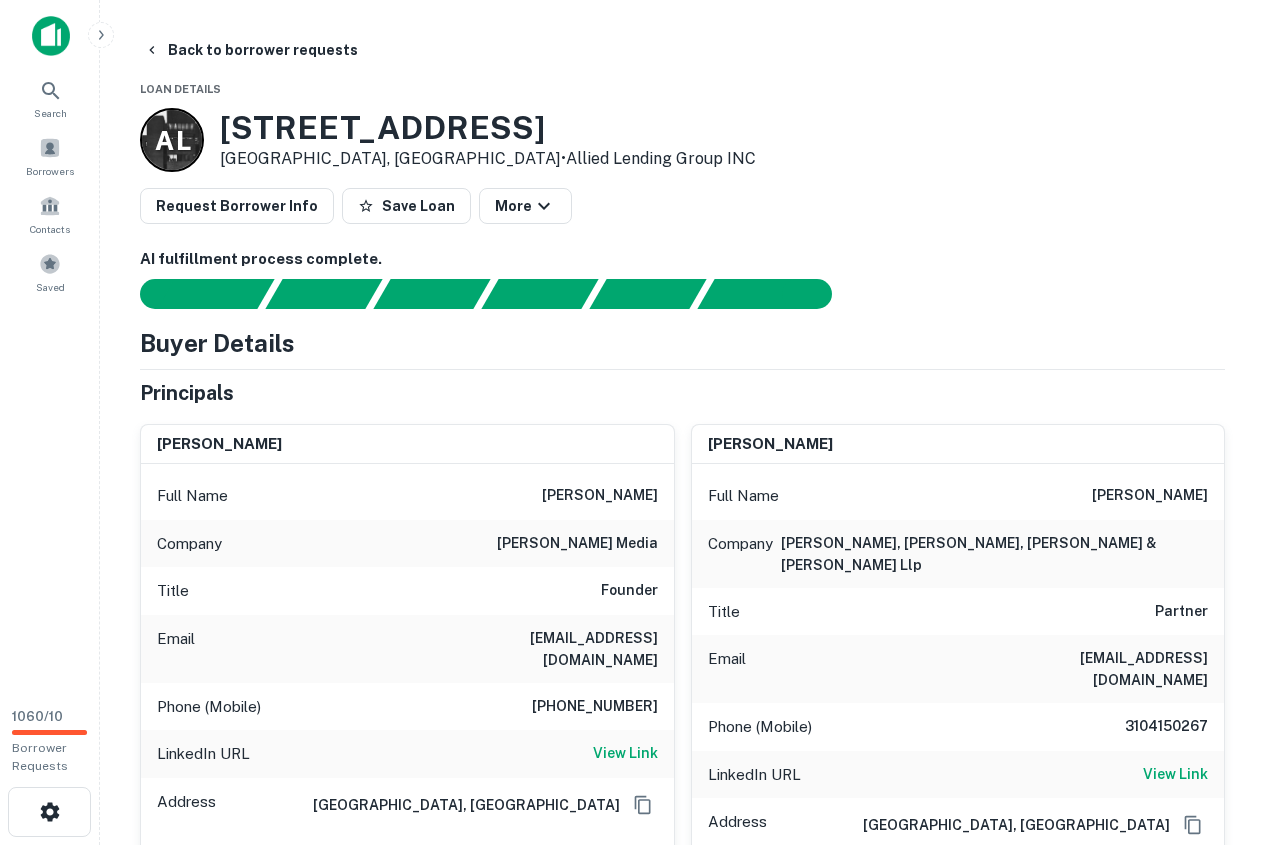 click on "Buyer Details Principals rob holmes Full Name rob holmes Company holmes media Title Founder Email rob@allcitynetwork.com Phone (Mobile) 415-308-5850 LinkedIn URL View Link Address Los Angeles, CA90056  Borrower Address 5048 w sauson ave, los angeles, CA, 90056 andrew holmes Full Name andrew holmes Company holmes, athey, cowan & mermelstein llp Title Partner Email abholmes@holmesathey.com Phone (Mobile) 3104150267 LinkedIn URL View Link Address Los Angeles, CA90056  Borrower Address 5048 w sauson ave, los angeles, CA, 90056 Corporate Hierarchy zan wesley holmes, jr. and carrie collins holmes, husband and wife, as community property with right of survivorship 5048 w sauson ave, los angeles, ca, 90056" at bounding box center (682, 679) 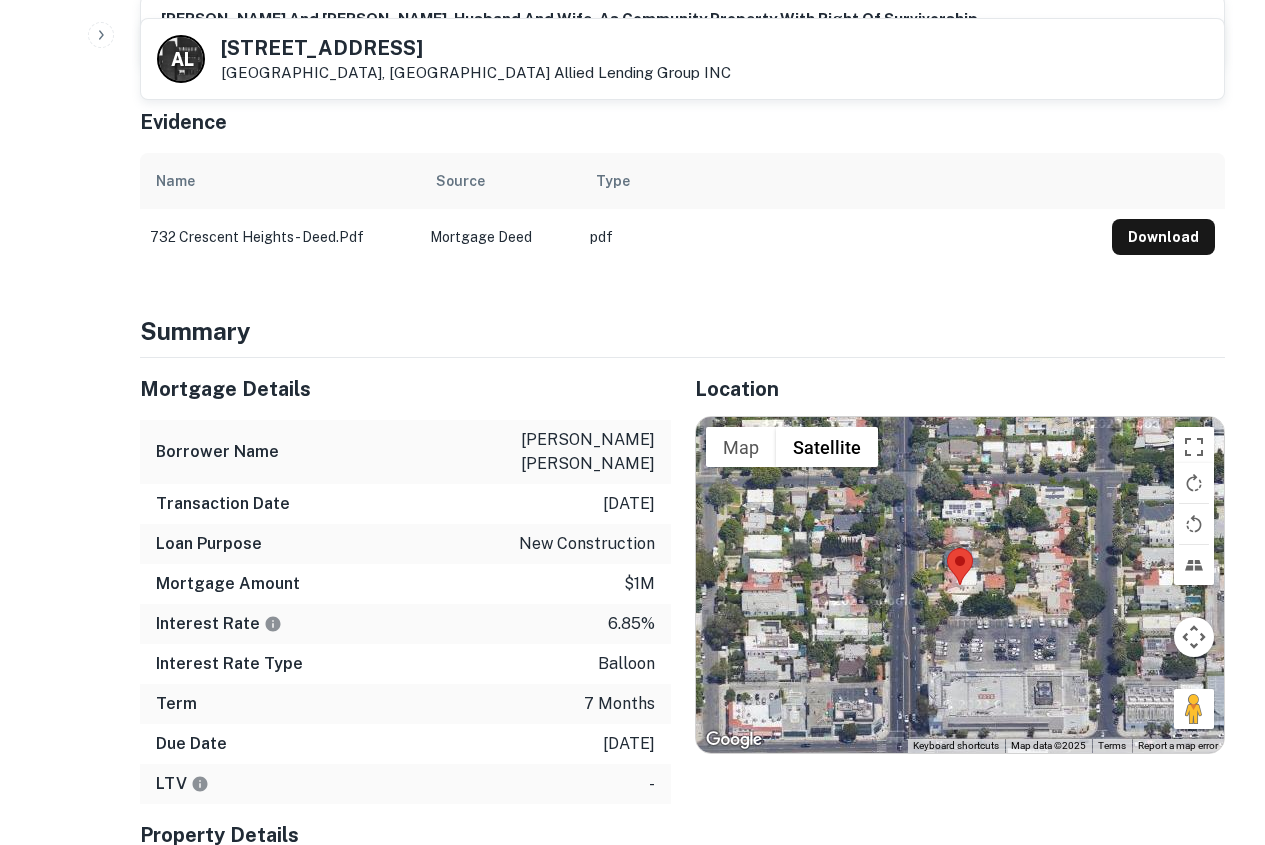 scroll, scrollTop: 1000, scrollLeft: 0, axis: vertical 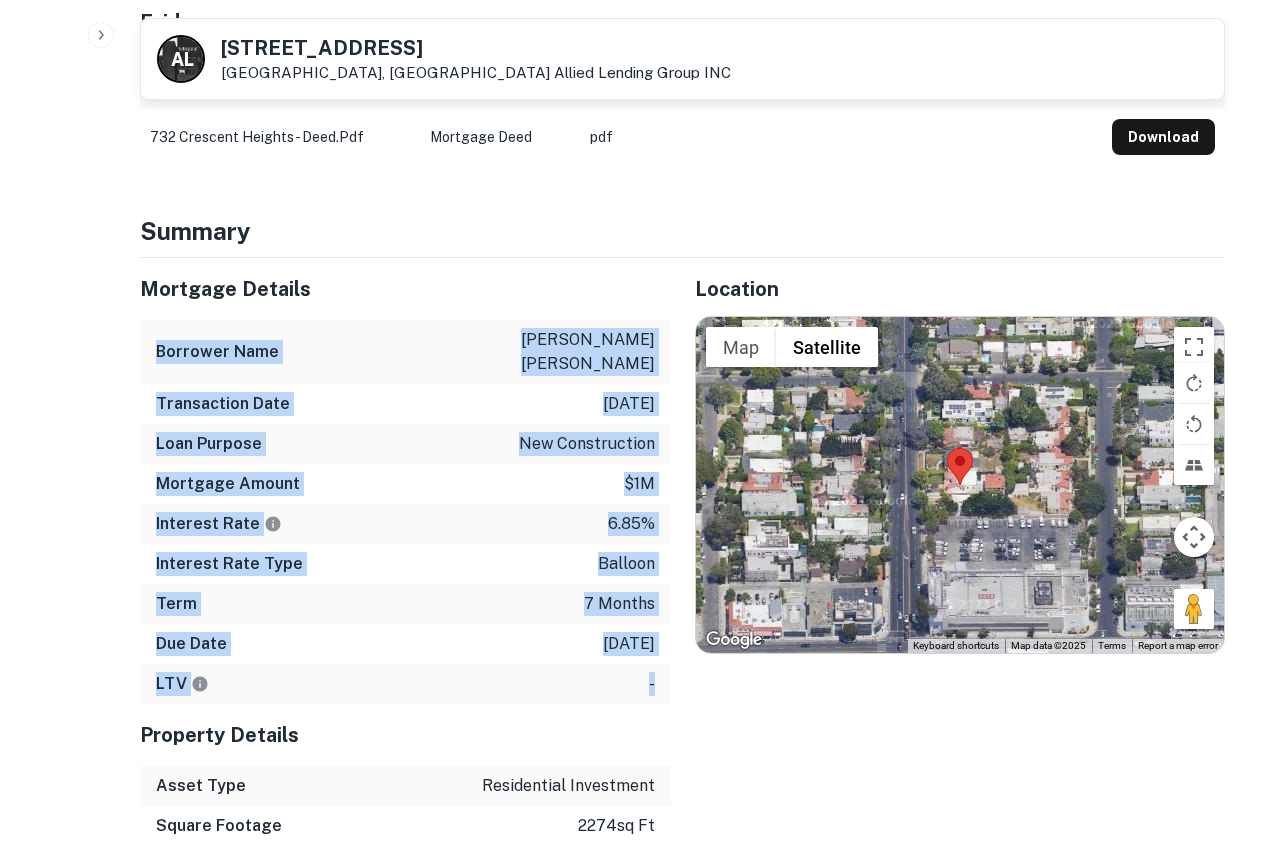 drag, startPoint x: 156, startPoint y: 295, endPoint x: 656, endPoint y: 612, distance: 592.0211 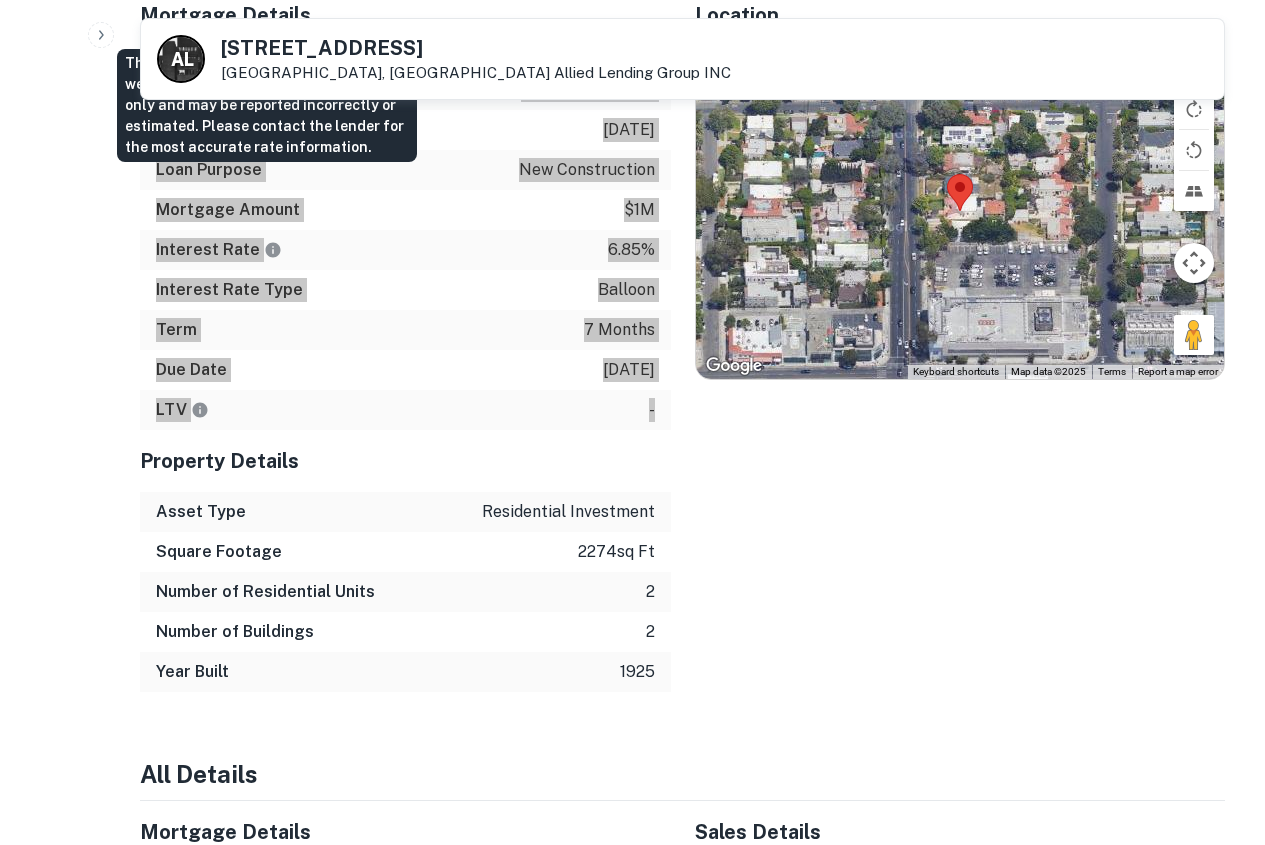 scroll, scrollTop: 1300, scrollLeft: 0, axis: vertical 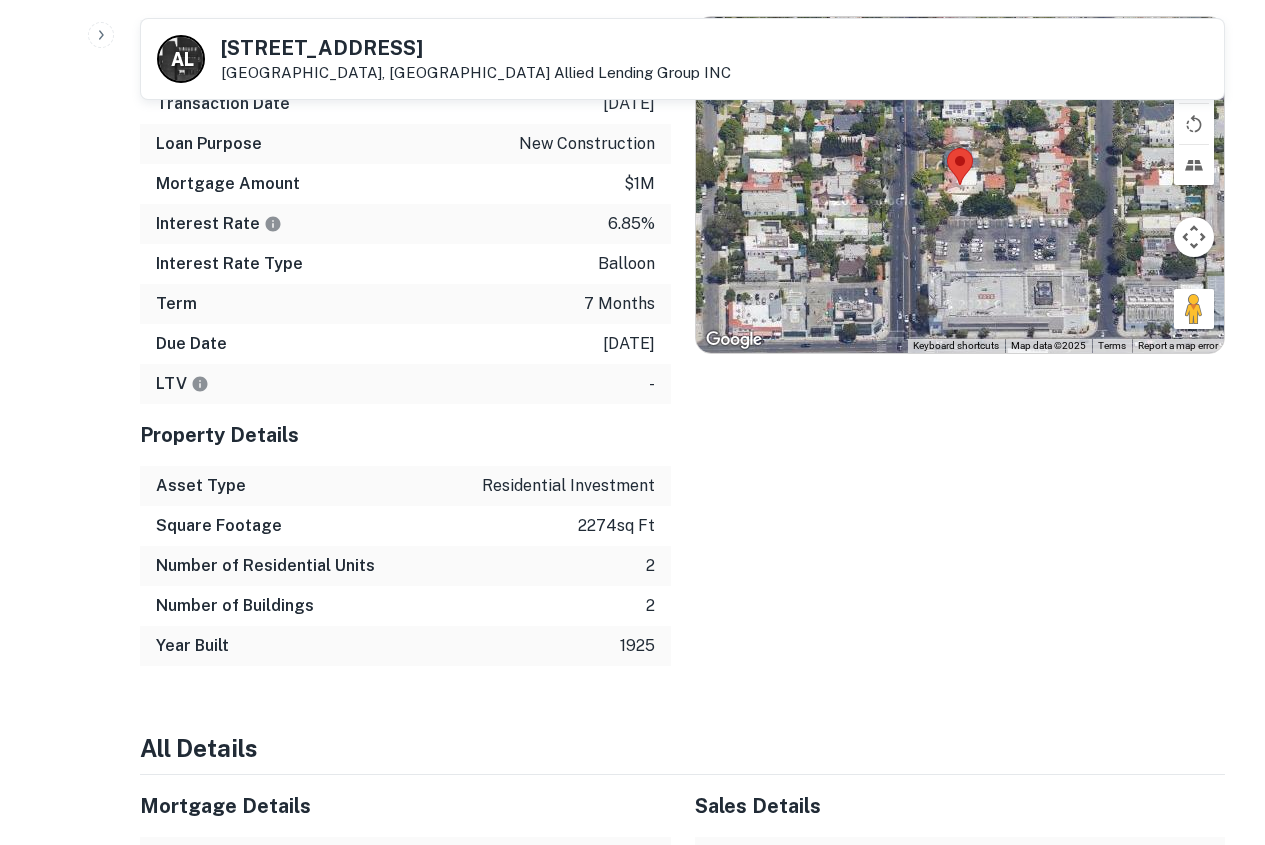 click on "Asset Type residential investment" at bounding box center [405, 486] 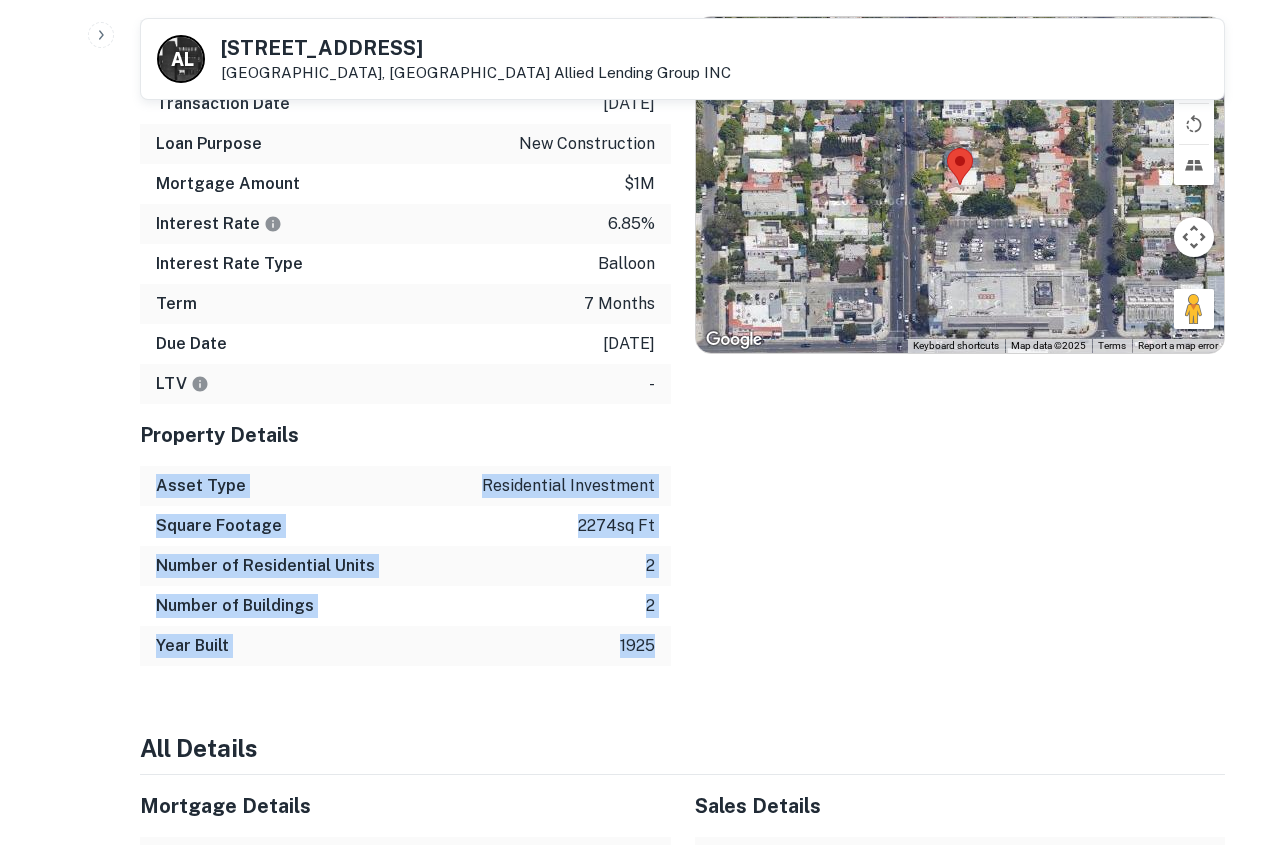 drag, startPoint x: 159, startPoint y: 419, endPoint x: 656, endPoint y: 570, distance: 519.4324 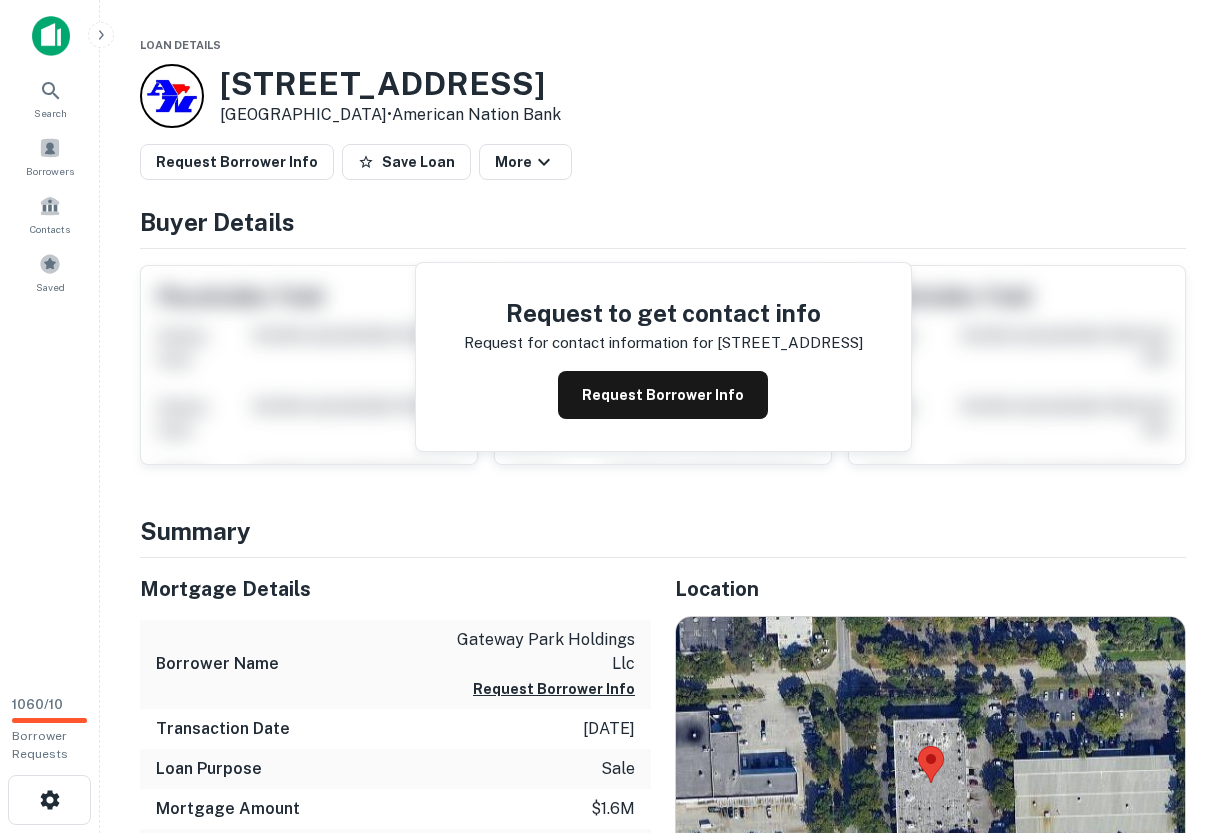 scroll, scrollTop: 0, scrollLeft: 0, axis: both 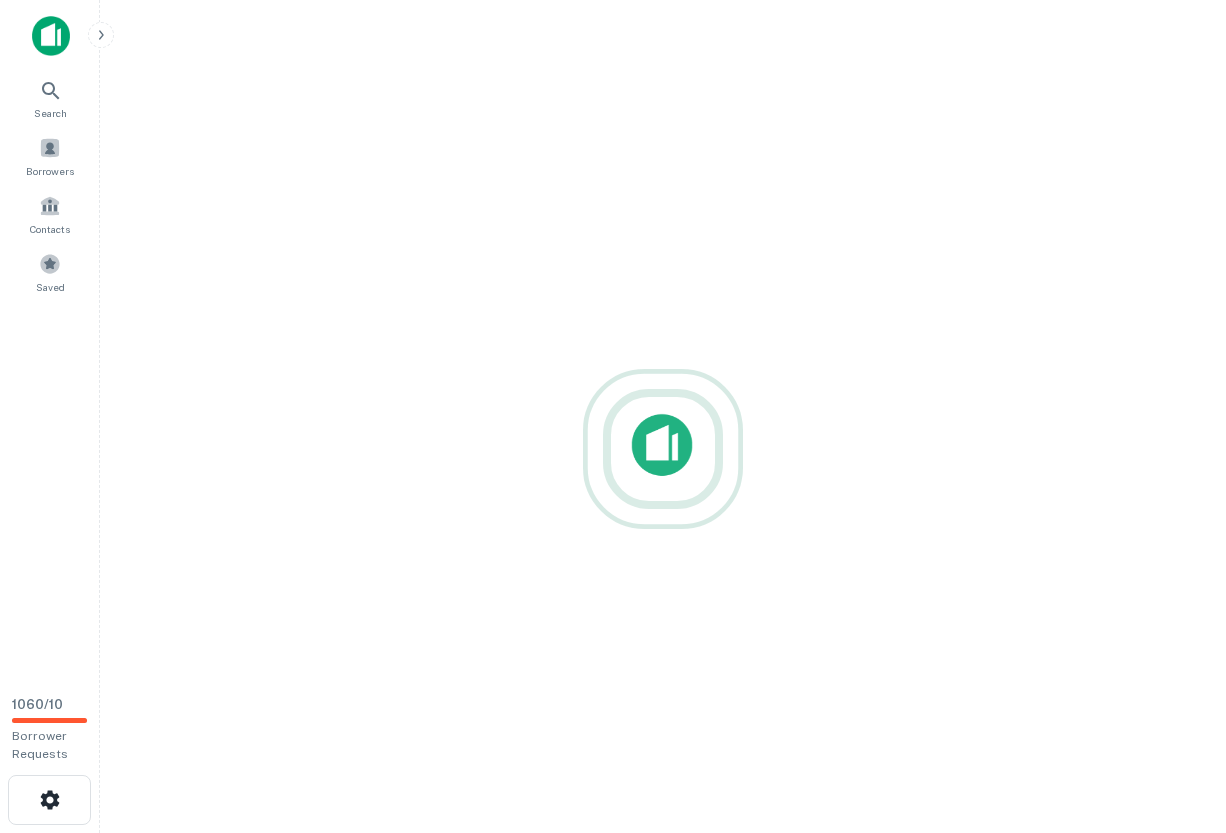 click at bounding box center [663, 449] 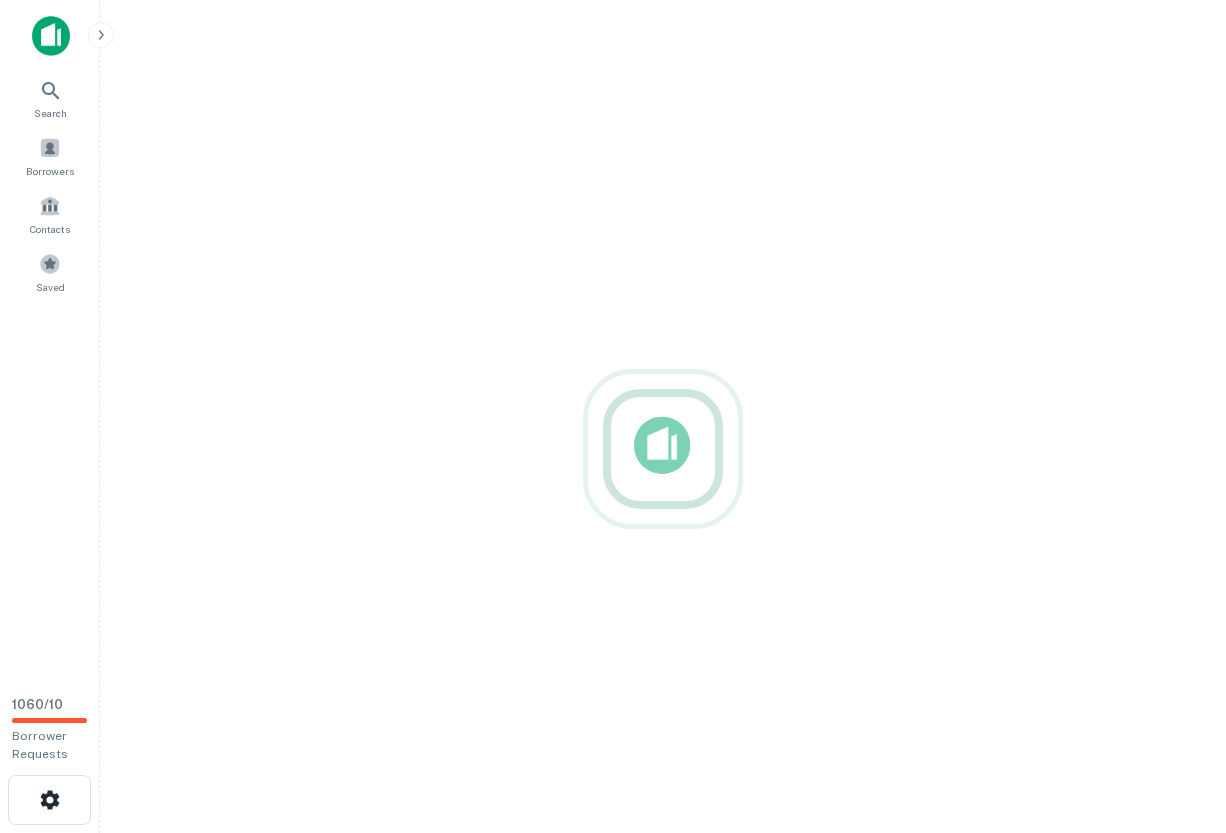 click at bounding box center [663, 449] 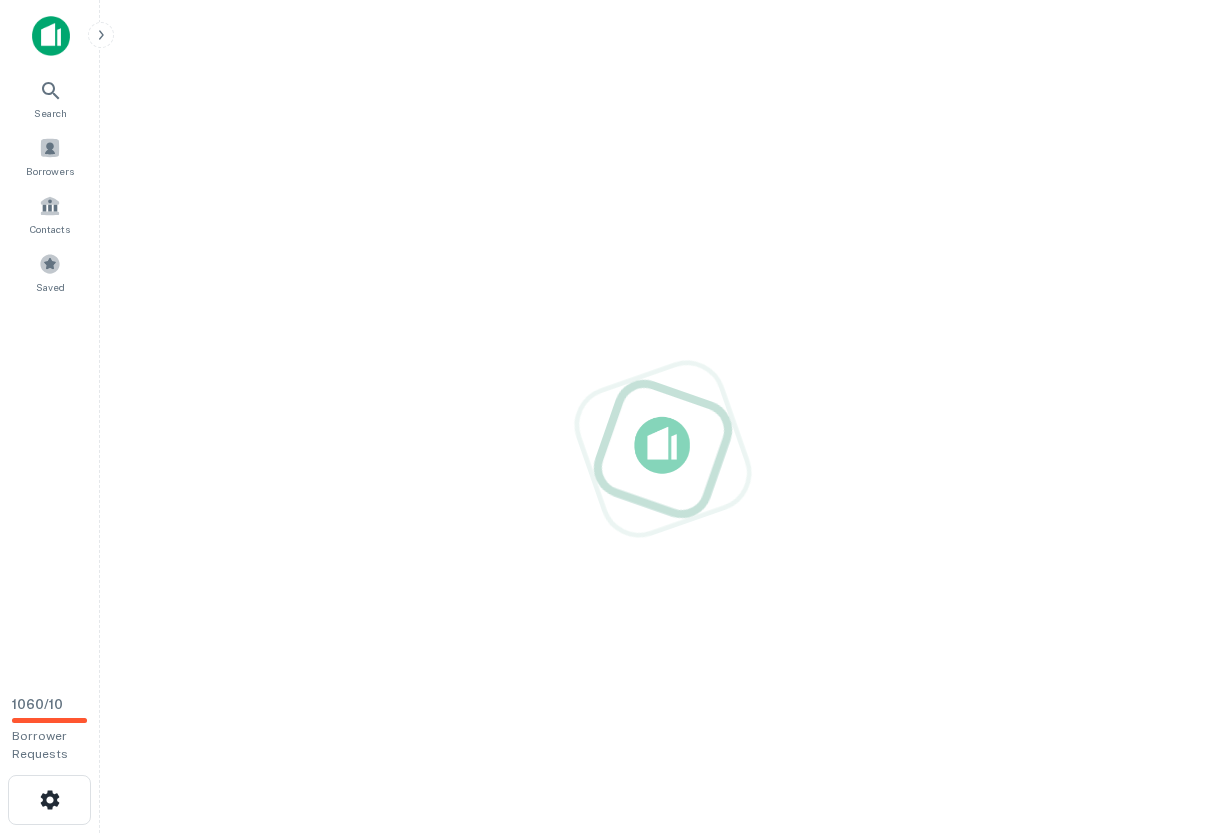 click at bounding box center (662, 448) 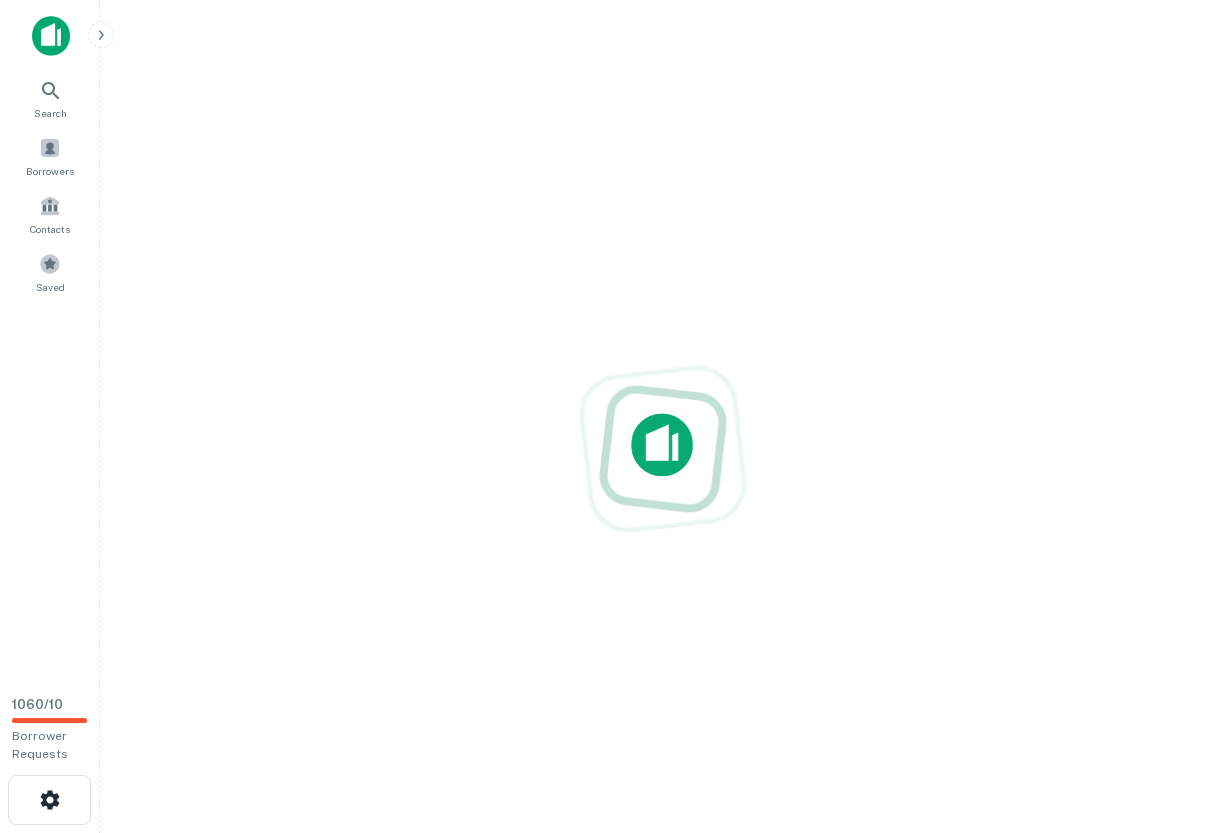 click at bounding box center (662, 448) 